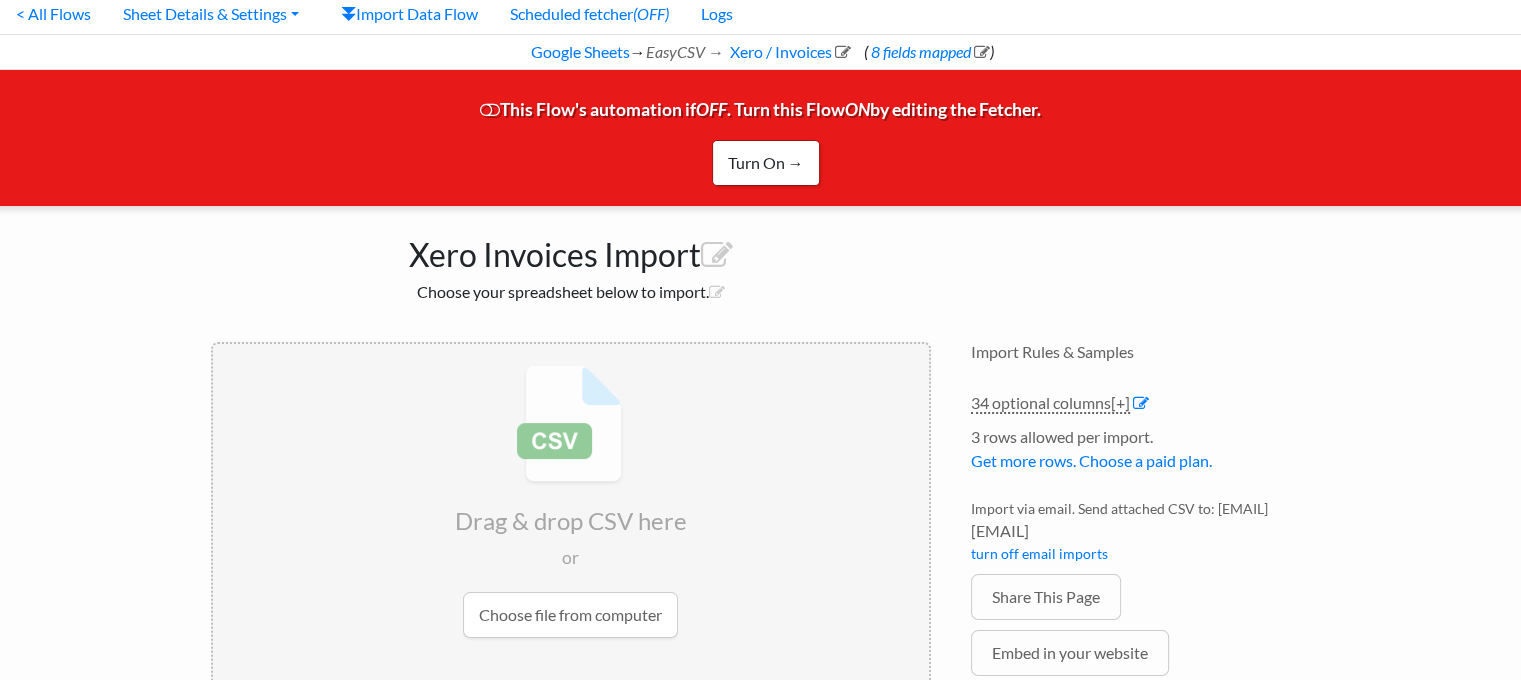 scroll, scrollTop: 0, scrollLeft: 0, axis: both 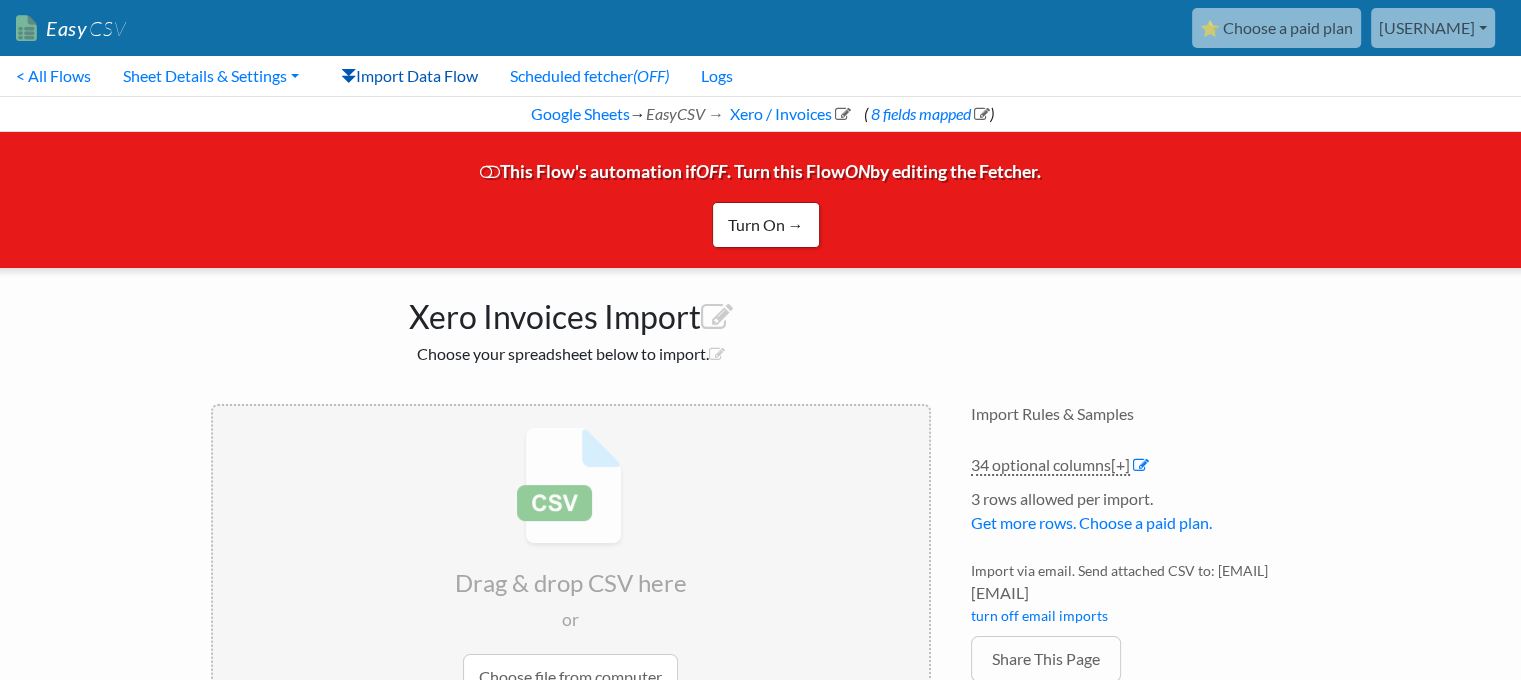 click on "Import Data Flow" at bounding box center [409, 76] 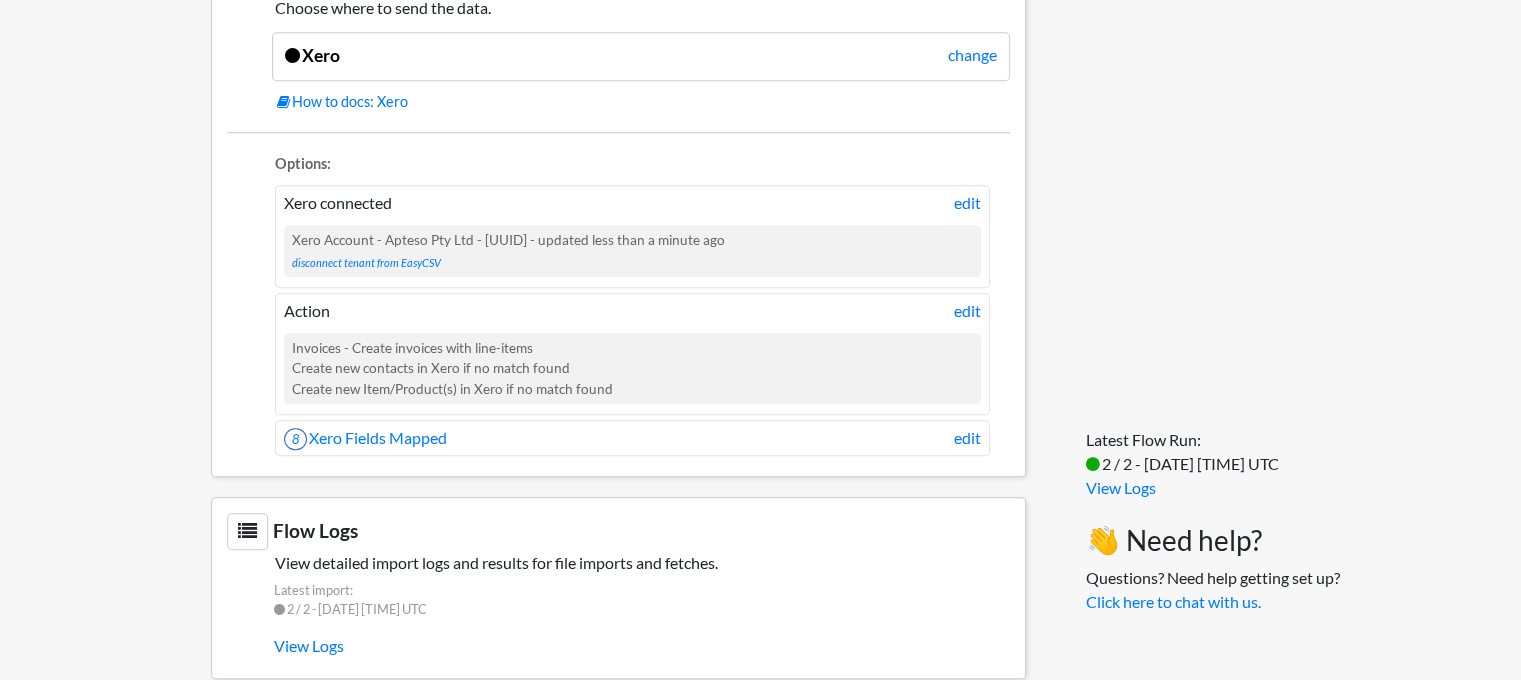 scroll, scrollTop: 1786, scrollLeft: 0, axis: vertical 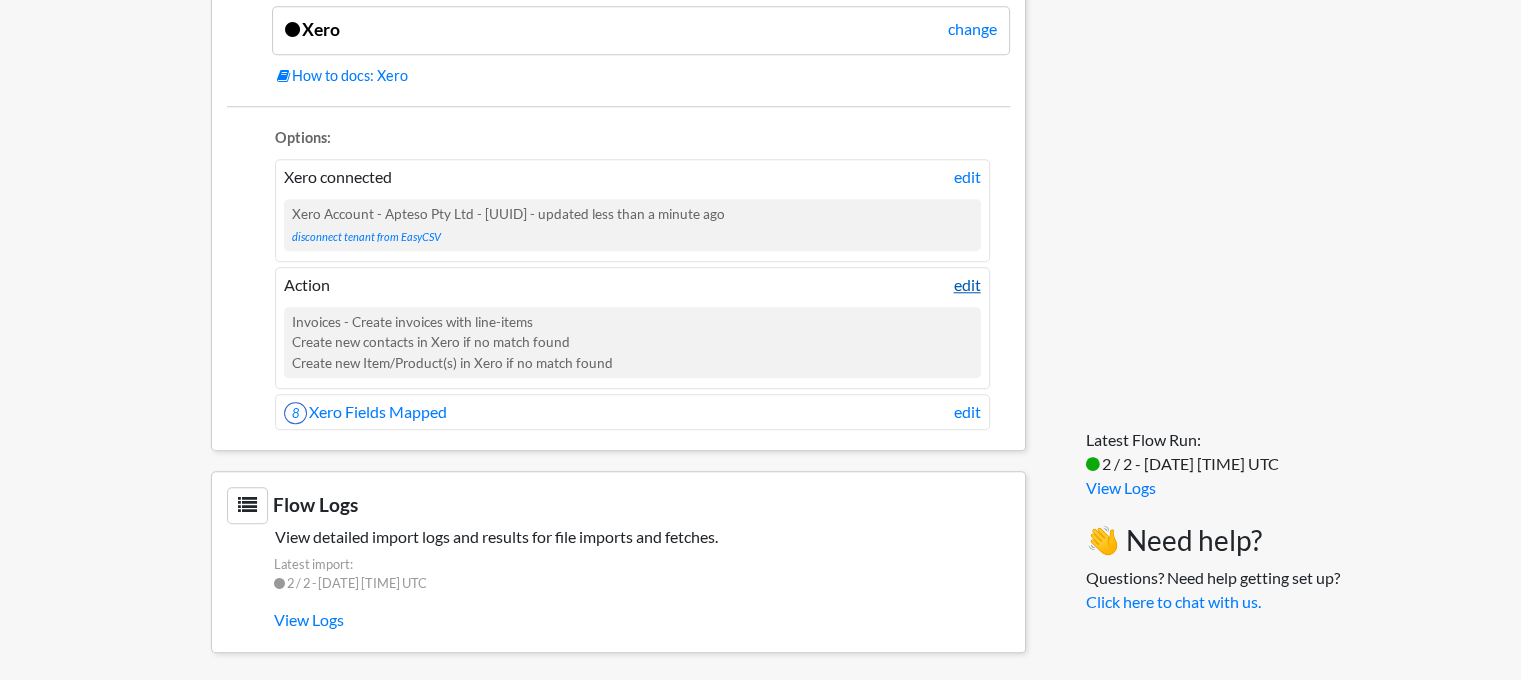 click on "edit" at bounding box center (967, 285) 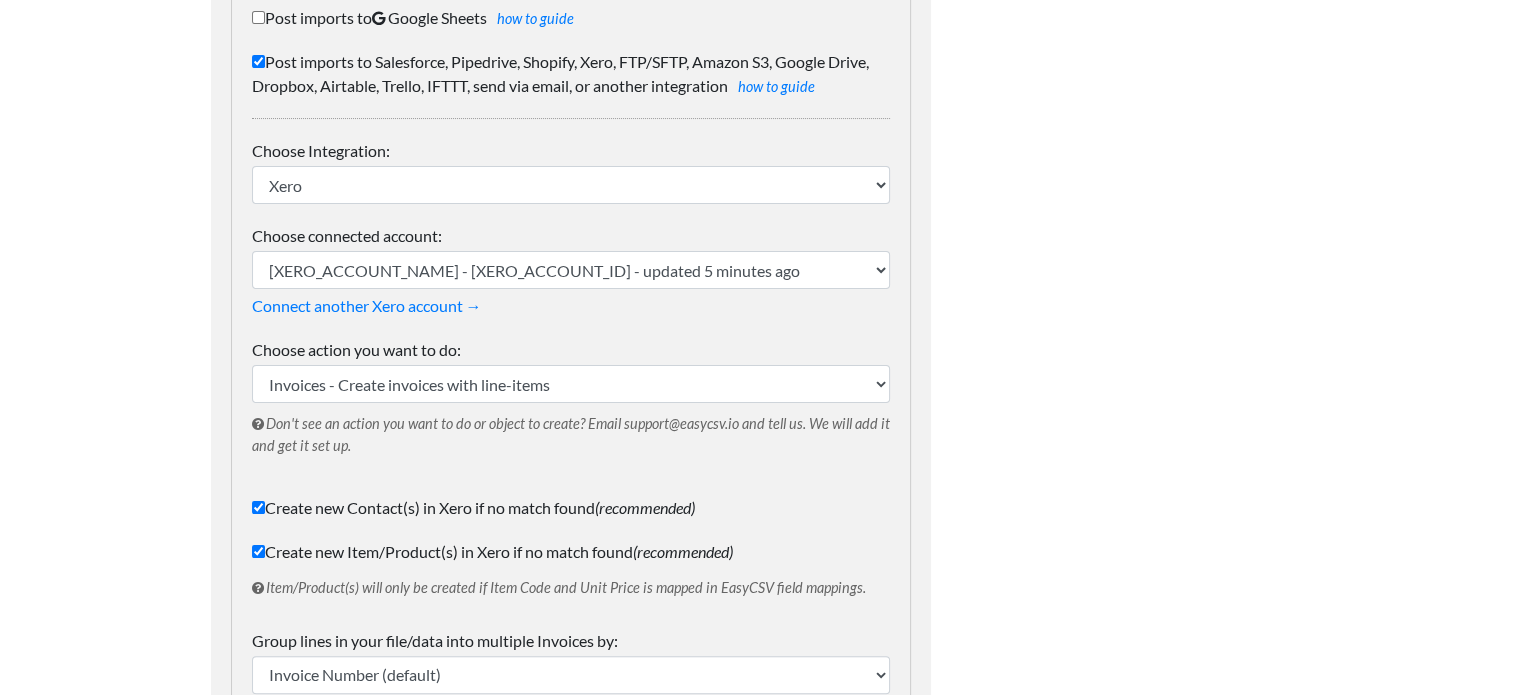scroll, scrollTop: 500, scrollLeft: 0, axis: vertical 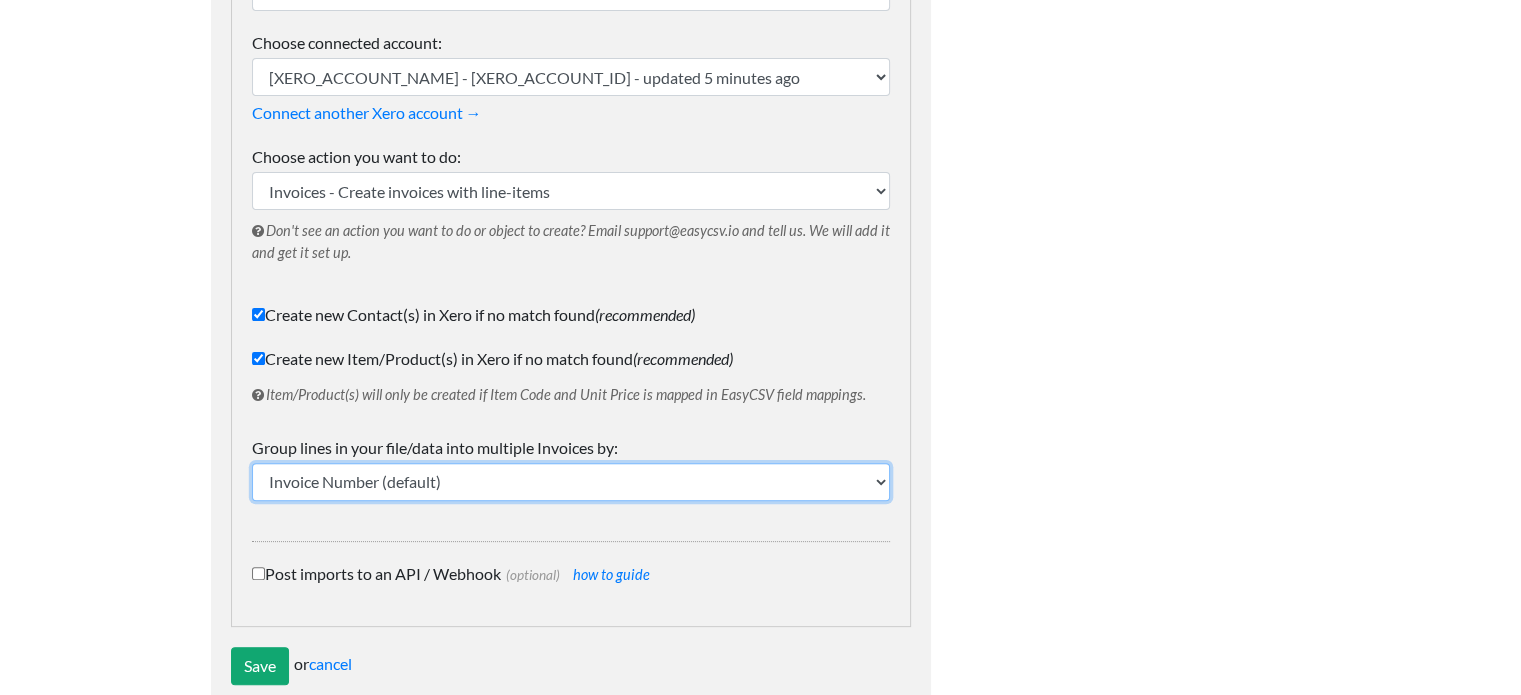 click on "Invoice Number (default) Invoice Number
Statement/Invoice Date
Vendor Number
Major Category
Sub-Category
Rental Agreement Number
Licensee Rental Agreement Number
Reservation Number
MVA
Vehicle Owner Mnemonic
Vehicle Owner DBR/Worldwide Code
Check-out Mnemonic
Check-out DBR/Worldwide Code
Check-out Date/Time
Check-in Mnemonic
Check-in DBR/Worldwide code
Check-in Date/Time
Amount Due Pre-GST
GST Amount
Total Amount
Currency
Processing Fee %
Name of Renter
Rate Code
Coupon Number
Coupon Amount
Voucher Number
Voucher Amount
NVR indicator
Counter product points
Counter product amount
Total Rental Amount
T&M
Total Payment Amount VAMT
VACCT
VDESC
VQTY
VSTATUS
VCUST" at bounding box center (571, 482) 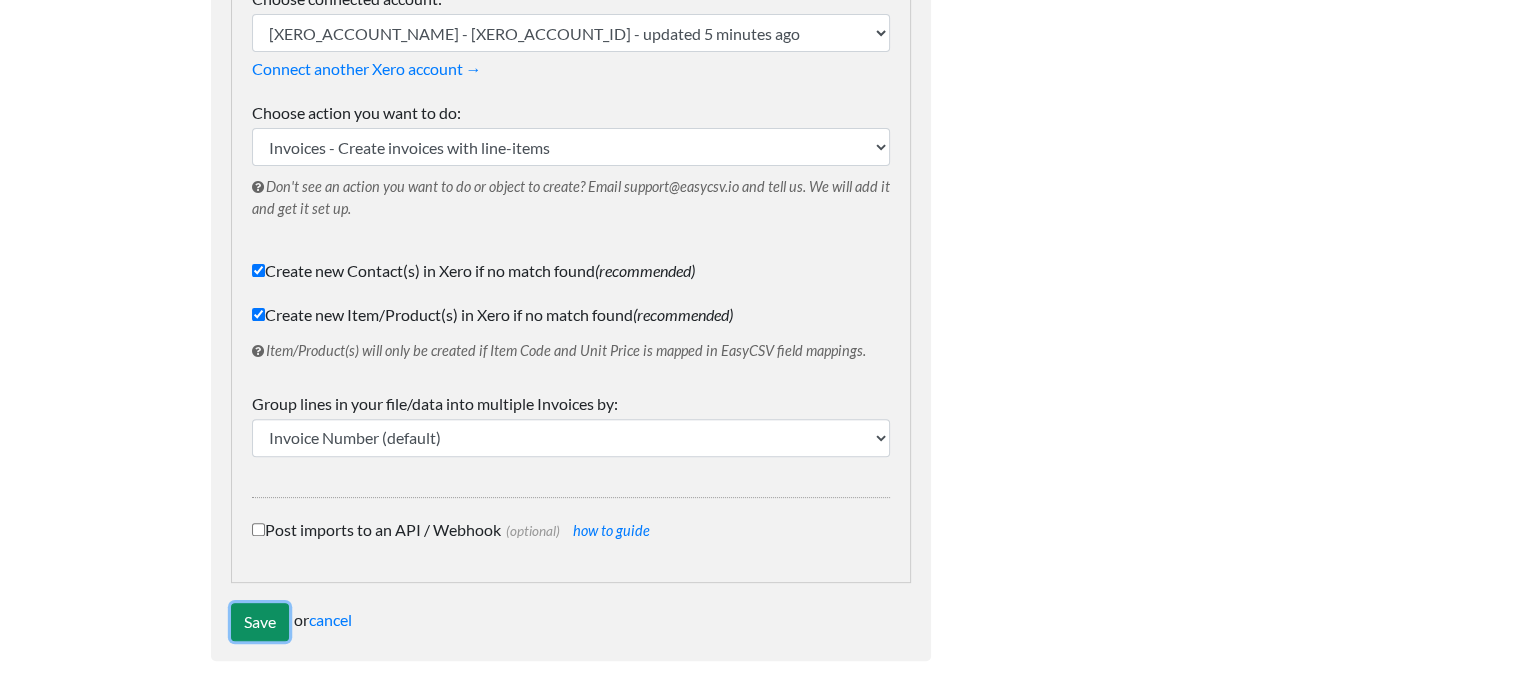 click on "Save" at bounding box center (260, 622) 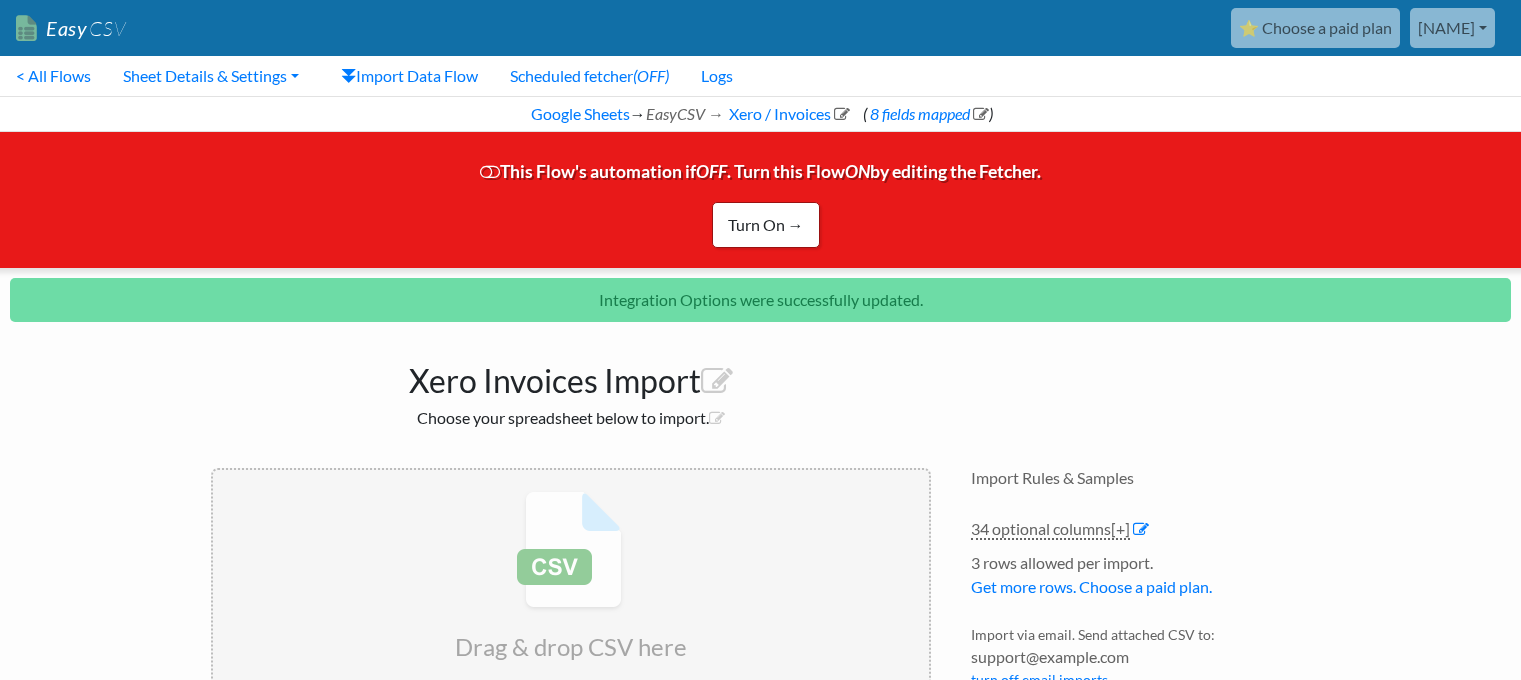 scroll, scrollTop: 0, scrollLeft: 0, axis: both 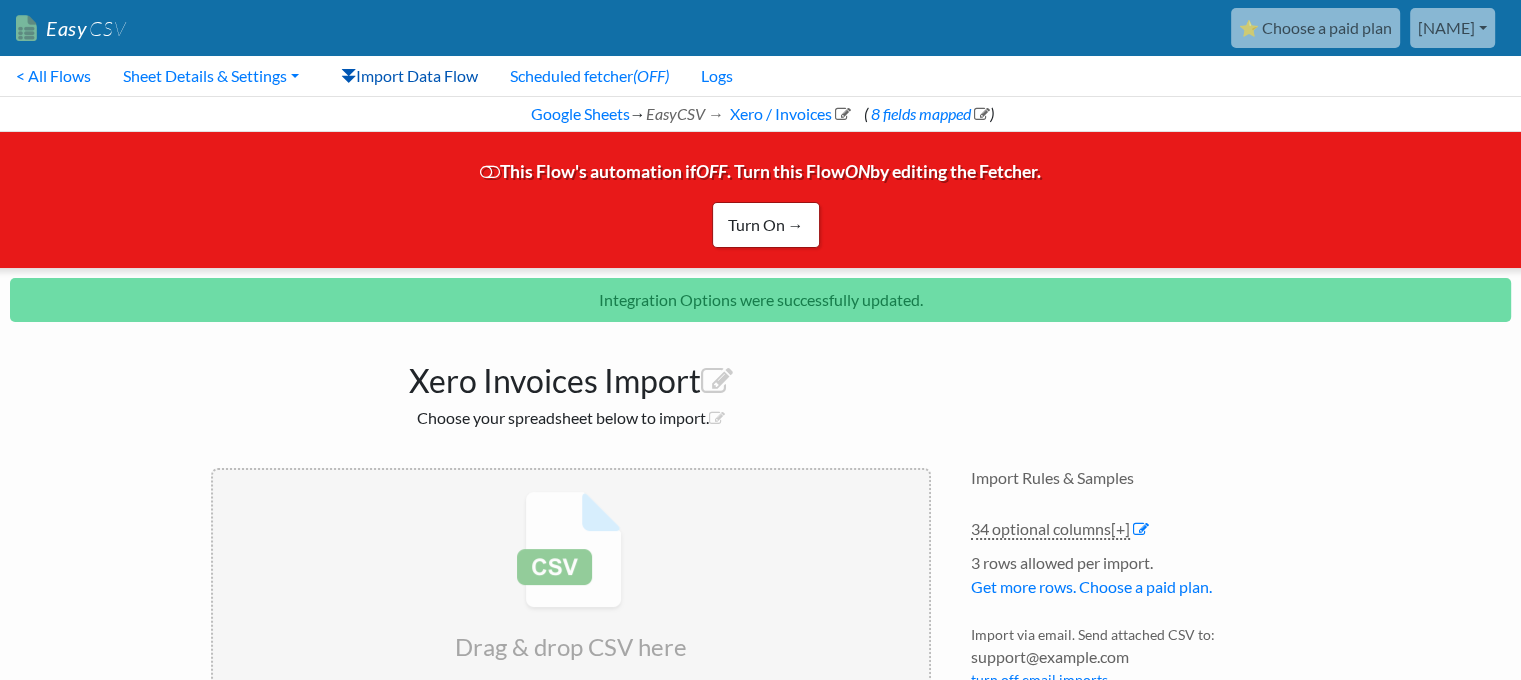 click on "Import Data Flow" at bounding box center (409, 76) 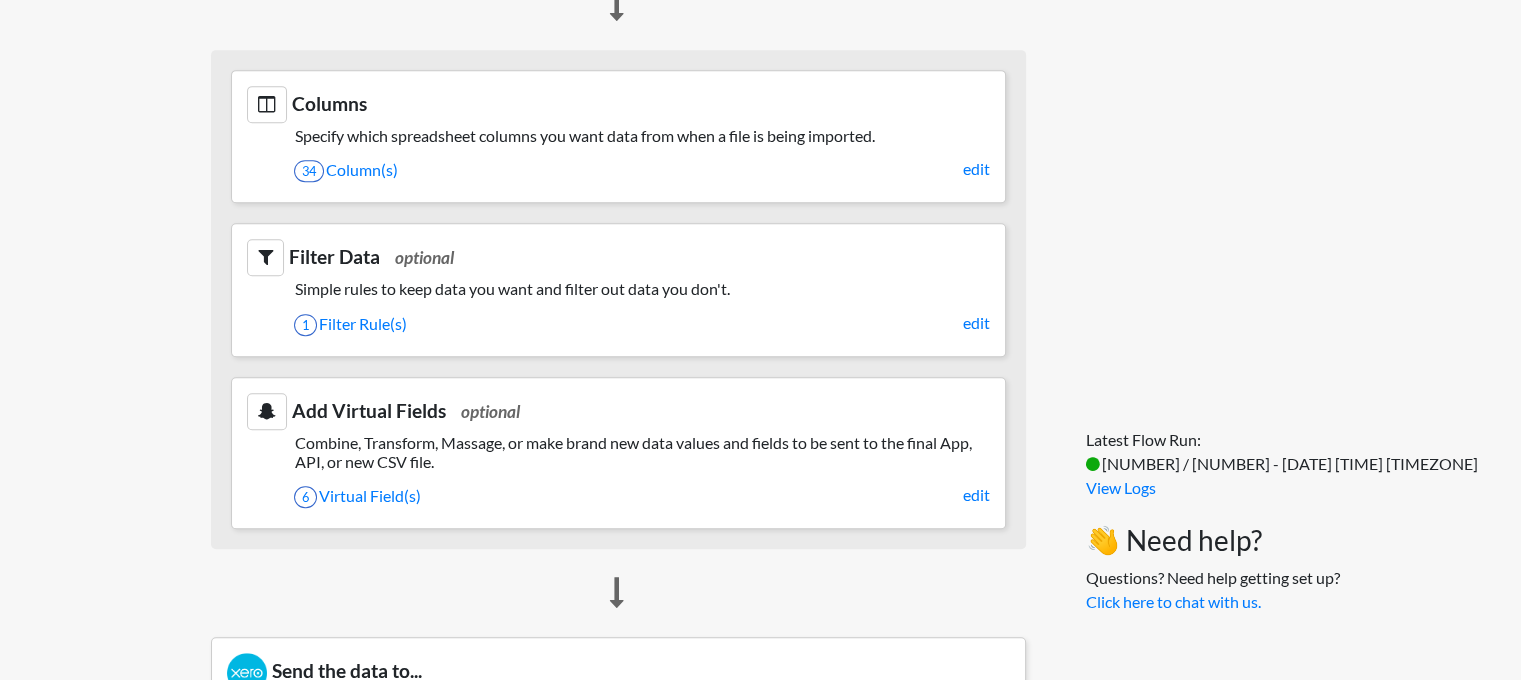scroll, scrollTop: 1100, scrollLeft: 0, axis: vertical 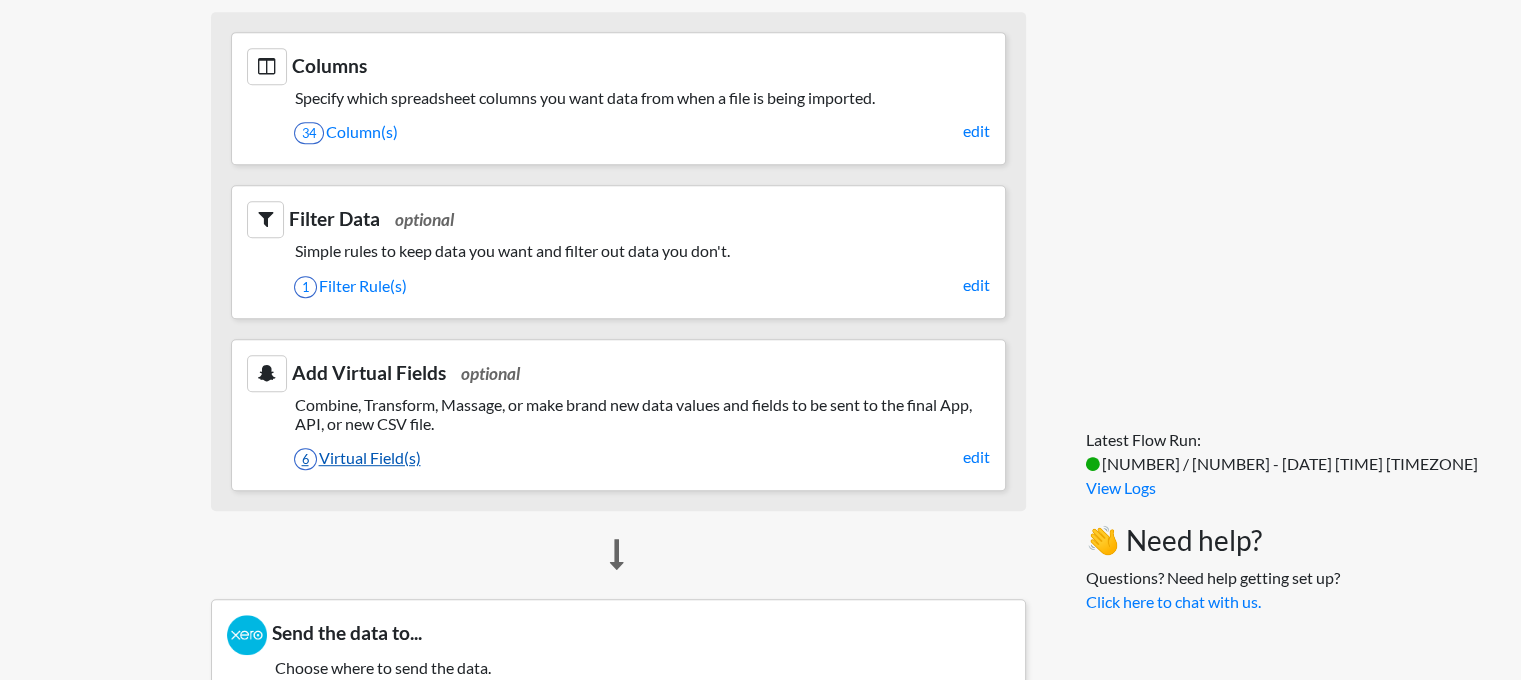 click on "6  Virtual Field(s)" at bounding box center [642, 458] 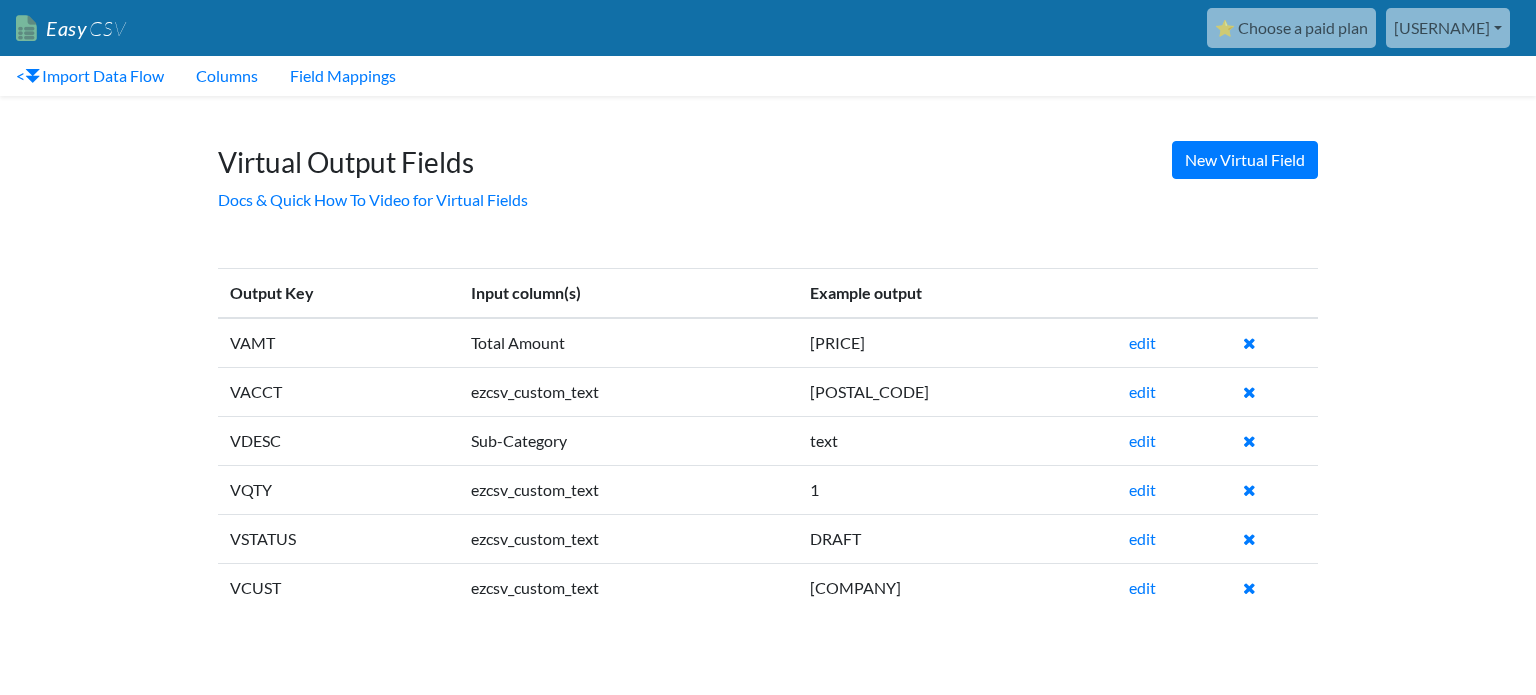 scroll, scrollTop: 0, scrollLeft: 0, axis: both 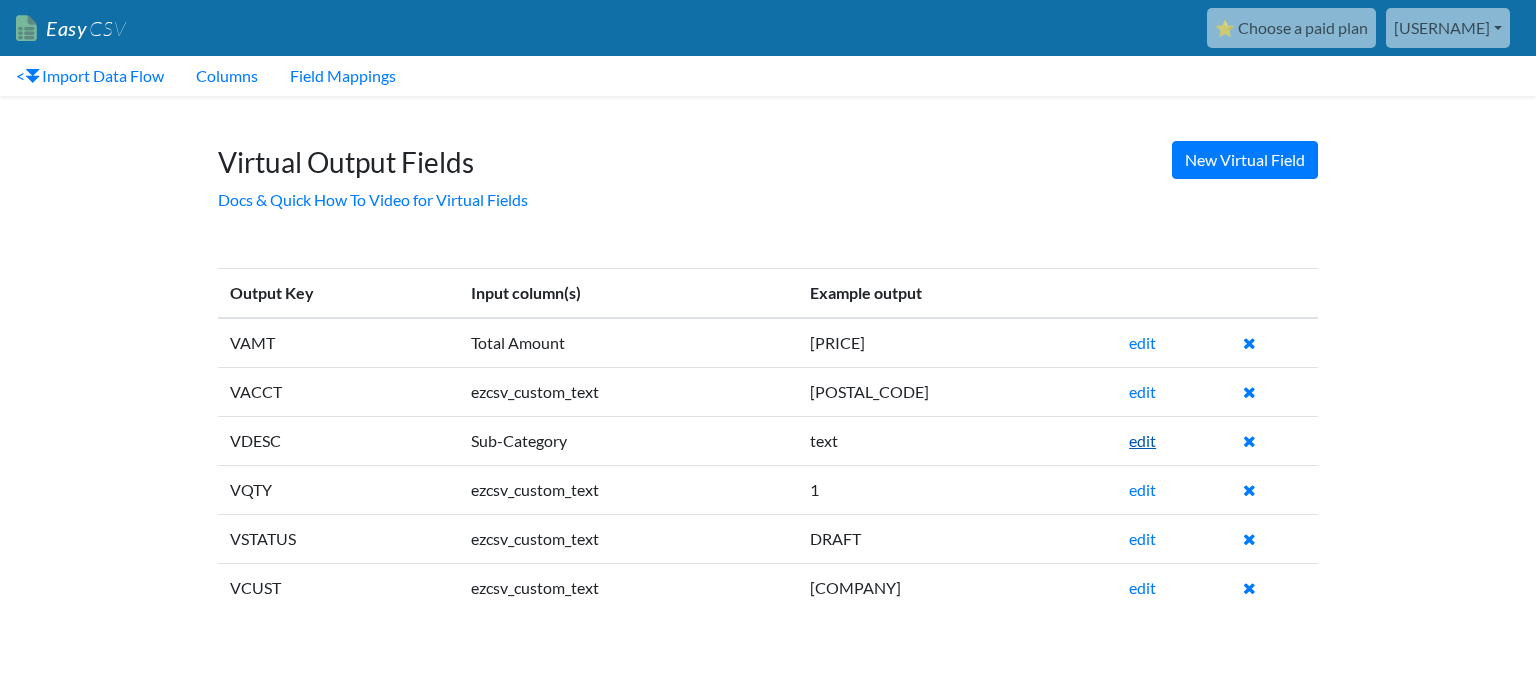 click on "edit" at bounding box center (1142, 440) 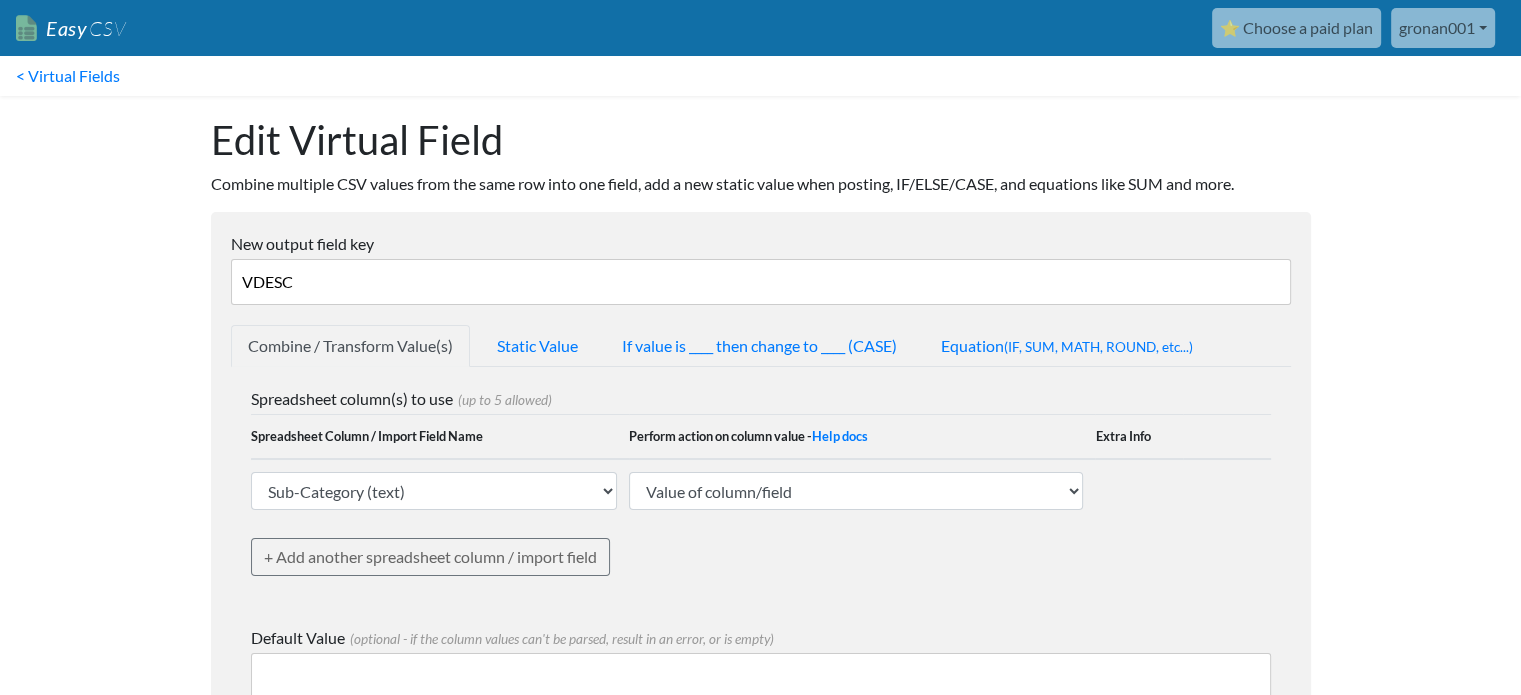 scroll, scrollTop: 179, scrollLeft: 0, axis: vertical 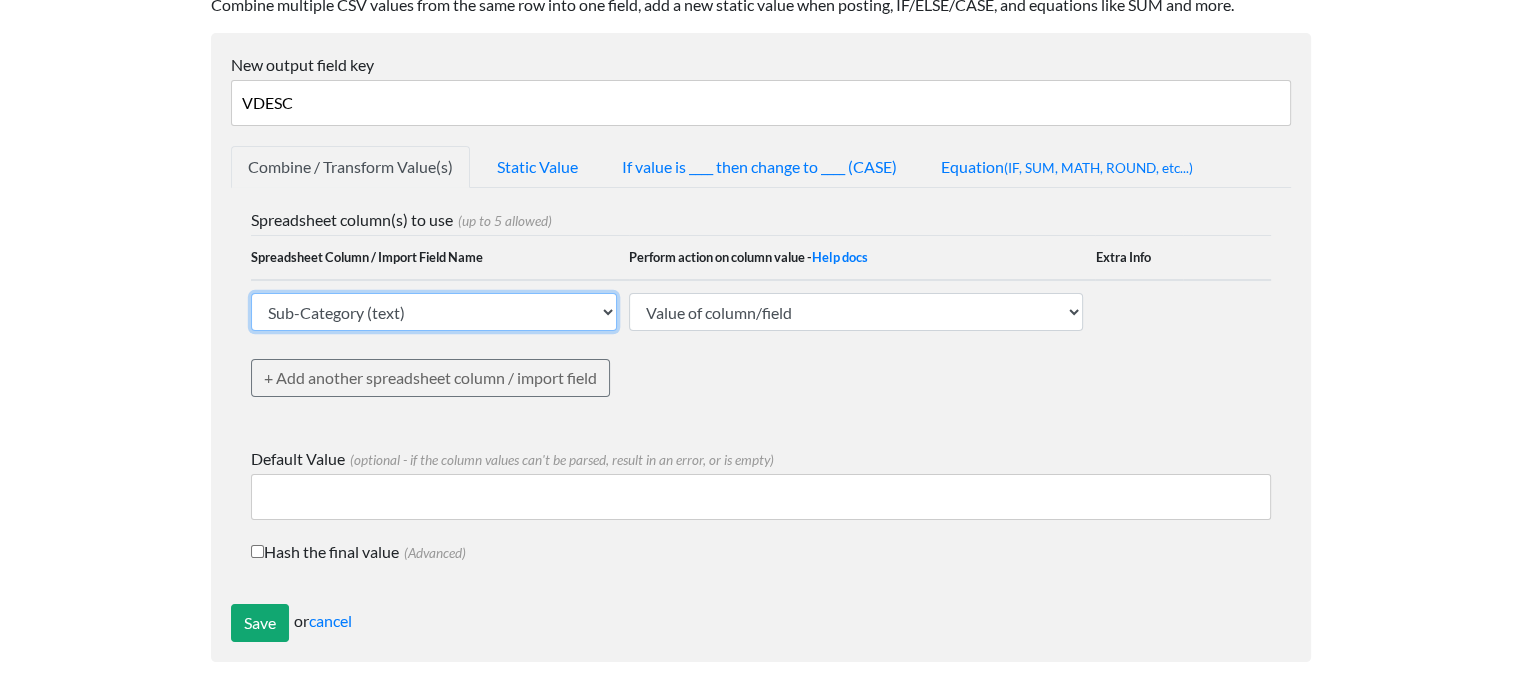 click on "Invoice Number (text)
Statement/Invoice Date (text)
Vendor Number (text)
Major Category (text)
Sub-Category (text)
Rental Agreement Number (text)
Licensee Rental Agreement Number (text)
Reservation Number (text)
MVA (text)
Vehicle Owner Mnemonic (text)
Vehicle Owner DBR/Worldwide Code (text)
Check-out Mnemonic (text)
Check-out DBR/Worldwide Code (text)
Check-out Date/Time (text)
Check-in Mnemonic (text)
Check-in DBR/Worldwide code (text)
Check-in Date/Time (text)
Amount Due Pre-GST (text)
GST Amount (text)
Total Amount (number (allows decimals))
Currency (text)
Processing Fee % (text)
Name of Renter (text)
Rate Code (text)
Coupon Number (text)
Coupon Amount (text)
Voucher Number (text)
Voucher Amount (text)
NVR indicator (text)
Counter product points (text)
Counter product amount (text)
Total Rental Amount (text)
T&M (text)
Total Payment Amount (text)
EasyCSV - Custom Text You Enter
EasyCSV - Import ID
EasyCSV - Importer email" at bounding box center [434, 312] 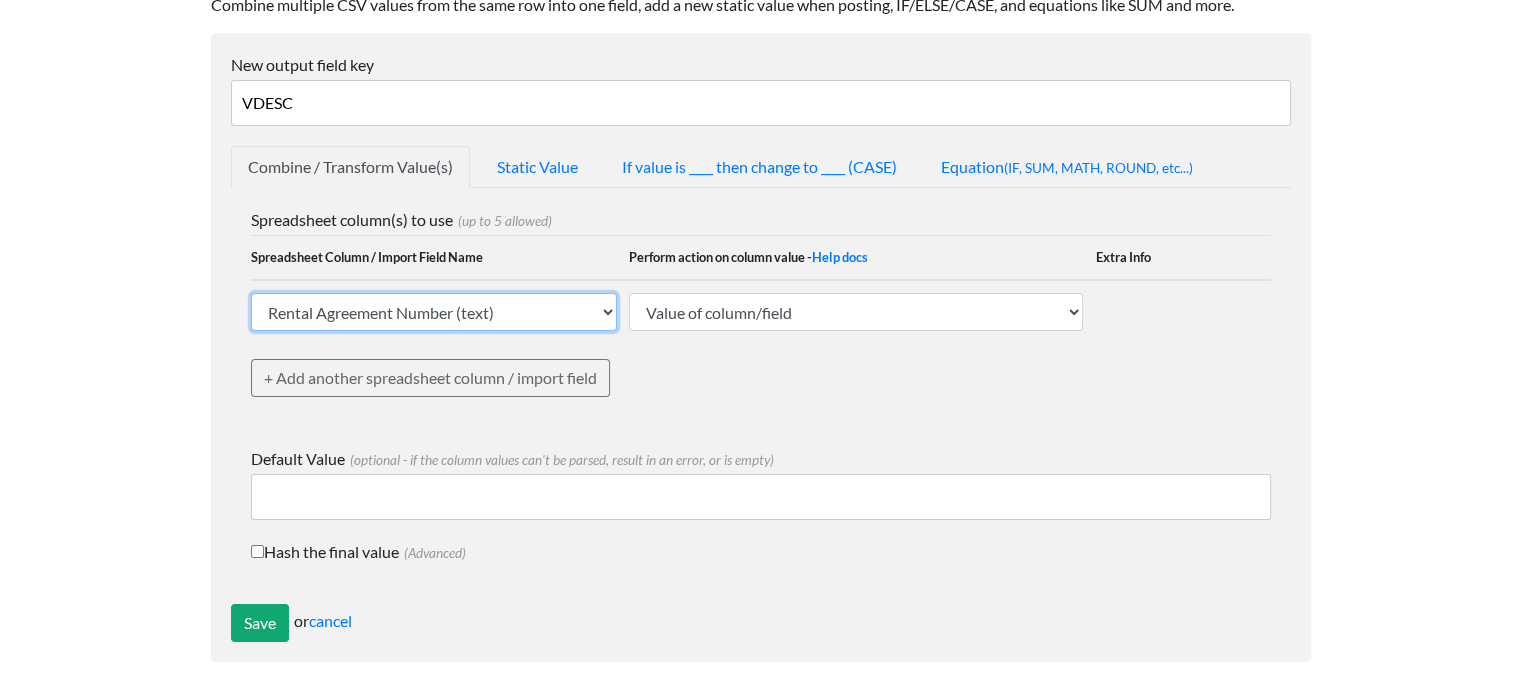 click on "Invoice Number (text)
Statement/Invoice Date (text)
Vendor Number (text)
Major Category (text)
Sub-Category (text)
Rental Agreement Number (text)
Licensee Rental Agreement Number (text)
Reservation Number (text)
MVA (text)
Vehicle Owner Mnemonic (text)
Vehicle Owner DBR/Worldwide Code (text)
Check-out Mnemonic (text)
Check-out DBR/Worldwide Code (text)
Check-out Date/Time (text)
Check-in Mnemonic (text)
Check-in DBR/Worldwide code (text)
Check-in Date/Time (text)
Amount Due Pre-GST (text)
GST Amount (text)
Total Amount (number (allows decimals))
Currency (text)
Processing Fee % (text)
Name of Renter (text)
Rate Code (text)
Coupon Number (text)
Coupon Amount (text)
Voucher Number (text)
Voucher Amount (text)
NVR indicator (text)
Counter product points (text)
Counter product amount (text)
Total Rental Amount (text)
T&M (text)
Total Payment Amount (text)
EasyCSV - Custom Text You Enter
EasyCSV - Import ID
EasyCSV - Importer email" at bounding box center [434, 312] 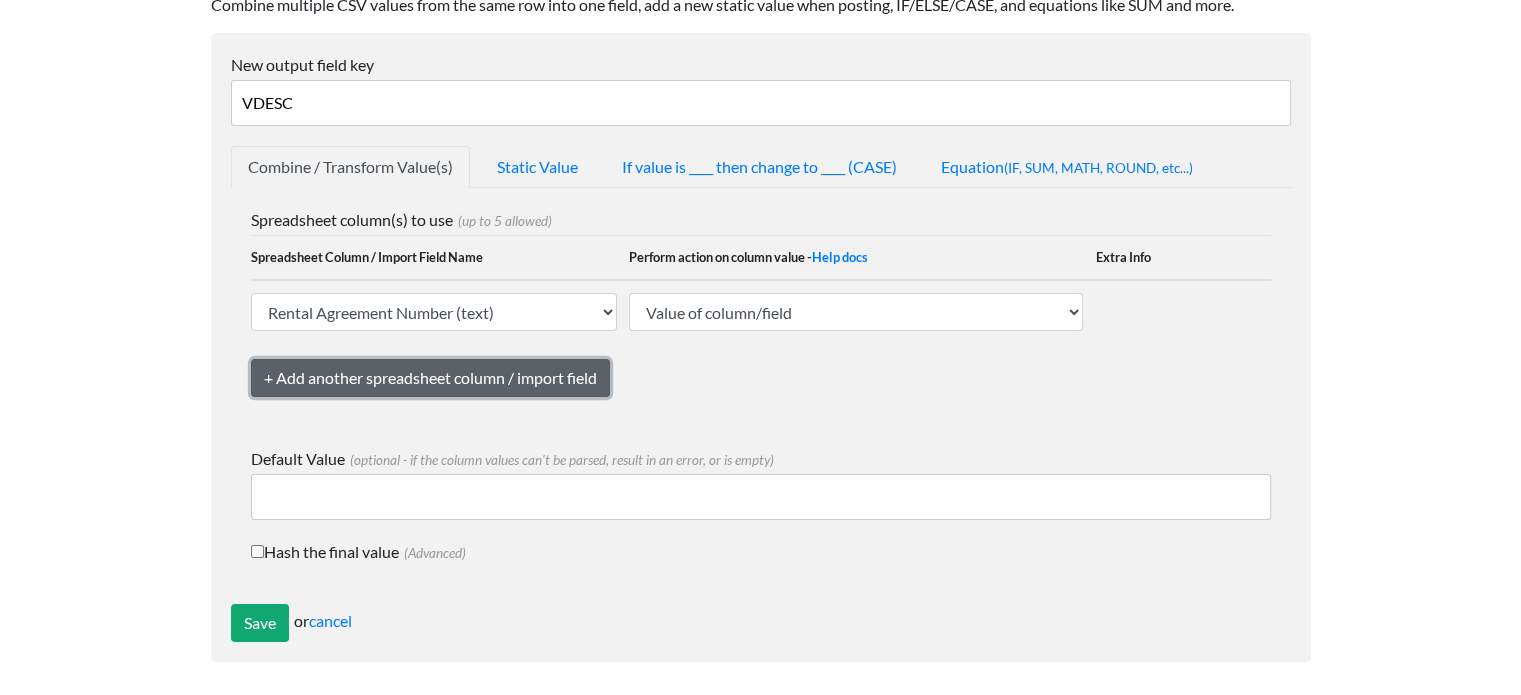 click on "+ Add another spreadsheet column / import field" at bounding box center [430, 378] 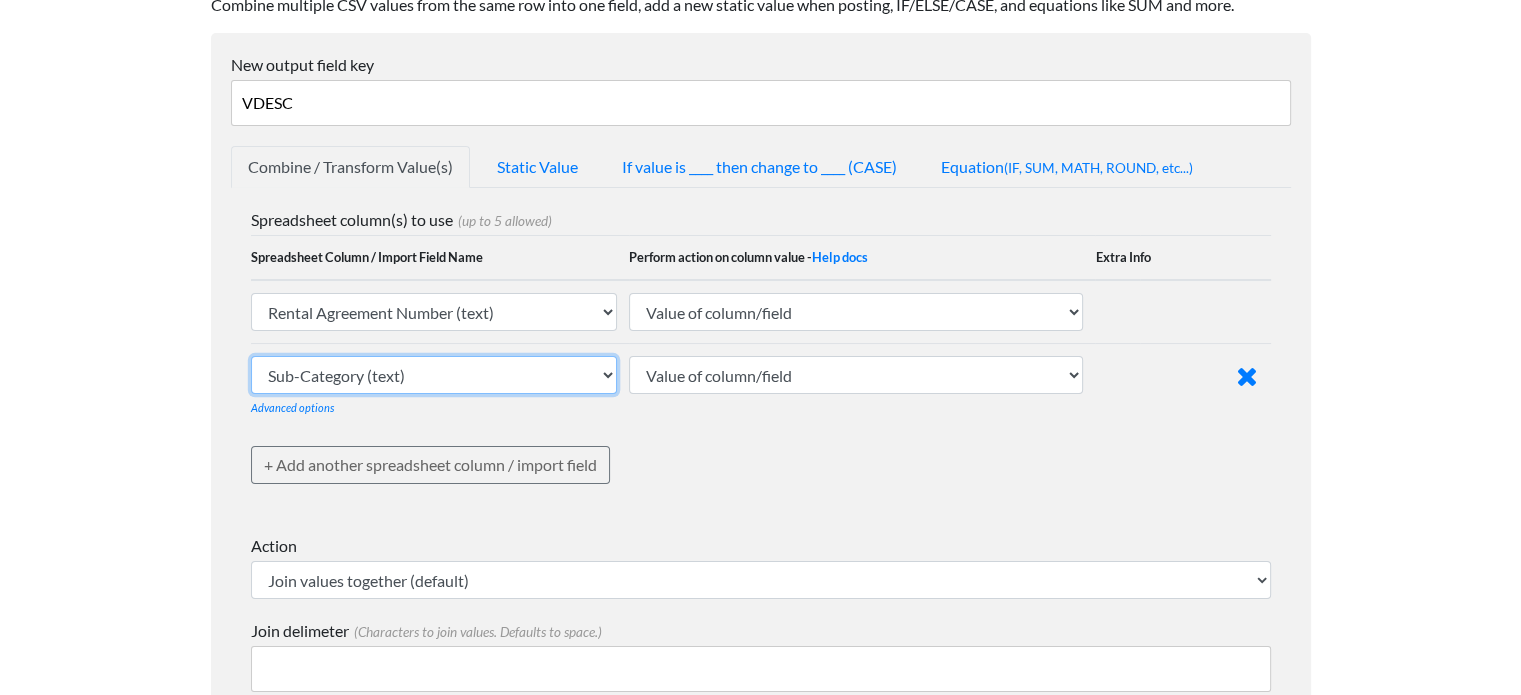 click on "Invoice Number (text)
Statement/Invoice Date (text)
Vendor Number (text)
Major Category (text)
Sub-Category (text)
Rental Agreement Number (text)
Licensee Rental Agreement Number (text)
Reservation Number (text)
MVA (text)
Vehicle Owner Mnemonic (text)
Vehicle Owner DBR/Worldwide Code (text)
Check-out Mnemonic (text)
Check-out DBR/Worldwide Code (text)
Check-out Date/Time (text)
Check-in Mnemonic (text)
Check-in DBR/Worldwide code (text)
Check-in Date/Time (text)
Amount Due Pre-GST (text)
GST Amount (text)
Total Amount (number (allows decimals))
Currency (text)
Processing Fee % (text)
Name of Renter (text)
Rate Code (text)
Coupon Number (text)
Coupon Amount (text)
Voucher Number (text)
Voucher Amount (text)
NVR indicator (text)
Counter product points (text)
Counter product amount (text)
Total Rental Amount (text)
T&M (text)
Total Payment Amount (text)
EasyCSV - Custom Text You Enter
EasyCSV - Import ID
EasyCSV - Importer email" at bounding box center [434, 312] 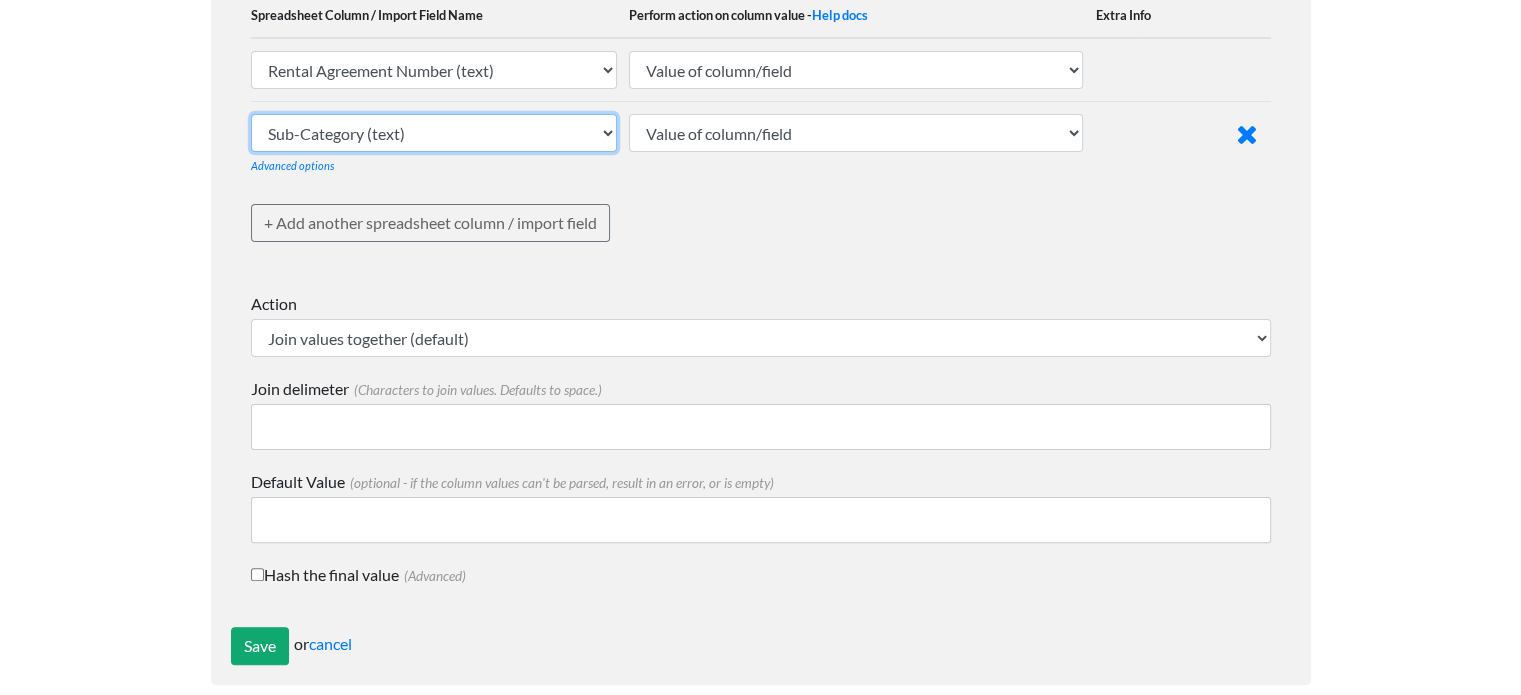 scroll, scrollTop: 444, scrollLeft: 0, axis: vertical 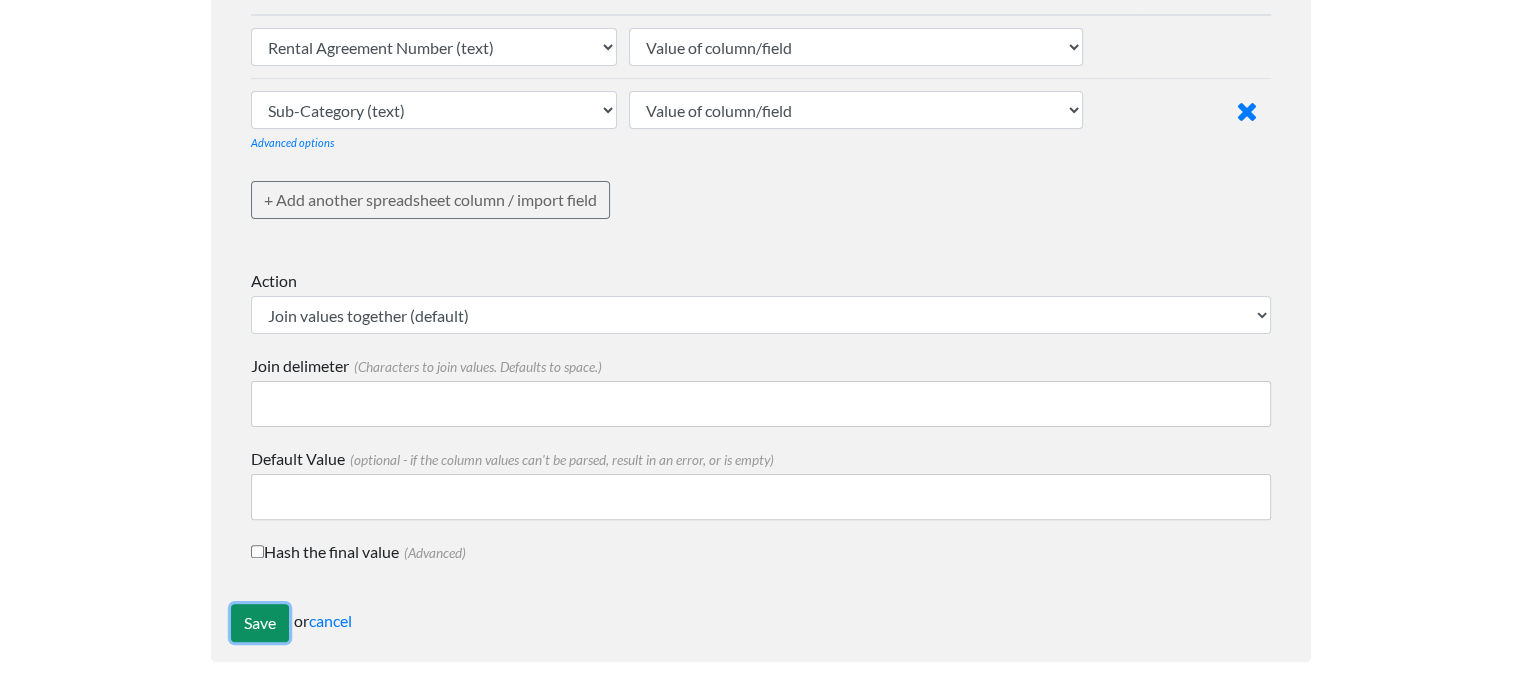 click on "Save" at bounding box center [260, 623] 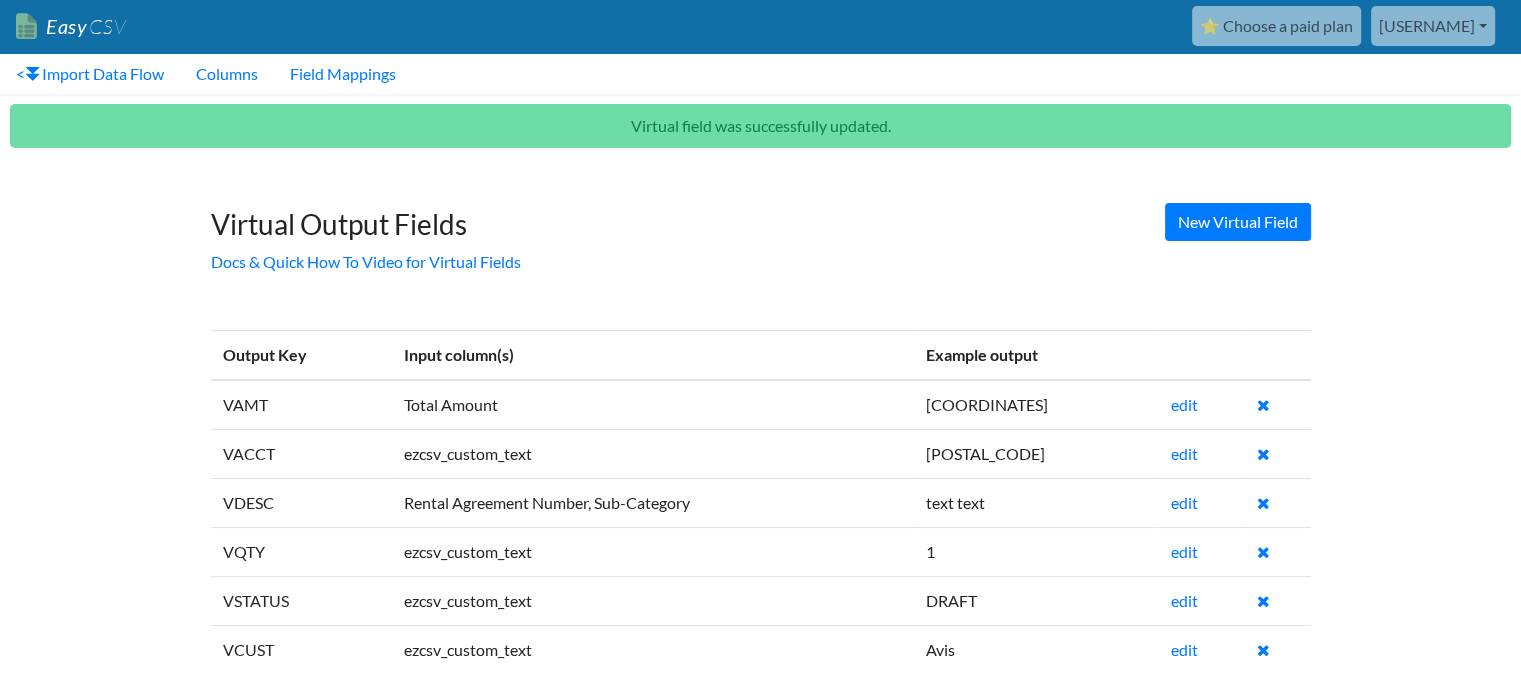 scroll, scrollTop: 0, scrollLeft: 0, axis: both 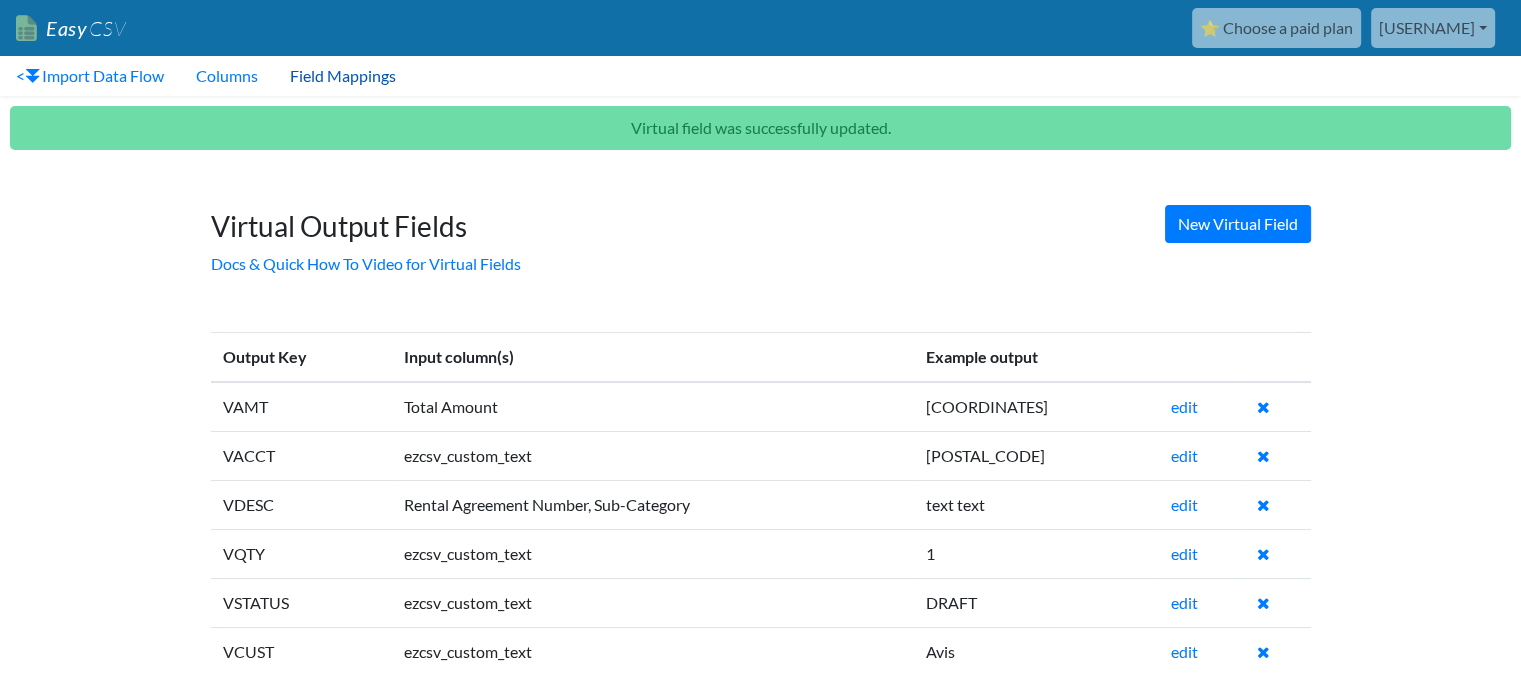 click on "Field Mappings" at bounding box center [343, 76] 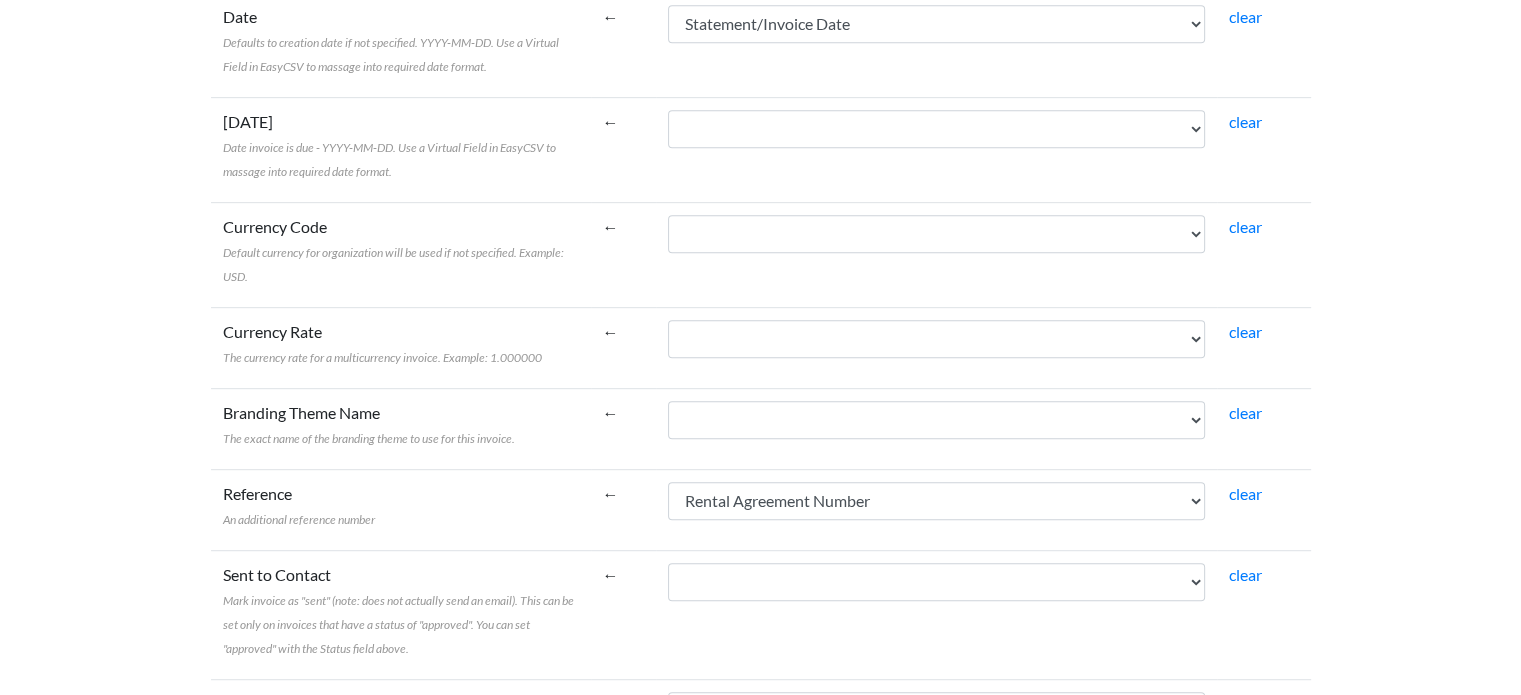 scroll, scrollTop: 1000, scrollLeft: 0, axis: vertical 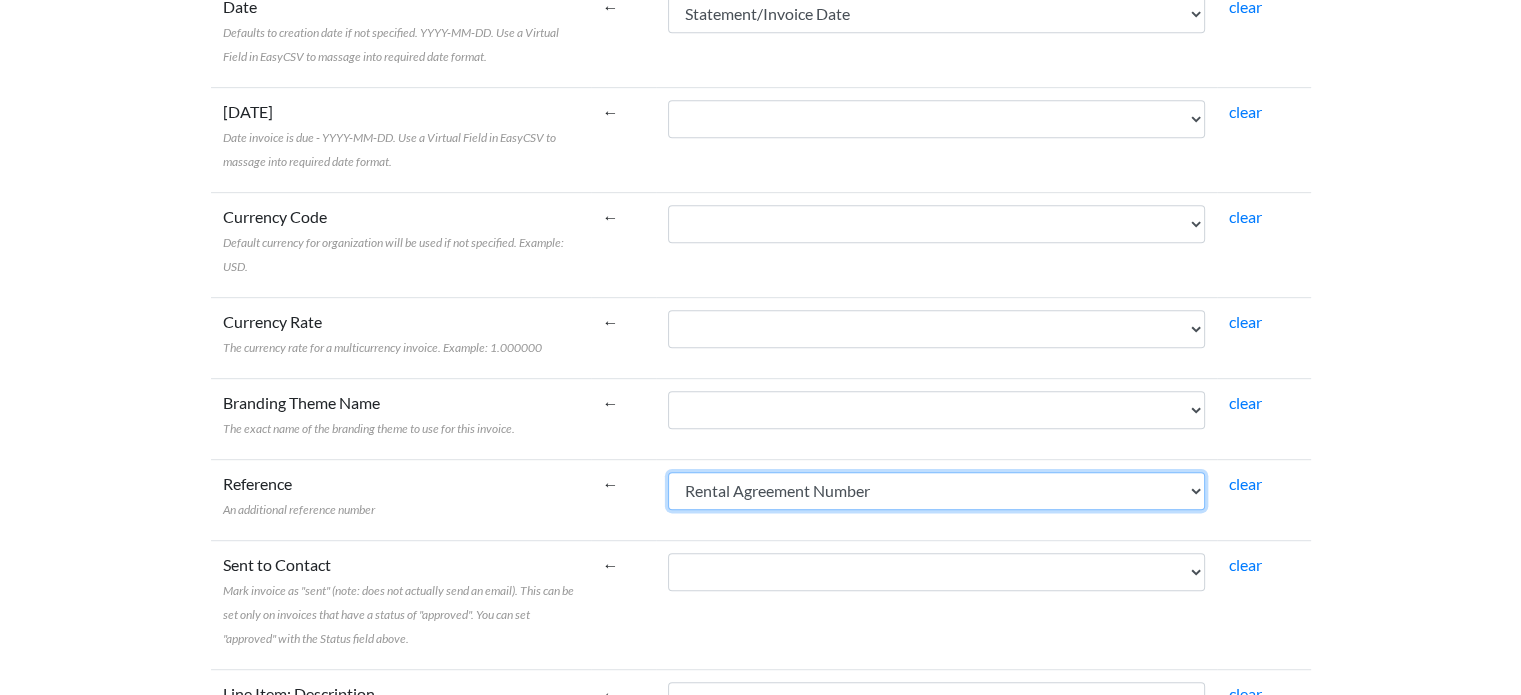 click on "Invoice Number
Statement/Invoice Date
Vendor Number
Major Category
Sub-Category
Rental Agreement Number
Licensee Rental Agreement Number
Reservation Number
MVA
Vehicle Owner Mnemonic
Vehicle Owner DBR/Worldwide Code
Check-out Mnemonic
Check-out DBR/Worldwide Code
Check-out Date/Time
Check-in Mnemonic
Check-in DBR/Worldwide code
Check-in Date/Time
Amount Due Pre-GST
GST Amount
Total Amount
Currency
Processing Fee %
Name of Renter
Rate Code
Coupon Number
Coupon Amount
Voucher Number
Voucher Amount
NVR indicator
Counter product points
Counter product amount
Total Rental Amount
T&M
Total Payment Amount VAMT
VACCT
VDESC
VQTY
VSTATUS
VCUST" at bounding box center [936, 491] 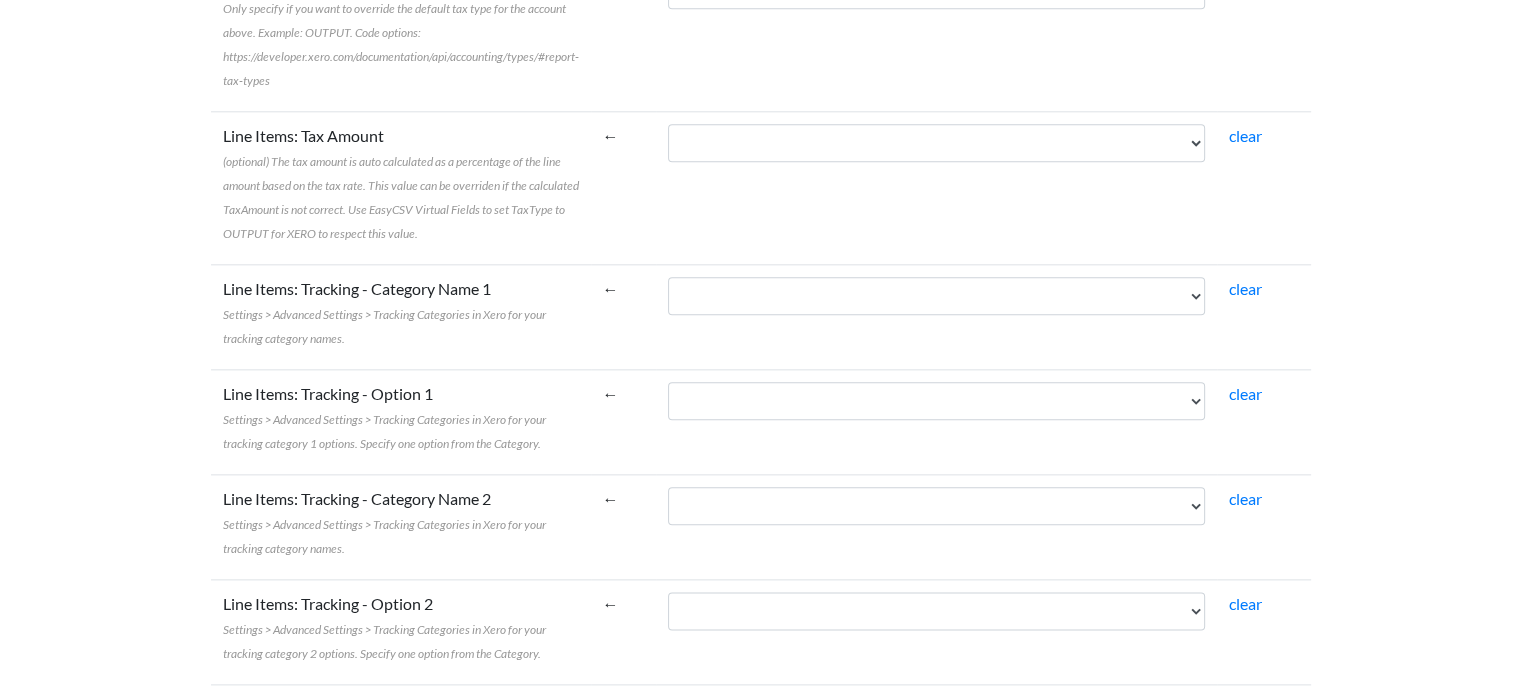 scroll, scrollTop: 2396, scrollLeft: 0, axis: vertical 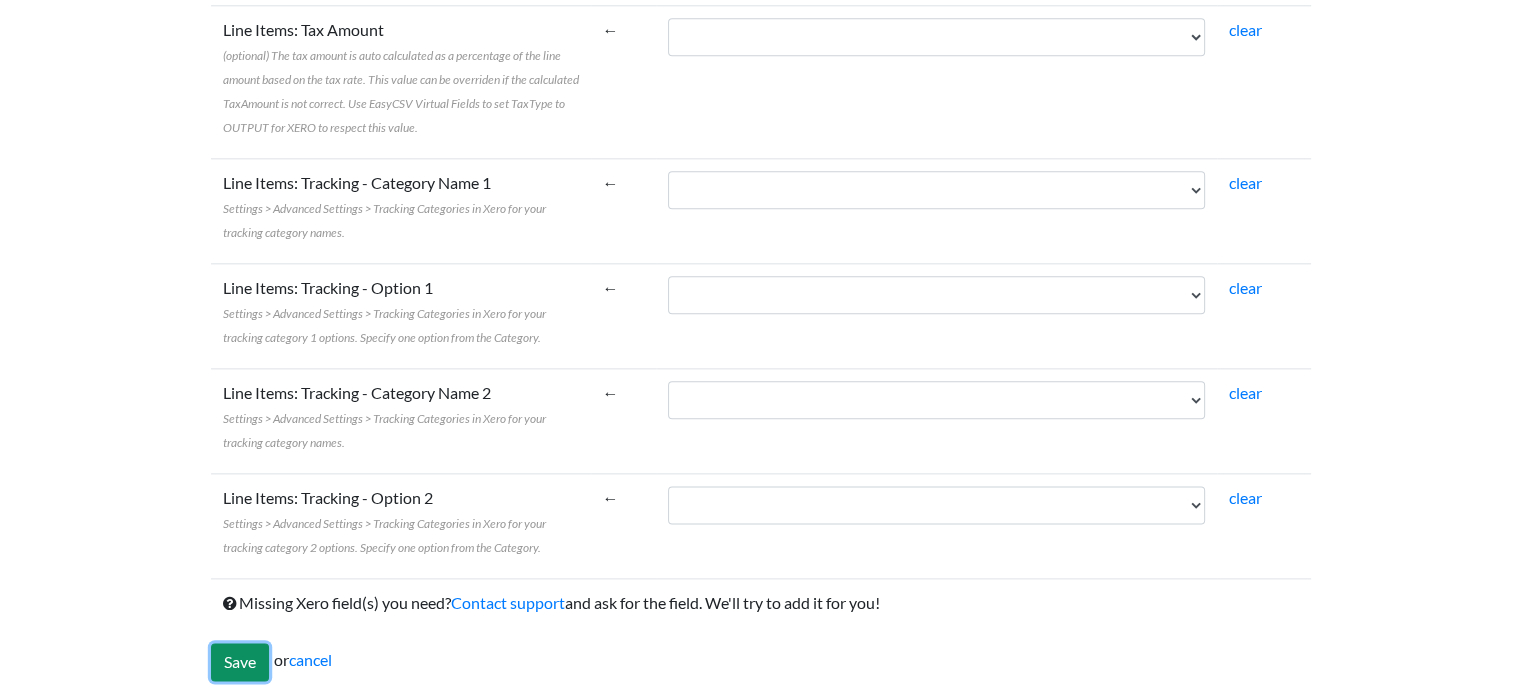 click on "Save" at bounding box center [240, 662] 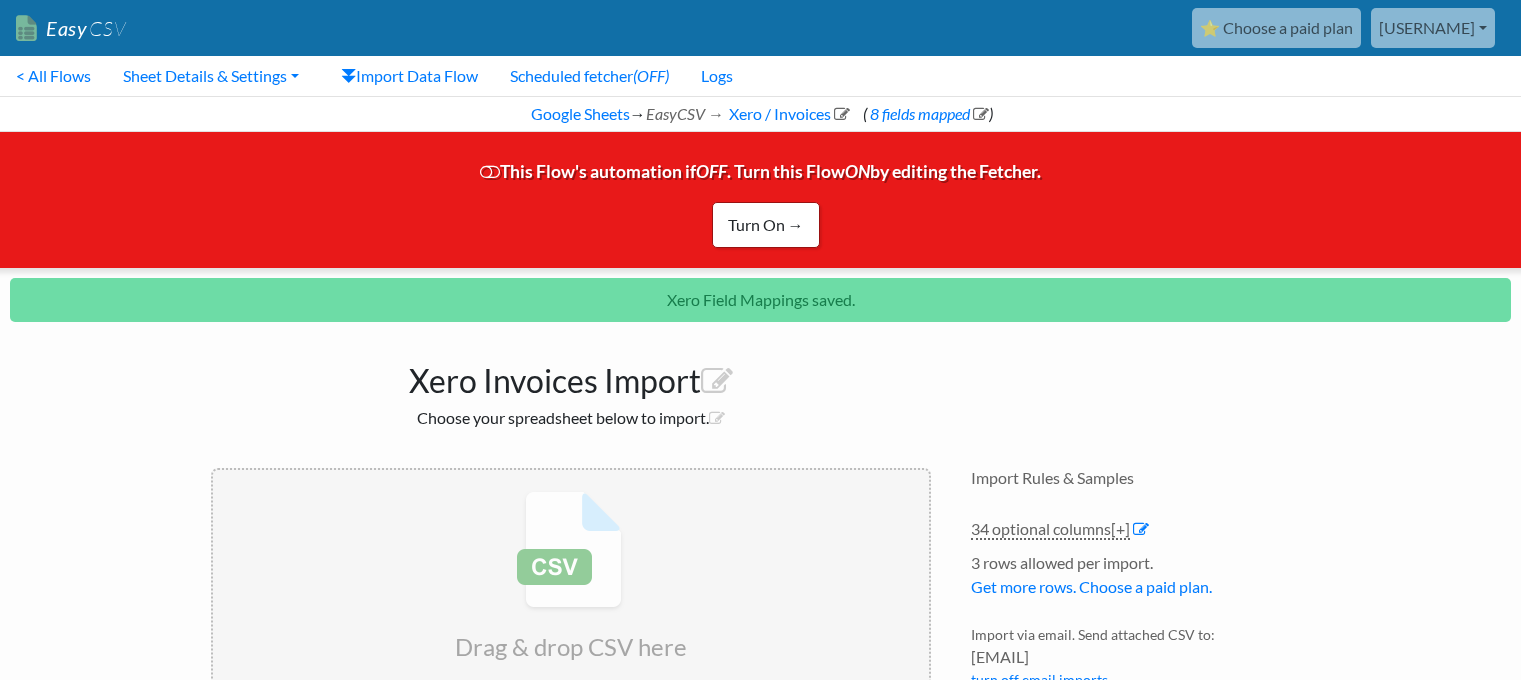 scroll, scrollTop: 0, scrollLeft: 0, axis: both 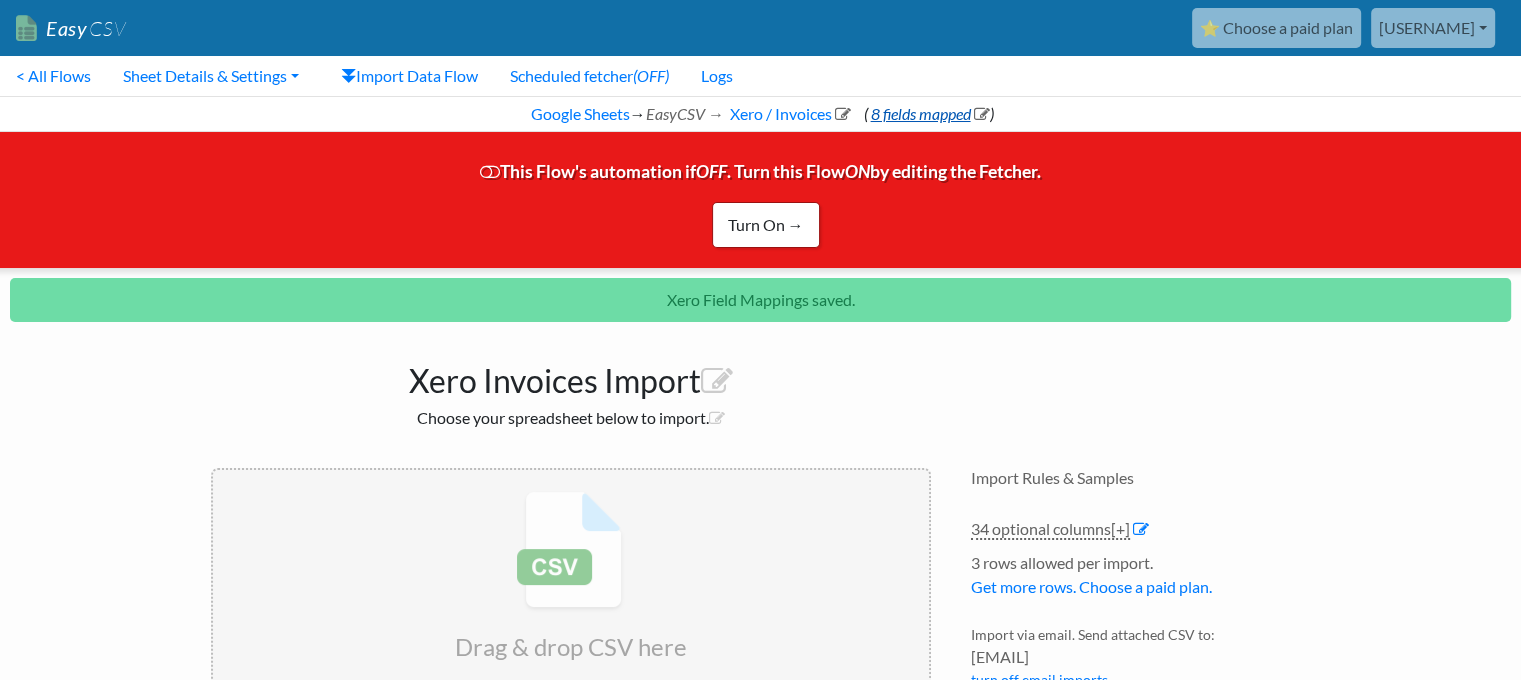 click on "8 fields mapped" at bounding box center [928, 113] 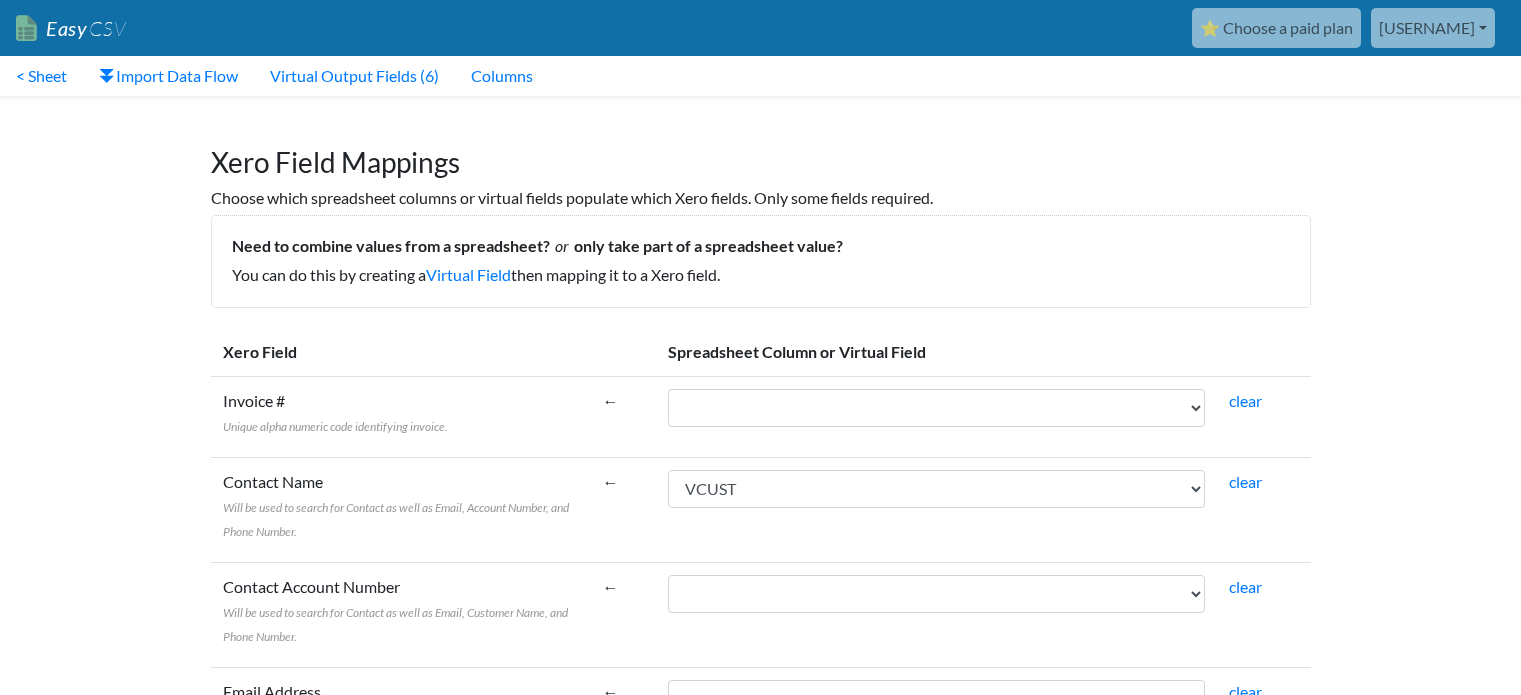 scroll, scrollTop: 0, scrollLeft: 0, axis: both 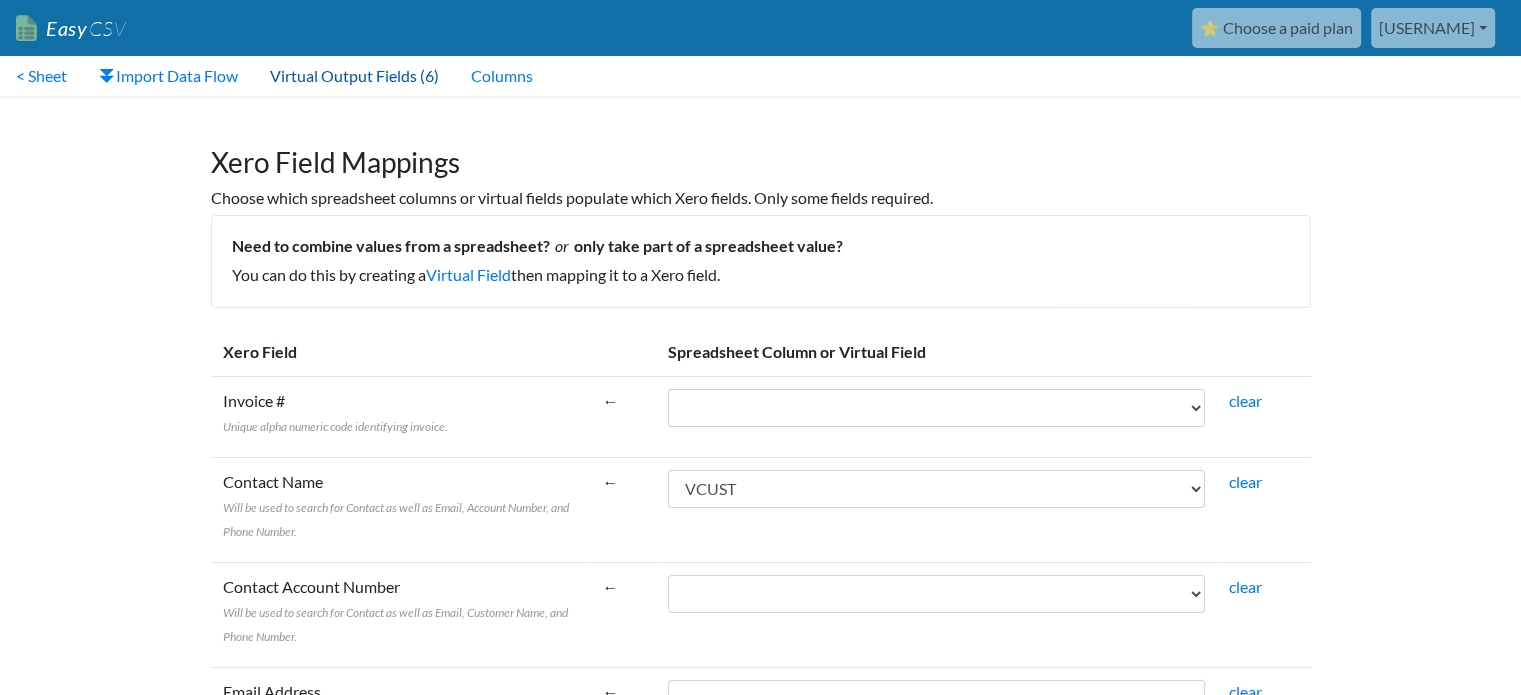 click on "Virtual Output Fields (6)" at bounding box center (354, 76) 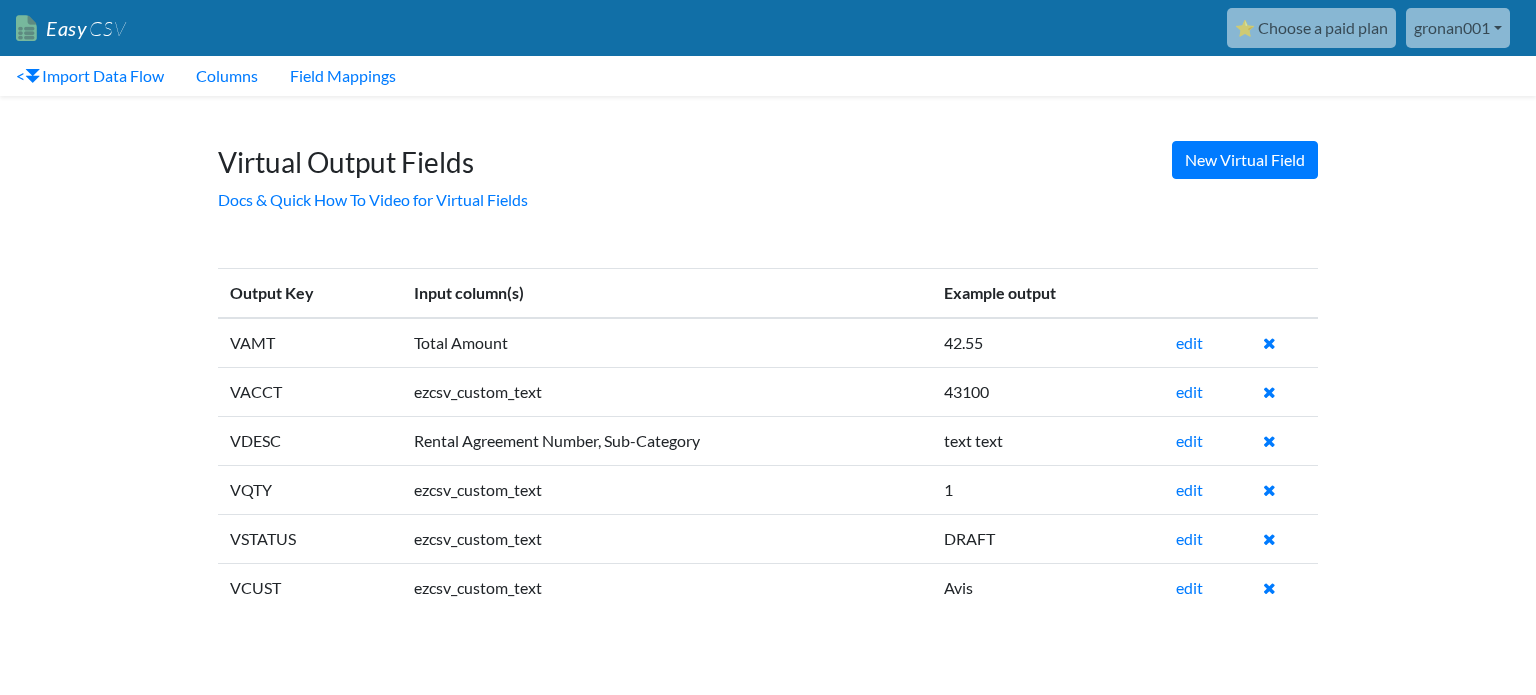 scroll, scrollTop: 0, scrollLeft: 0, axis: both 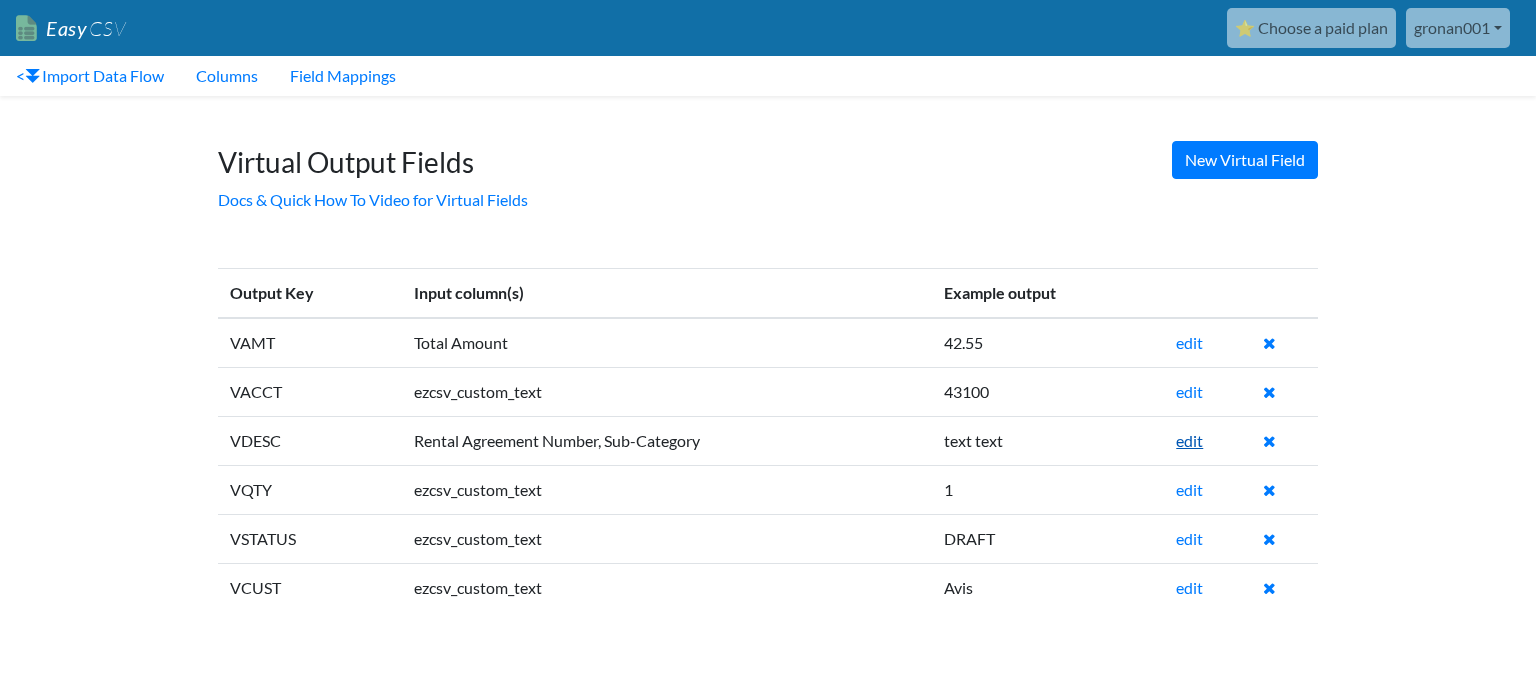 click on "edit" at bounding box center [1189, 440] 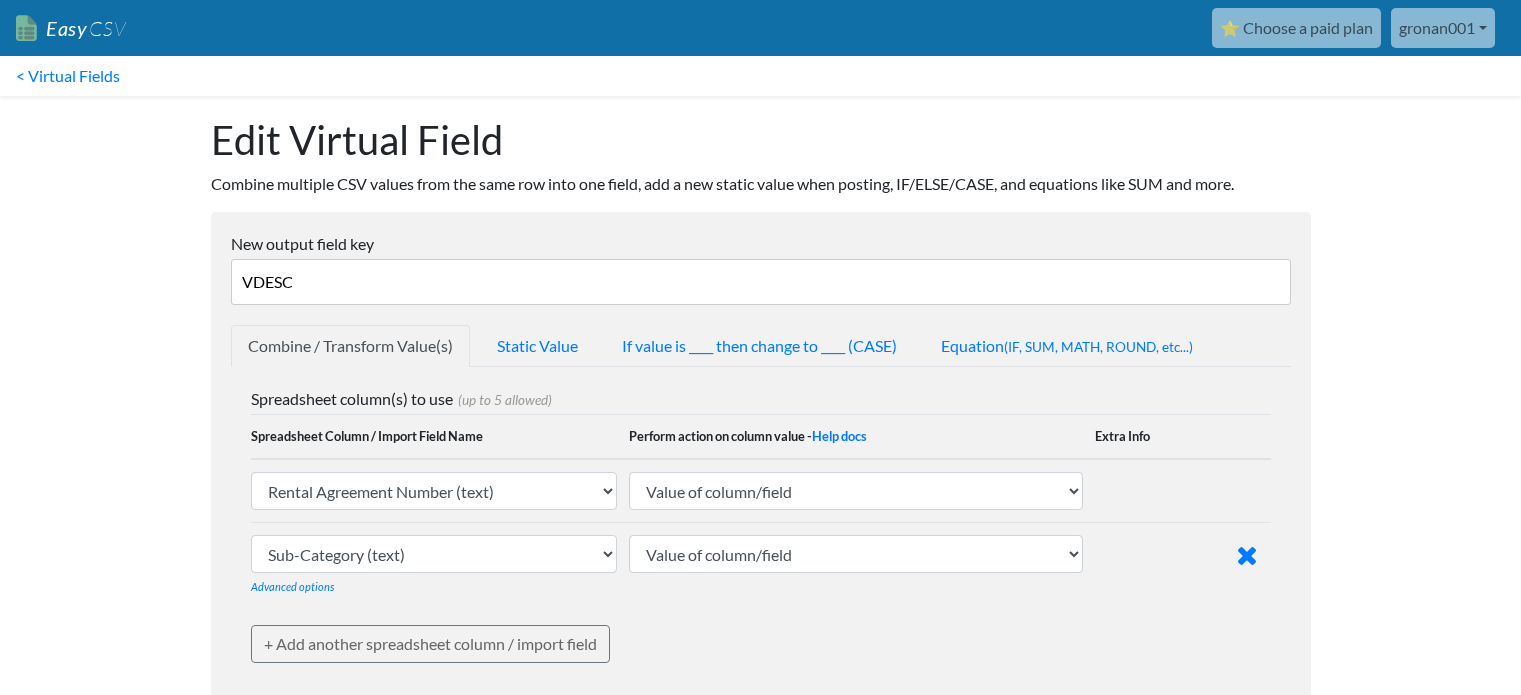 scroll, scrollTop: 0, scrollLeft: 0, axis: both 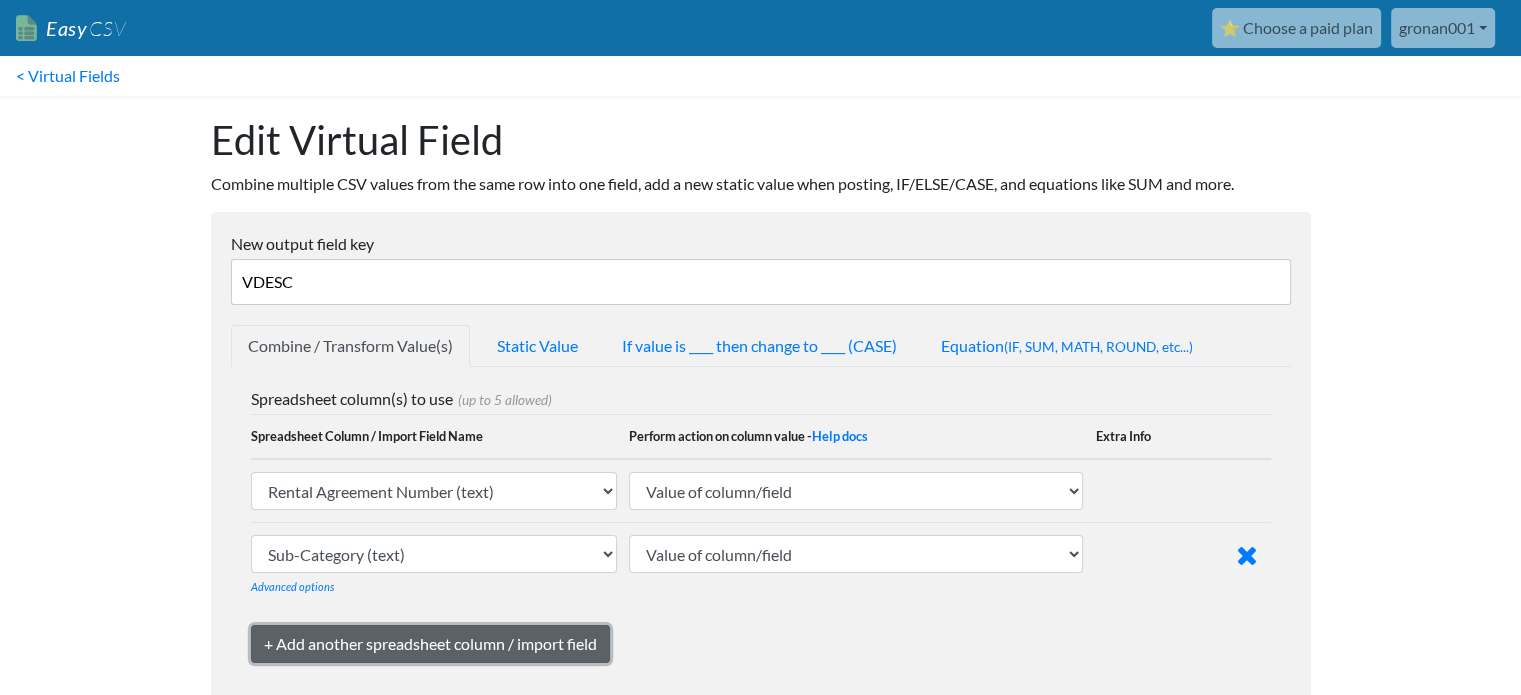 click on "+ Add another spreadsheet column / import field" at bounding box center [430, 644] 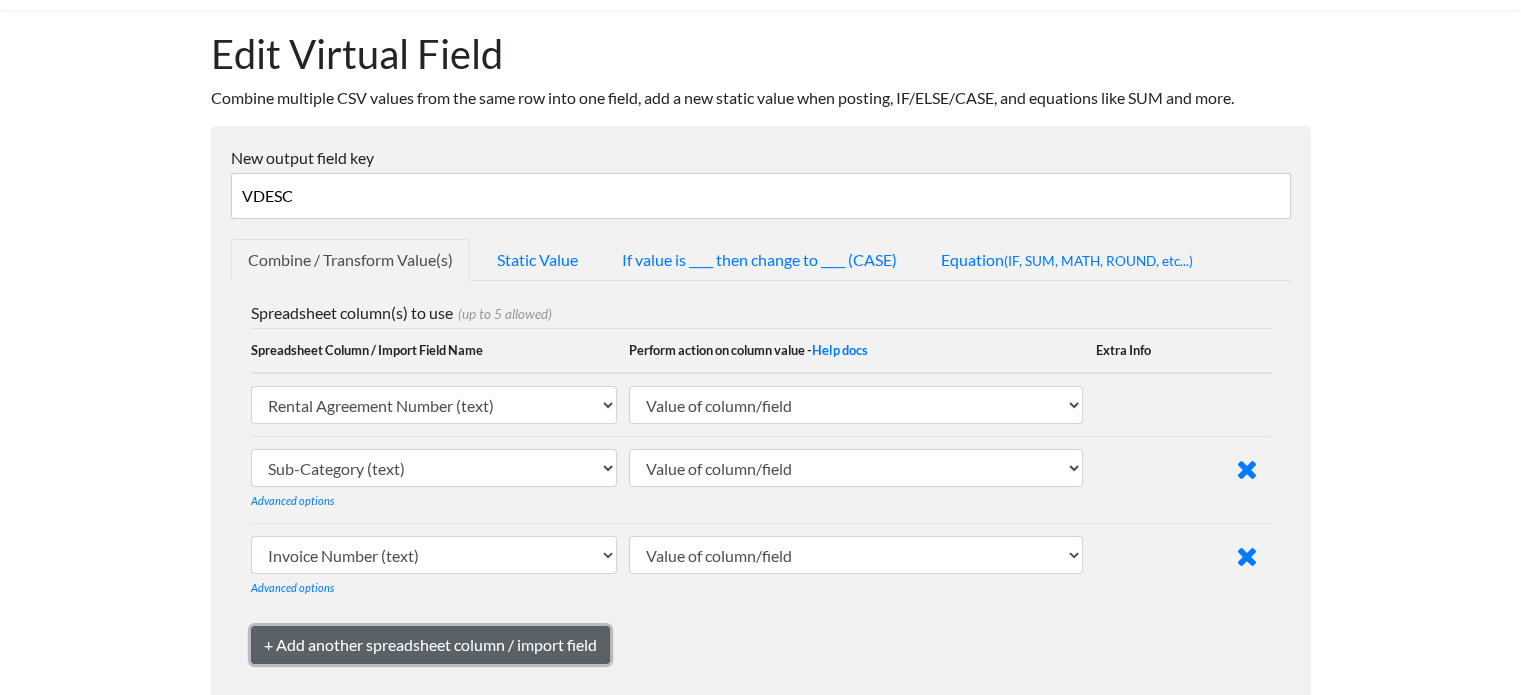 scroll, scrollTop: 200, scrollLeft: 0, axis: vertical 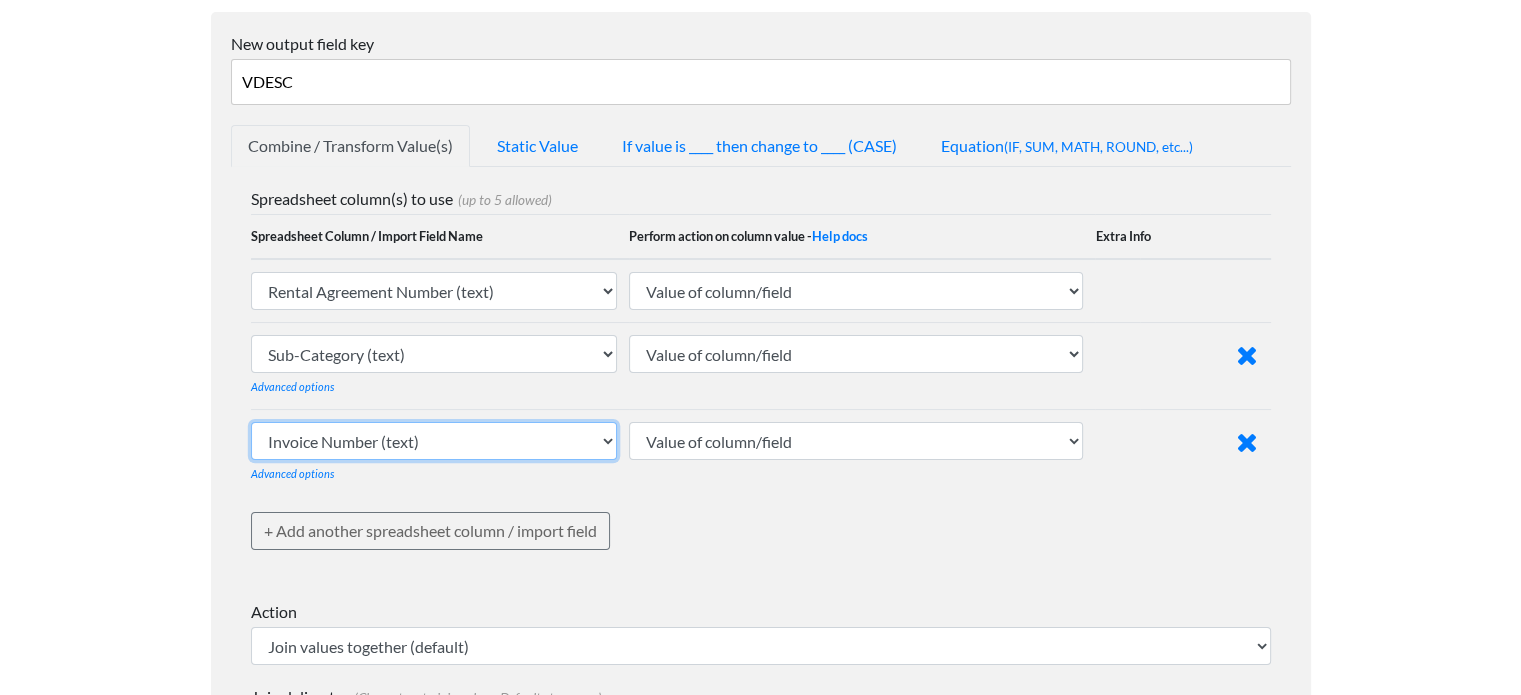 click on "Invoice Number (text)
Statement/Invoice Date (text)
Vendor Number (text)
Major Category (text)
Sub-Category (text)
Rental Agreement Number (text)
Licensee Rental Agreement Number (text)
Reservation Number (text)
MVA (text)
Vehicle Owner Mnemonic (text)
Vehicle Owner DBR/Worldwide Code (text)
Check-out Mnemonic (text)
Check-out DBR/Worldwide Code (text)
Check-out Date/Time (text)
Check-in Mnemonic (text)
Check-in DBR/Worldwide code (text)
Check-in Date/Time (text)
Amount Due Pre-GST (text)
GST Amount (text)
Total Amount (number (allows decimals))
Currency (text)
Processing Fee % (text)
Name of Renter (text)
Rate Code (text)
Coupon Number (text)
Coupon Amount (text)
Voucher Number (text)
Voucher Amount (text)
NVR indicator (text)
Counter product points (text)
Counter product amount (text)
Total Rental Amount (text)
T&M (text)
Total Payment Amount (text)
EasyCSV - Custom Text You Enter
EasyCSV - Import ID
EasyCSV - Importer email" at bounding box center (434, 291) 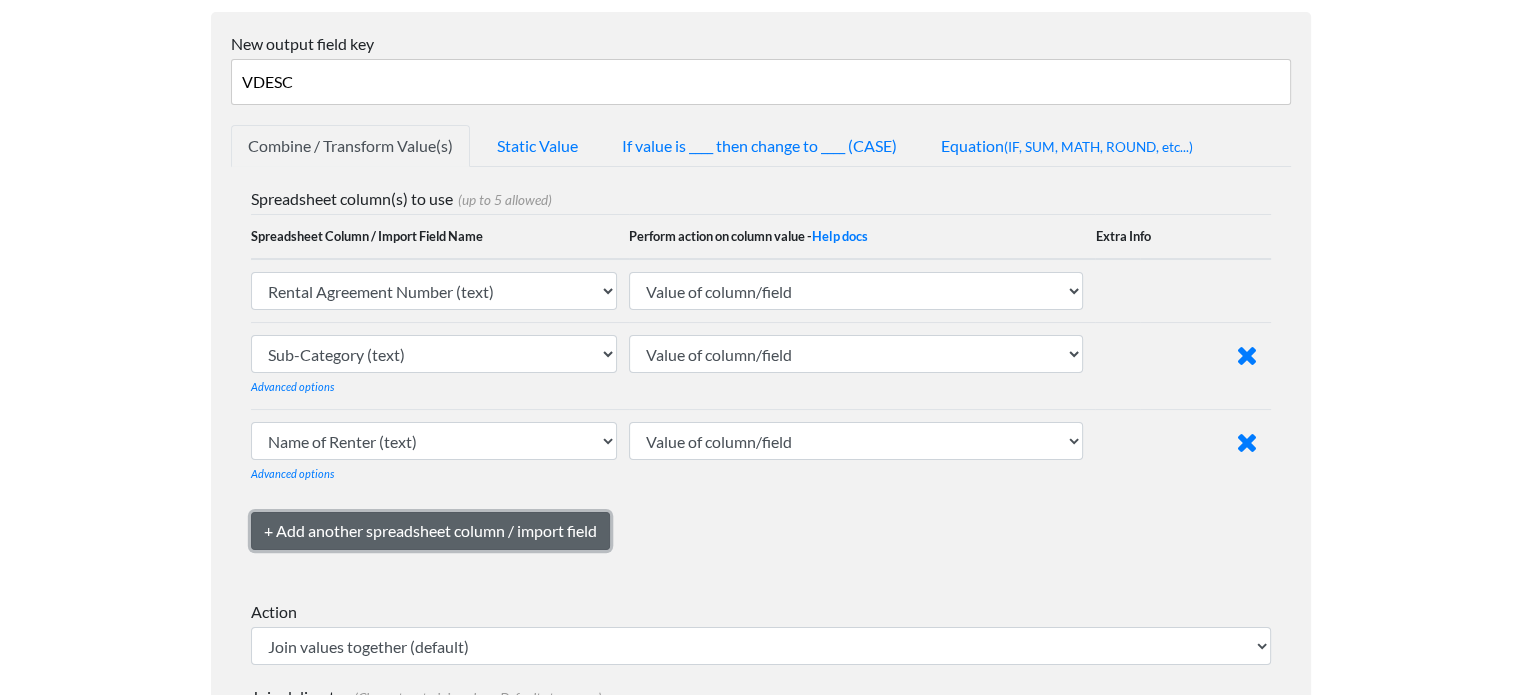 click on "+ Add another spreadsheet column / import field" at bounding box center (430, 531) 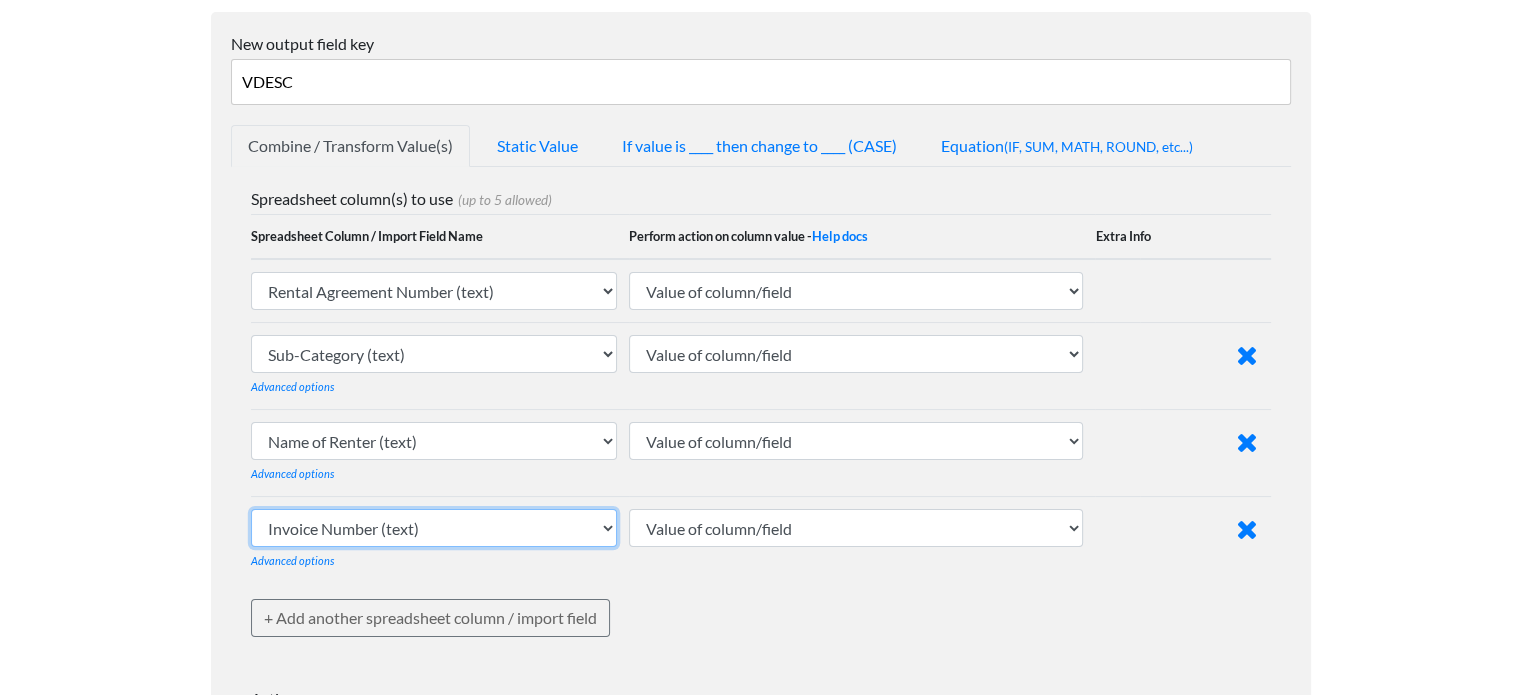 click on "Invoice Number (text)
Statement/Invoice Date (text)
Vendor Number (text)
Major Category (text)
Sub-Category (text)
Rental Agreement Number (text)
Licensee Rental Agreement Number (text)
Reservation Number (text)
MVA (text)
Vehicle Owner Mnemonic (text)
Vehicle Owner DBR/Worldwide Code (text)
Check-out Mnemonic (text)
Check-out DBR/Worldwide Code (text)
Check-out Date/Time (text)
Check-in Mnemonic (text)
Check-in DBR/Worldwide code (text)
Check-in Date/Time (text)
Amount Due Pre-GST (text)
GST Amount (text)
Total Amount (number (allows decimals))
Currency (text)
Processing Fee % (text)
Name of Renter (text)
Rate Code (text)
Coupon Number (text)
Coupon Amount (text)
Voucher Number (text)
Voucher Amount (text)
NVR indicator (text)
Counter product points (text)
Counter product amount (text)
Total Rental Amount (text)
T&M (text)
Total Payment Amount (text)
EasyCSV - Custom Text You Enter
EasyCSV - Import ID
EasyCSV - Importer email" at bounding box center (434, 291) 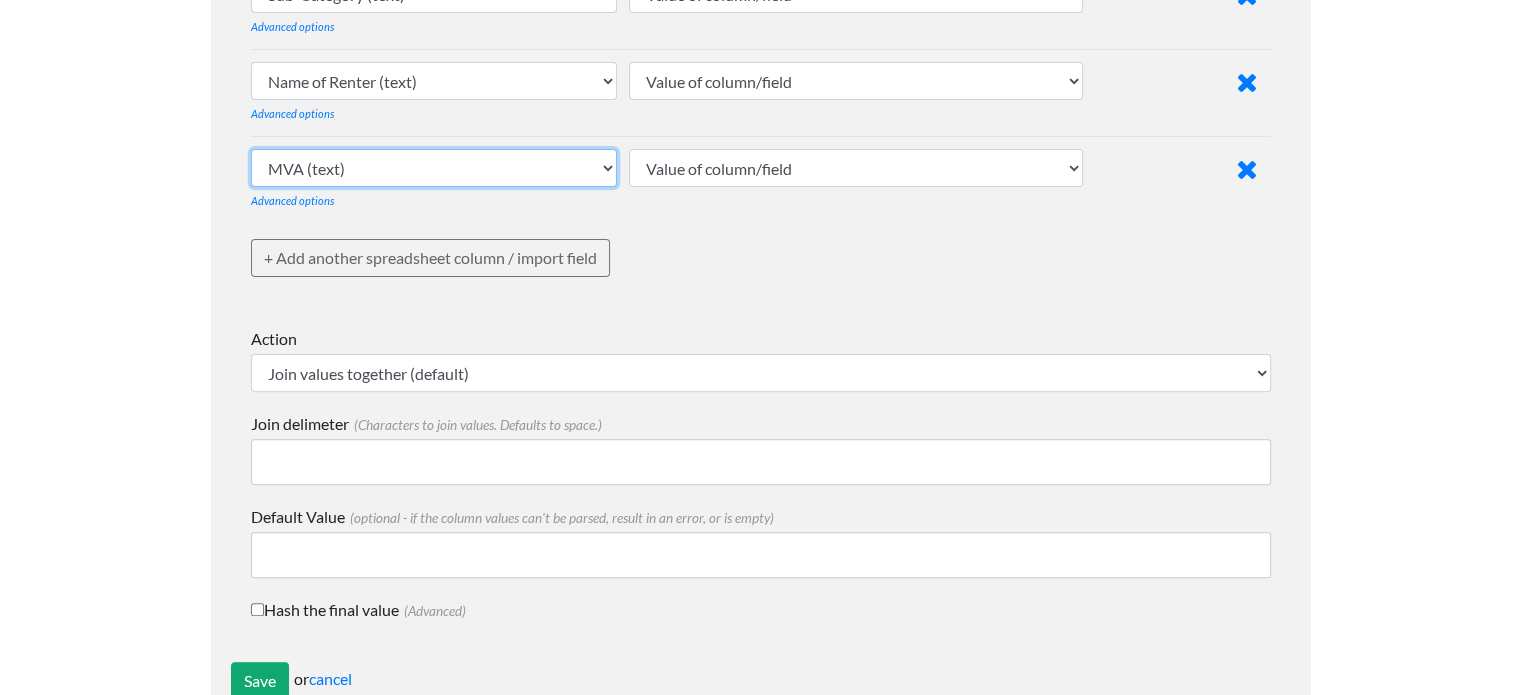 scroll, scrollTop: 600, scrollLeft: 0, axis: vertical 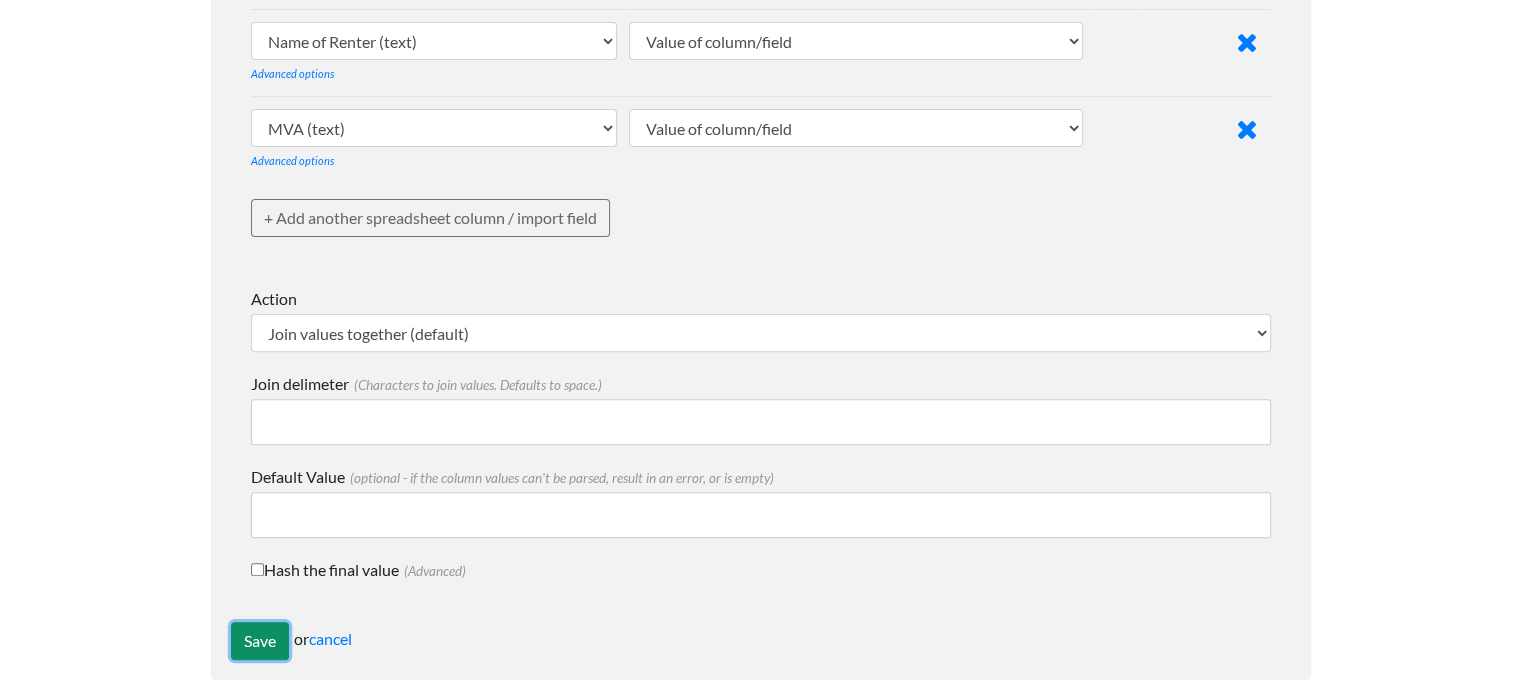 click on "Save" at bounding box center (260, 641) 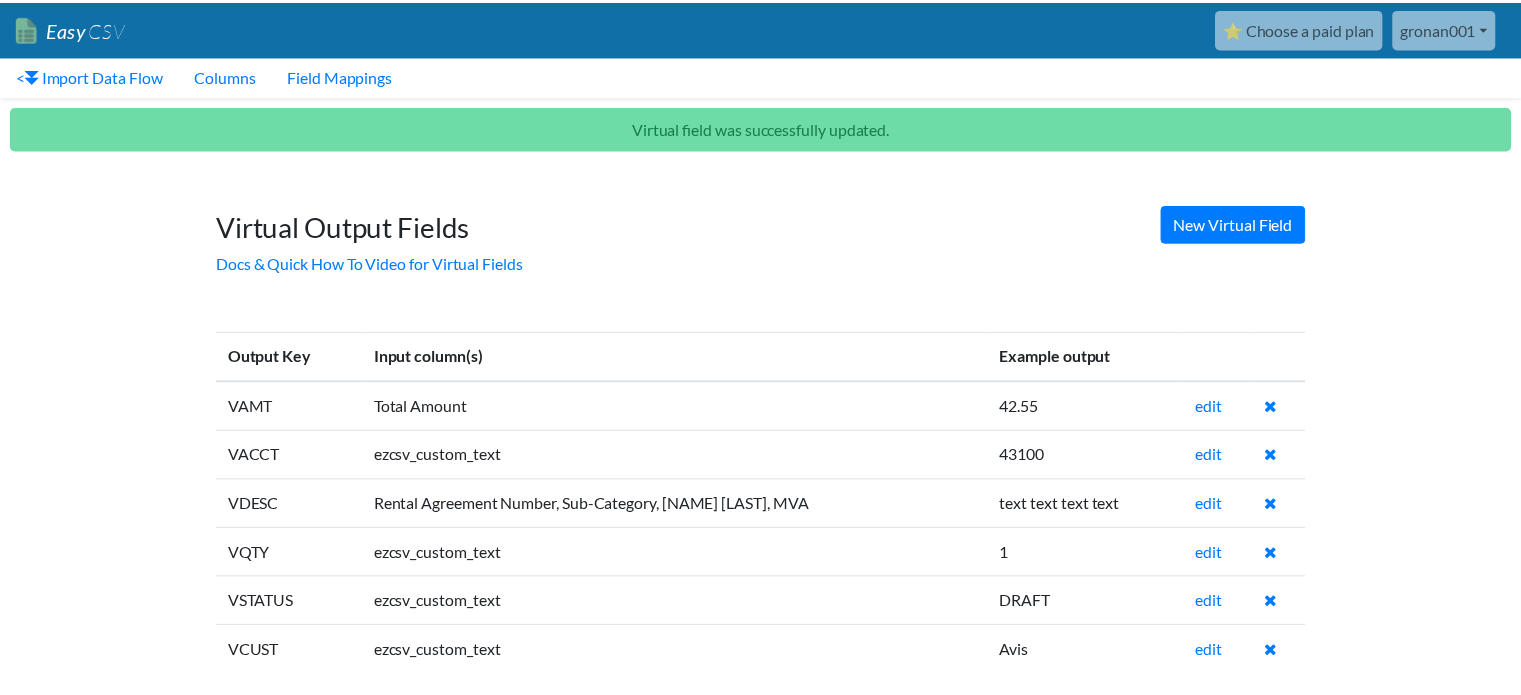 scroll, scrollTop: 0, scrollLeft: 0, axis: both 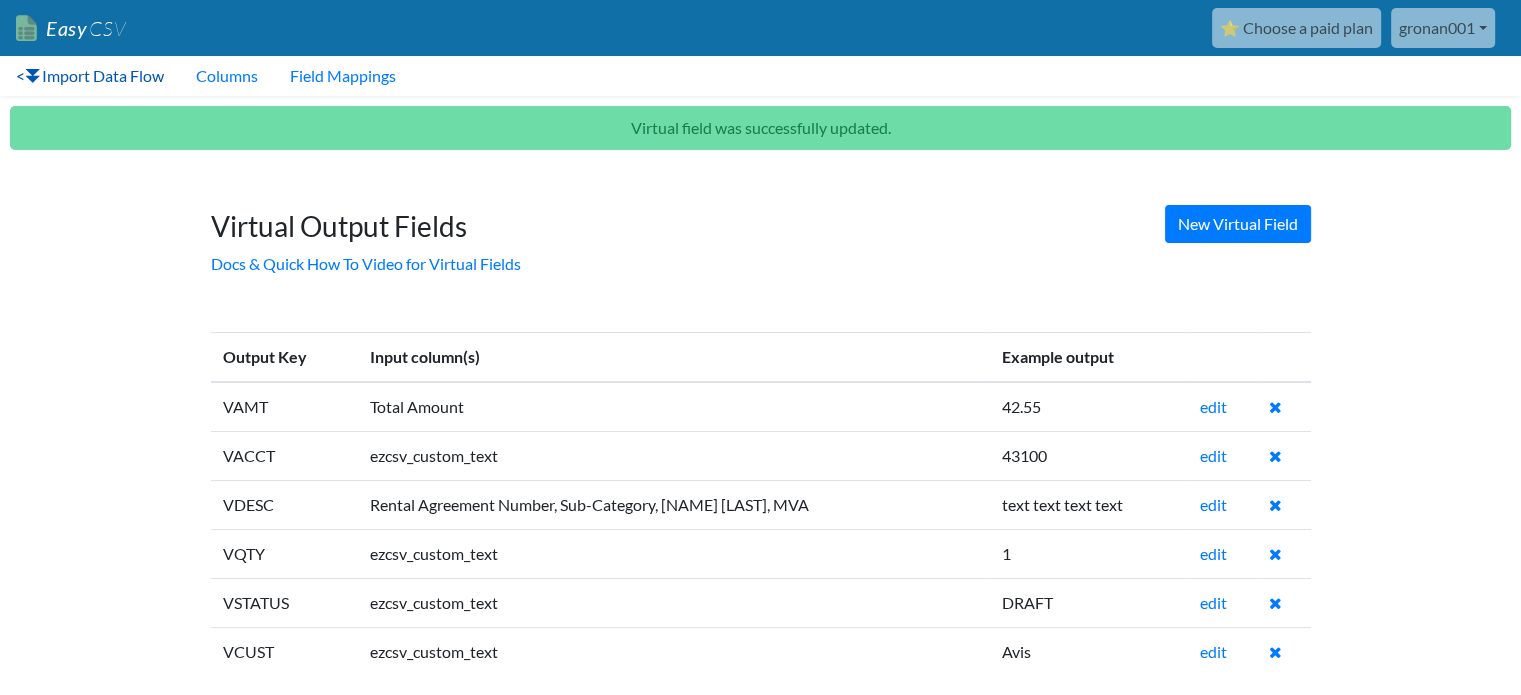 click on "<   Import Data Flow" at bounding box center (90, 76) 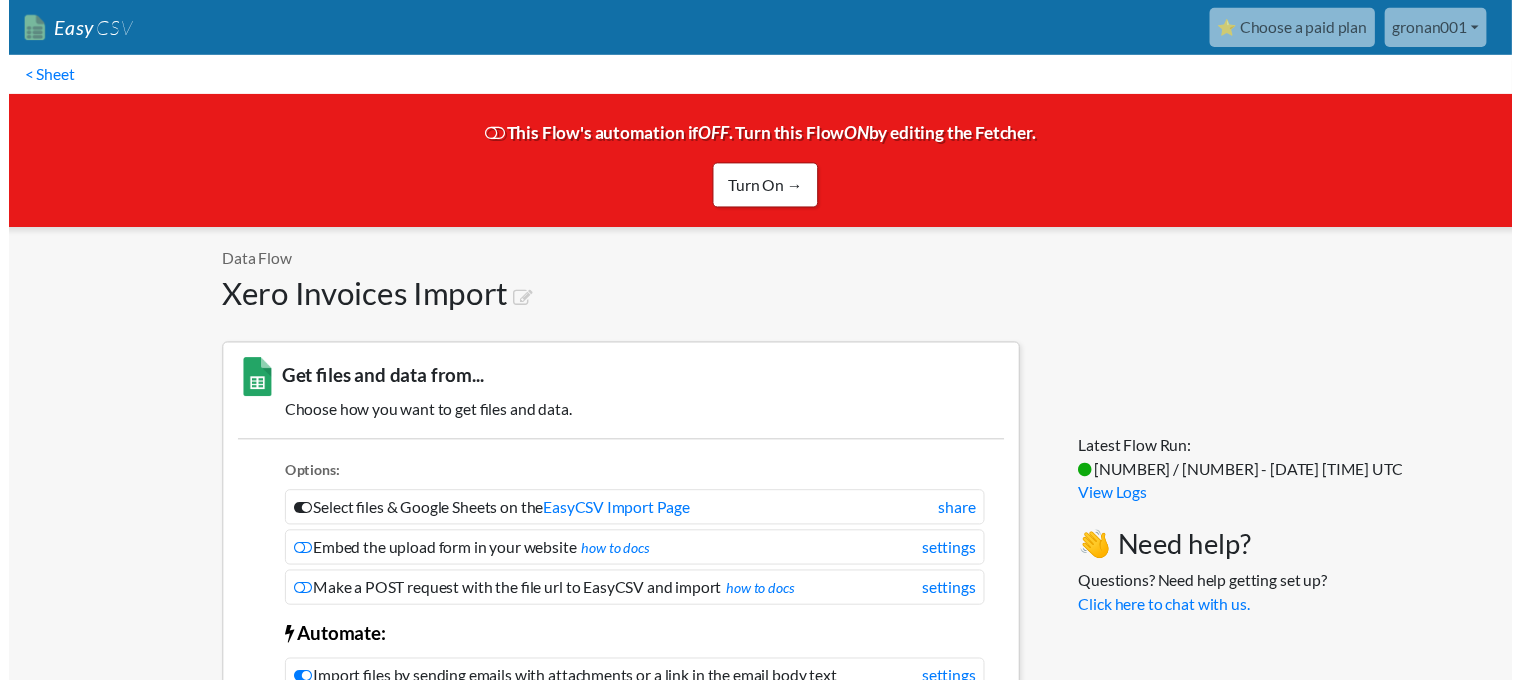 scroll, scrollTop: 0, scrollLeft: 0, axis: both 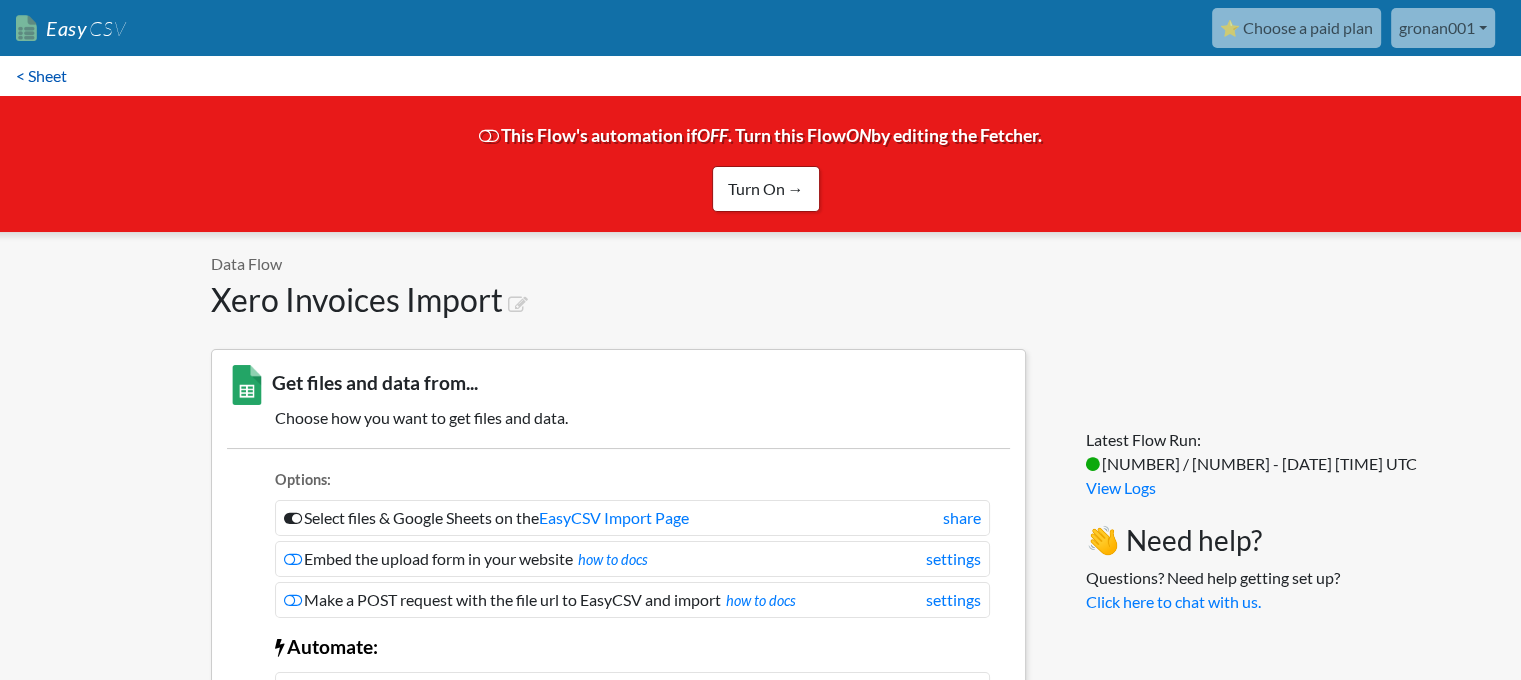 click on "< Sheet" at bounding box center (41, 76) 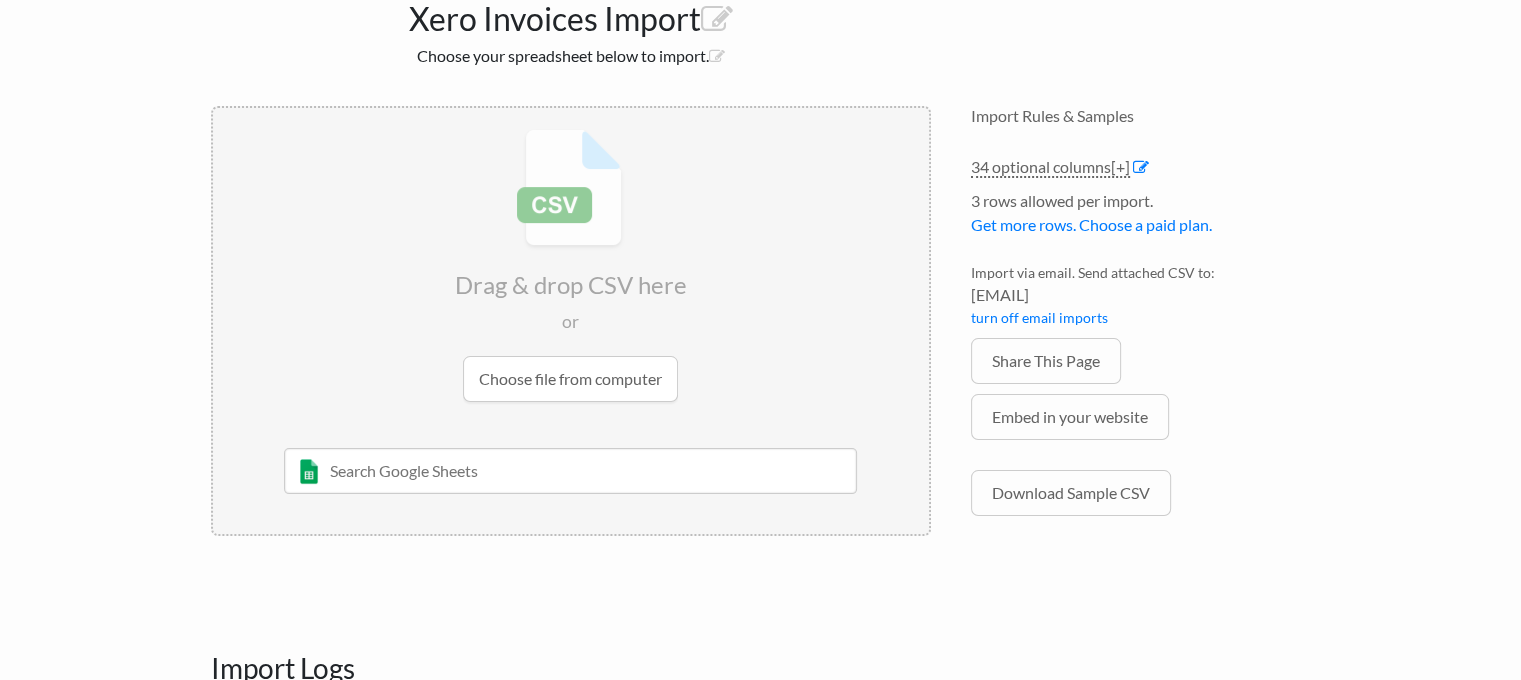 scroll, scrollTop: 300, scrollLeft: 0, axis: vertical 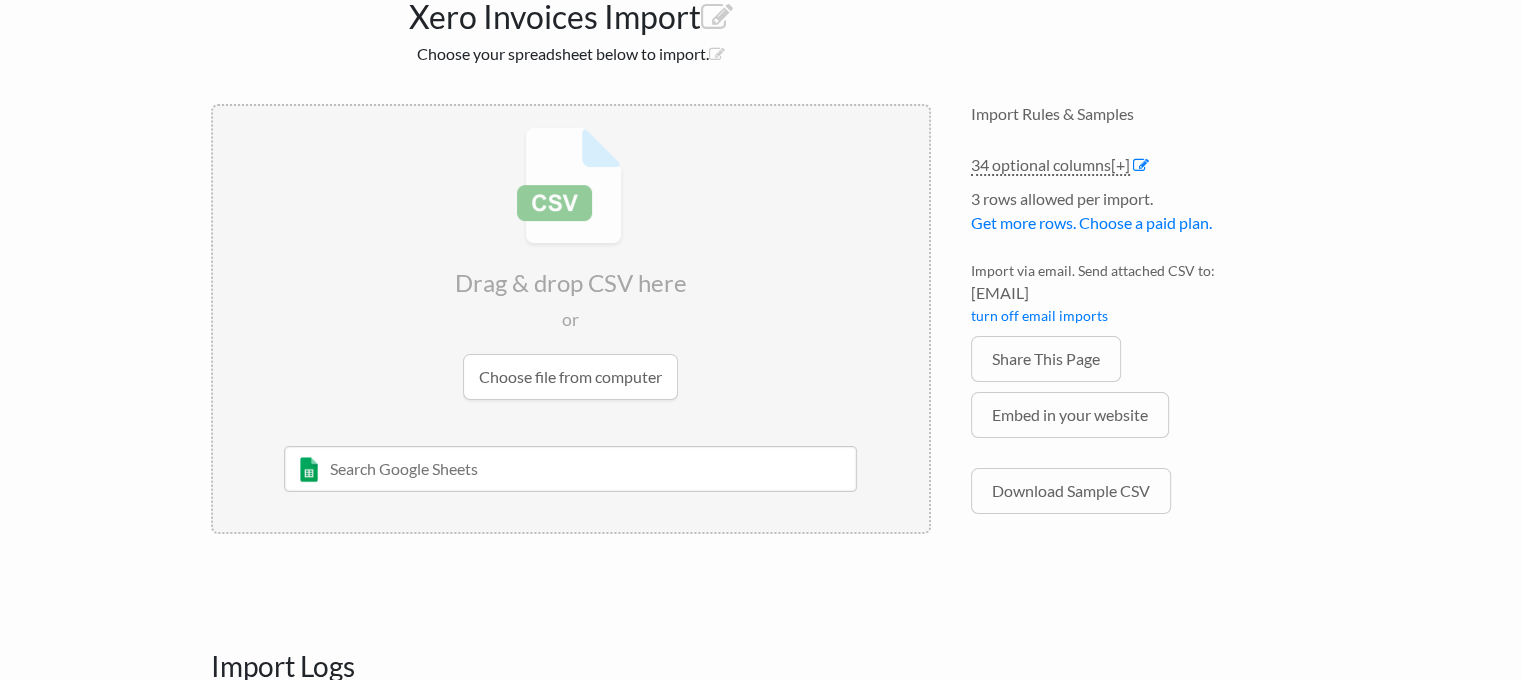click at bounding box center [570, 469] 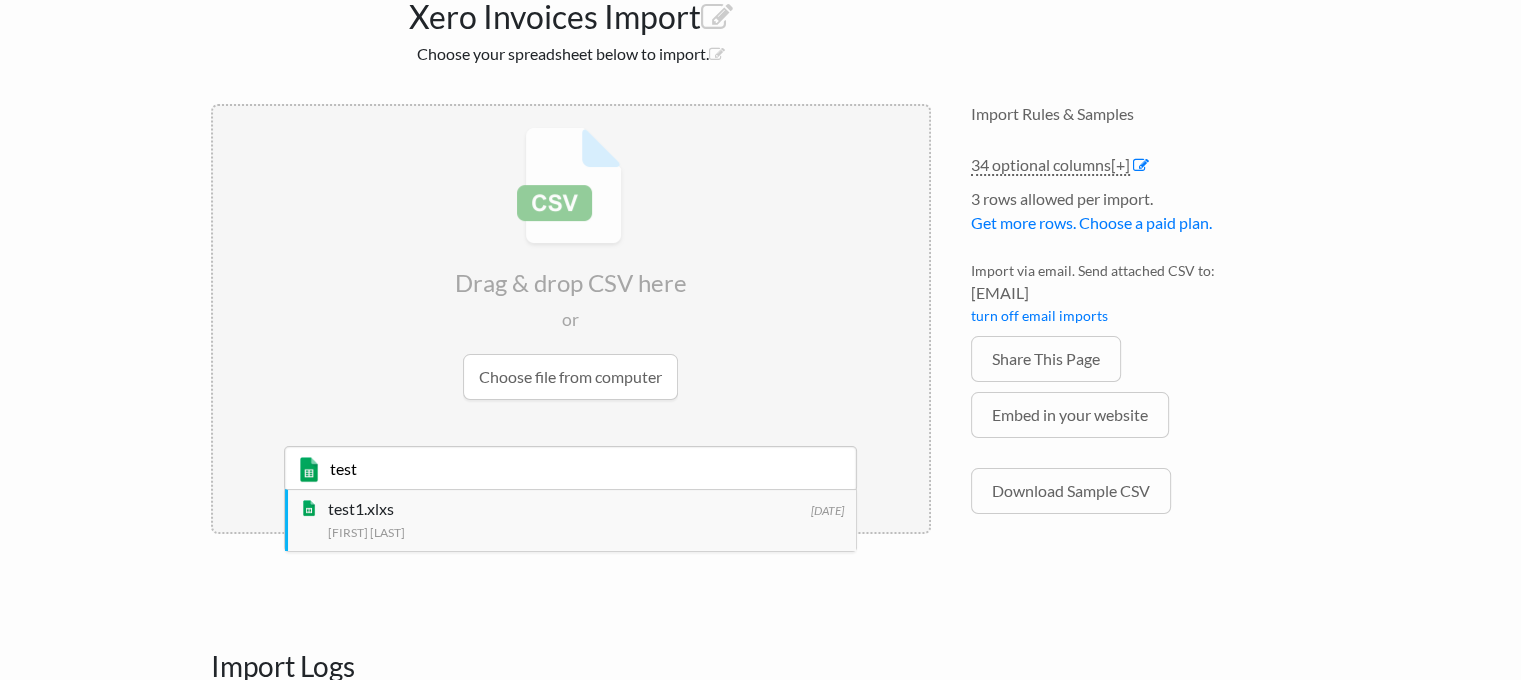 type on "test" 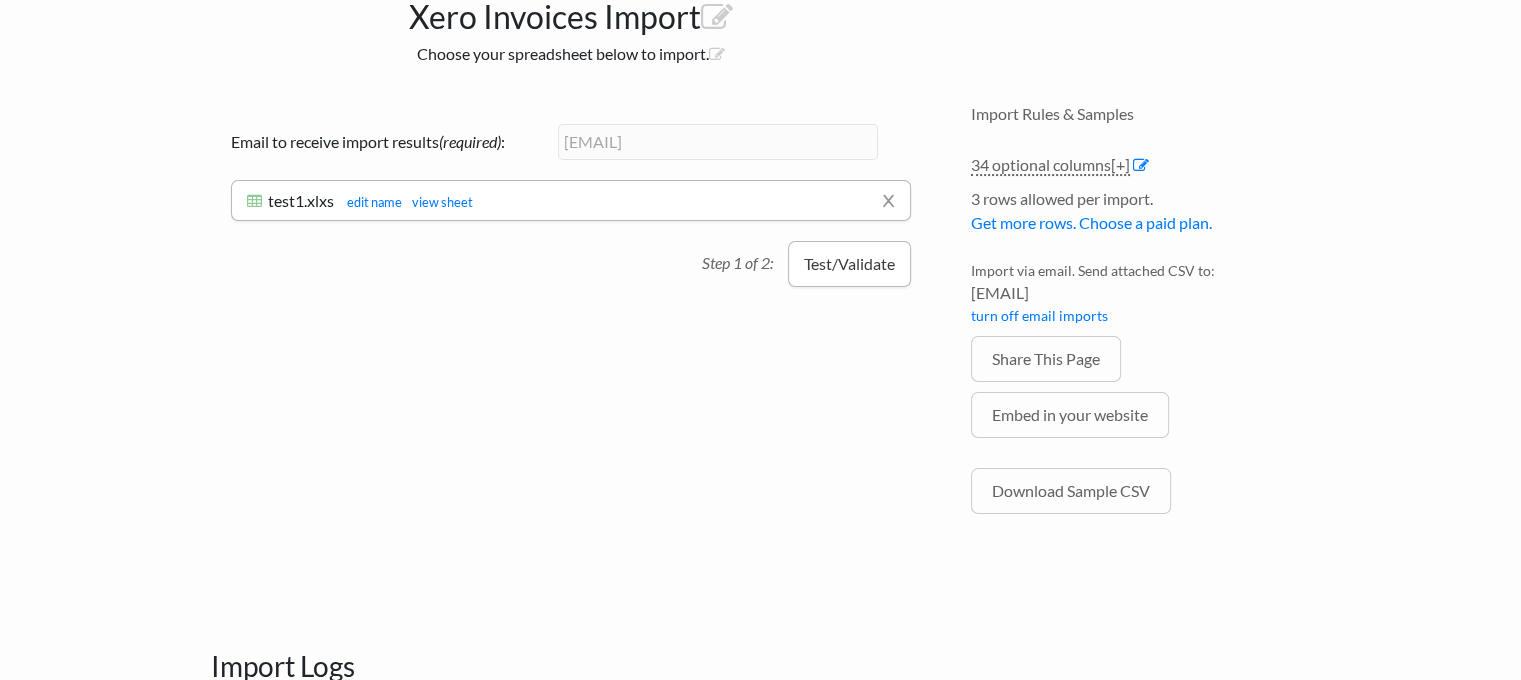 click on "Test/Validate" at bounding box center [849, 264] 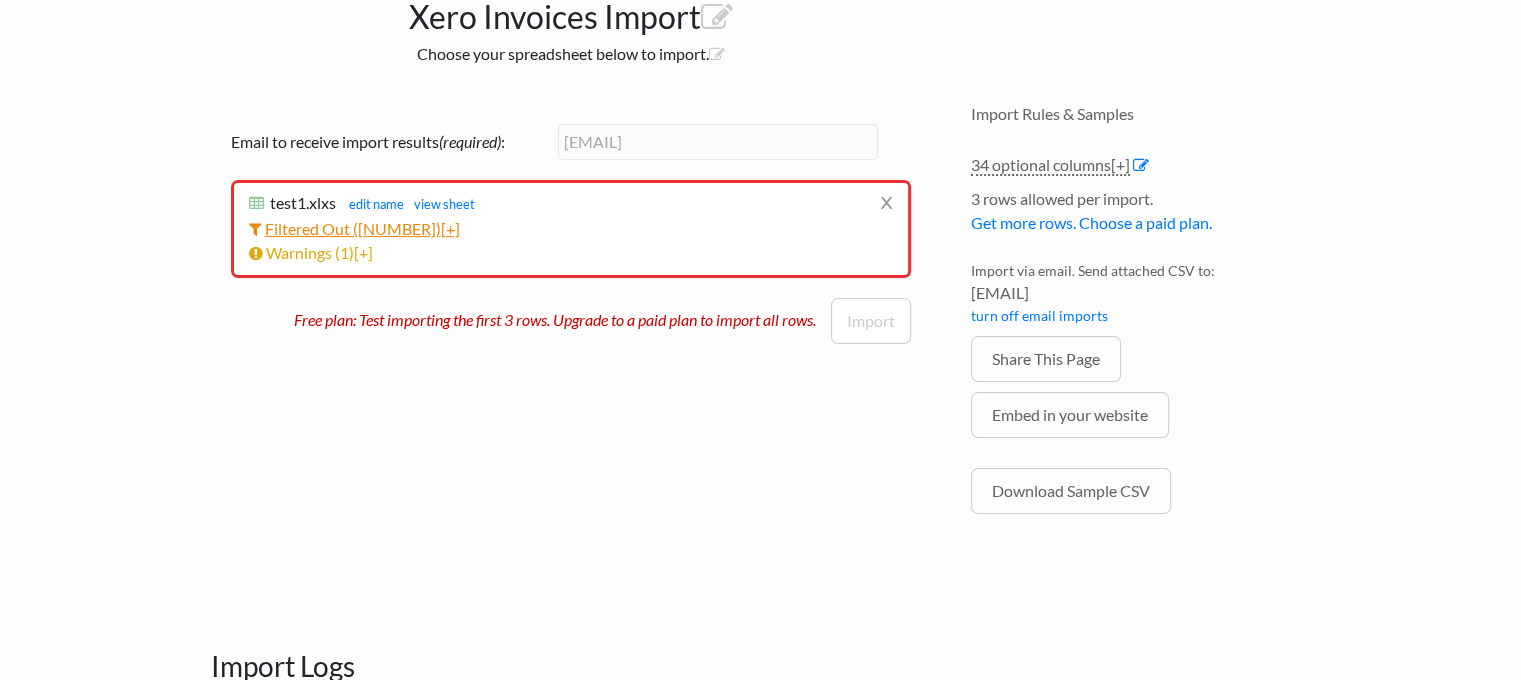 click on "[+]" at bounding box center [450, 228] 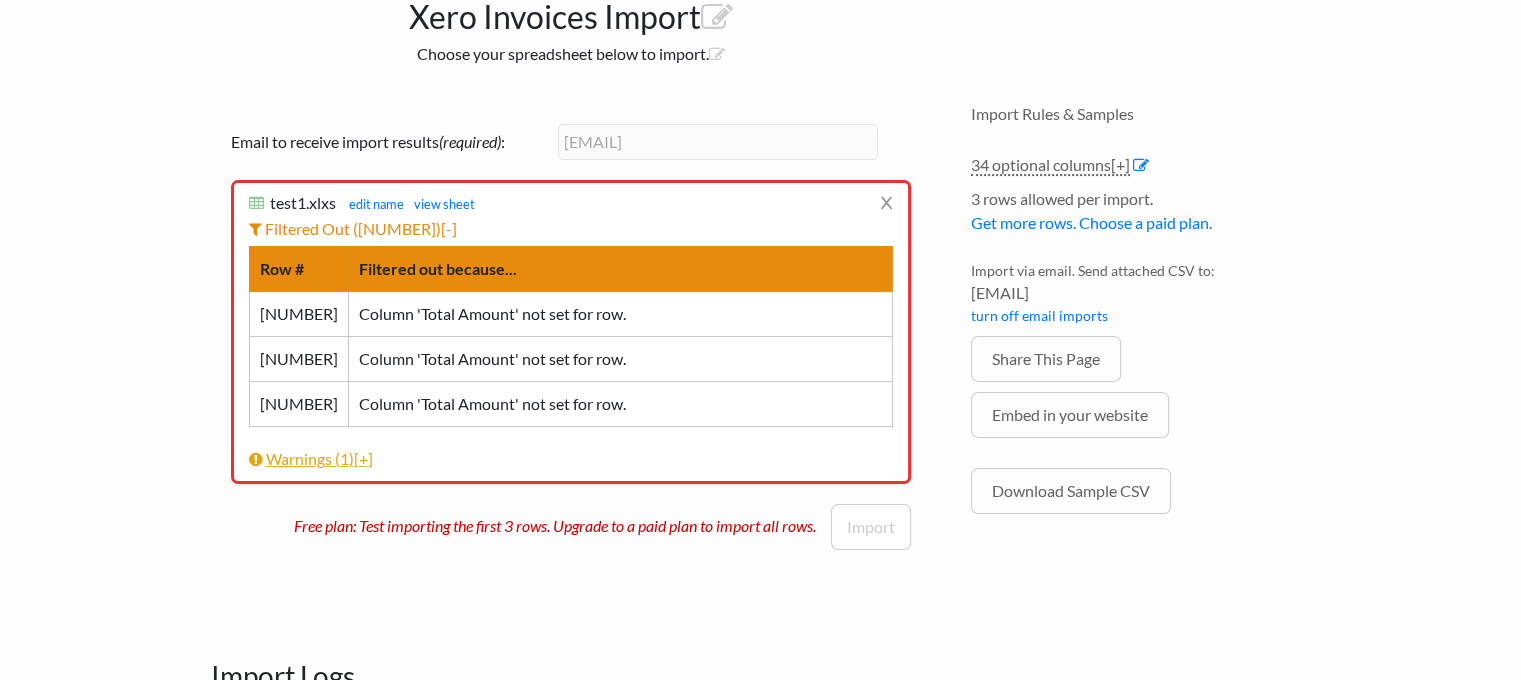 click on "[+]" at bounding box center [363, 458] 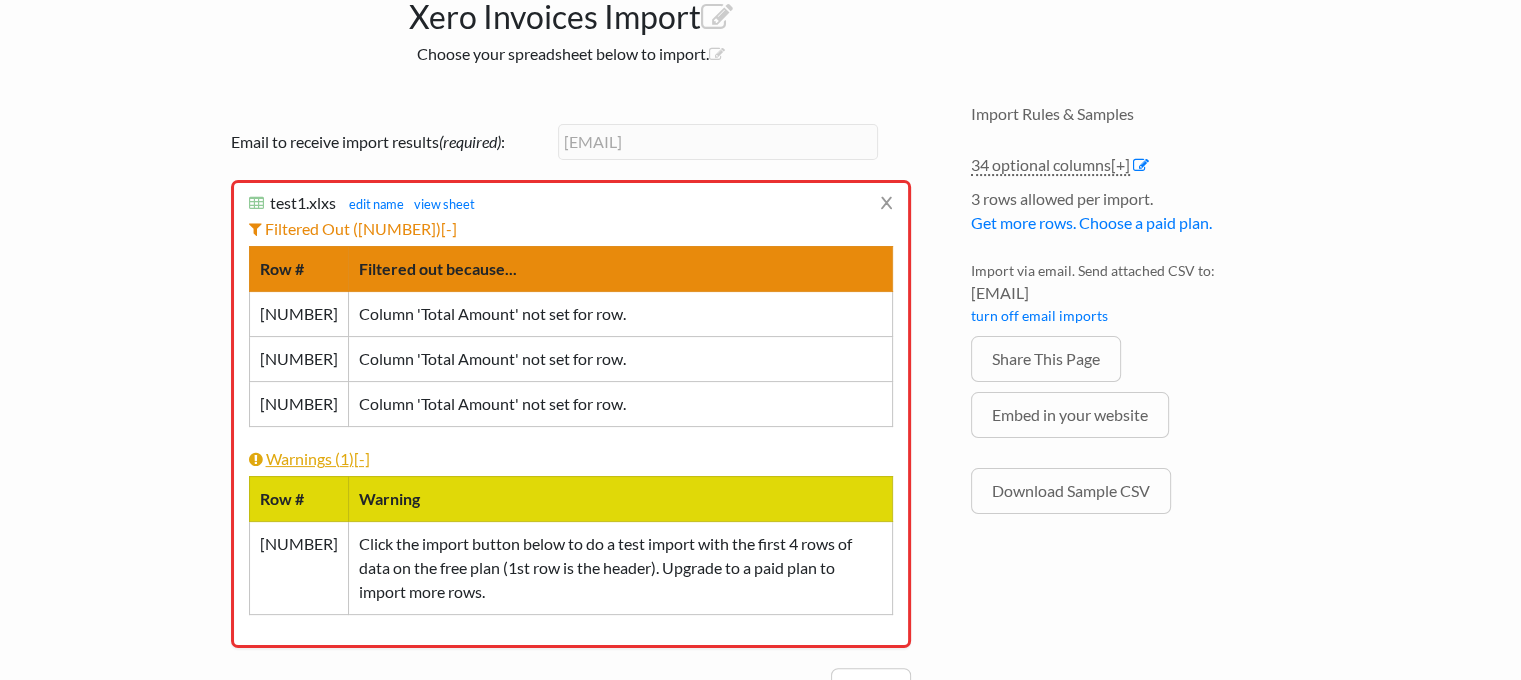 click on "[-]" at bounding box center (362, 458) 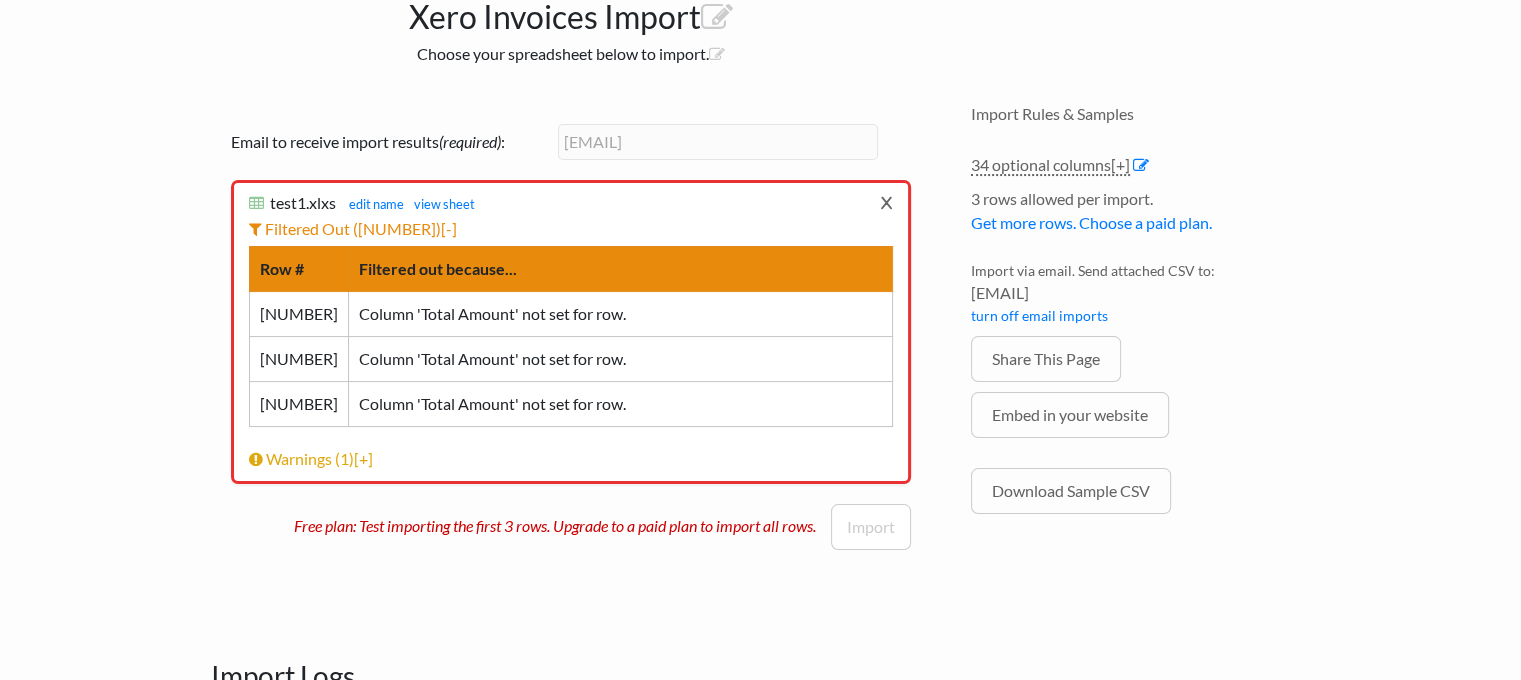 click on "x" at bounding box center [886, 202] 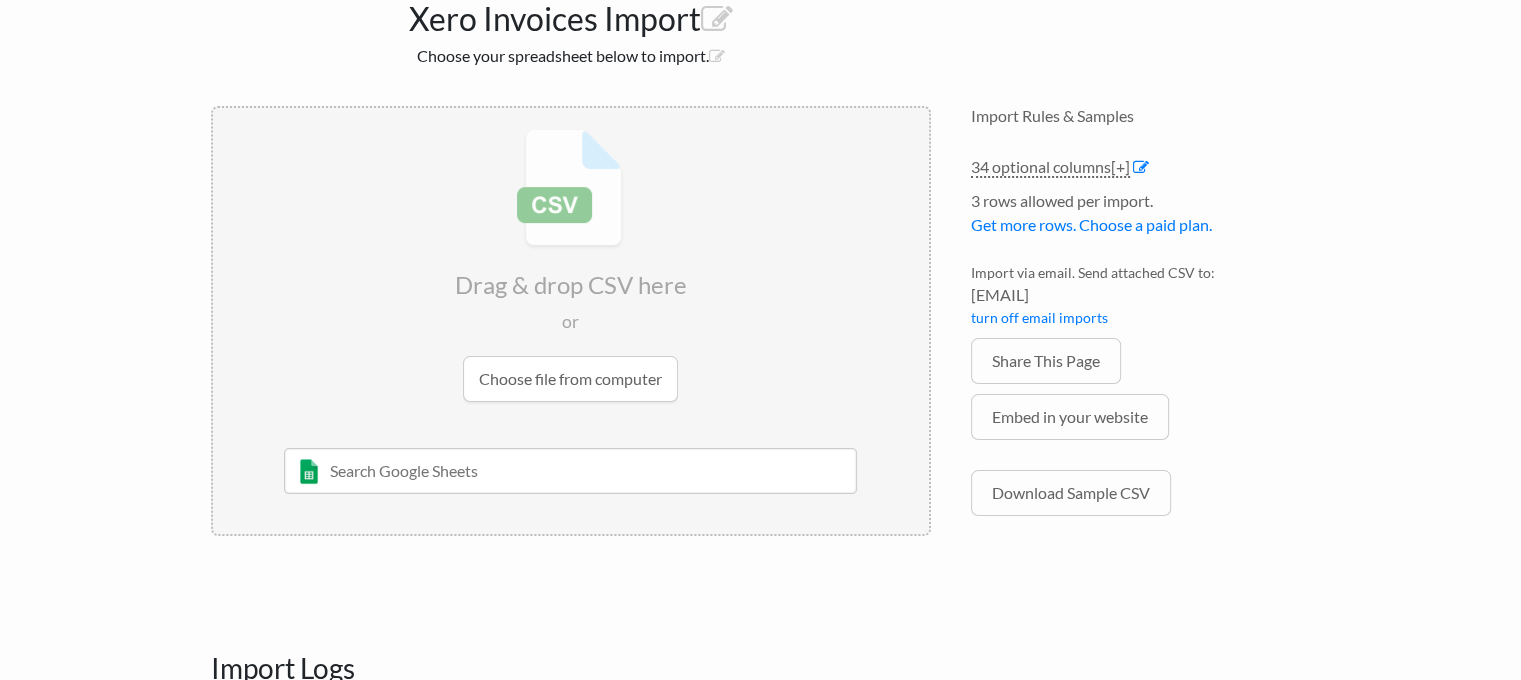 scroll, scrollTop: 0, scrollLeft: 0, axis: both 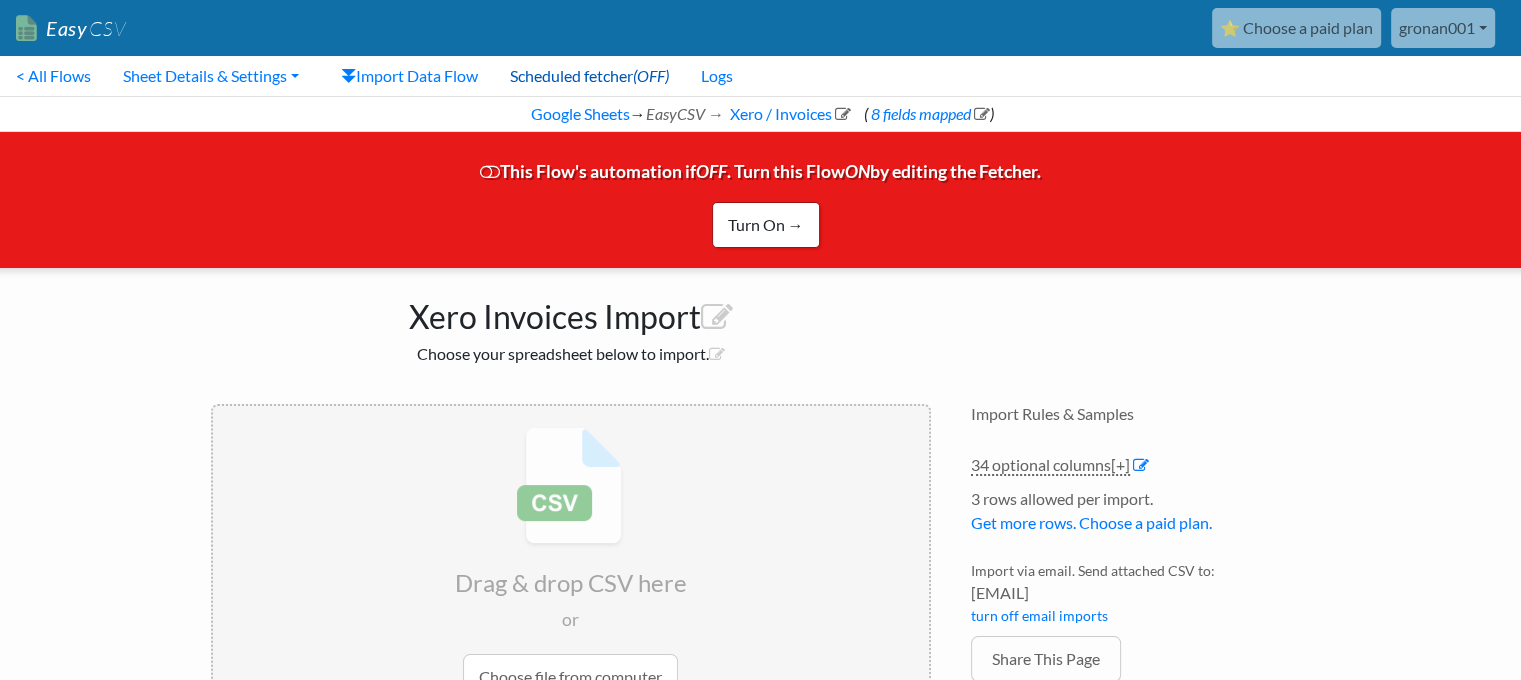 click on "Scheduled fetcher  (OFF)" at bounding box center [589, 76] 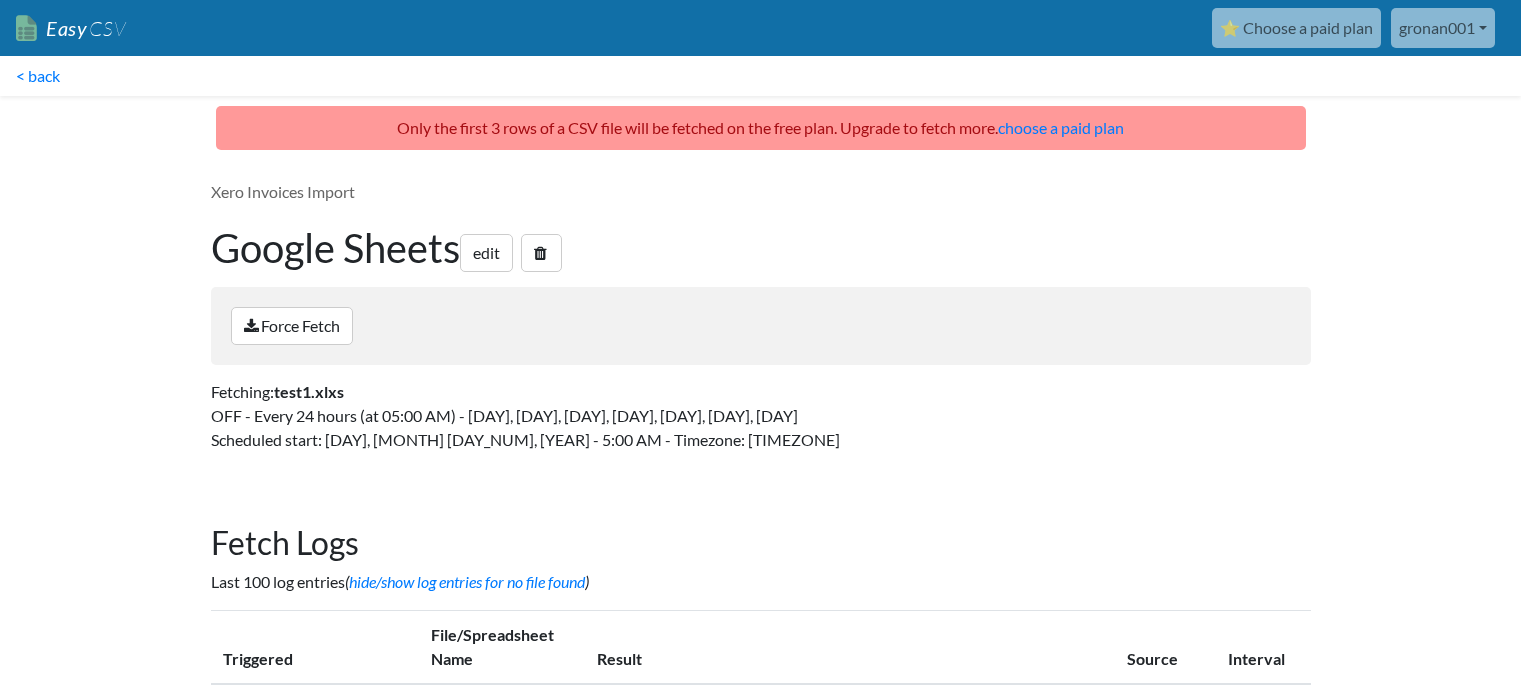 scroll, scrollTop: 0, scrollLeft: 0, axis: both 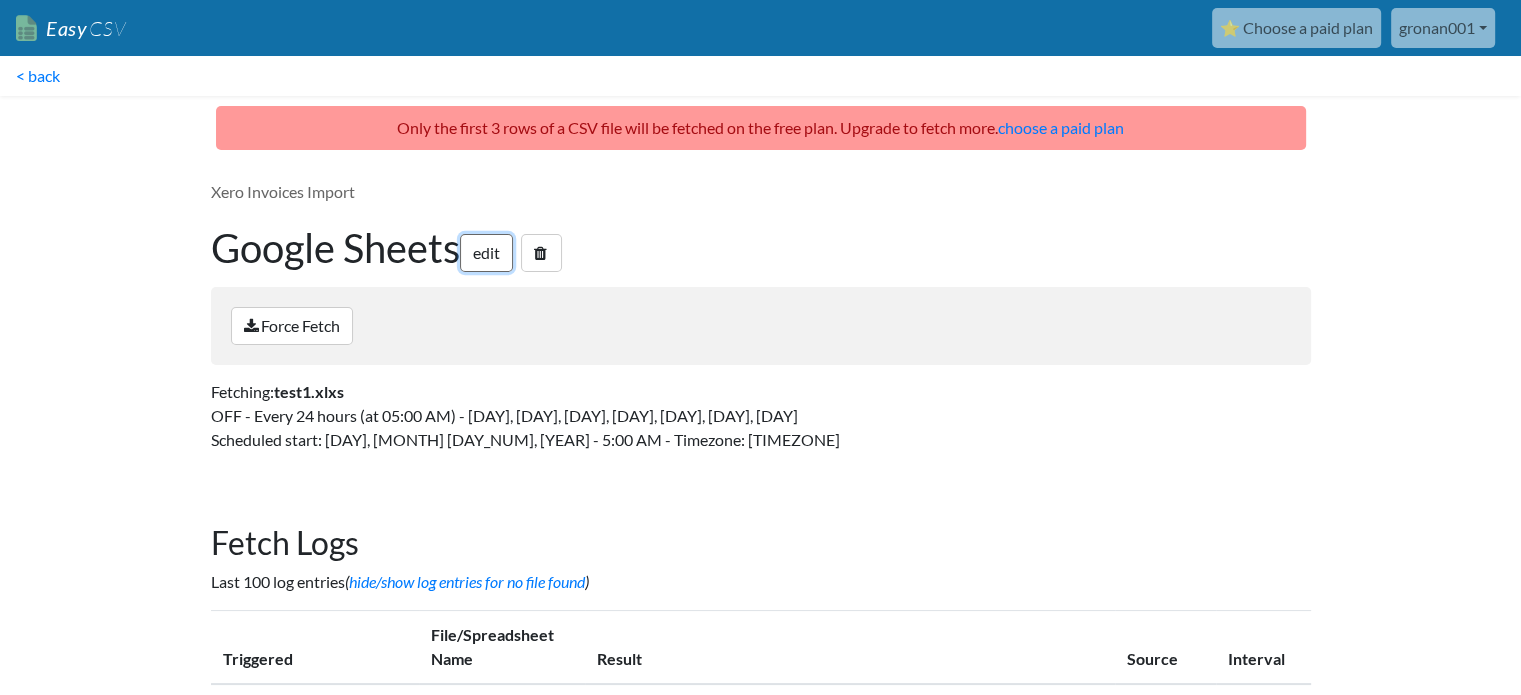 click on "edit" at bounding box center (486, 253) 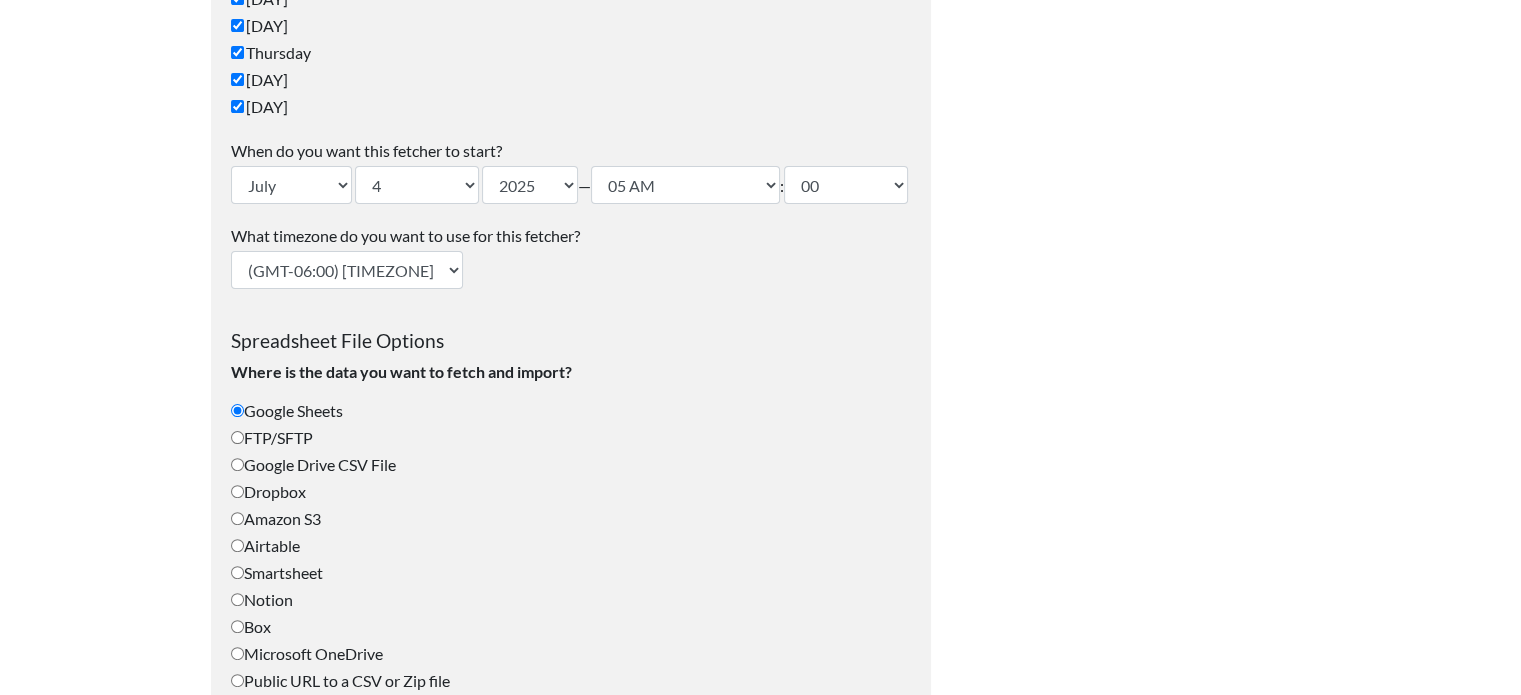 scroll, scrollTop: 0, scrollLeft: 0, axis: both 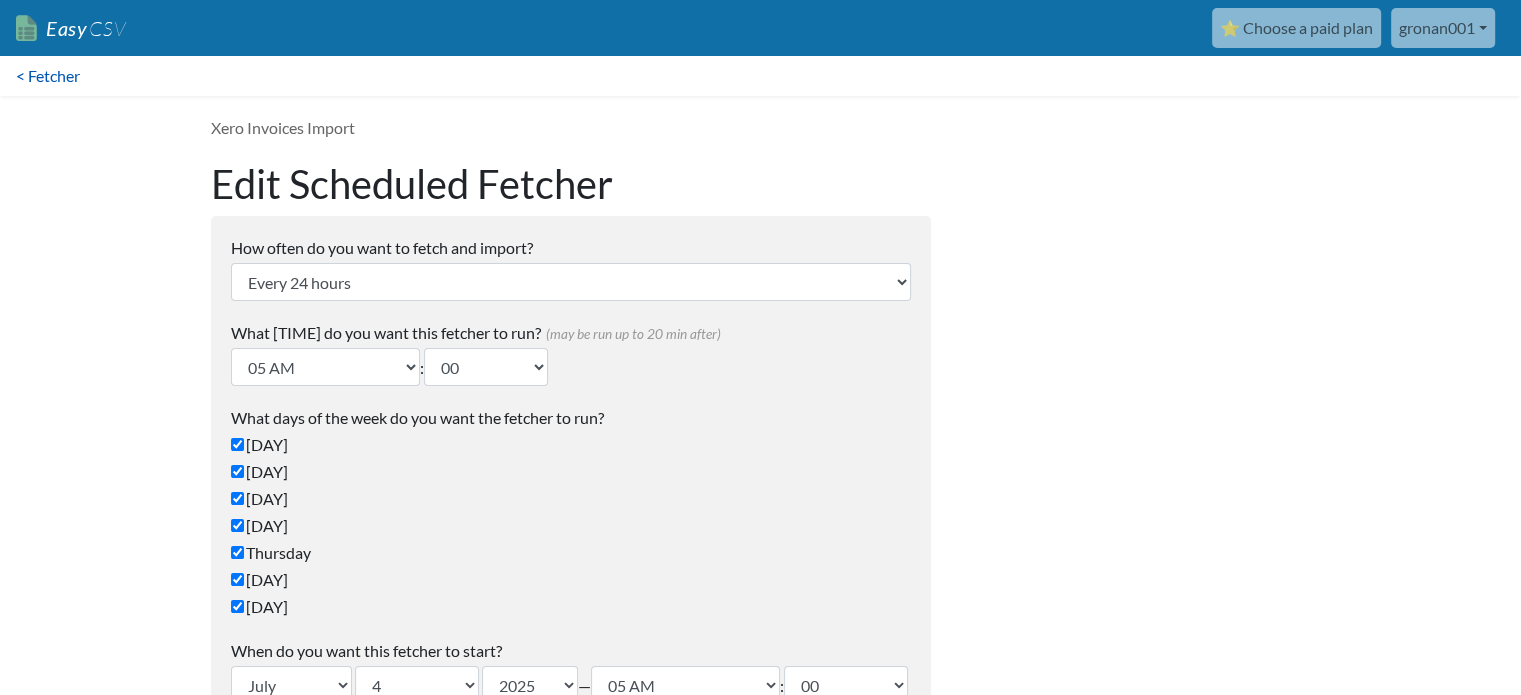 click on "< Fetcher" at bounding box center [48, 76] 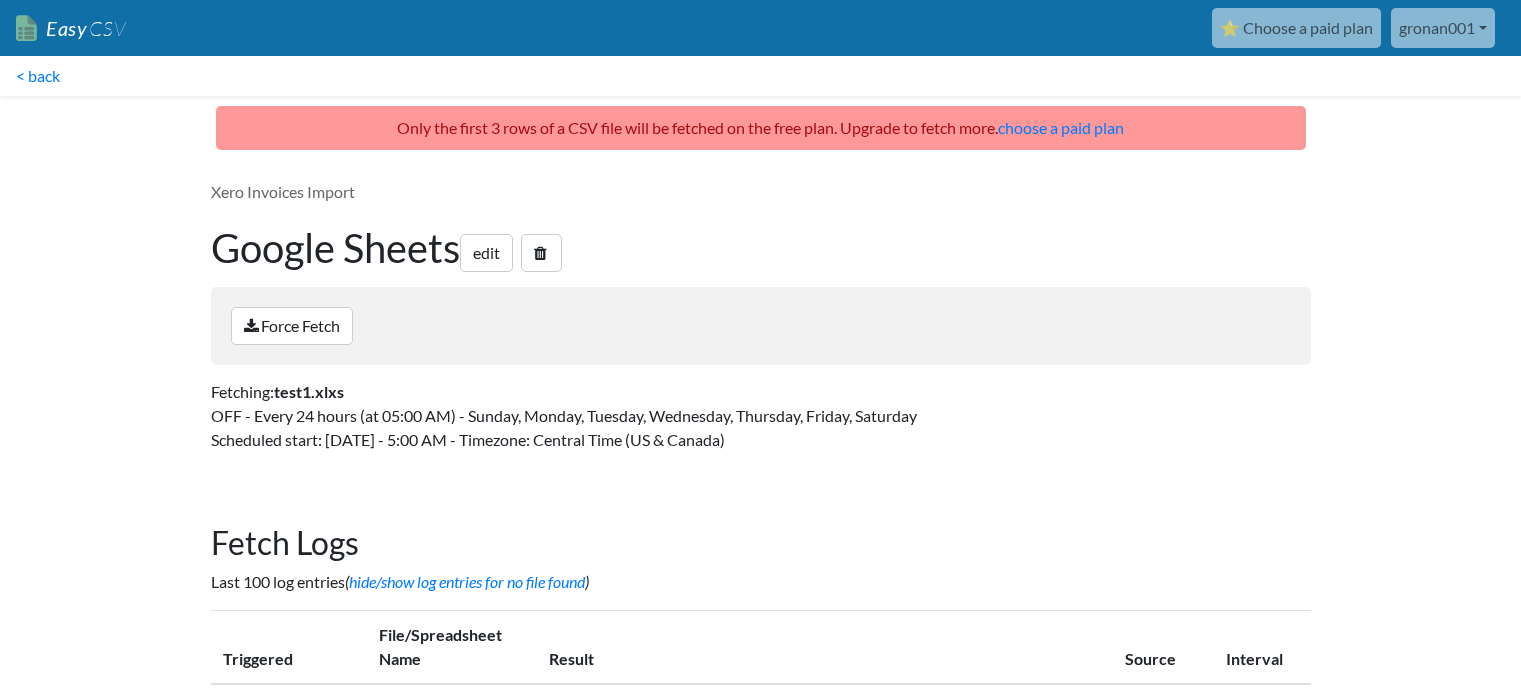 scroll, scrollTop: 0, scrollLeft: 0, axis: both 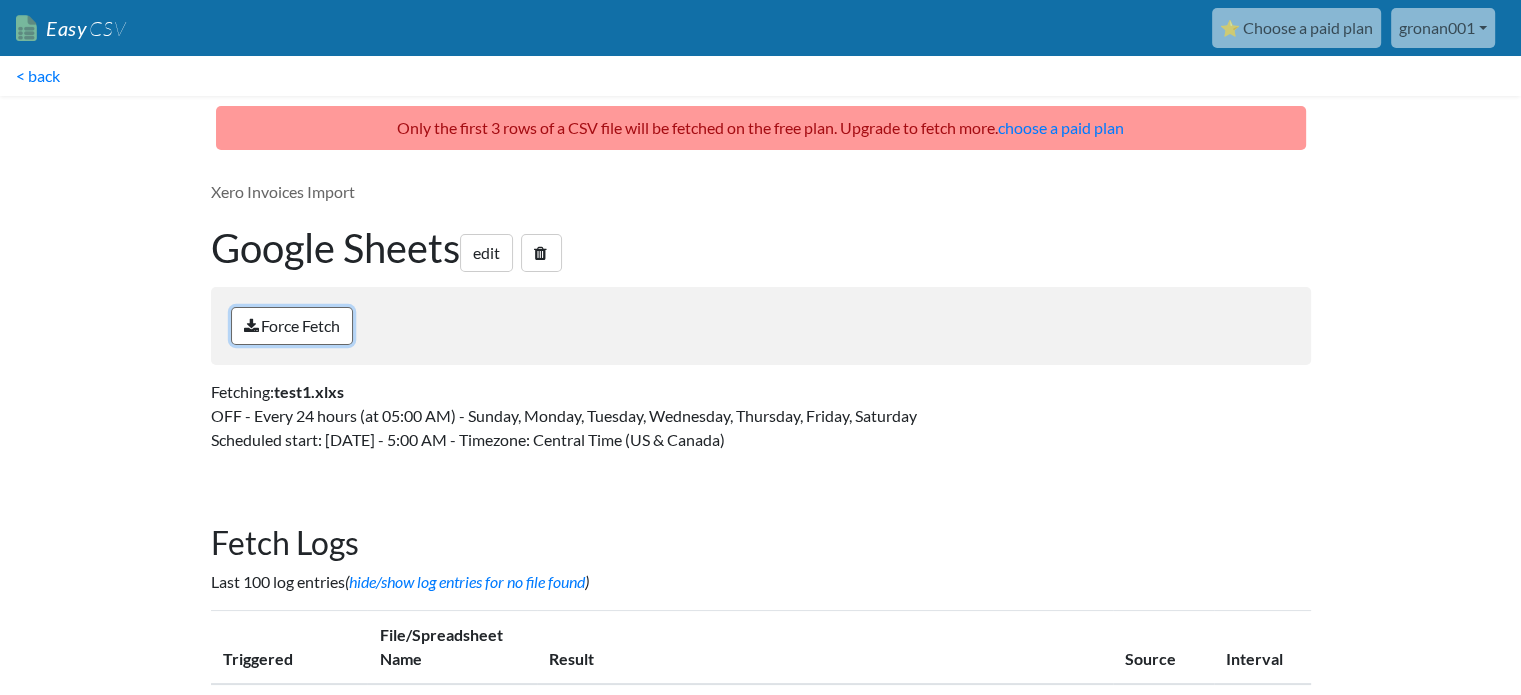 click on "Force Fetch" at bounding box center (292, 326) 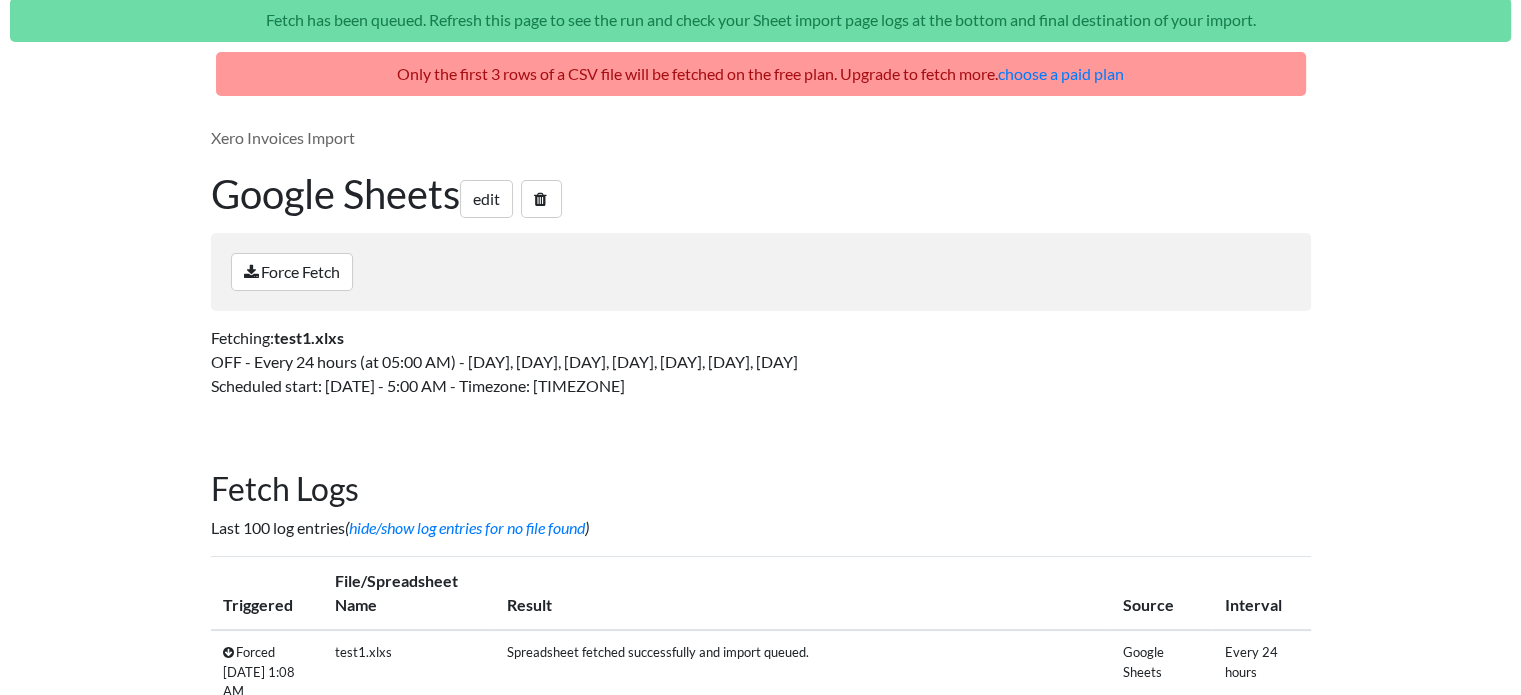scroll, scrollTop: 300, scrollLeft: 0, axis: vertical 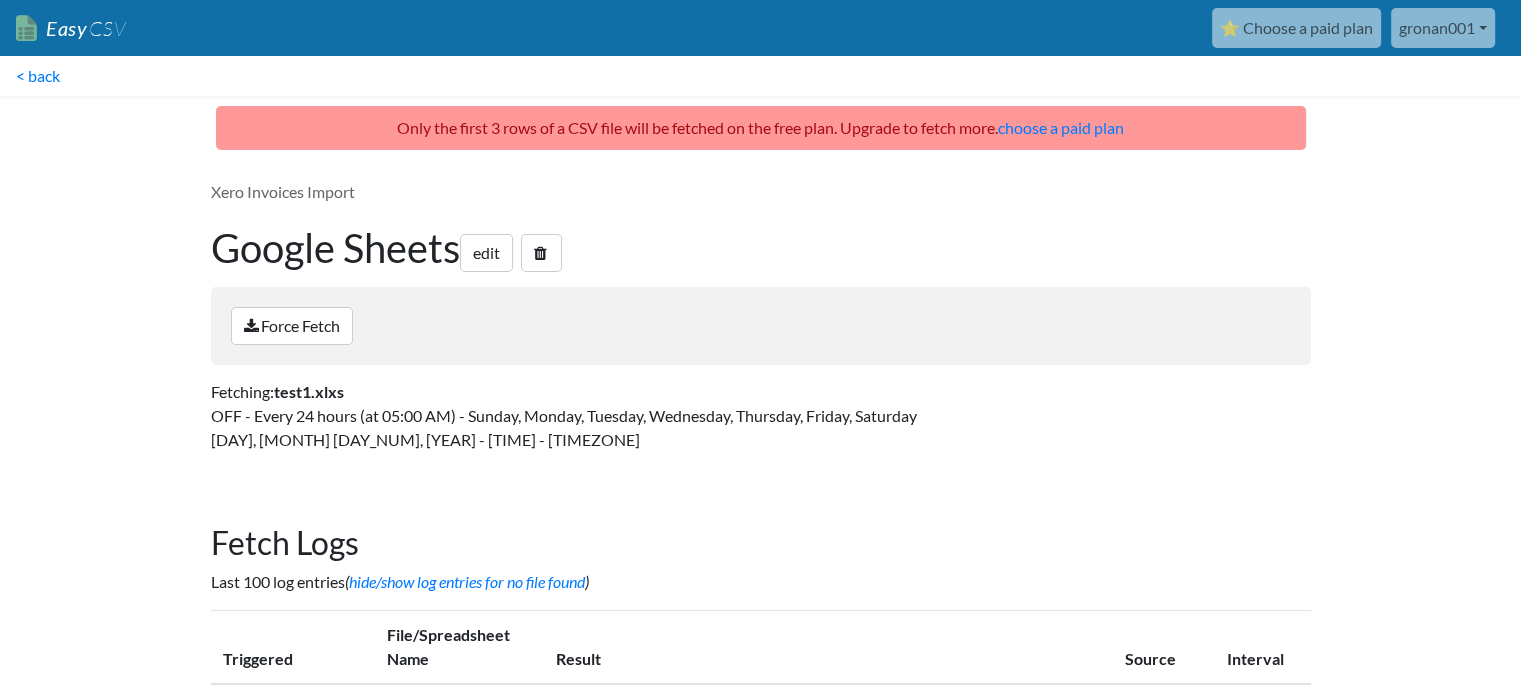 click on "gronan001" at bounding box center (1443, 28) 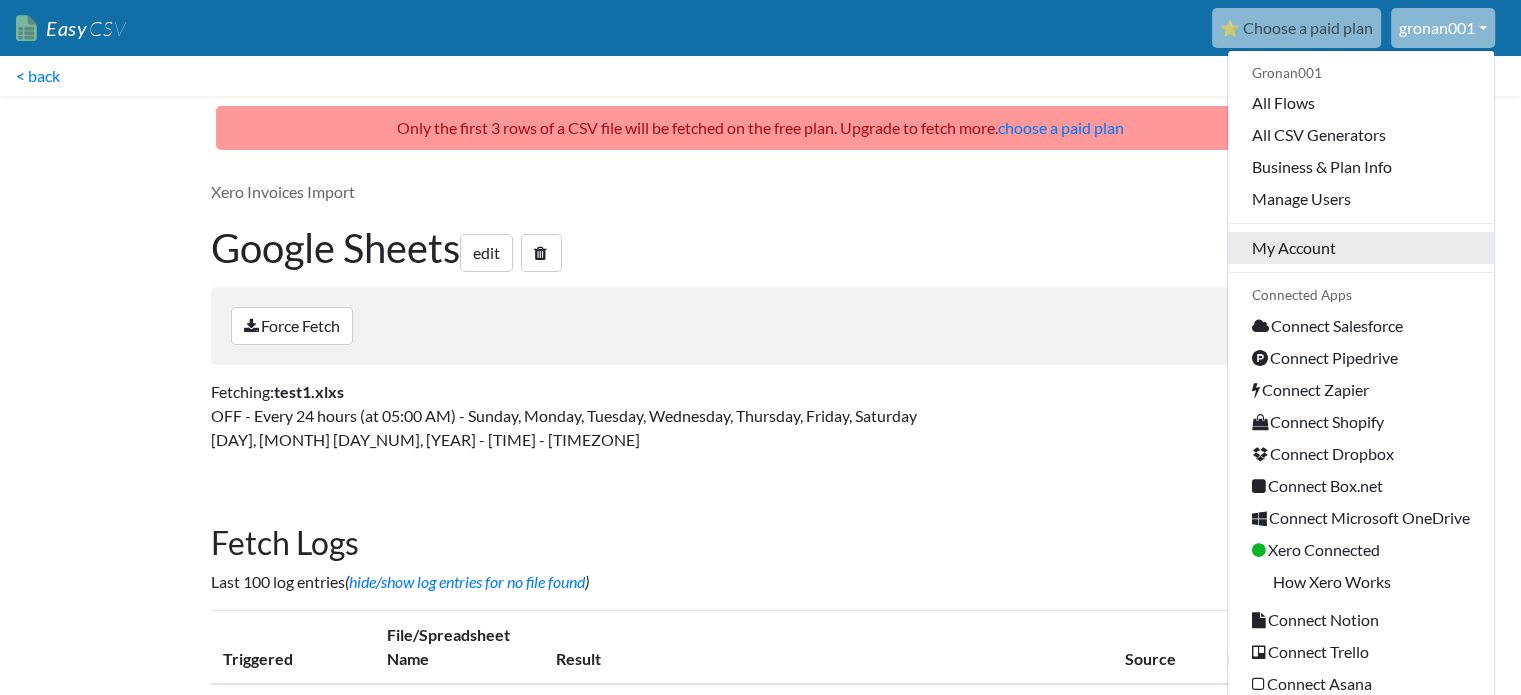 click on "My Account" at bounding box center (1361, 248) 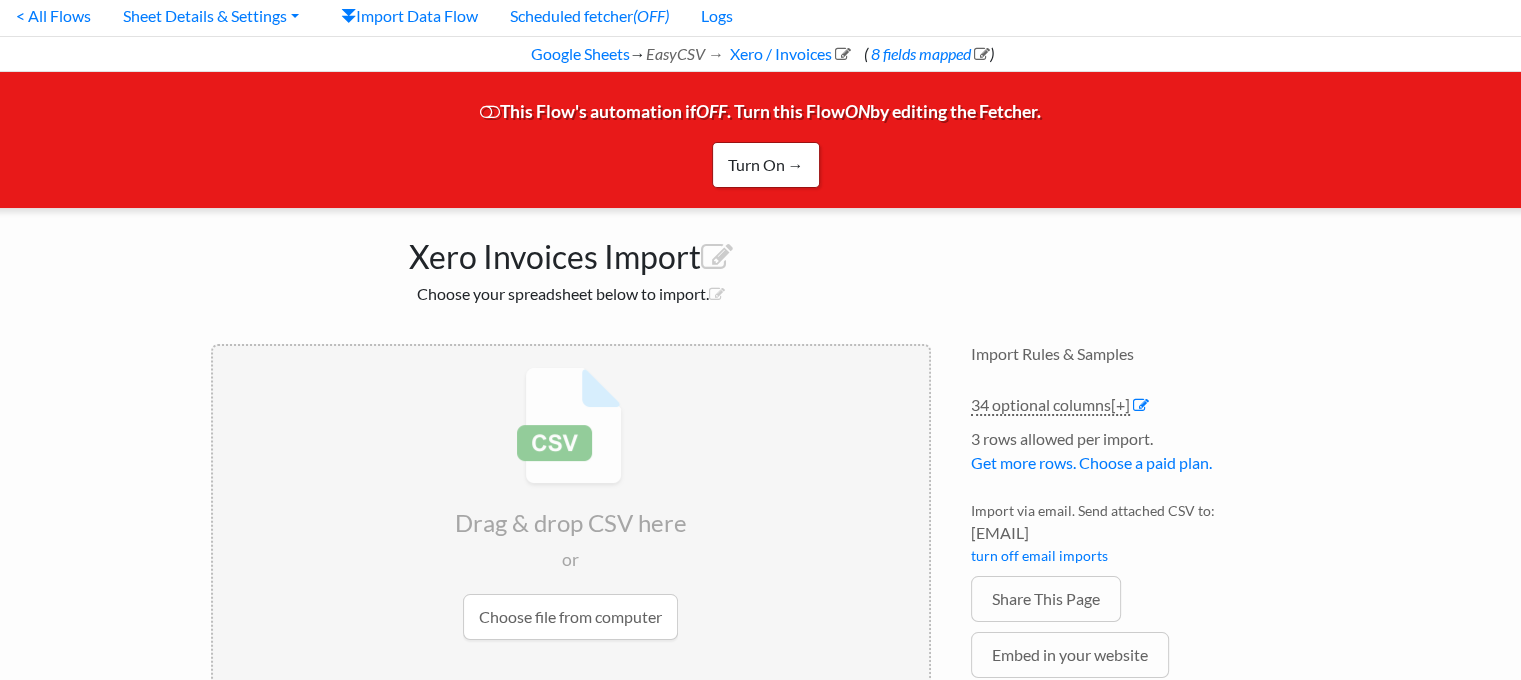 scroll, scrollTop: 0, scrollLeft: 0, axis: both 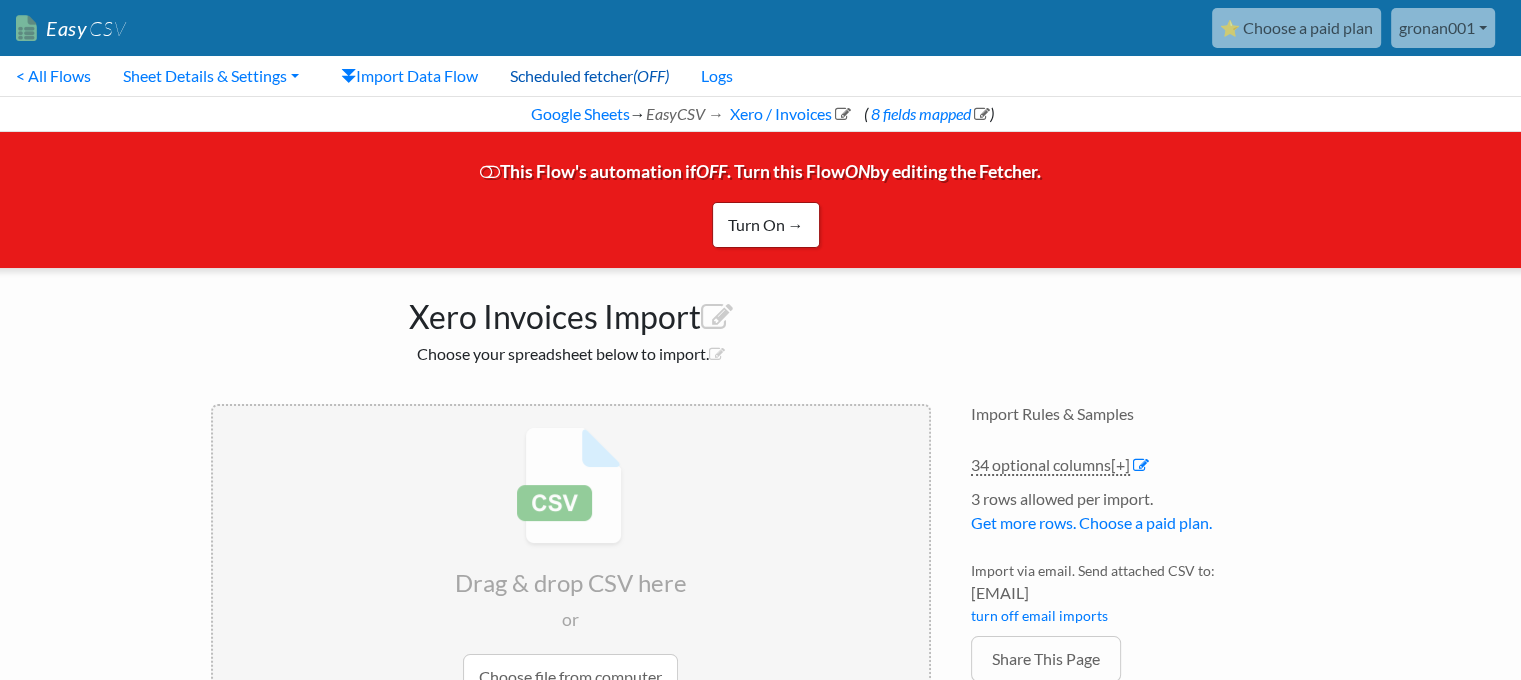 click on "Scheduled fetcher  (OFF)" at bounding box center (589, 76) 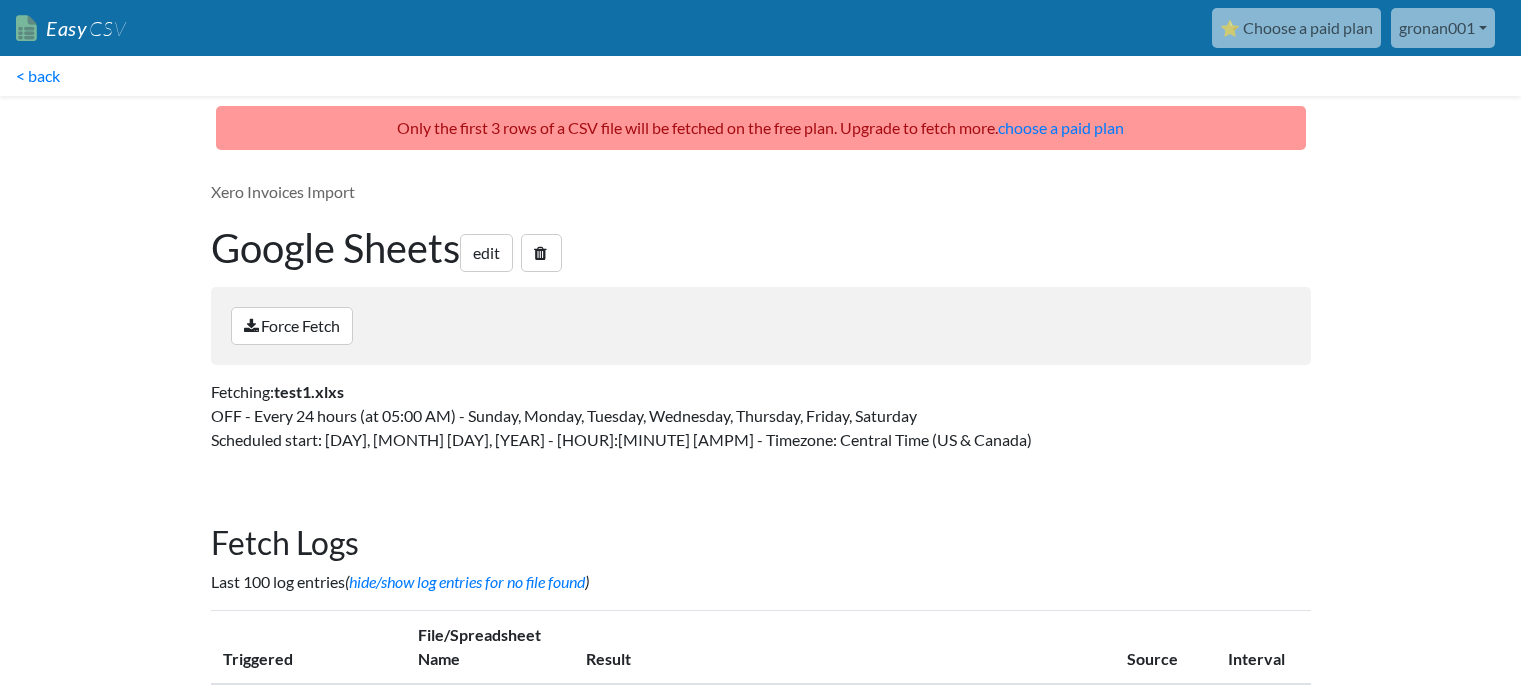 scroll, scrollTop: 0, scrollLeft: 0, axis: both 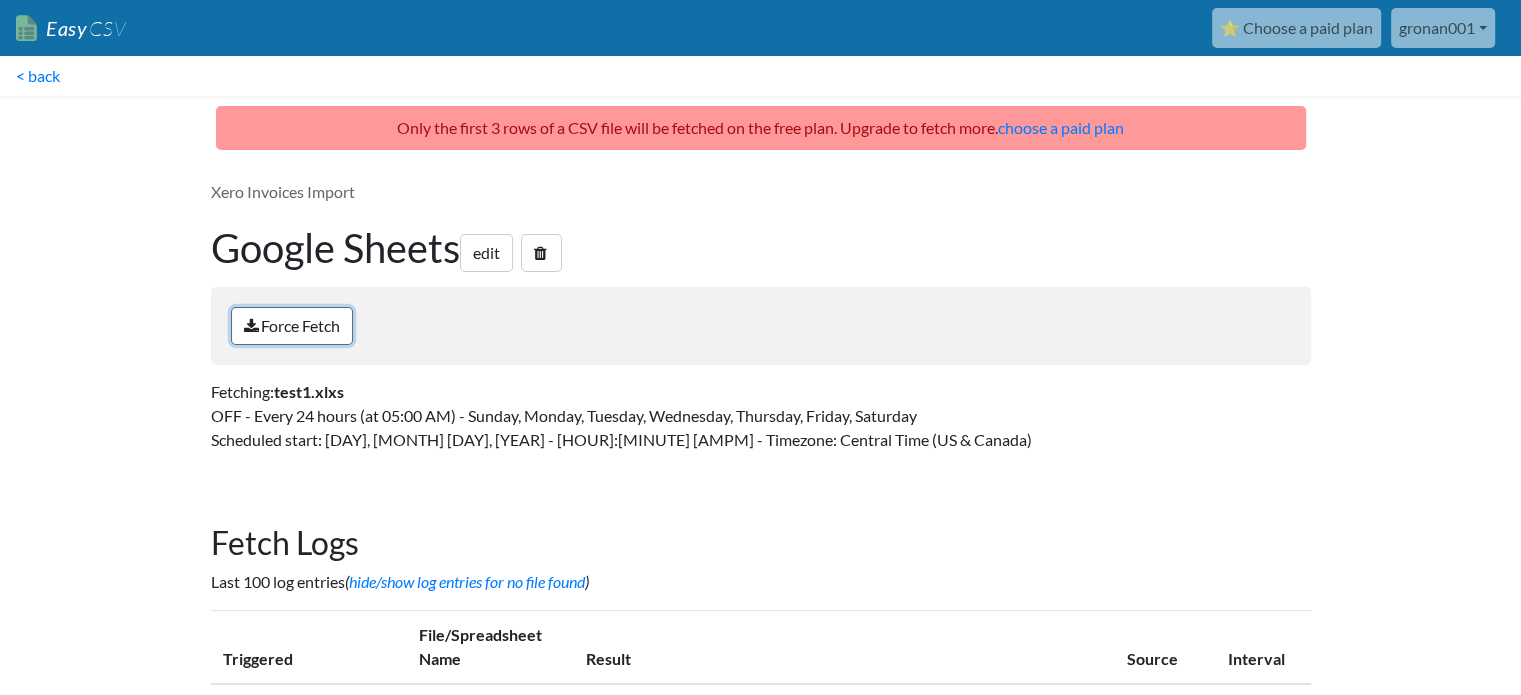 click on "Force Fetch" at bounding box center [292, 326] 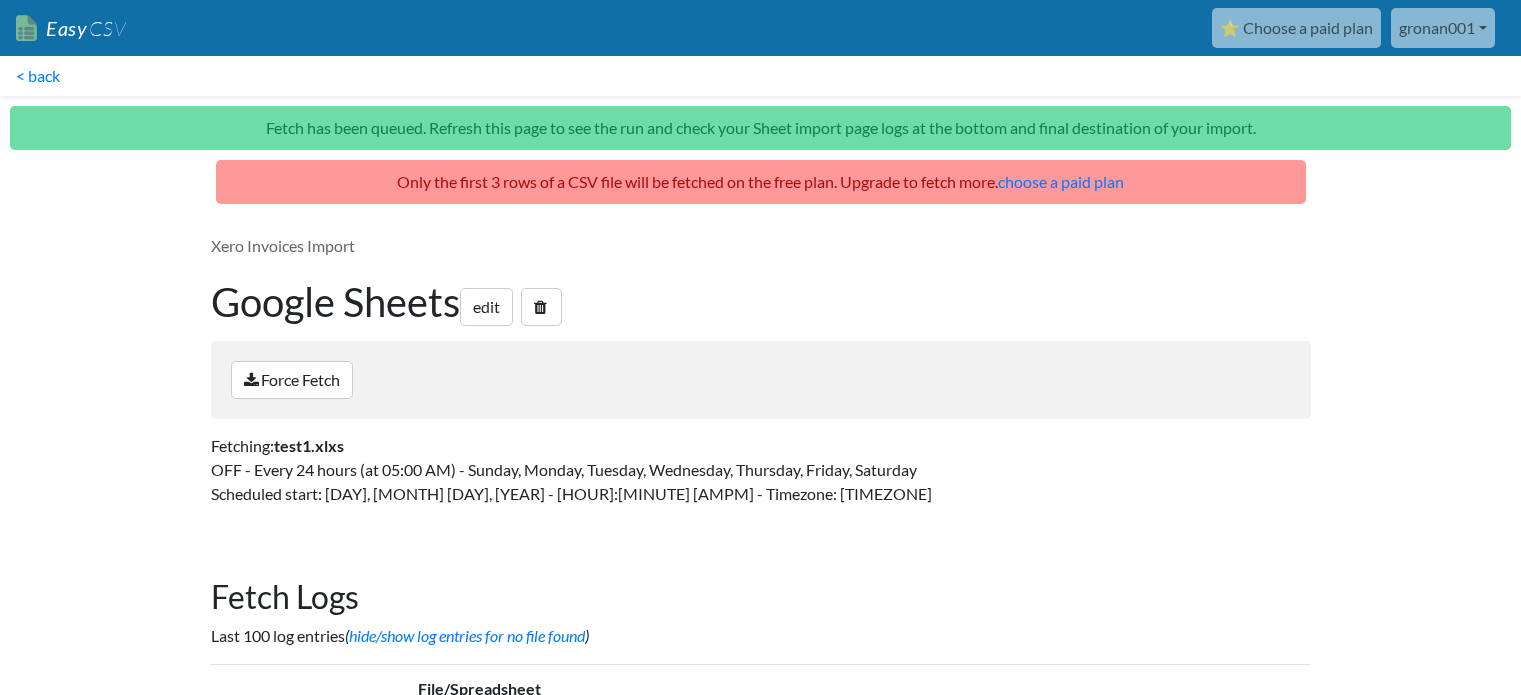 scroll, scrollTop: 0, scrollLeft: 0, axis: both 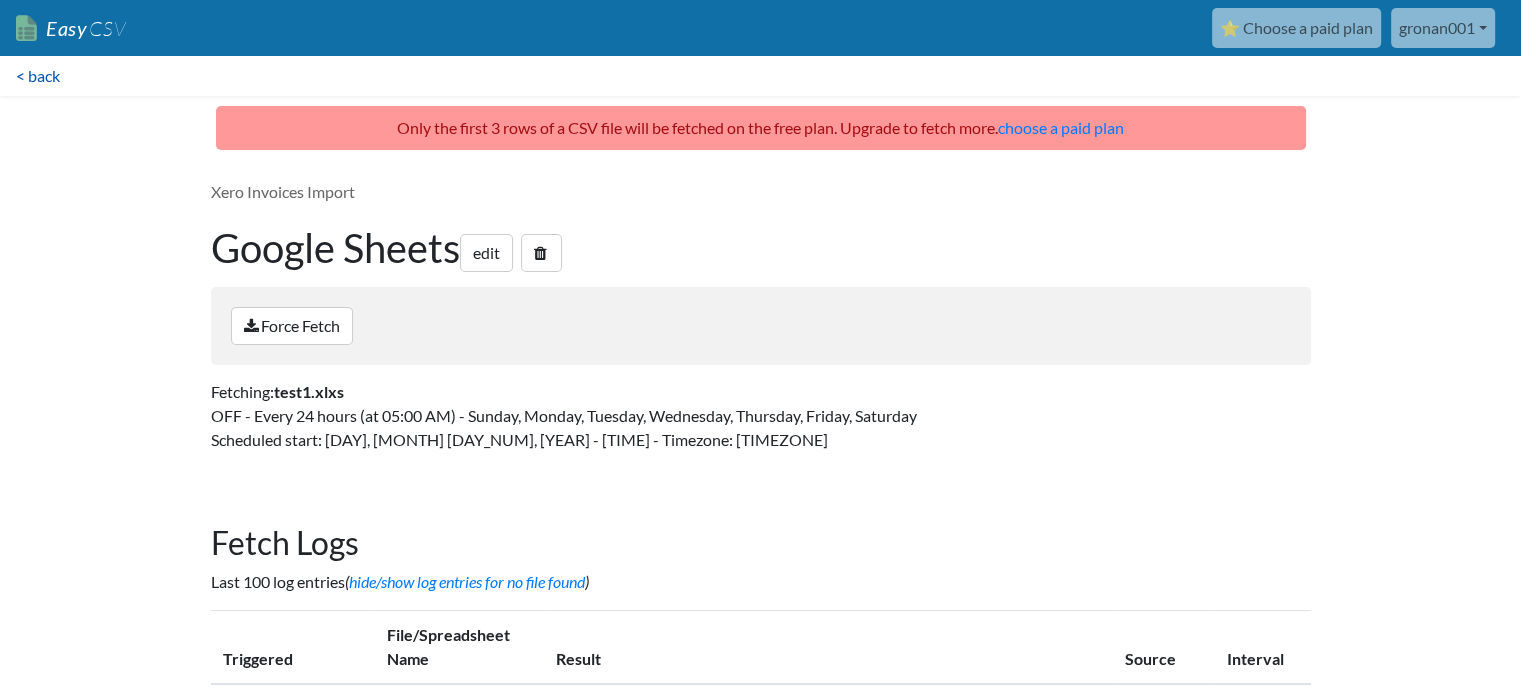 click on "< back" at bounding box center [38, 76] 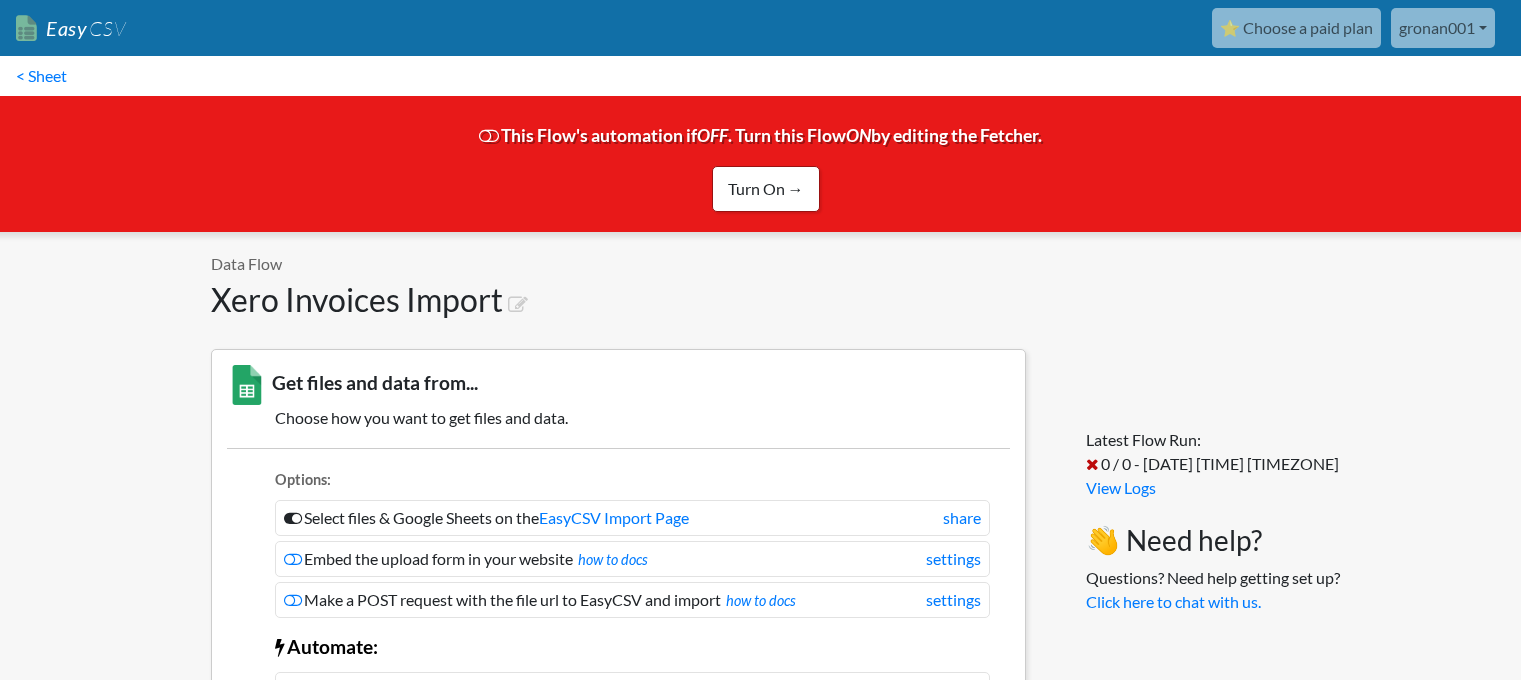 scroll, scrollTop: 0, scrollLeft: 0, axis: both 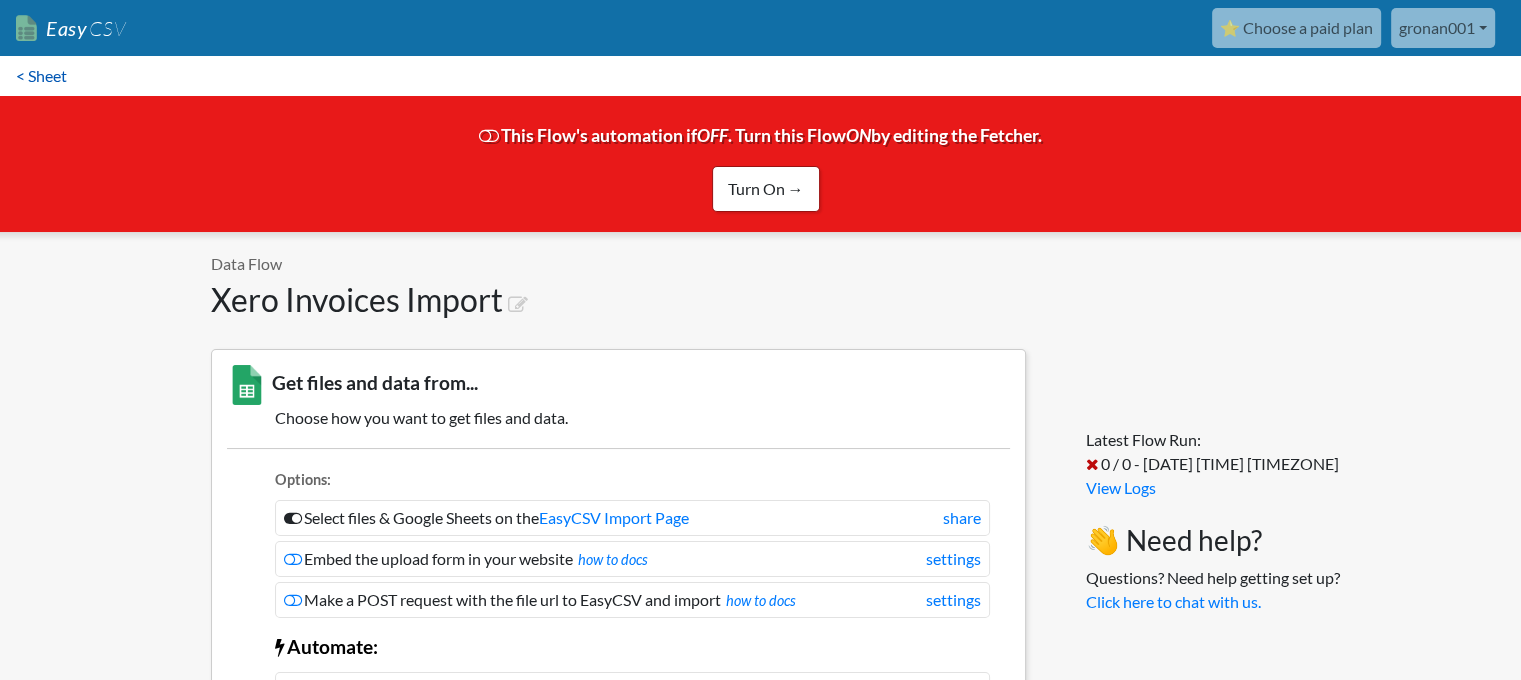 click on "< Sheet" at bounding box center [41, 76] 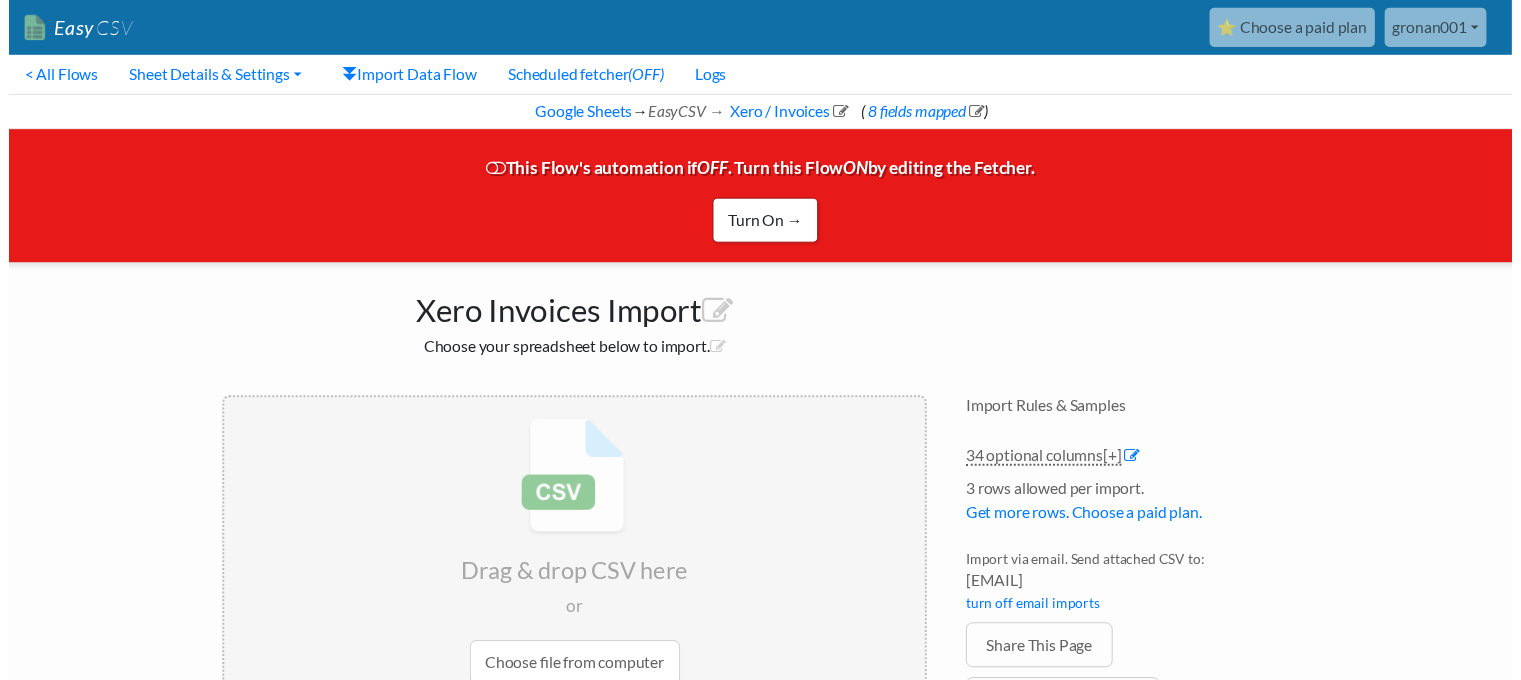scroll, scrollTop: 0, scrollLeft: 0, axis: both 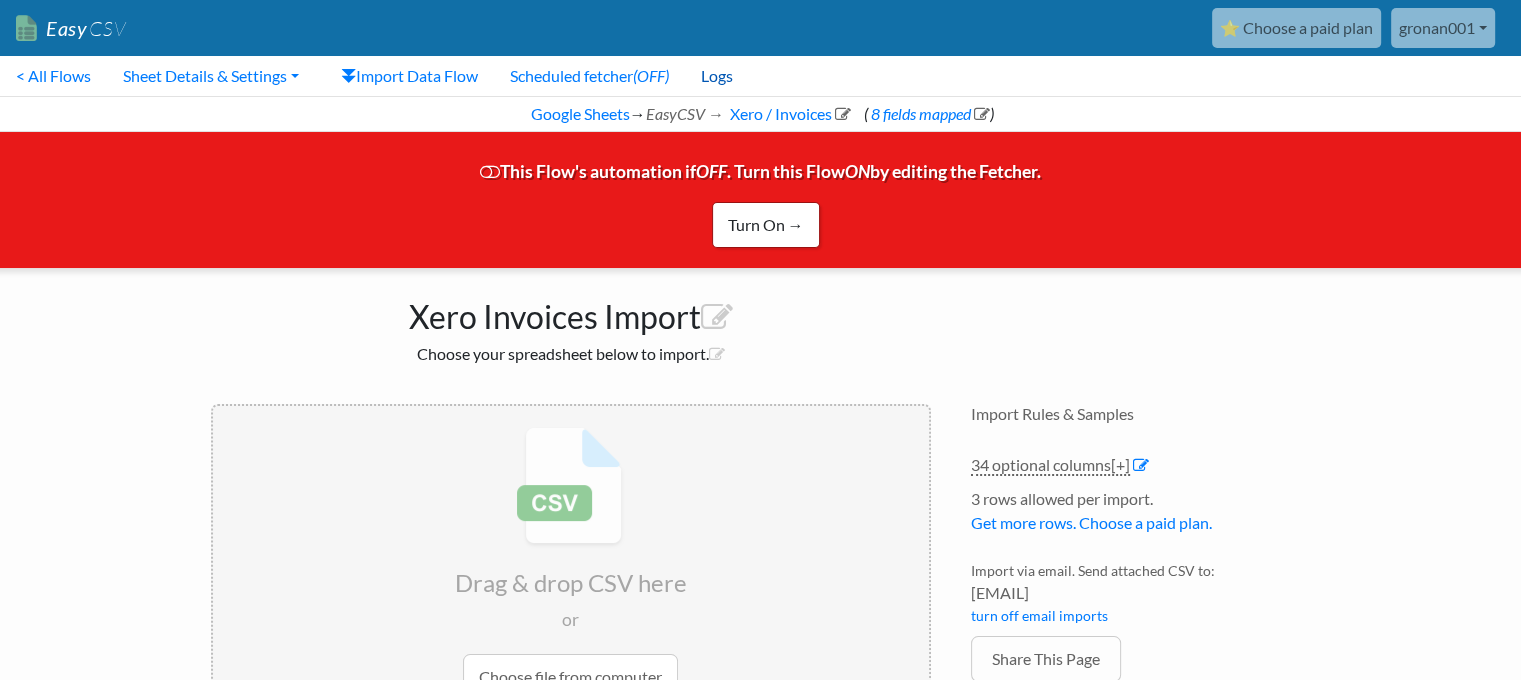 click on "Logs" at bounding box center [717, 76] 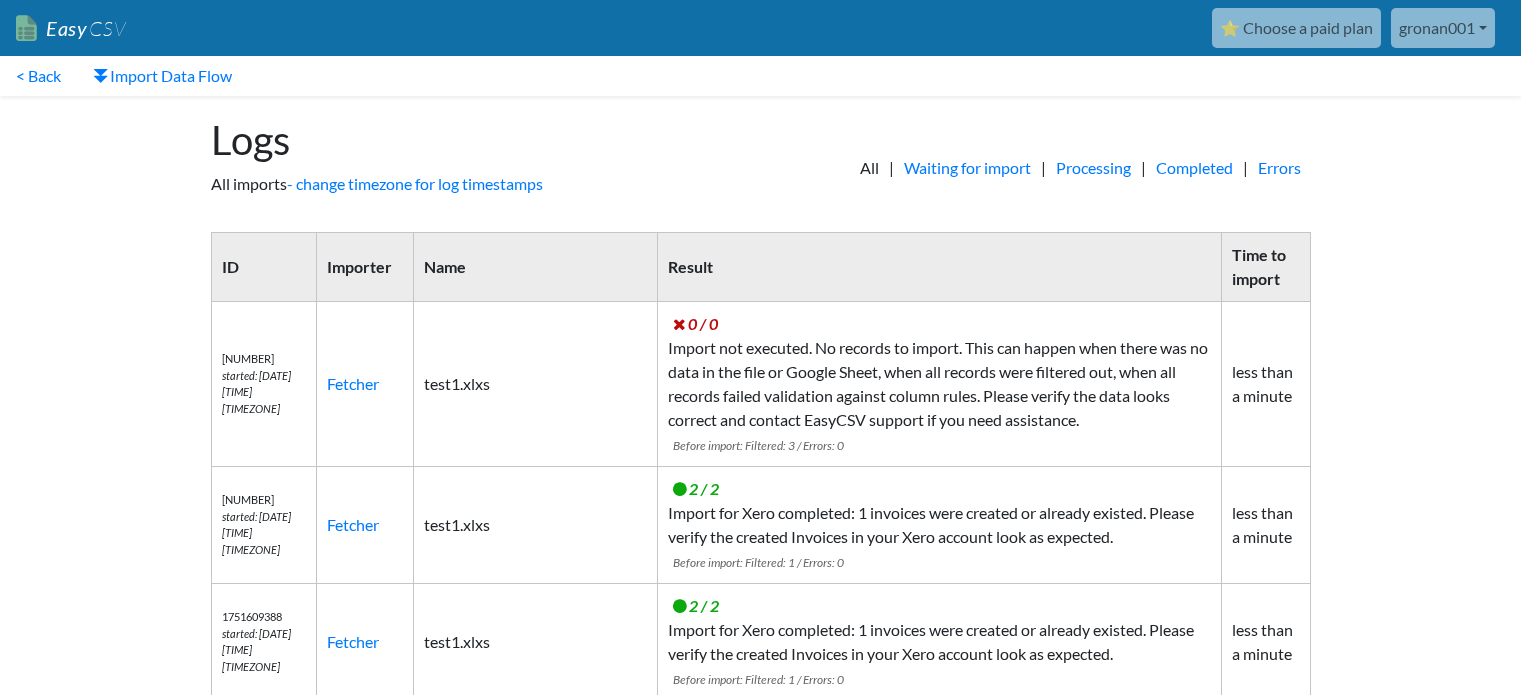 scroll, scrollTop: 0, scrollLeft: 0, axis: both 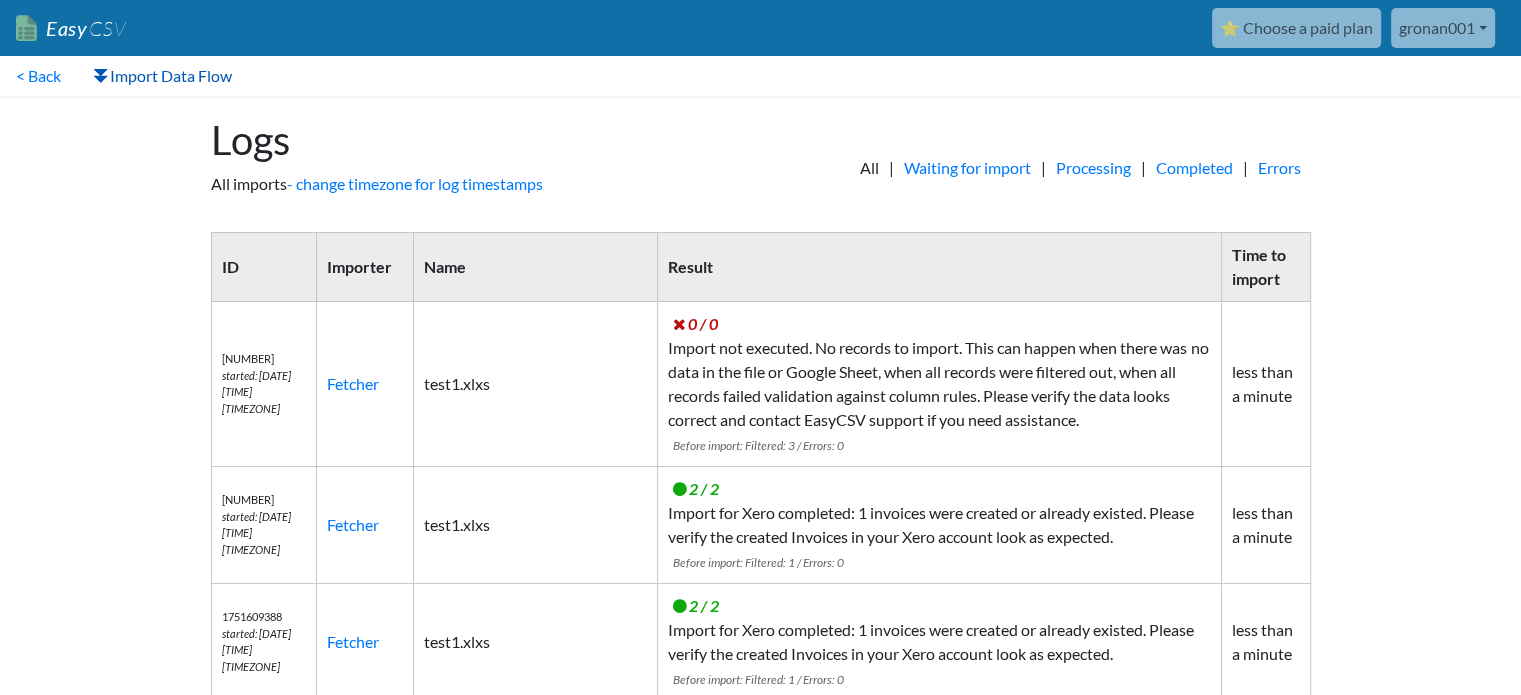 click on "Import Data Flow" at bounding box center (162, 76) 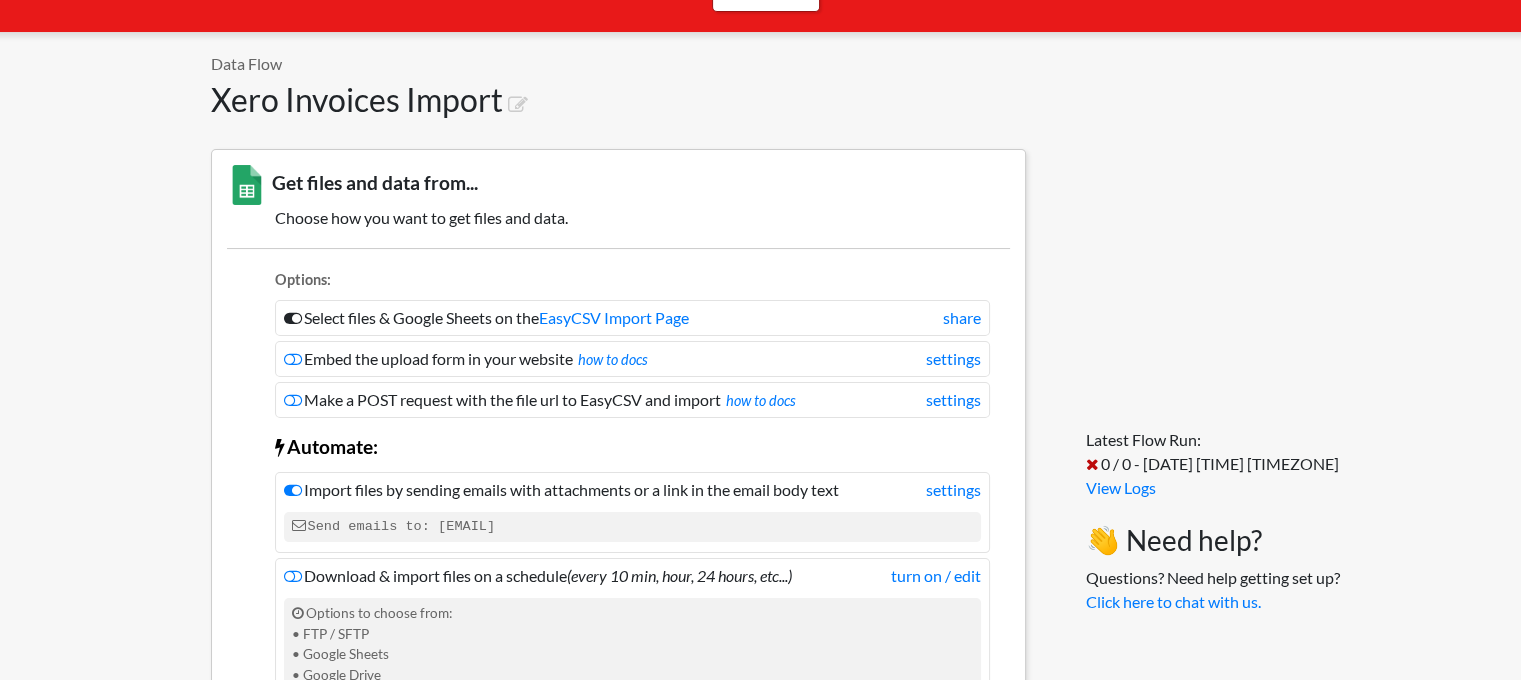 scroll, scrollTop: 0, scrollLeft: 0, axis: both 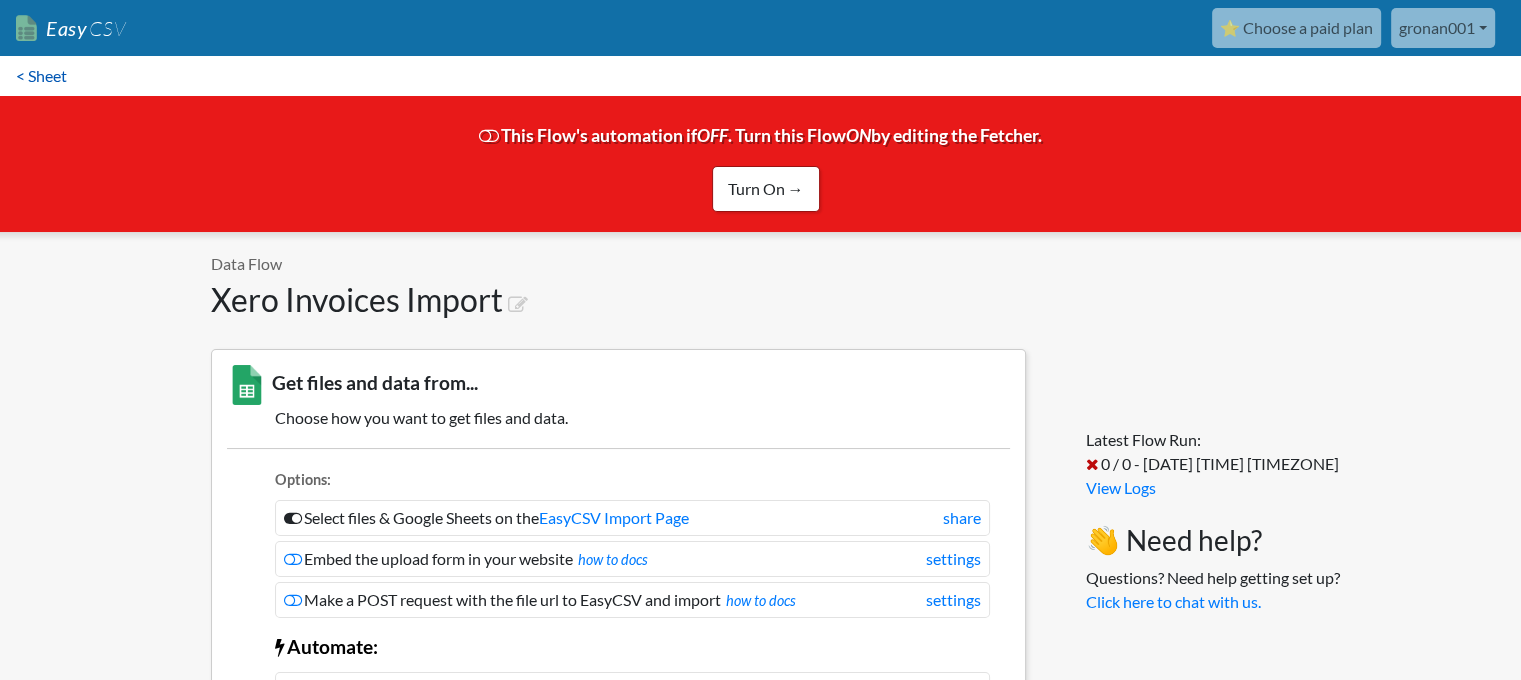 click on "< Sheet" at bounding box center (41, 76) 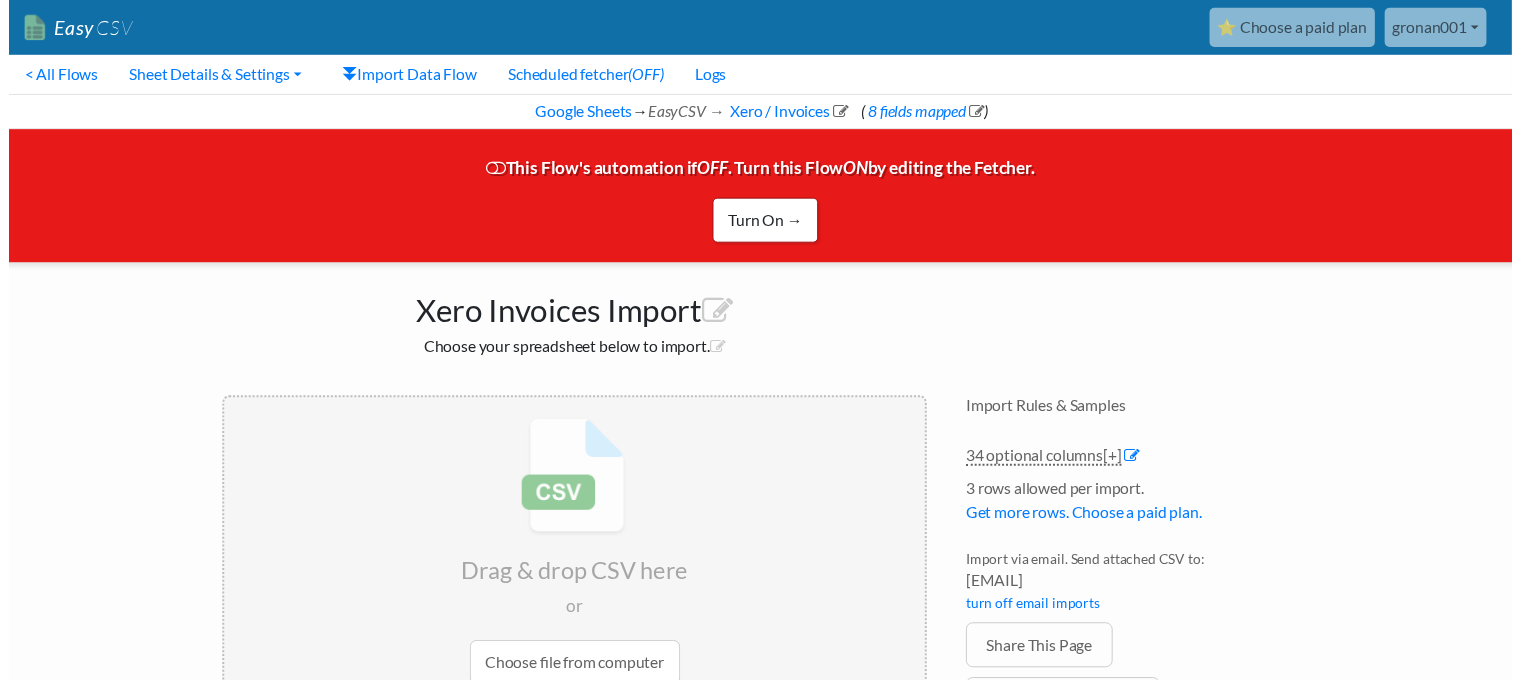 scroll, scrollTop: 0, scrollLeft: 0, axis: both 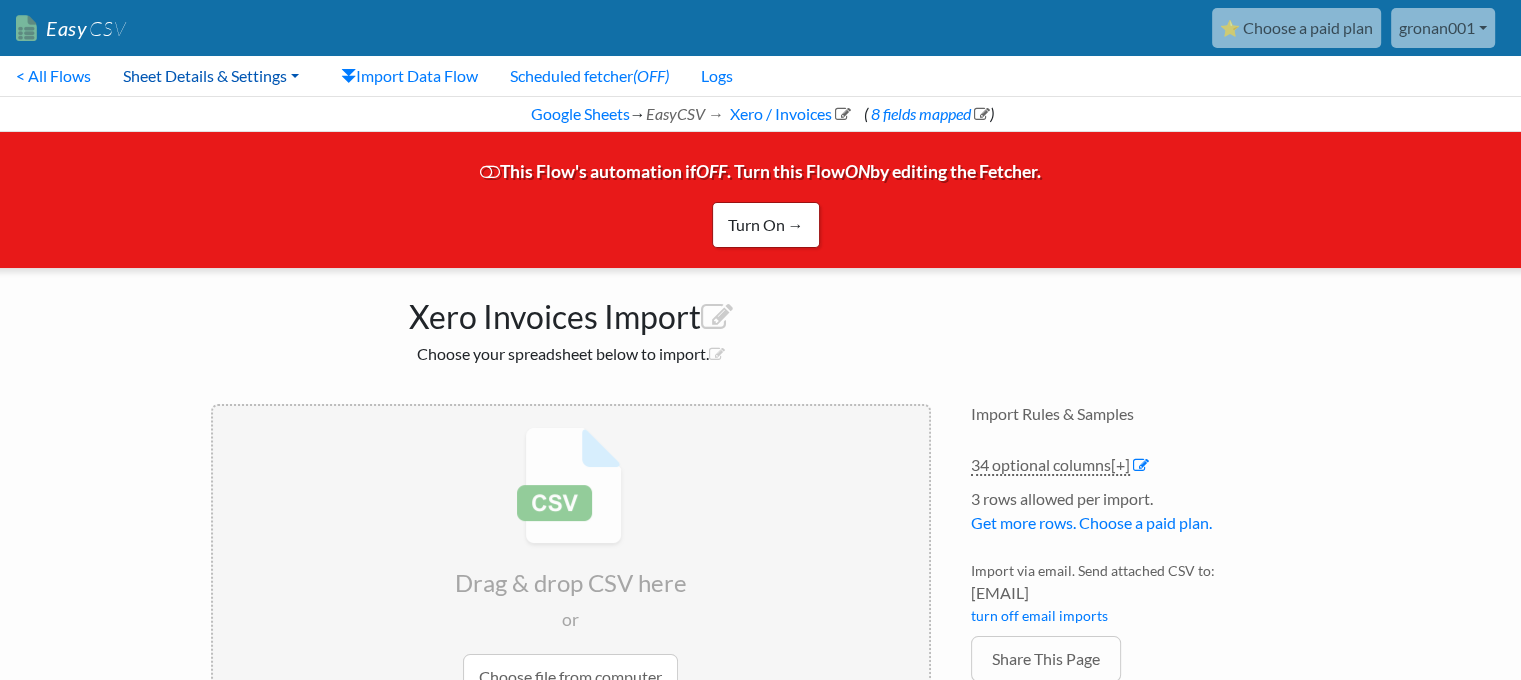 click on "Sheet Details & Settings" at bounding box center [211, 76] 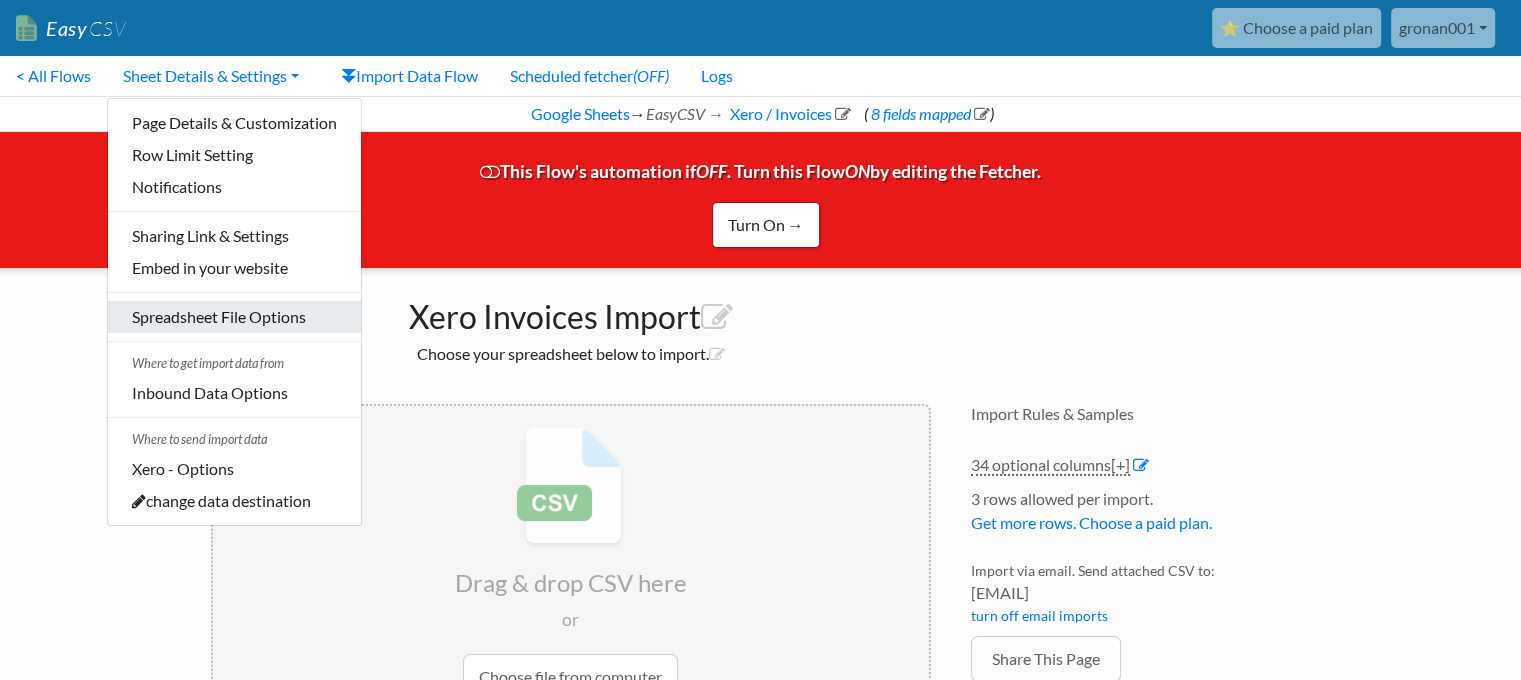 click on "Spreadsheet File Options" at bounding box center [234, 317] 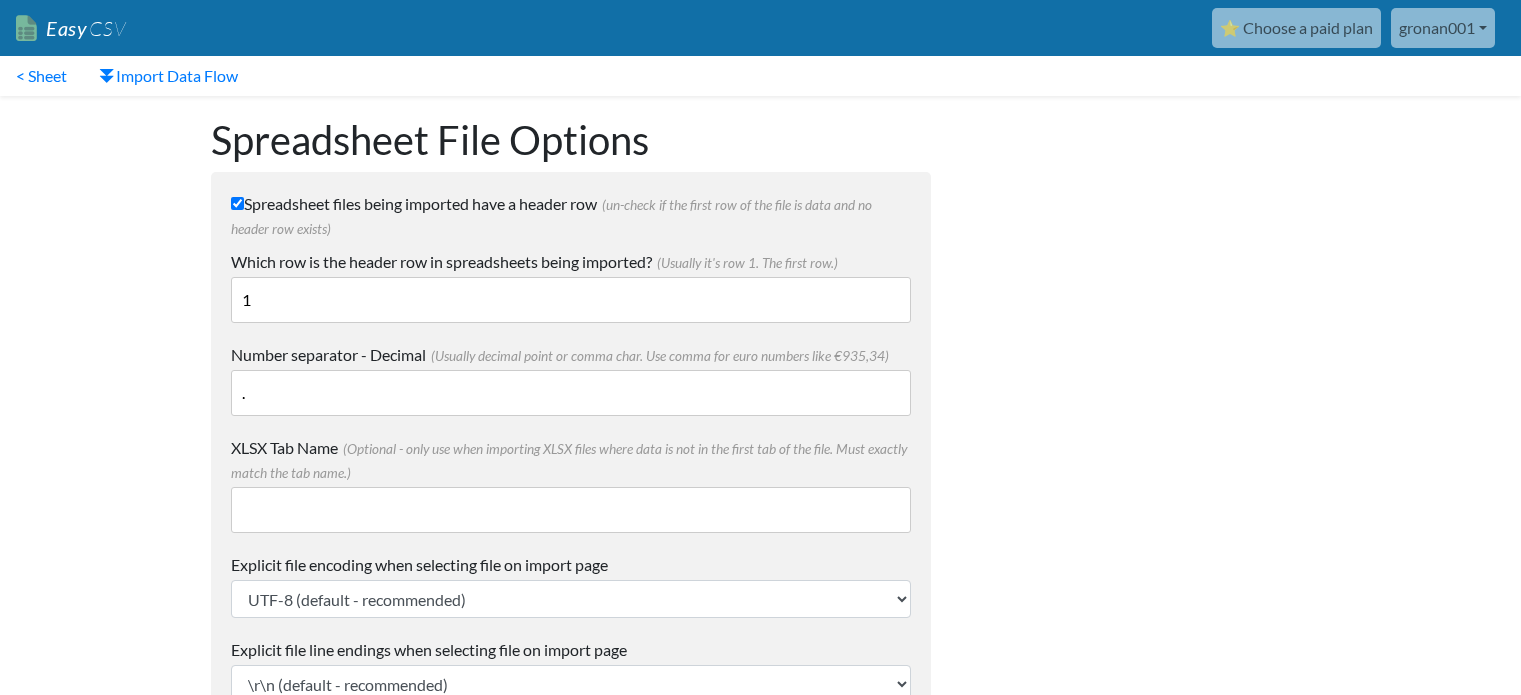 scroll, scrollTop: 0, scrollLeft: 0, axis: both 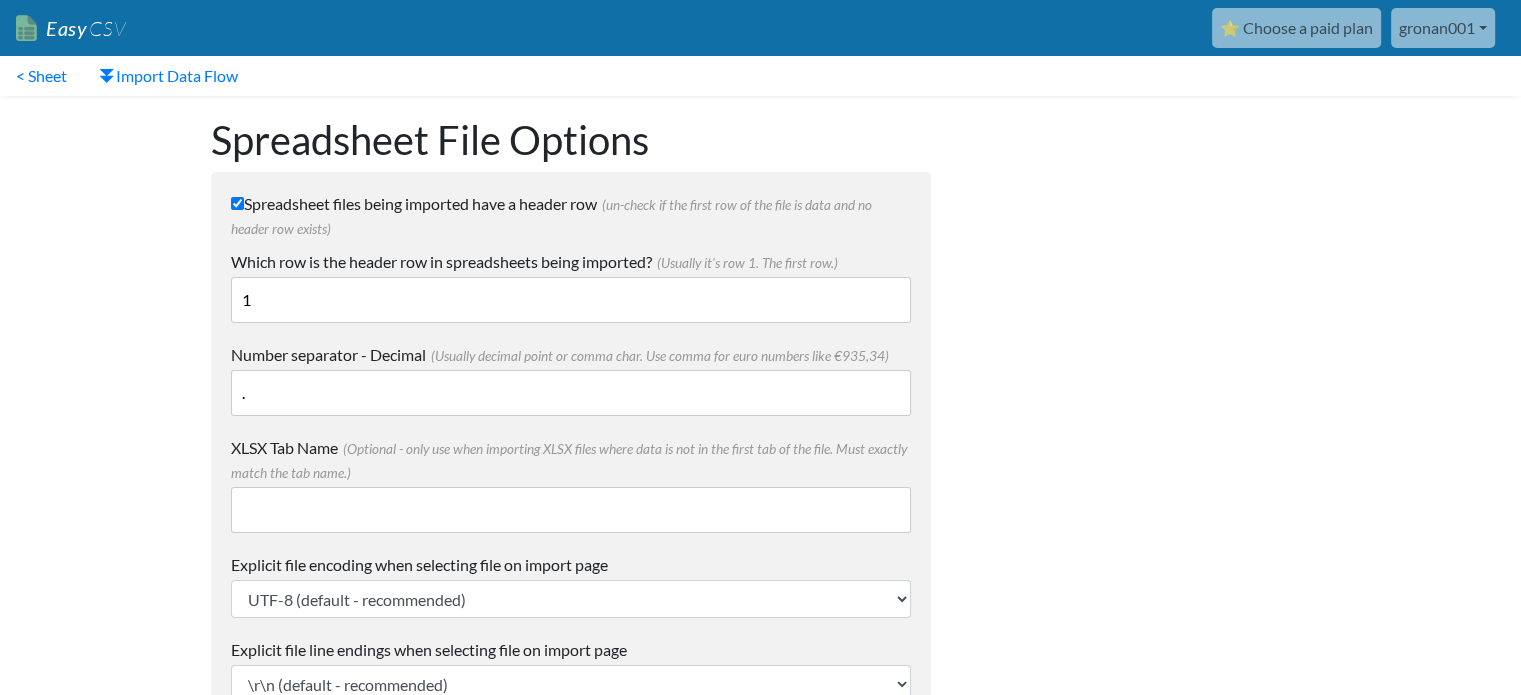 click on "1" at bounding box center [571, 300] 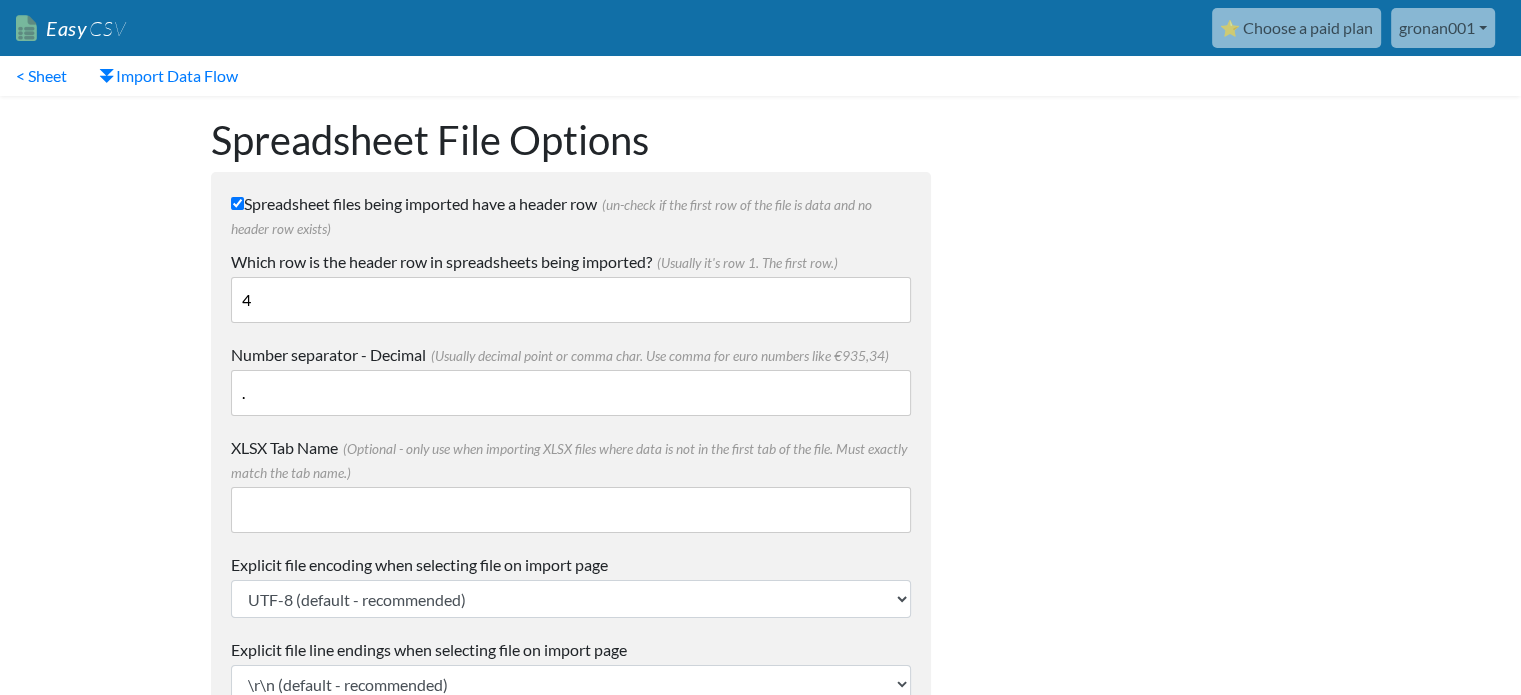 type on "4" 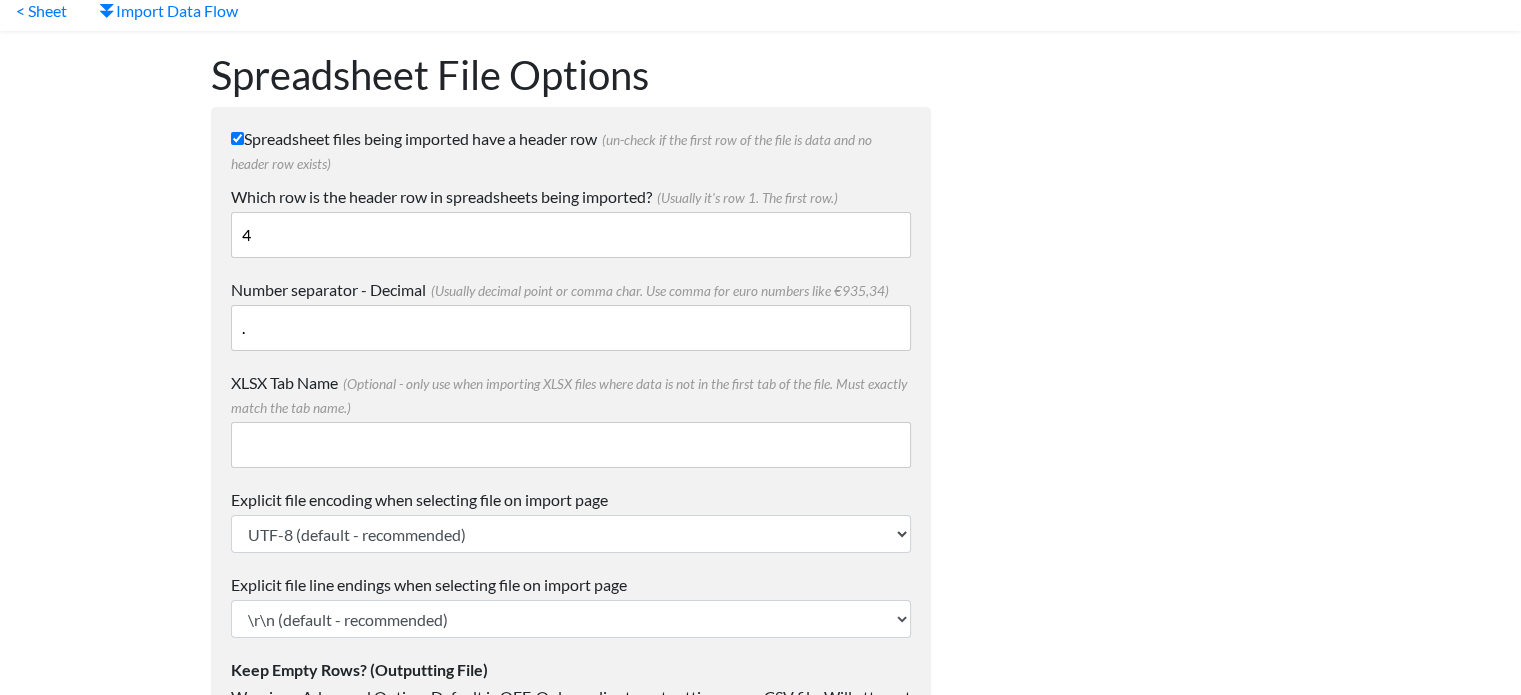 scroll, scrollTop: 100, scrollLeft: 0, axis: vertical 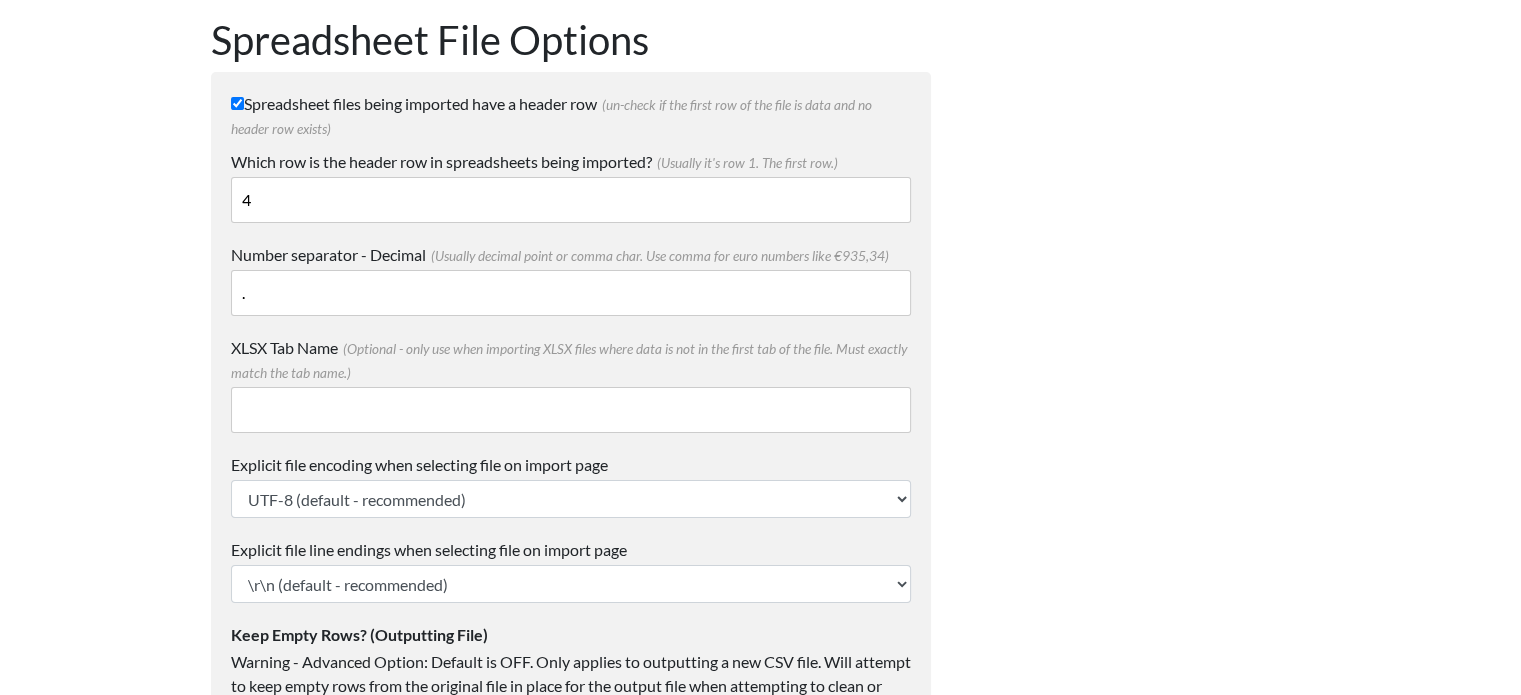 click on "XLSX Tab Name (Optional - only use when importing XLSX files where data is not in the first tab of the file. Must exactly match the tab name.)" at bounding box center [571, 410] 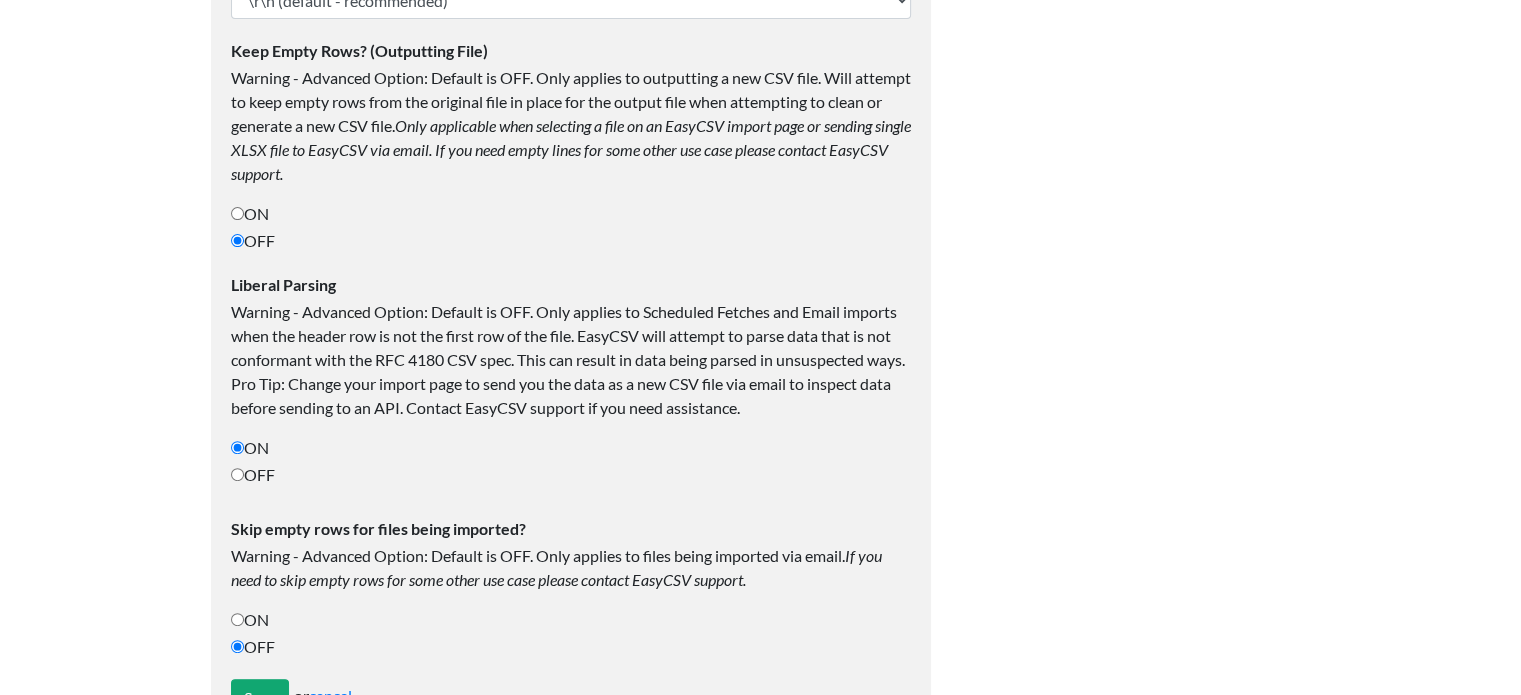 scroll, scrollTop: 760, scrollLeft: 0, axis: vertical 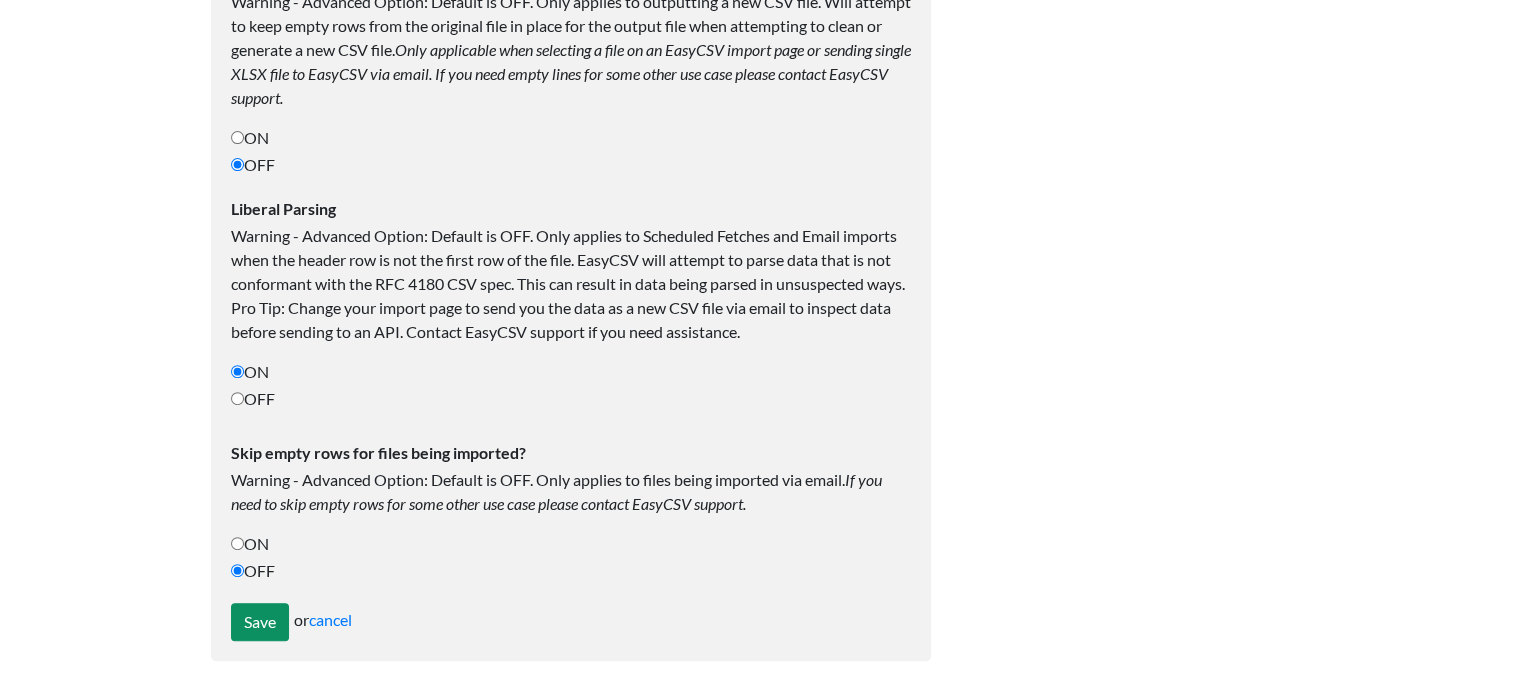 type on "11_Payments" 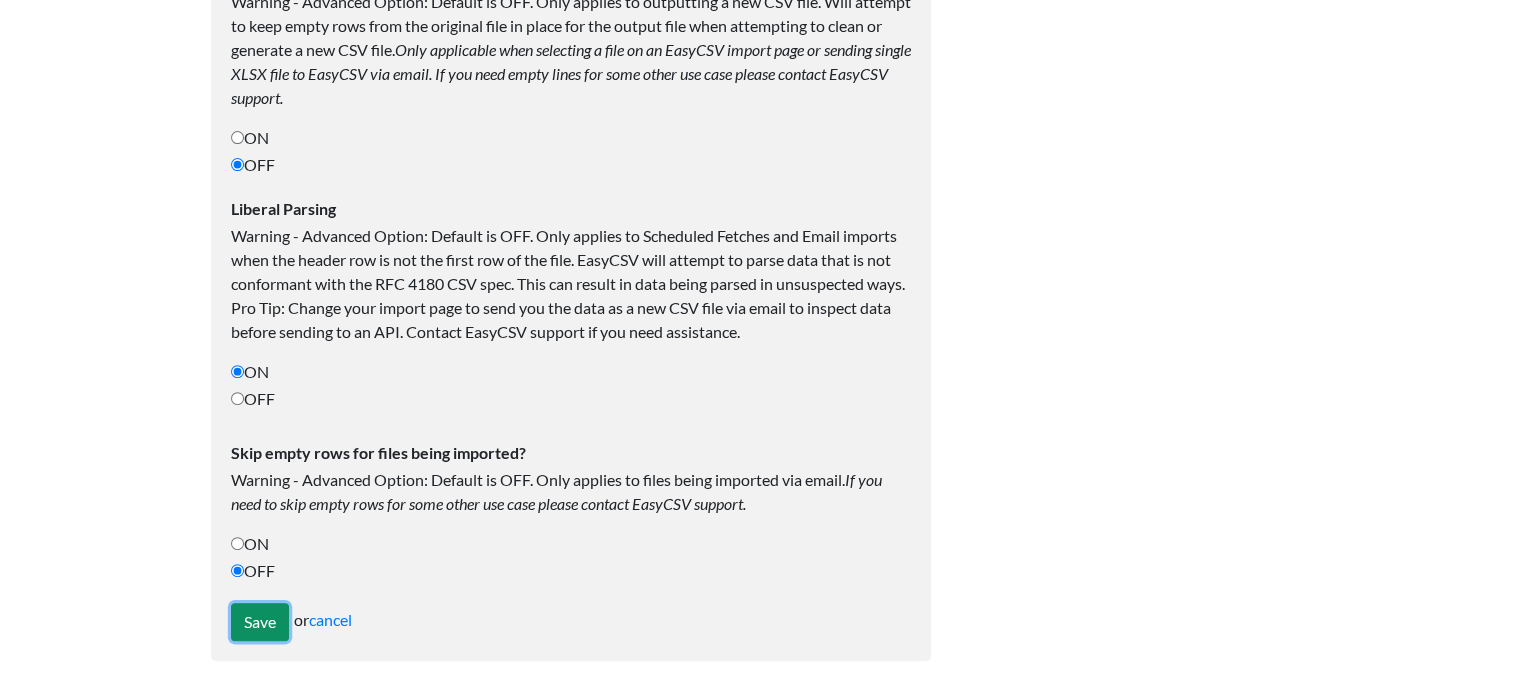 click on "Save" at bounding box center (260, 622) 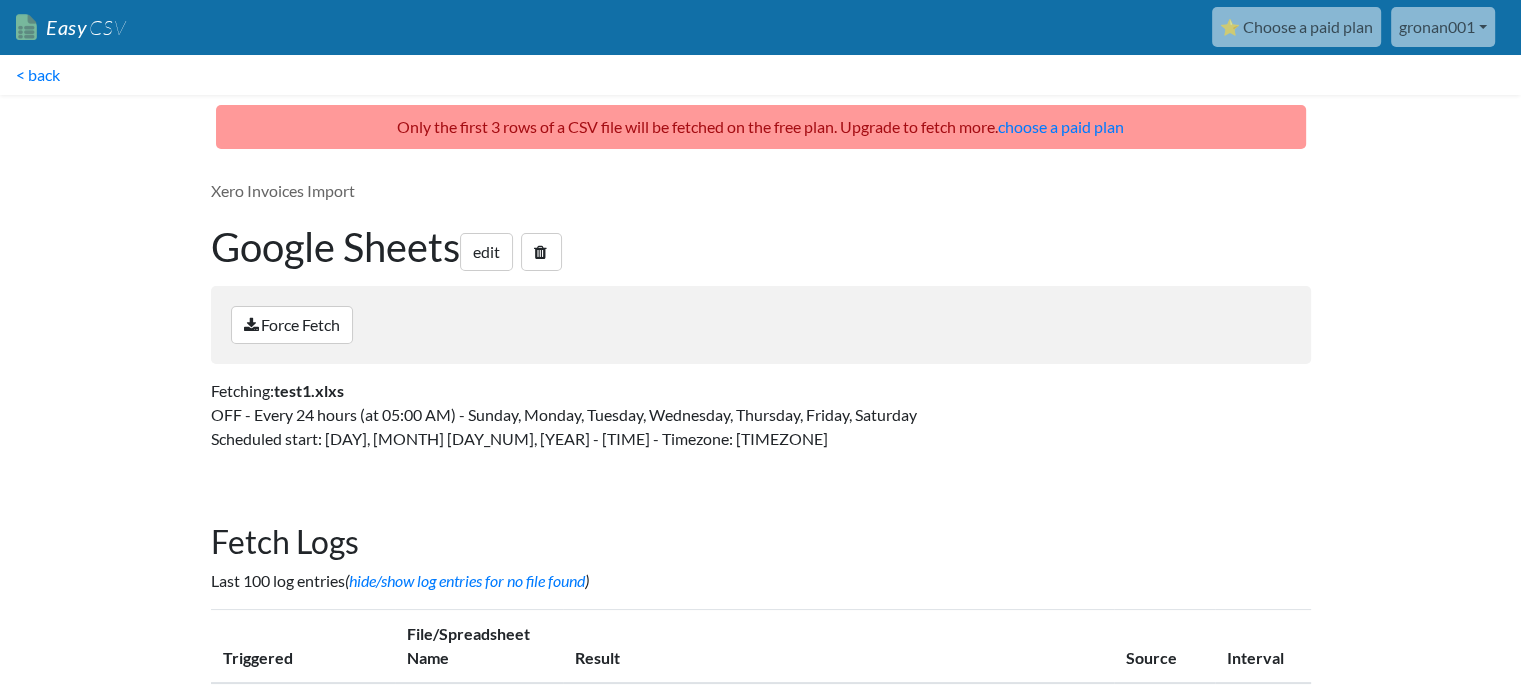 scroll, scrollTop: 0, scrollLeft: 0, axis: both 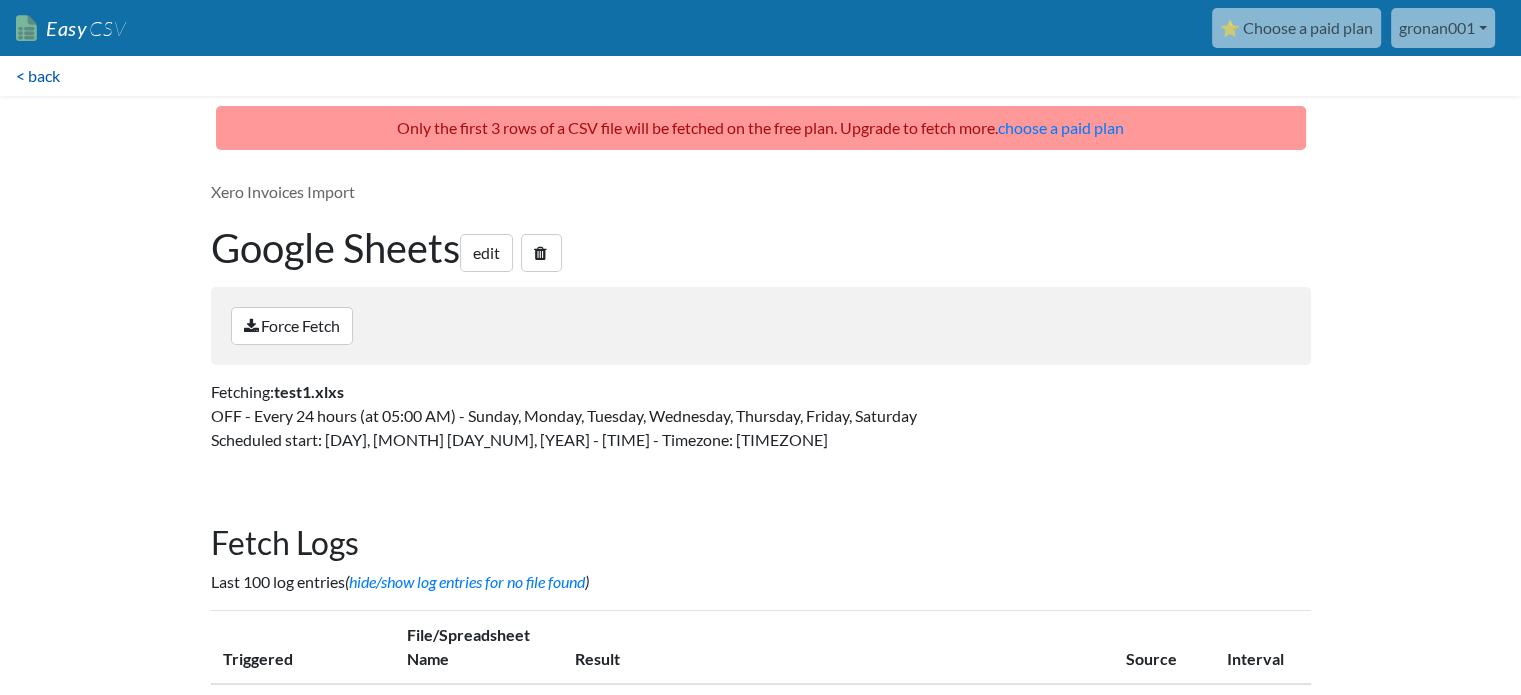 click on "< back" at bounding box center (38, 76) 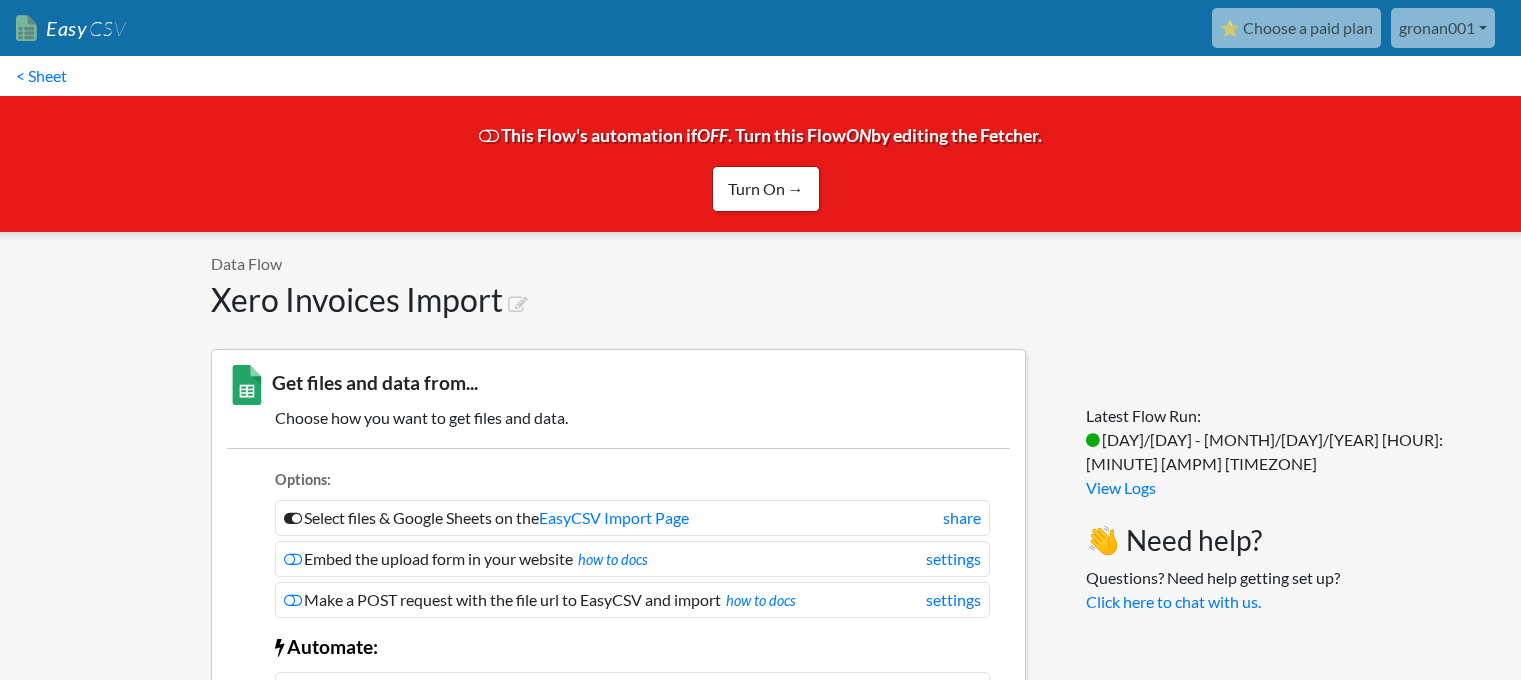 scroll, scrollTop: 0, scrollLeft: 0, axis: both 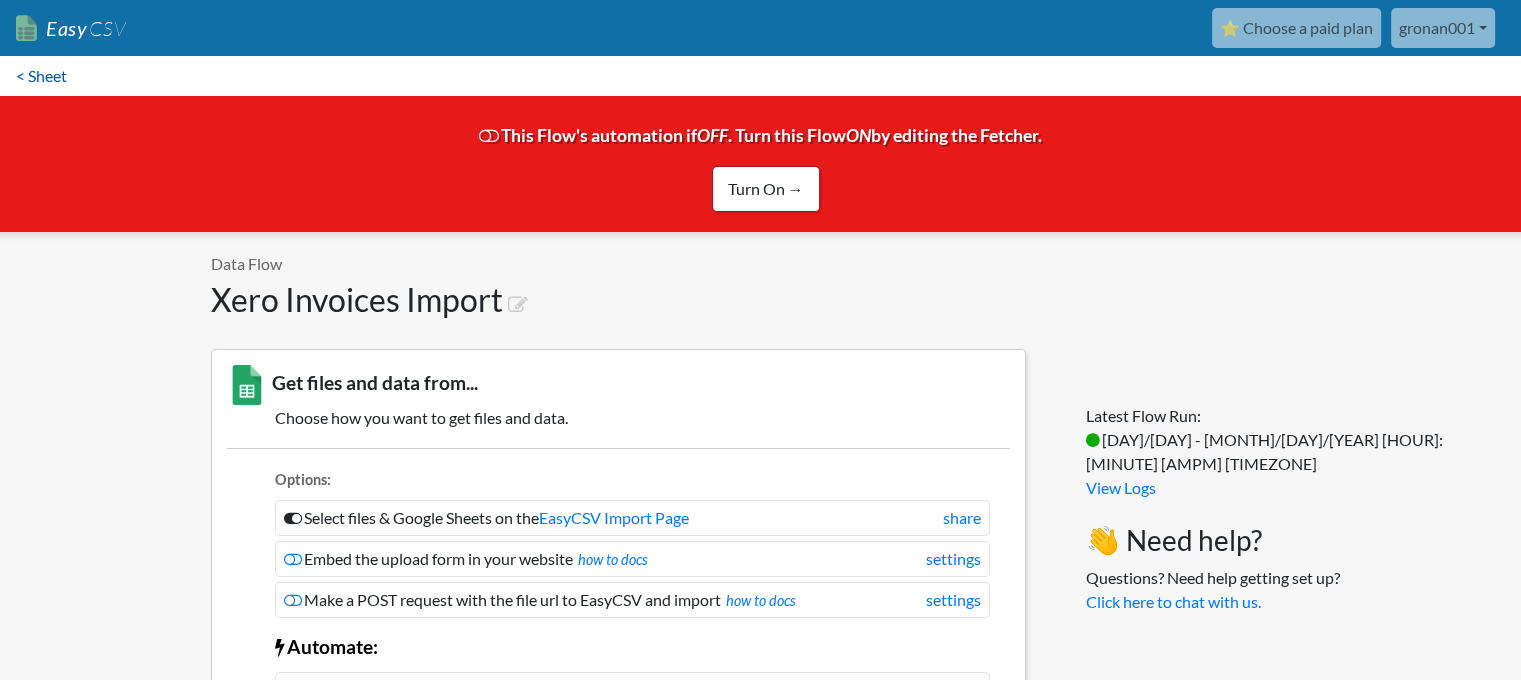 click on "< Sheet" at bounding box center [41, 76] 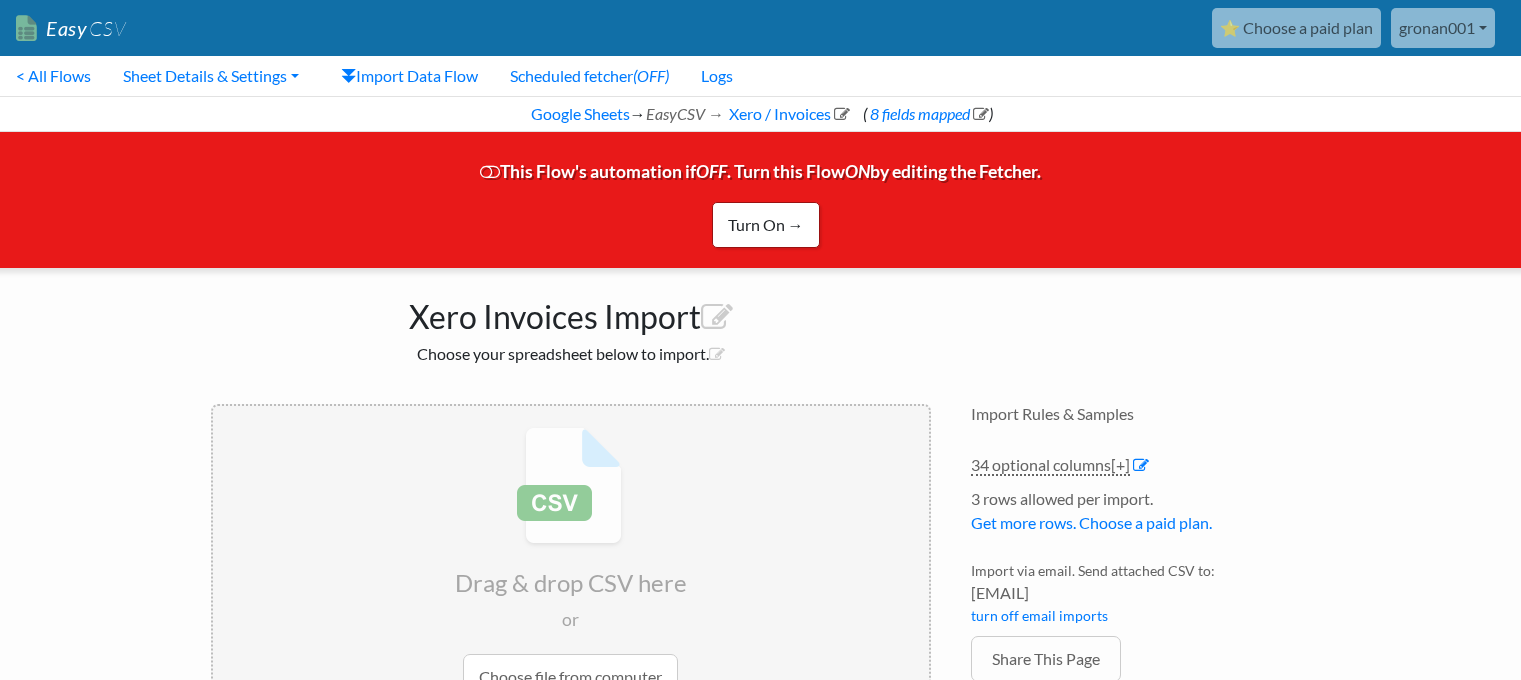 scroll, scrollTop: 0, scrollLeft: 0, axis: both 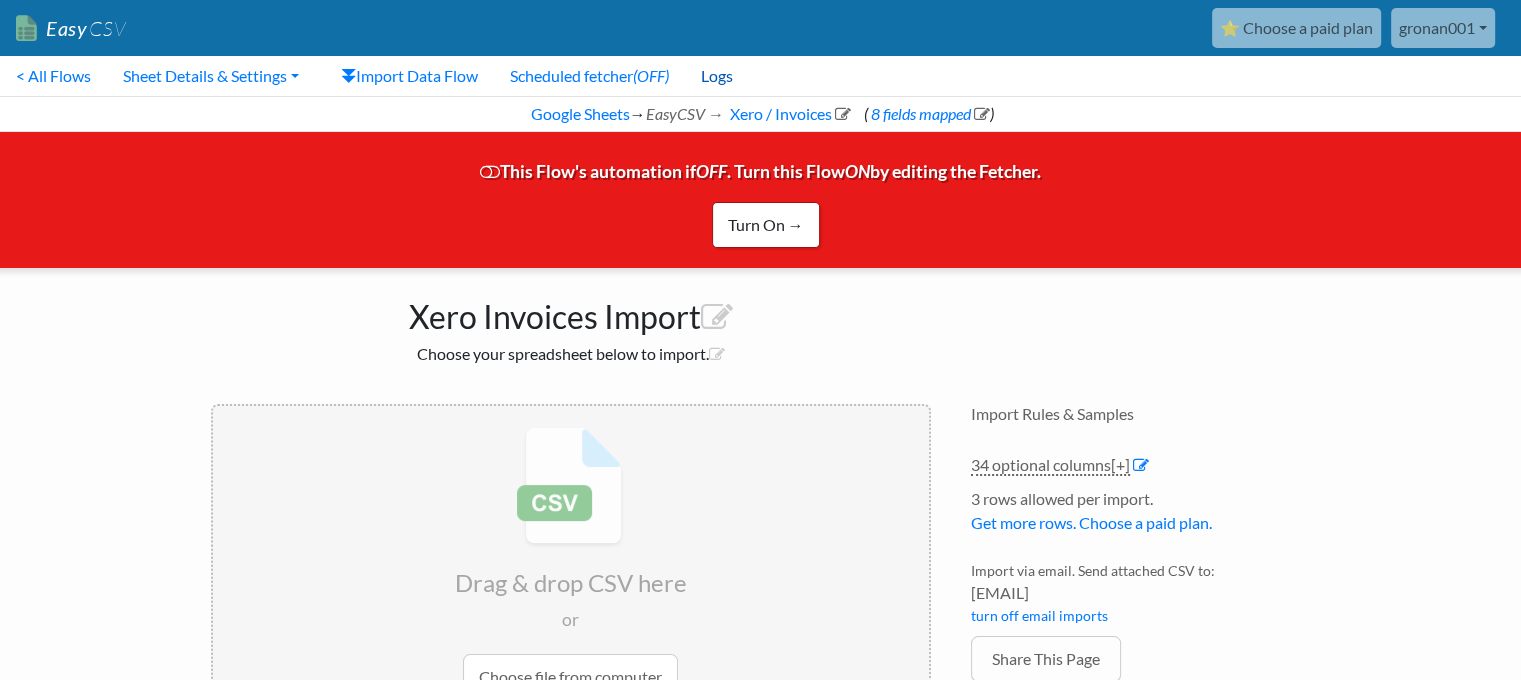click on "Logs" at bounding box center [717, 76] 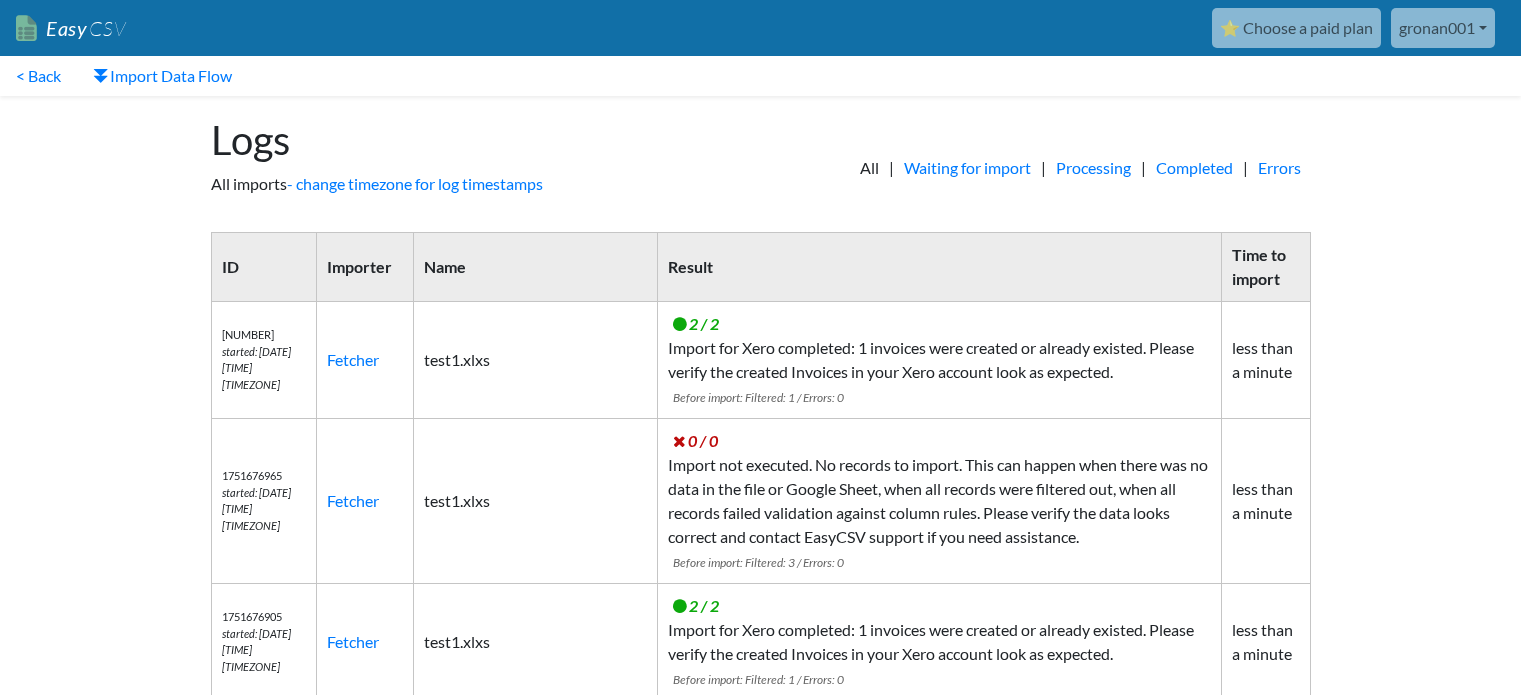 scroll, scrollTop: 0, scrollLeft: 0, axis: both 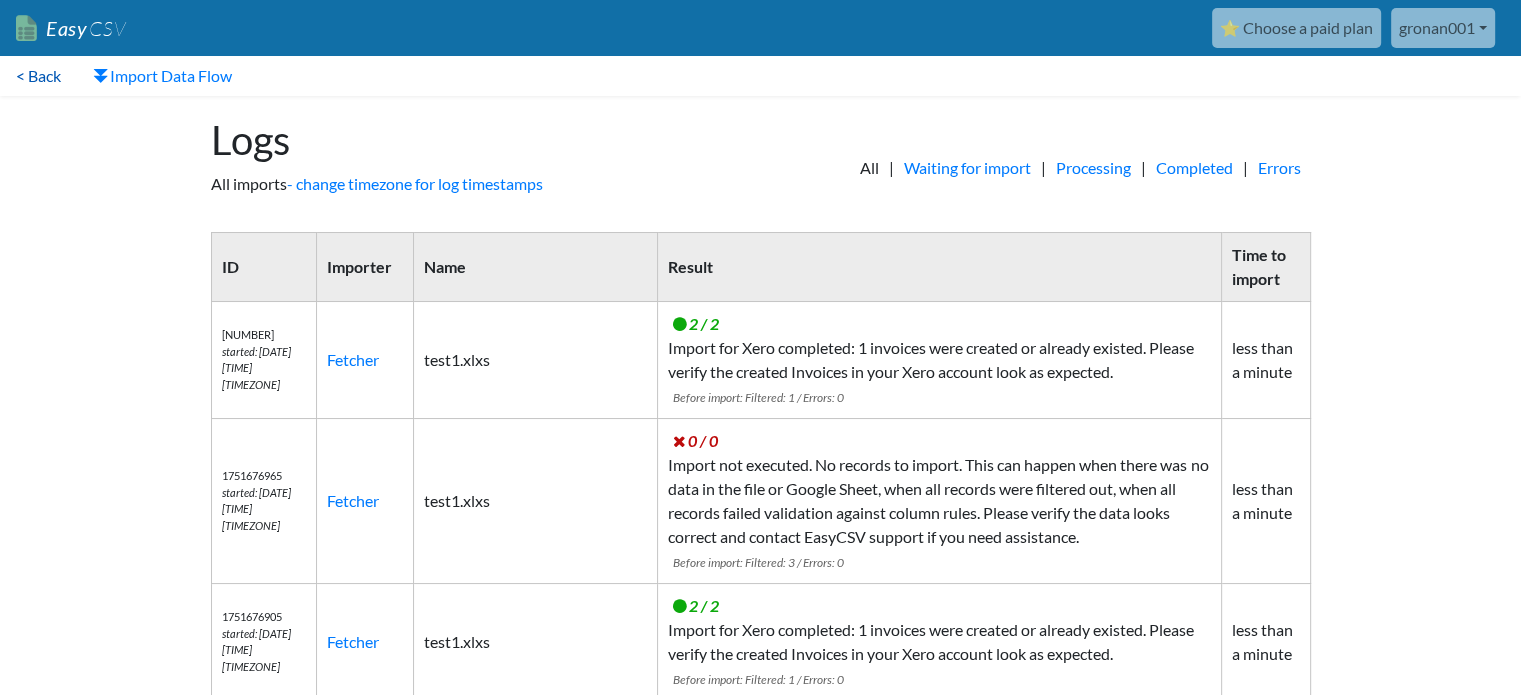 click on "< Back" at bounding box center (38, 76) 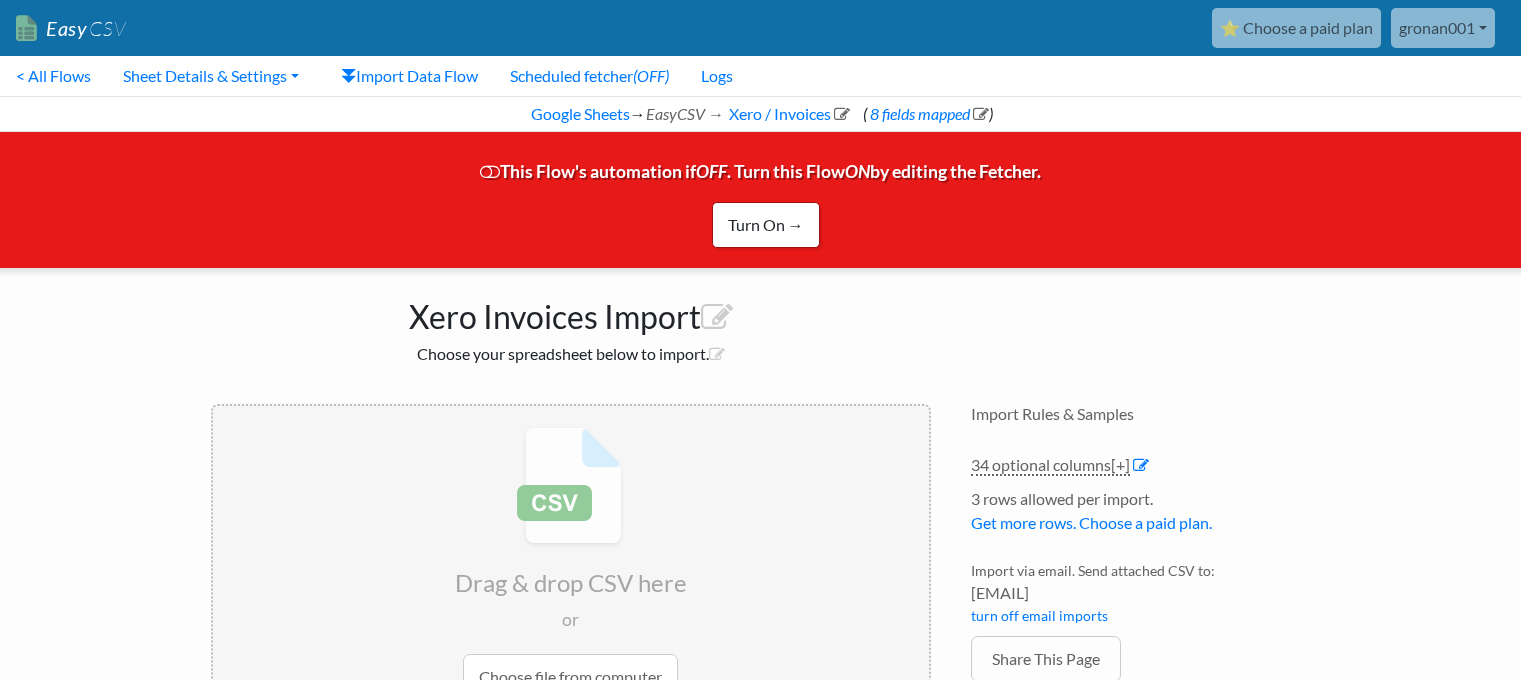 scroll, scrollTop: 0, scrollLeft: 0, axis: both 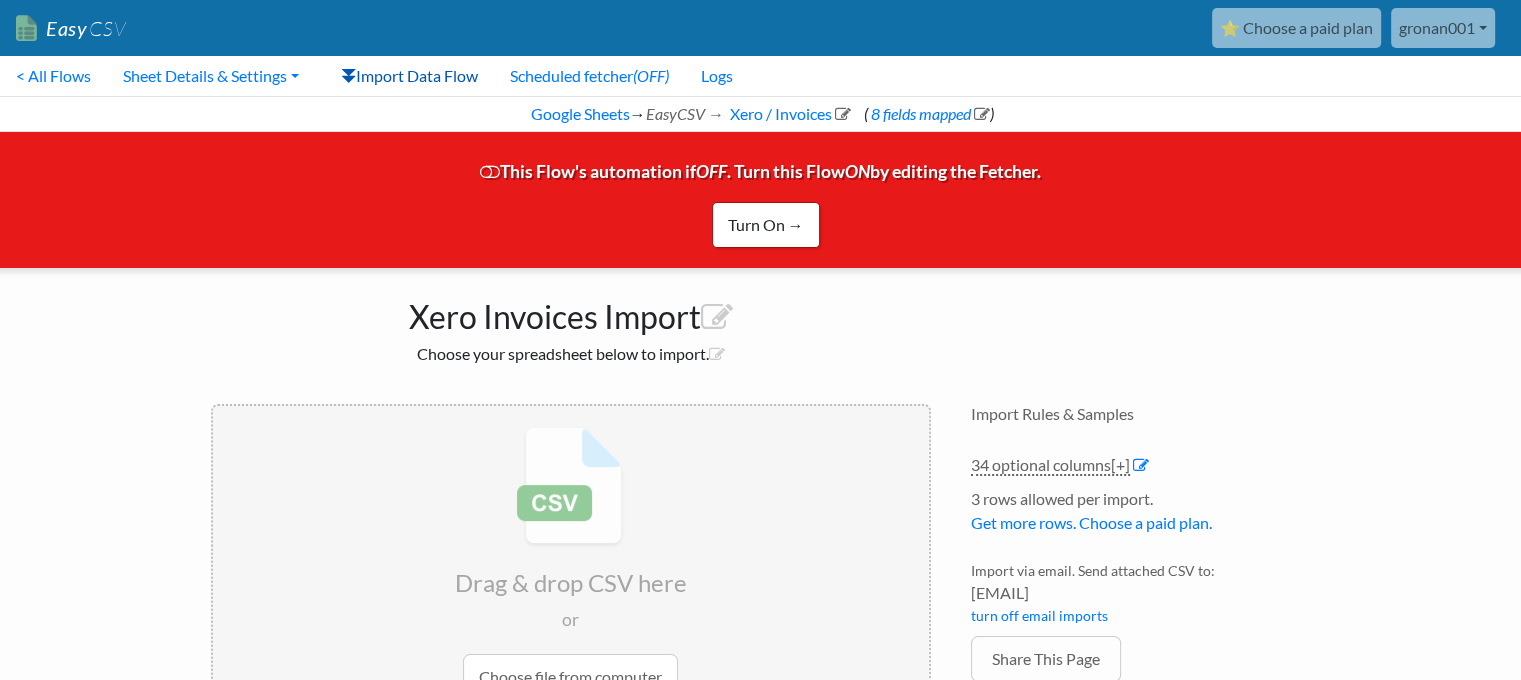 click on "Import Data Flow" at bounding box center (409, 76) 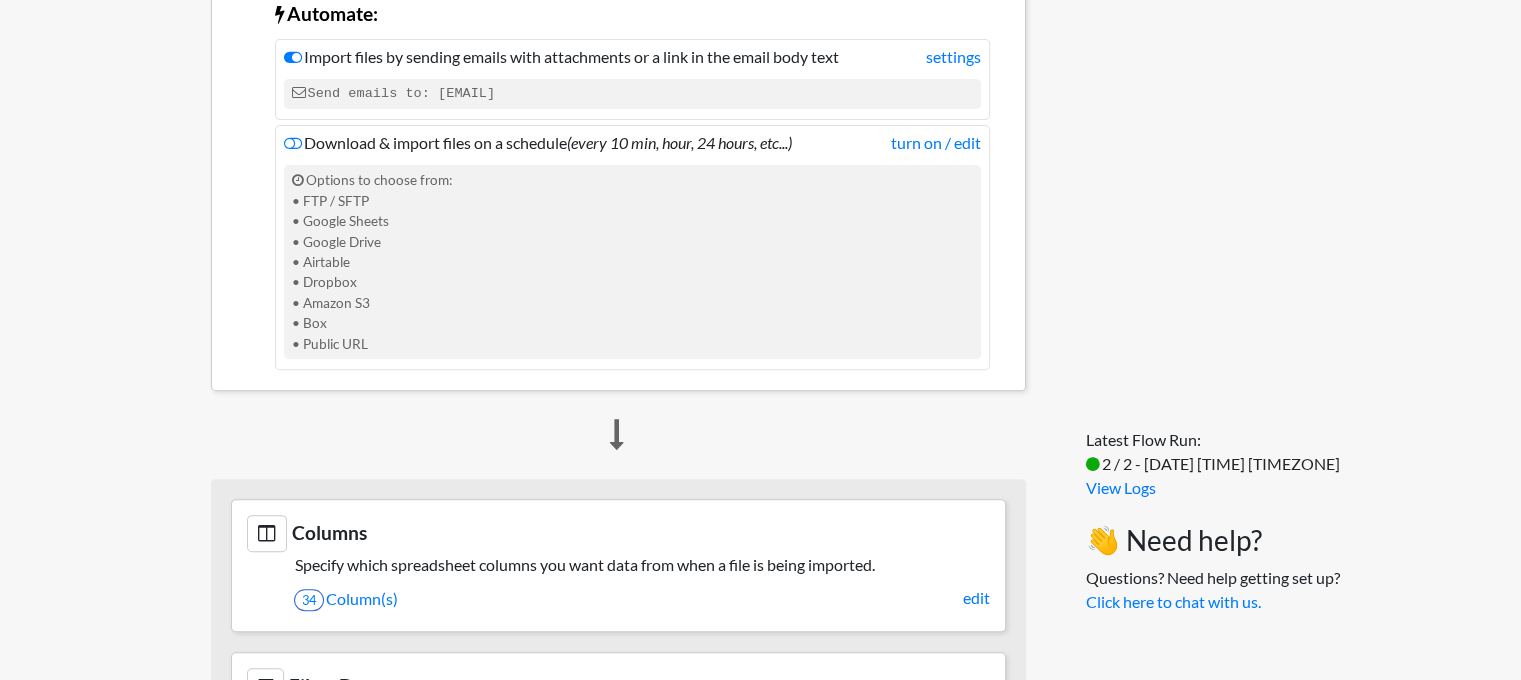 scroll, scrollTop: 900, scrollLeft: 0, axis: vertical 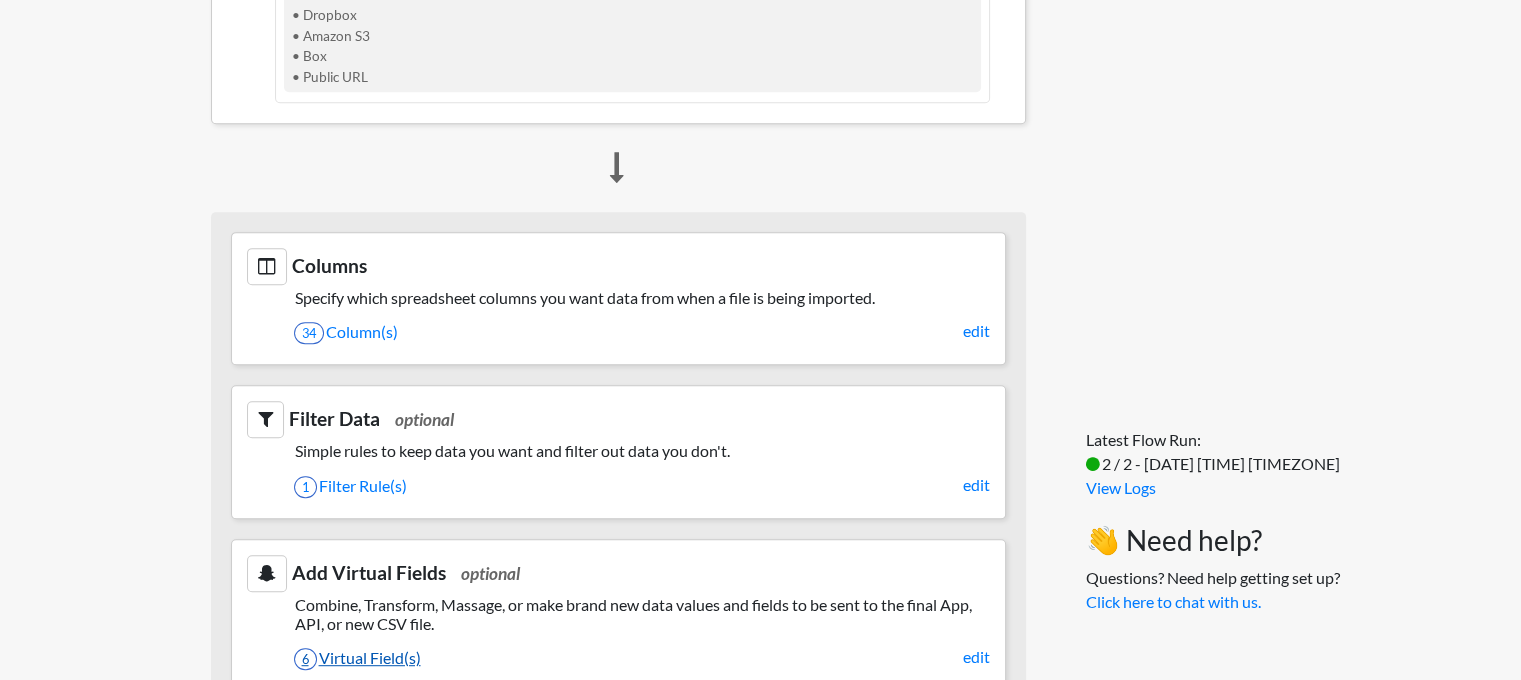 click on "6  Virtual Field(s)" at bounding box center [642, 658] 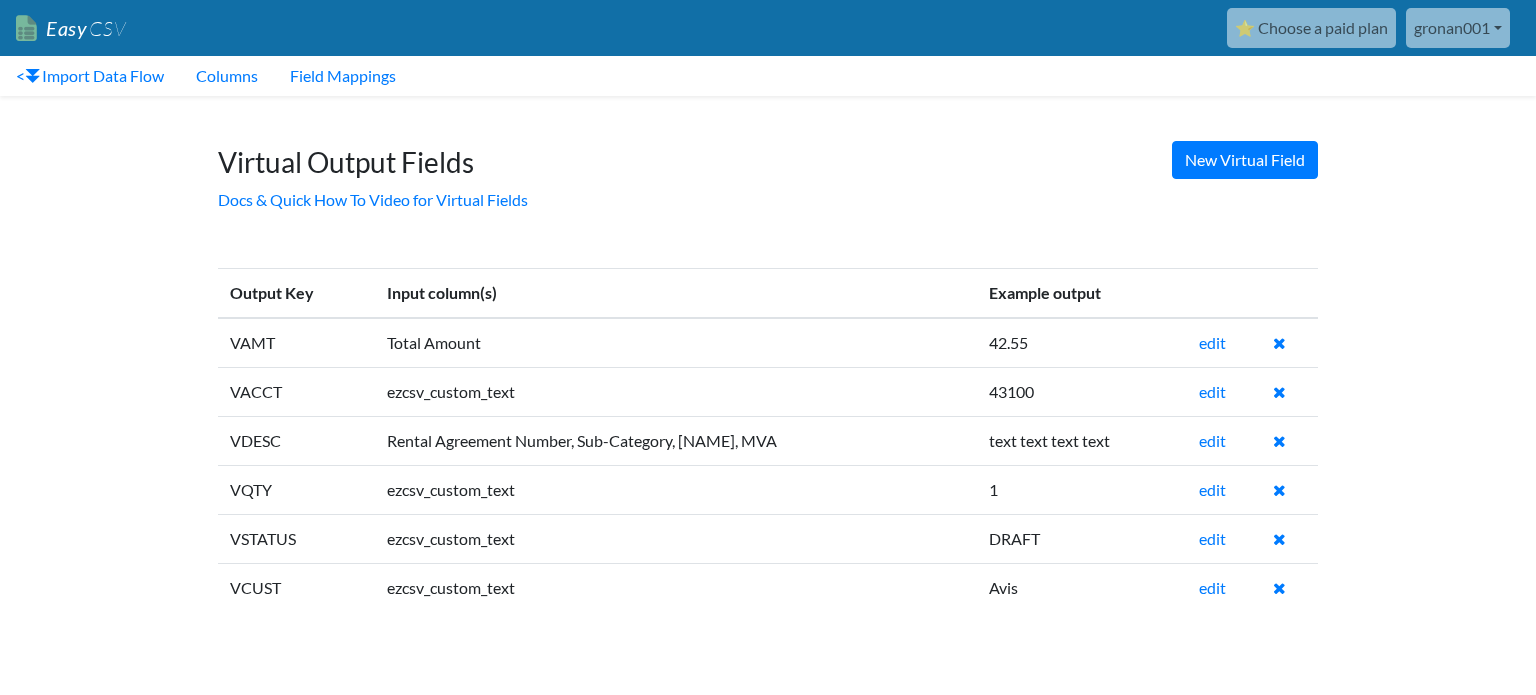 scroll, scrollTop: 0, scrollLeft: 0, axis: both 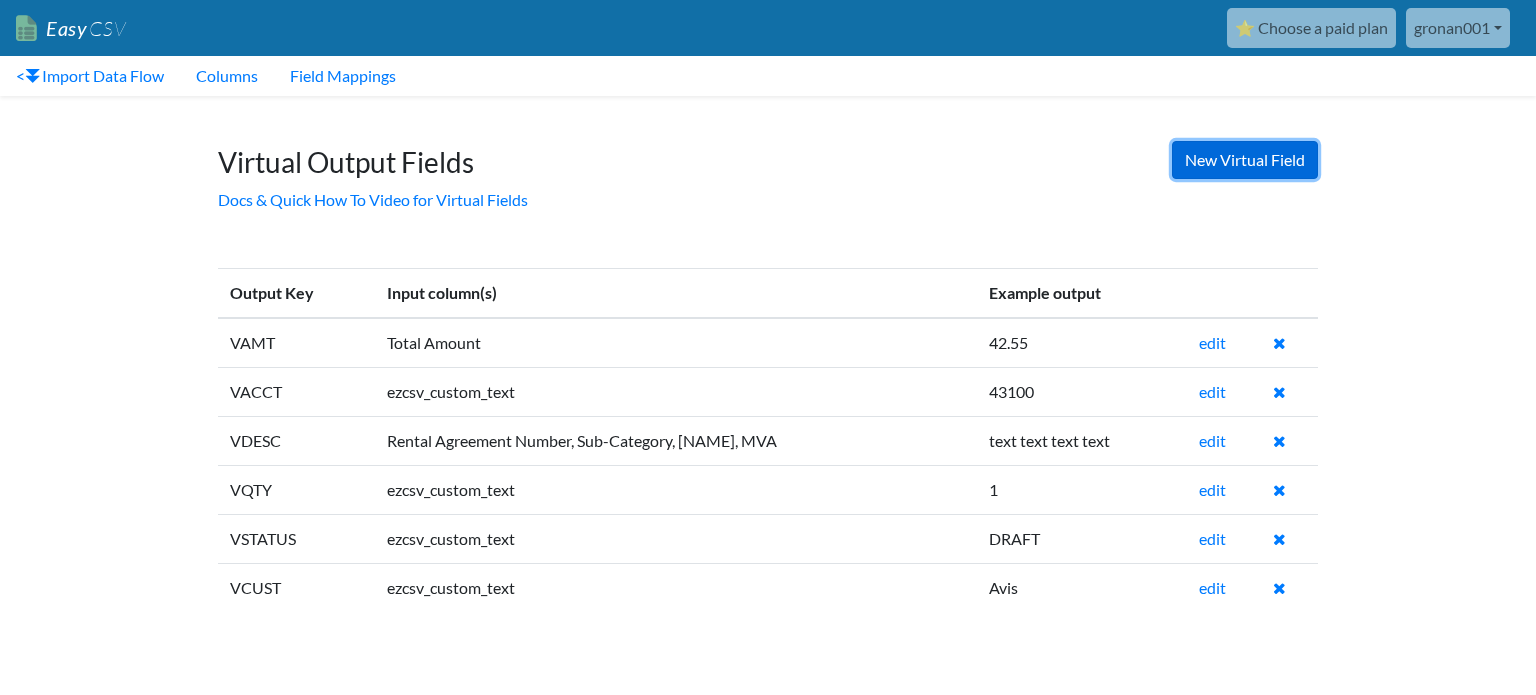 click on "New Virtual Field" at bounding box center [1245, 160] 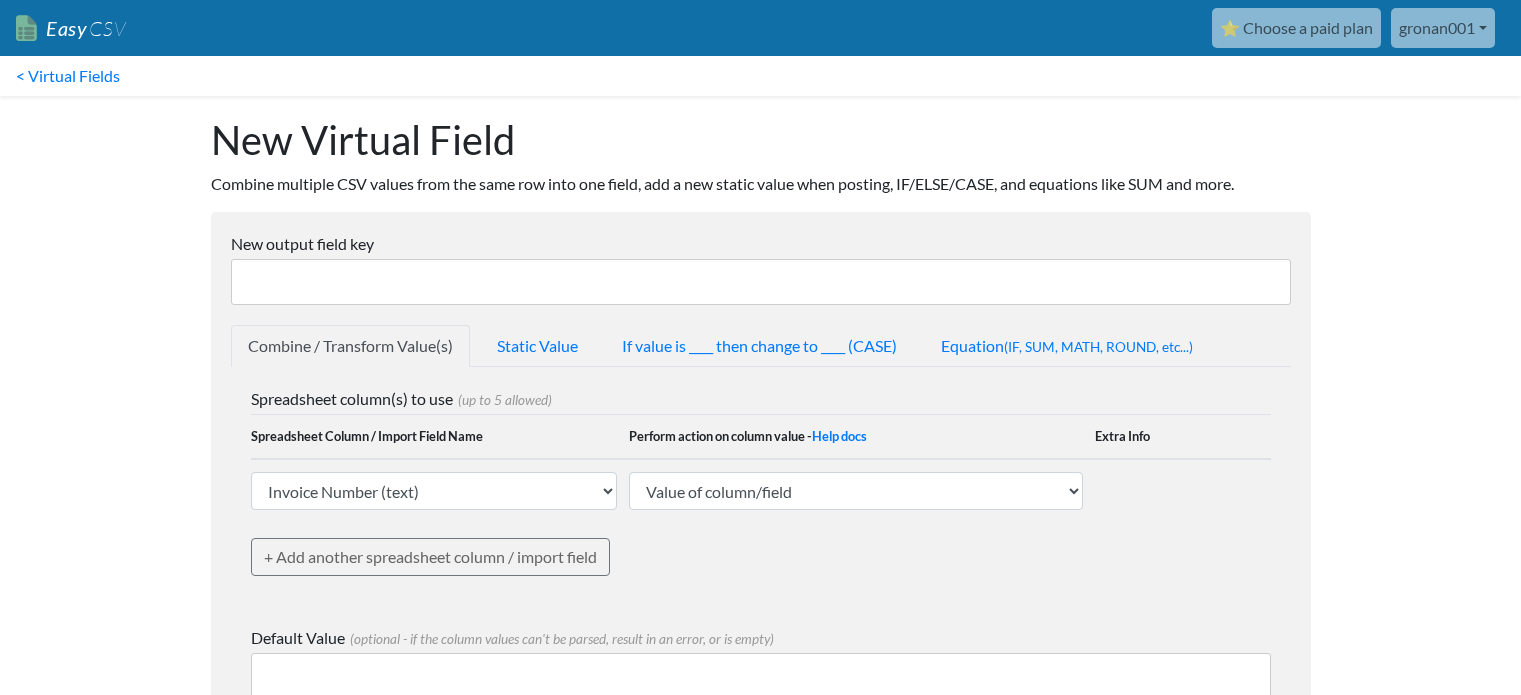 scroll, scrollTop: 0, scrollLeft: 0, axis: both 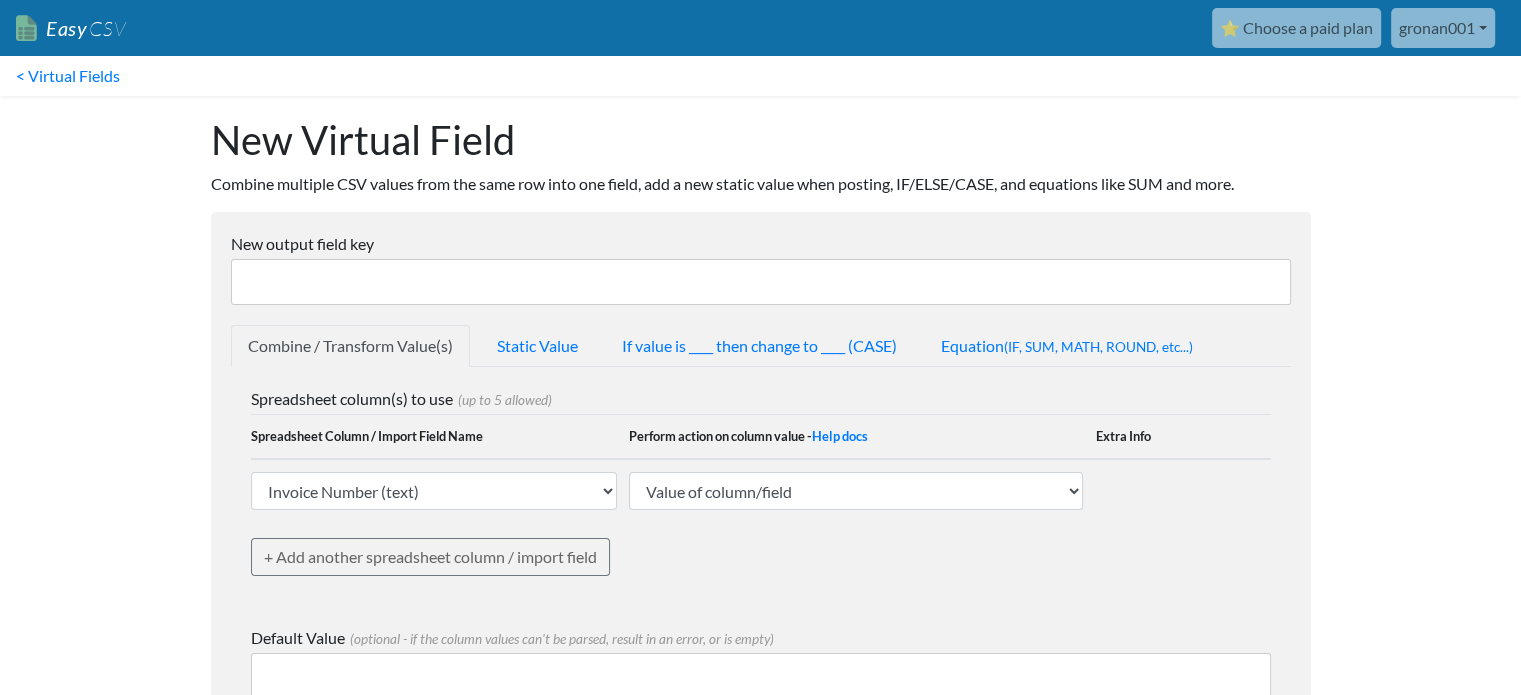 click on "New output field key" at bounding box center [761, 282] 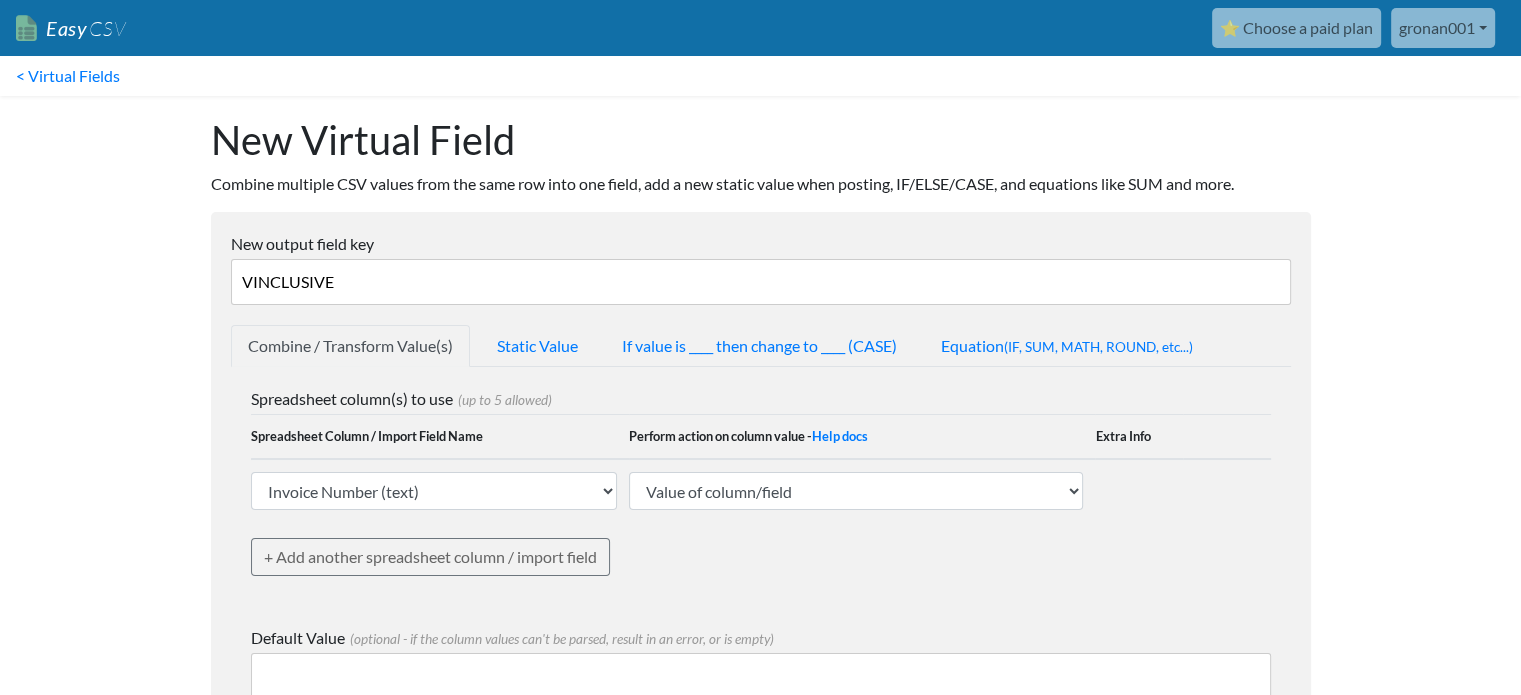 type on "VINCLUSIVE" 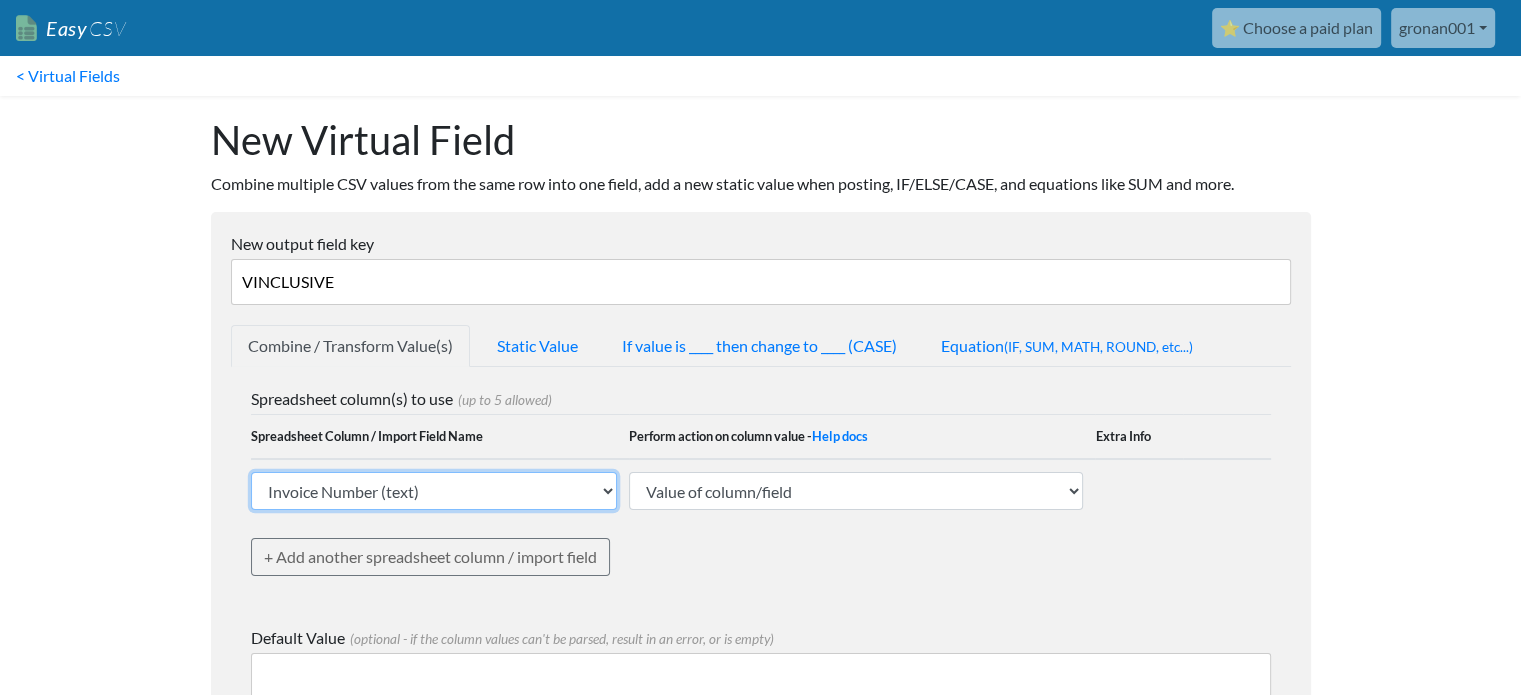 click on "Invoice Number (text)
Statement/Invoice Date (text)
Vendor Number (text)
Major Category (text)
Sub-Category (text)
Rental Agreement Number (text)
Licensee Rental Agreement Number (text)
Reservation Number (text)
MVA (text)
Vehicle Owner Mnemonic (text)
Vehicle Owner DBR/Worldwide Code (text)
Check-out Mnemonic (text)
Check-out DBR/Worldwide Code (text)
Check-out Date/Time (text)
Check-in Mnemonic (text)
Check-in DBR/Worldwide code (text)
Check-in Date/Time (text)
Amount Due Pre-GST (text)
GST Amount (text)
Total Amount (number (allows decimals))
Currency (text)
Processing Fee % (text)
Name of Renter (text)
Rate Code (text)
Coupon Number (text)
Coupon Amount (text)
Voucher Number (text)
Voucher Amount (text)
NVR indicator (text)
Counter product points (text)
Counter product amount (text)
Total Rental Amount (text)
T&M (text)
Total Payment Amount (text)
EasyCSV - Custom Text You Enter
EasyCSV - Import ID
EasyCSV - Importer email" at bounding box center (434, 491) 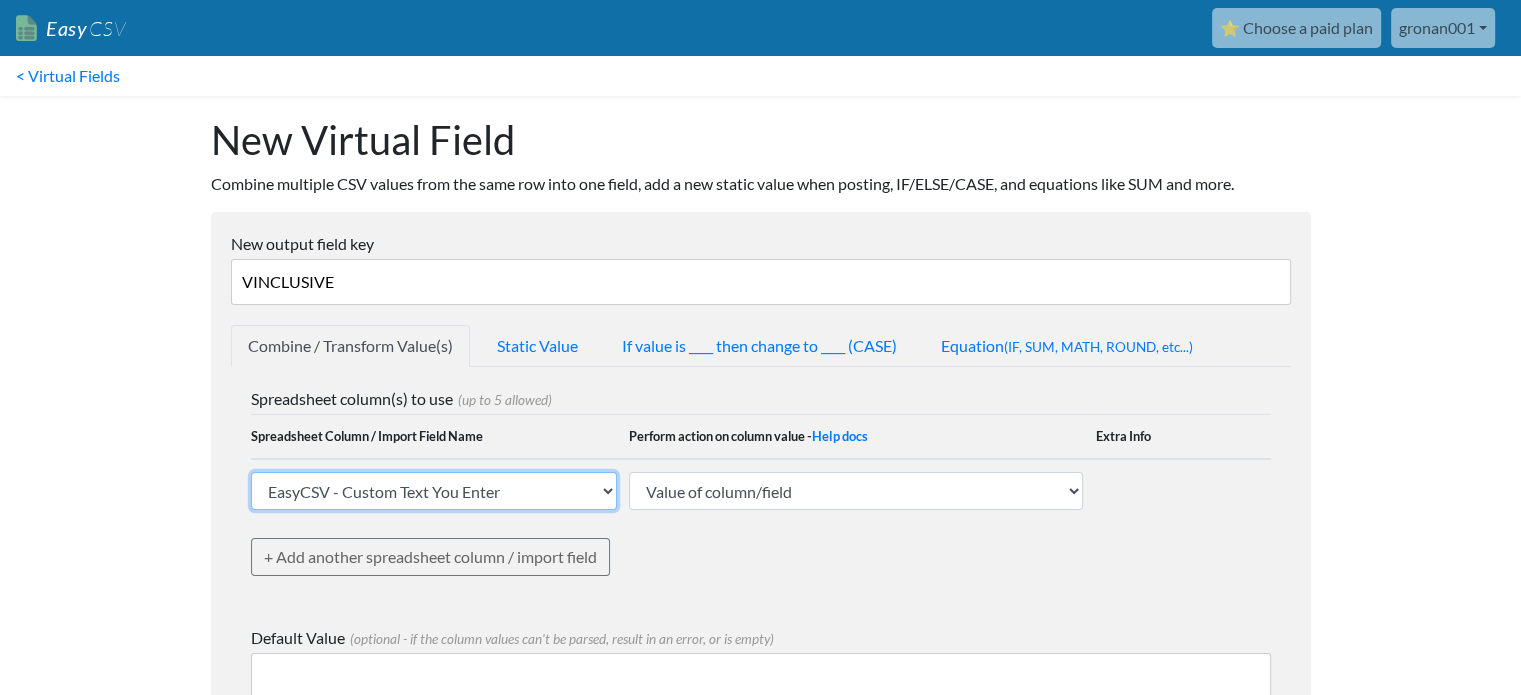 click on "Invoice Number (text)
Statement/Invoice Date (text)
Vendor Number (text)
Major Category (text)
Sub-Category (text)
Rental Agreement Number (text)
Licensee Rental Agreement Number (text)
Reservation Number (text)
MVA (text)
Vehicle Owner Mnemonic (text)
Vehicle Owner DBR/Worldwide Code (text)
Check-out Mnemonic (text)
Check-out DBR/Worldwide Code (text)
Check-out Date/Time (text)
Check-in Mnemonic (text)
Check-in DBR/Worldwide code (text)
Check-in Date/Time (text)
Amount Due Pre-GST (text)
GST Amount (text)
Total Amount (number (allows decimals))
Currency (text)
Processing Fee % (text)
Name of Renter (text)
Rate Code (text)
Coupon Number (text)
Coupon Amount (text)
Voucher Number (text)
Voucher Amount (text)
NVR indicator (text)
Counter product points (text)
Counter product amount (text)
Total Rental Amount (text)
T&M (text)
Total Payment Amount (text)
EasyCSV - Custom Text You Enter
EasyCSV - Import ID
EasyCSV - Importer email" at bounding box center [434, 491] 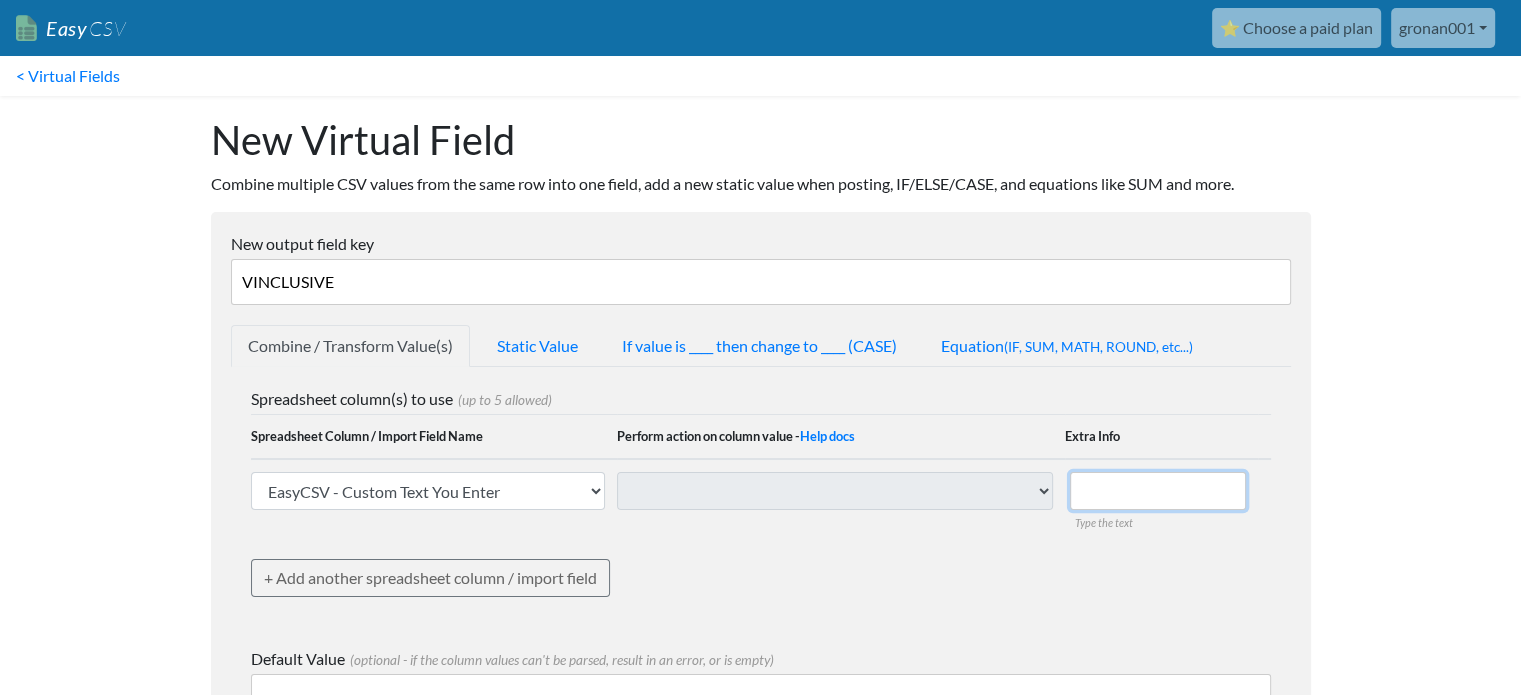 click at bounding box center (1158, 491) 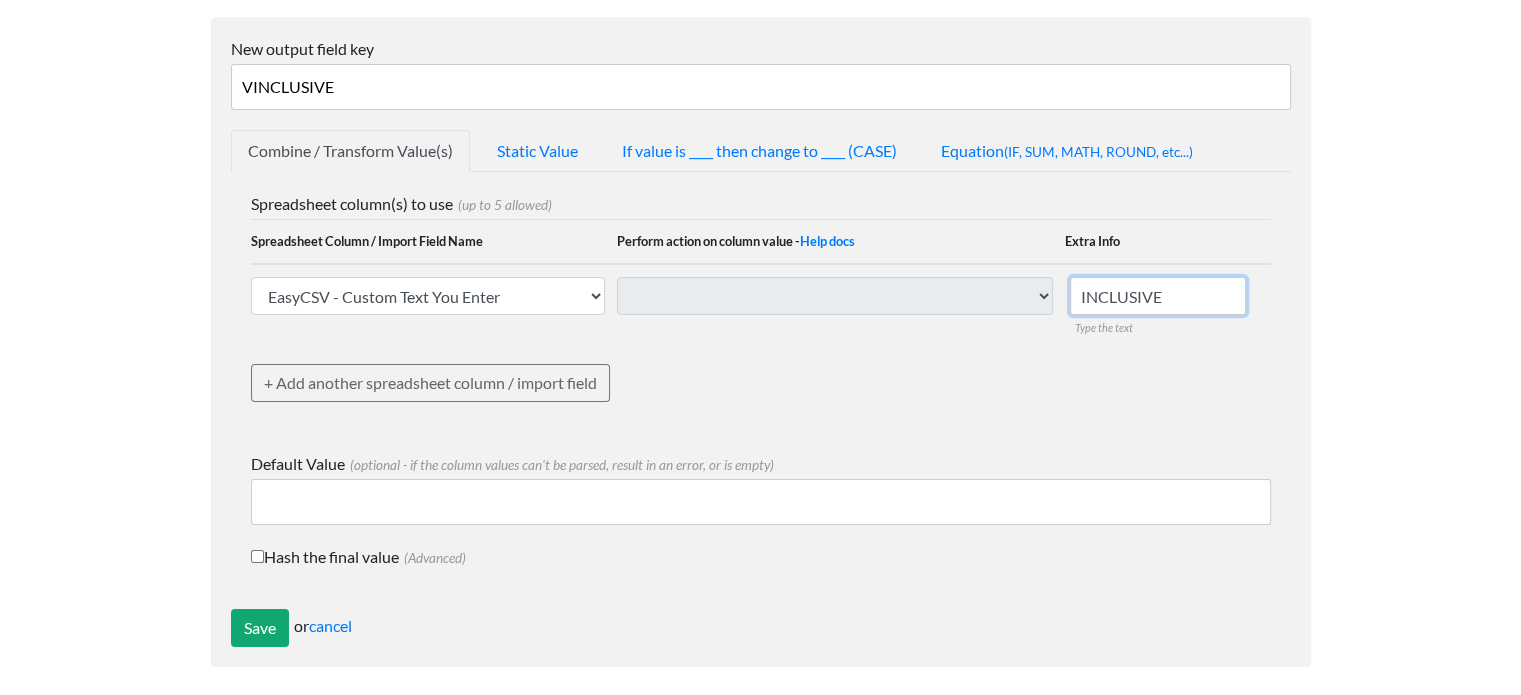 scroll, scrollTop: 200, scrollLeft: 0, axis: vertical 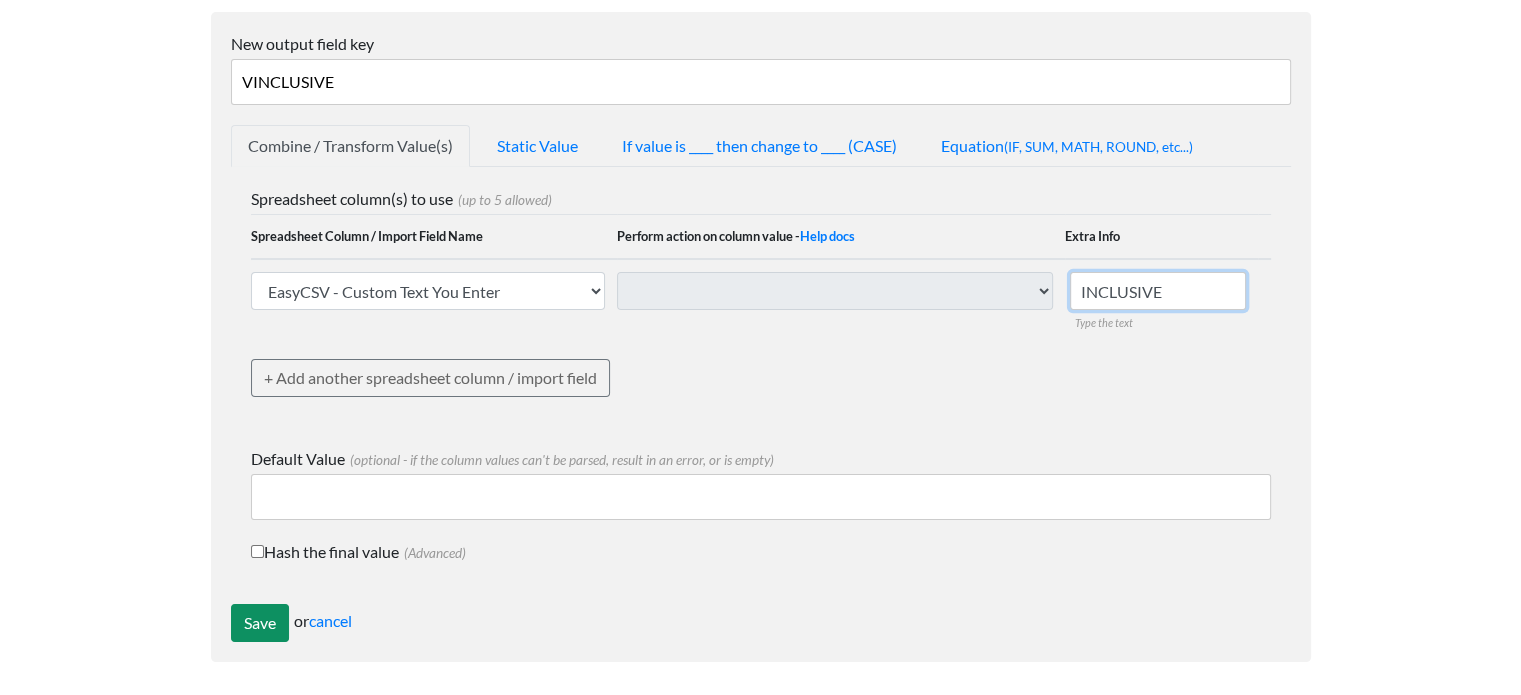 type on "INCLUSIVE" 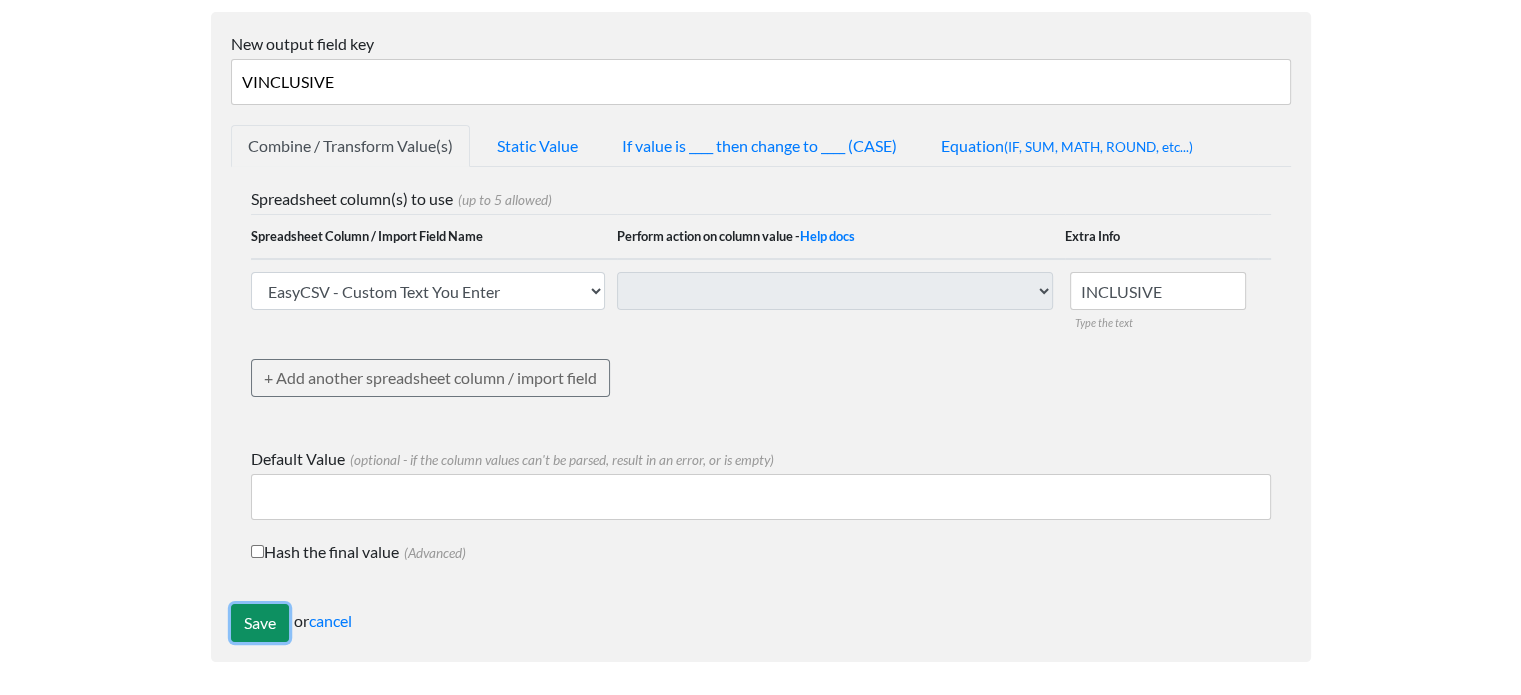click on "Save" at bounding box center [260, 623] 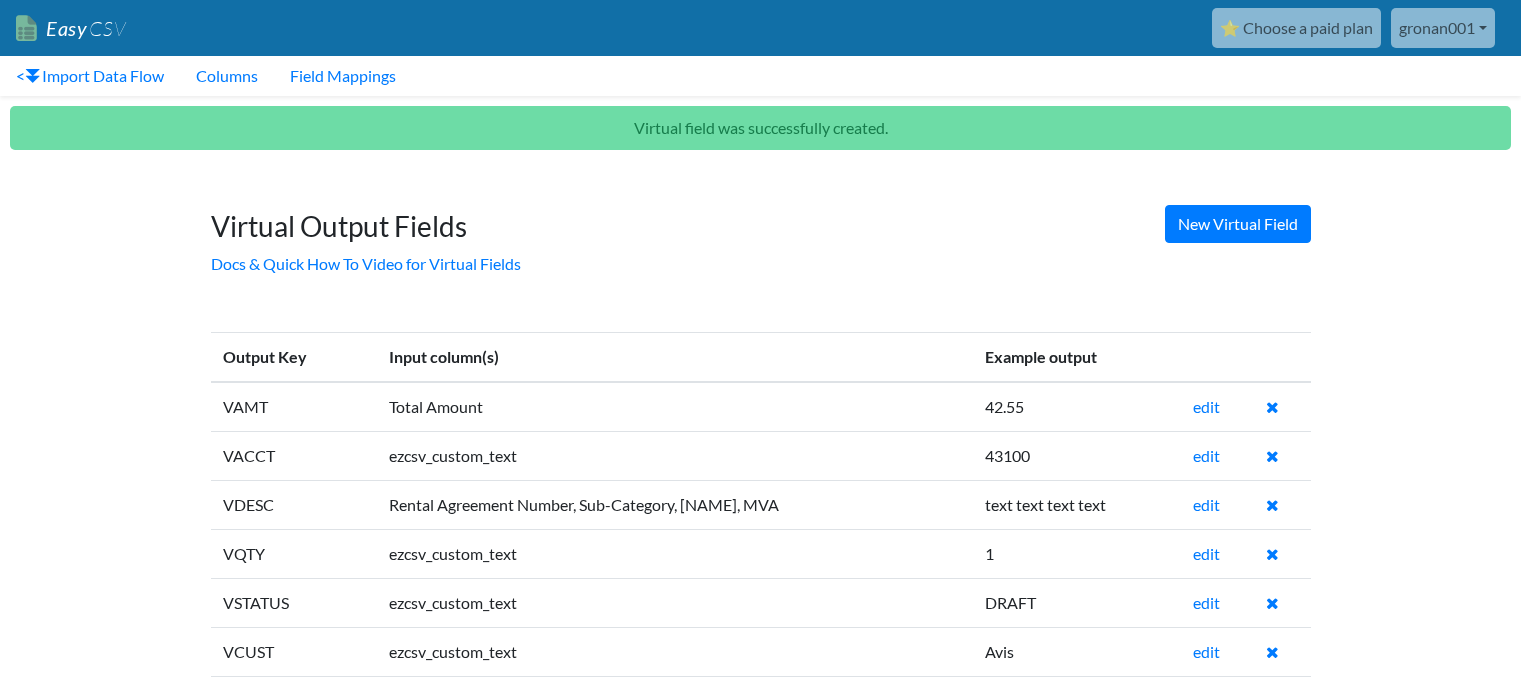 scroll, scrollTop: 0, scrollLeft: 0, axis: both 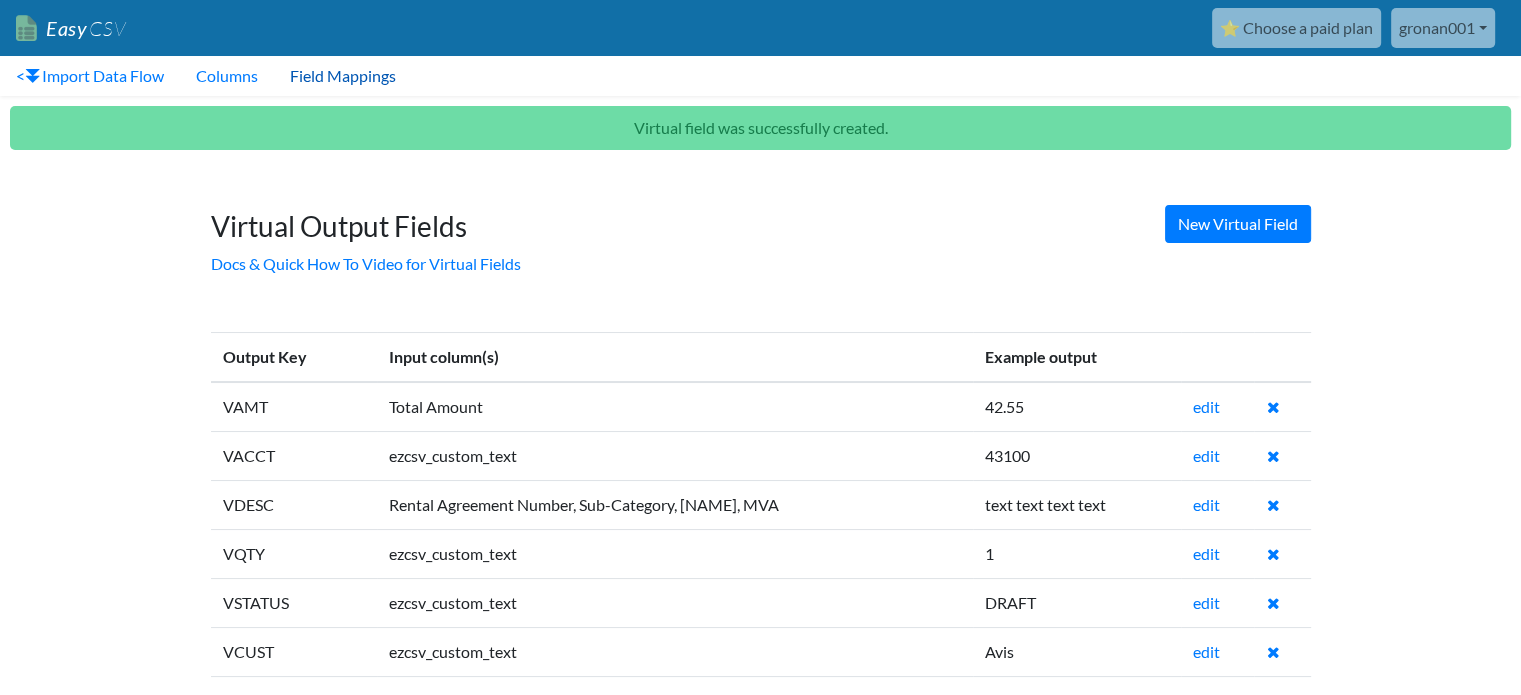 click on "Field Mappings" at bounding box center (343, 76) 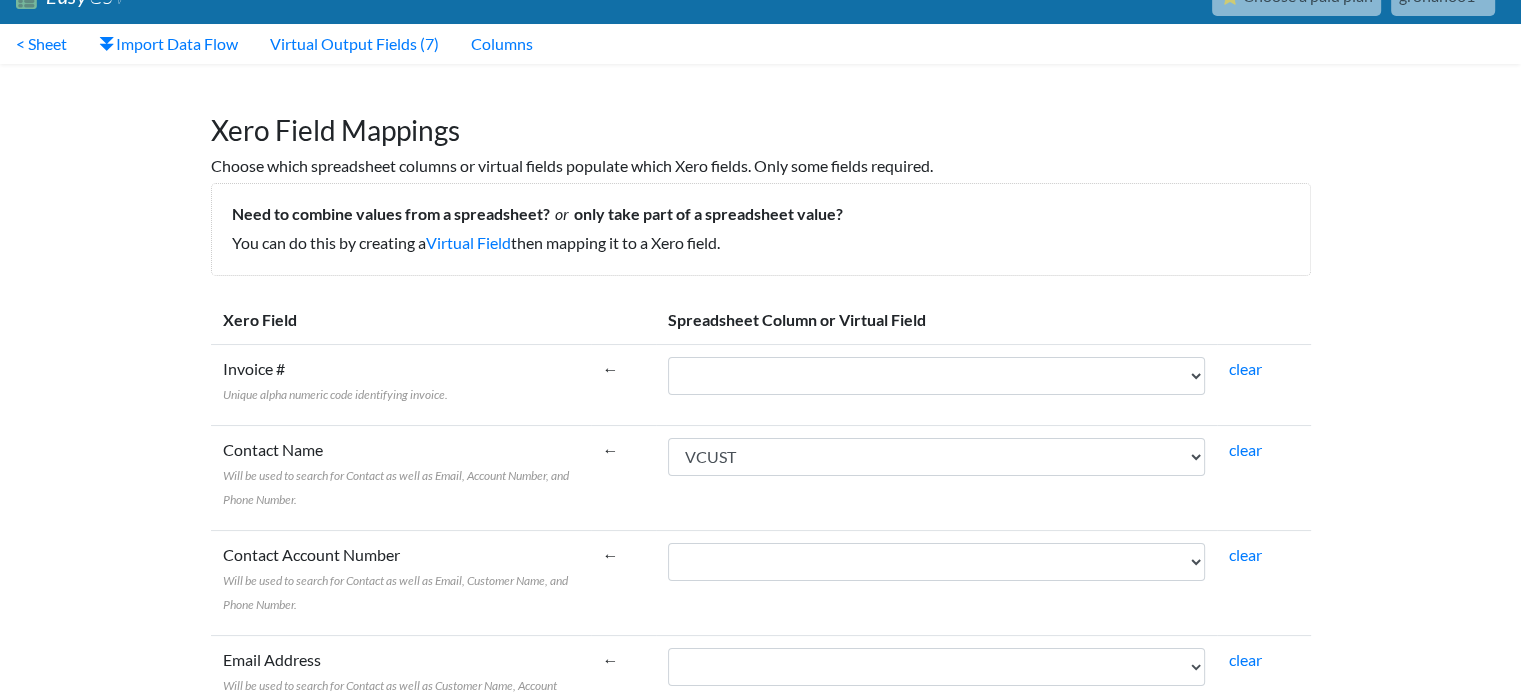 scroll, scrollTop: 0, scrollLeft: 0, axis: both 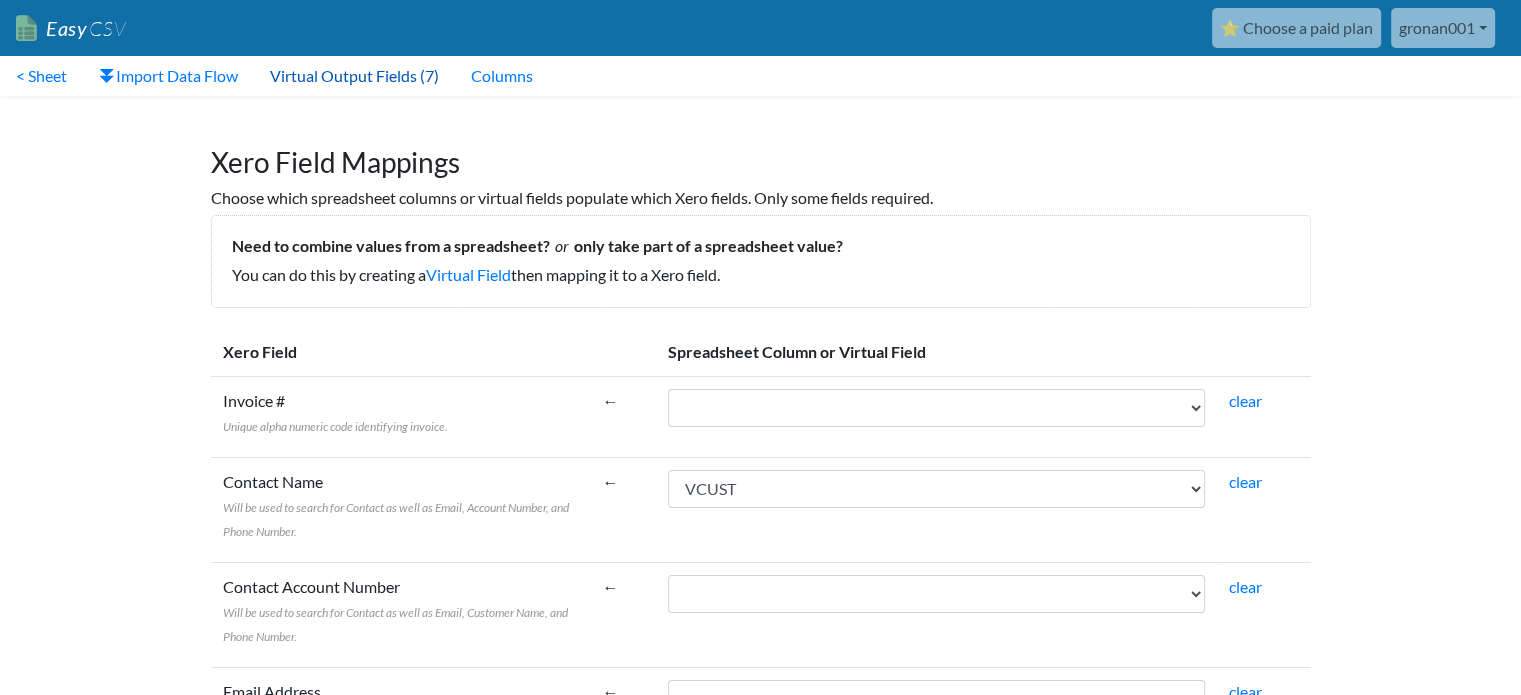 click on "Virtual Output Fields (7)" at bounding box center [354, 76] 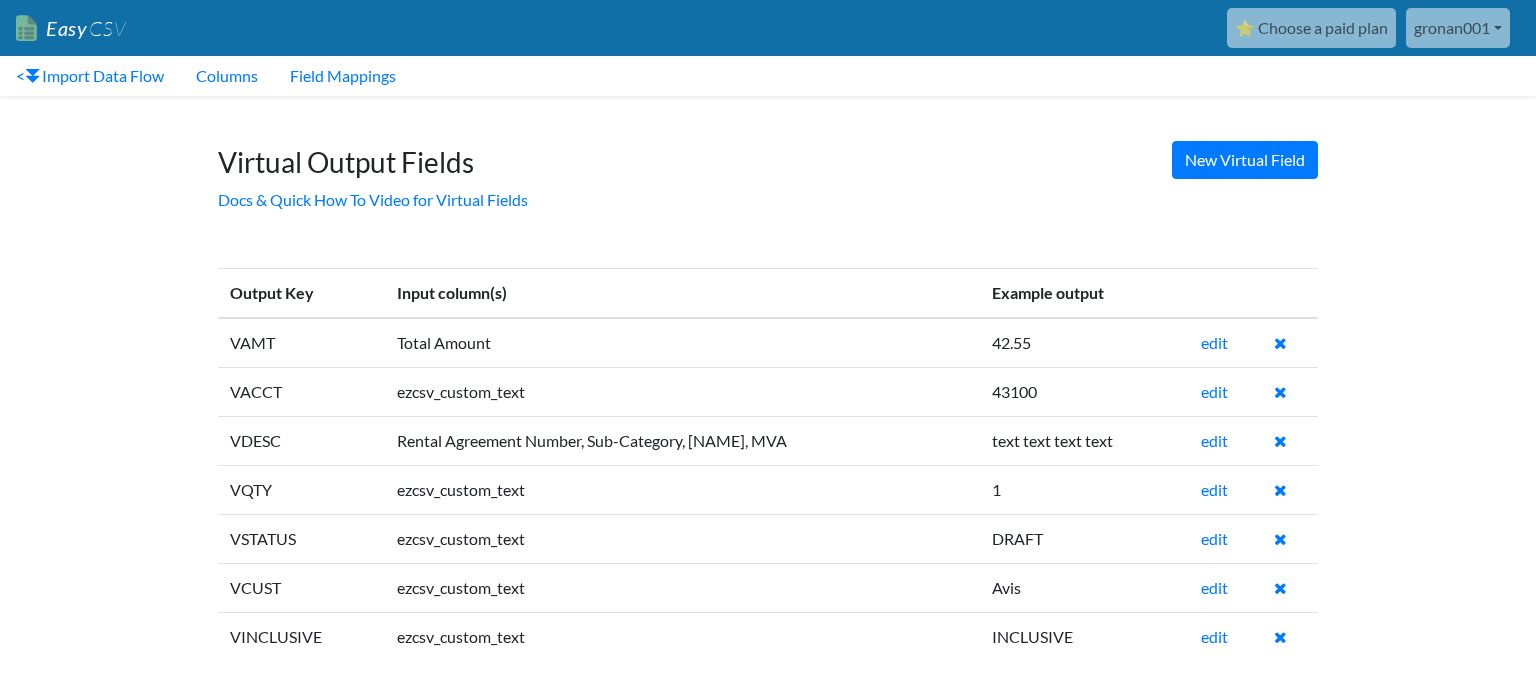 scroll, scrollTop: 0, scrollLeft: 0, axis: both 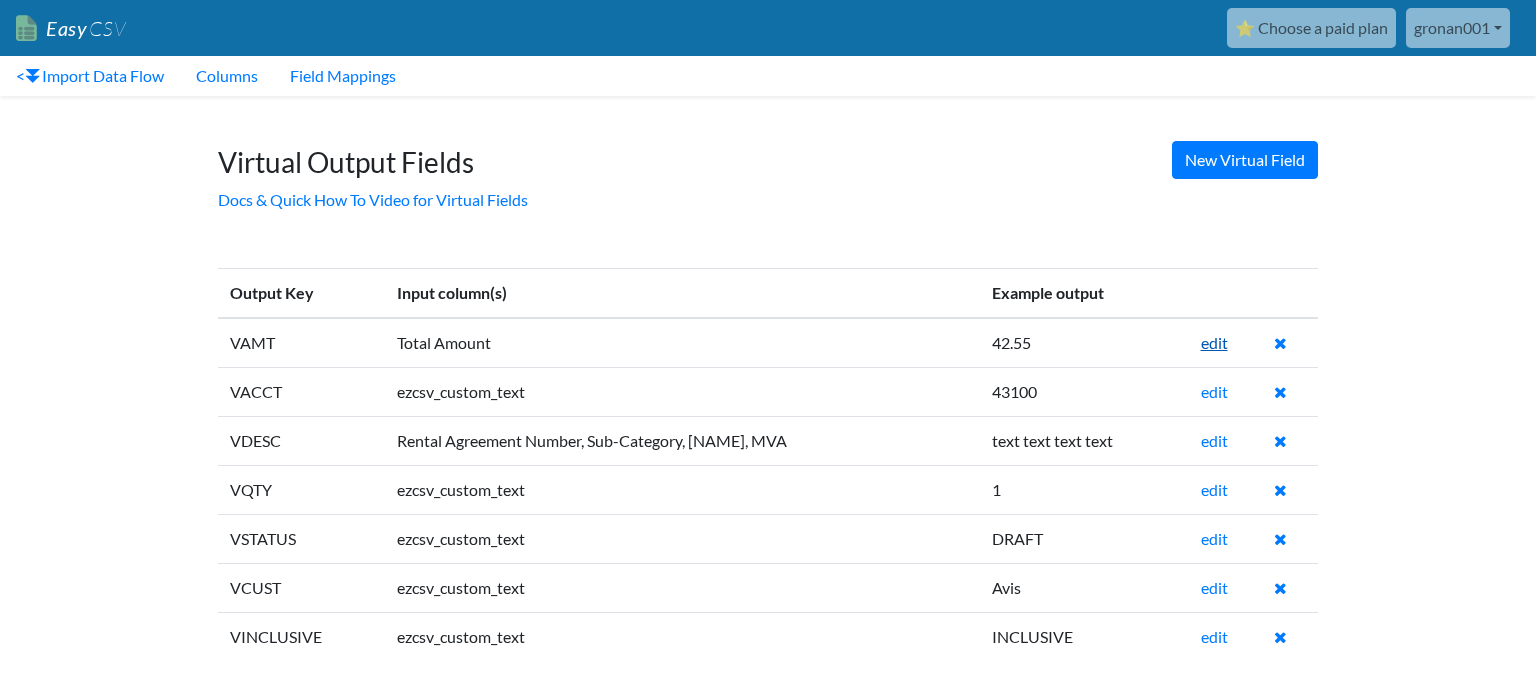click on "edit" at bounding box center (1214, 342) 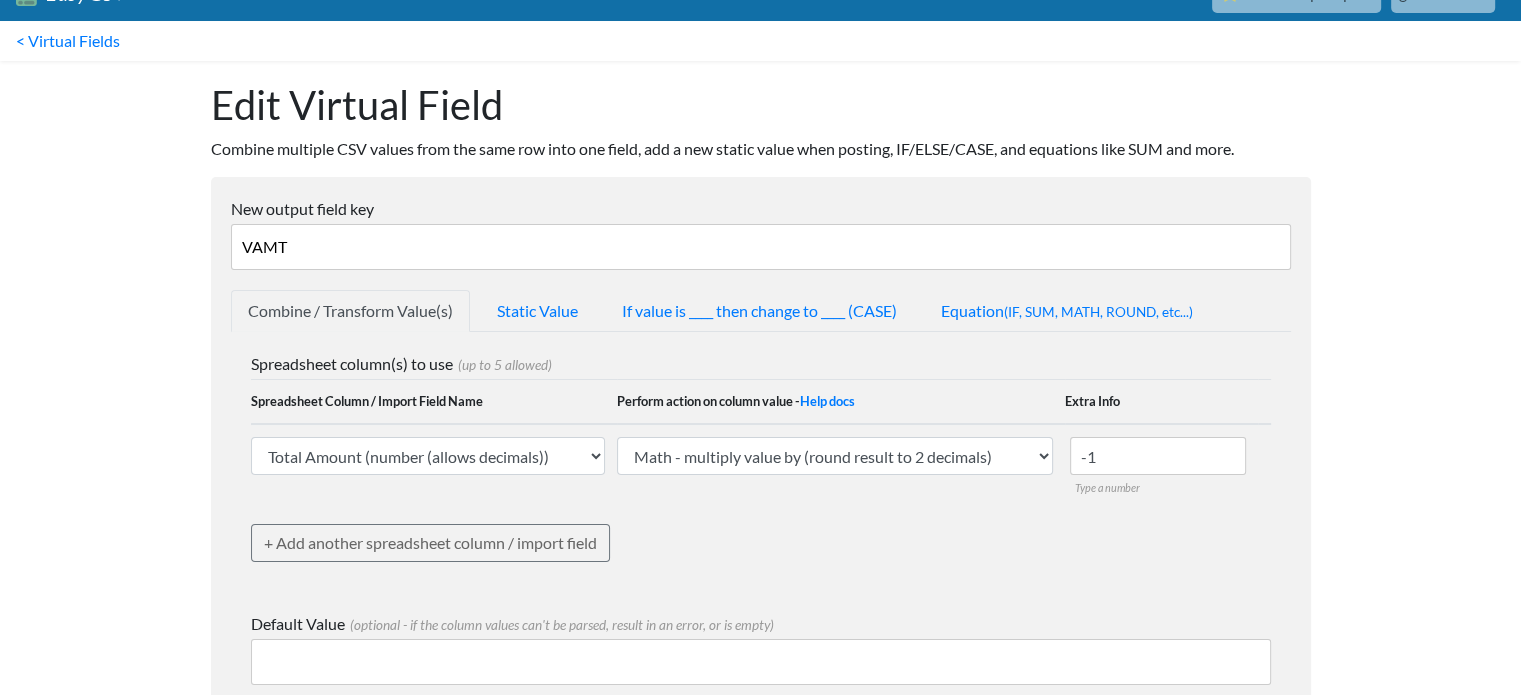 scroll, scrollTop: 0, scrollLeft: 0, axis: both 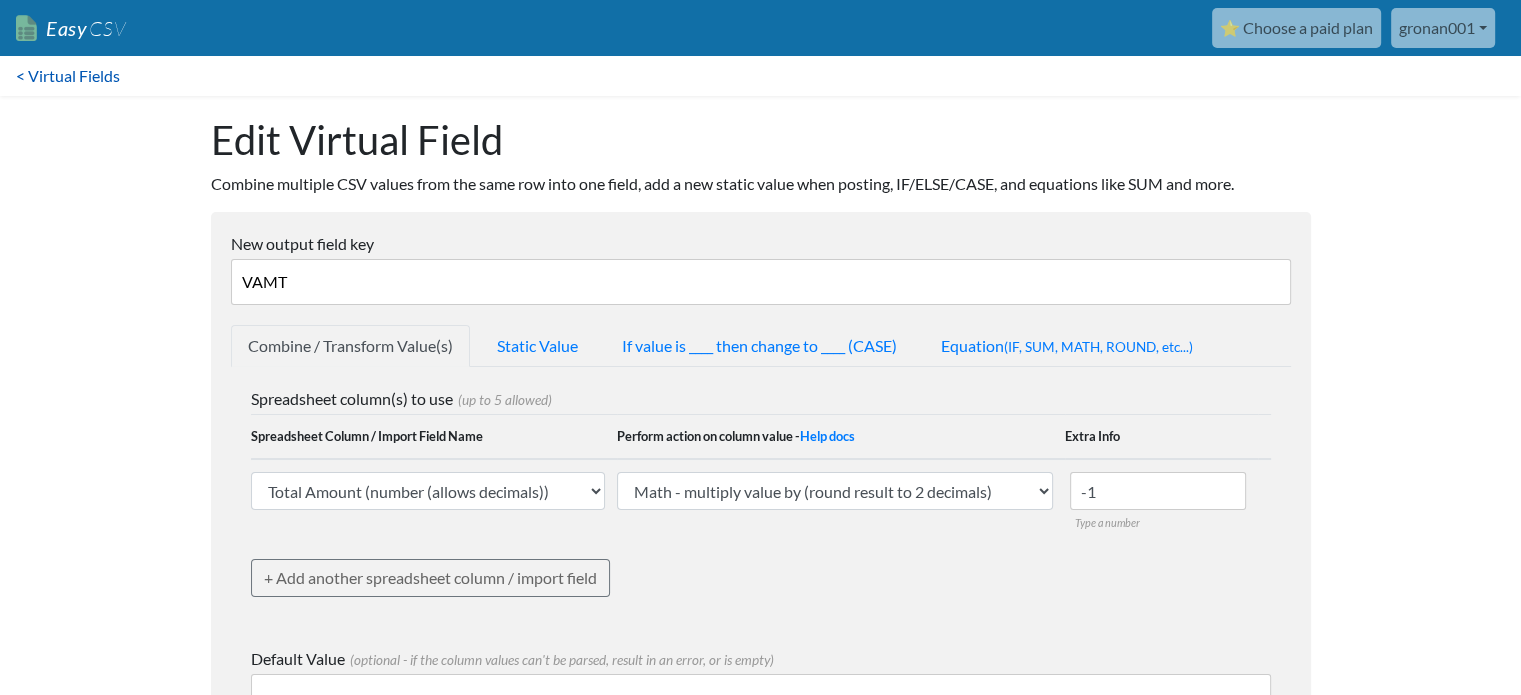 click on "< Virtual Fields" at bounding box center (68, 76) 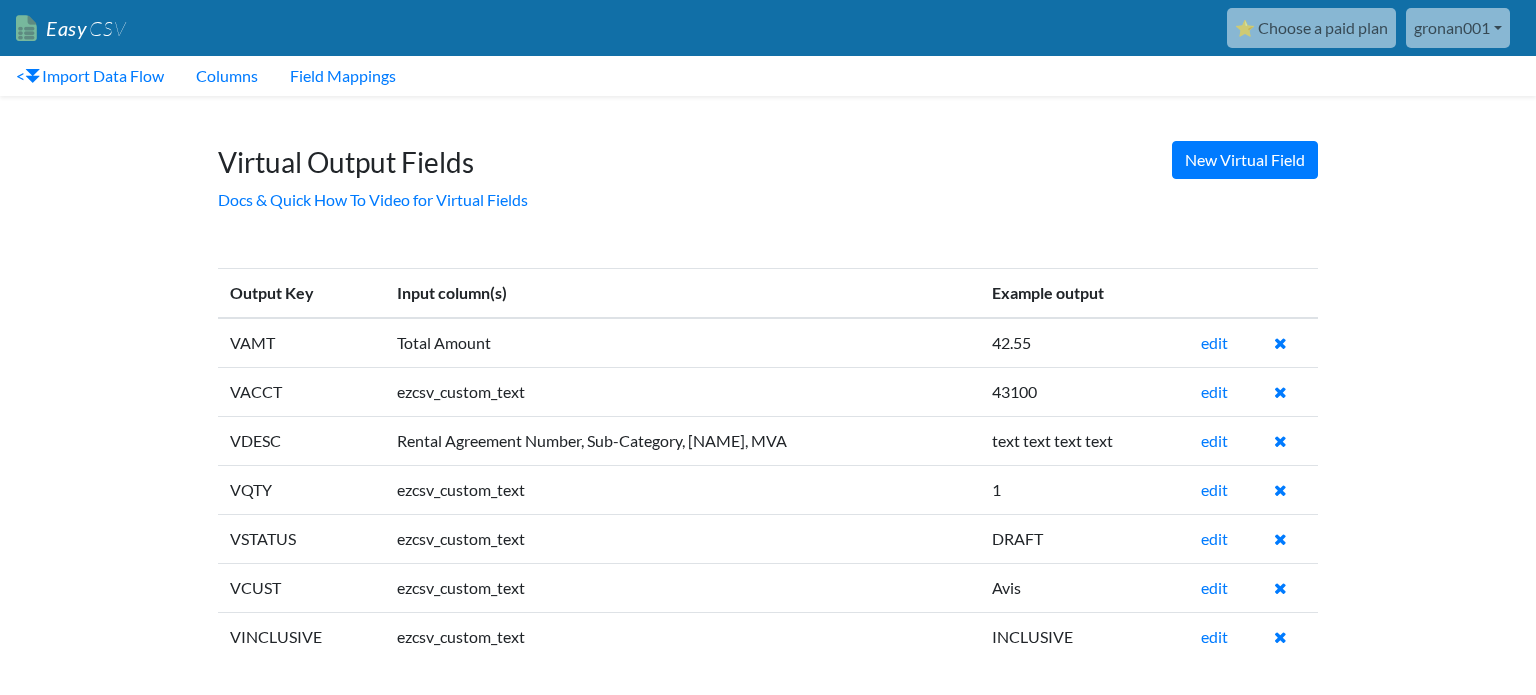 scroll, scrollTop: 0, scrollLeft: 0, axis: both 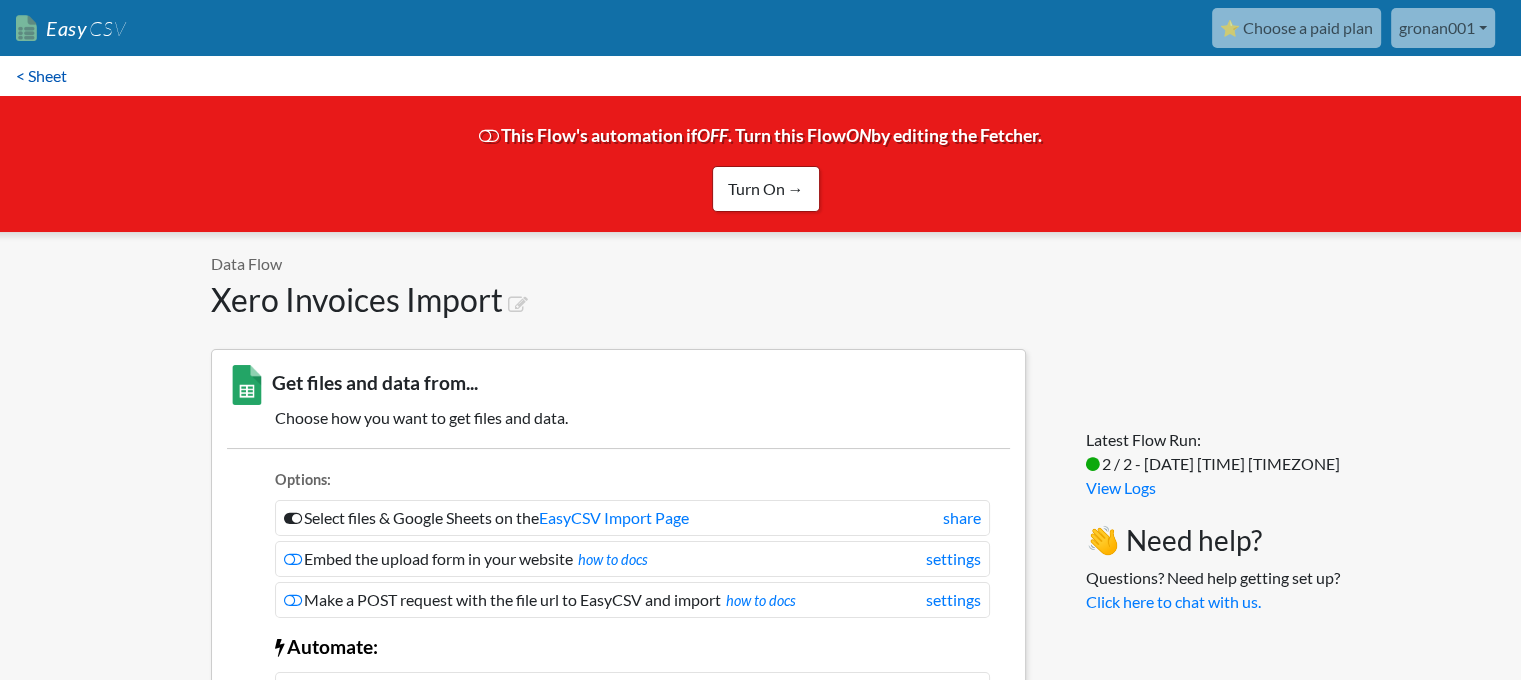 click on "< Sheet" at bounding box center (41, 76) 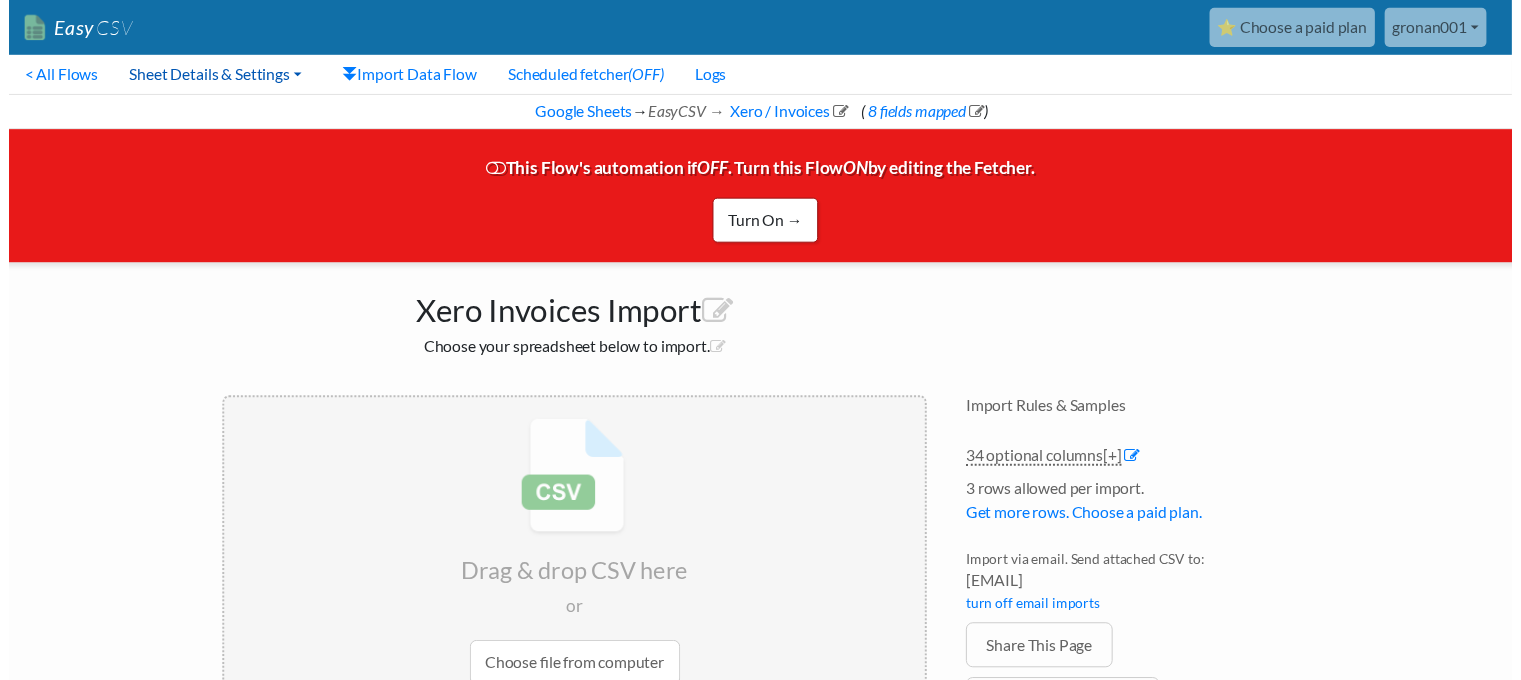 scroll, scrollTop: 0, scrollLeft: 0, axis: both 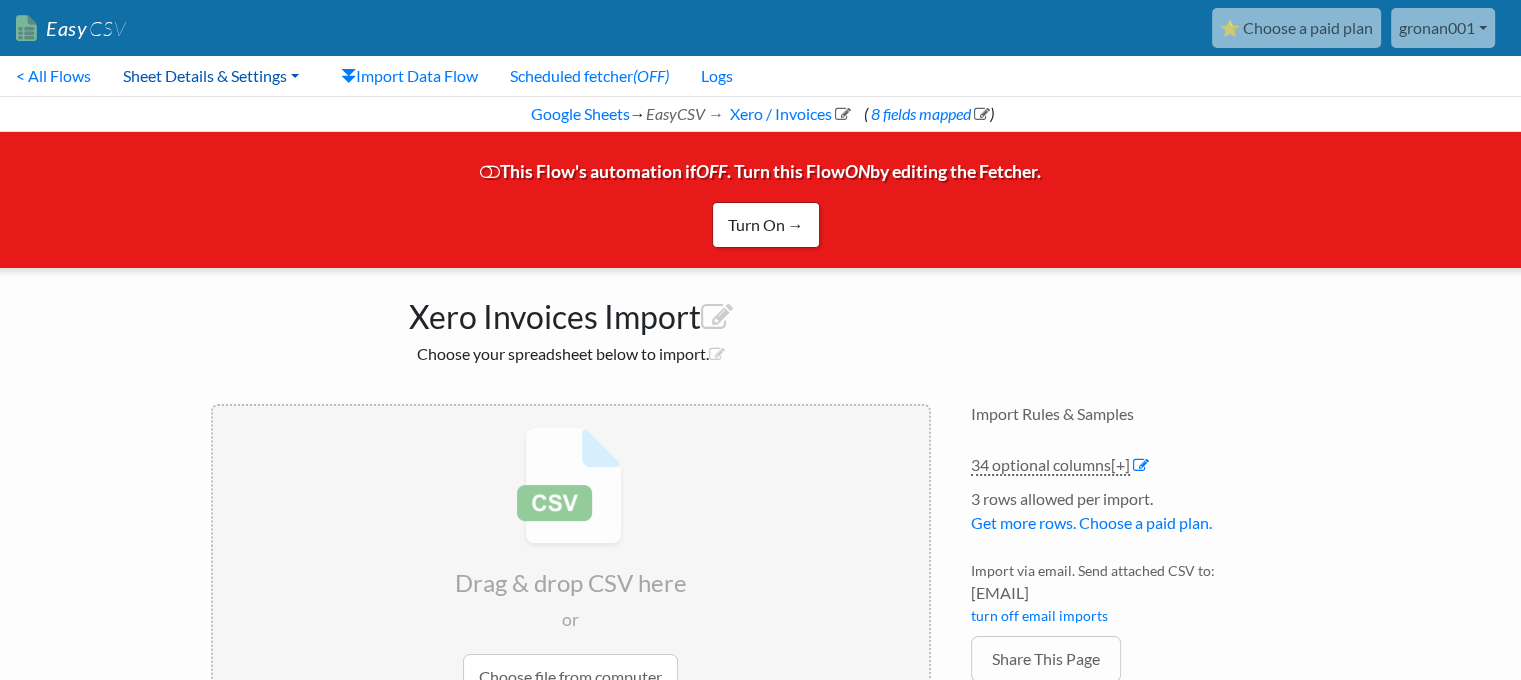 click on "Sheet Details & Settings" at bounding box center [211, 76] 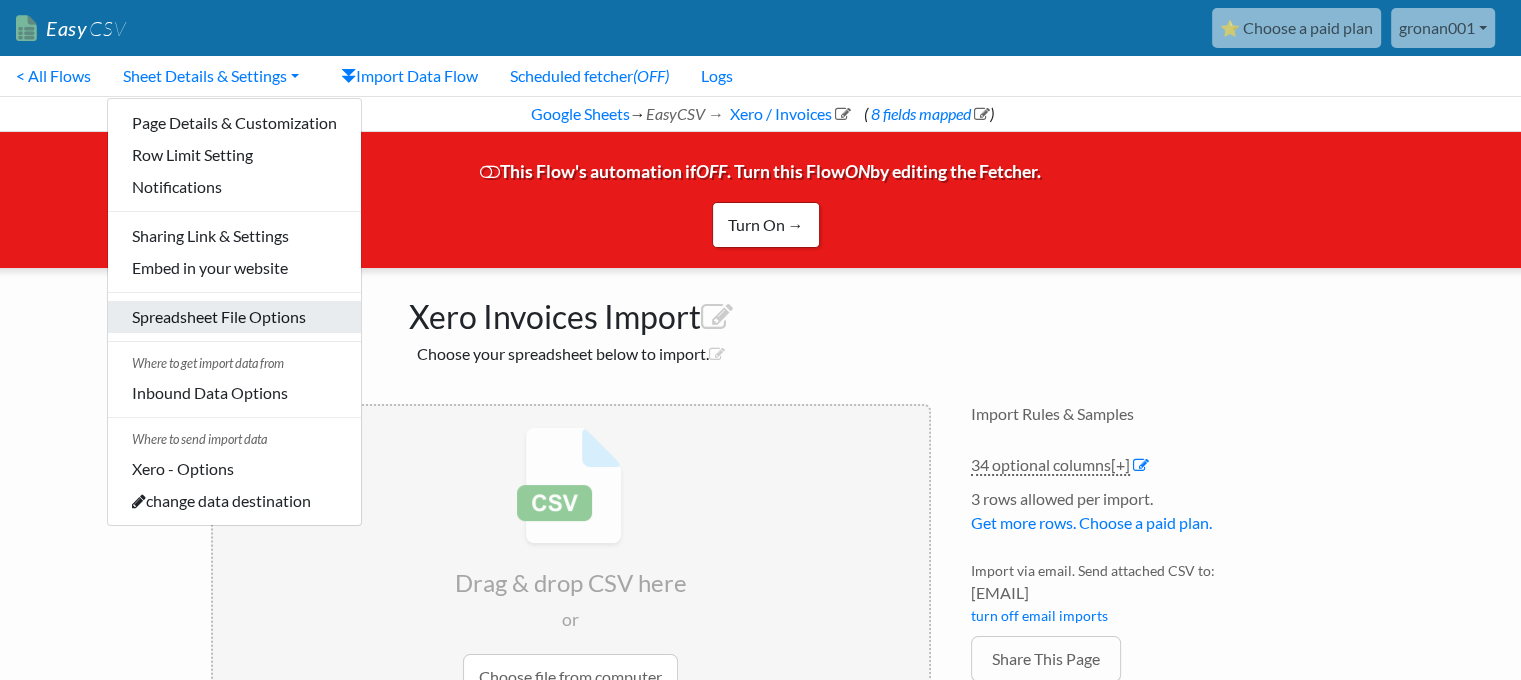 click on "Spreadsheet File Options" at bounding box center (234, 317) 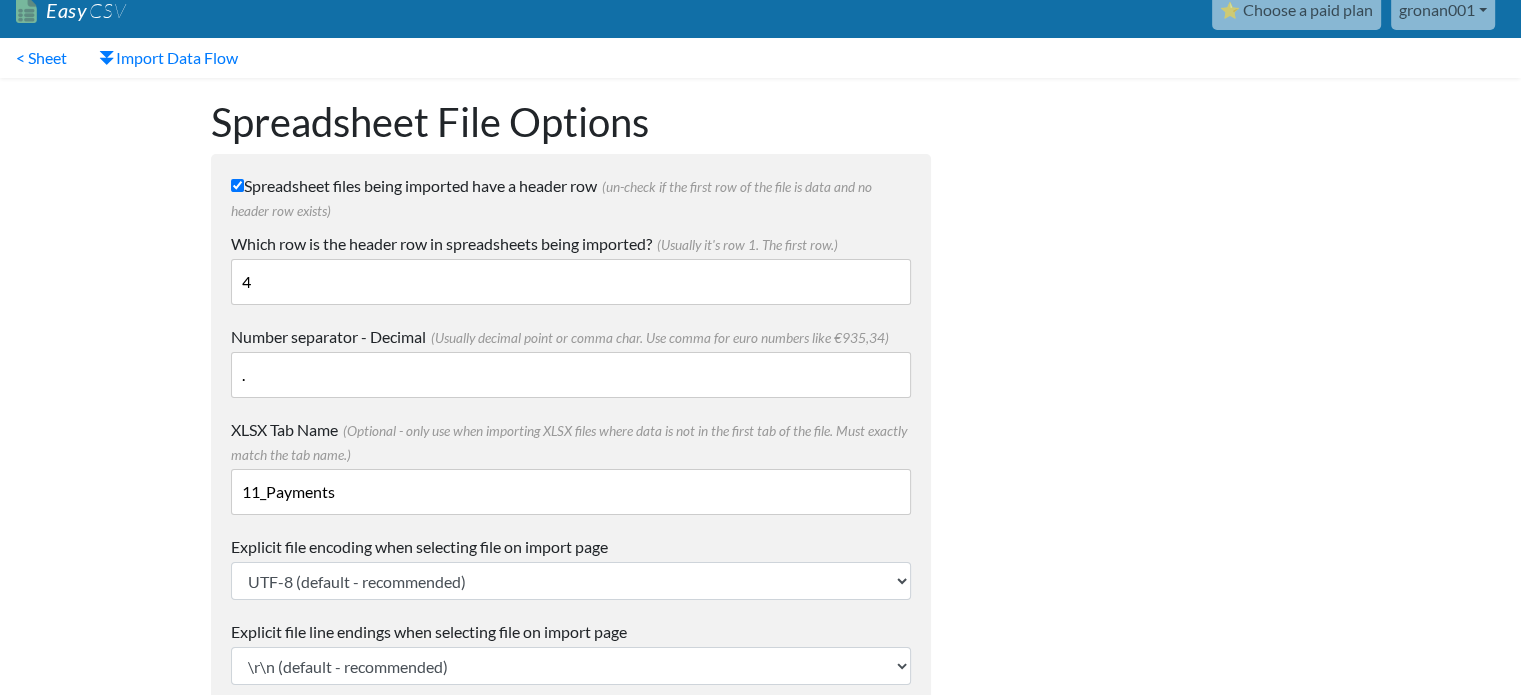 scroll, scrollTop: 0, scrollLeft: 0, axis: both 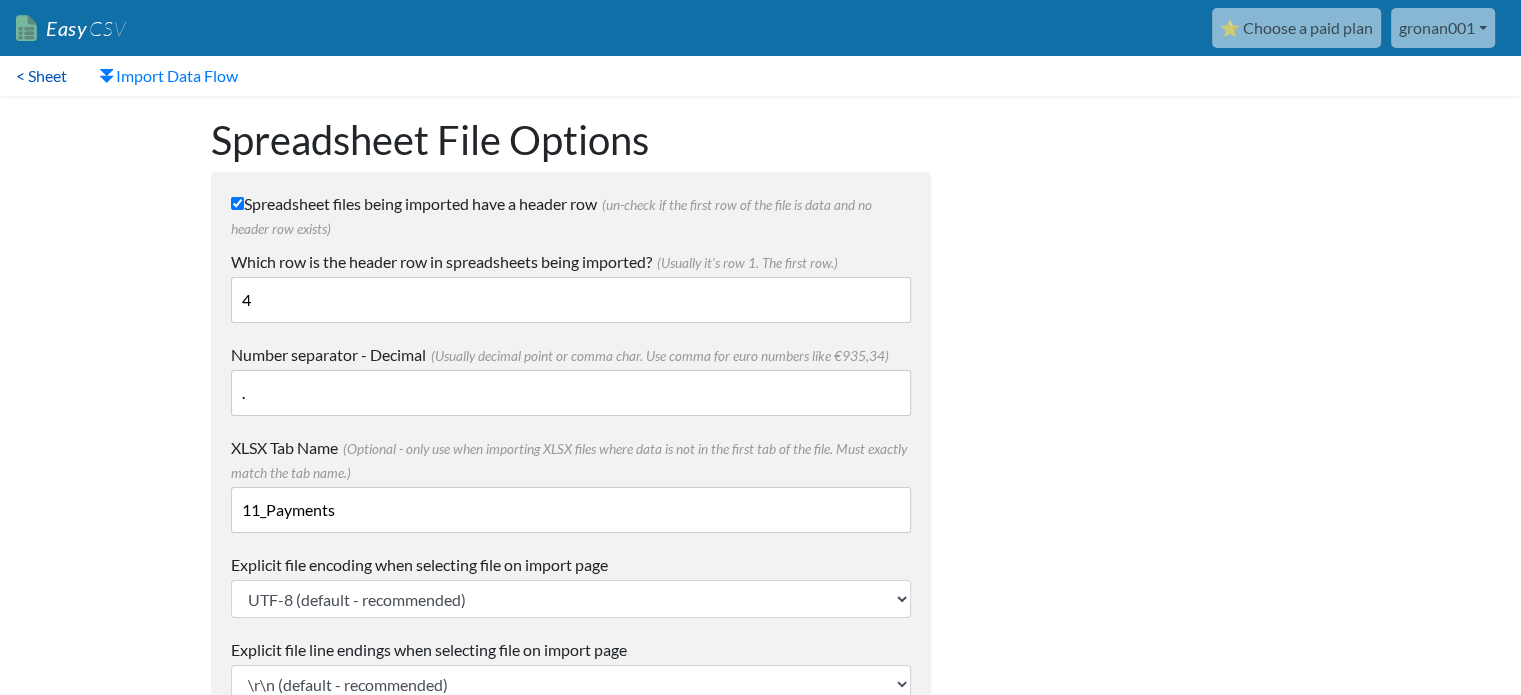 click on "< Sheet" at bounding box center [41, 76] 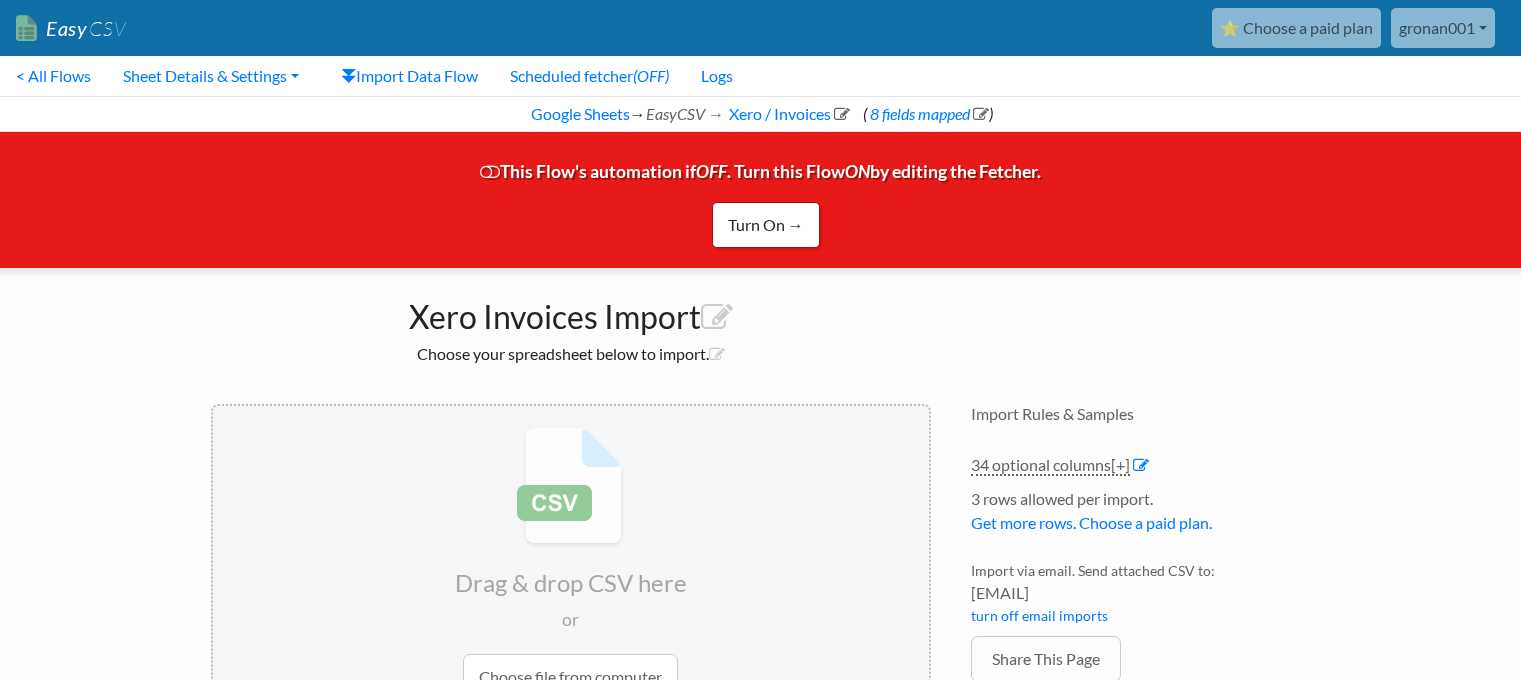 scroll, scrollTop: 0, scrollLeft: 0, axis: both 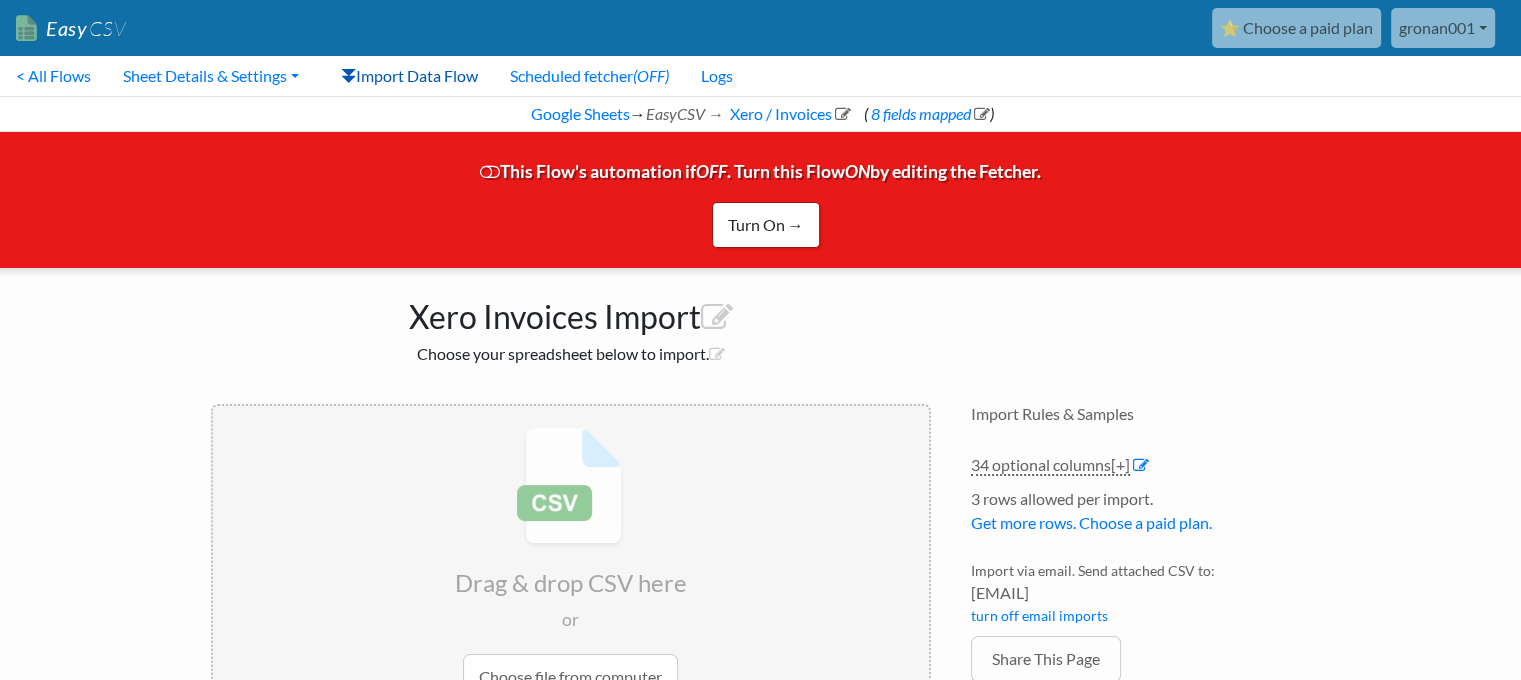 click on "Import Data Flow" at bounding box center [409, 76] 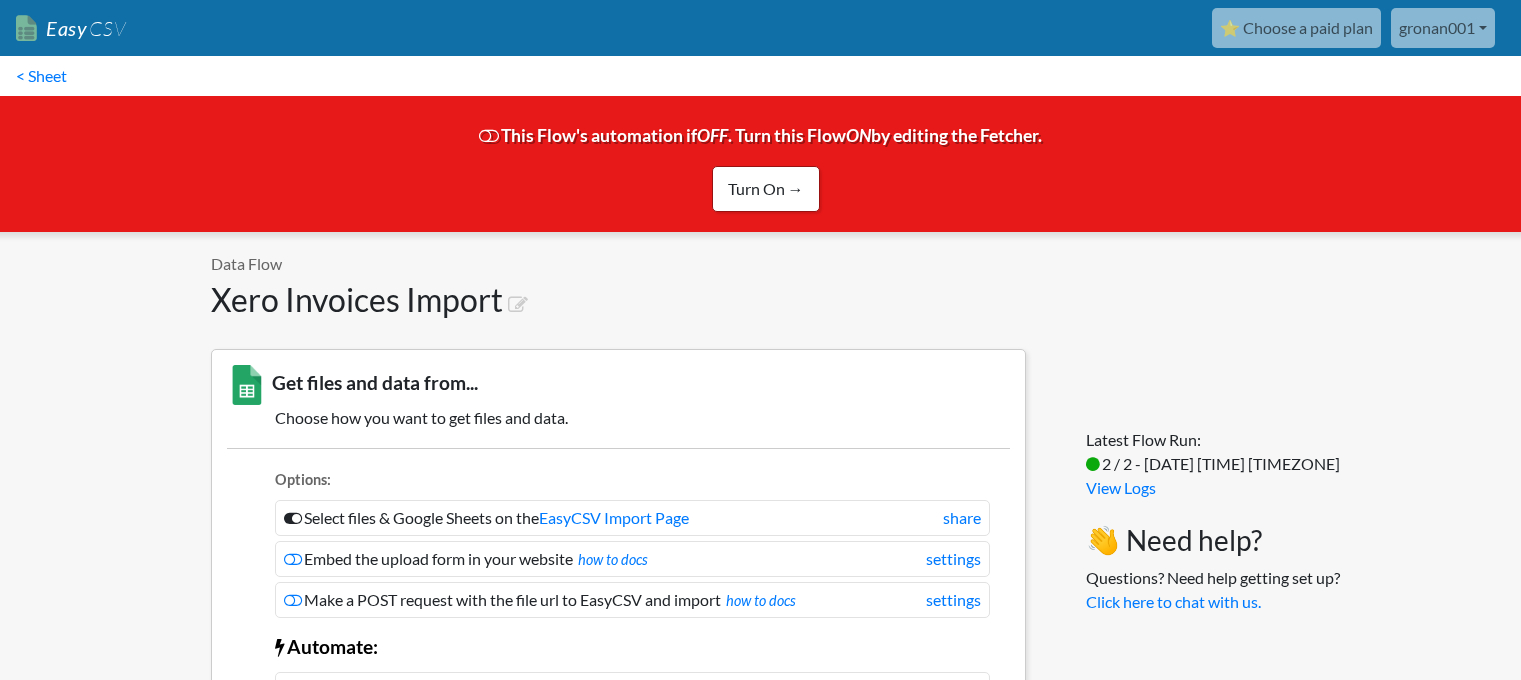scroll, scrollTop: 0, scrollLeft: 0, axis: both 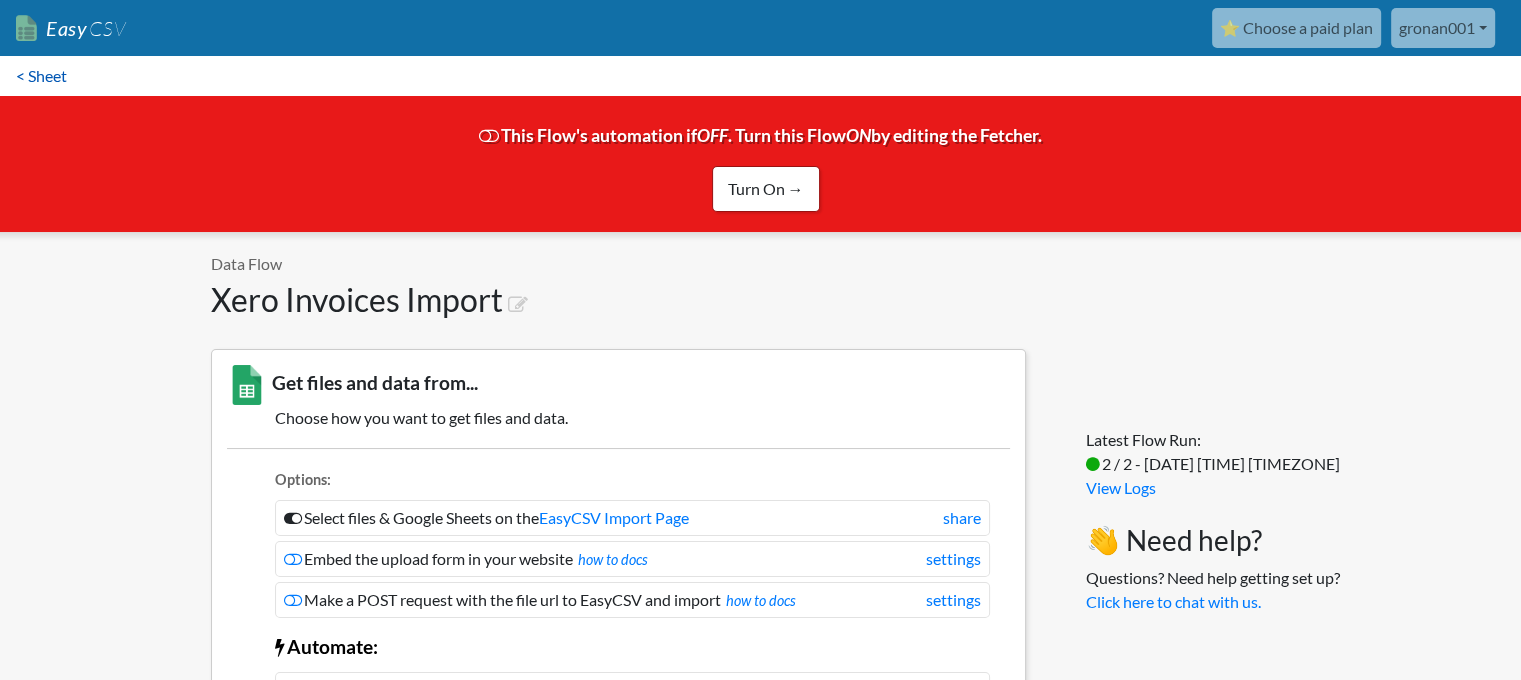 click on "< Sheet" at bounding box center (41, 76) 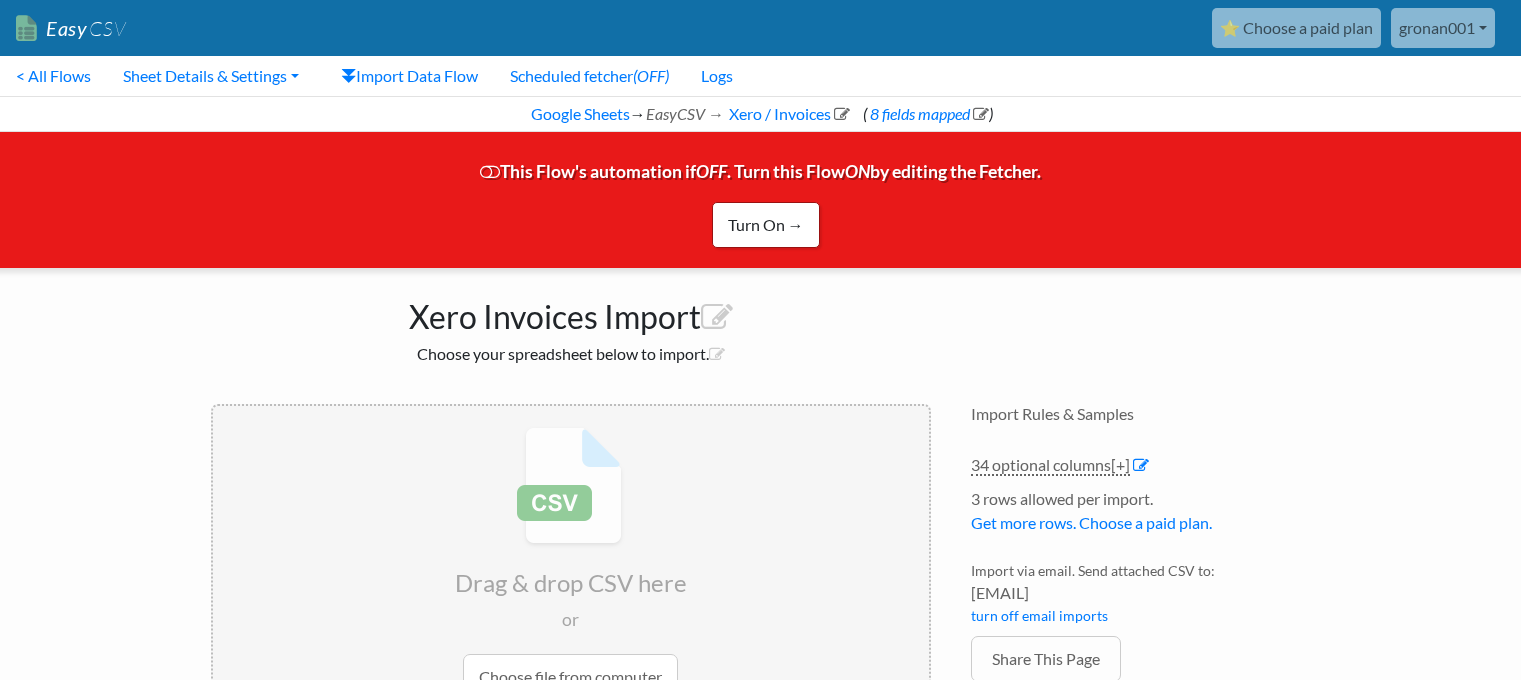 scroll, scrollTop: 0, scrollLeft: 0, axis: both 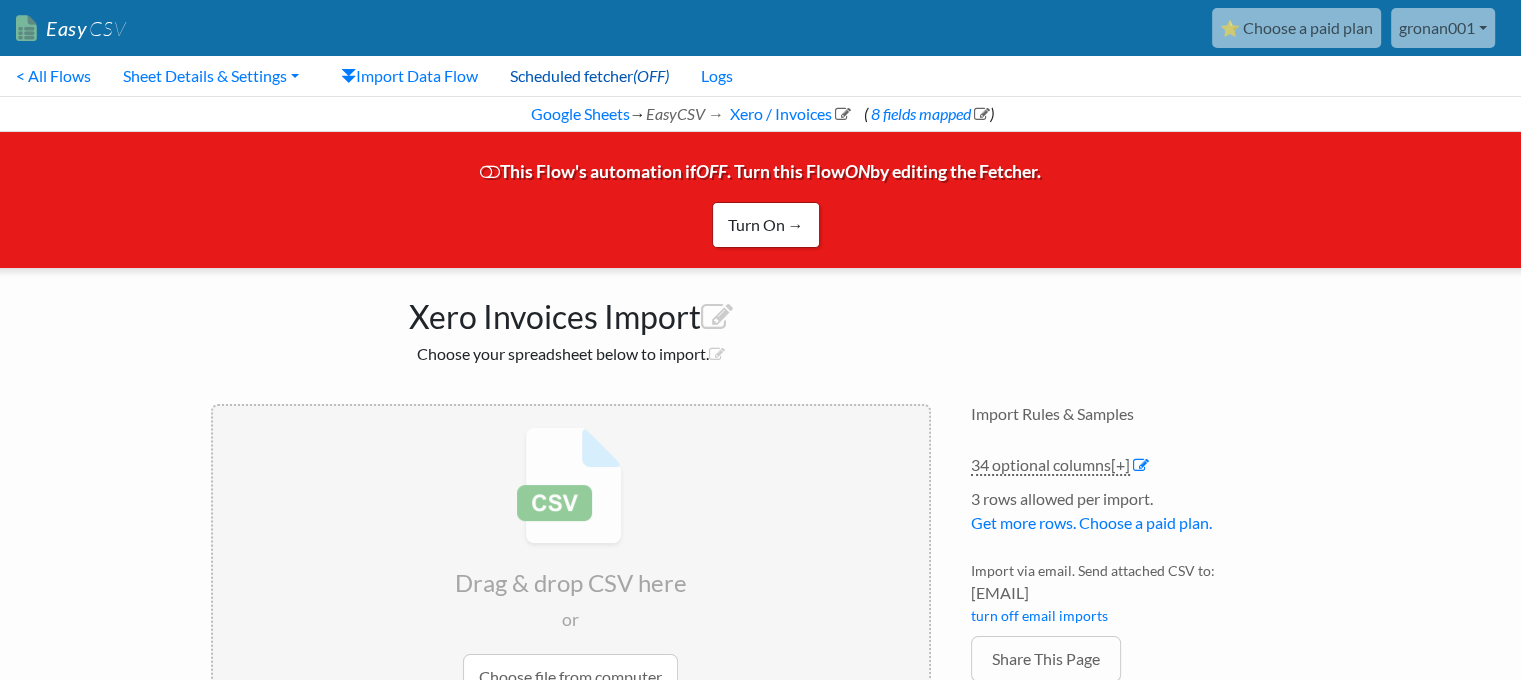 click on "Scheduled fetcher  (OFF)" at bounding box center (589, 76) 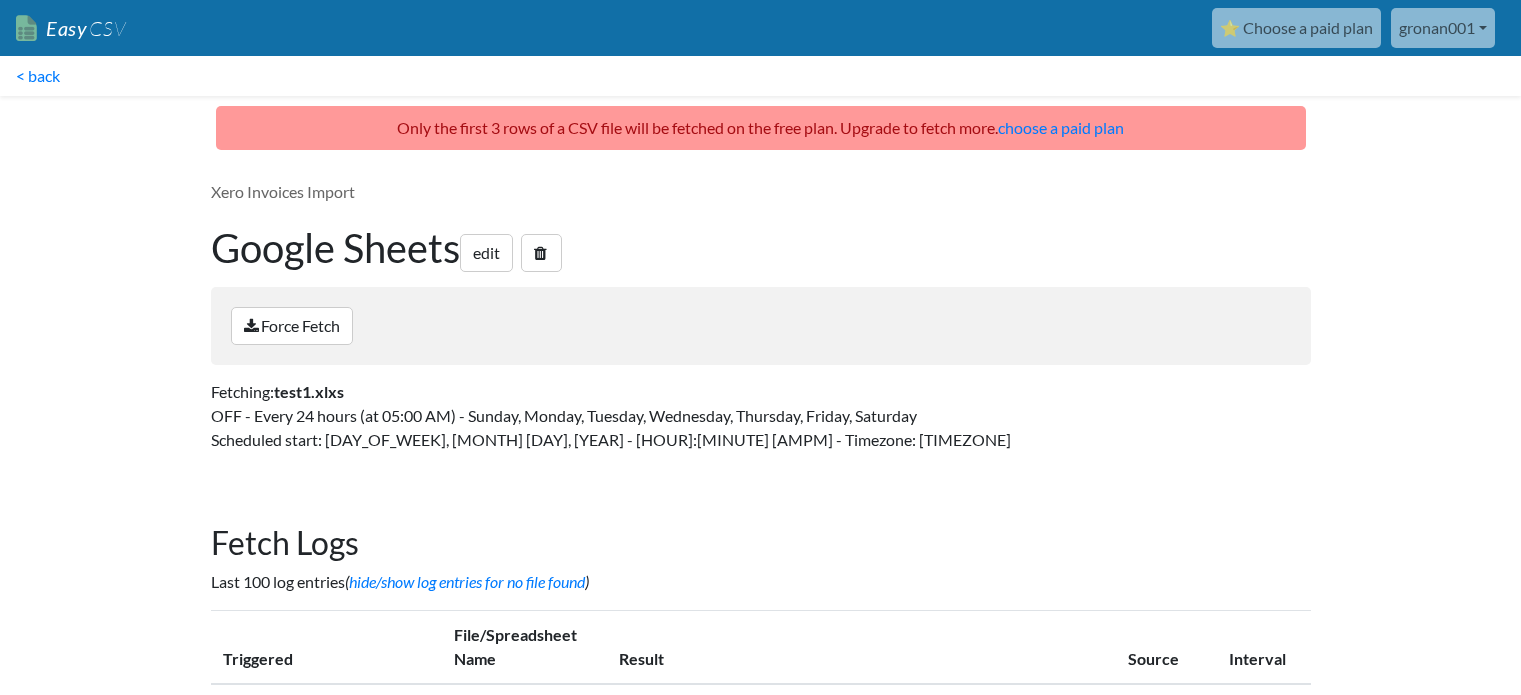 scroll, scrollTop: 0, scrollLeft: 0, axis: both 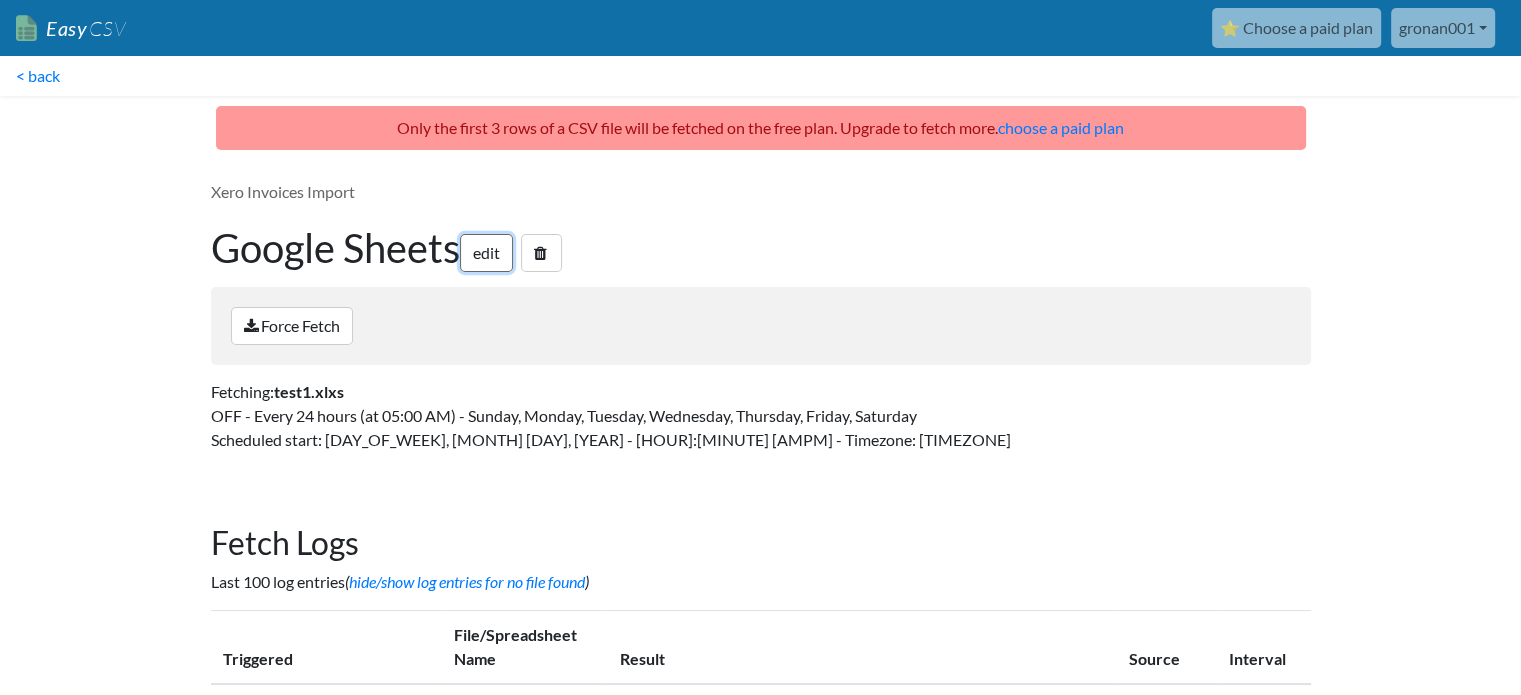 click on "edit" at bounding box center [486, 253] 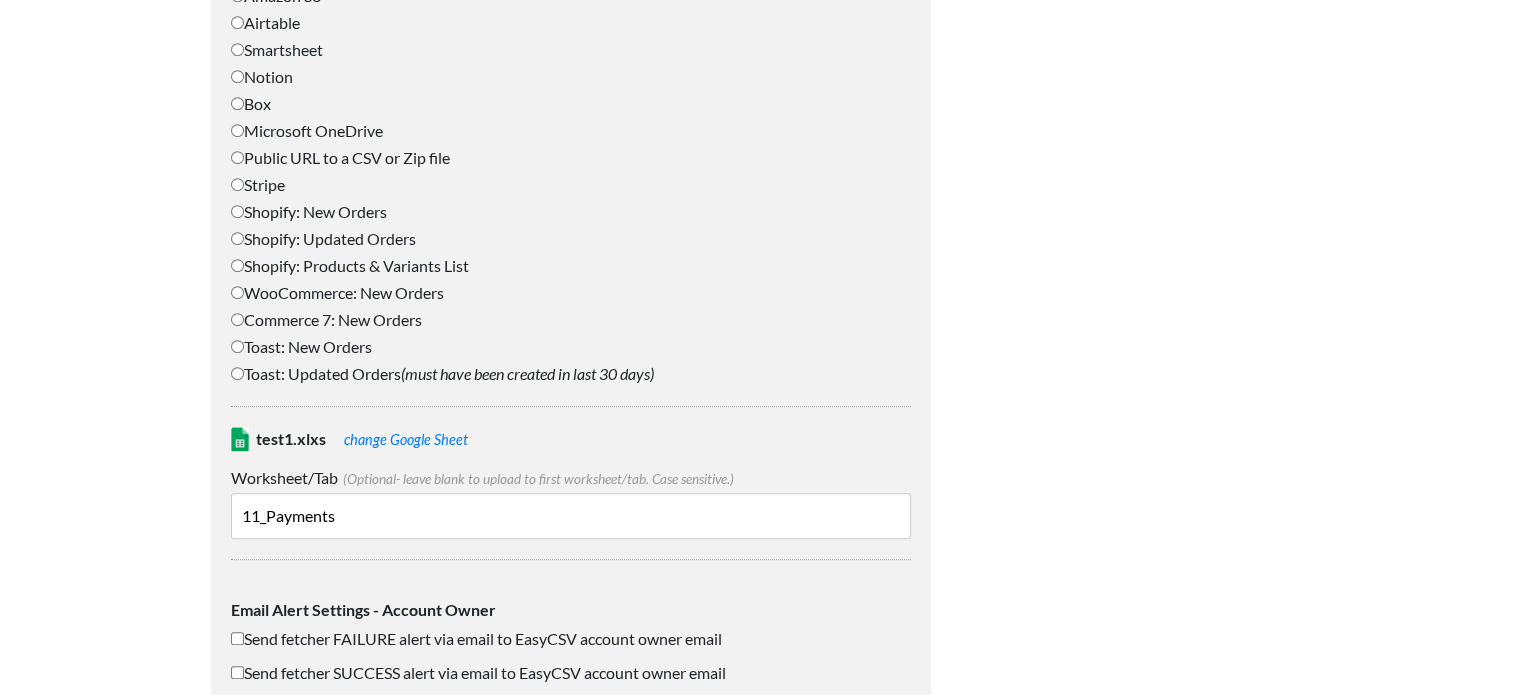 scroll, scrollTop: 1100, scrollLeft: 0, axis: vertical 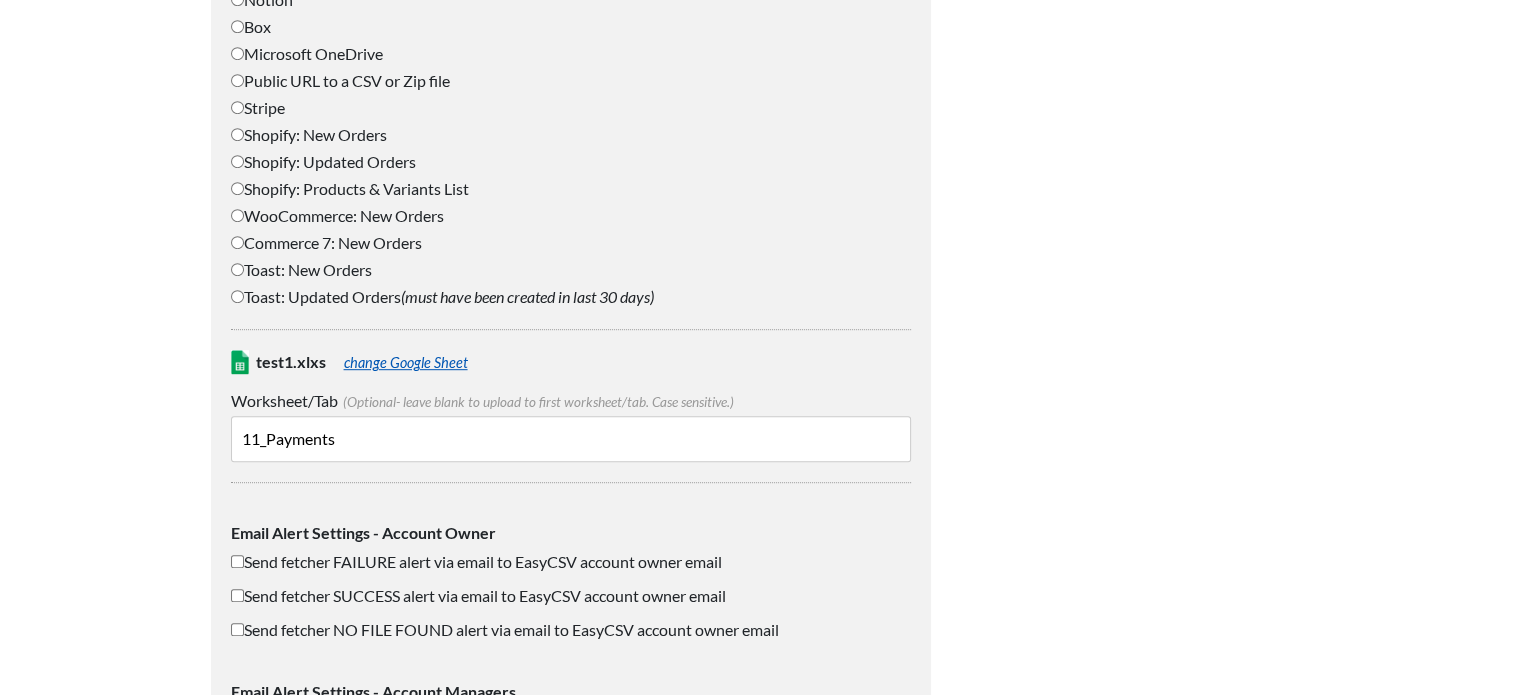 click on "change Google Sheet" at bounding box center (406, 362) 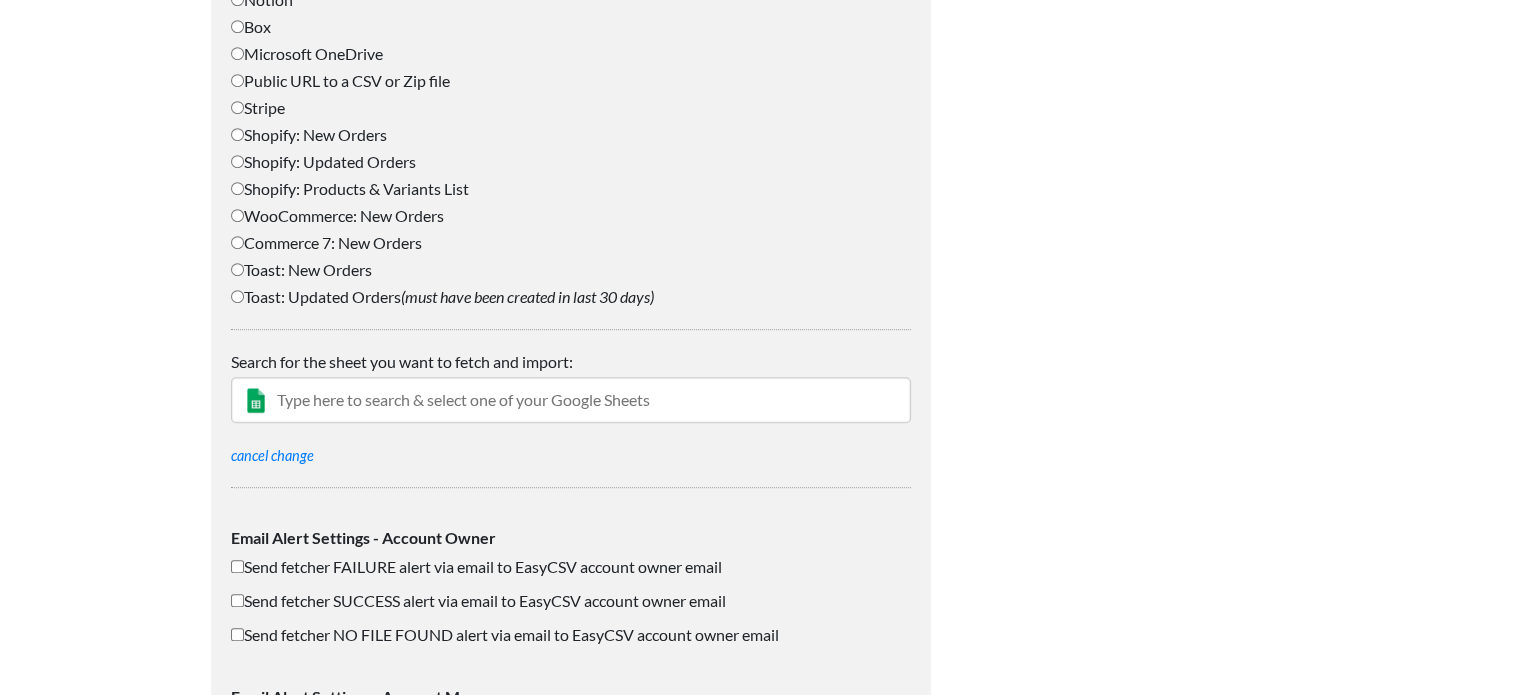 click at bounding box center (571, 400) 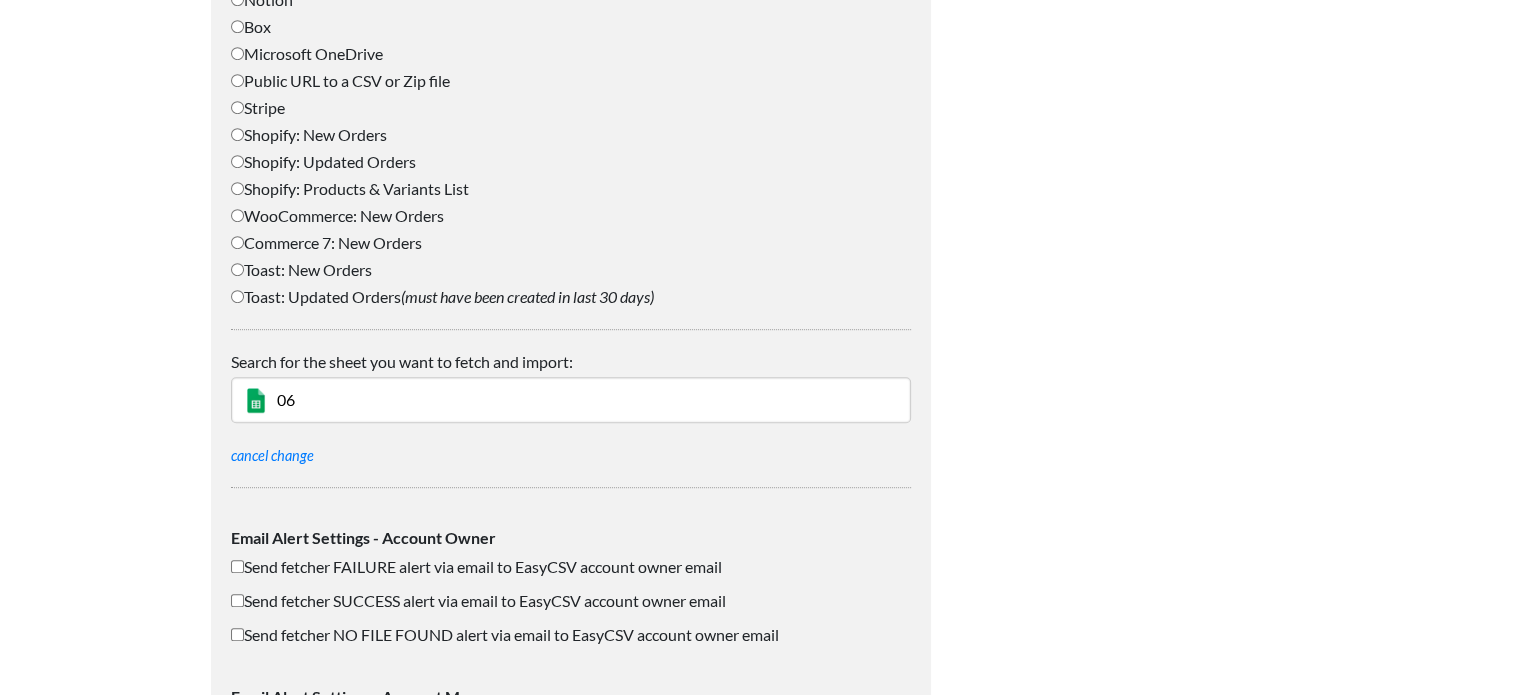 click on "06" at bounding box center (571, 400) 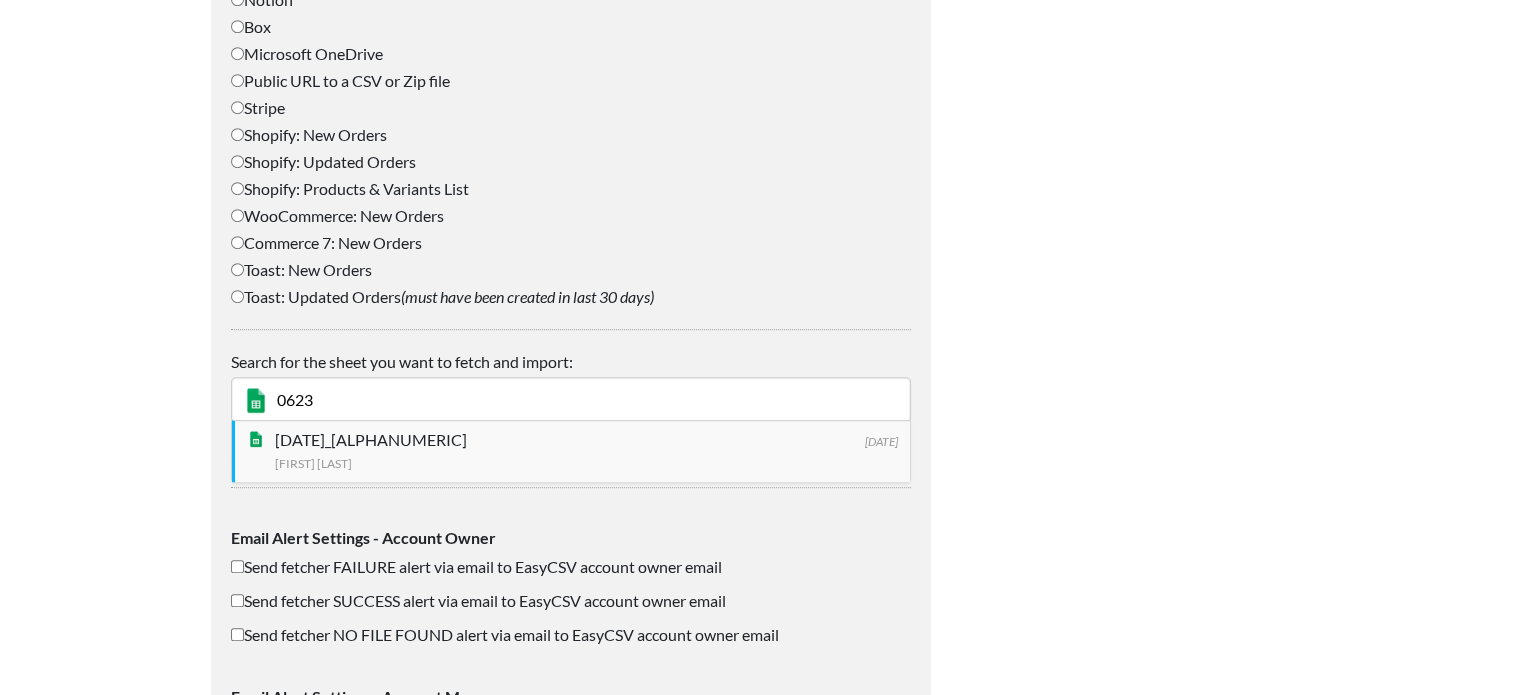 type on "0623" 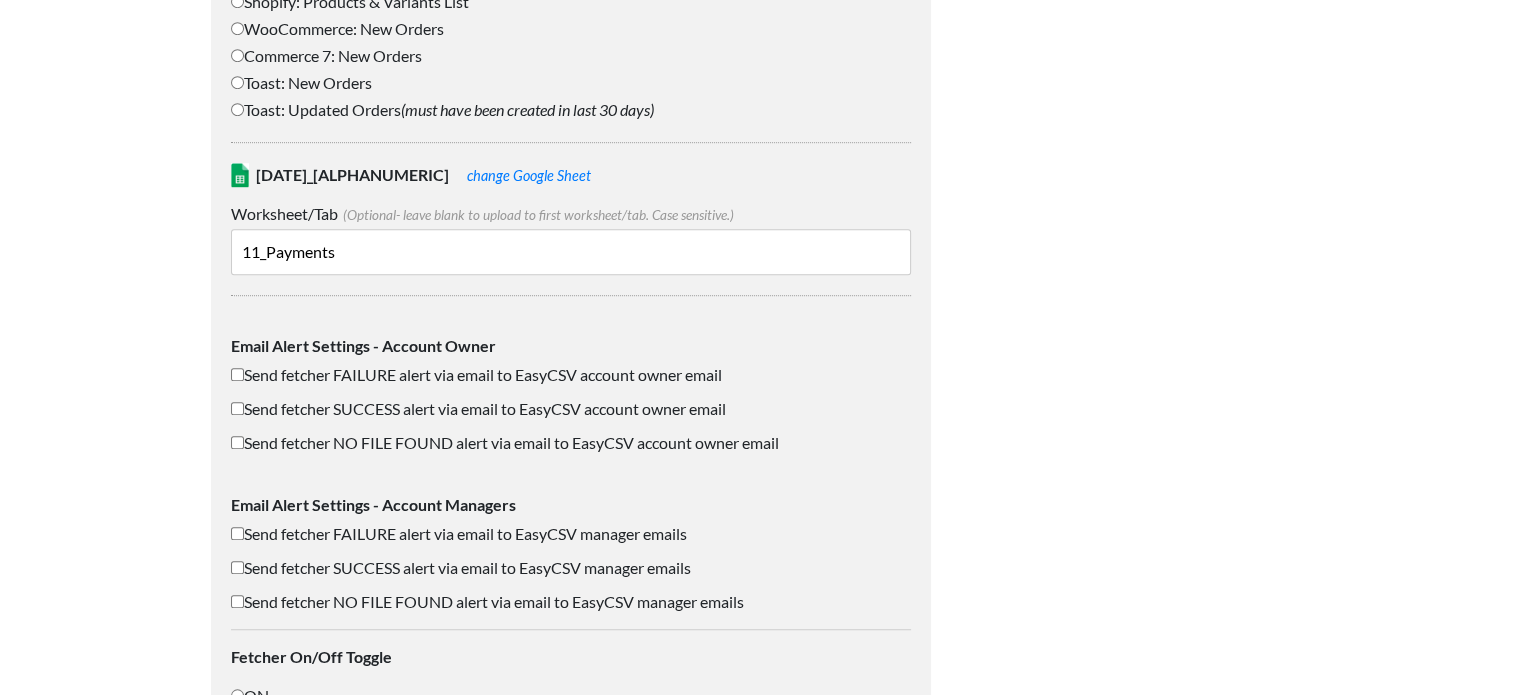 scroll, scrollTop: 1300, scrollLeft: 0, axis: vertical 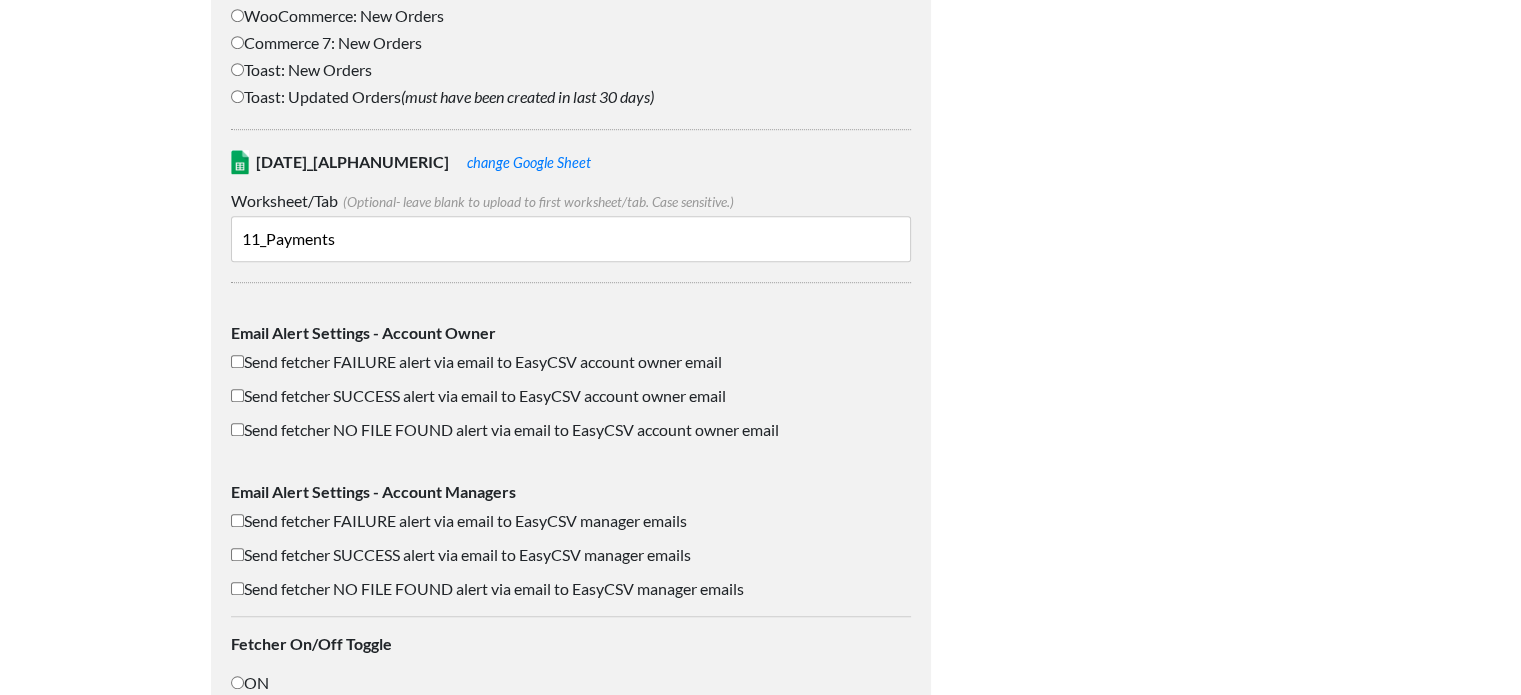 drag, startPoint x: 351, startPoint y: 242, endPoint x: 204, endPoint y: 246, distance: 147.05441 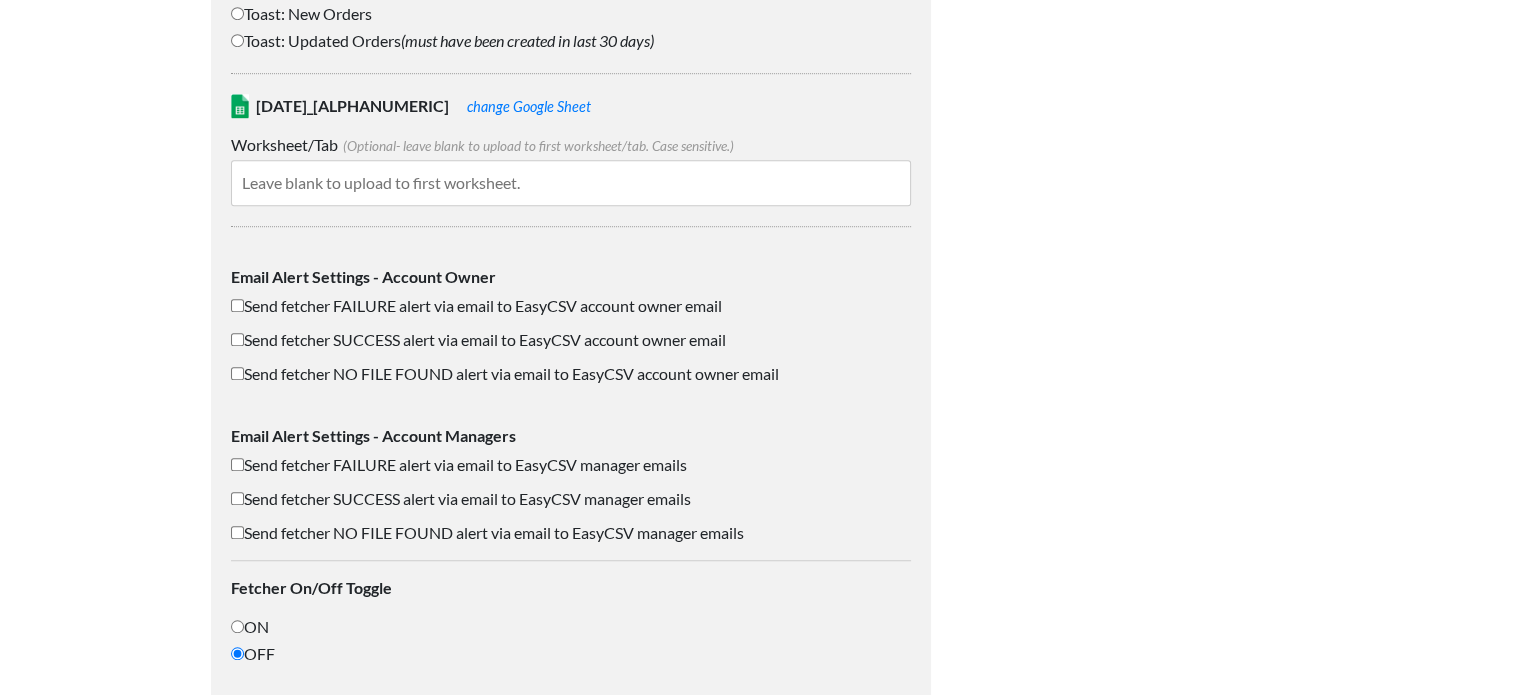 scroll, scrollTop: 1460, scrollLeft: 0, axis: vertical 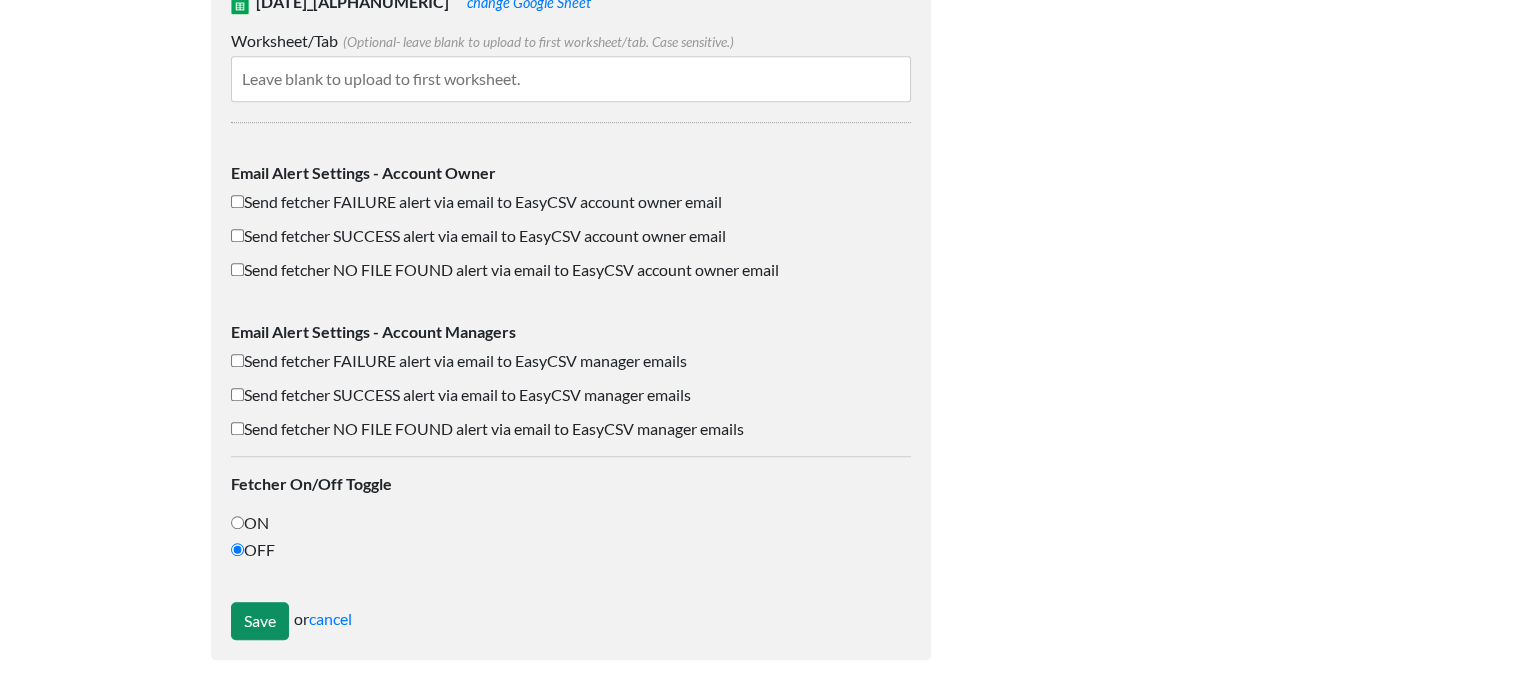 type 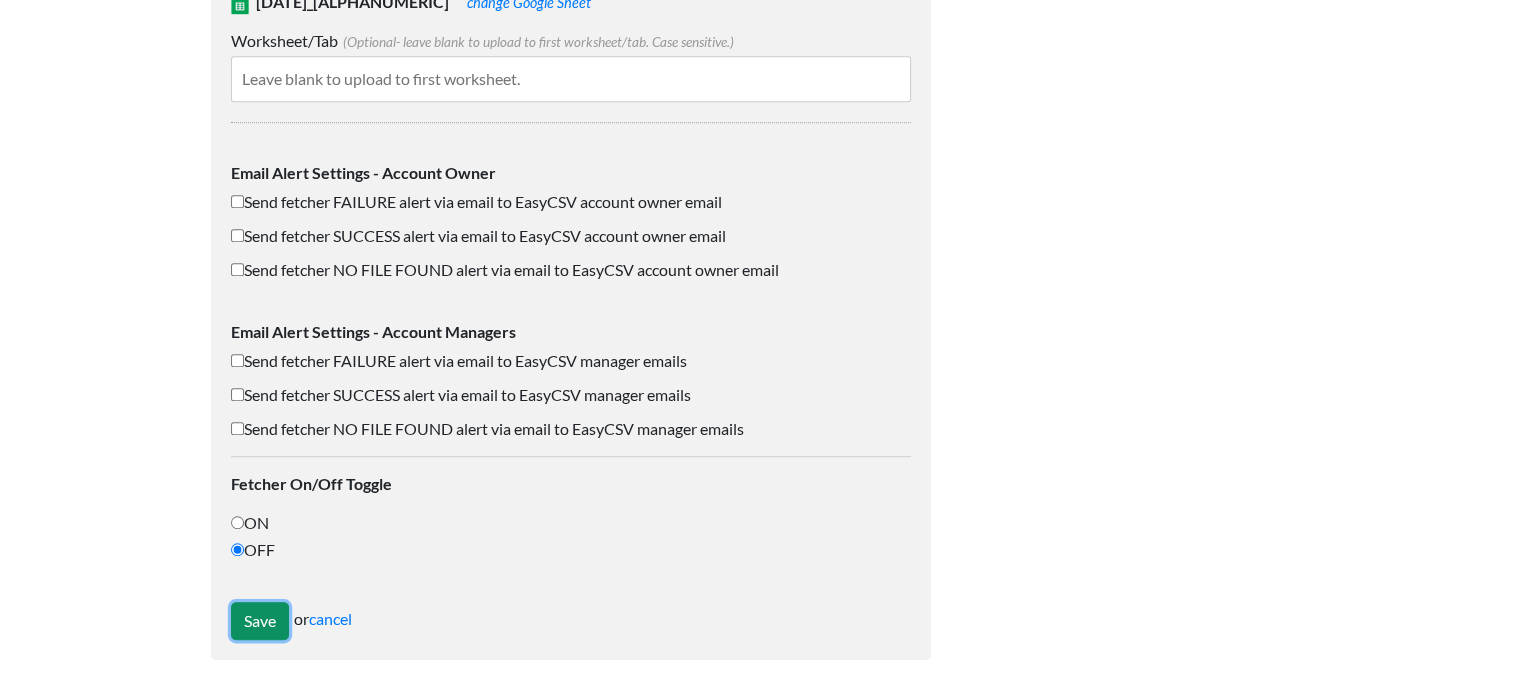 click on "Save" at bounding box center (260, 621) 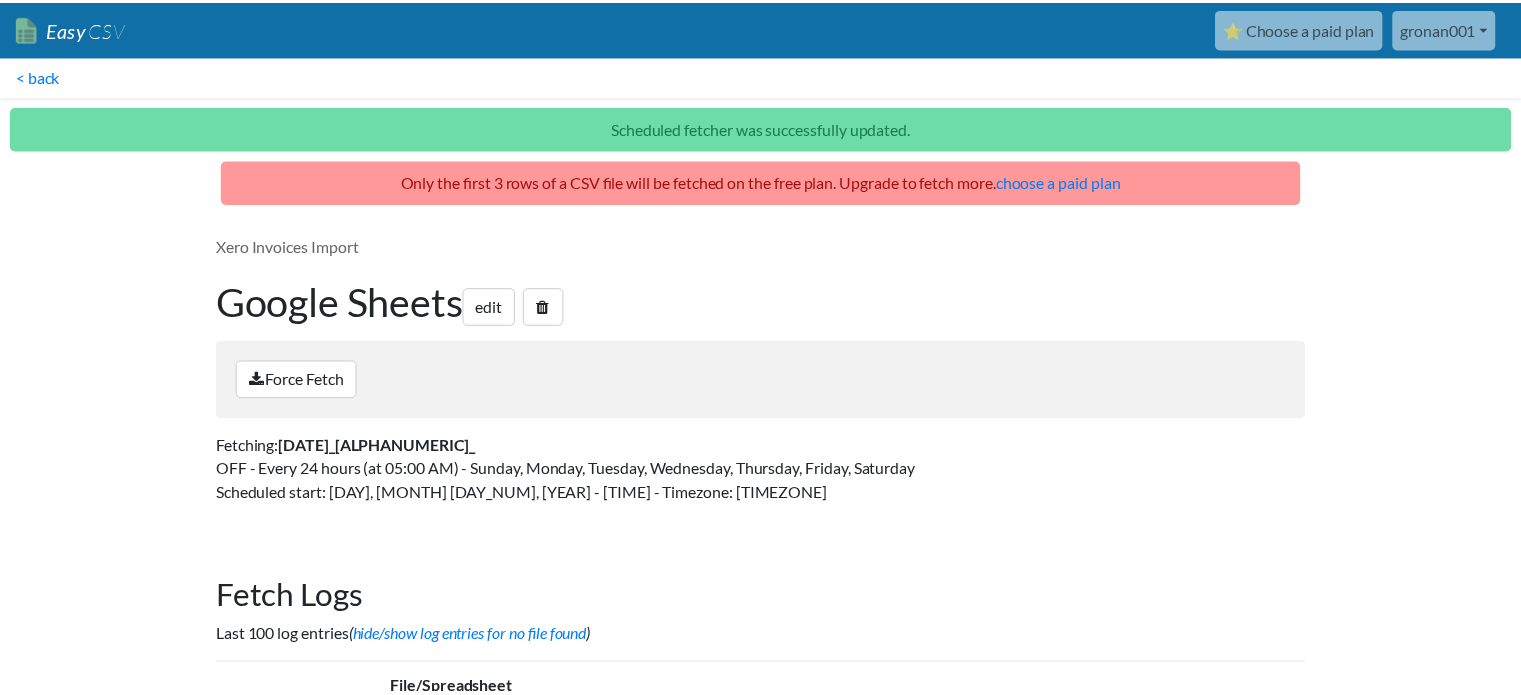 scroll, scrollTop: 0, scrollLeft: 0, axis: both 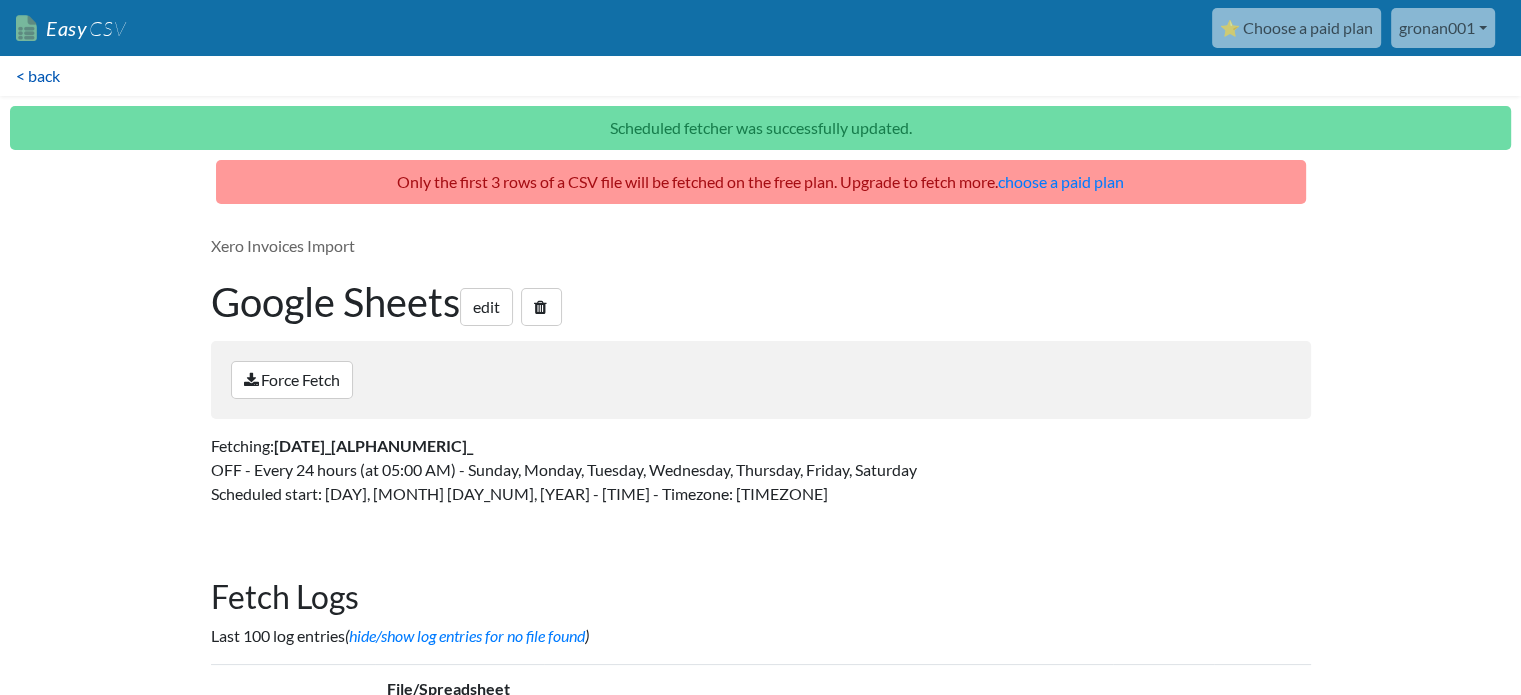 click on "< back" at bounding box center (38, 76) 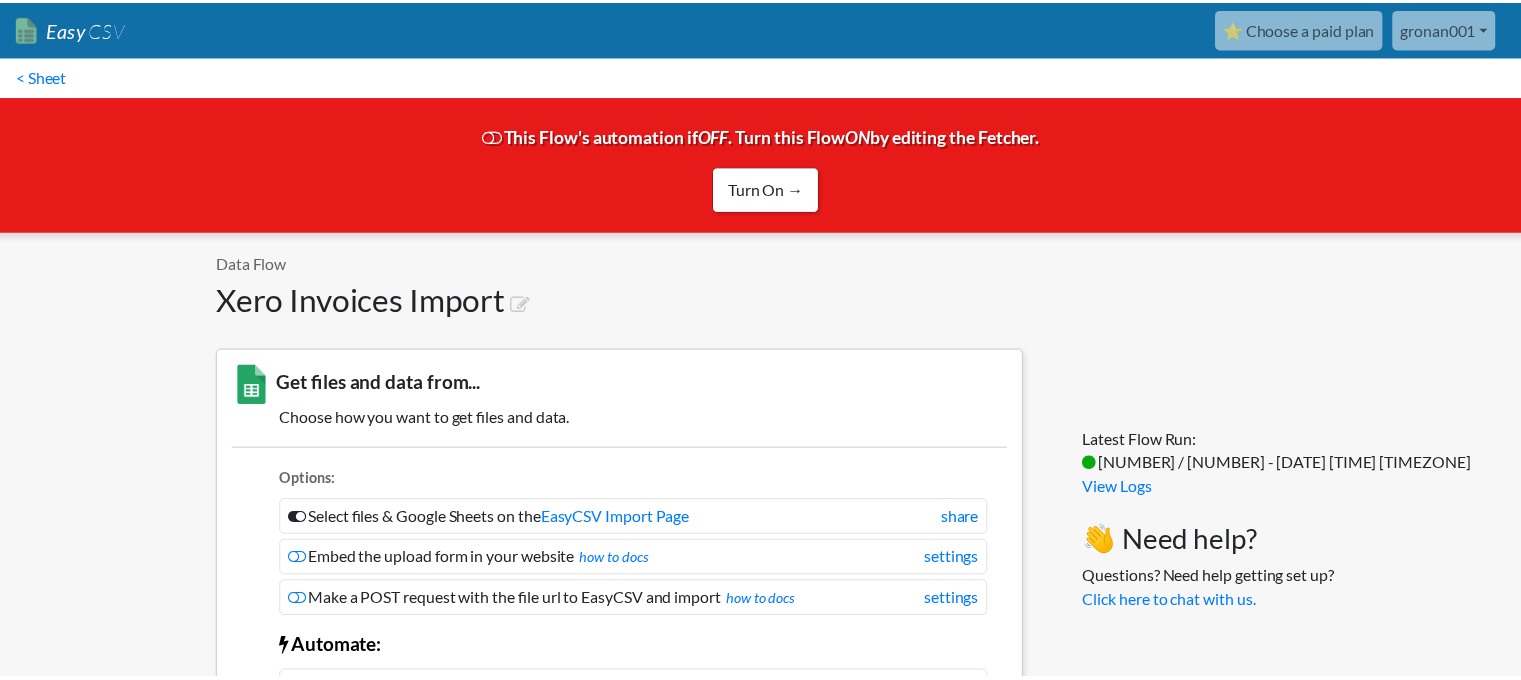 scroll, scrollTop: 0, scrollLeft: 0, axis: both 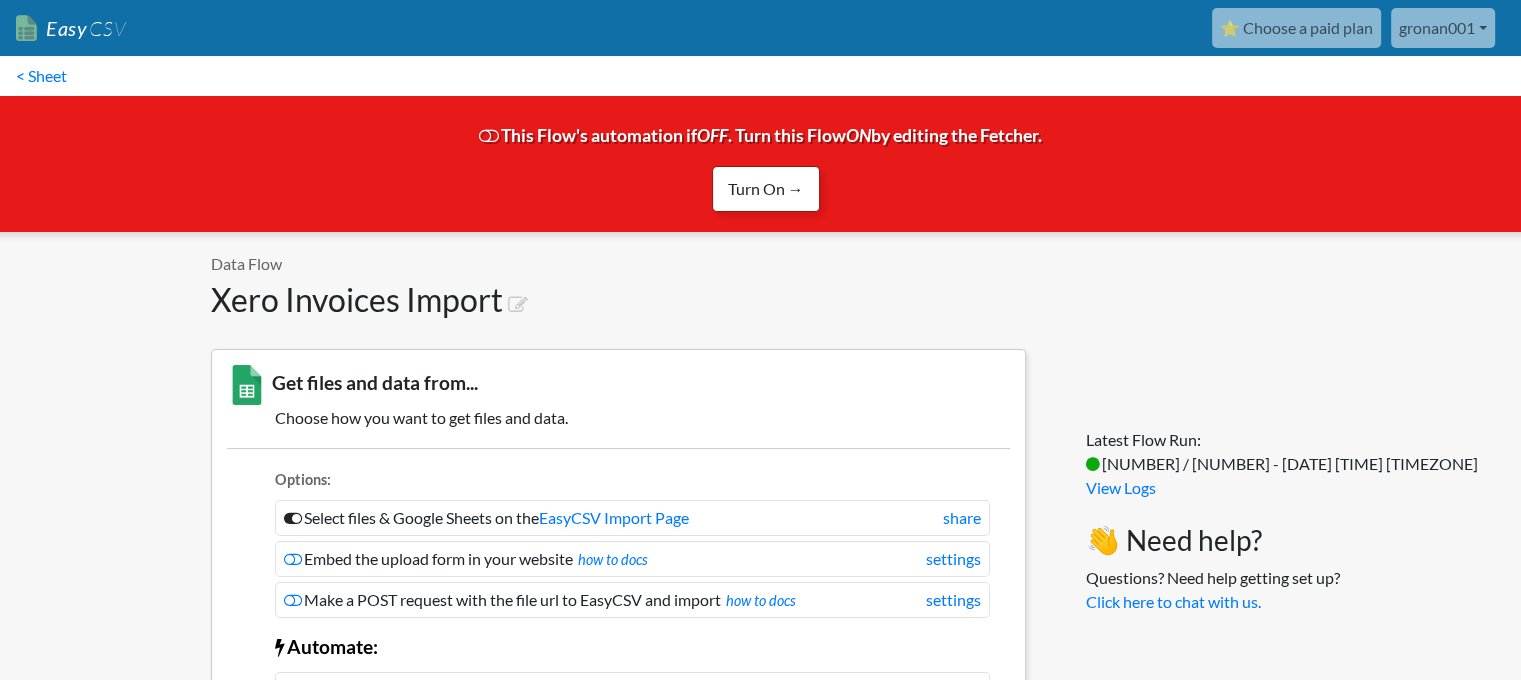 click on "Turn On →" at bounding box center [766, 189] 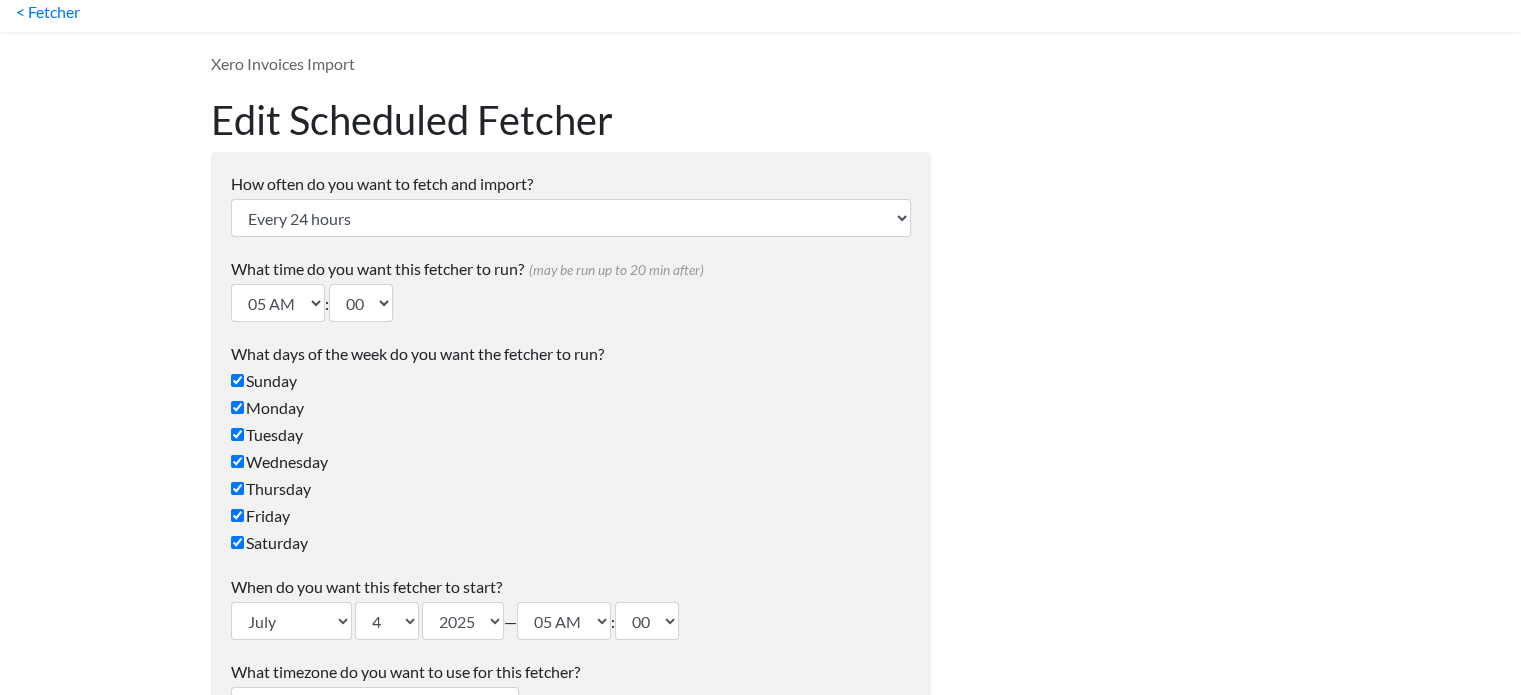 scroll, scrollTop: 0, scrollLeft: 0, axis: both 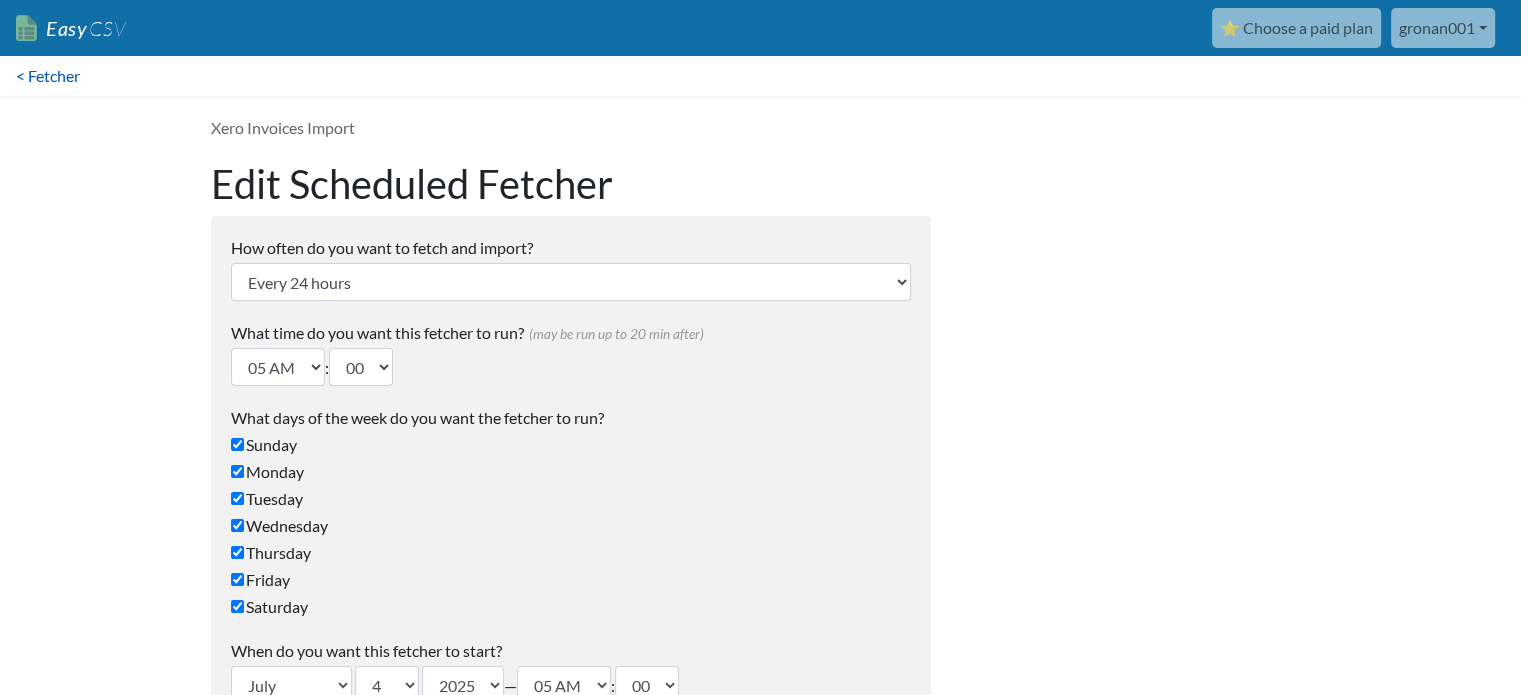 click on "< Fetcher" at bounding box center [48, 76] 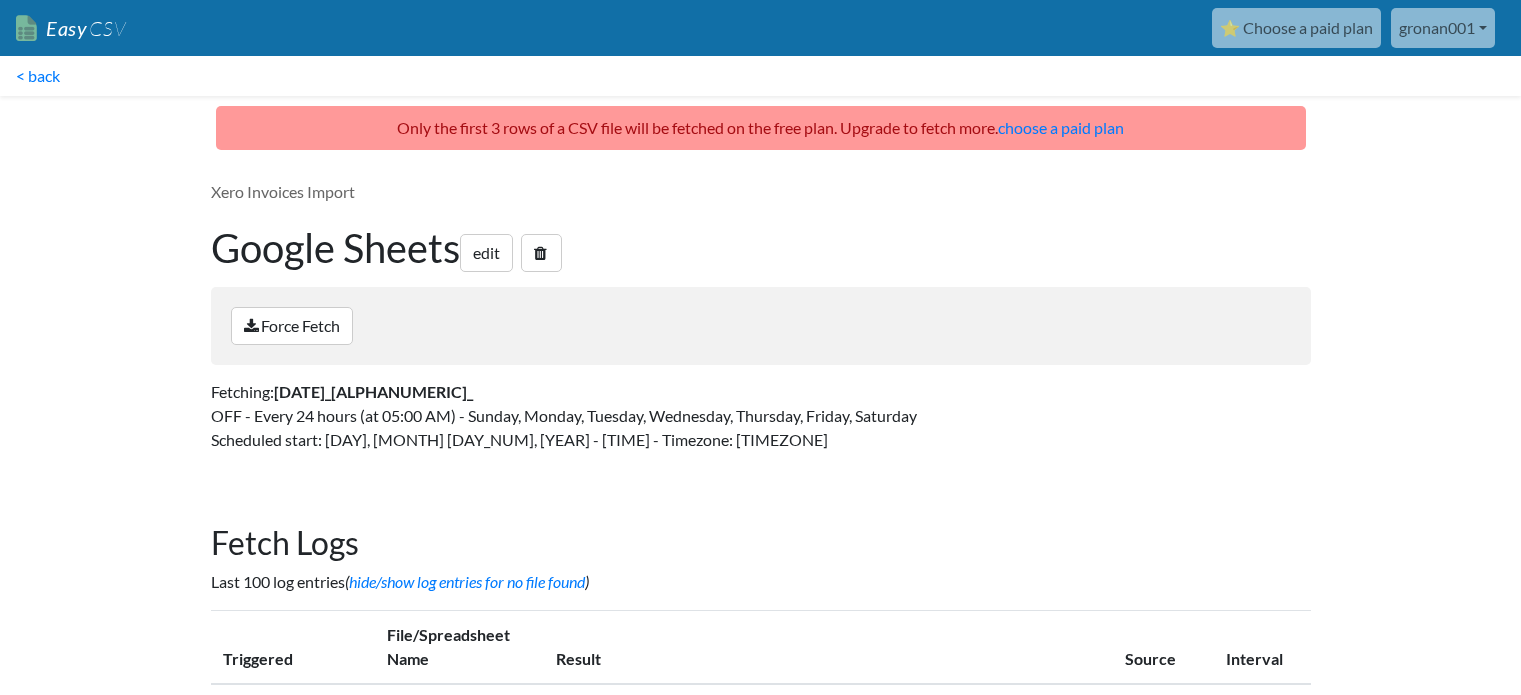 scroll, scrollTop: 0, scrollLeft: 0, axis: both 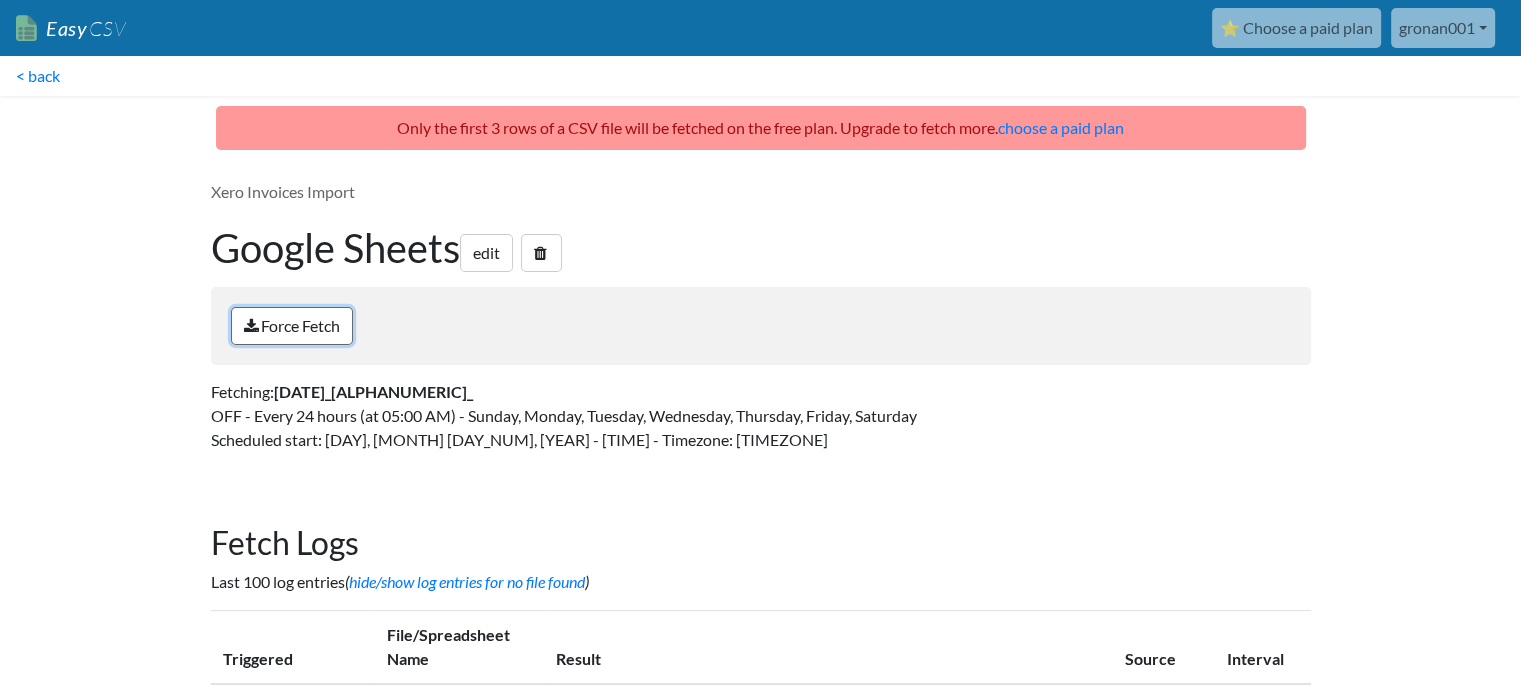 click on "Force Fetch" at bounding box center [292, 326] 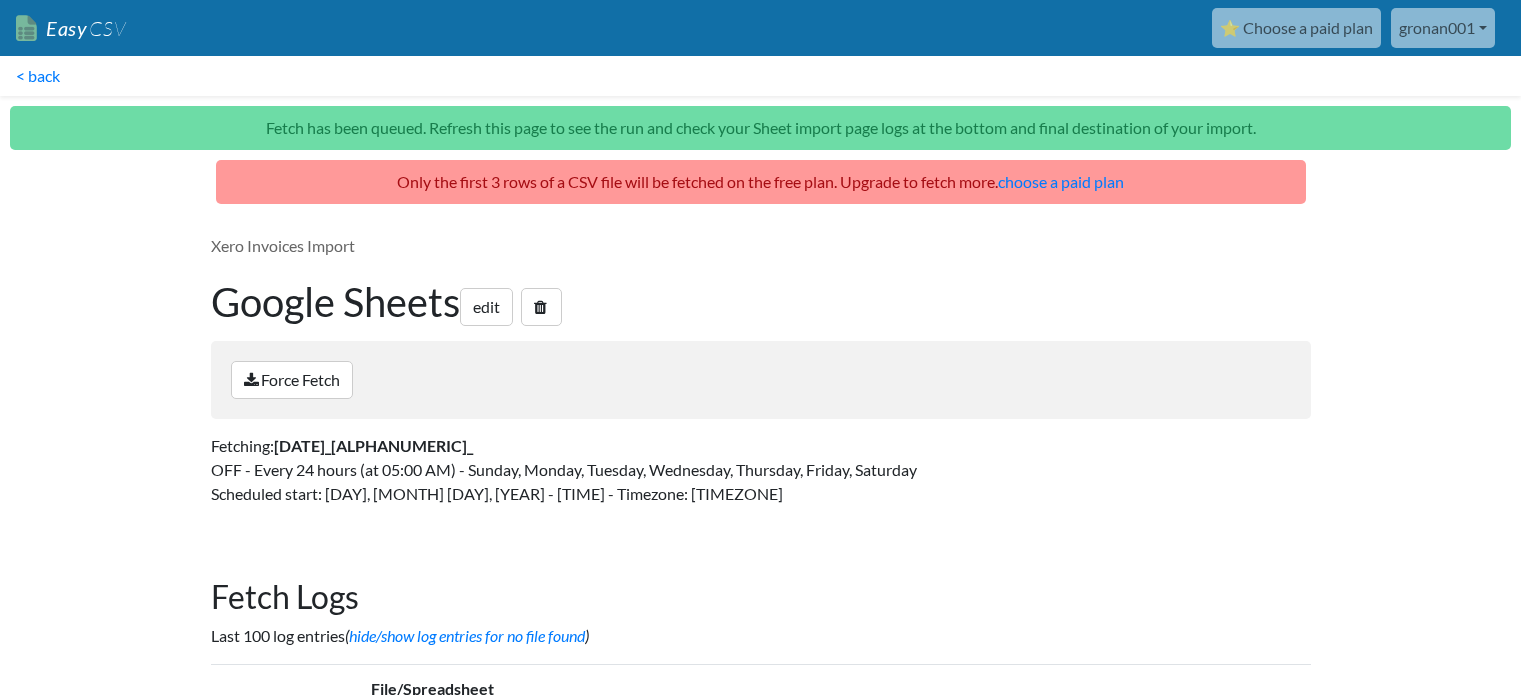 scroll, scrollTop: 0, scrollLeft: 0, axis: both 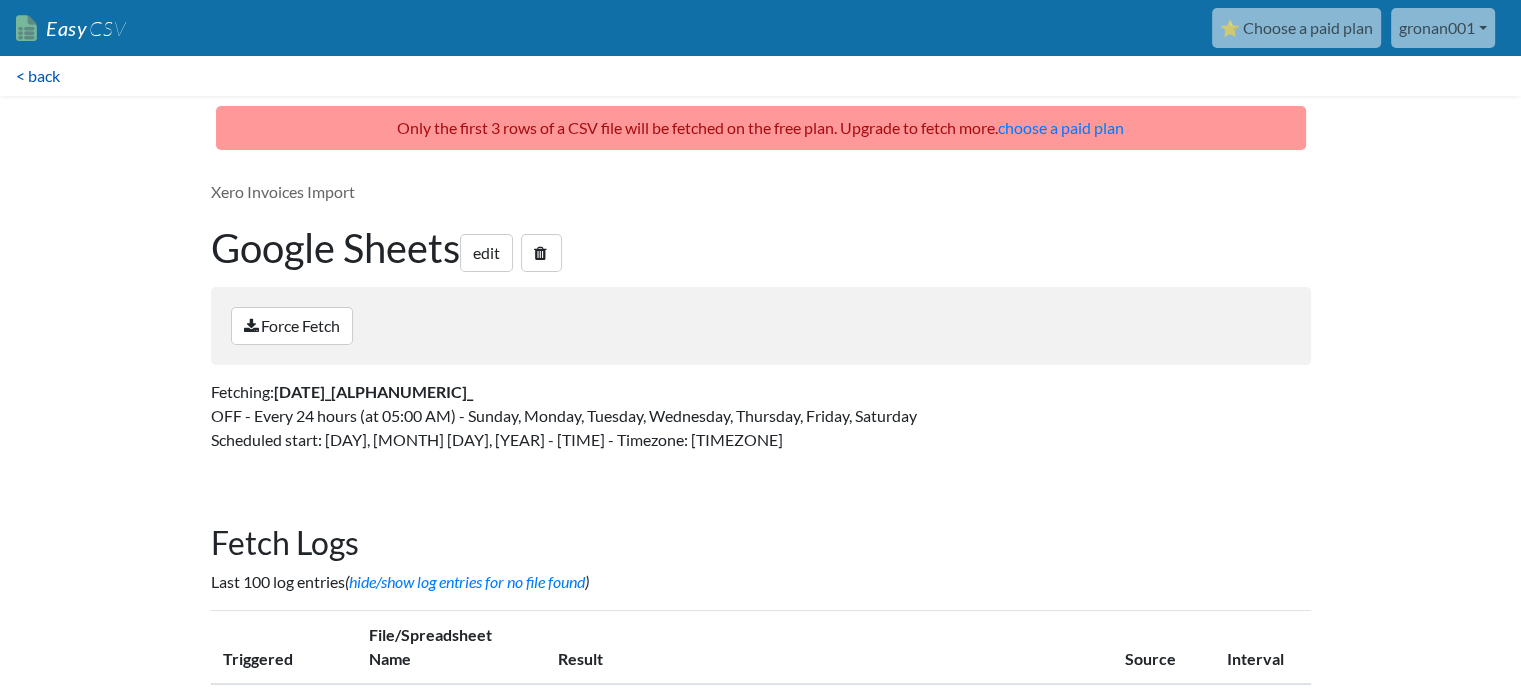 click on "< back" at bounding box center (38, 76) 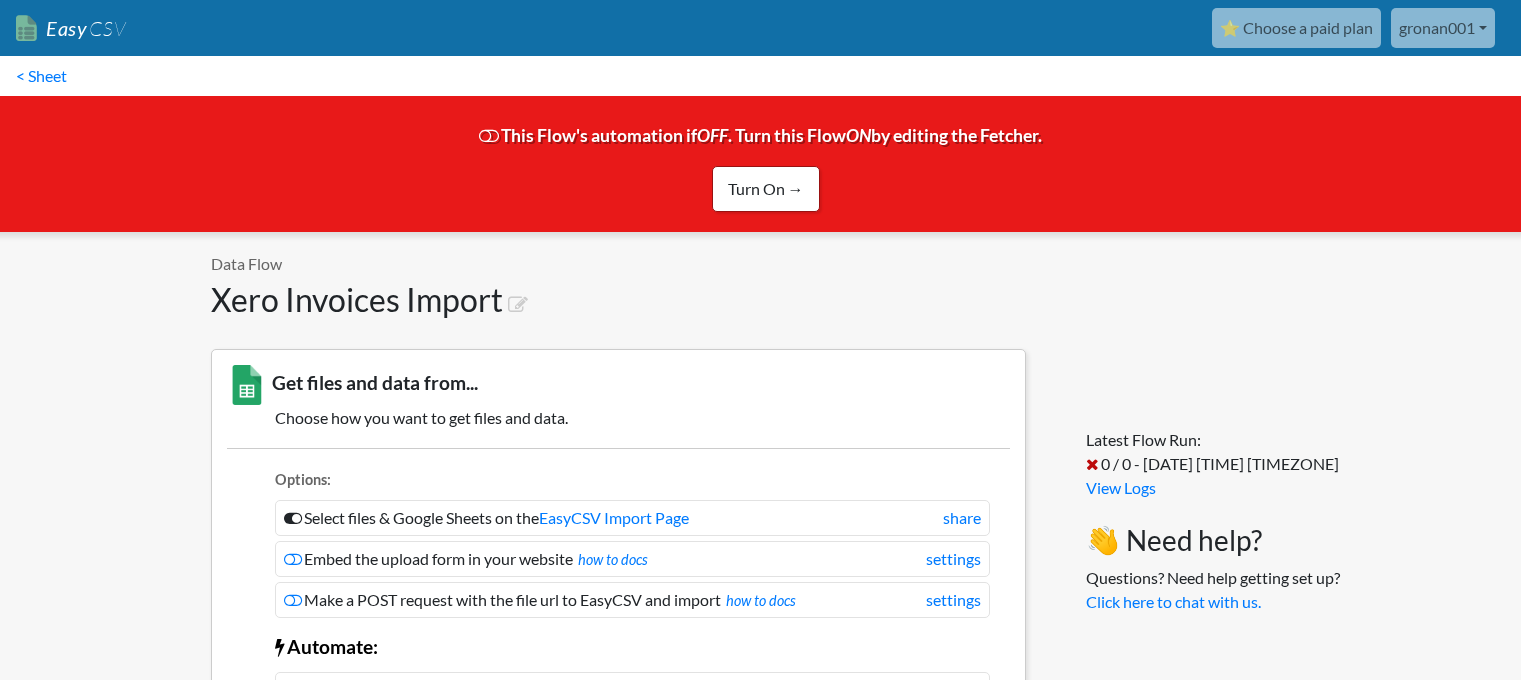 scroll, scrollTop: 0, scrollLeft: 0, axis: both 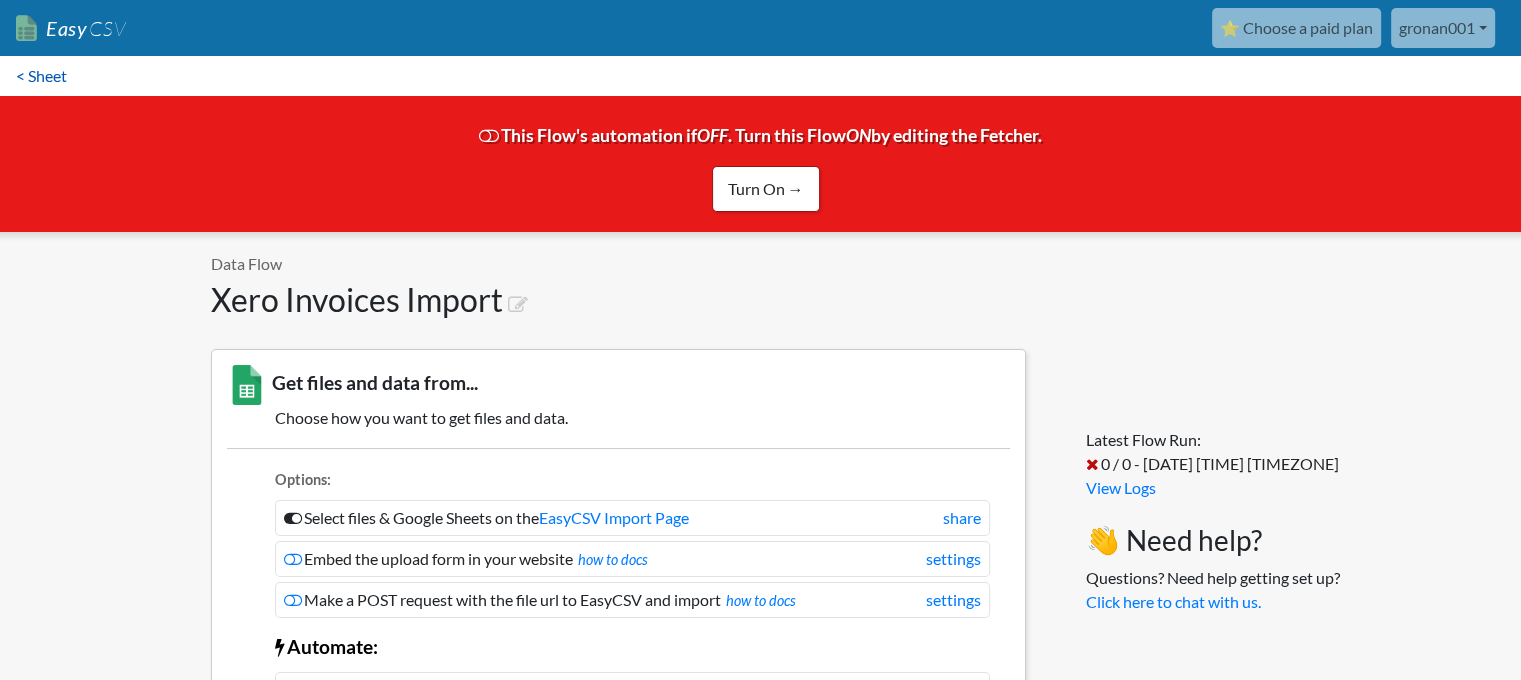 click on "< Sheet" at bounding box center (41, 76) 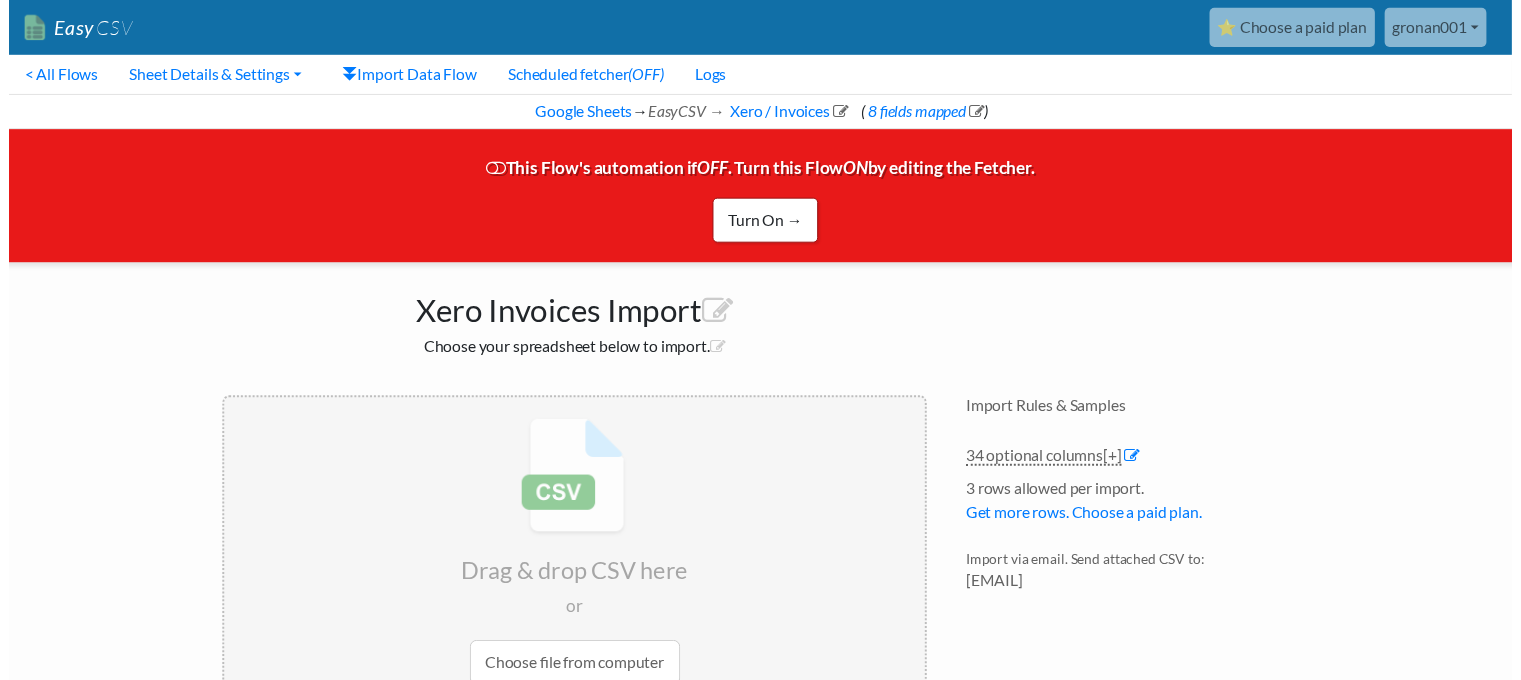 scroll, scrollTop: 0, scrollLeft: 0, axis: both 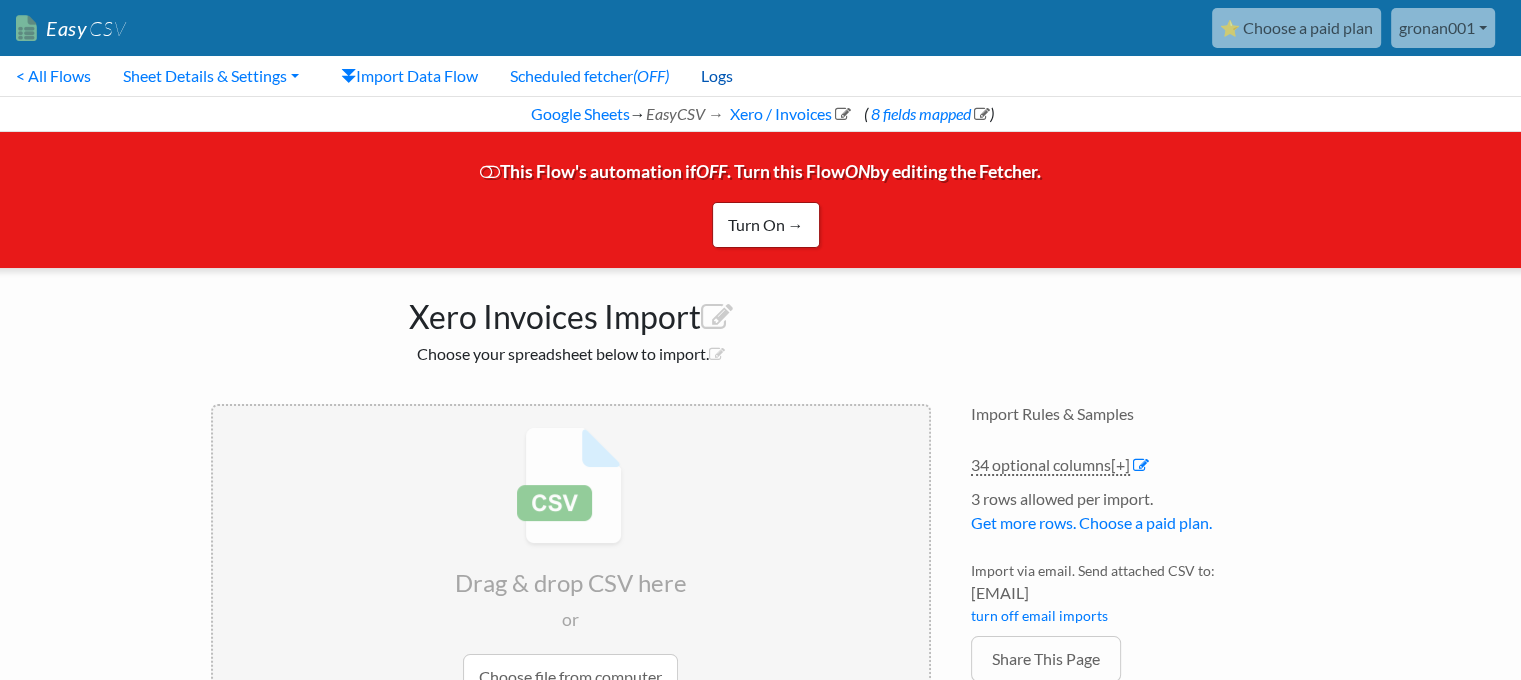 click on "Logs" at bounding box center [717, 76] 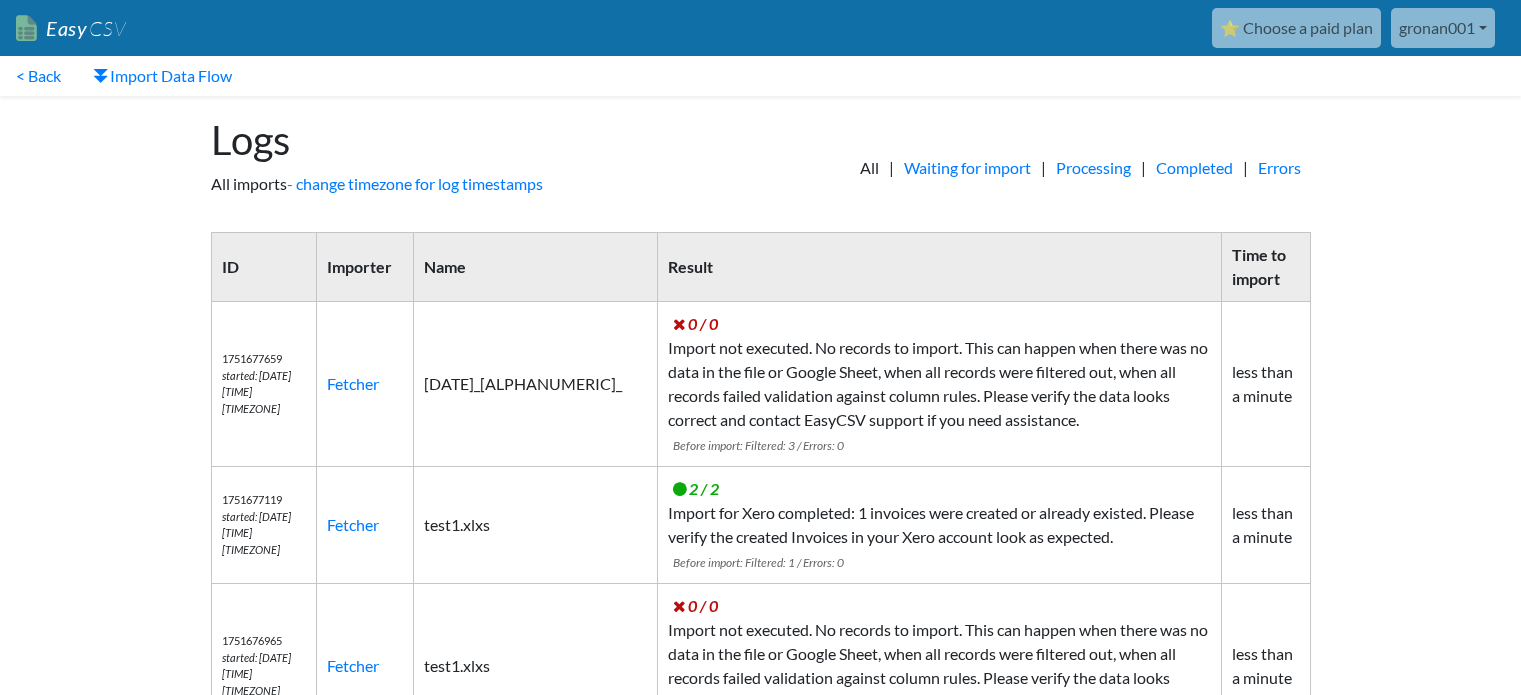 scroll, scrollTop: 0, scrollLeft: 0, axis: both 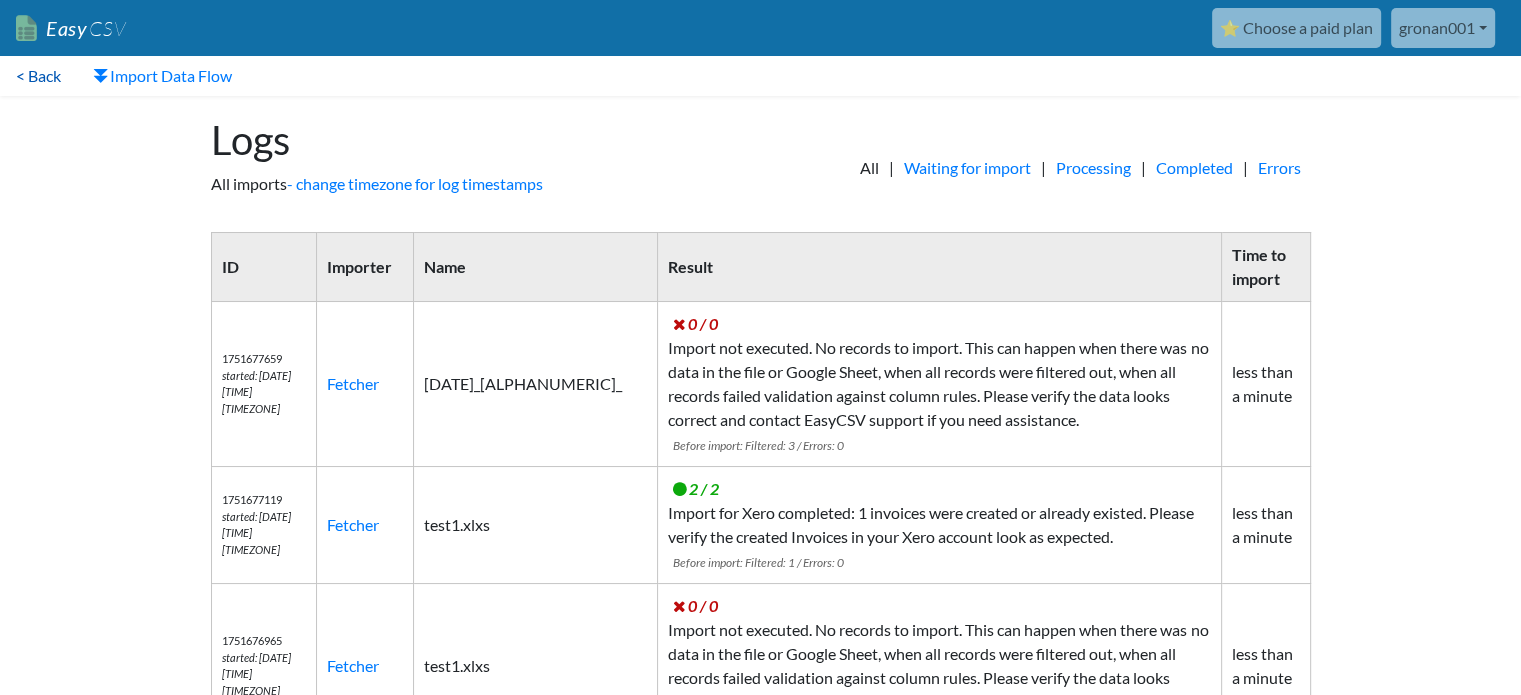 click on "< Back" at bounding box center [38, 76] 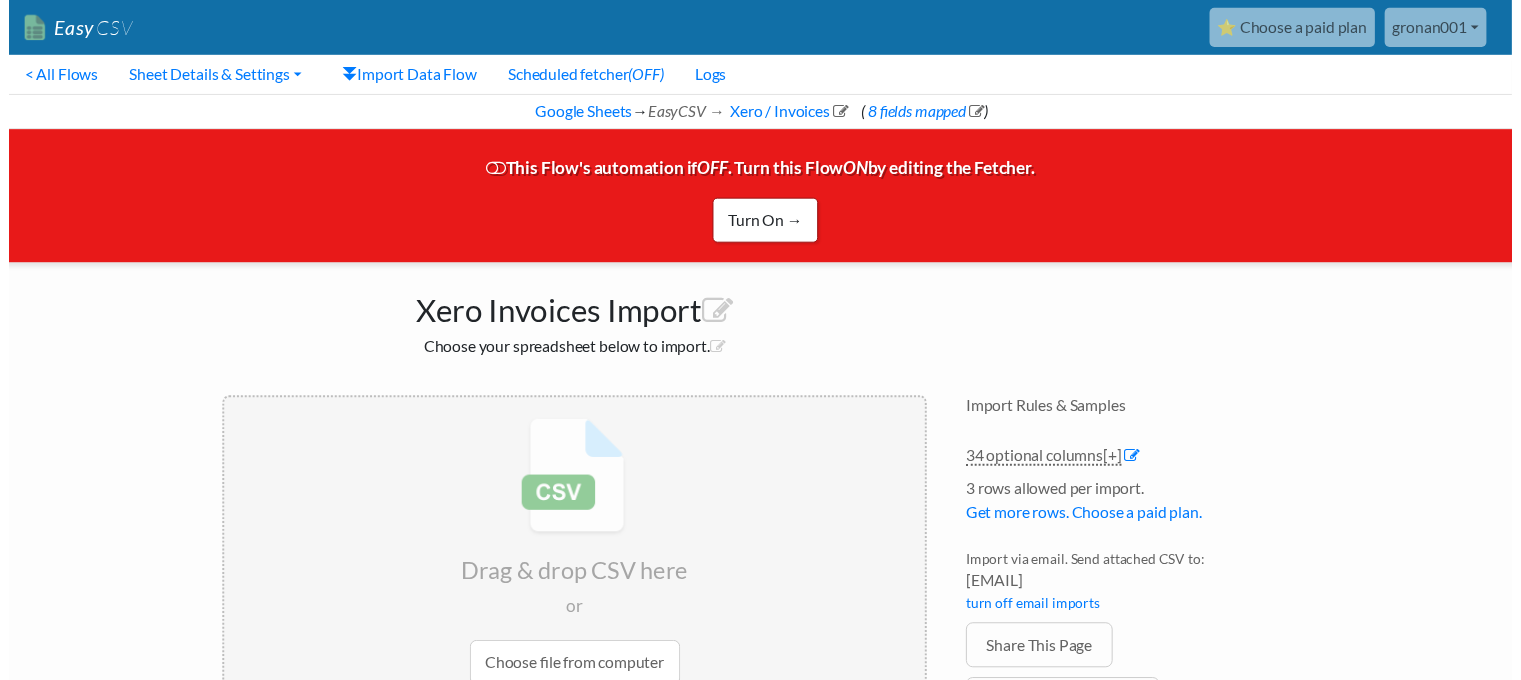 scroll, scrollTop: 0, scrollLeft: 0, axis: both 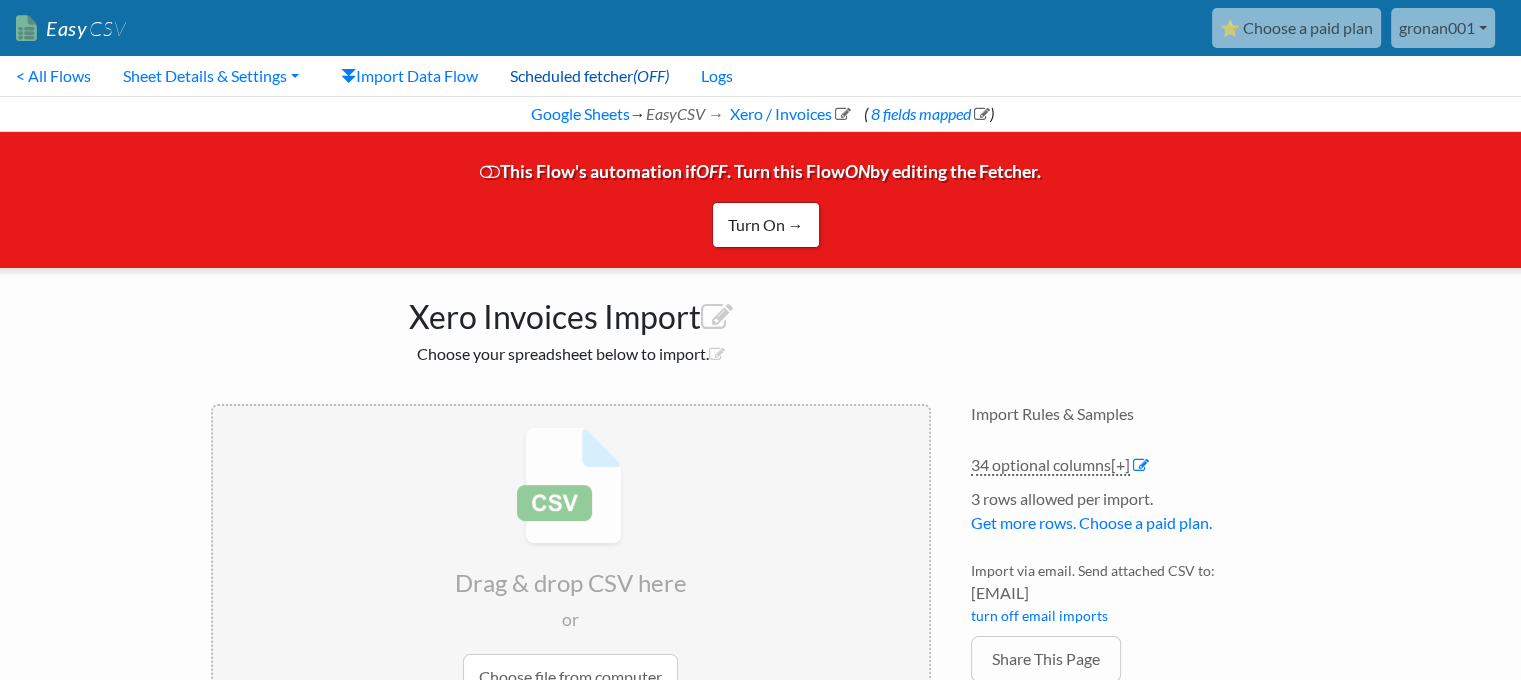 click on "Scheduled fetcher  (OFF)" at bounding box center (589, 76) 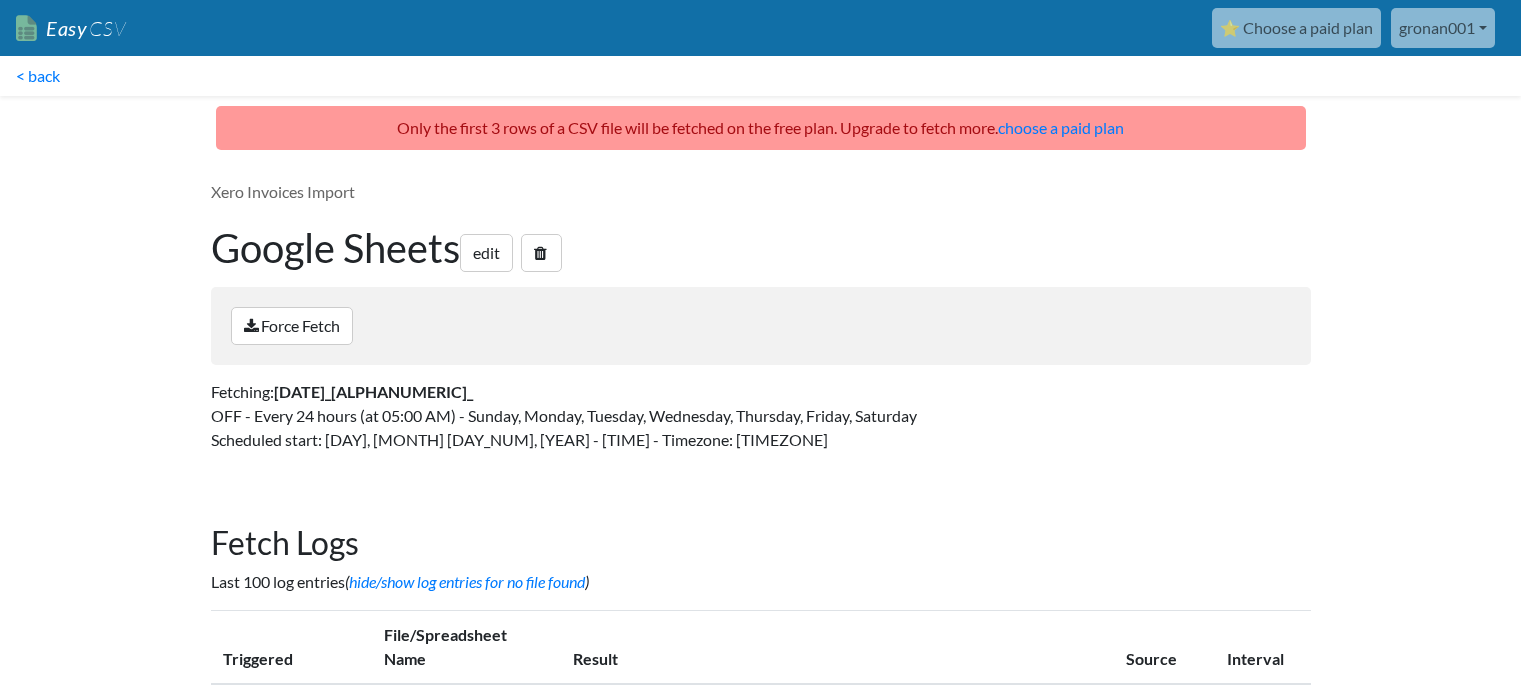 scroll, scrollTop: 0, scrollLeft: 0, axis: both 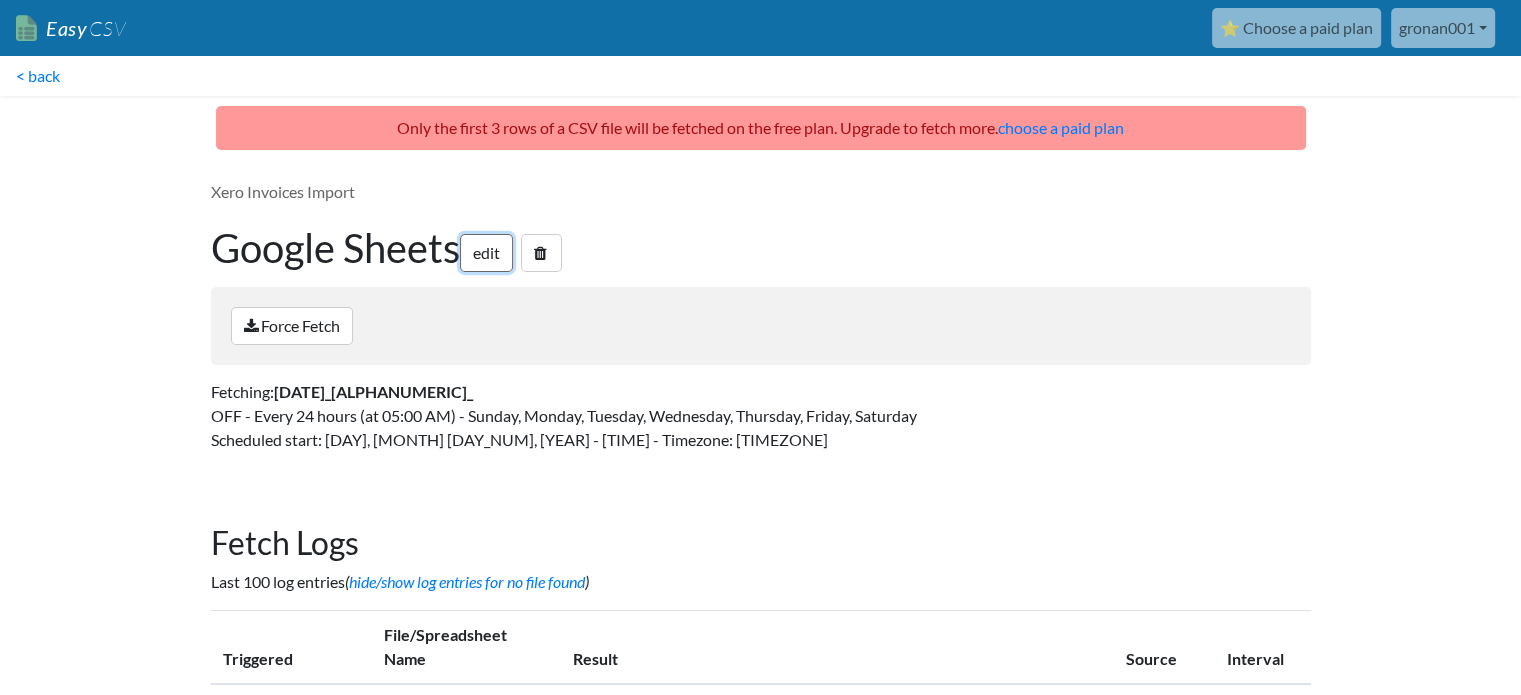 click on "edit" at bounding box center (486, 253) 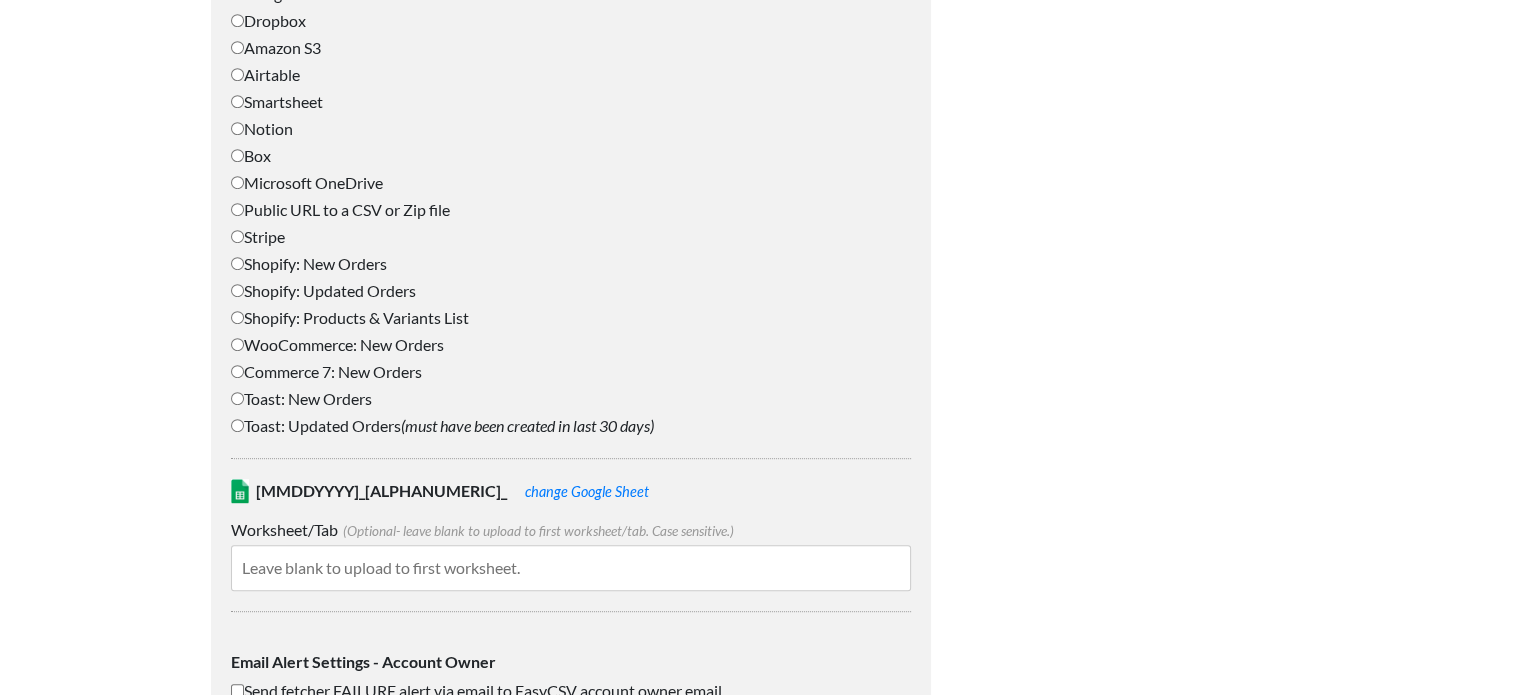 scroll, scrollTop: 1100, scrollLeft: 0, axis: vertical 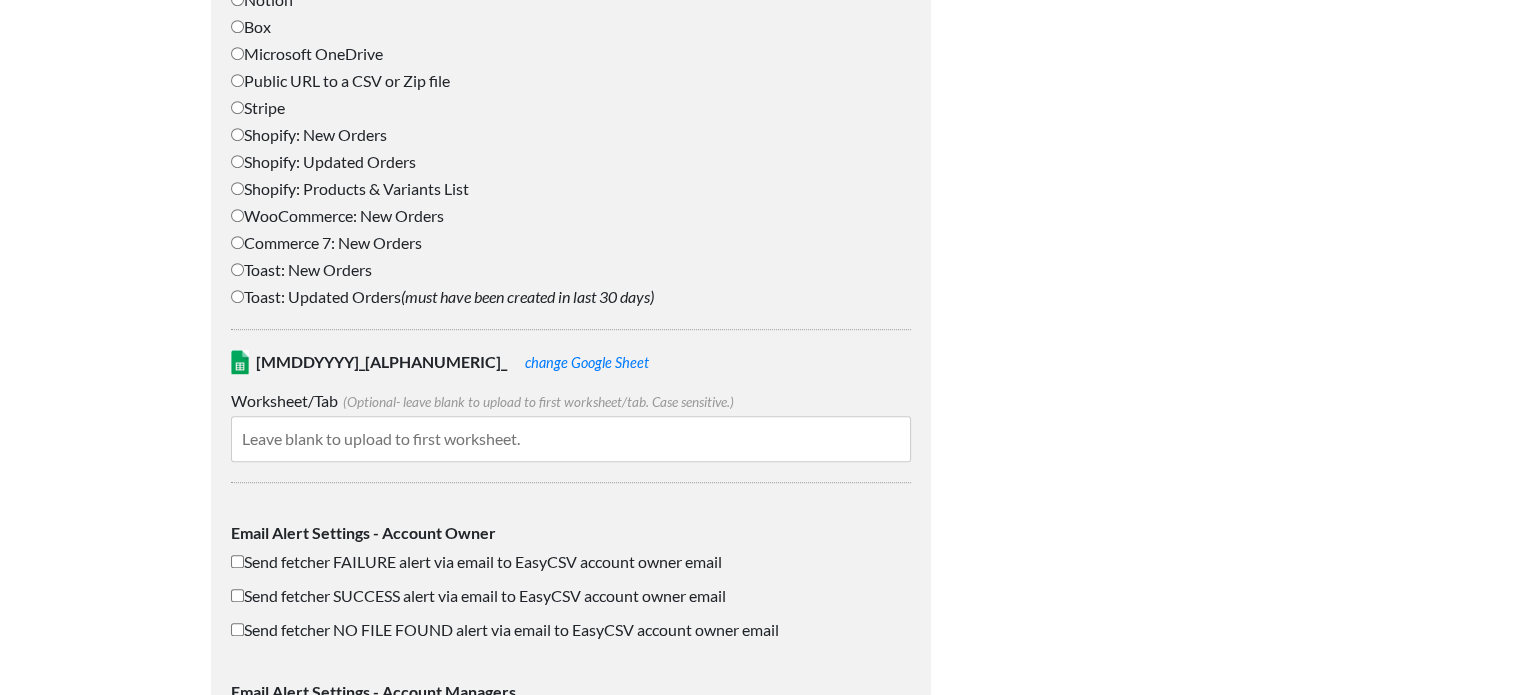 click at bounding box center [571, 439] 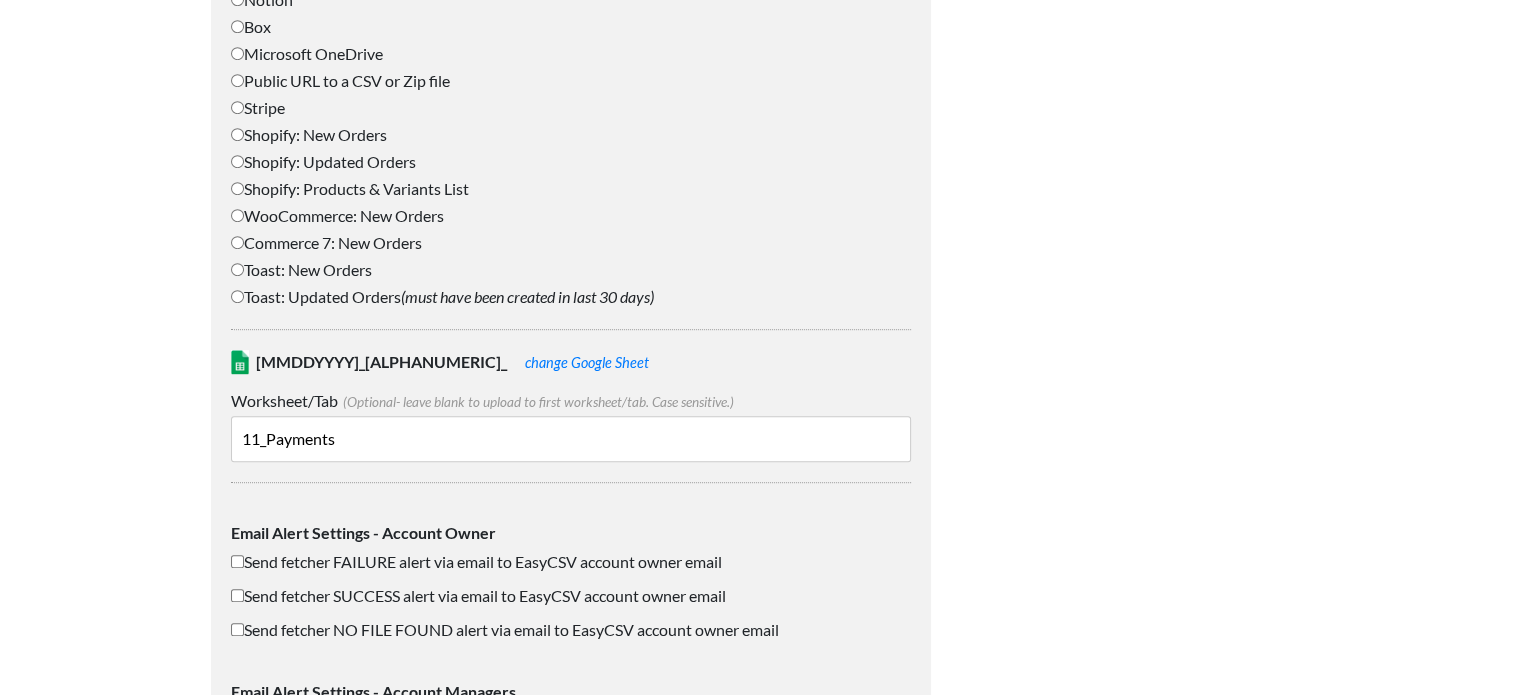 scroll, scrollTop: 1460, scrollLeft: 0, axis: vertical 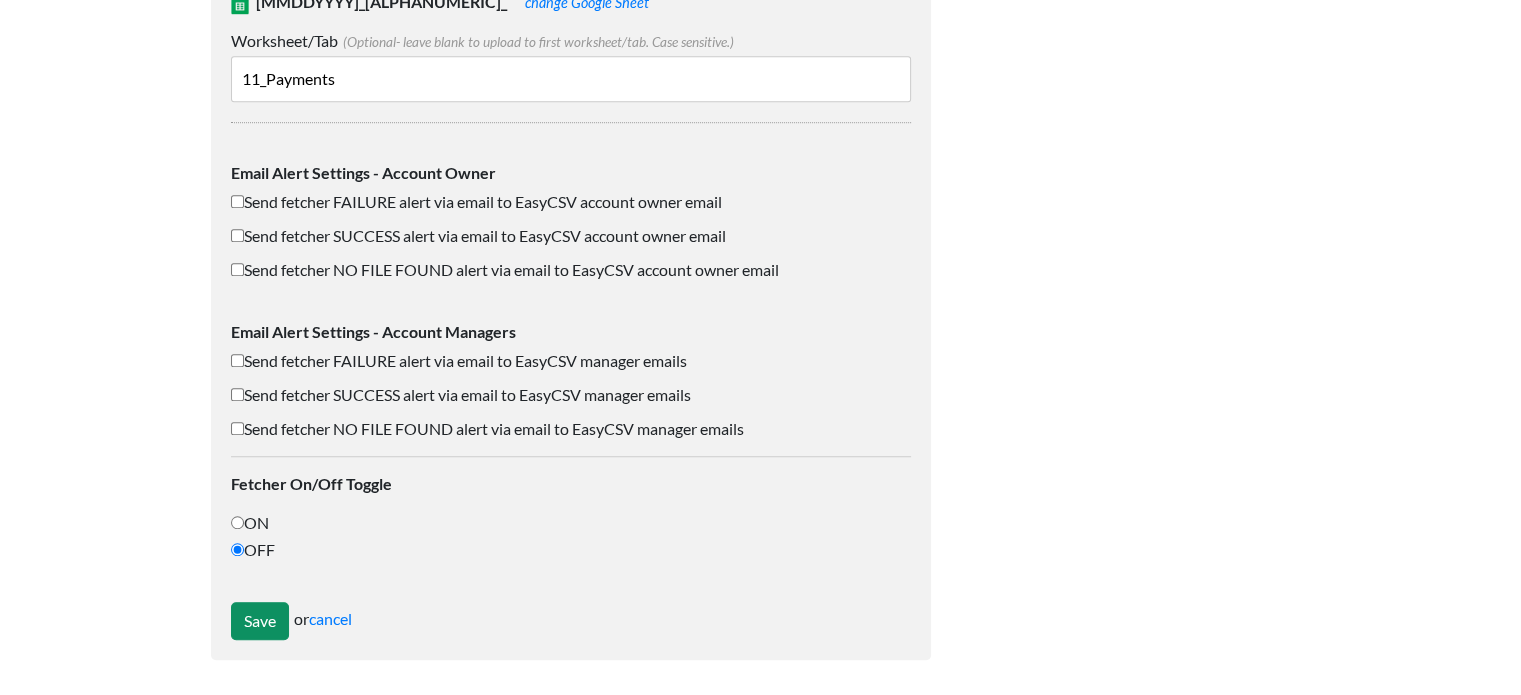 type on "11_Payments" 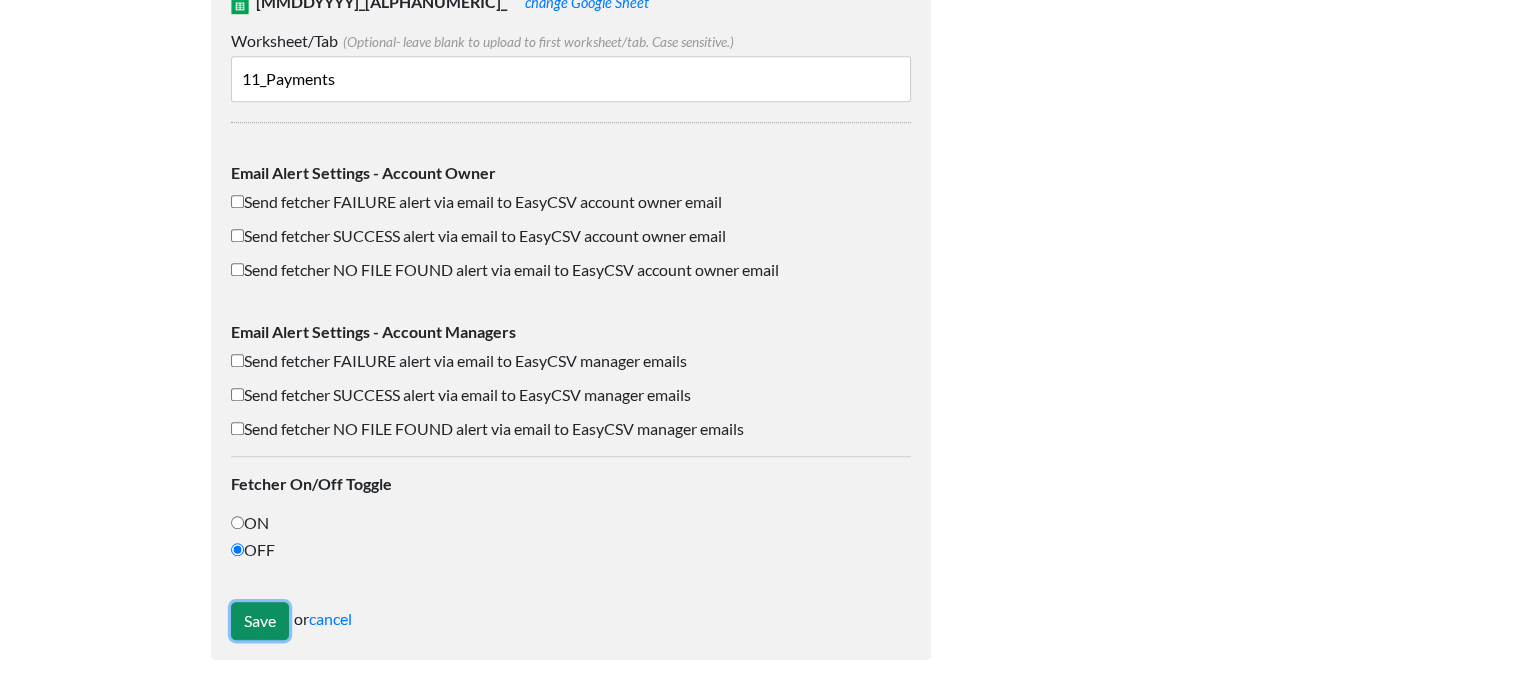 click on "Save" at bounding box center [260, 621] 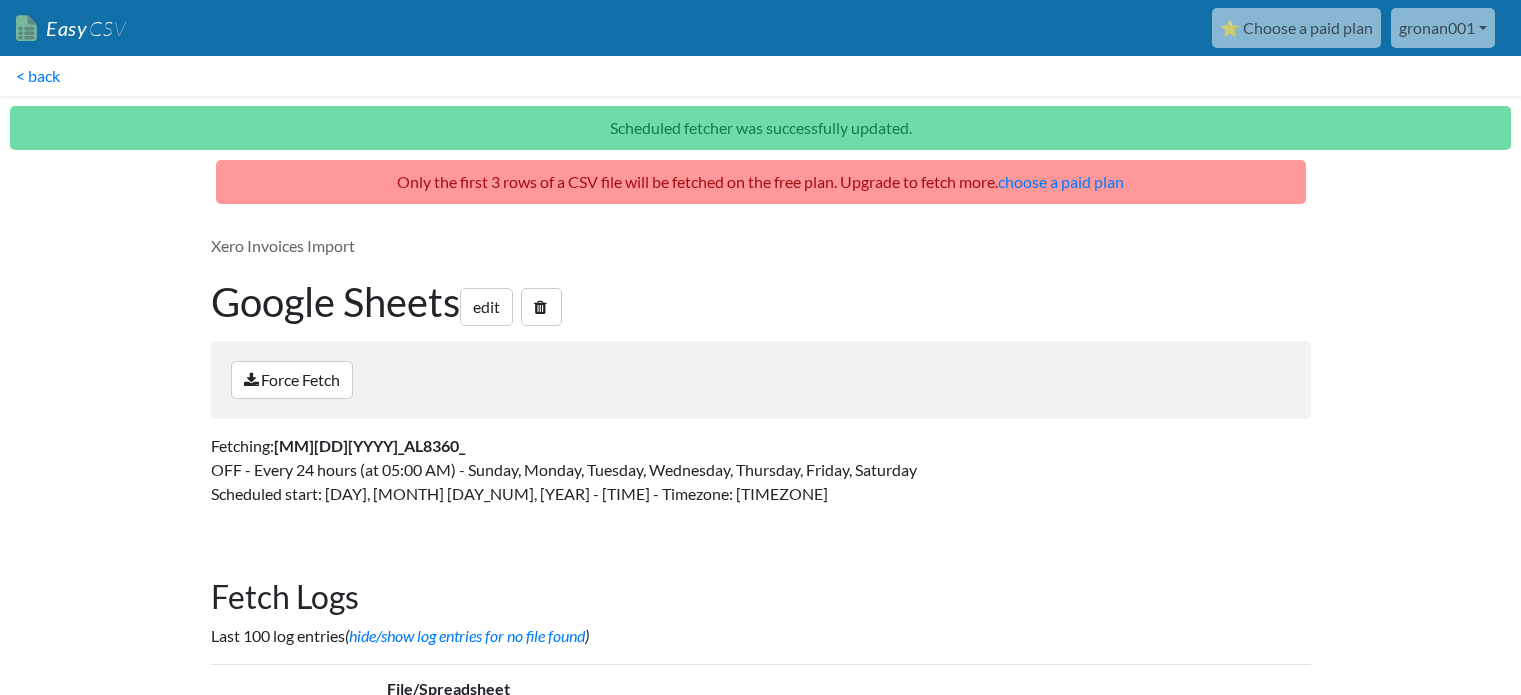 scroll, scrollTop: 0, scrollLeft: 0, axis: both 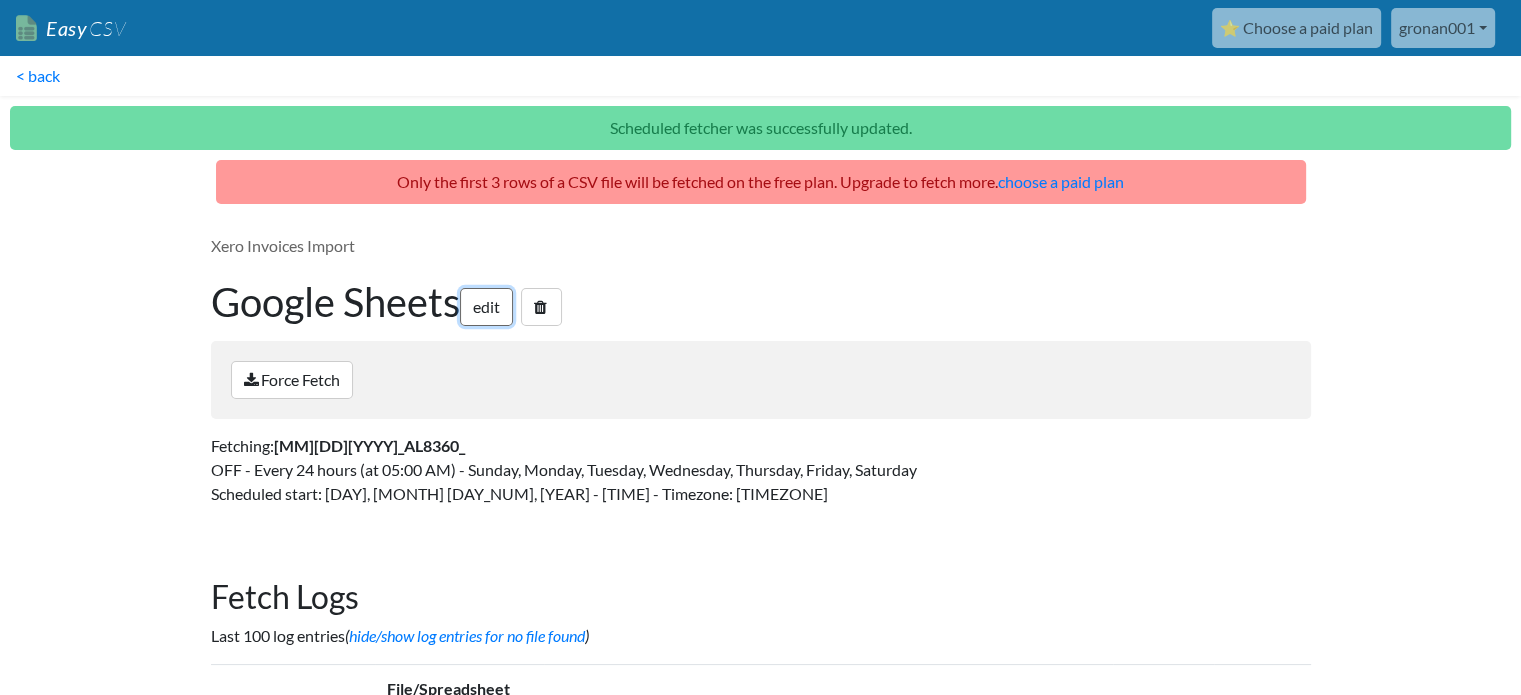 click on "edit" at bounding box center (486, 307) 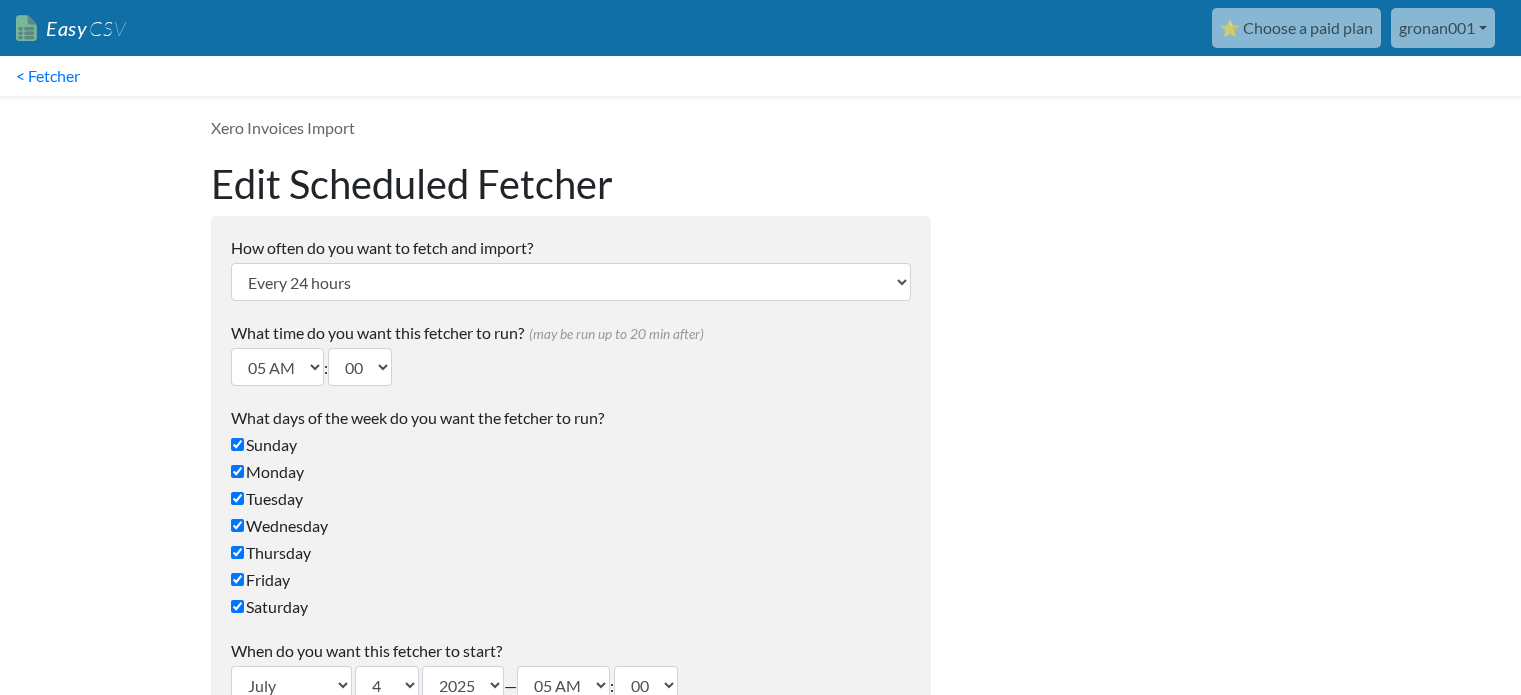 scroll, scrollTop: 1000, scrollLeft: 0, axis: vertical 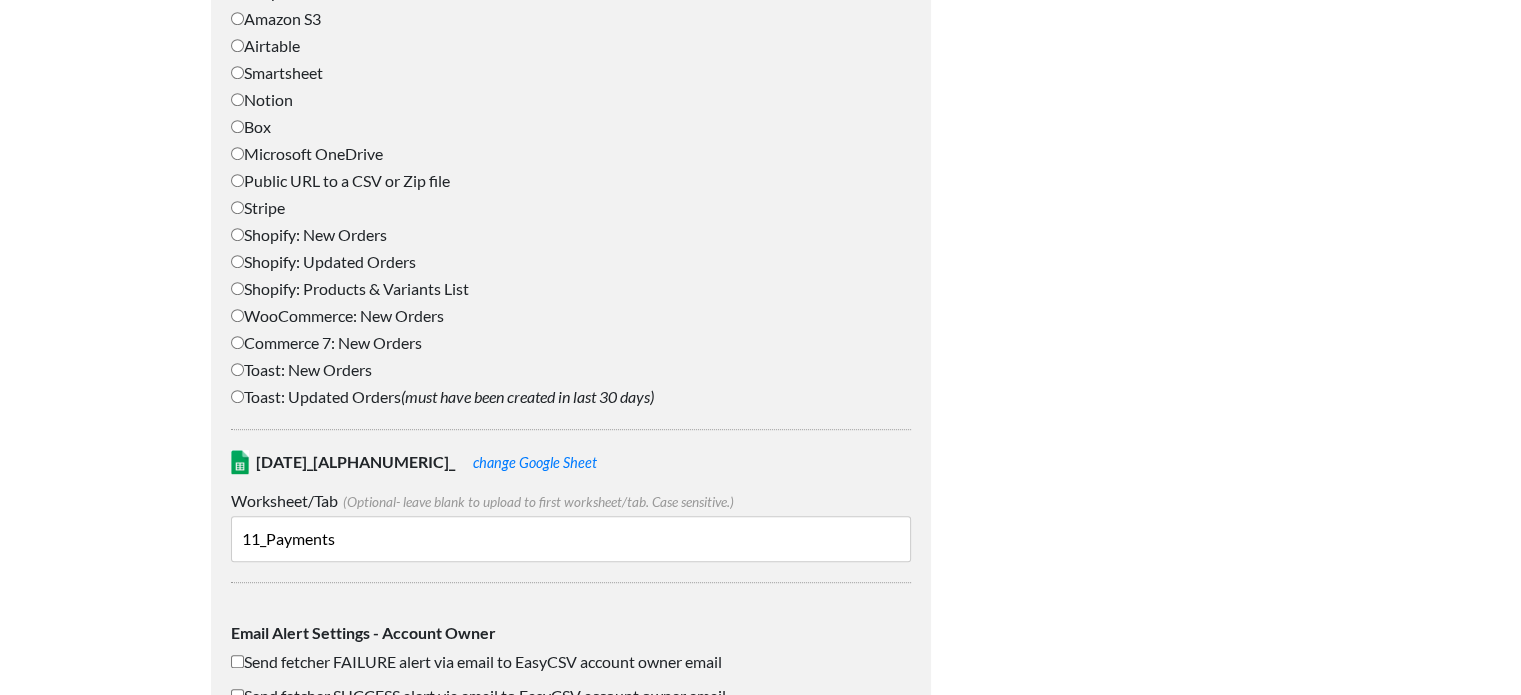 drag, startPoint x: 369, startPoint y: 543, endPoint x: 197, endPoint y: 526, distance: 172.83807 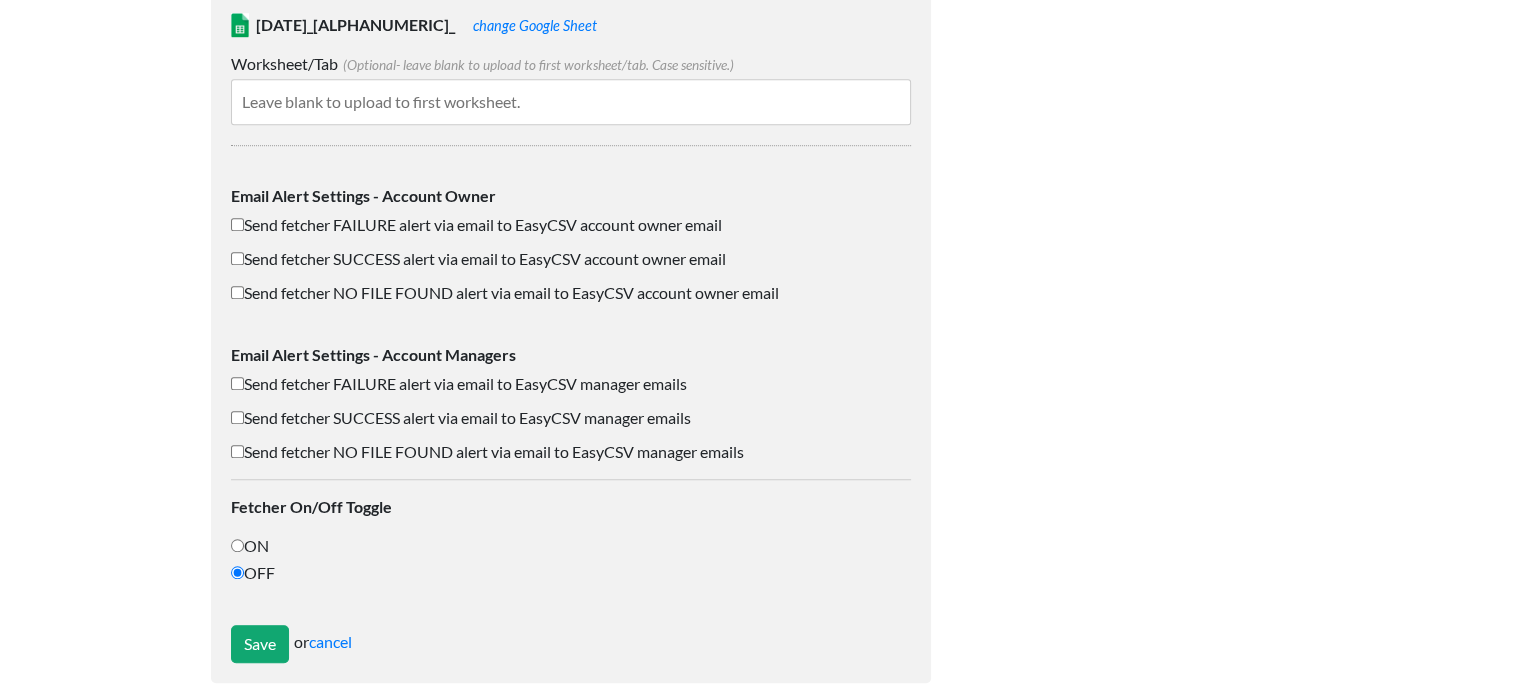 scroll, scrollTop: 1460, scrollLeft: 0, axis: vertical 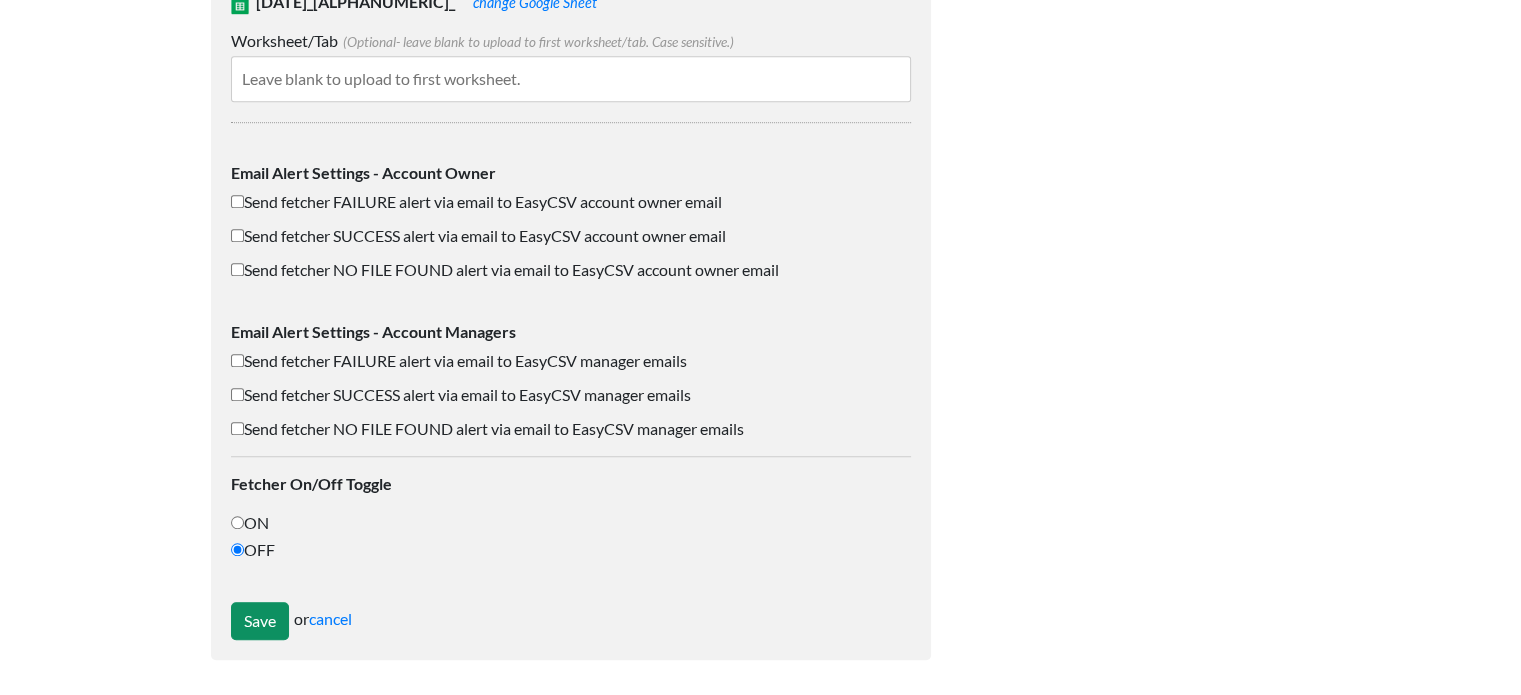 type 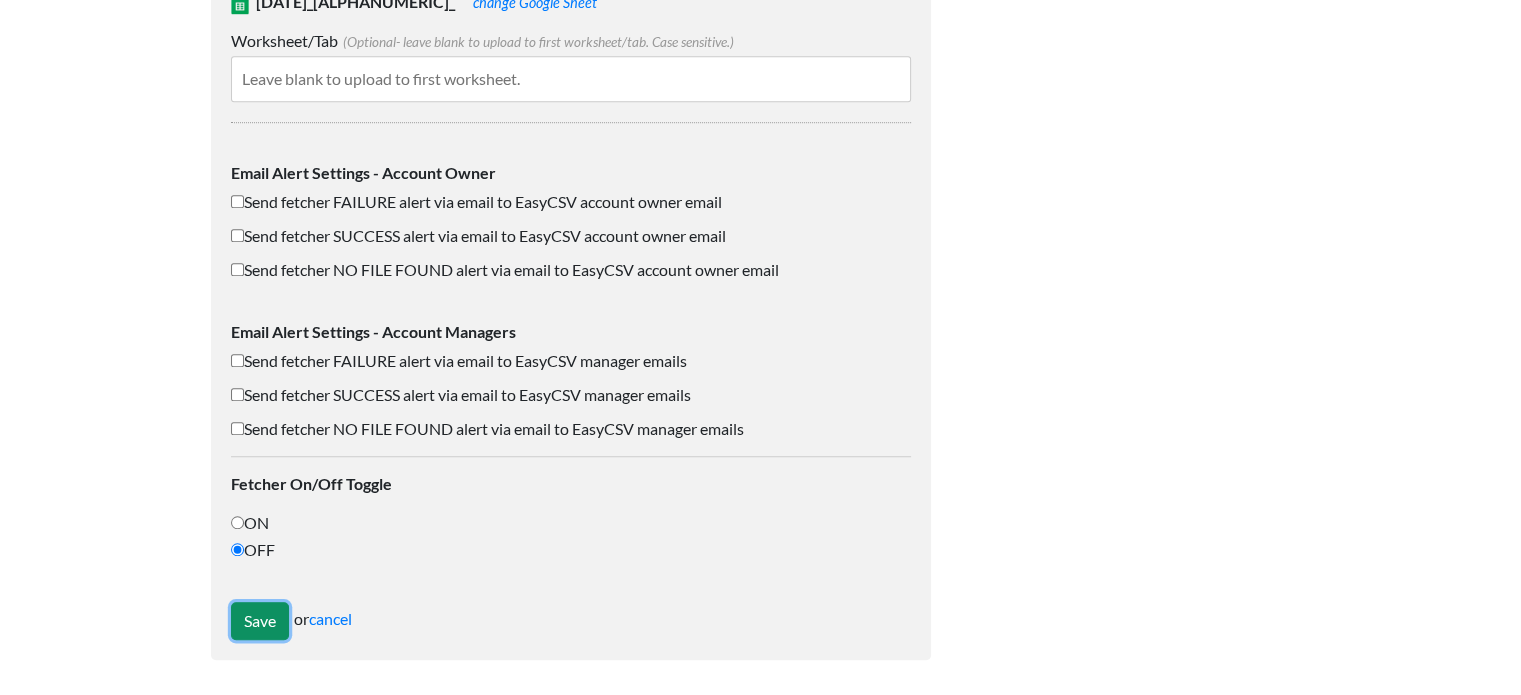 click on "Save" at bounding box center (260, 621) 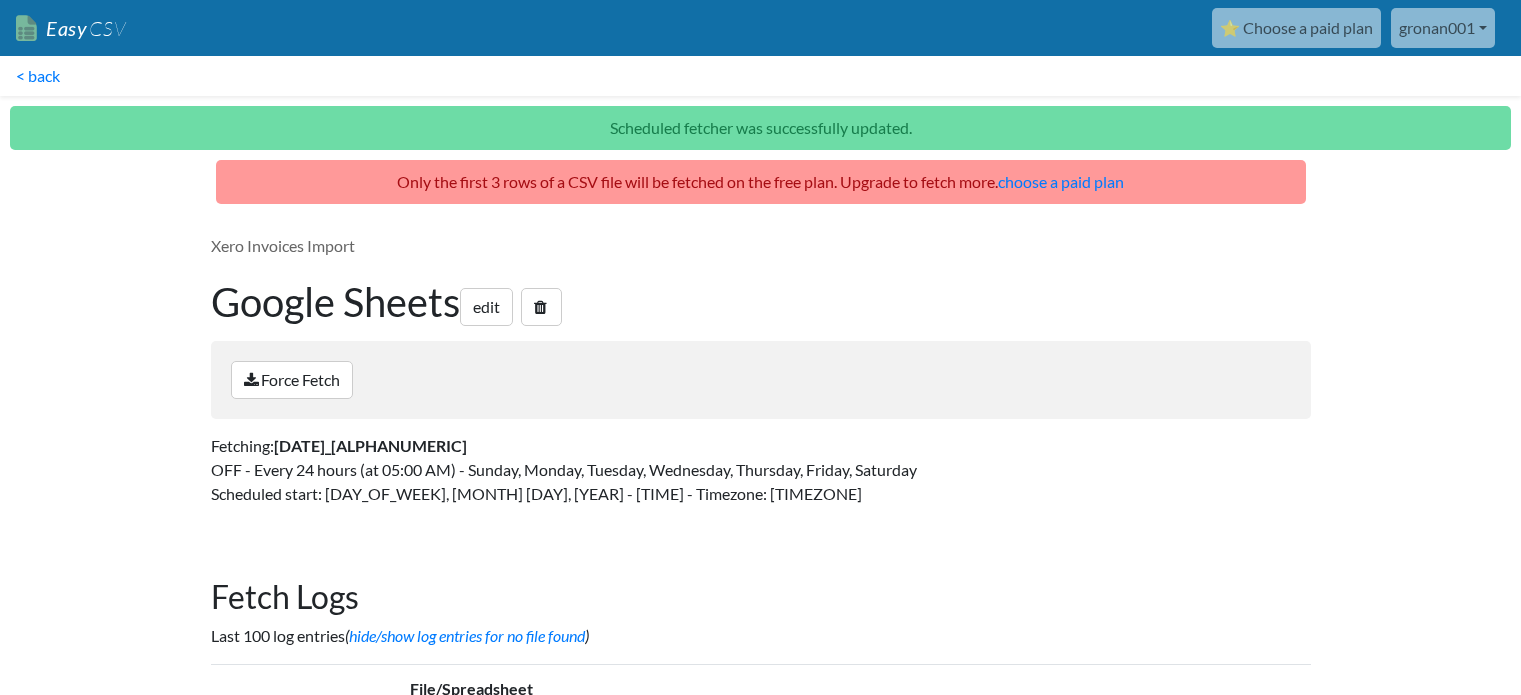 scroll, scrollTop: 0, scrollLeft: 0, axis: both 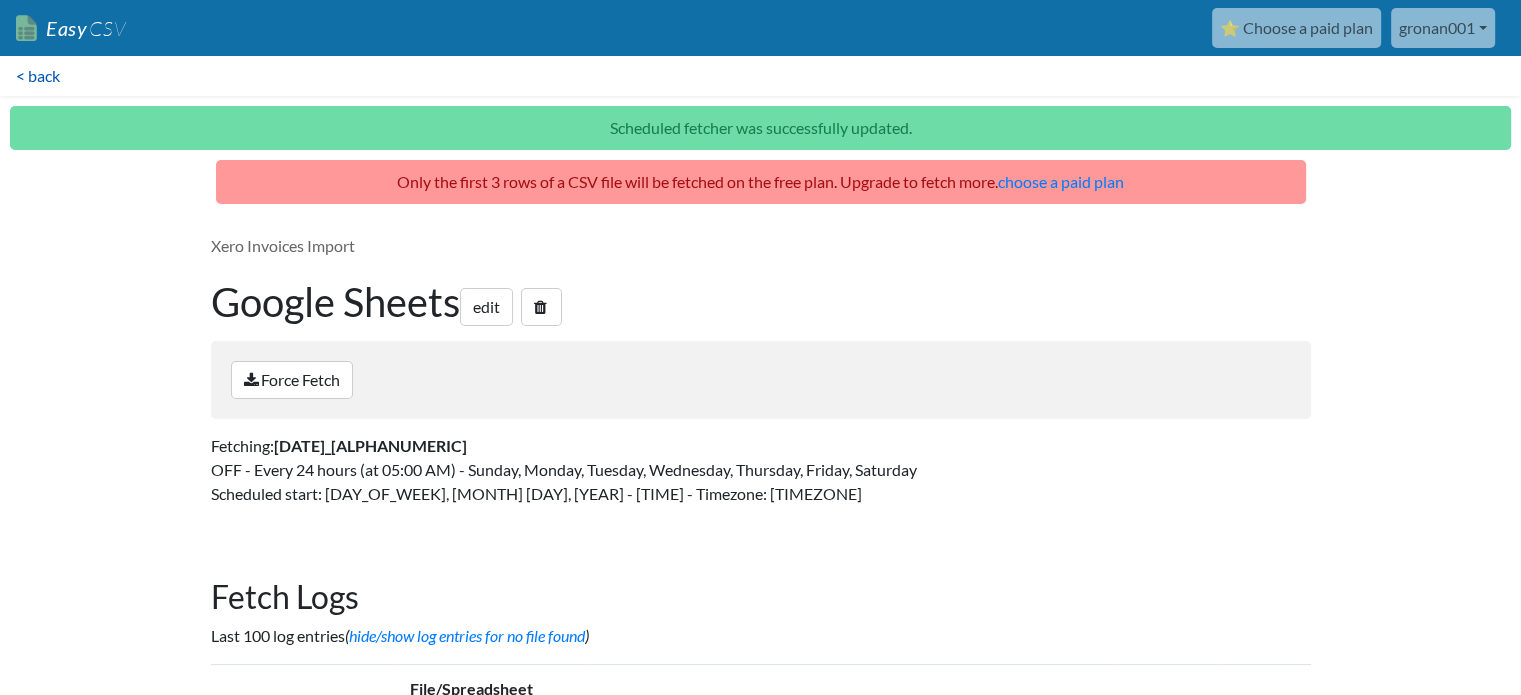click on "< back" at bounding box center (38, 76) 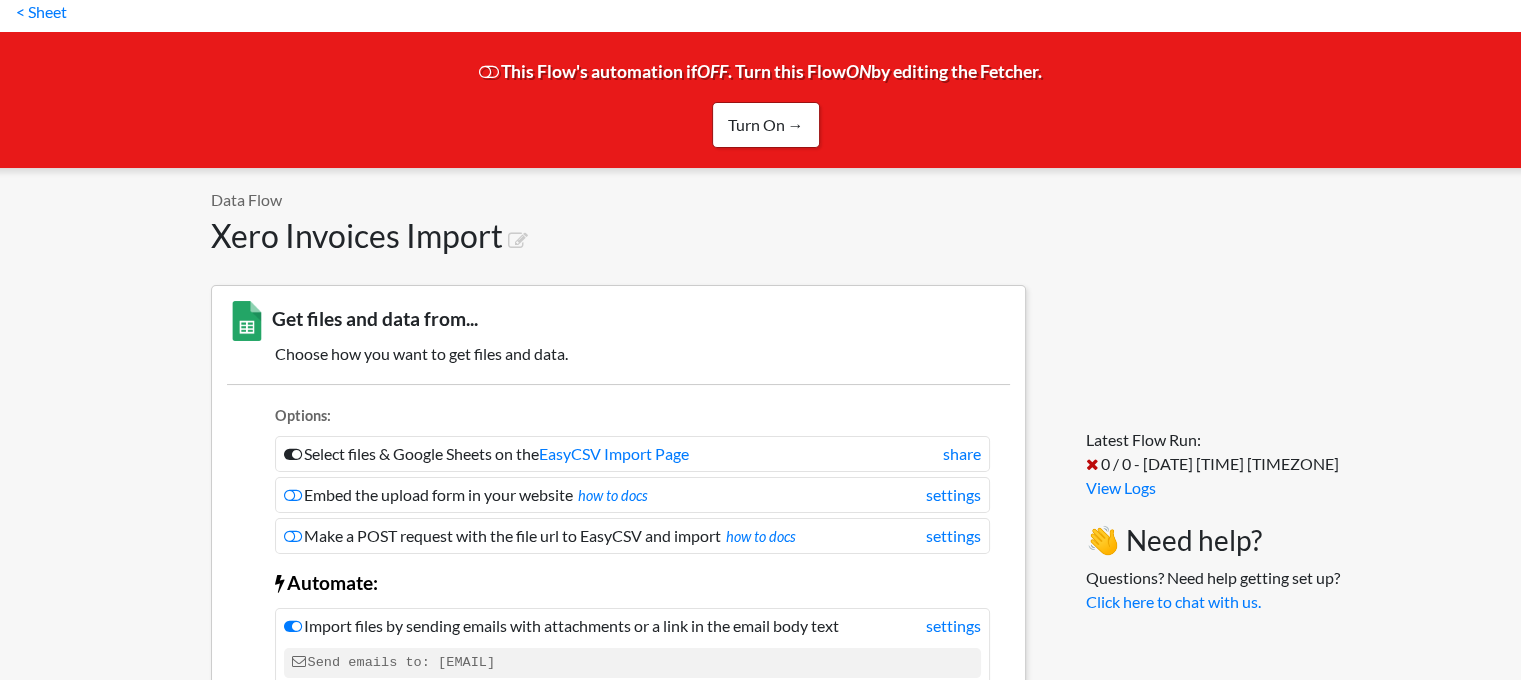 scroll, scrollTop: 0, scrollLeft: 0, axis: both 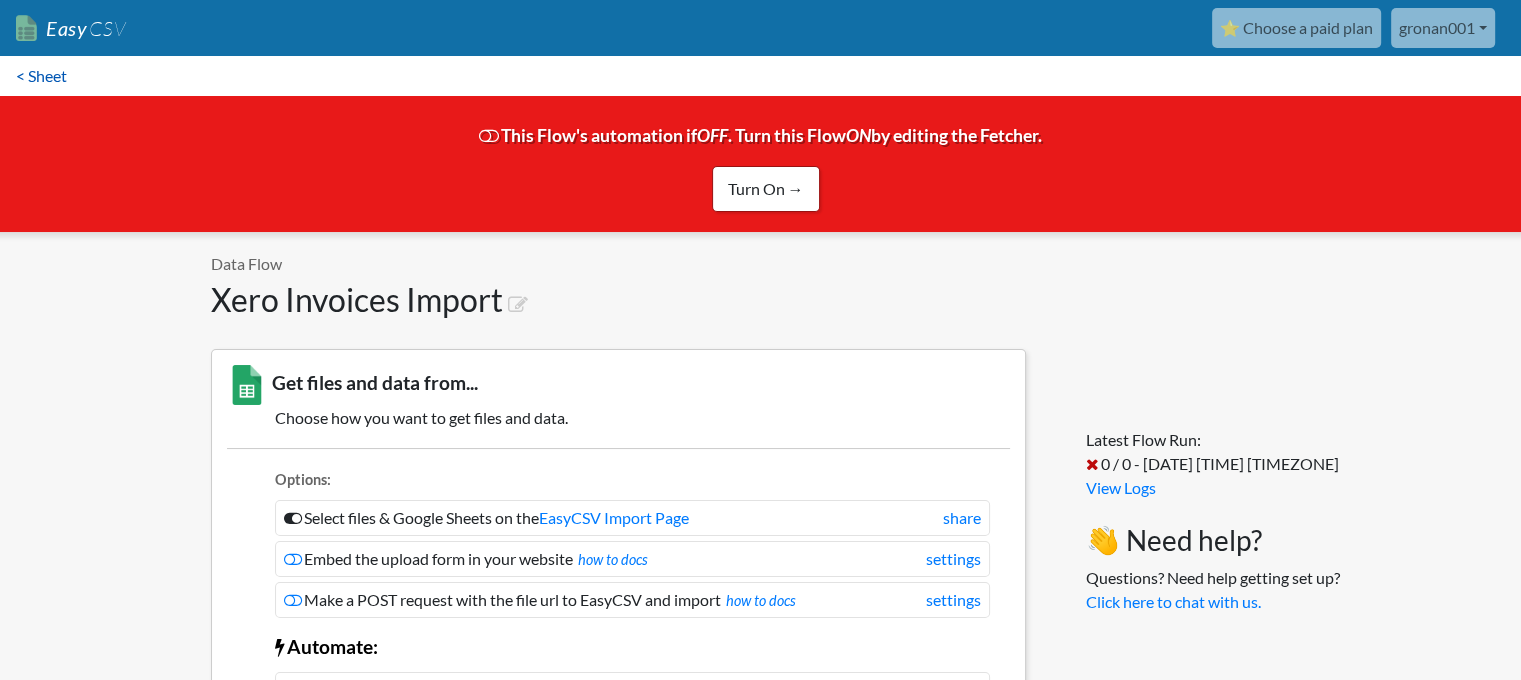 click on "< Sheet" at bounding box center (41, 76) 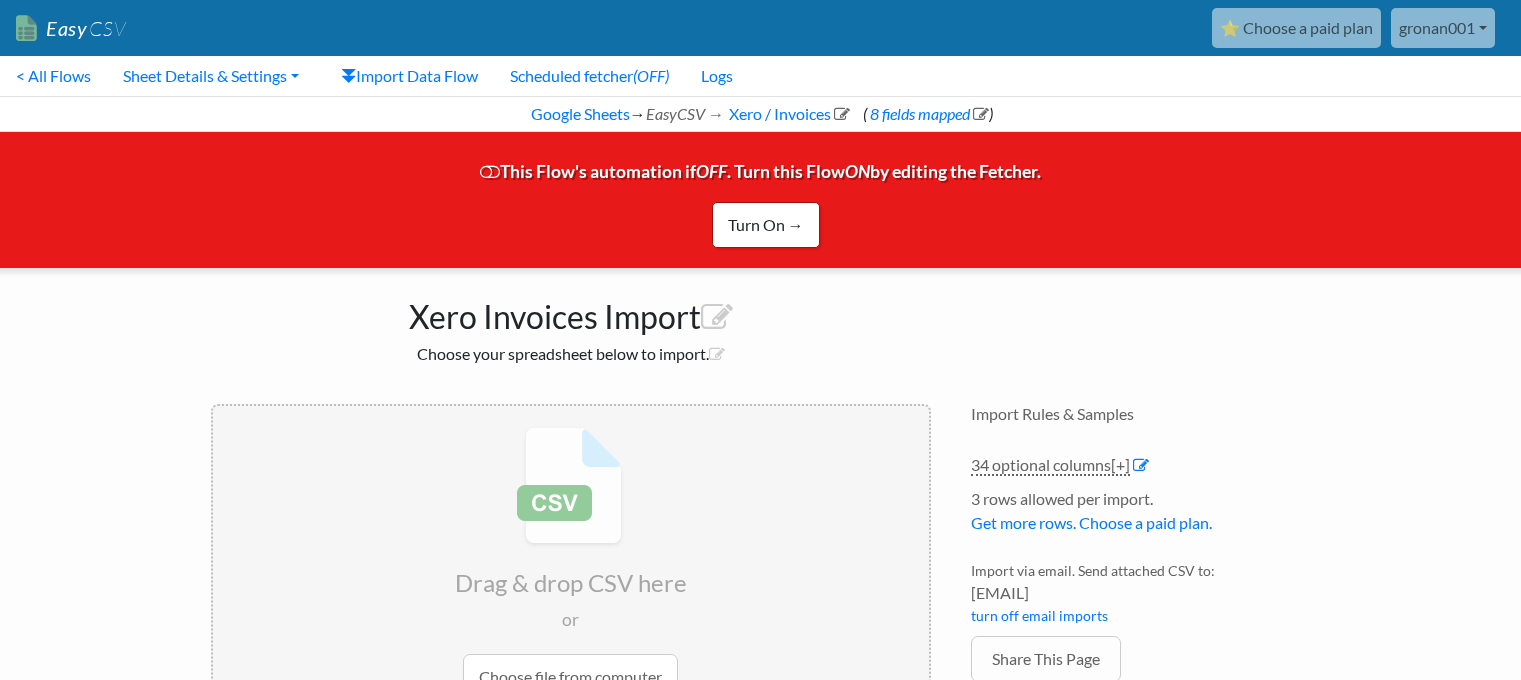 scroll, scrollTop: 0, scrollLeft: 0, axis: both 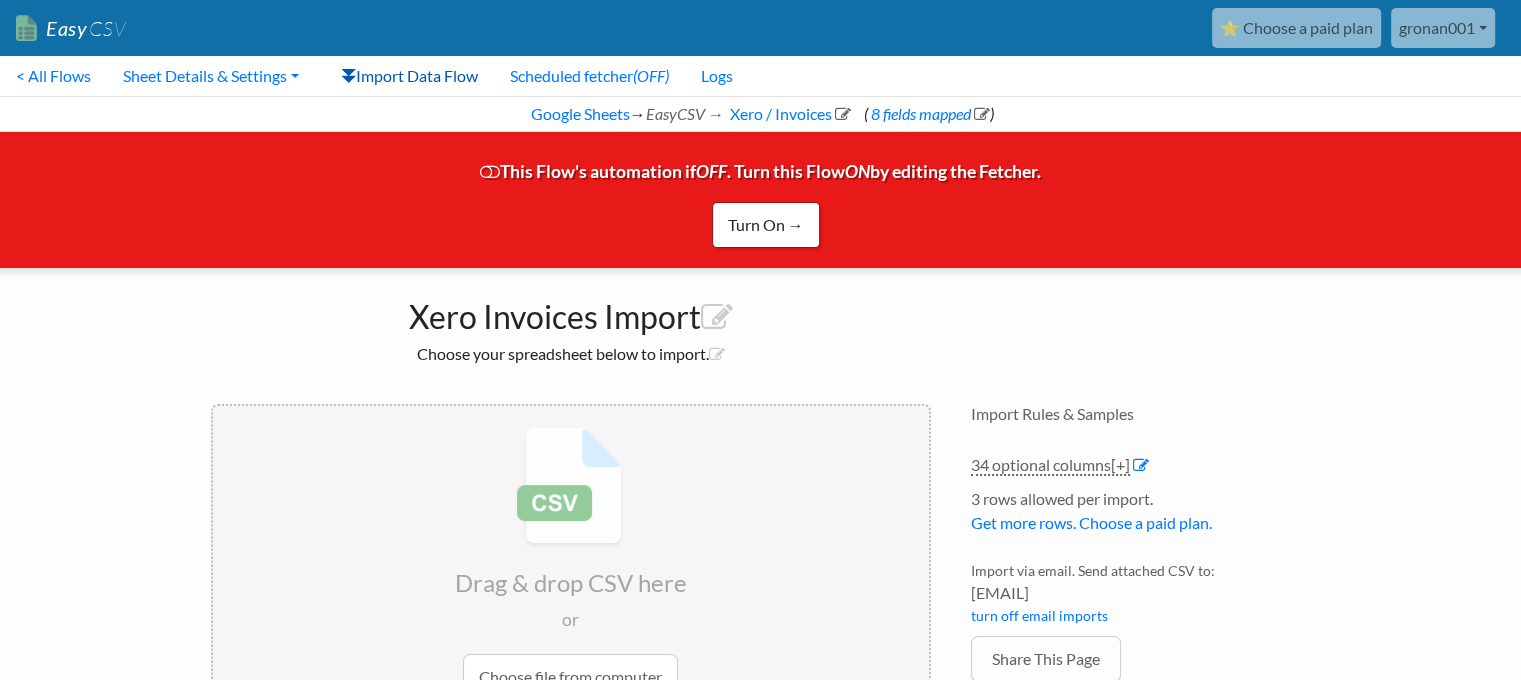 click on "Import Data Flow" at bounding box center [409, 76] 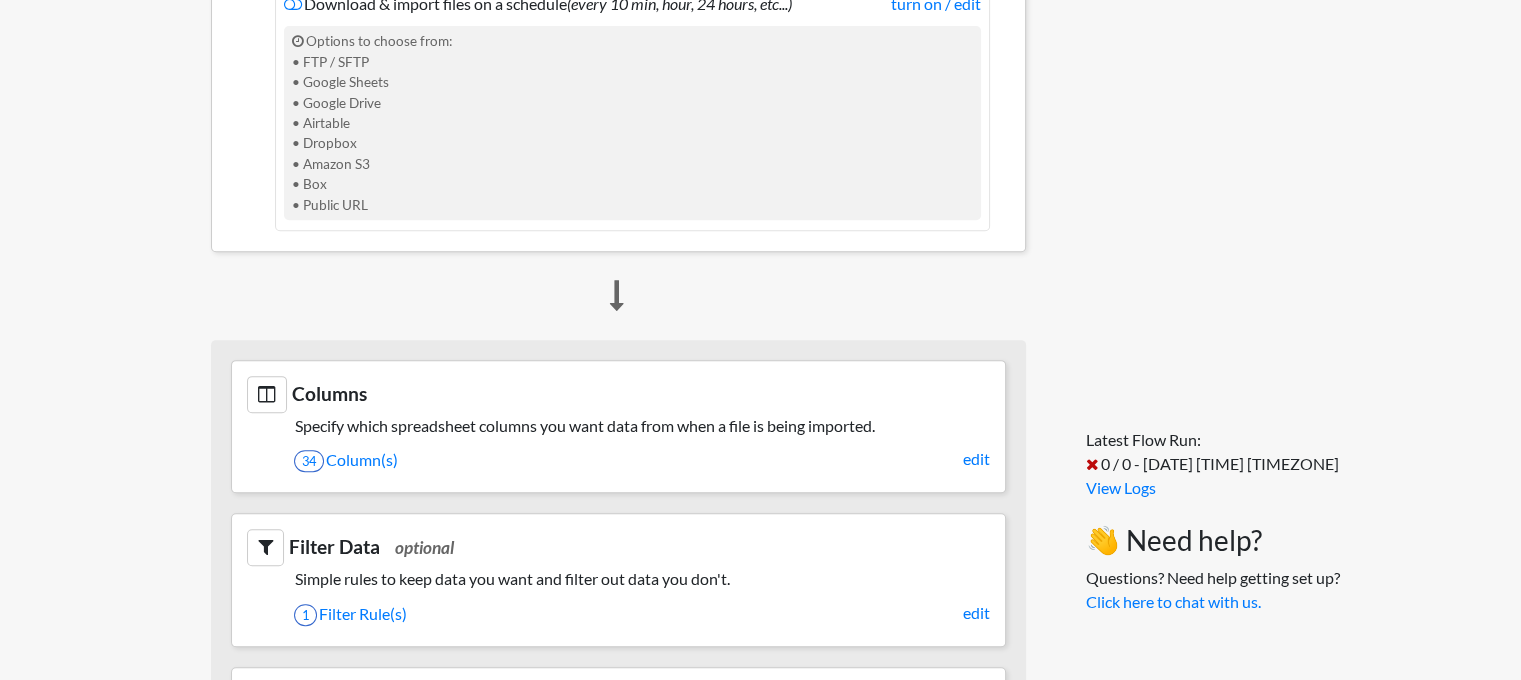 scroll, scrollTop: 900, scrollLeft: 0, axis: vertical 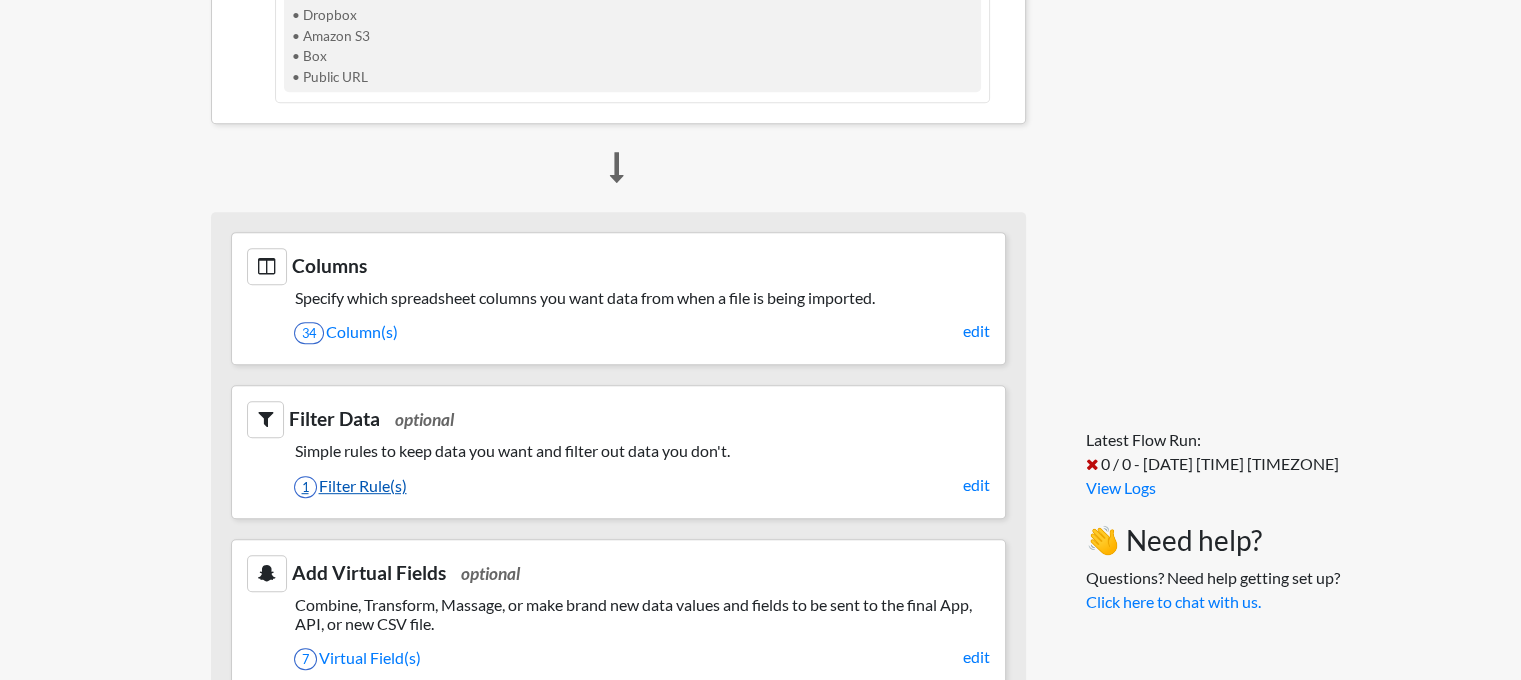 click on "1  Filter Rule(s)" at bounding box center [642, 486] 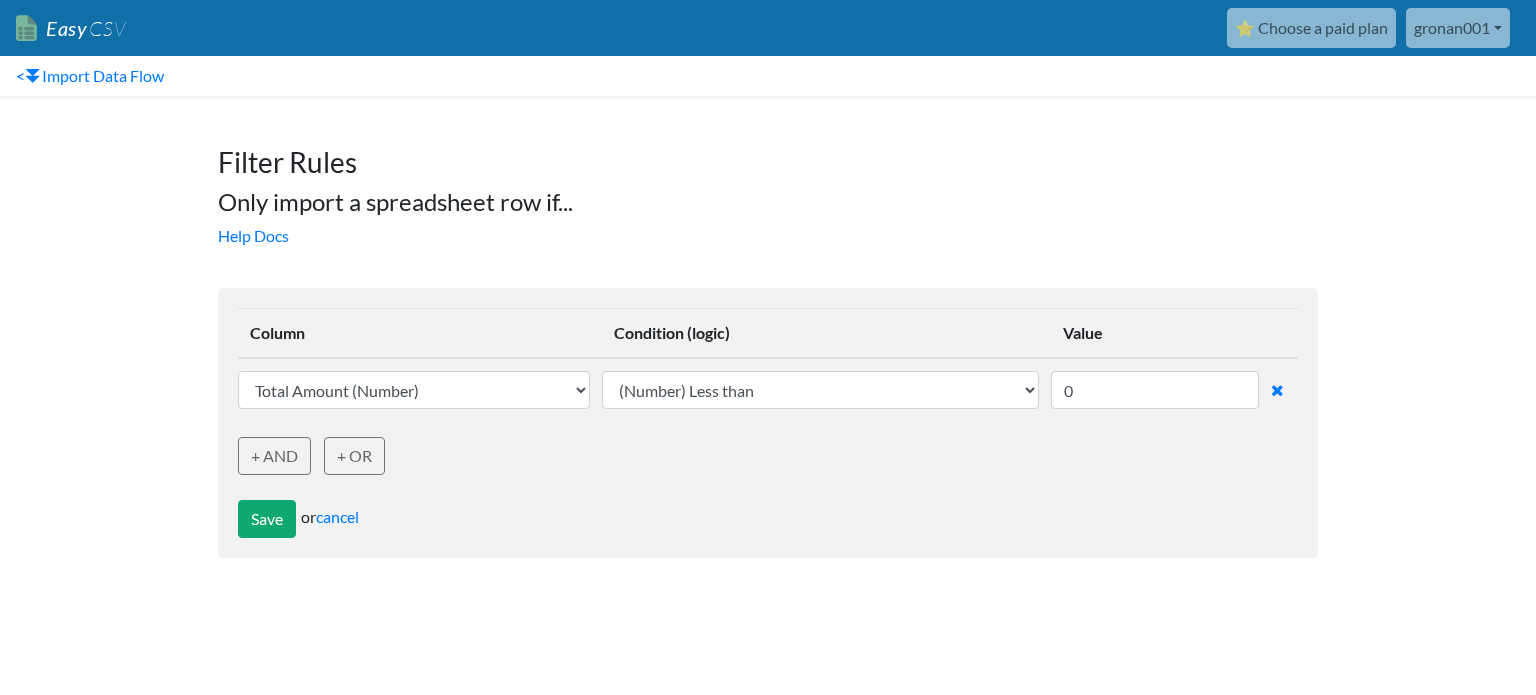 scroll, scrollTop: 0, scrollLeft: 0, axis: both 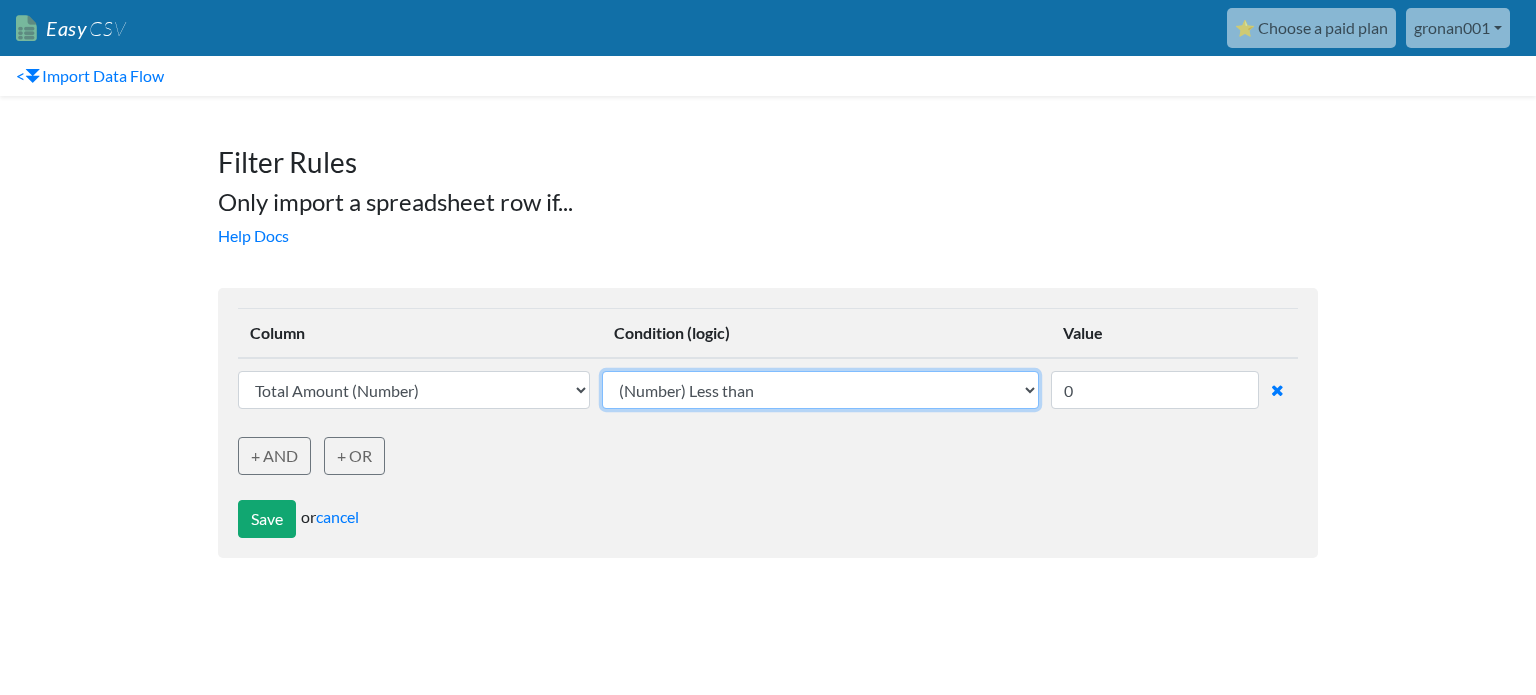 click on "(Text) Contains
(Text) Does not contain
(Text) Exactly matches
(Text) Does not exactly match
(Text) Is in list - exact match (comma separate items)
(Text) Is in list - fuzzy match (comma separate items)
(Text) Is not in list - exact match (comma separate items)
(Text) Is not in list - fuzzy match (comma separate items)
(Text) Starts with
(Text) Does not start with
(Text) Ends with
(Text) Does not end with
(Number) Greater than
(Number) Less than
(Date) Is Today
(Date) Is Yesterday
(Date) Is in this Month
(Date) Is in last Month
(Date/time) After
(Date/time) Before
(Date/time) Equals
Exists
Does not exist" at bounding box center (820, 390) 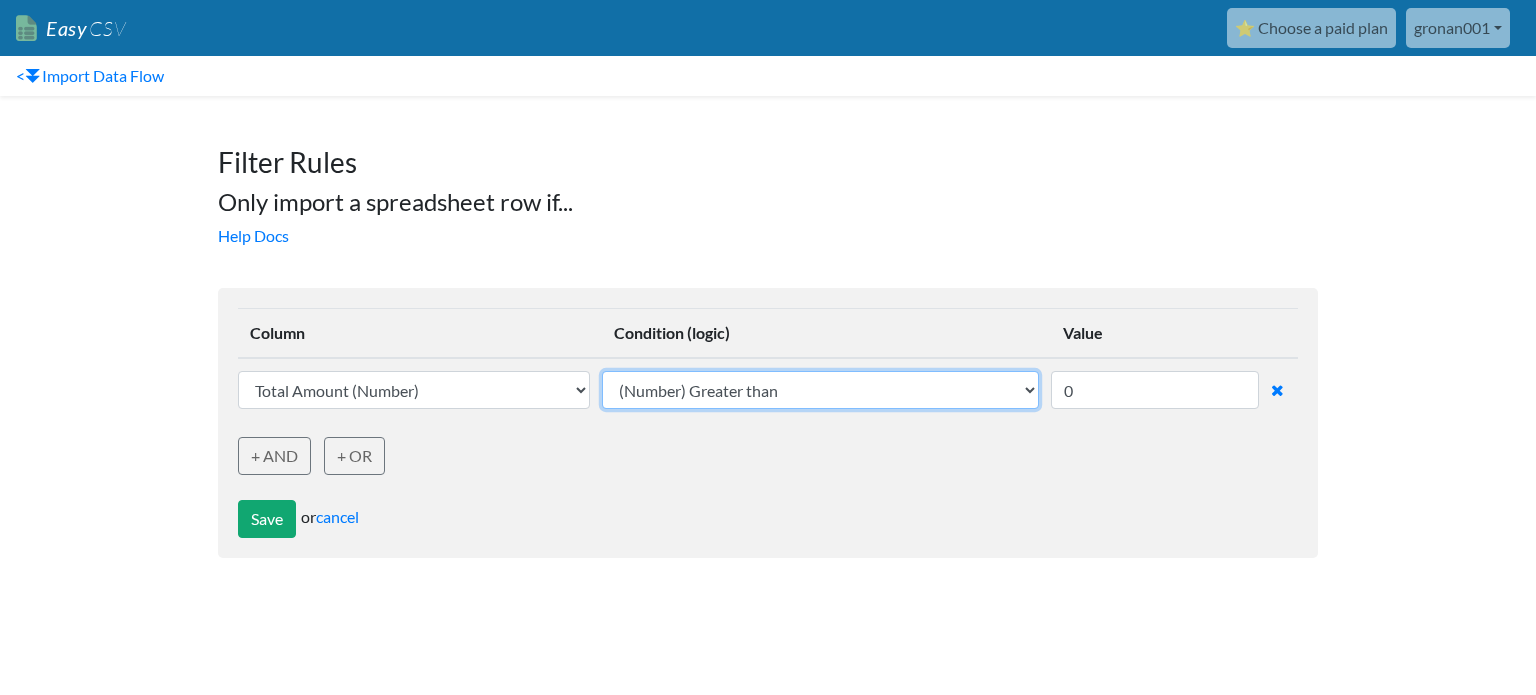 click on "(Text) Contains
(Text) Does not contain
(Text) Exactly matches
(Text) Does not exactly match
(Text) Is in list - exact match (comma separate items)
(Text) Is in list - fuzzy match (comma separate items)
(Text) Is not in list - exact match (comma separate items)
(Text) Is not in list - fuzzy match (comma separate items)
(Text) Starts with
(Text) Does not start with
(Text) Ends with
(Text) Does not end with
(Number) Greater than
(Number) Less than
(Date) Is Today
(Date) Is Yesterday
(Date) Is in this Month
(Date) Is in last Month
(Date/time) After
(Date/time) Before
(Date/time) Equals
Exists
Does not exist" at bounding box center (820, 390) 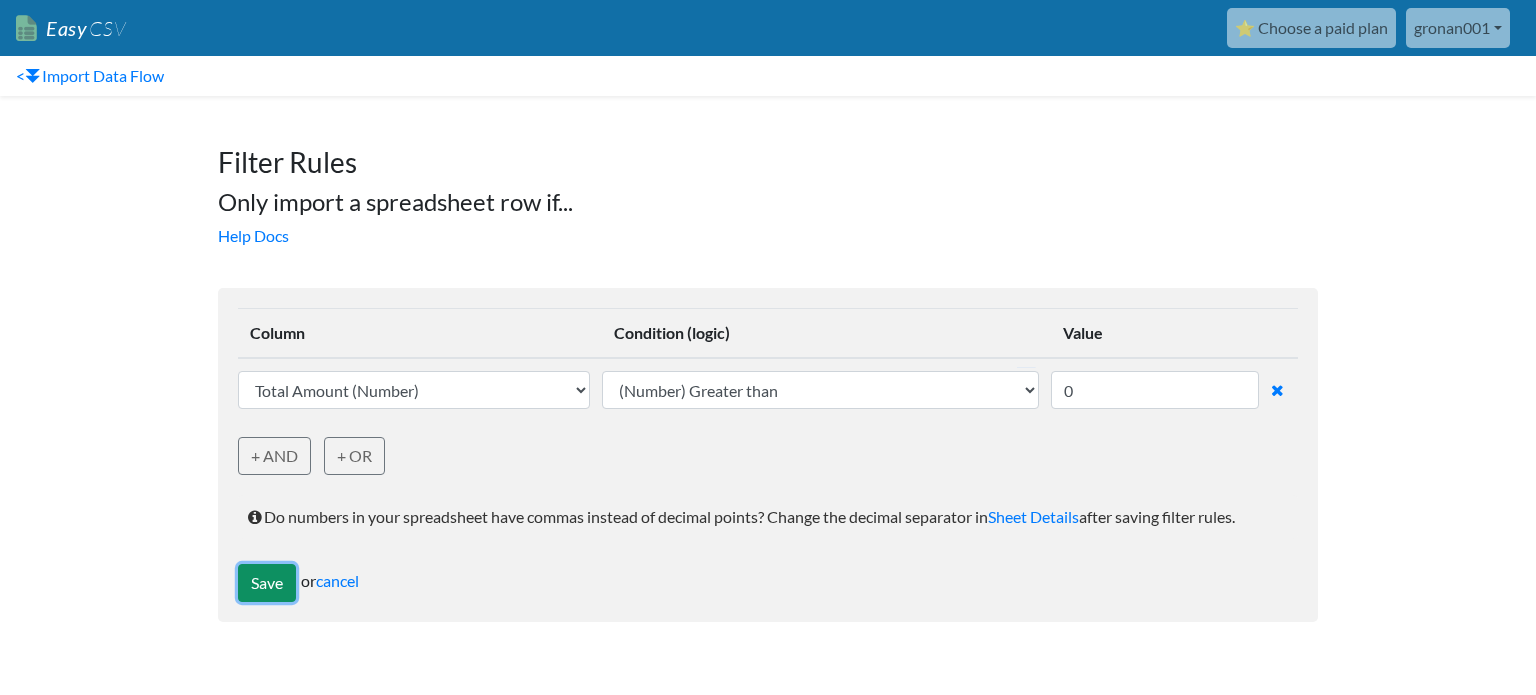click on "Save" at bounding box center [267, 583] 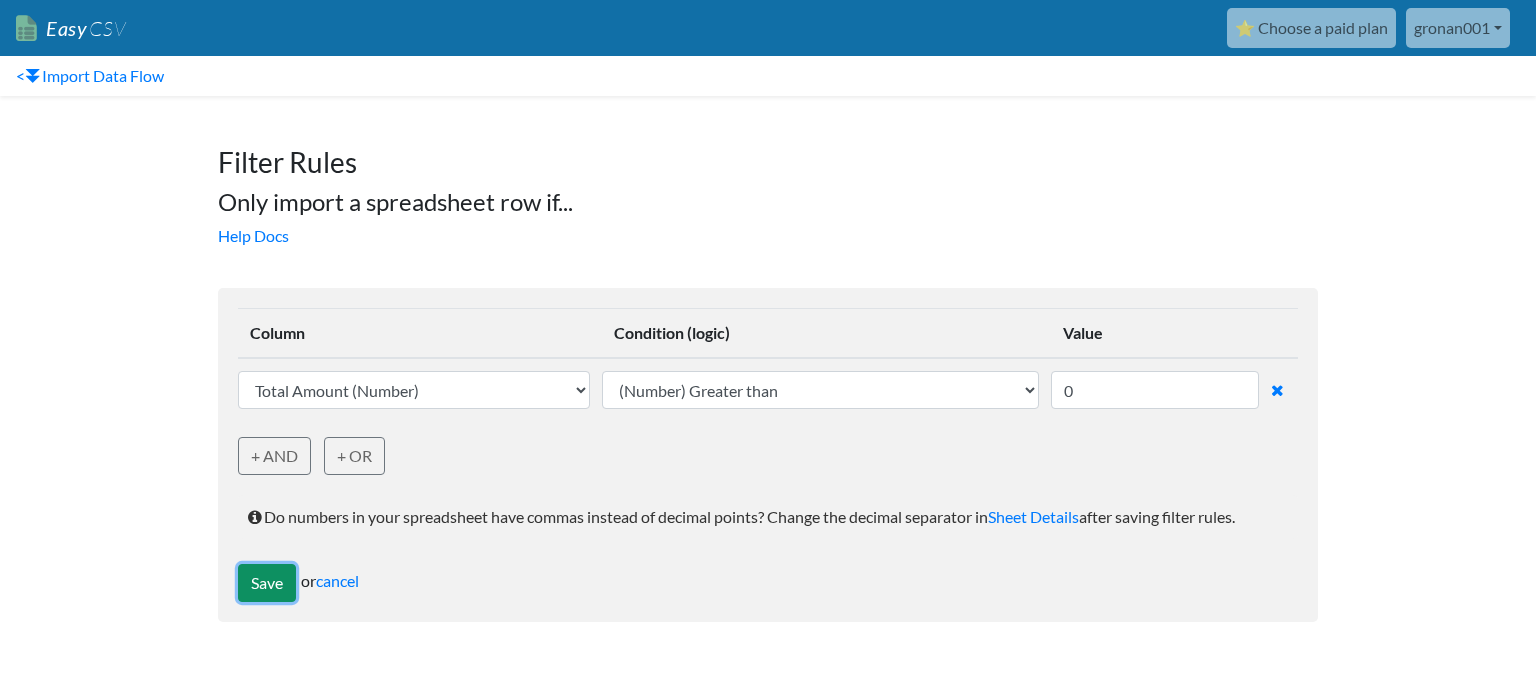 click on "Save" at bounding box center [267, 583] 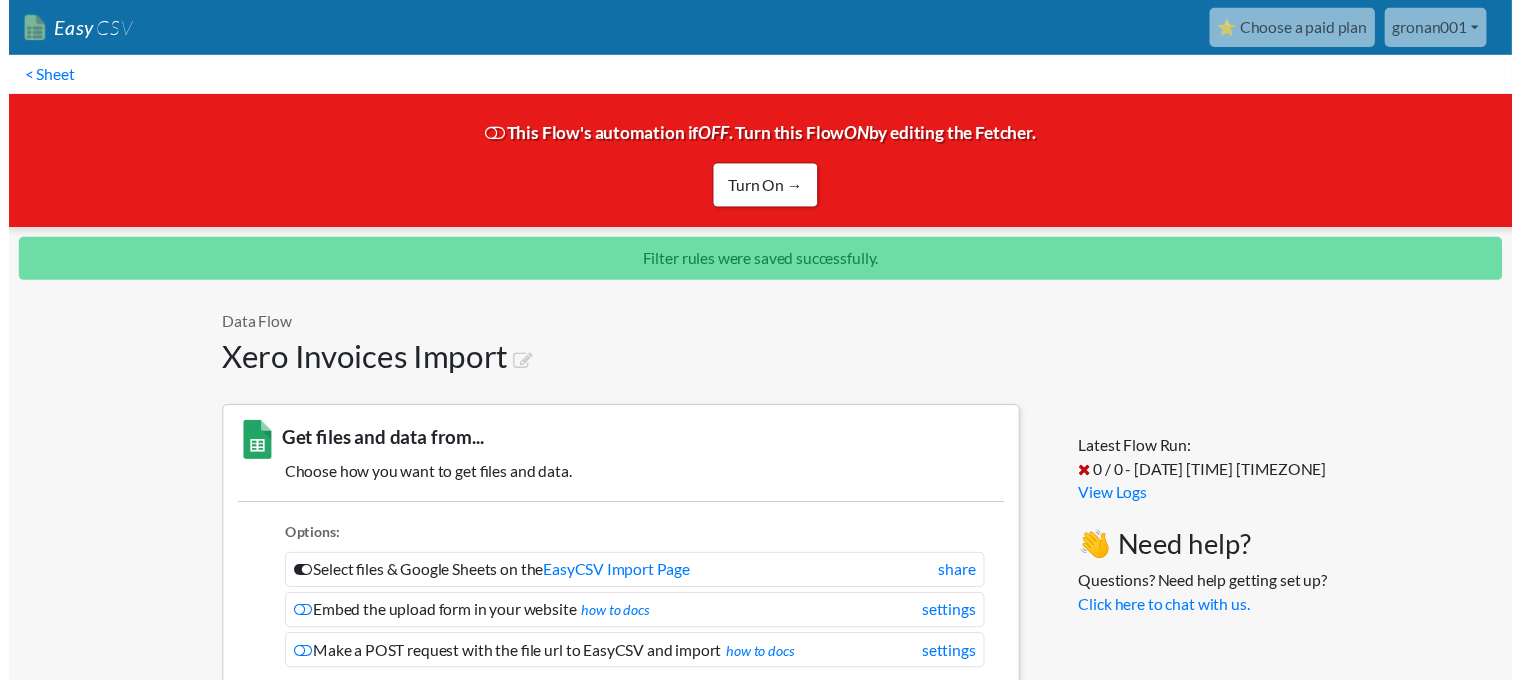 scroll, scrollTop: 0, scrollLeft: 0, axis: both 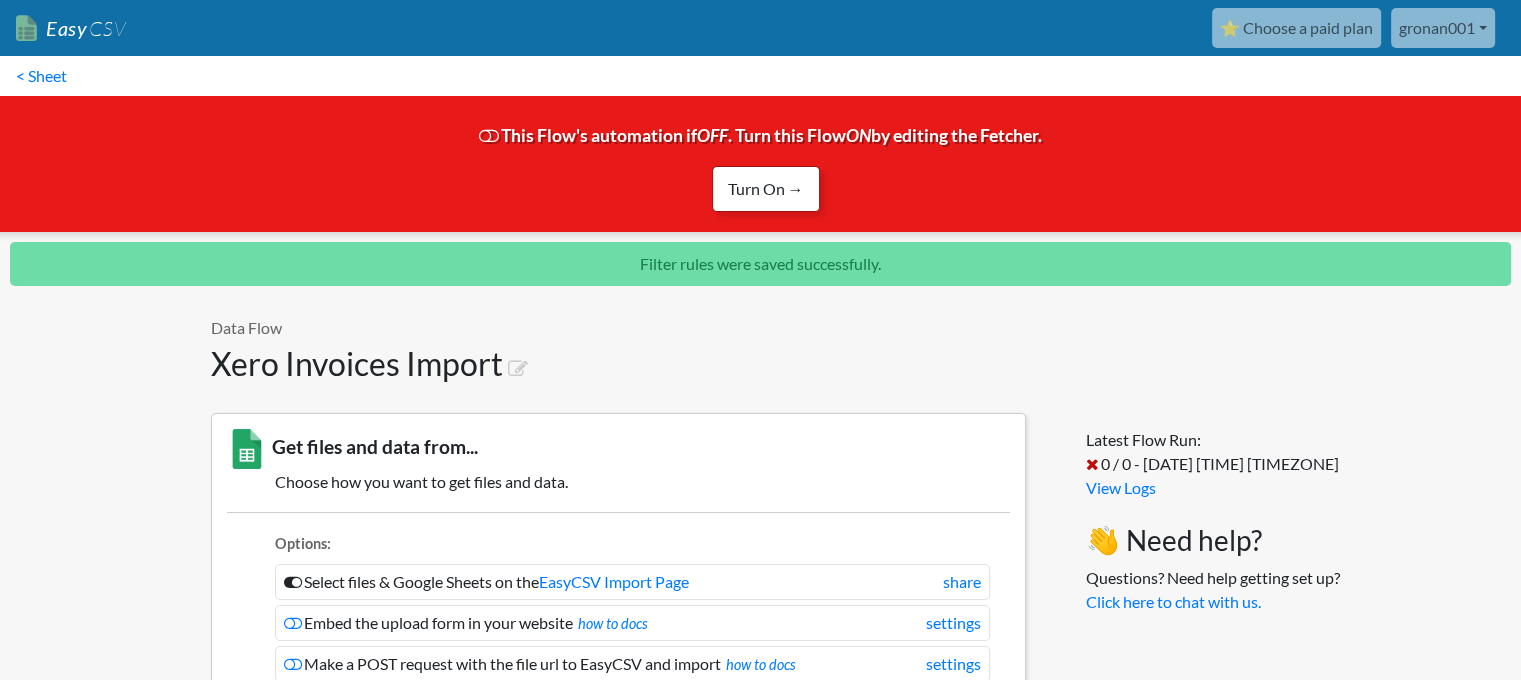 click on "Turn On →" at bounding box center (766, 189) 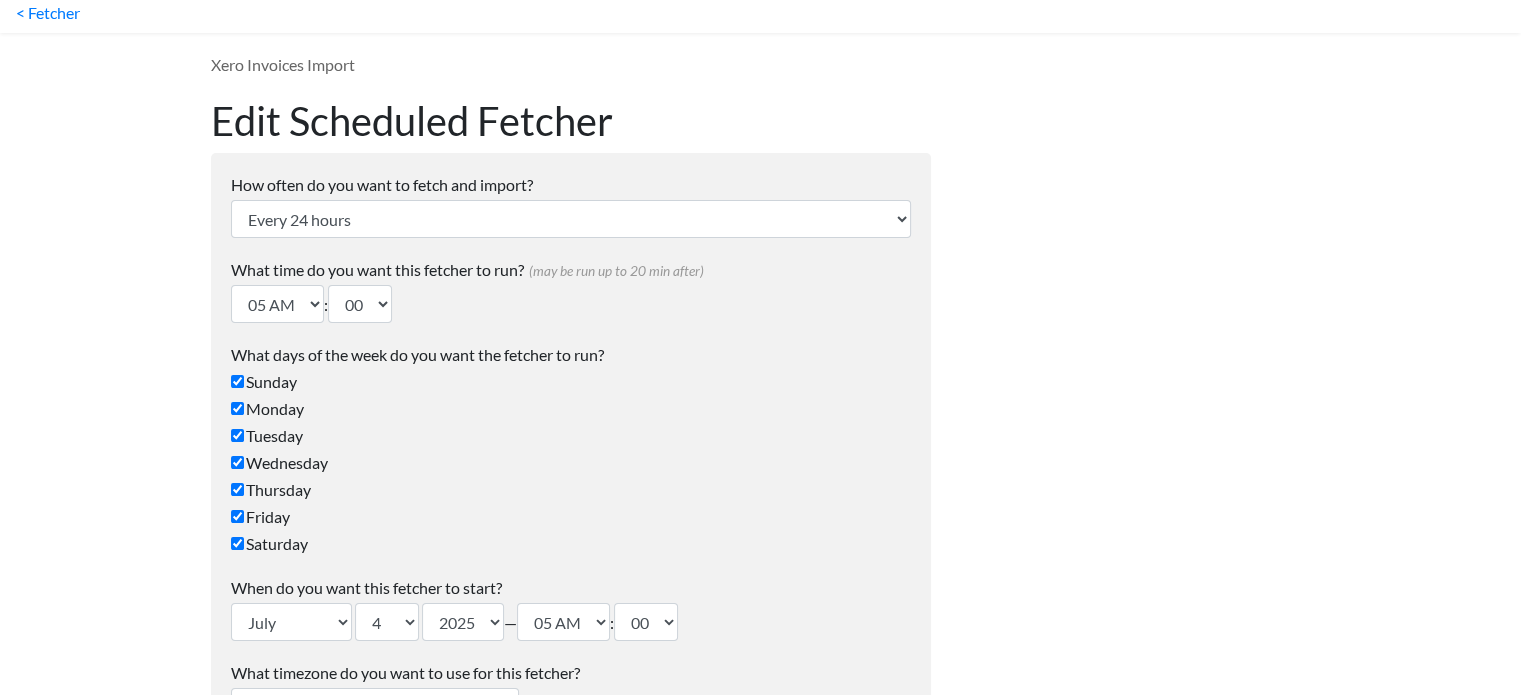 scroll, scrollTop: 0, scrollLeft: 0, axis: both 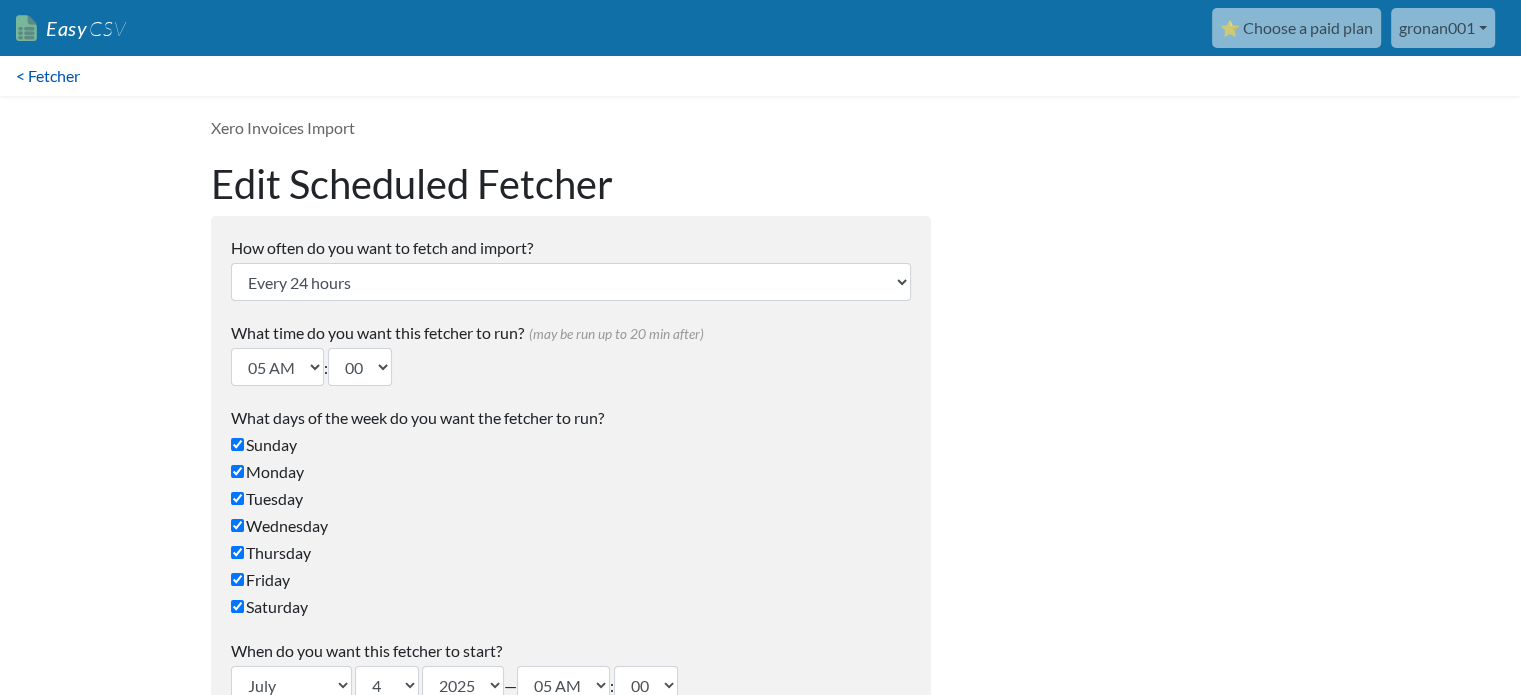 click on "< Fetcher" at bounding box center (48, 76) 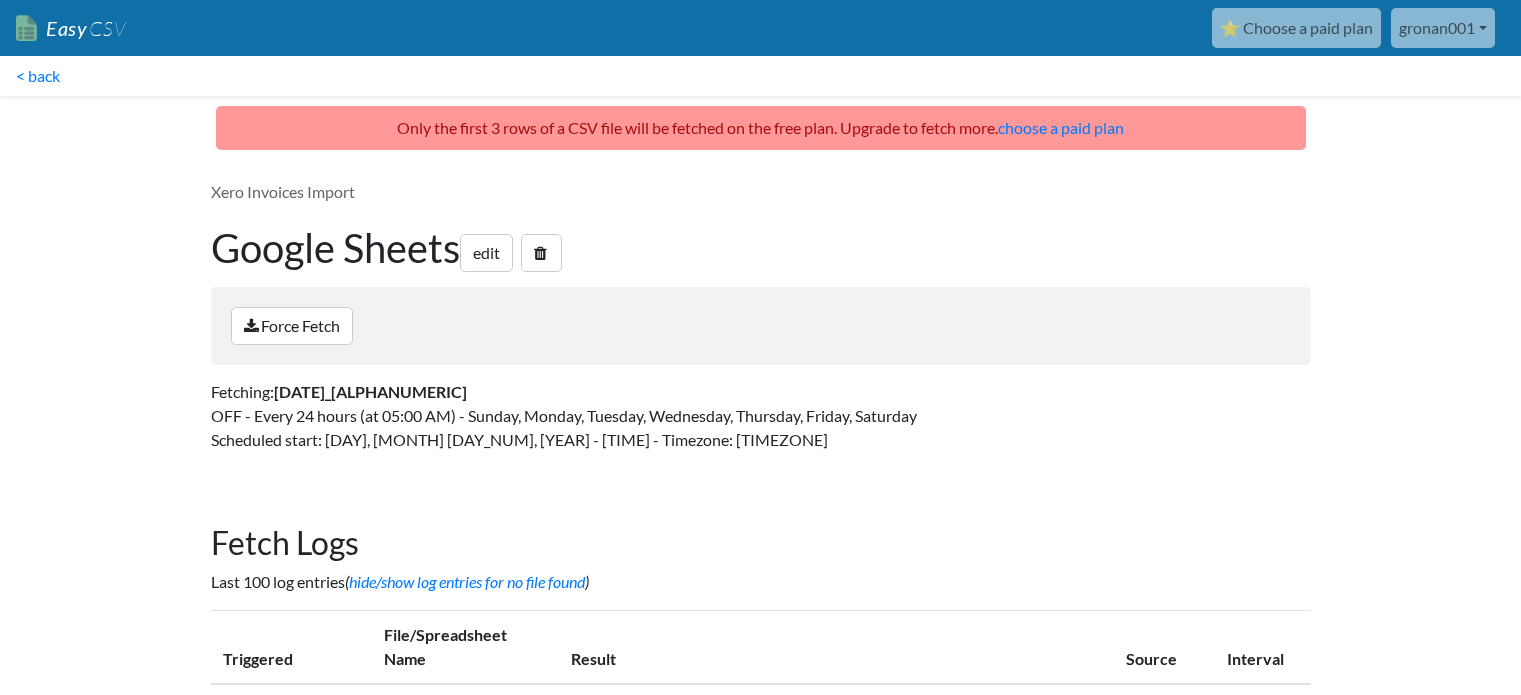 scroll, scrollTop: 0, scrollLeft: 0, axis: both 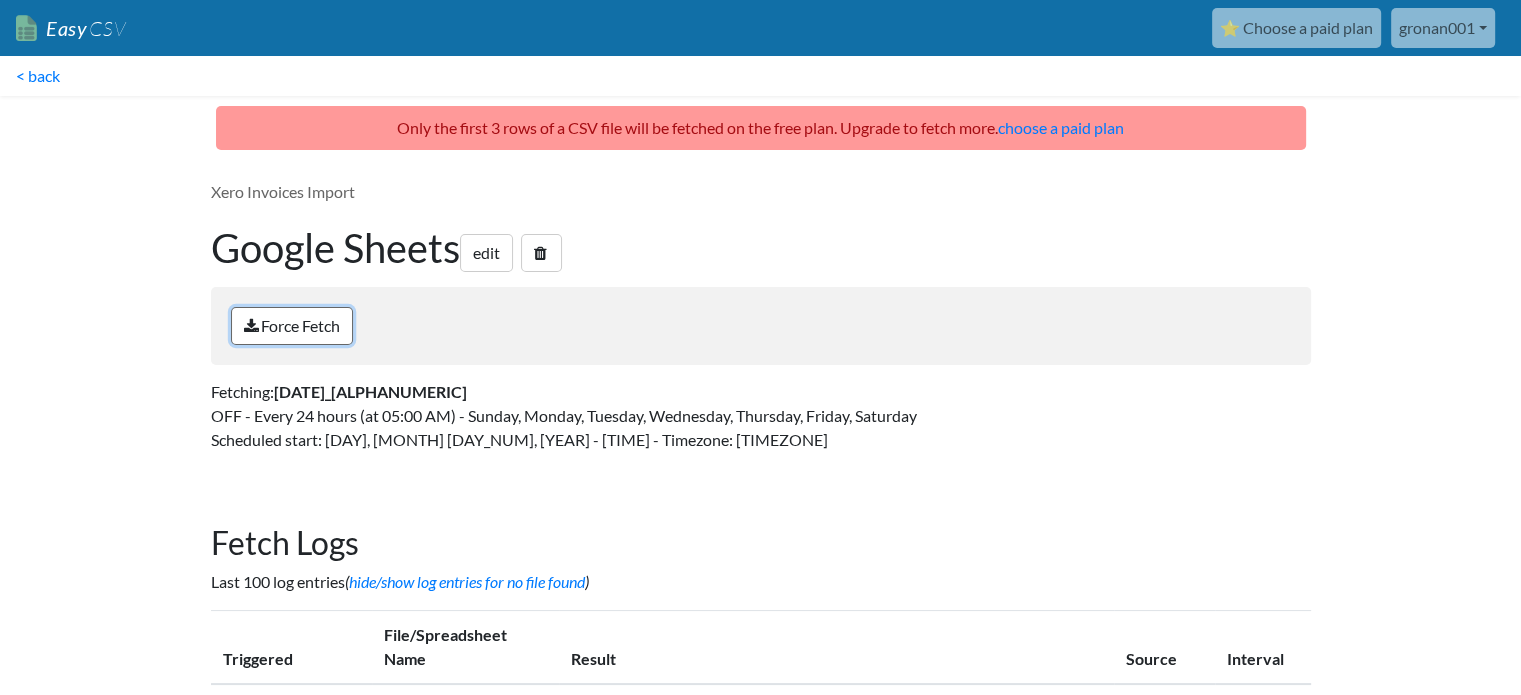 click on "Force Fetch" at bounding box center [292, 326] 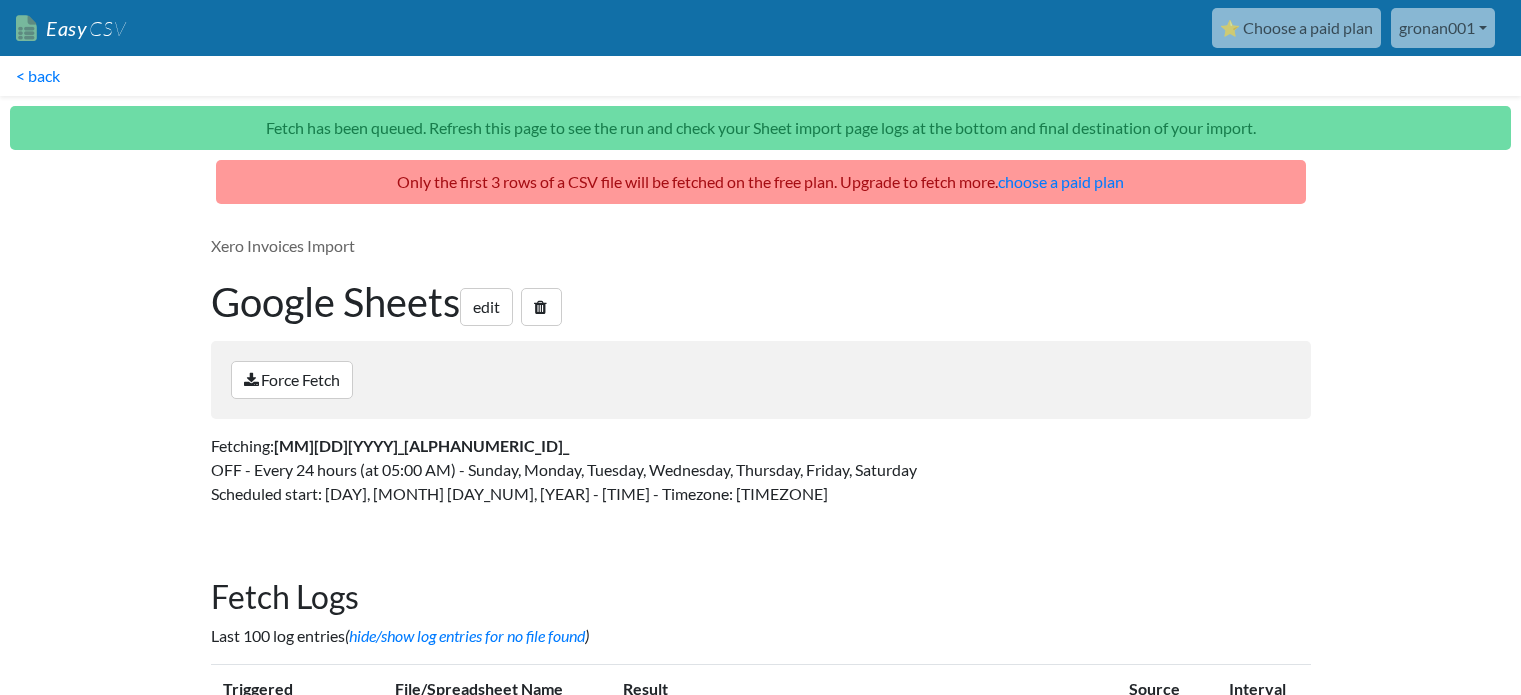 scroll, scrollTop: 0, scrollLeft: 0, axis: both 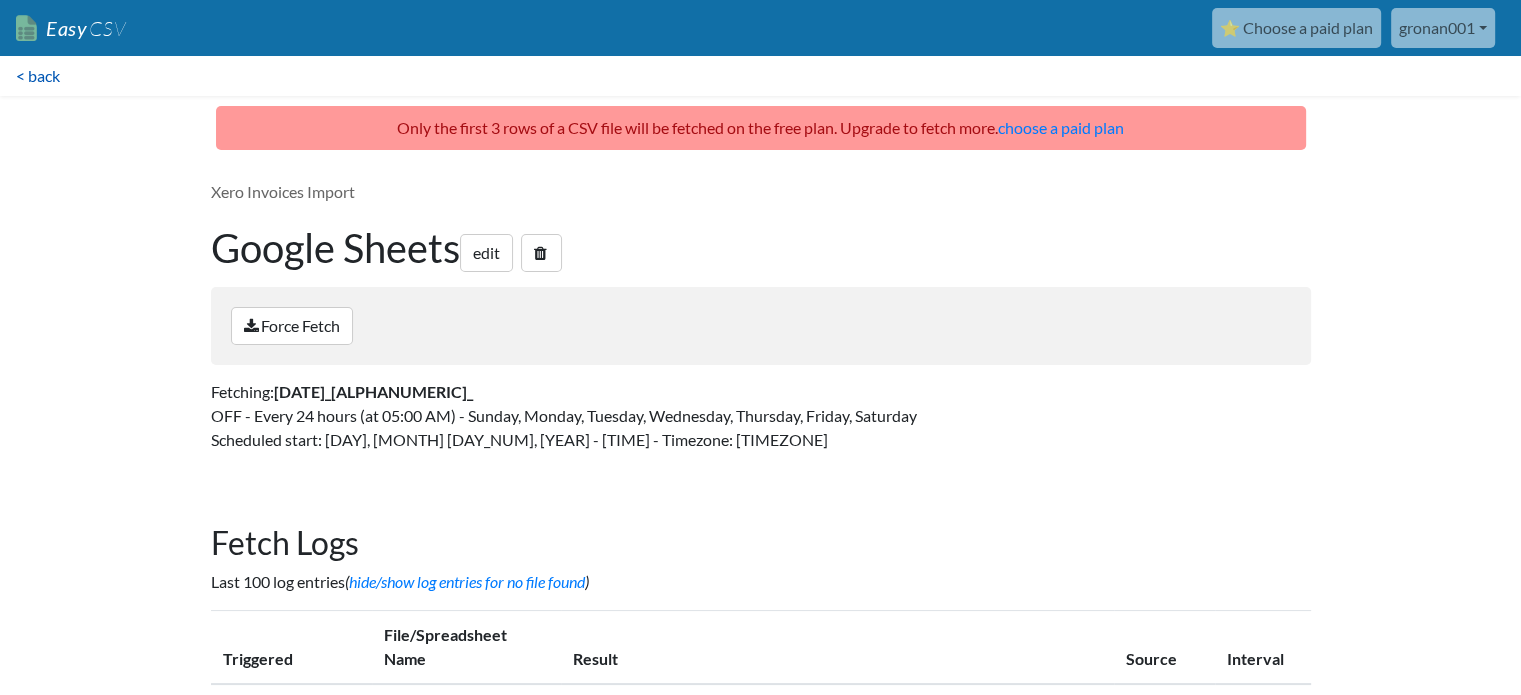 click on "< back" at bounding box center (38, 76) 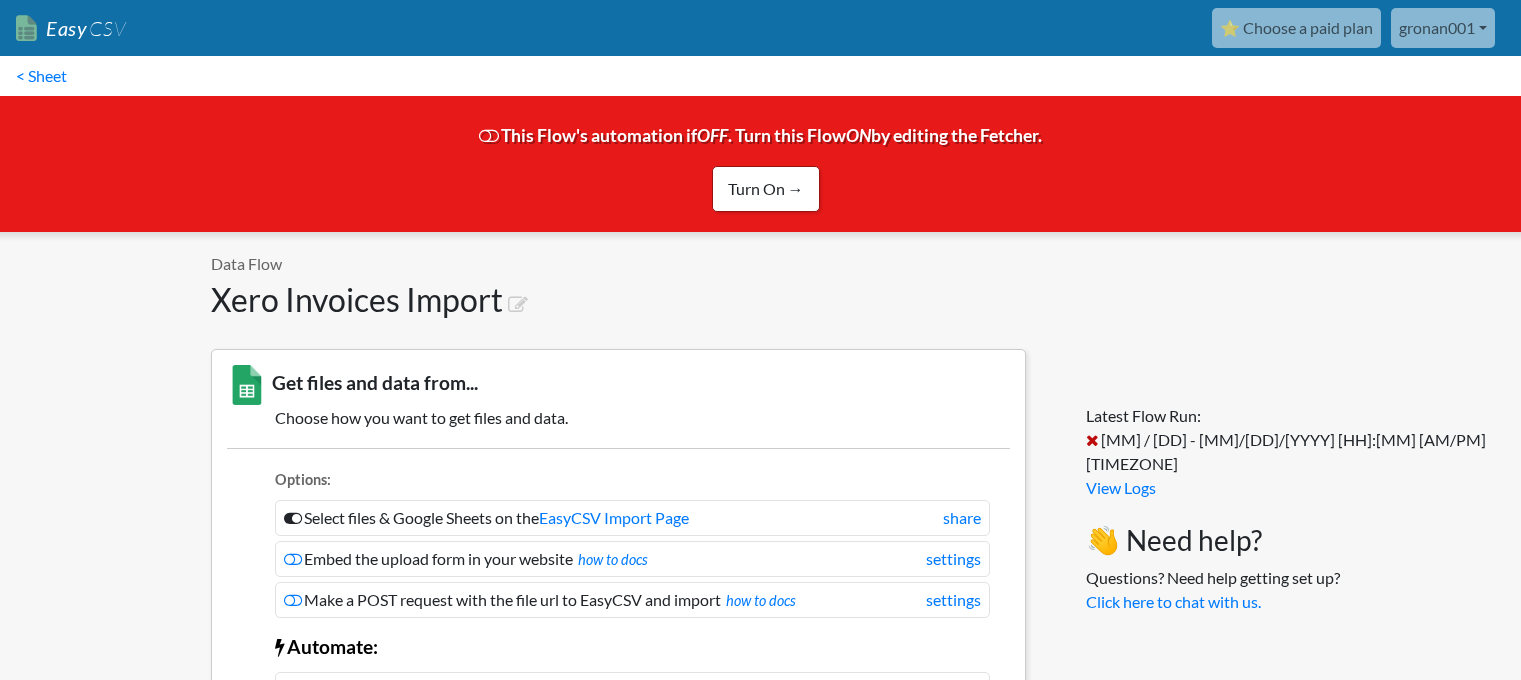 scroll, scrollTop: 0, scrollLeft: 0, axis: both 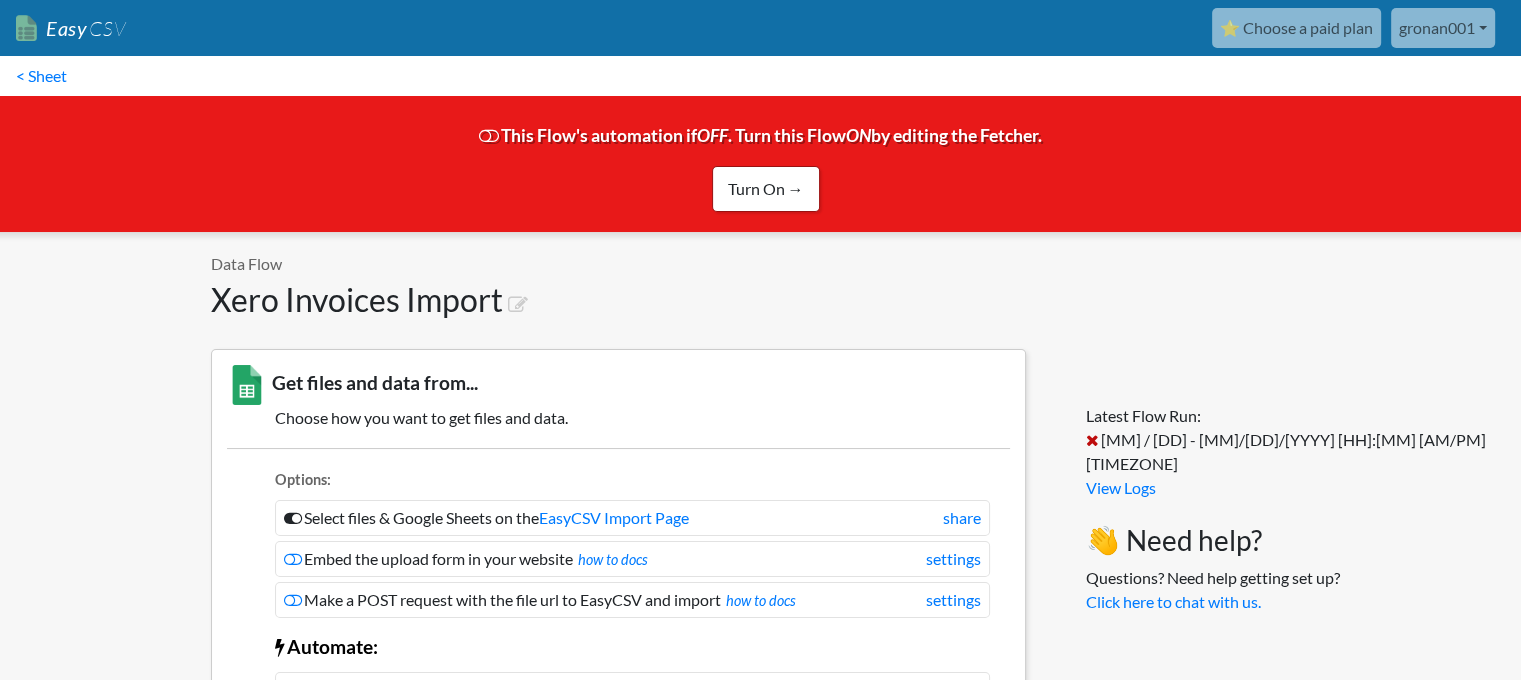 click on "< Sheet" at bounding box center [41, 76] 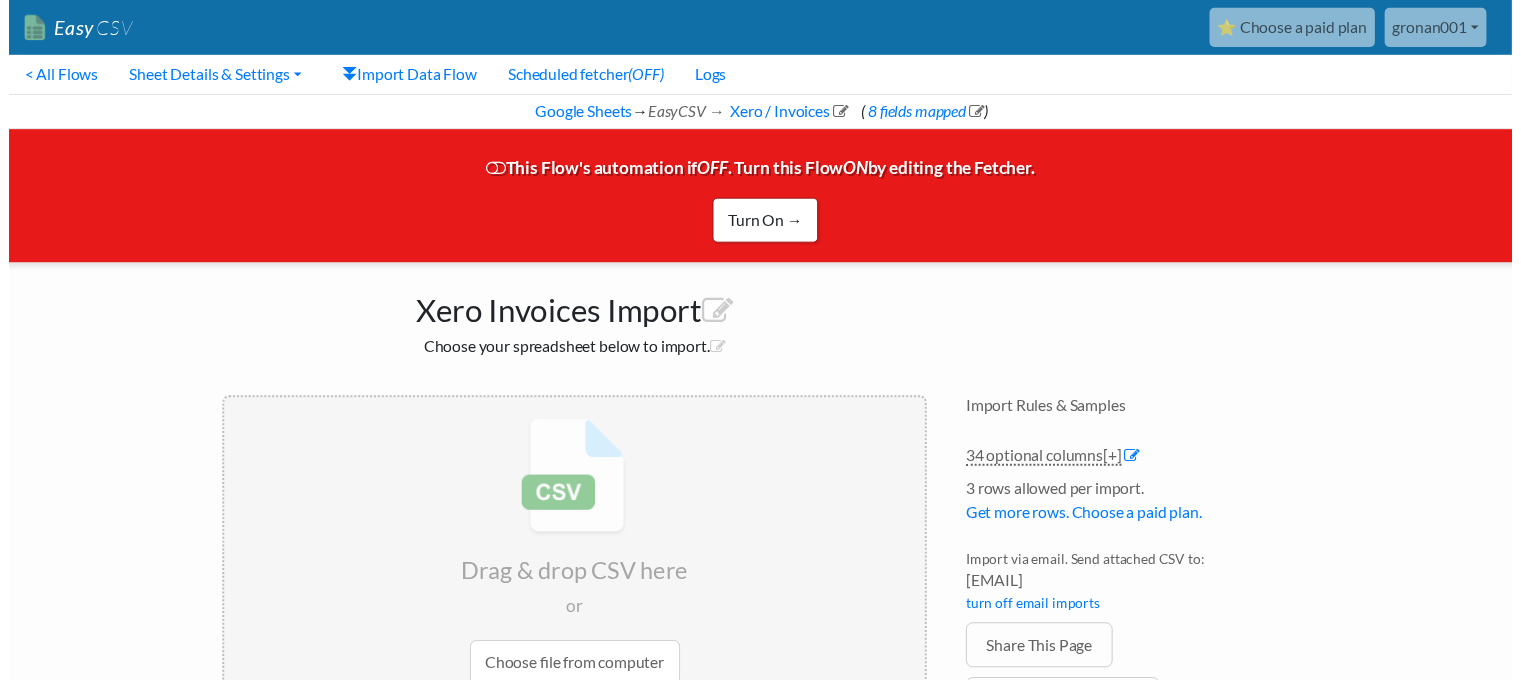 scroll, scrollTop: 0, scrollLeft: 0, axis: both 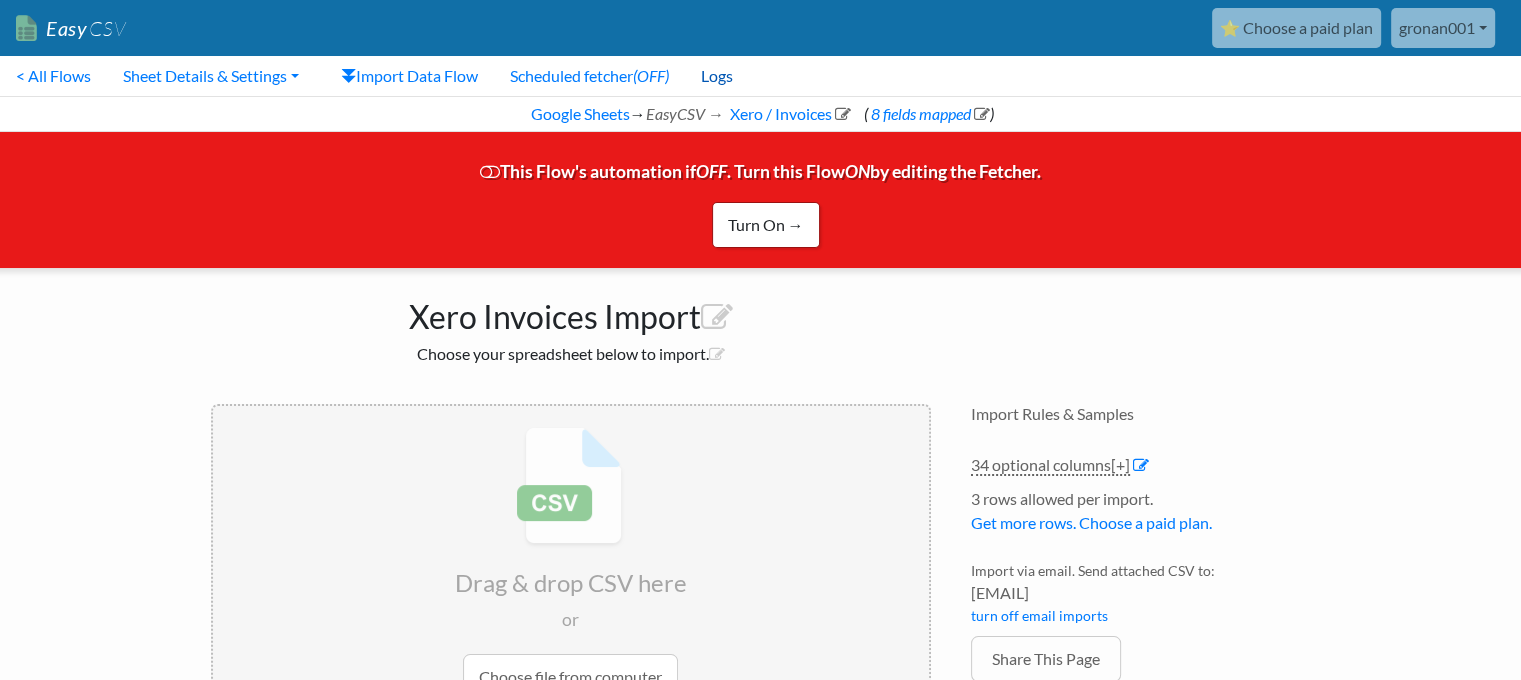 click on "Logs" at bounding box center (717, 76) 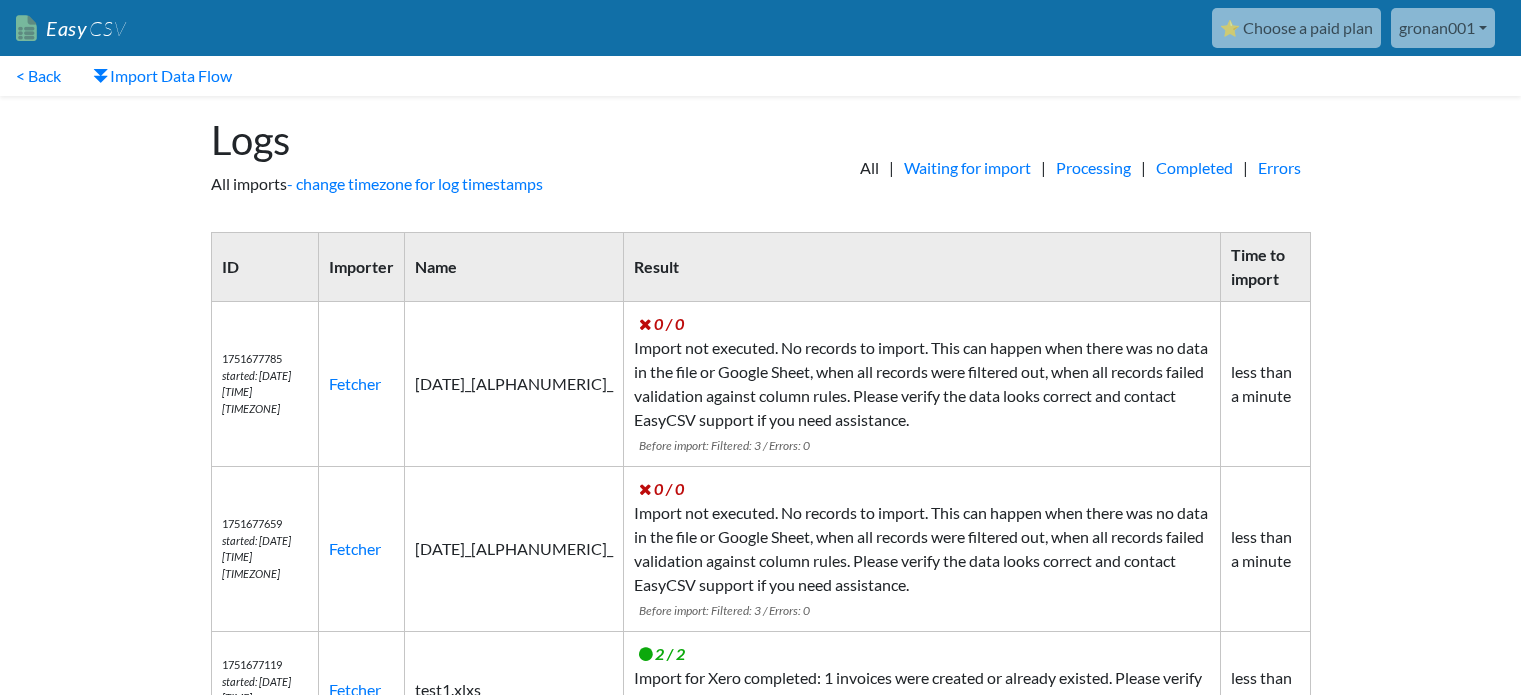 scroll, scrollTop: 0, scrollLeft: 0, axis: both 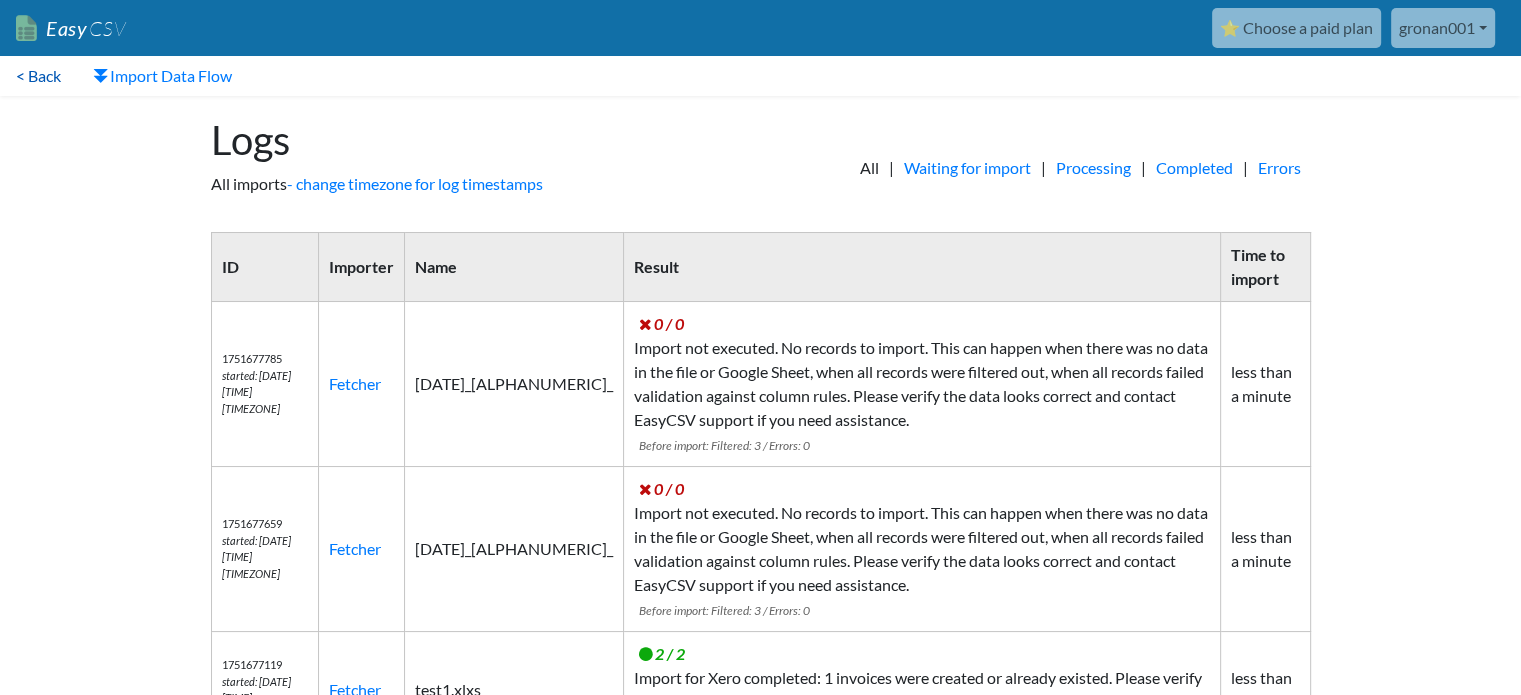 click on "< Back" at bounding box center [38, 76] 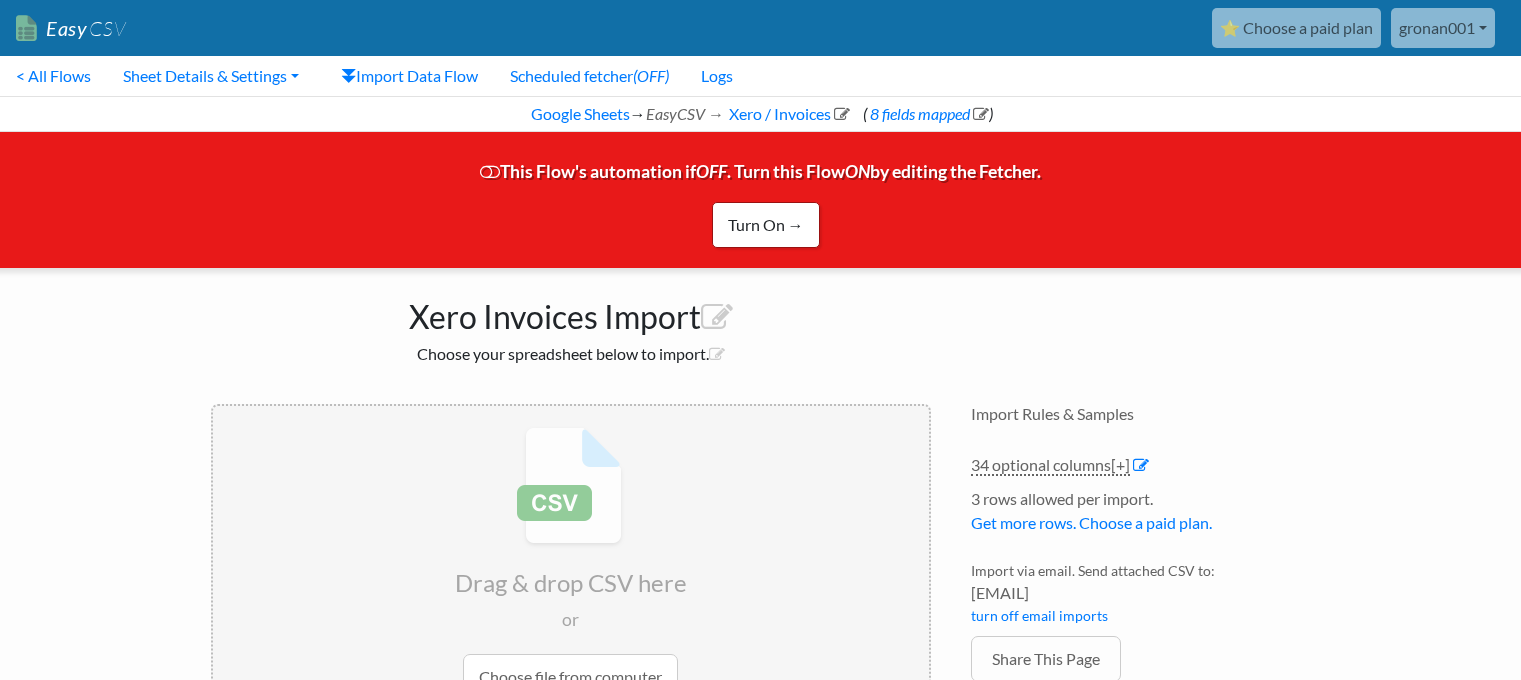 scroll, scrollTop: 0, scrollLeft: 0, axis: both 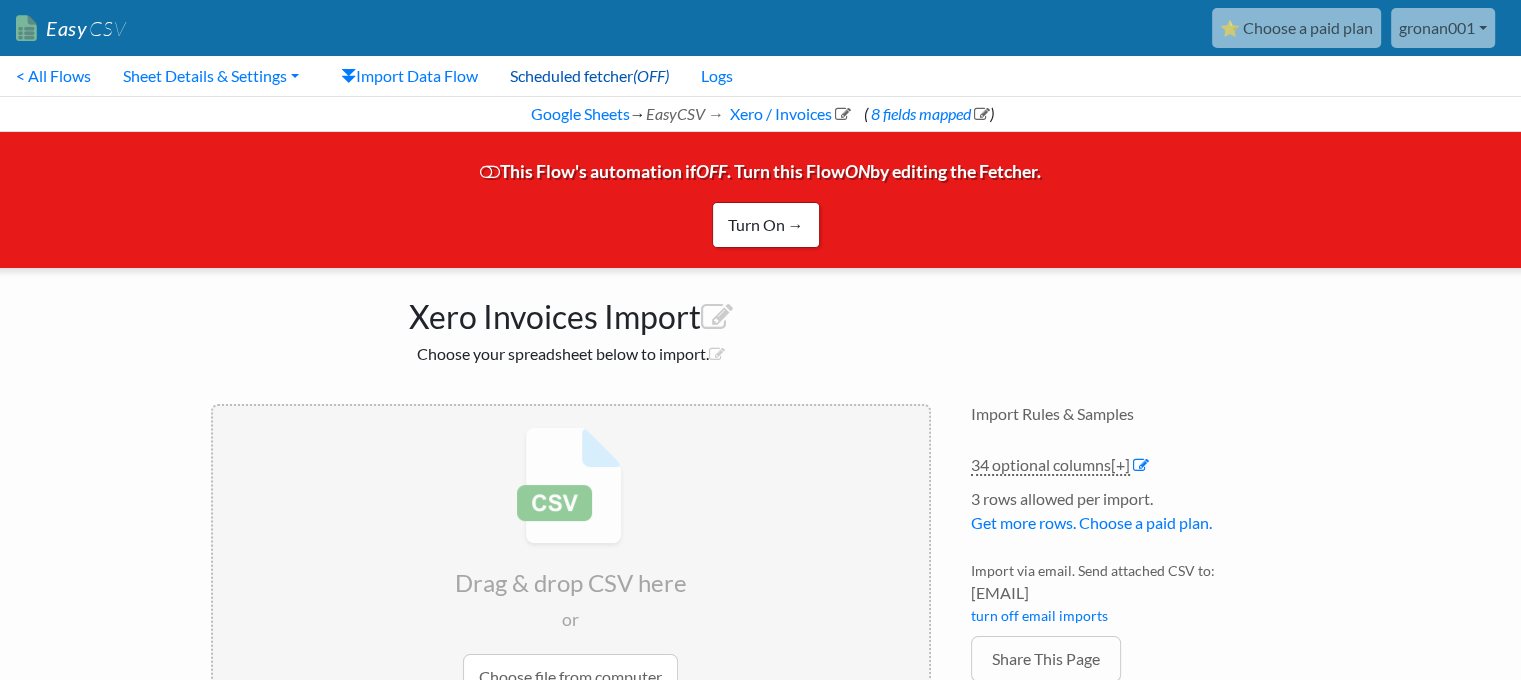 click on "Scheduled fetcher  (OFF)" at bounding box center [589, 76] 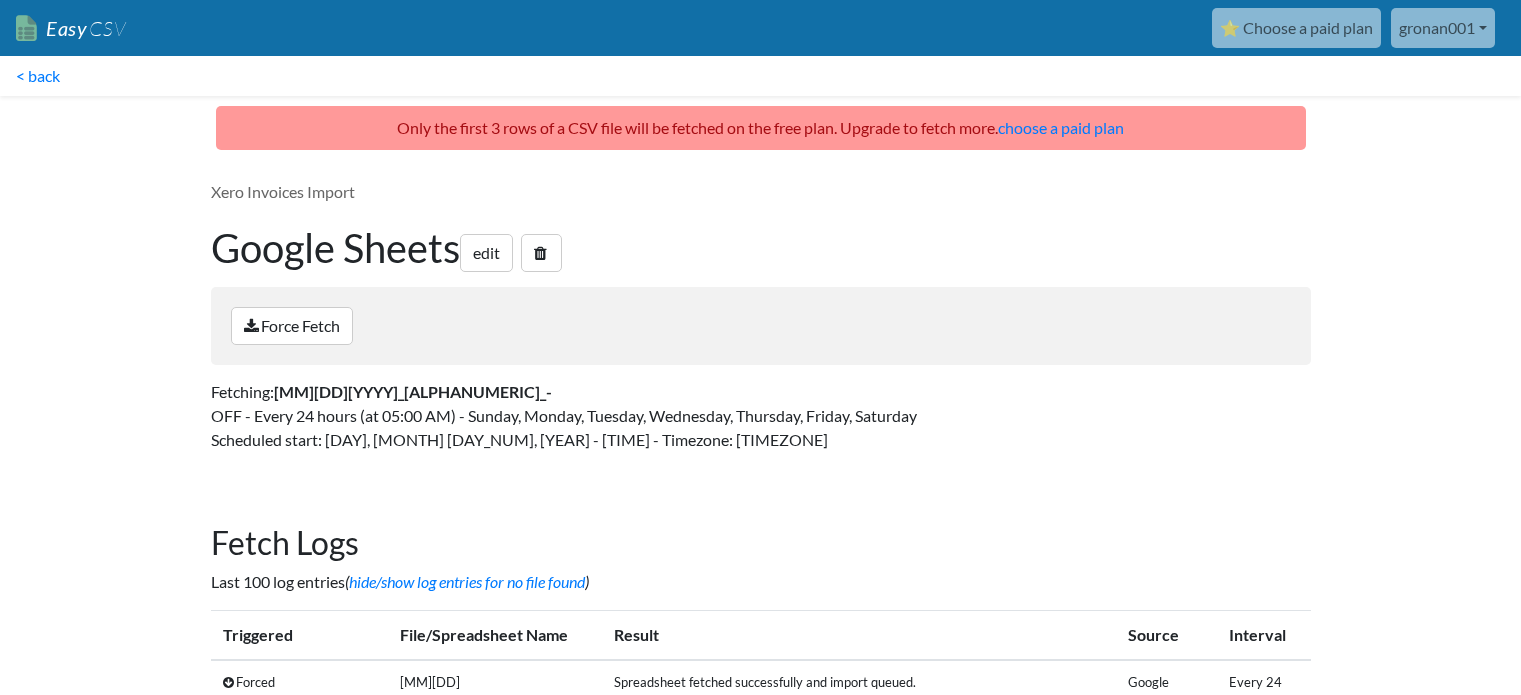 scroll, scrollTop: 0, scrollLeft: 0, axis: both 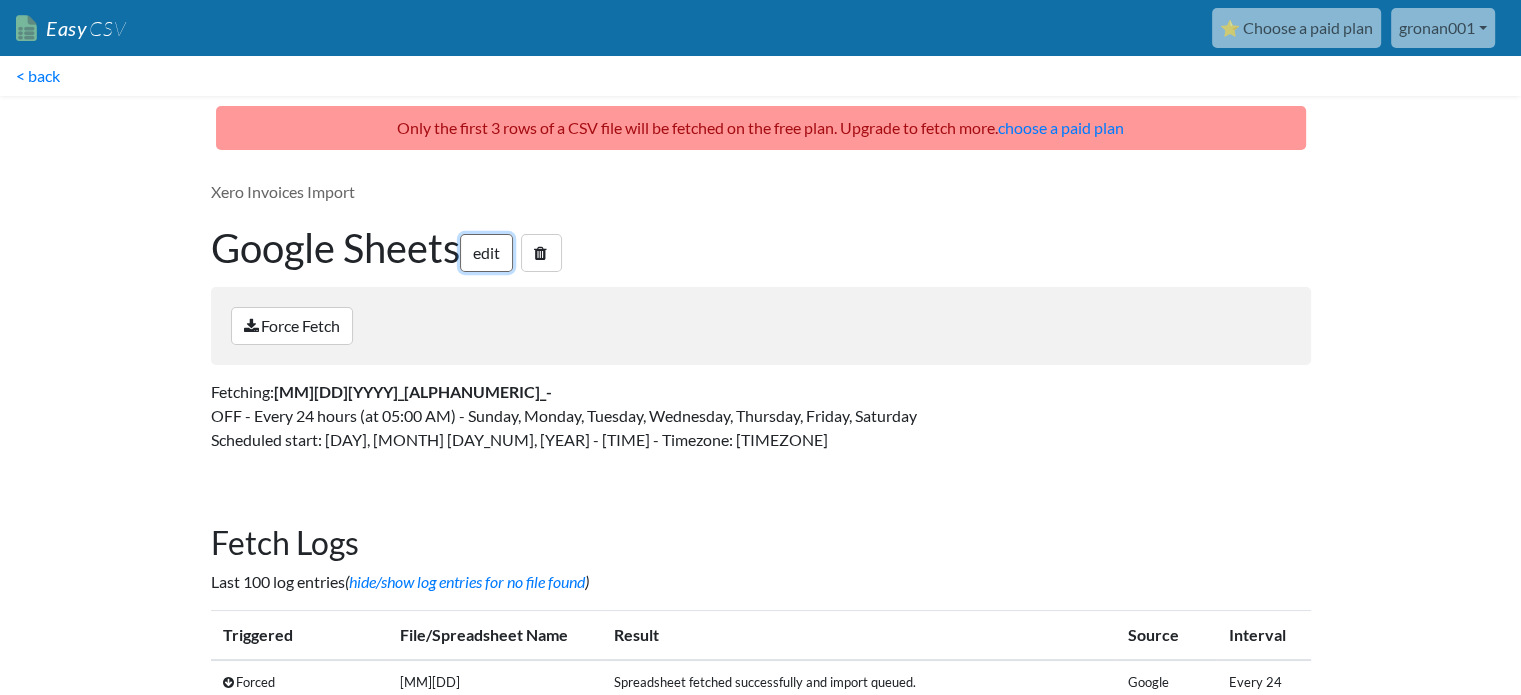 click on "edit" at bounding box center (486, 253) 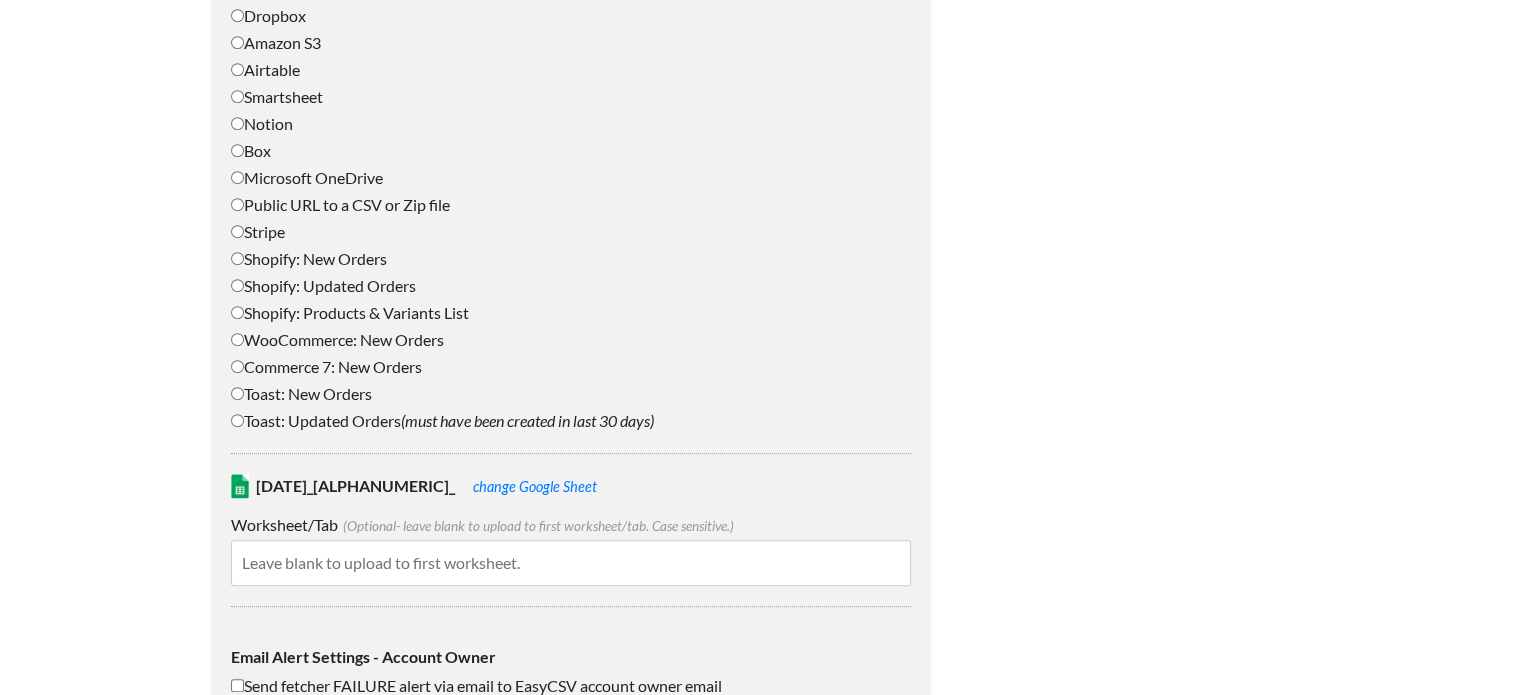 scroll, scrollTop: 1300, scrollLeft: 0, axis: vertical 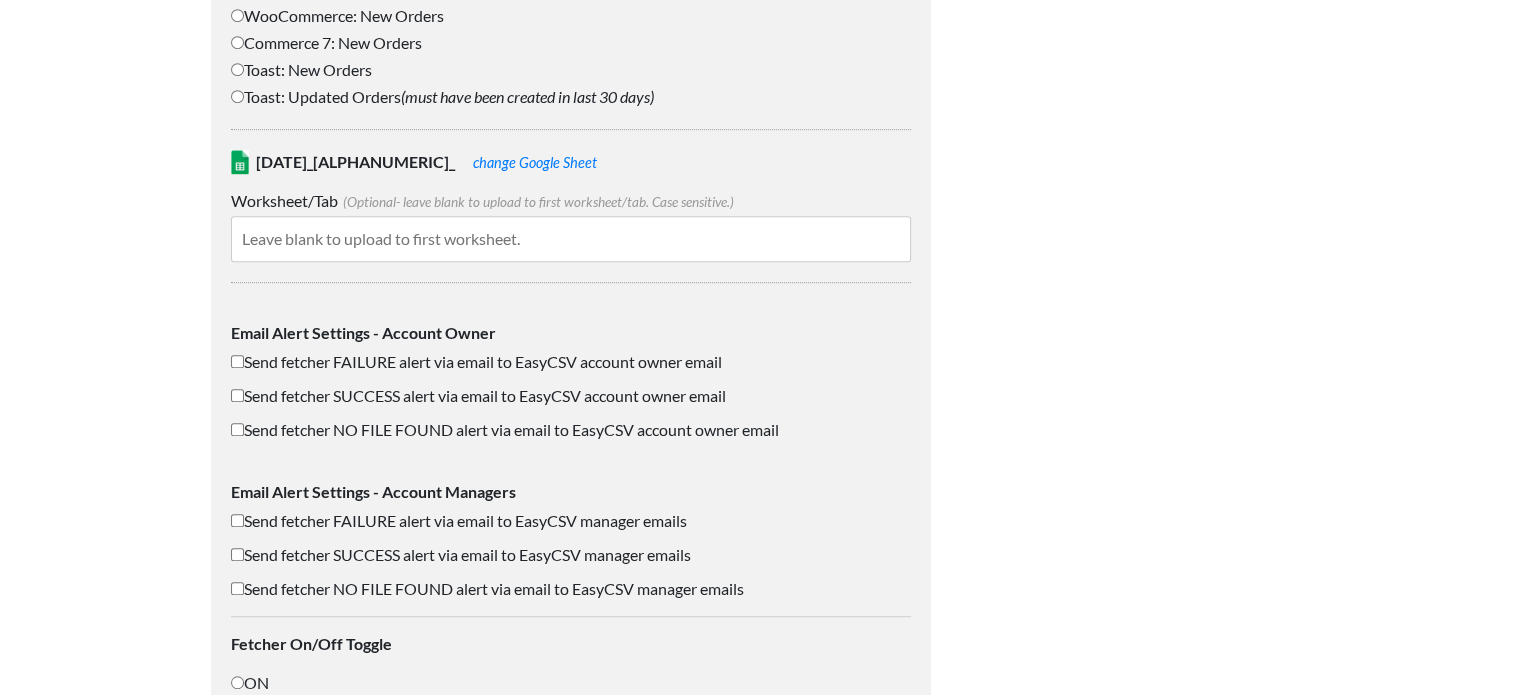 click at bounding box center (571, 239) 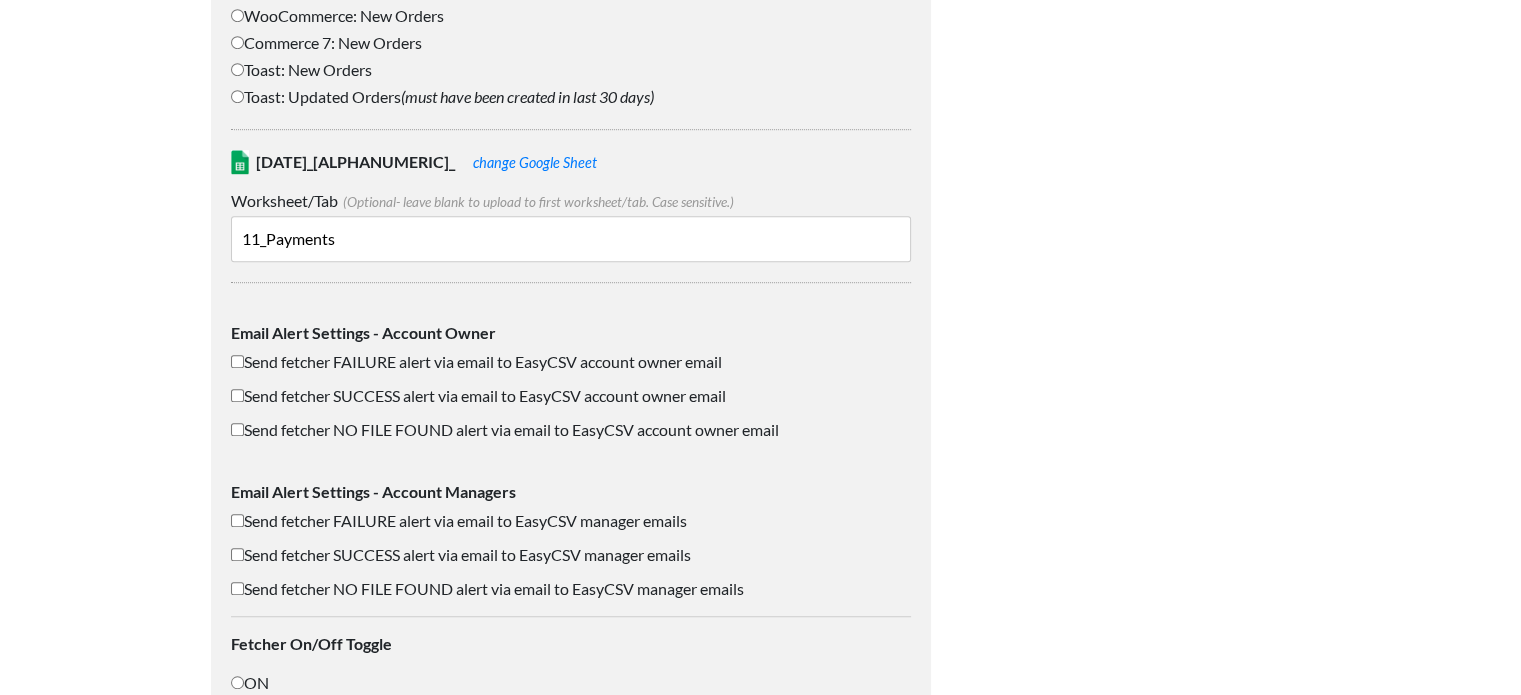 scroll, scrollTop: 1460, scrollLeft: 0, axis: vertical 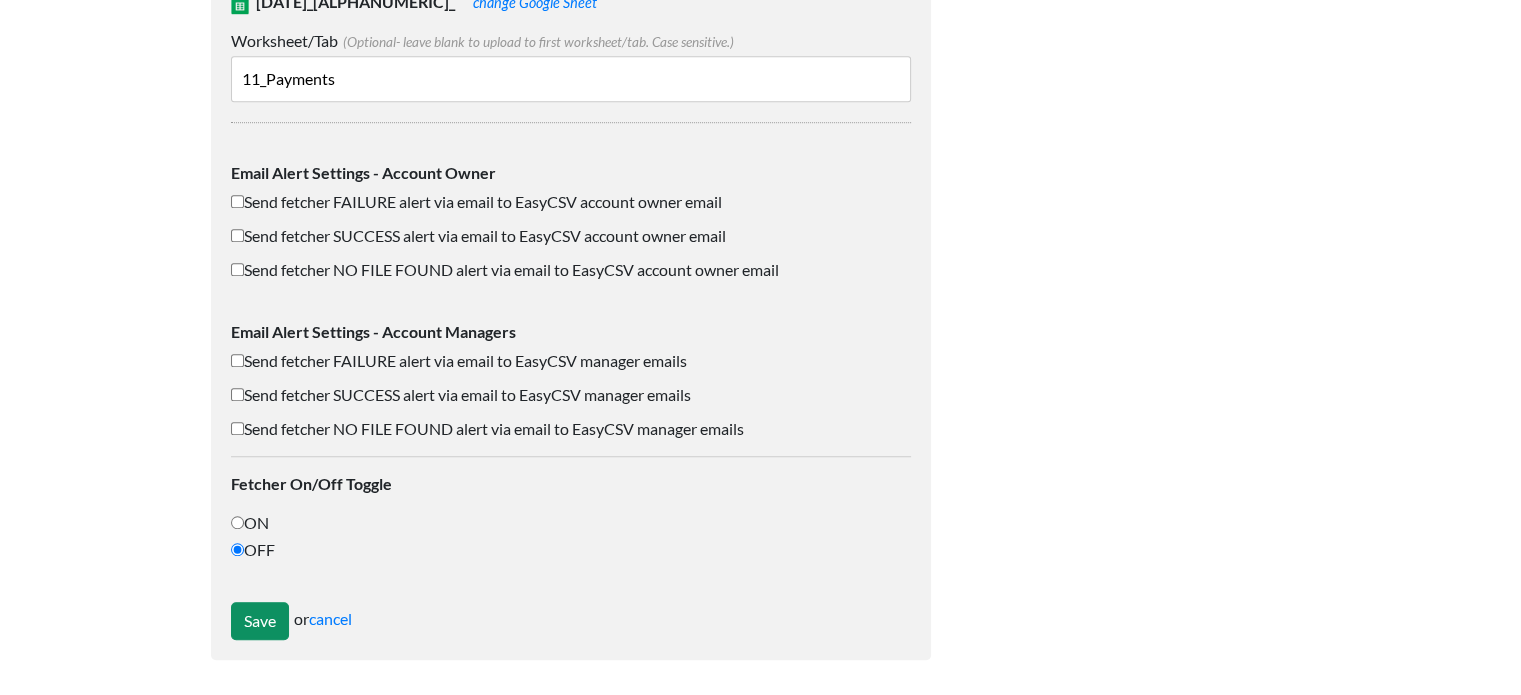 type on "11_Payments" 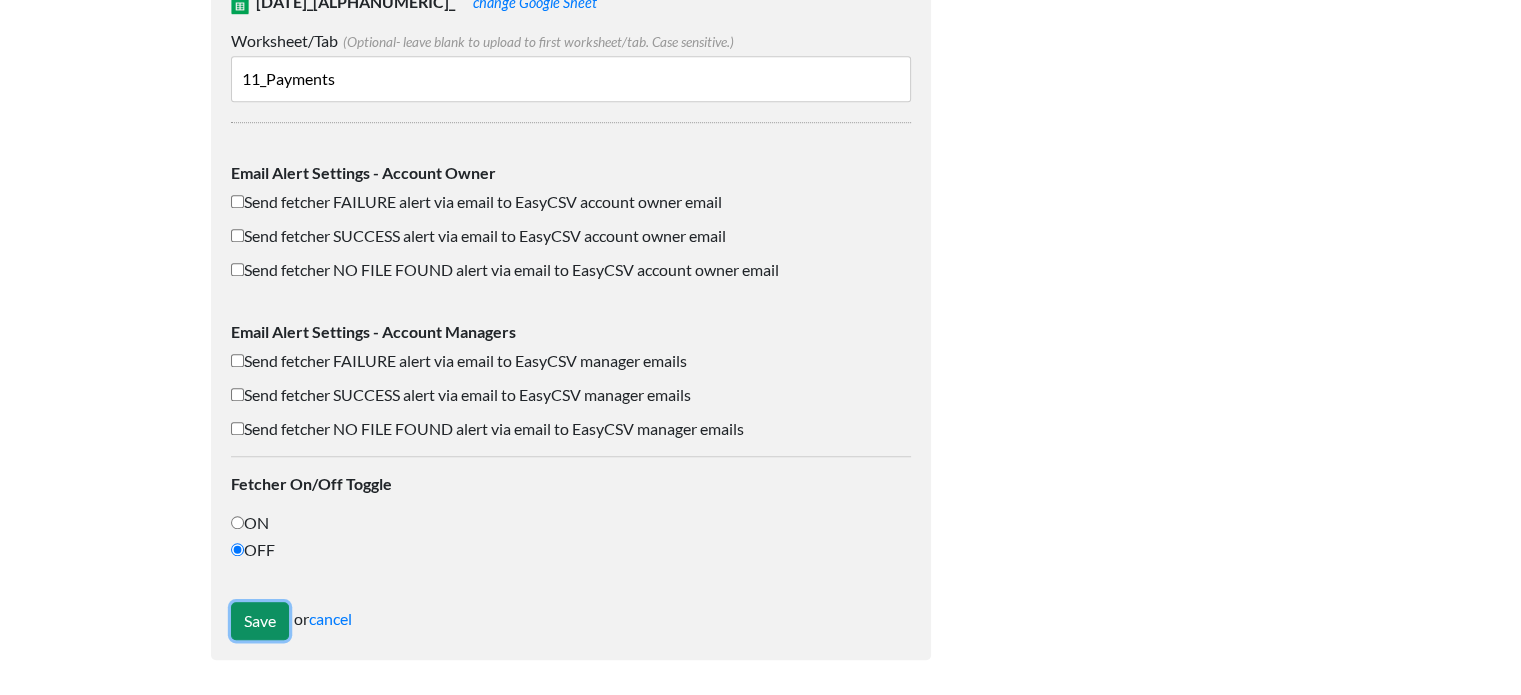 click on "Save" at bounding box center [260, 621] 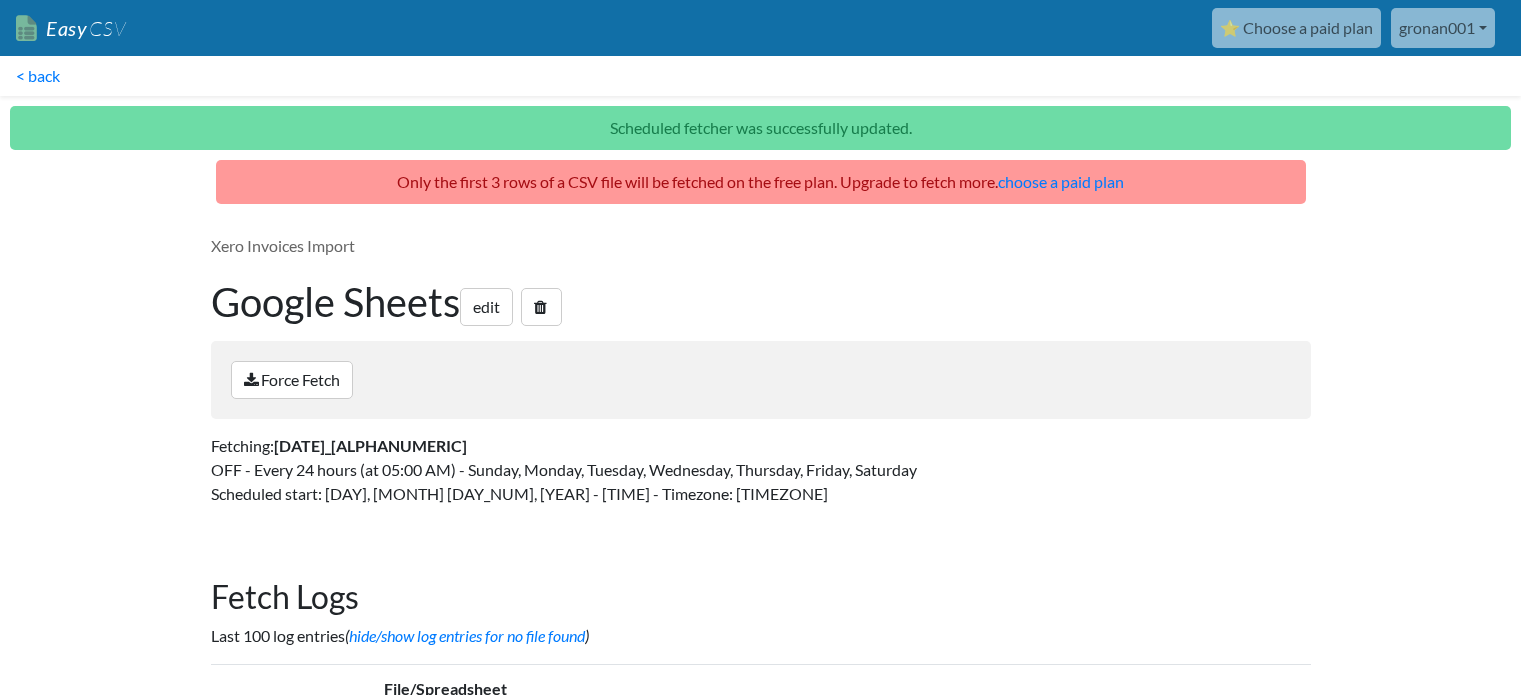 scroll, scrollTop: 0, scrollLeft: 0, axis: both 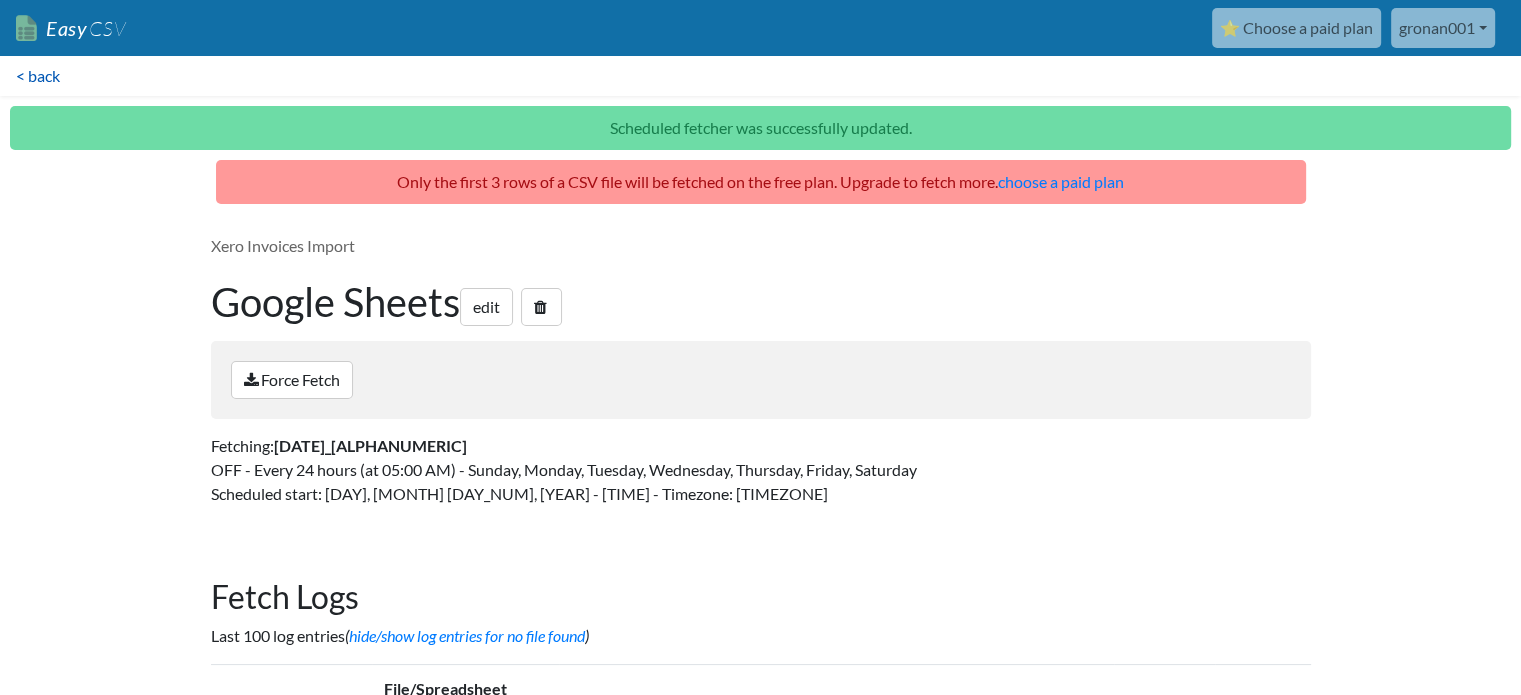 click on "< back" at bounding box center (38, 76) 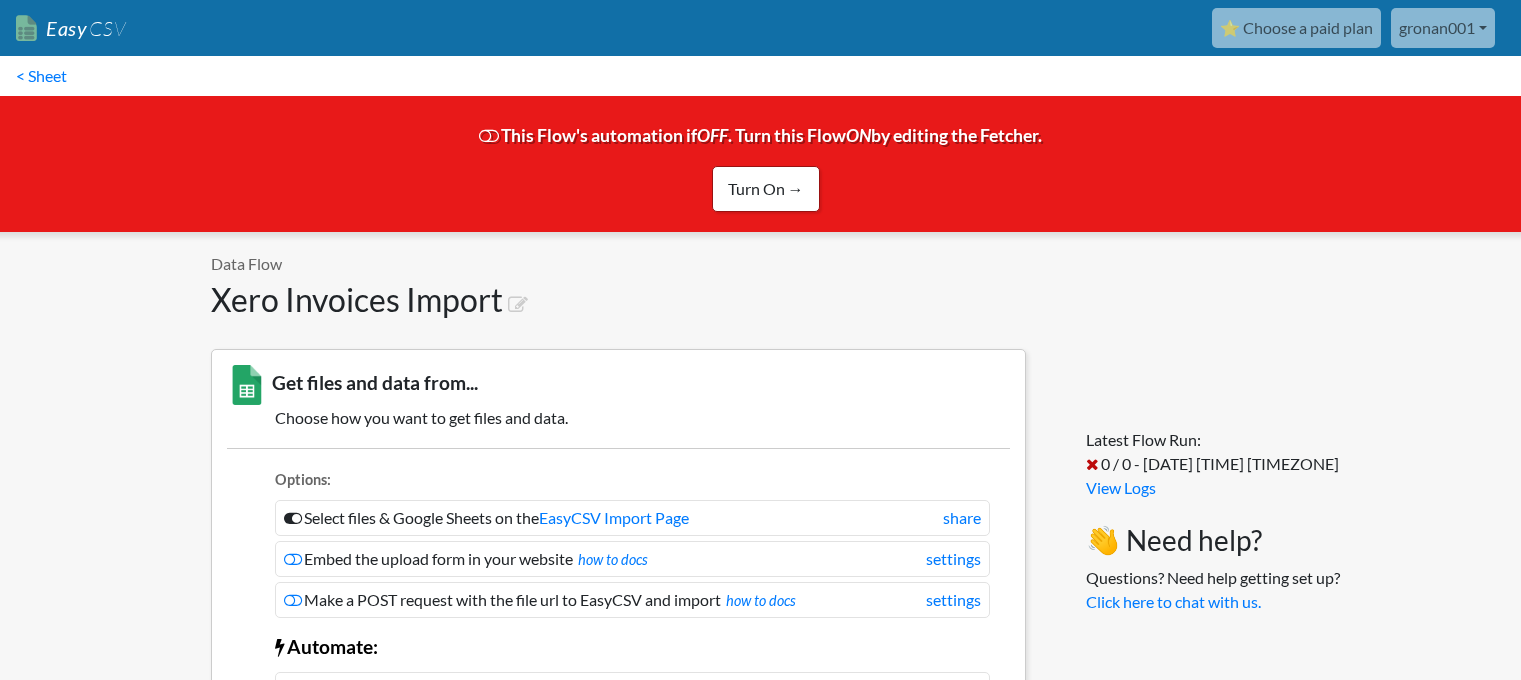 scroll, scrollTop: 0, scrollLeft: 0, axis: both 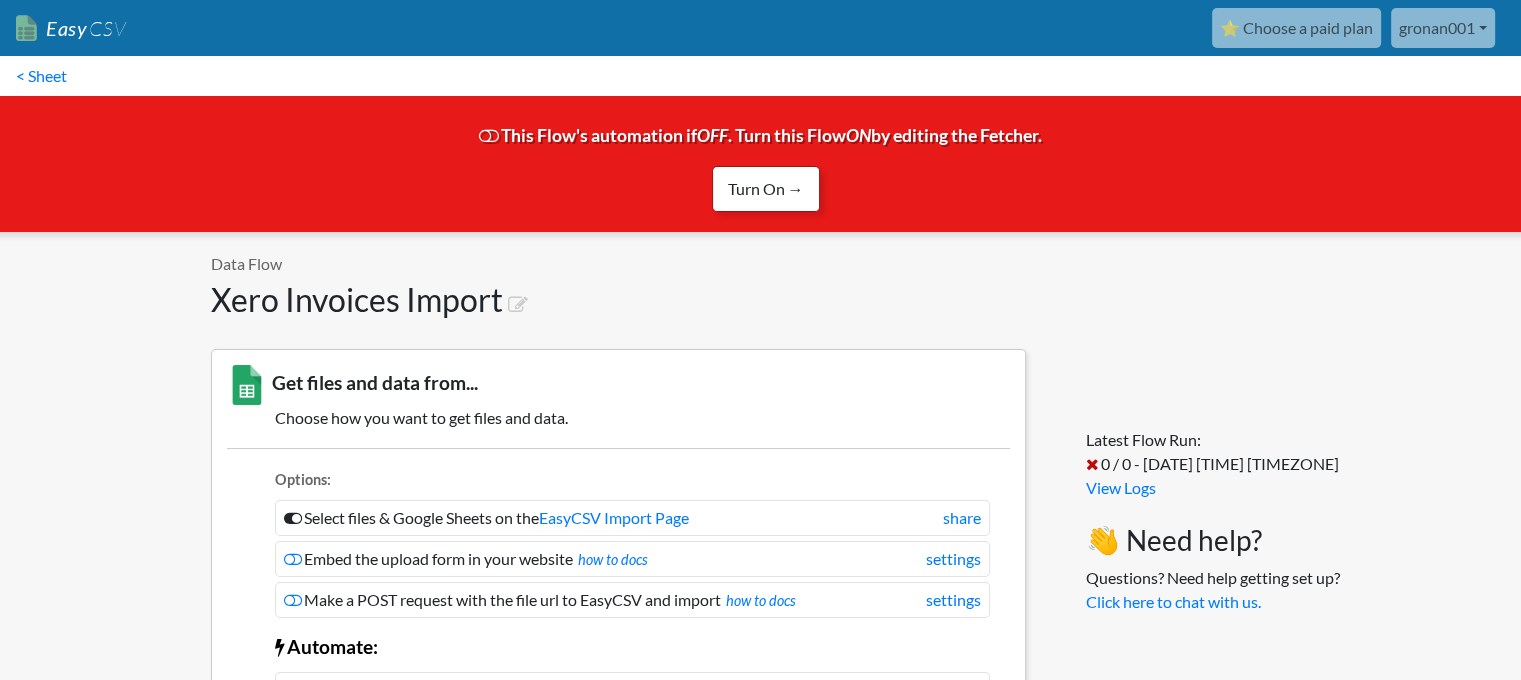click on "Turn On →" at bounding box center (766, 189) 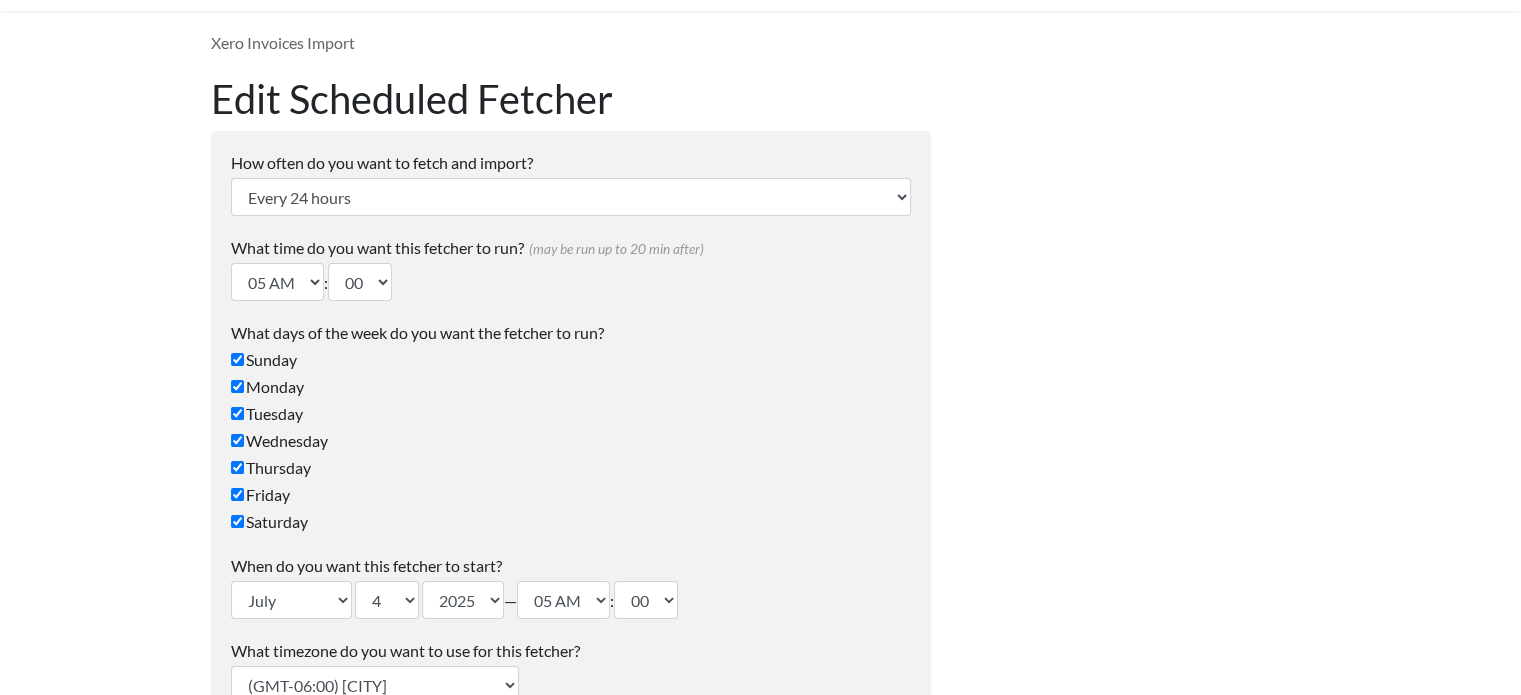 scroll, scrollTop: 0, scrollLeft: 0, axis: both 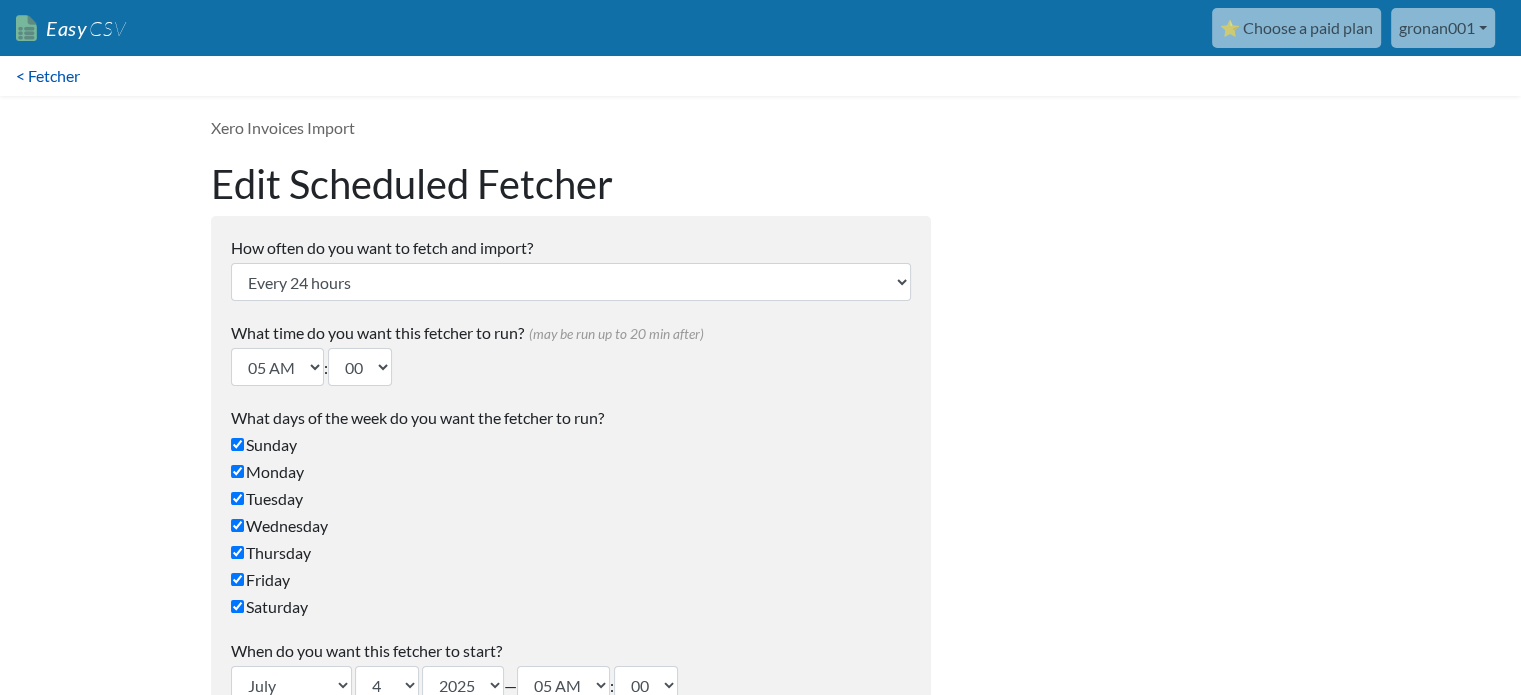 click on "< Fetcher" at bounding box center (48, 76) 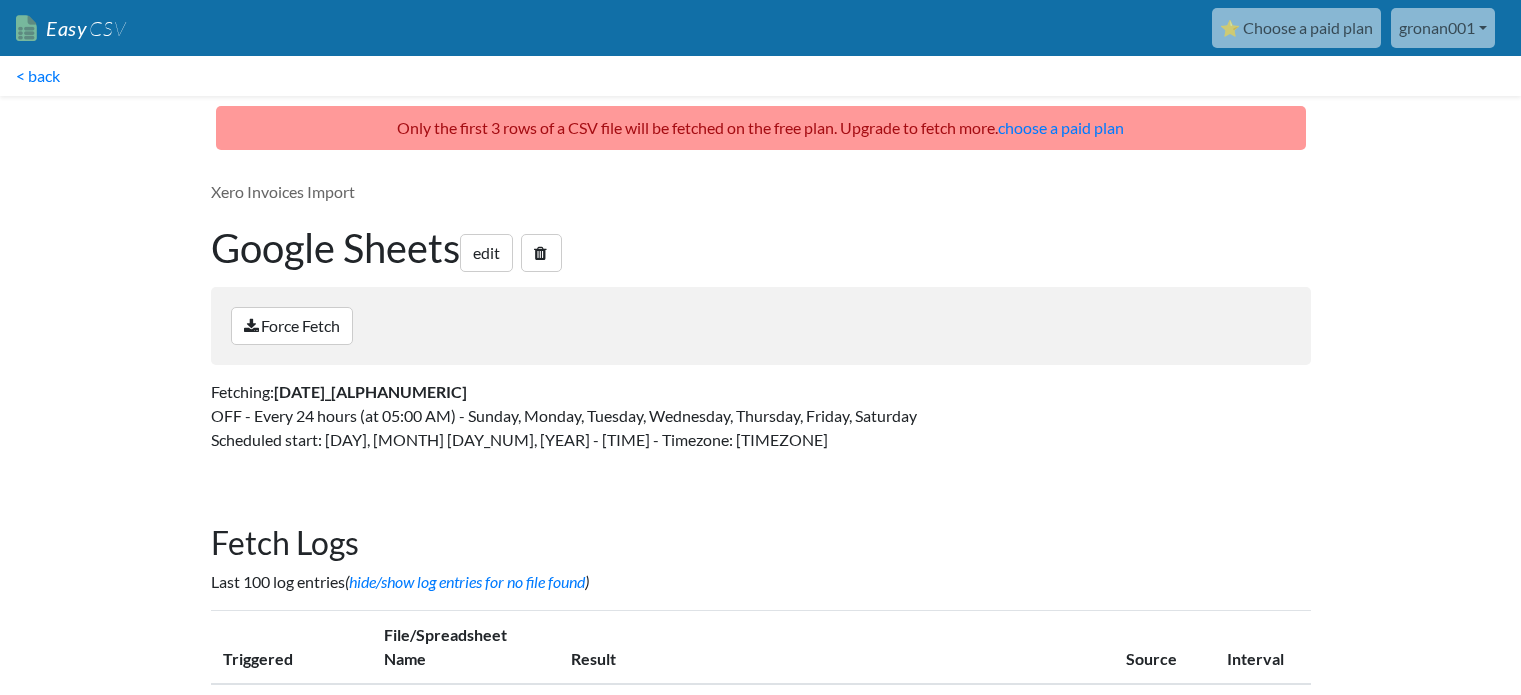 scroll, scrollTop: 0, scrollLeft: 0, axis: both 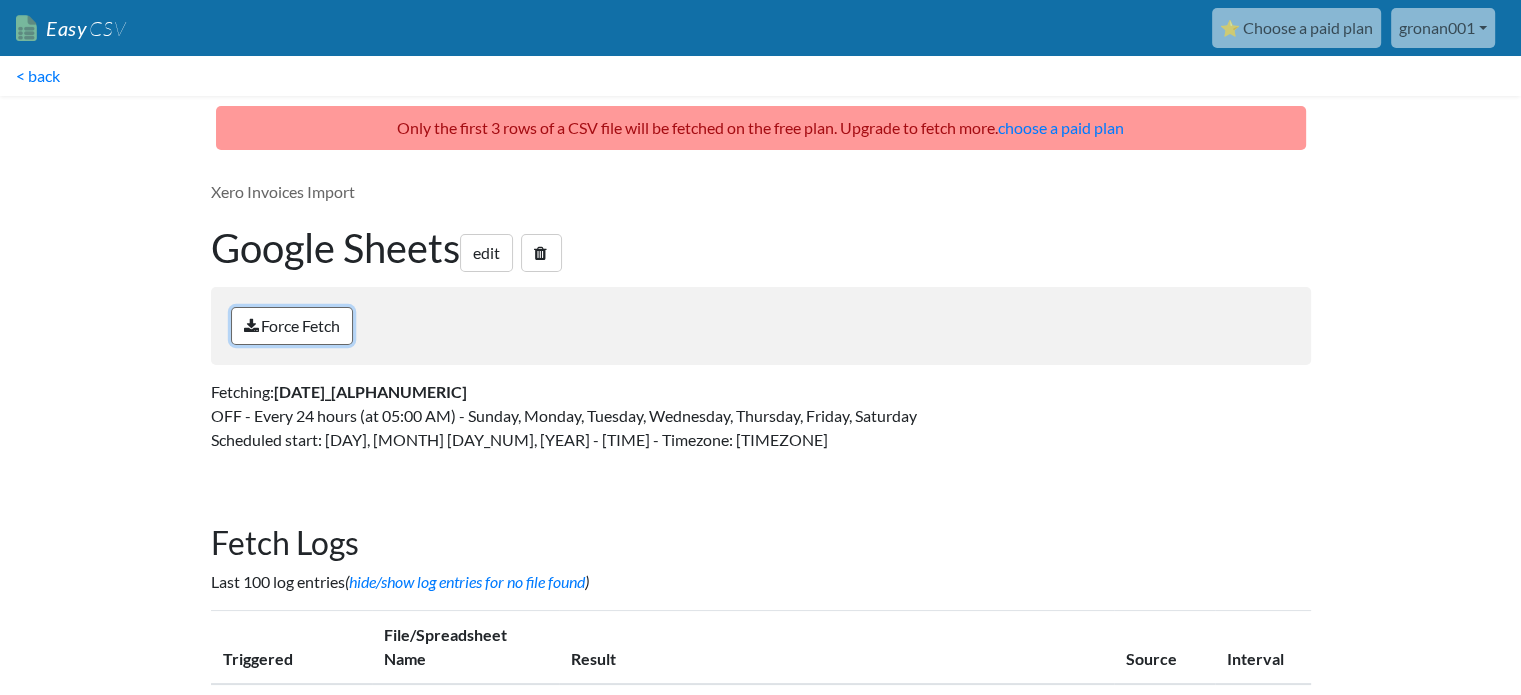 click on "Force Fetch" at bounding box center [292, 326] 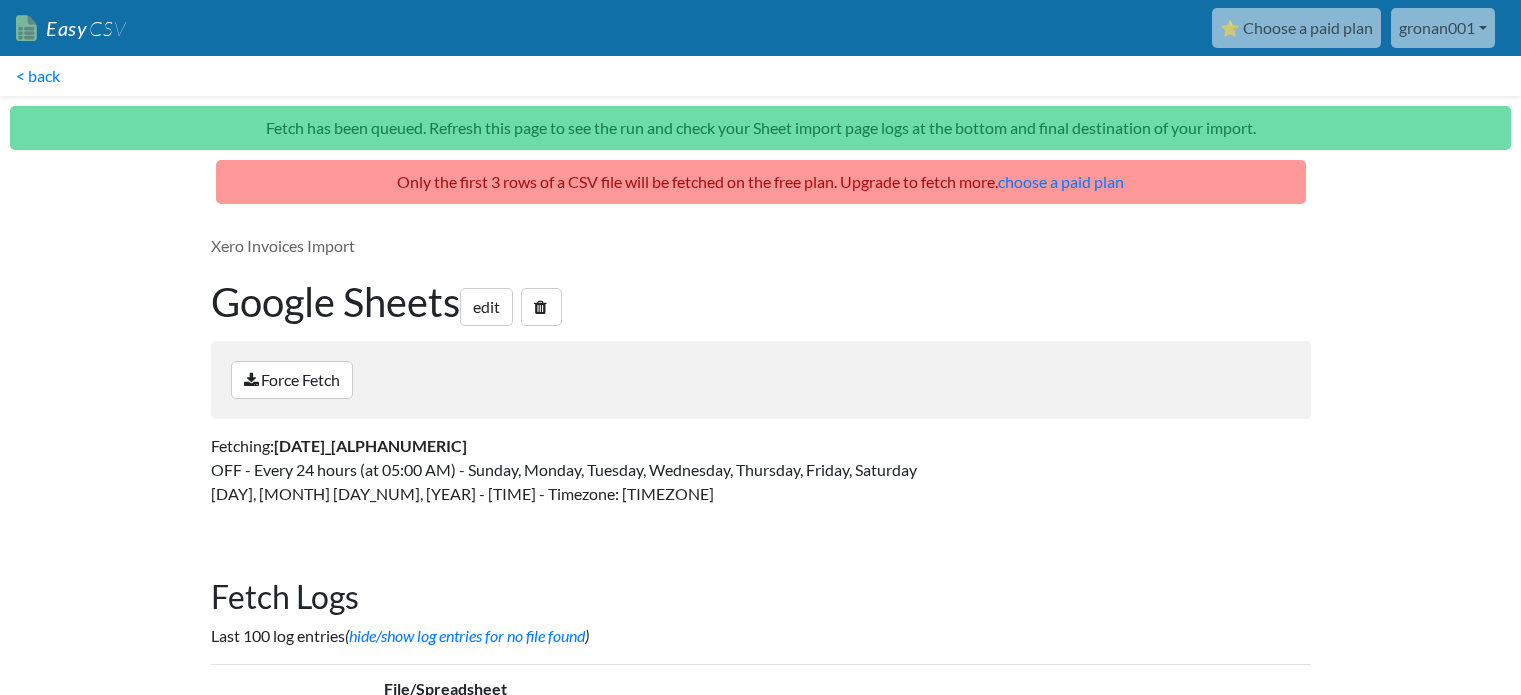 scroll, scrollTop: 0, scrollLeft: 0, axis: both 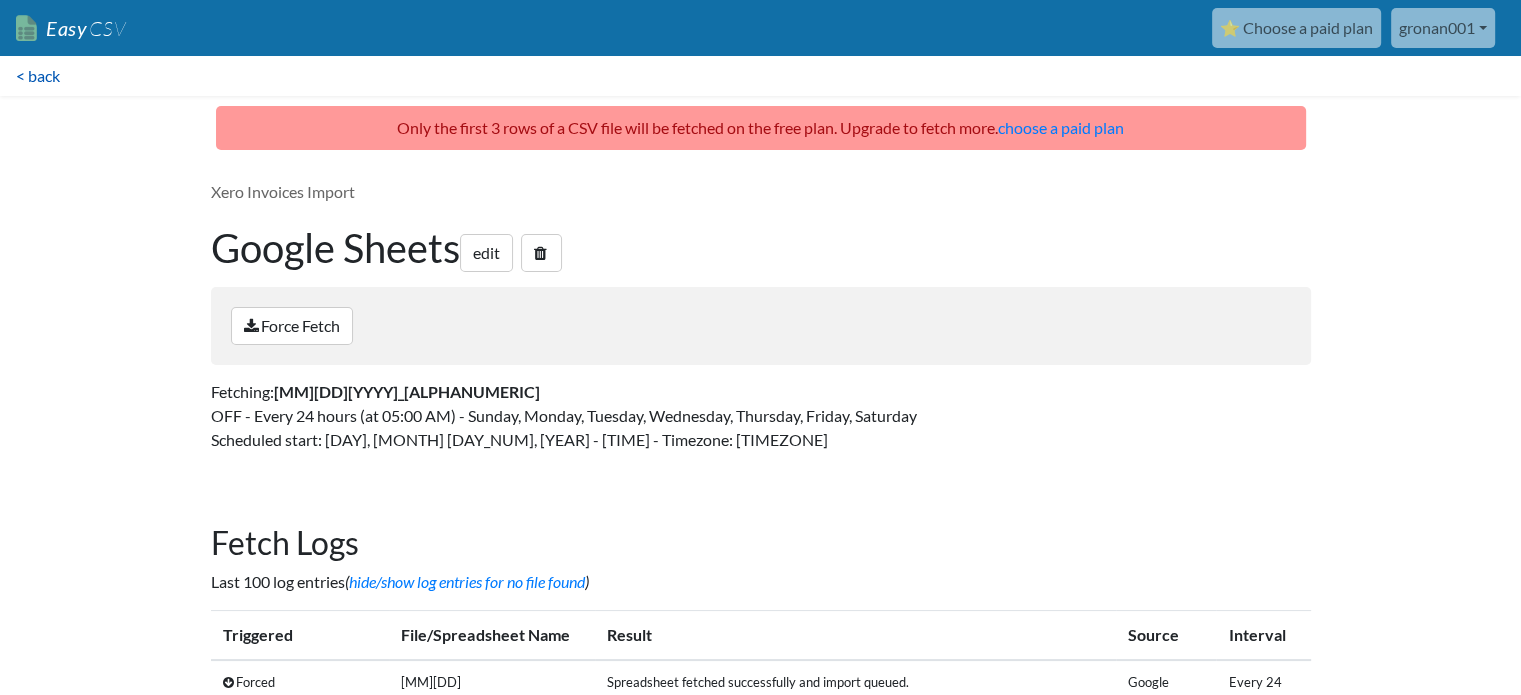 click on "< back" at bounding box center (38, 76) 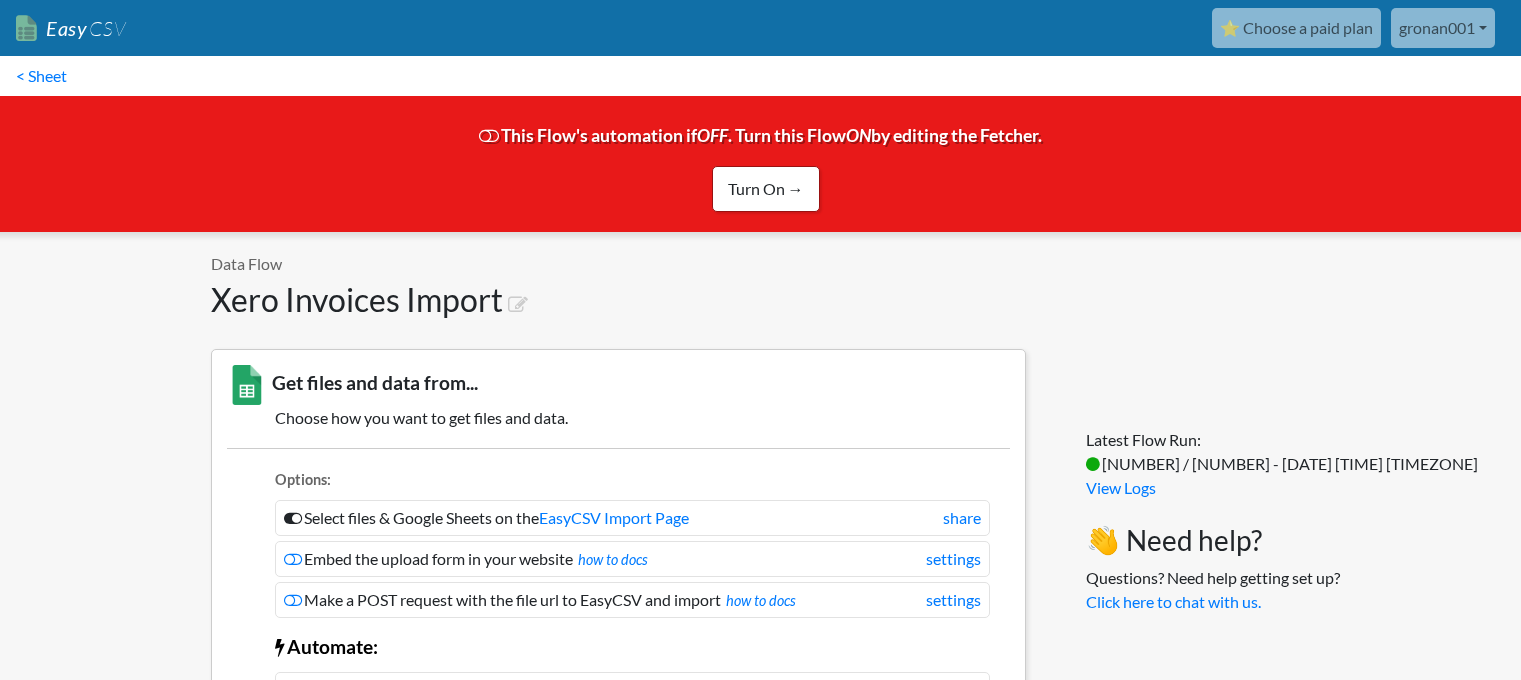 scroll, scrollTop: 0, scrollLeft: 0, axis: both 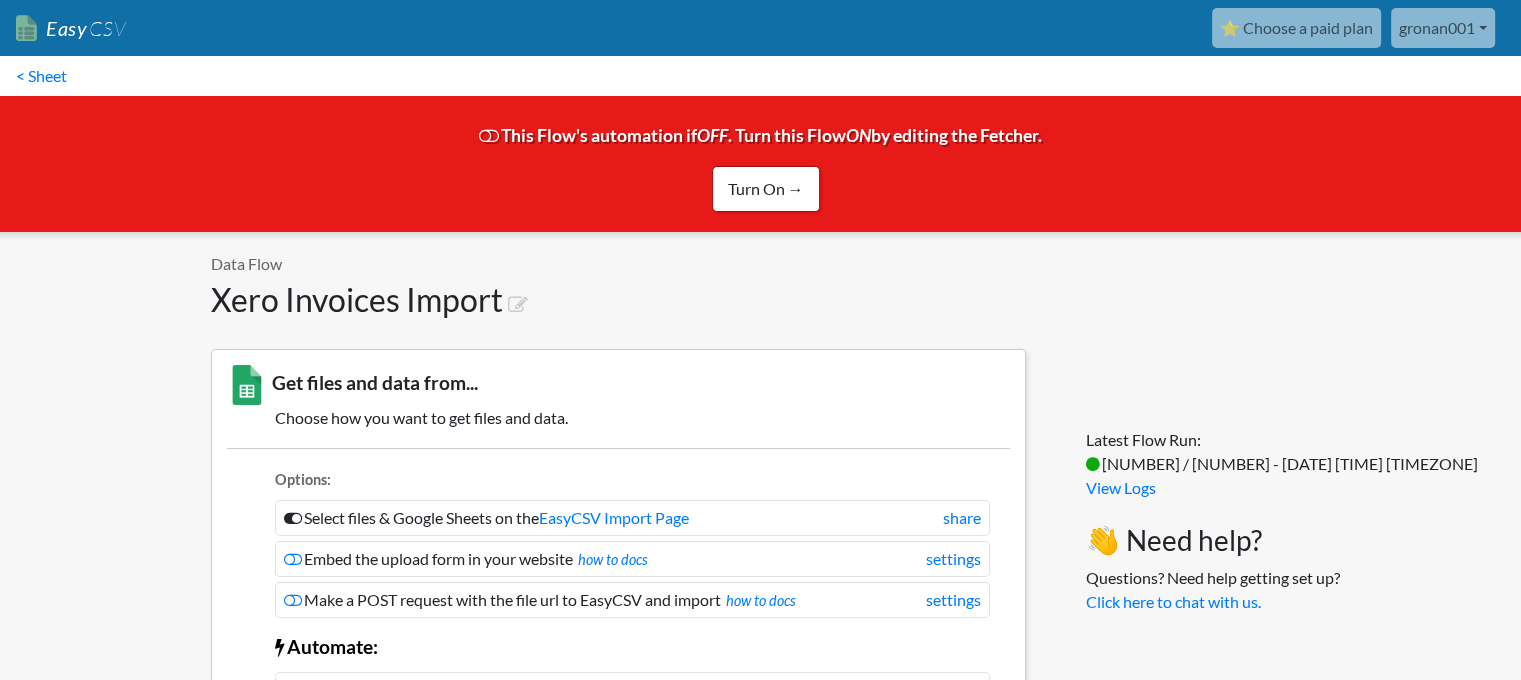 click on "< Sheet" at bounding box center [41, 76] 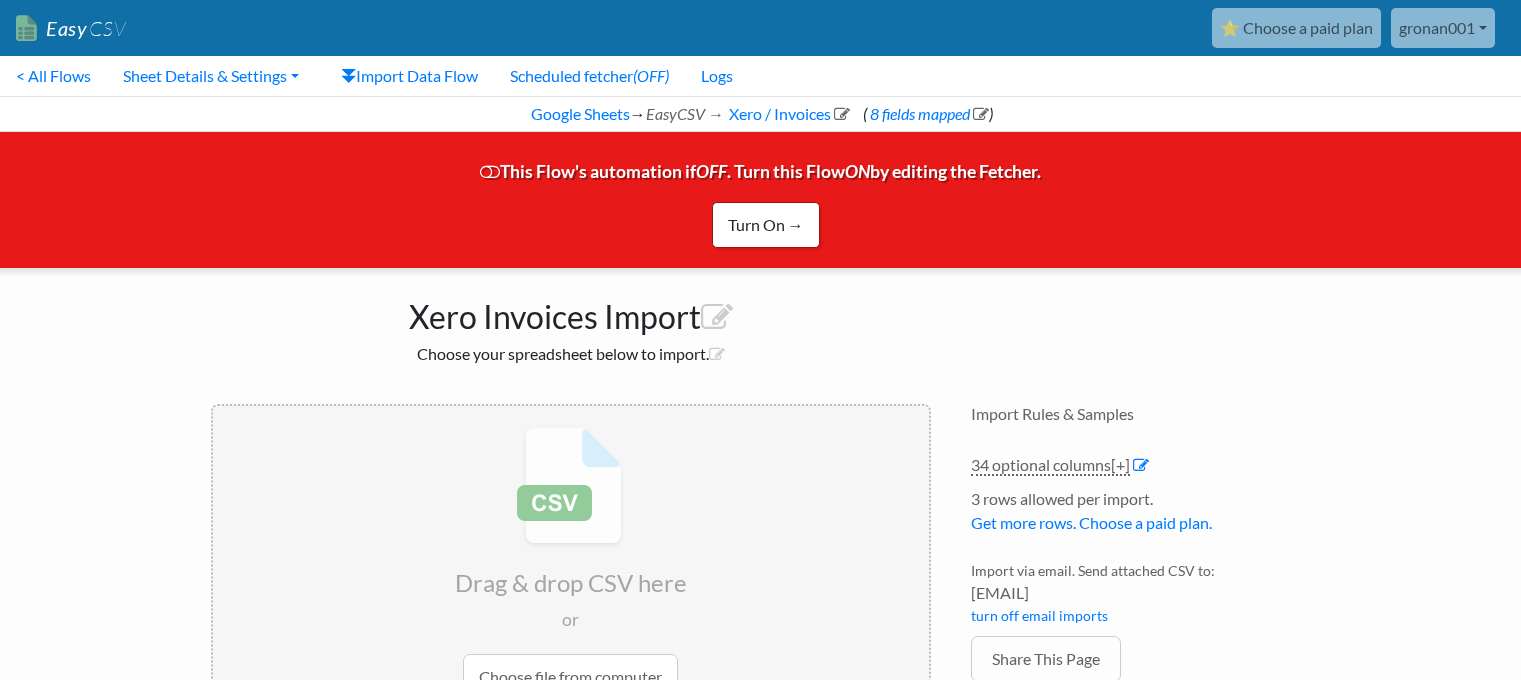 scroll, scrollTop: 0, scrollLeft: 0, axis: both 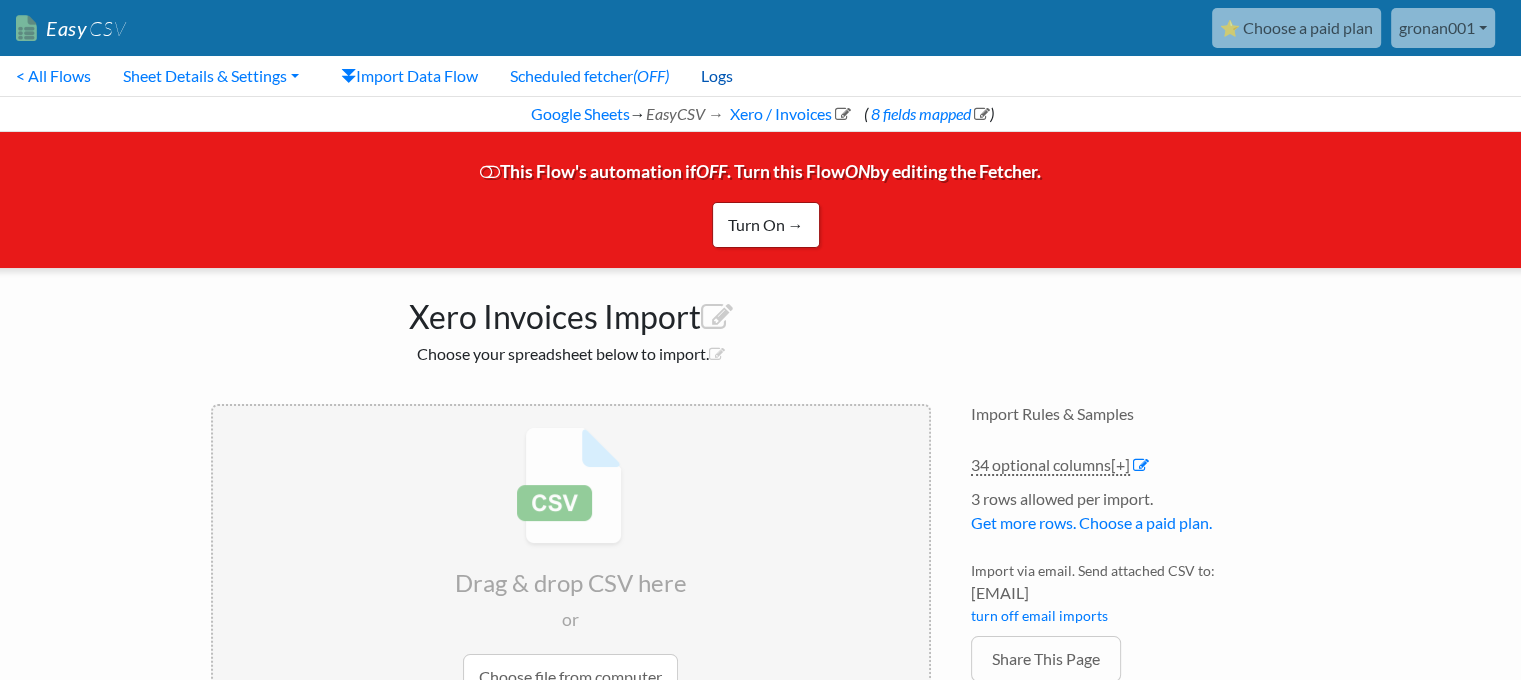 click on "Logs" at bounding box center [717, 76] 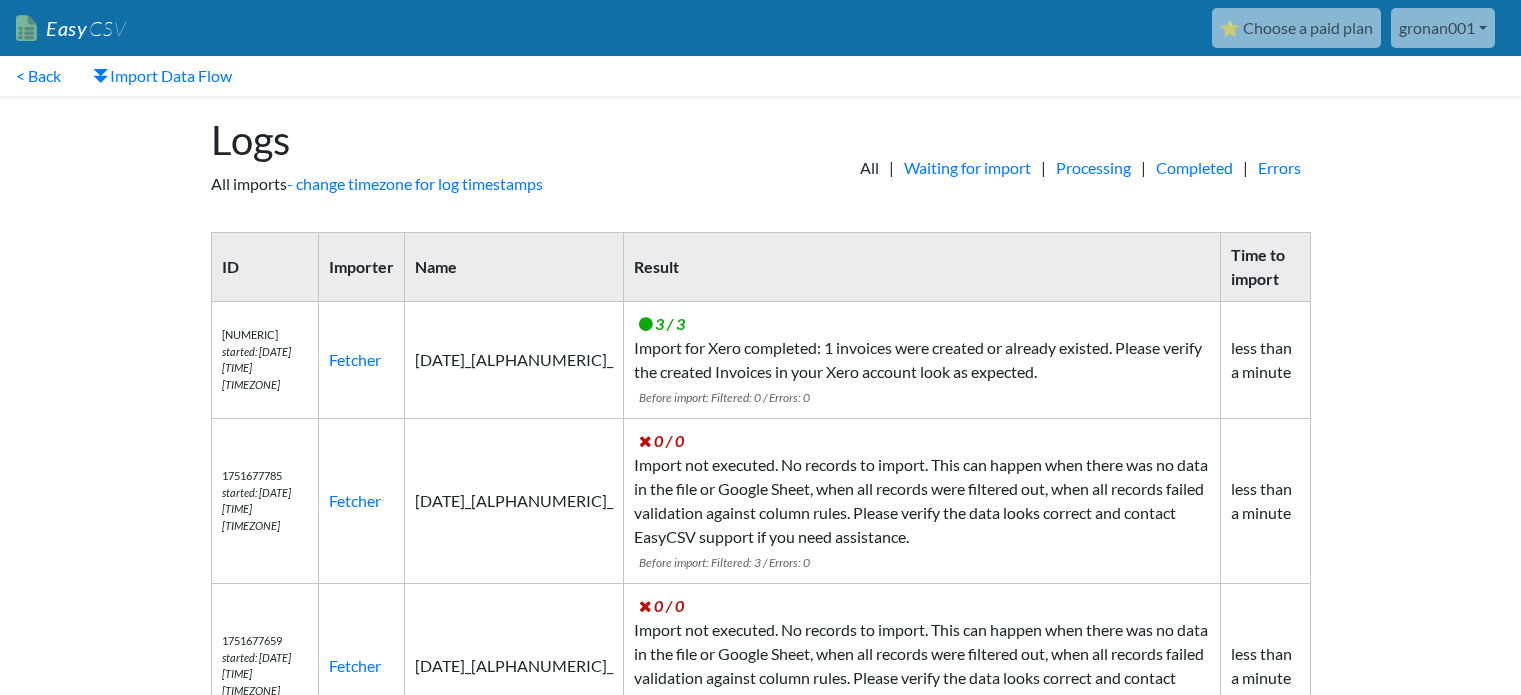 scroll, scrollTop: 0, scrollLeft: 0, axis: both 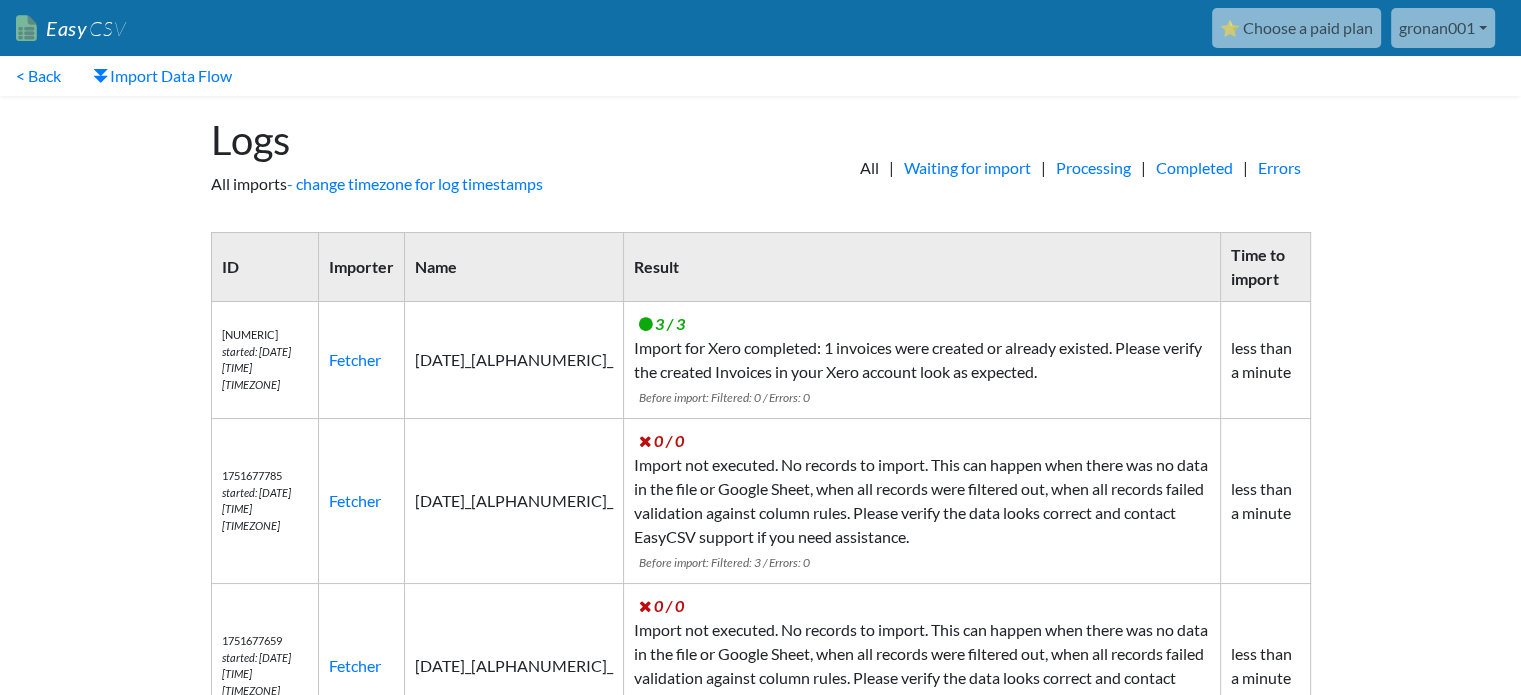 click on "gronan001" at bounding box center (1443, 28) 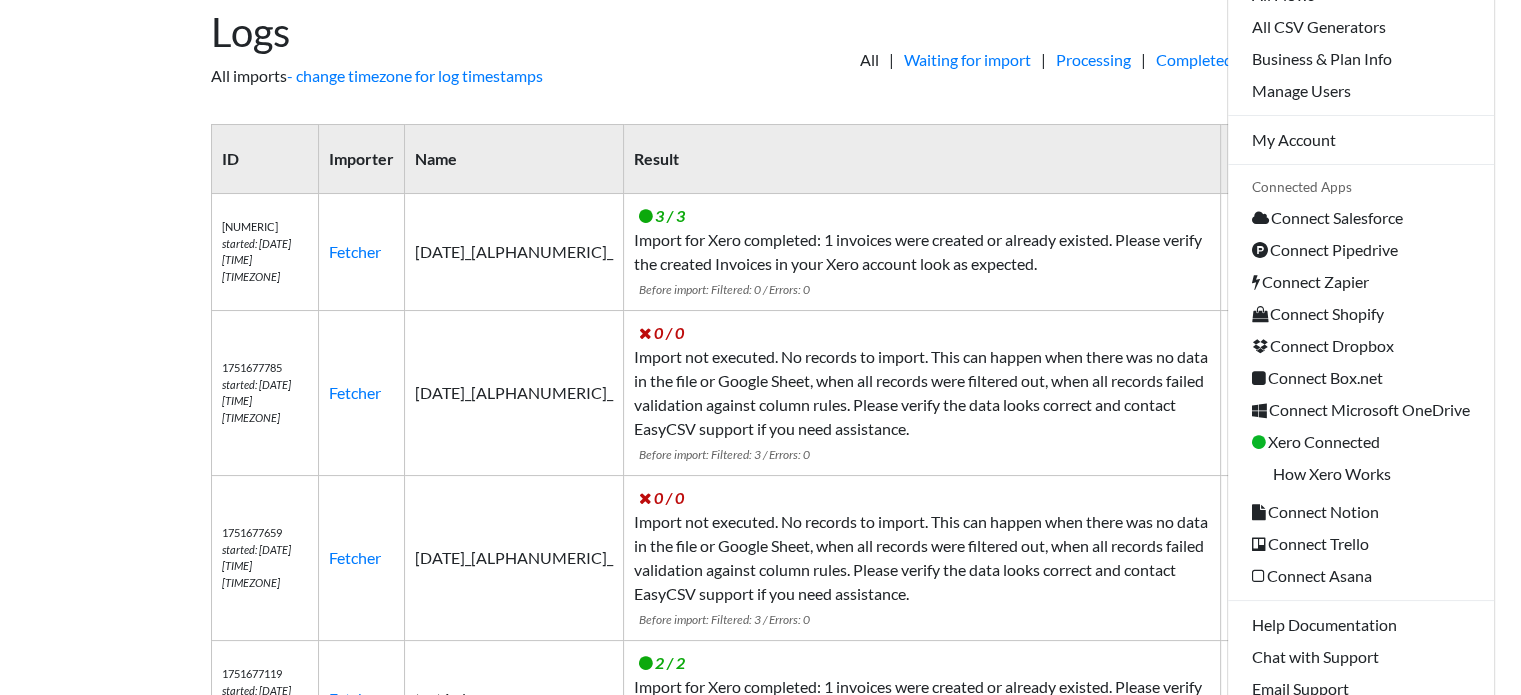 scroll, scrollTop: 0, scrollLeft: 0, axis: both 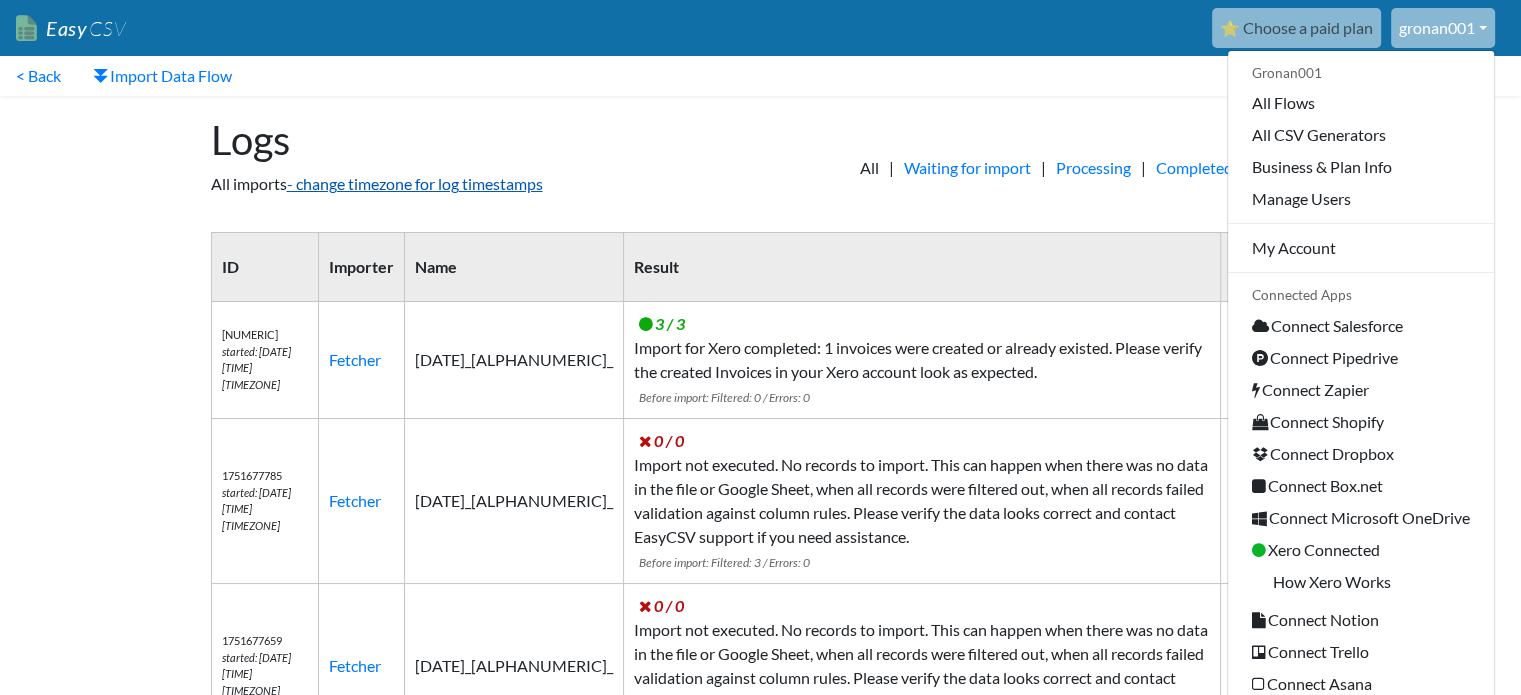 click on "- change timezone for log timestamps" at bounding box center [415, 183] 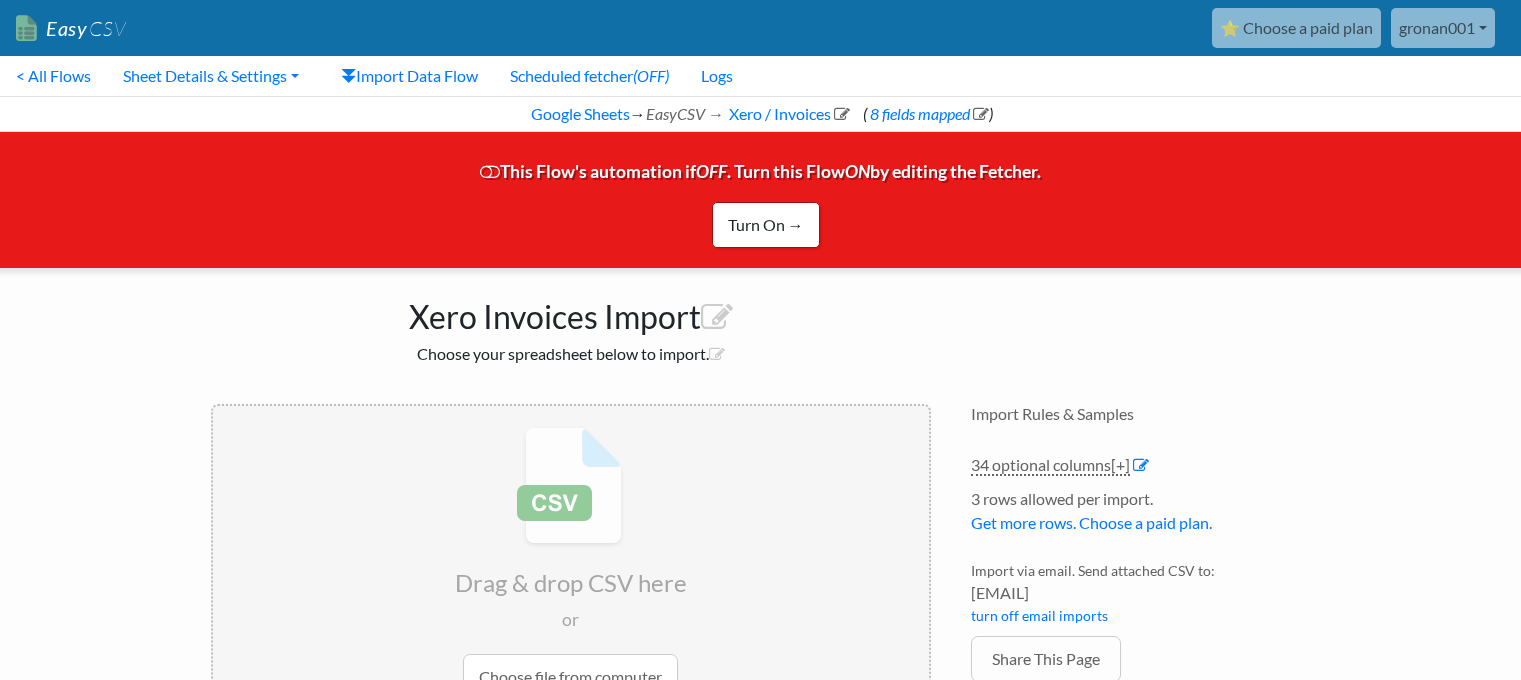scroll, scrollTop: 0, scrollLeft: 0, axis: both 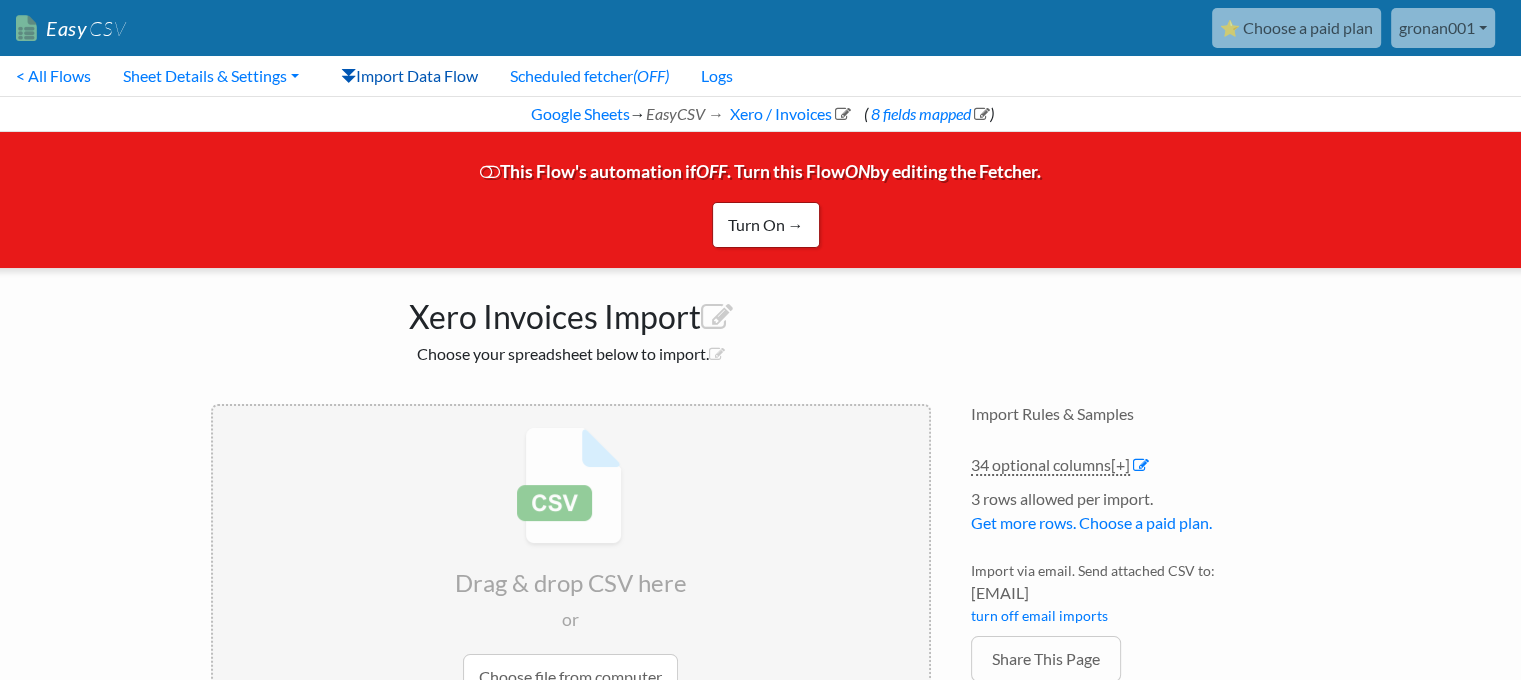 click on "Import Data Flow" at bounding box center [409, 76] 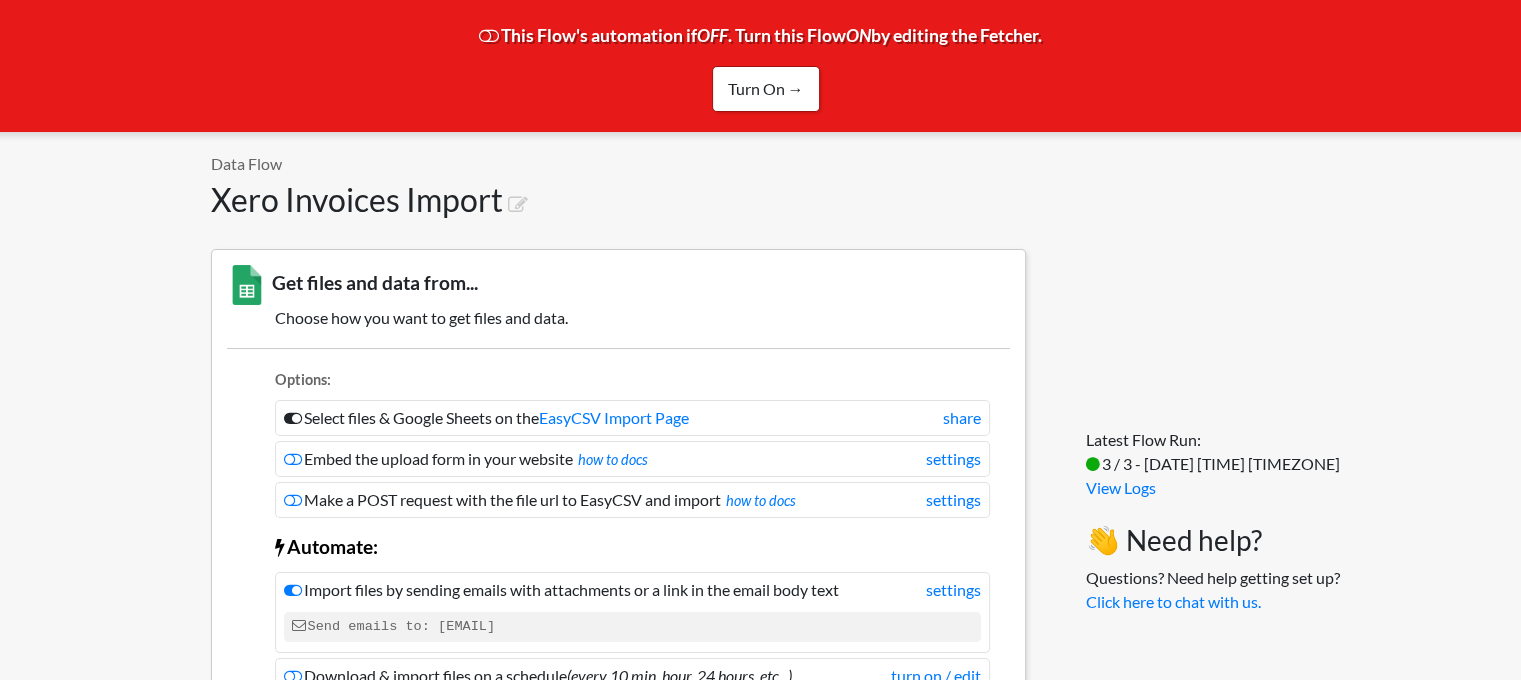 scroll, scrollTop: 0, scrollLeft: 0, axis: both 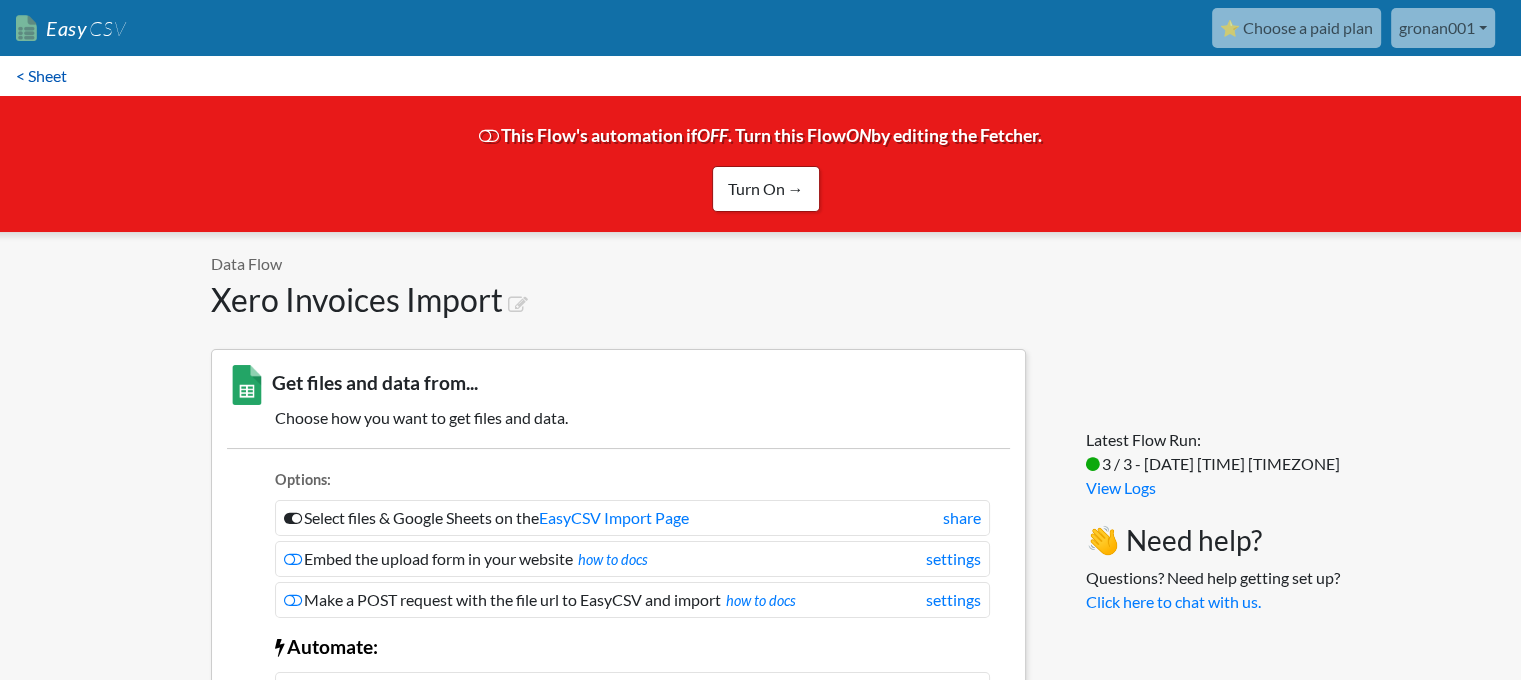 click on "< Sheet" at bounding box center (41, 76) 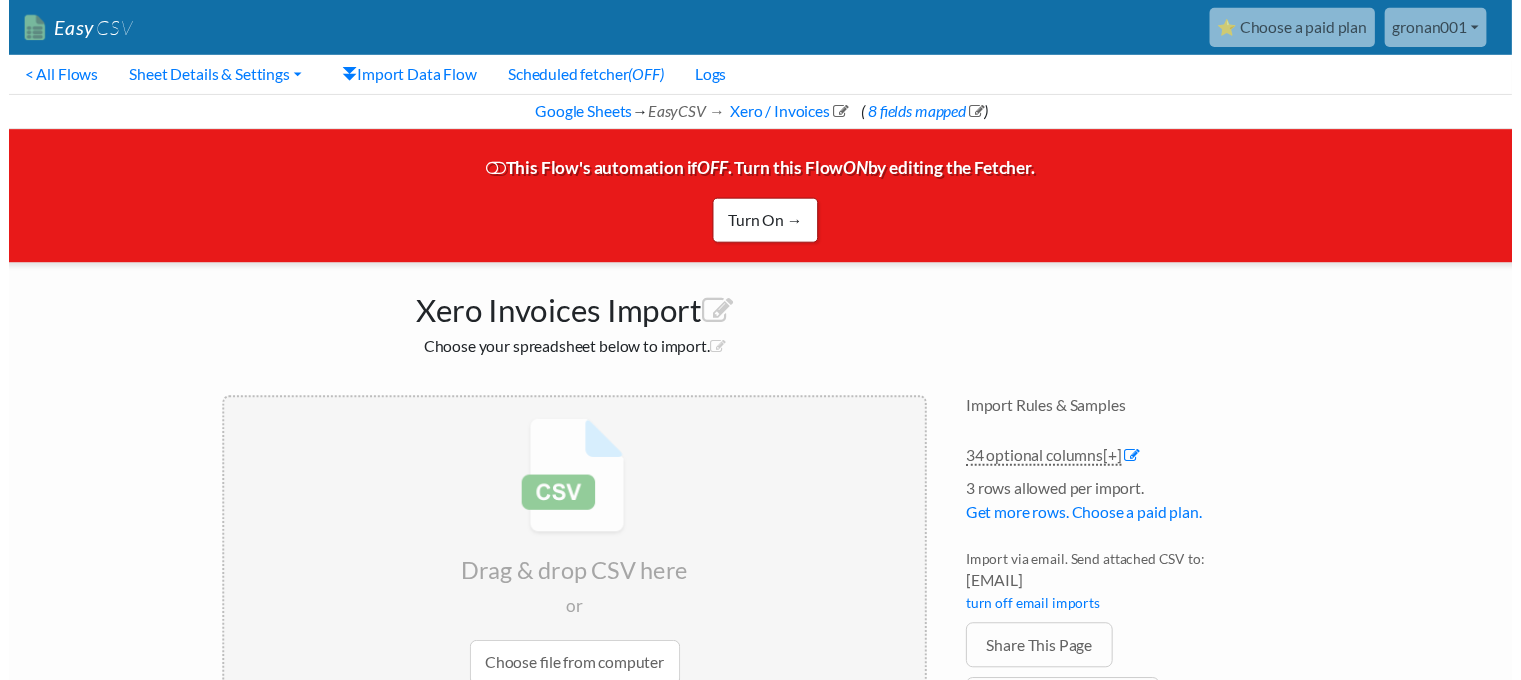 scroll, scrollTop: 0, scrollLeft: 0, axis: both 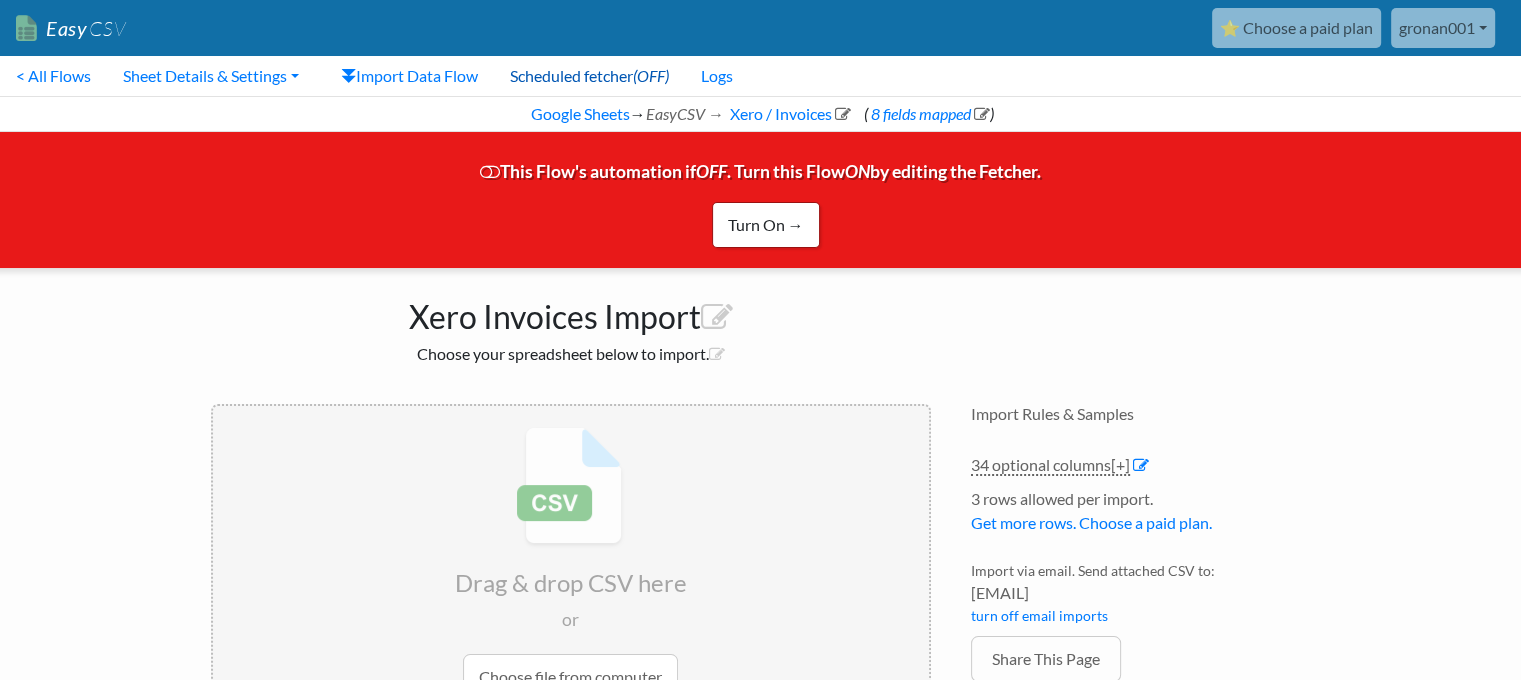 click on "Scheduled fetcher  (OFF)" at bounding box center (589, 76) 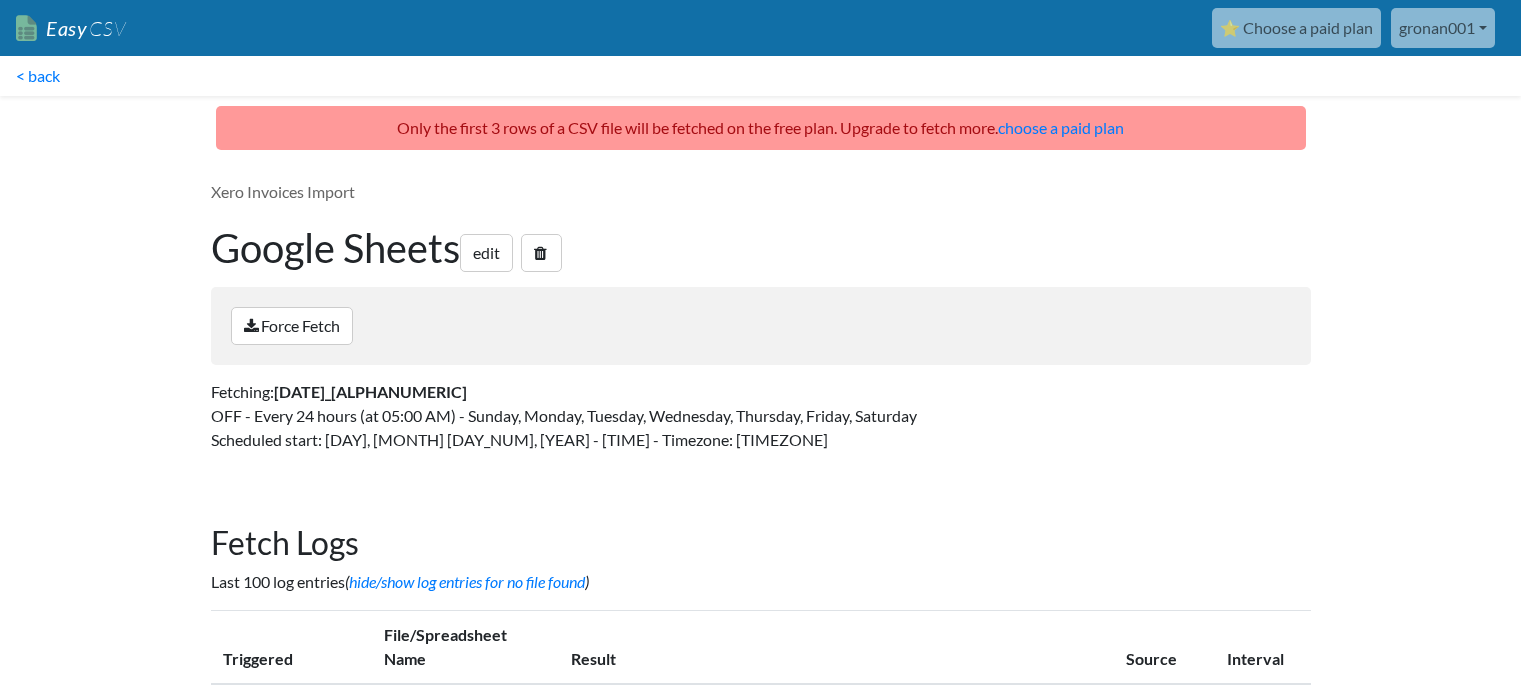 scroll, scrollTop: 0, scrollLeft: 0, axis: both 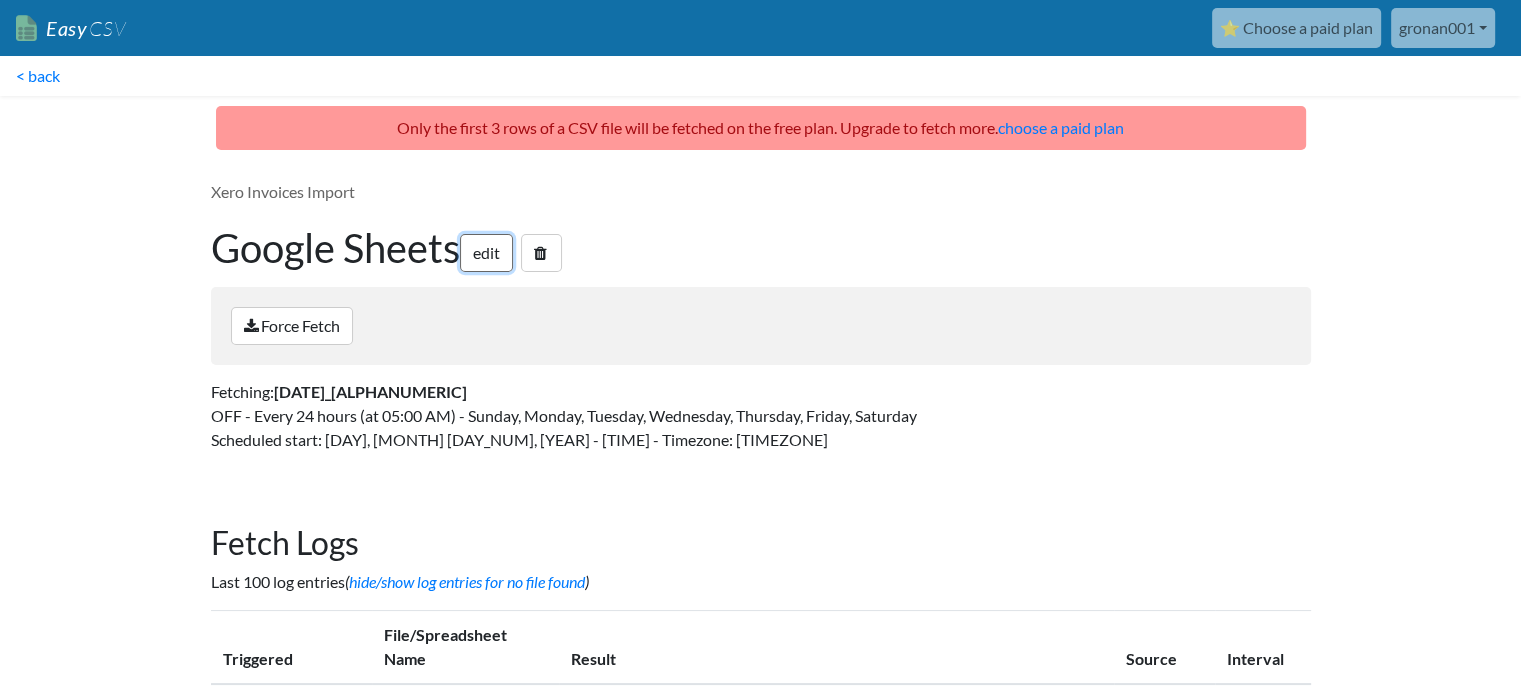click on "edit" at bounding box center (486, 253) 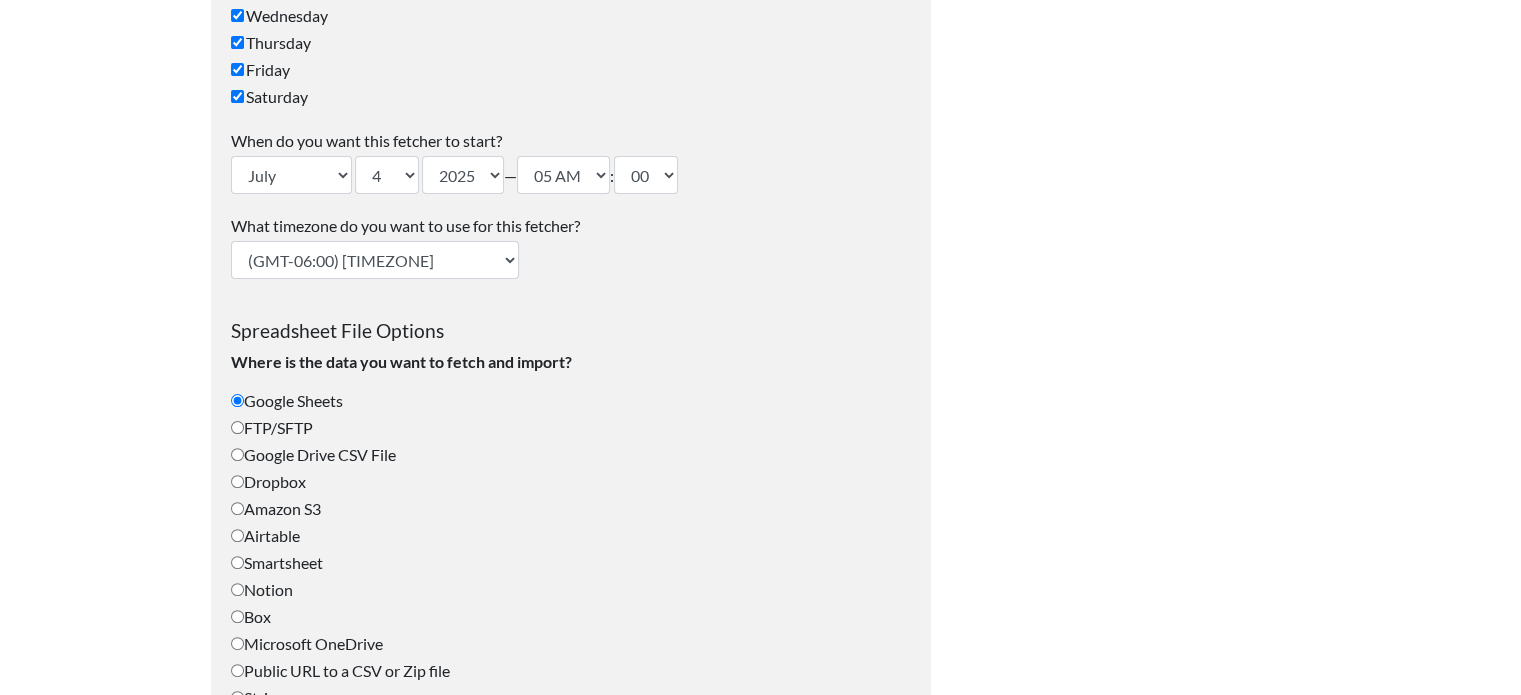 scroll, scrollTop: 600, scrollLeft: 0, axis: vertical 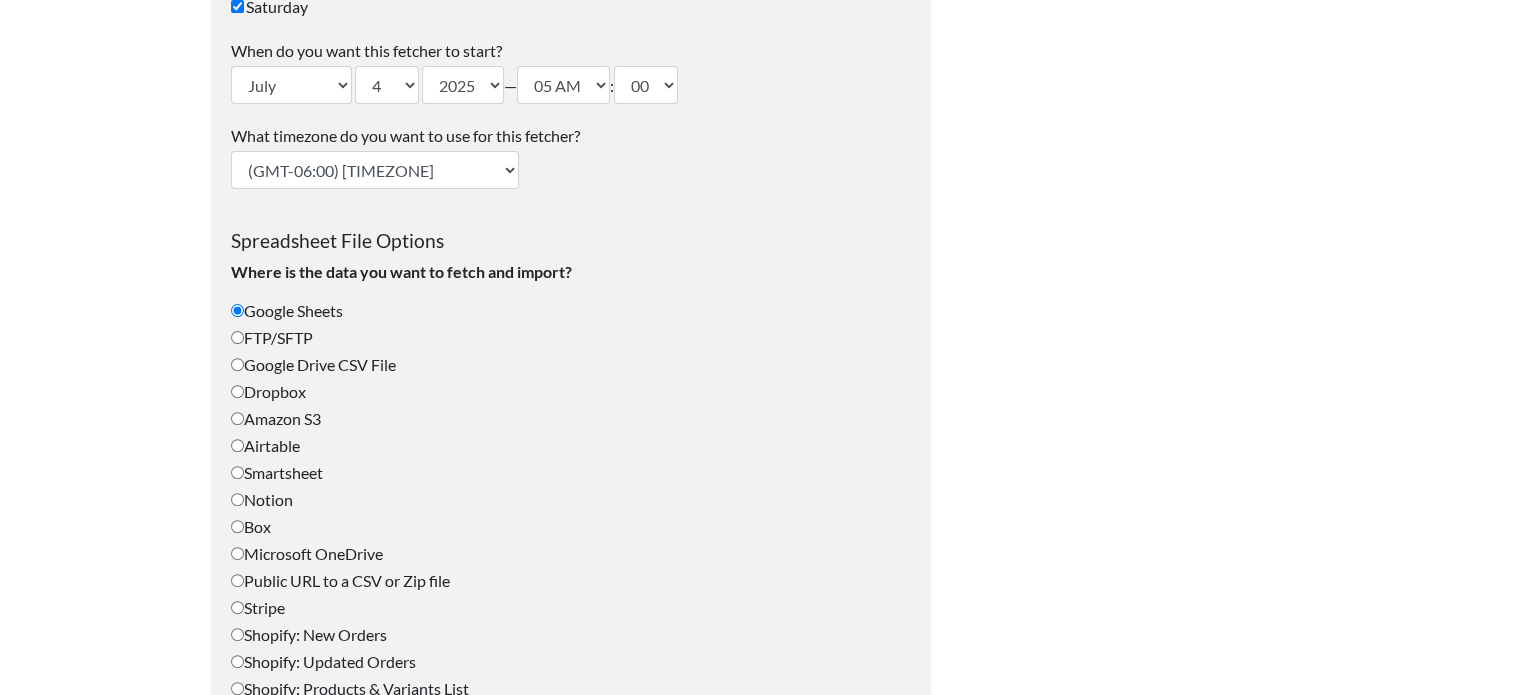 click on "Google Drive CSV File" at bounding box center (237, 364) 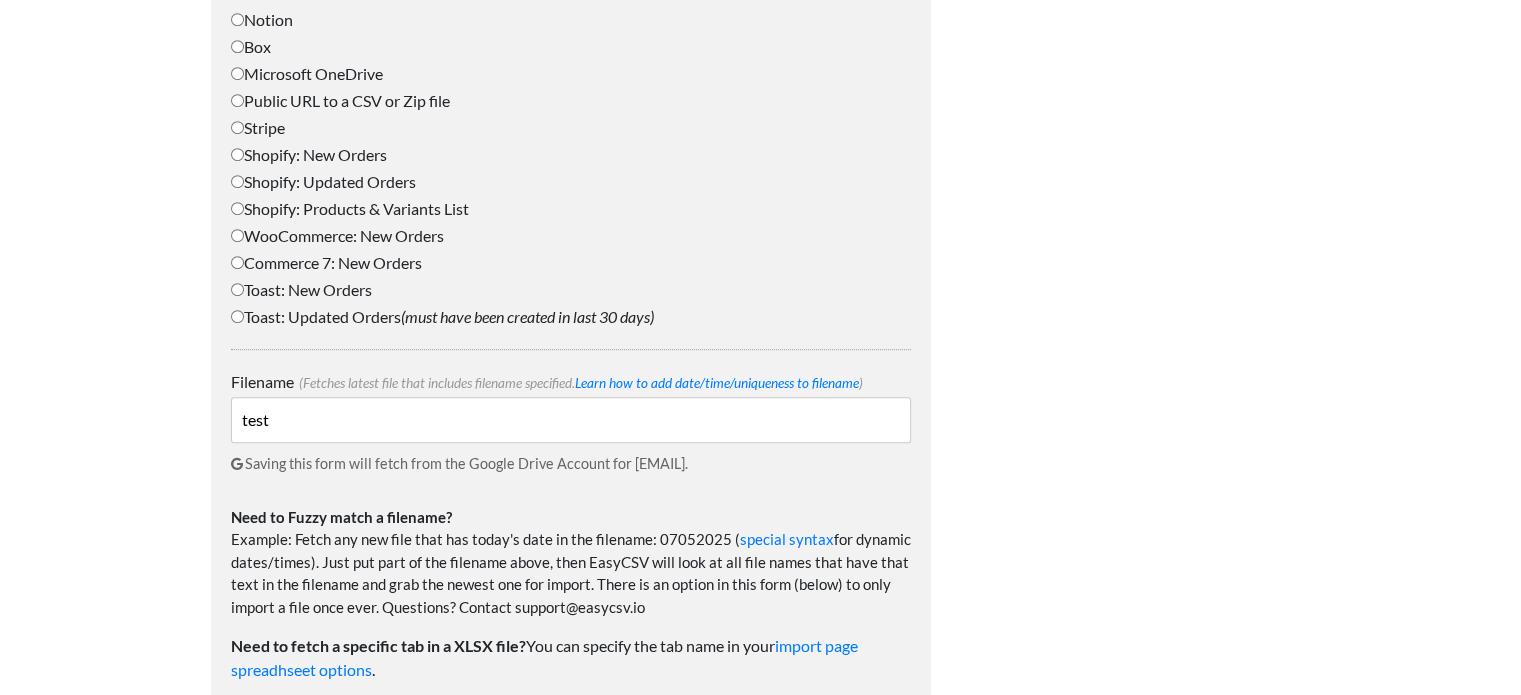 scroll, scrollTop: 1100, scrollLeft: 0, axis: vertical 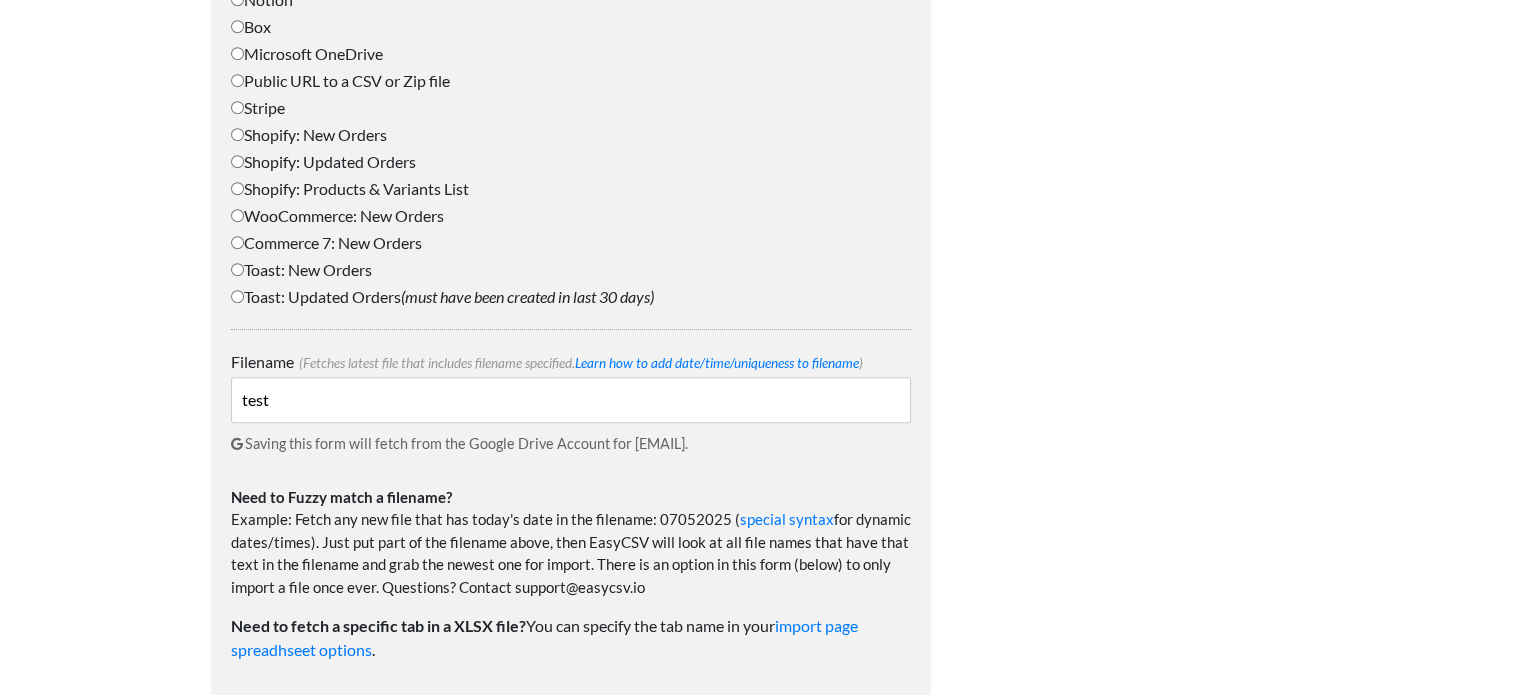 drag, startPoint x: 295, startPoint y: 402, endPoint x: 220, endPoint y: 407, distance: 75.16648 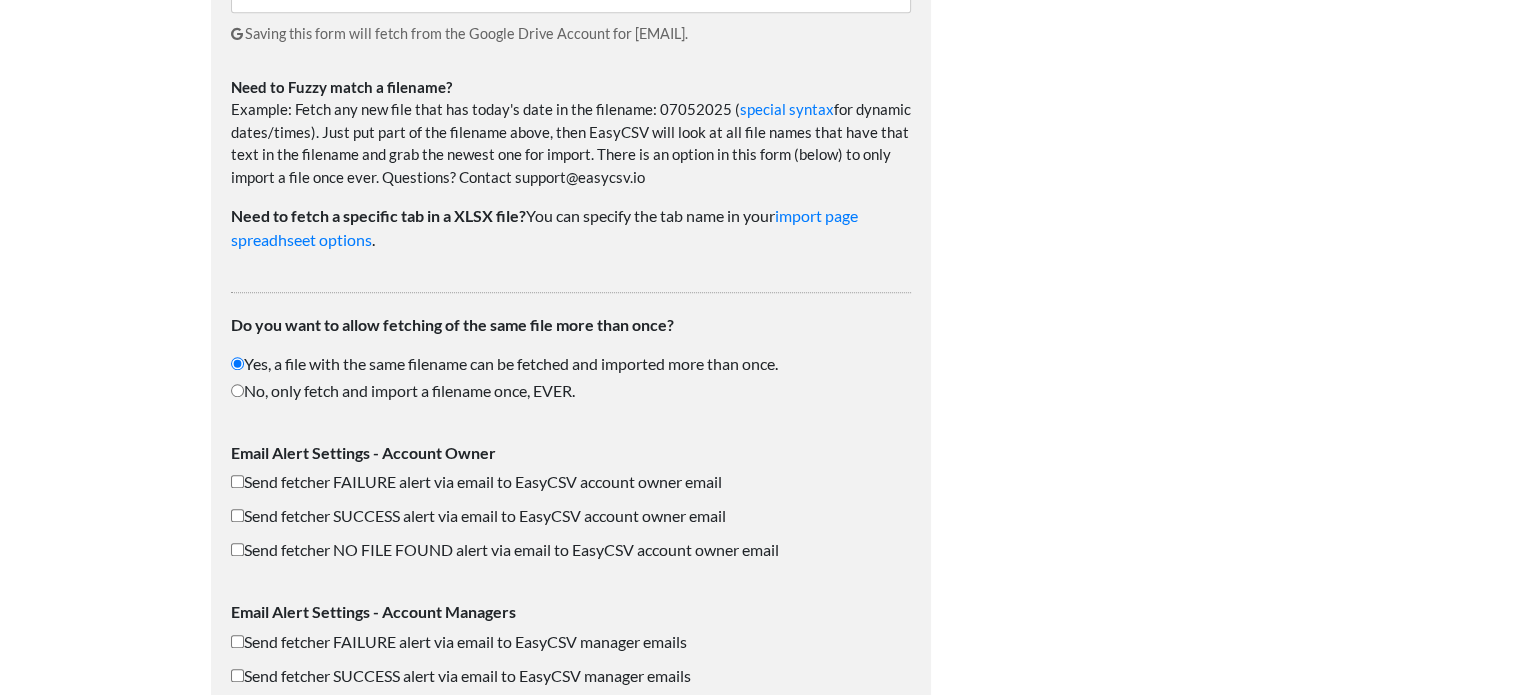 scroll, scrollTop: 1600, scrollLeft: 0, axis: vertical 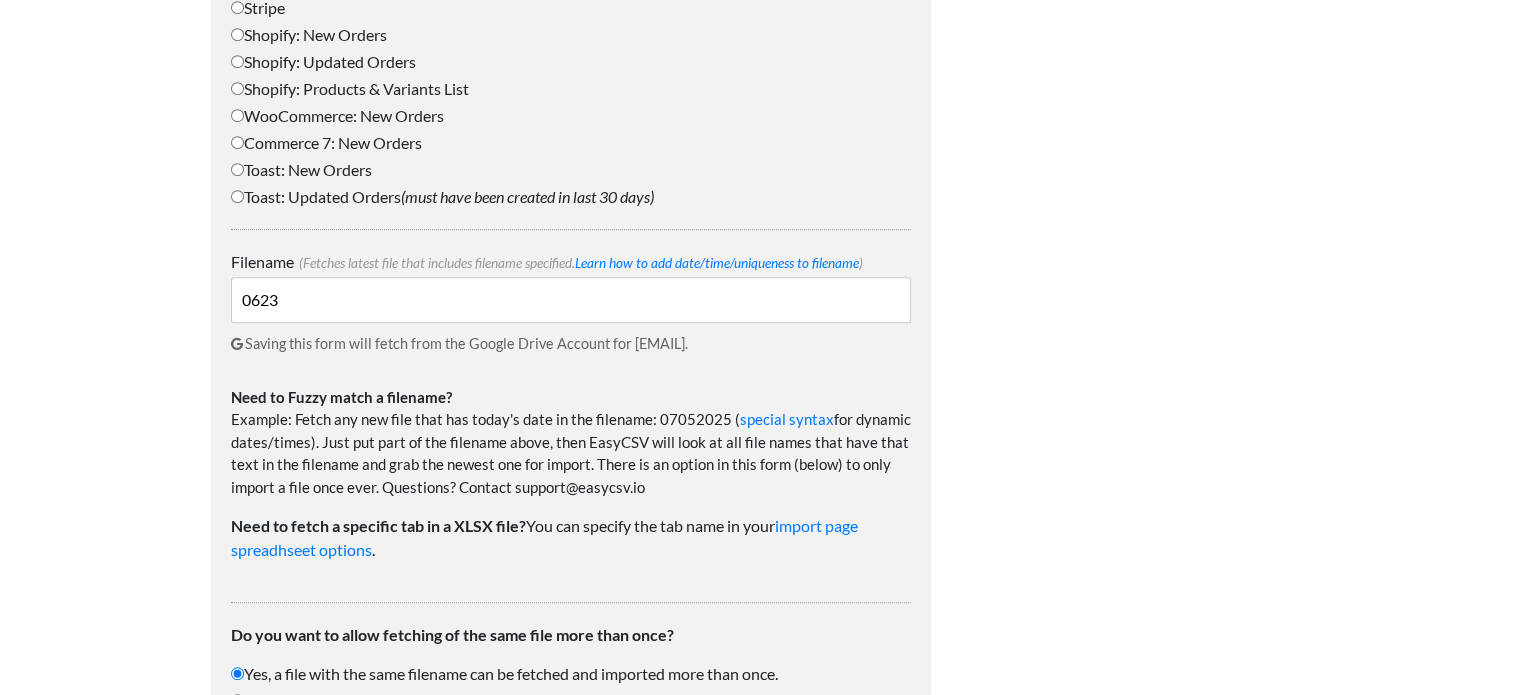 drag, startPoint x: 252, startPoint y: 299, endPoint x: 192, endPoint y: 291, distance: 60.530983 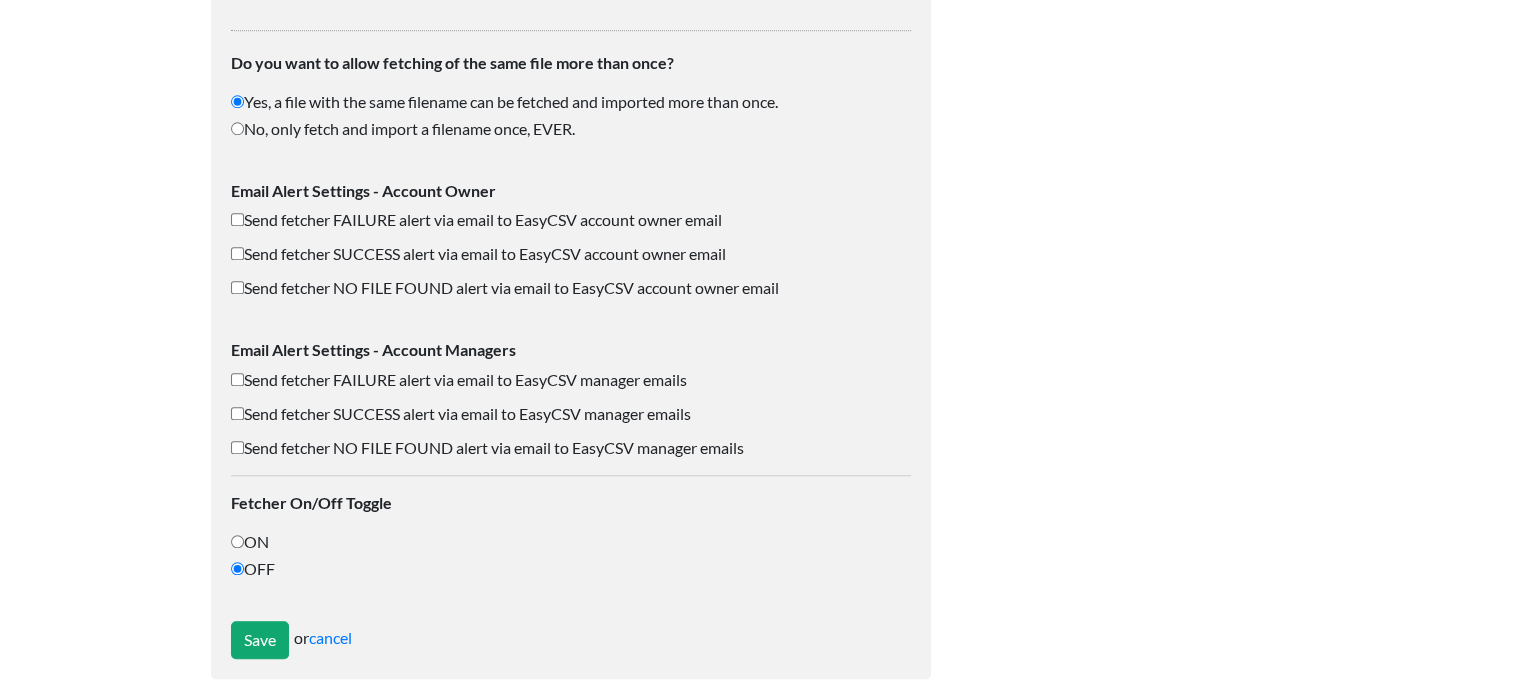 scroll, scrollTop: 1789, scrollLeft: 0, axis: vertical 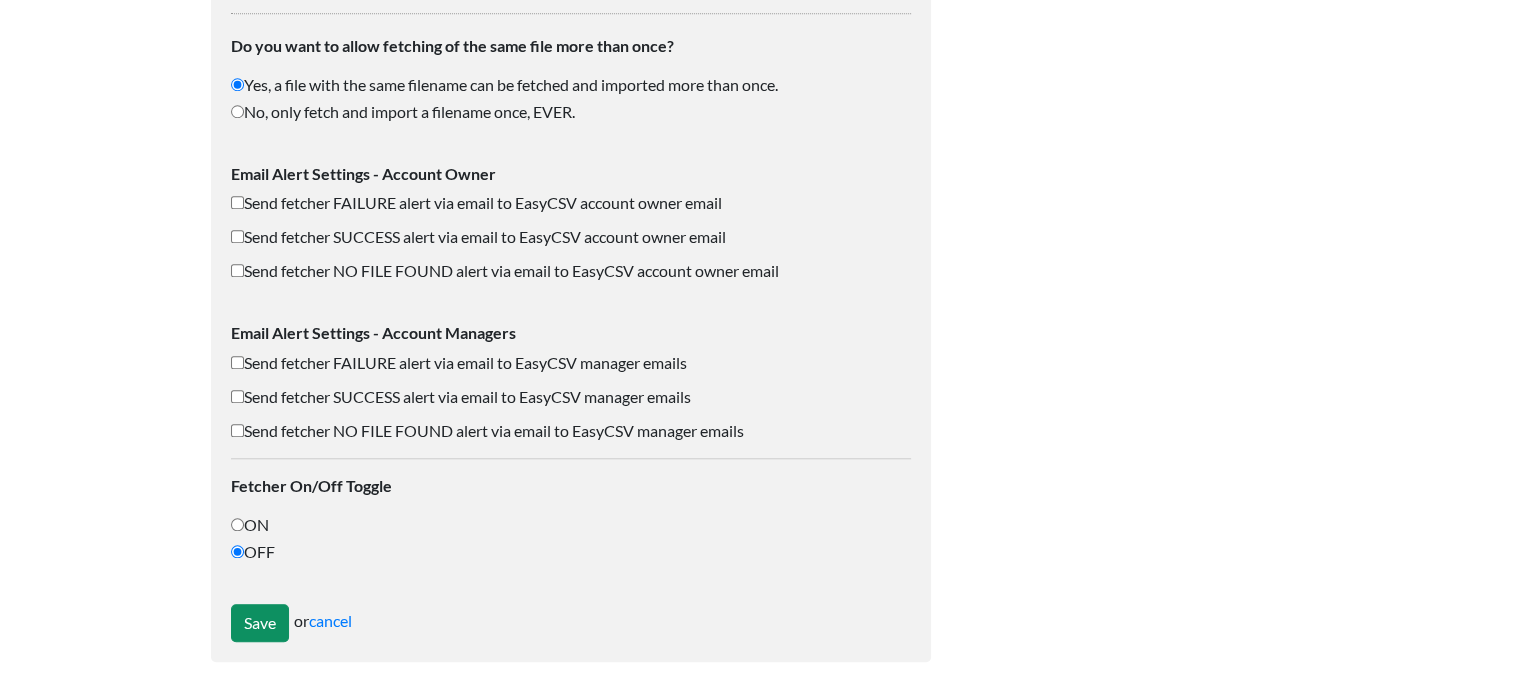 type on "1623" 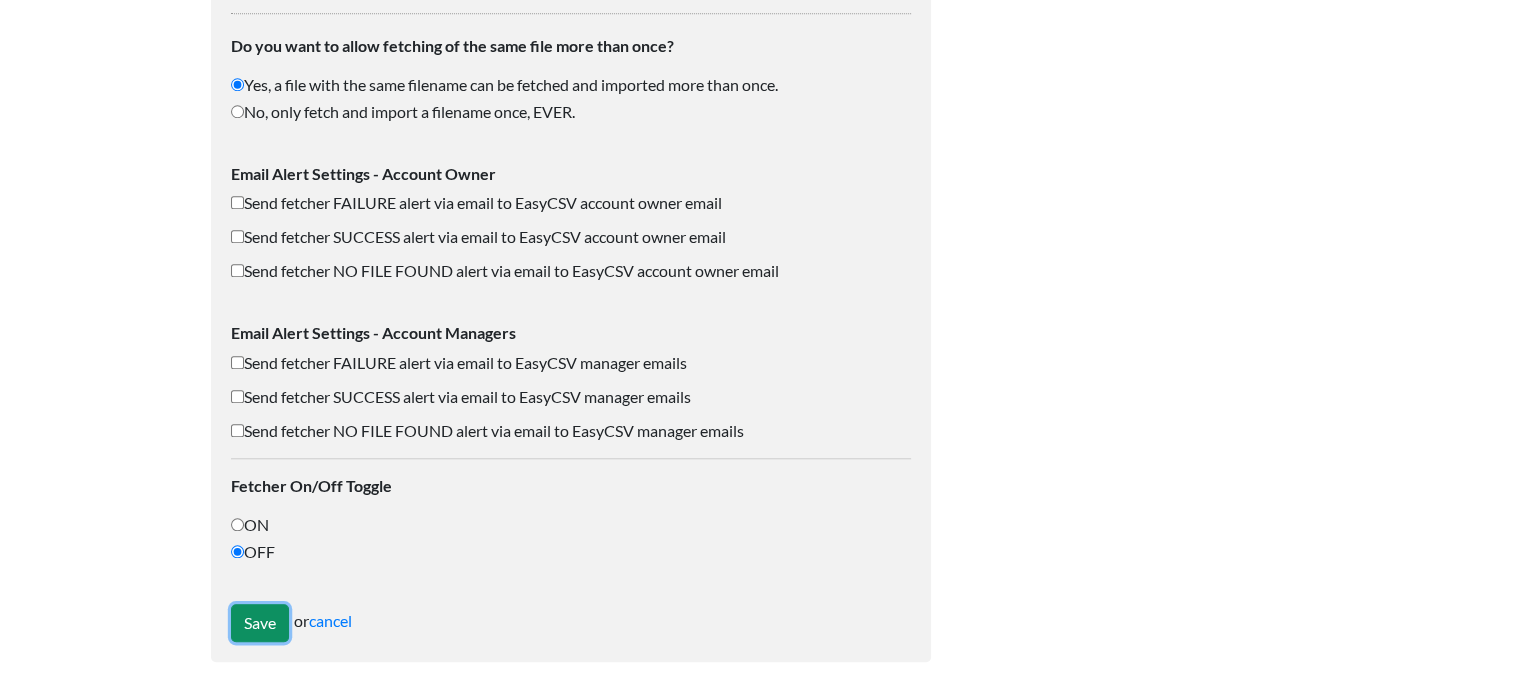 click on "Save" at bounding box center [260, 623] 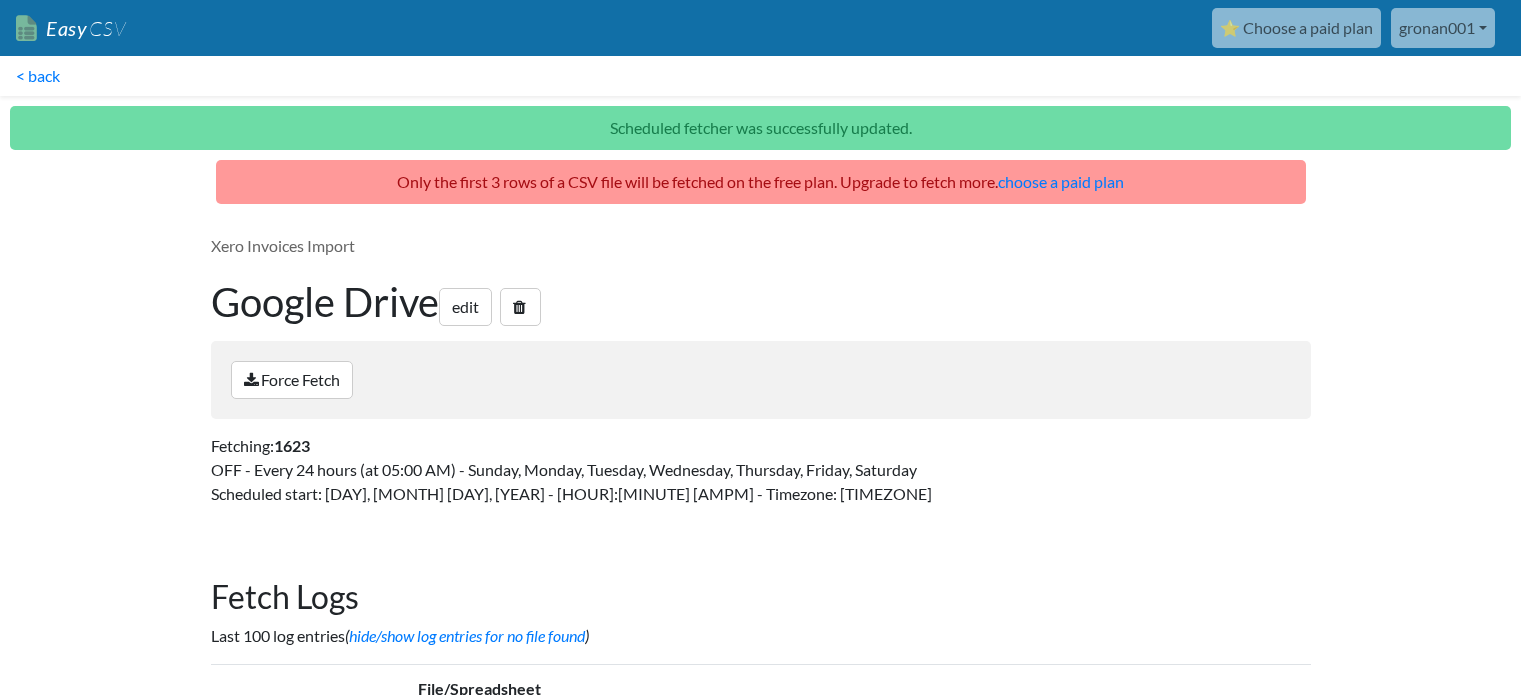 scroll, scrollTop: 0, scrollLeft: 0, axis: both 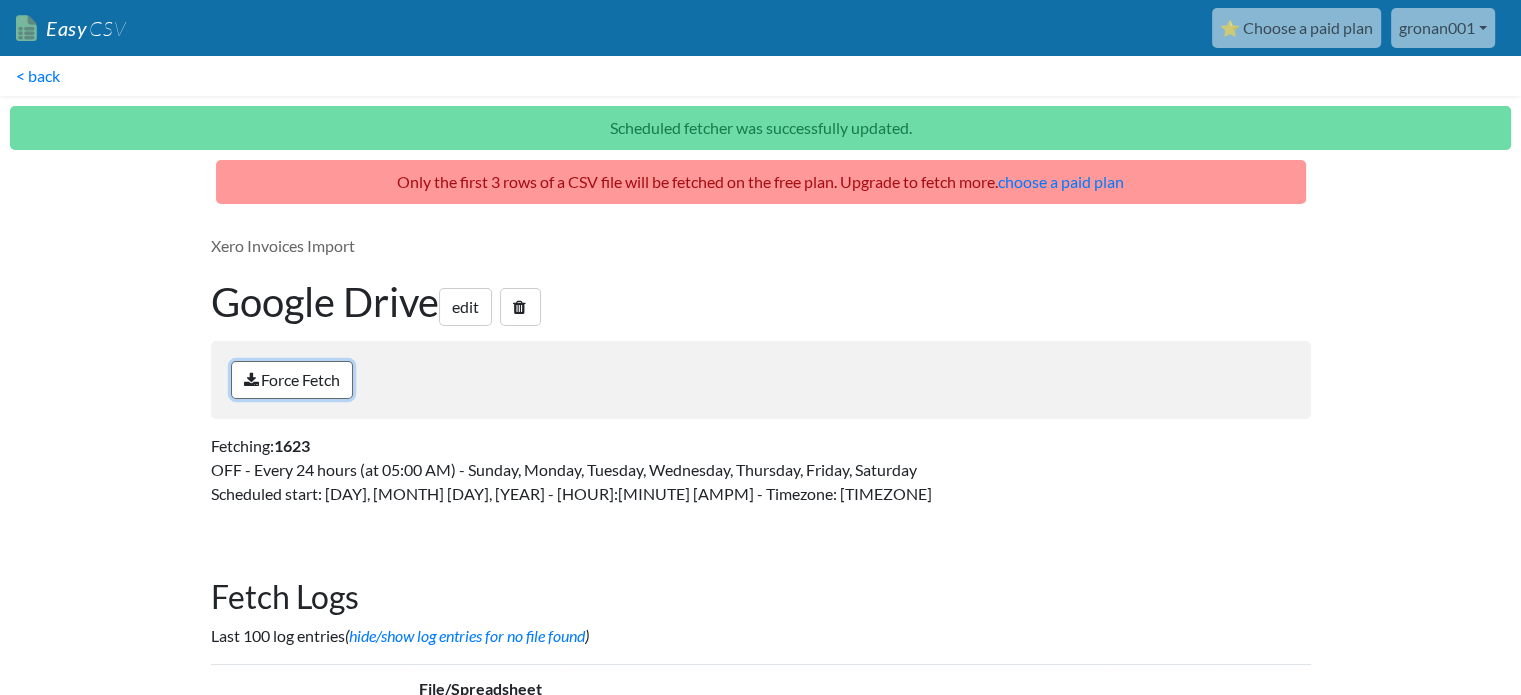 click on "Force Fetch" at bounding box center (292, 380) 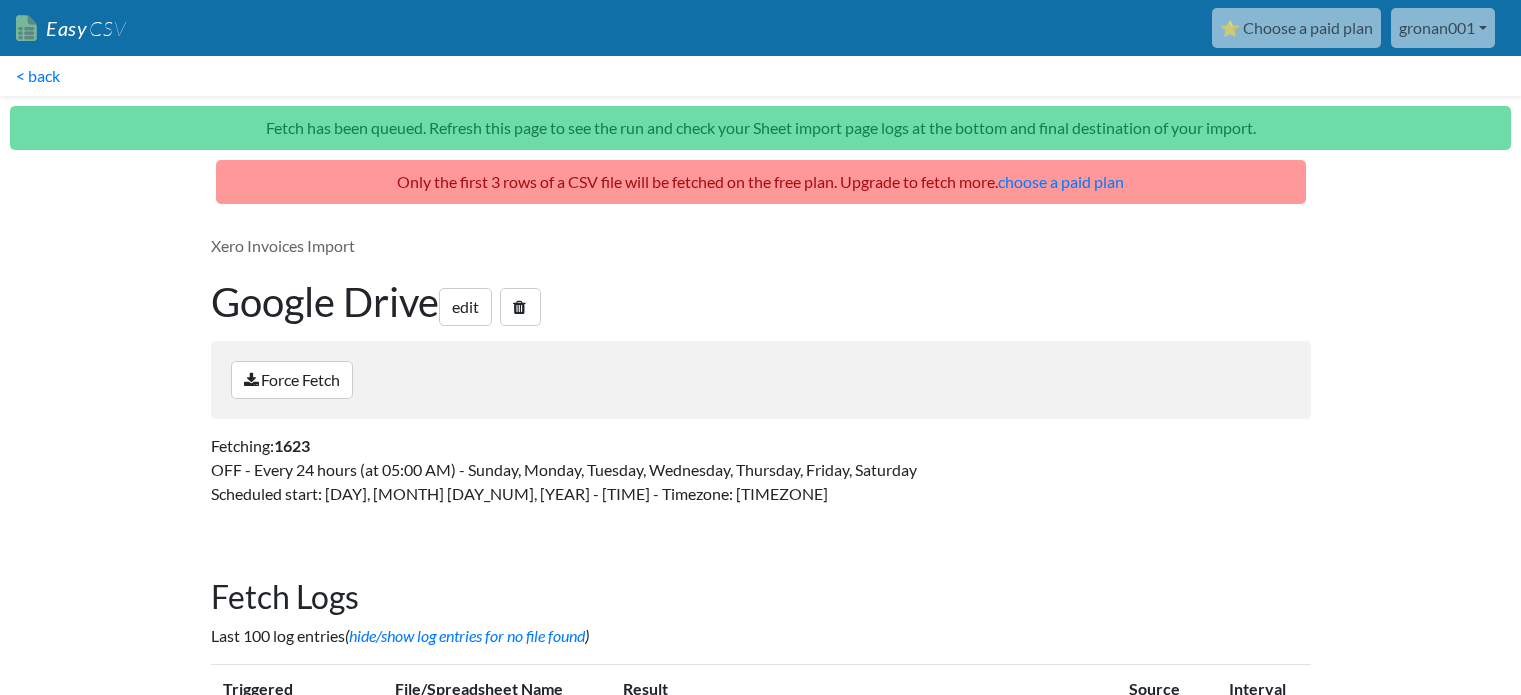 scroll, scrollTop: 0, scrollLeft: 0, axis: both 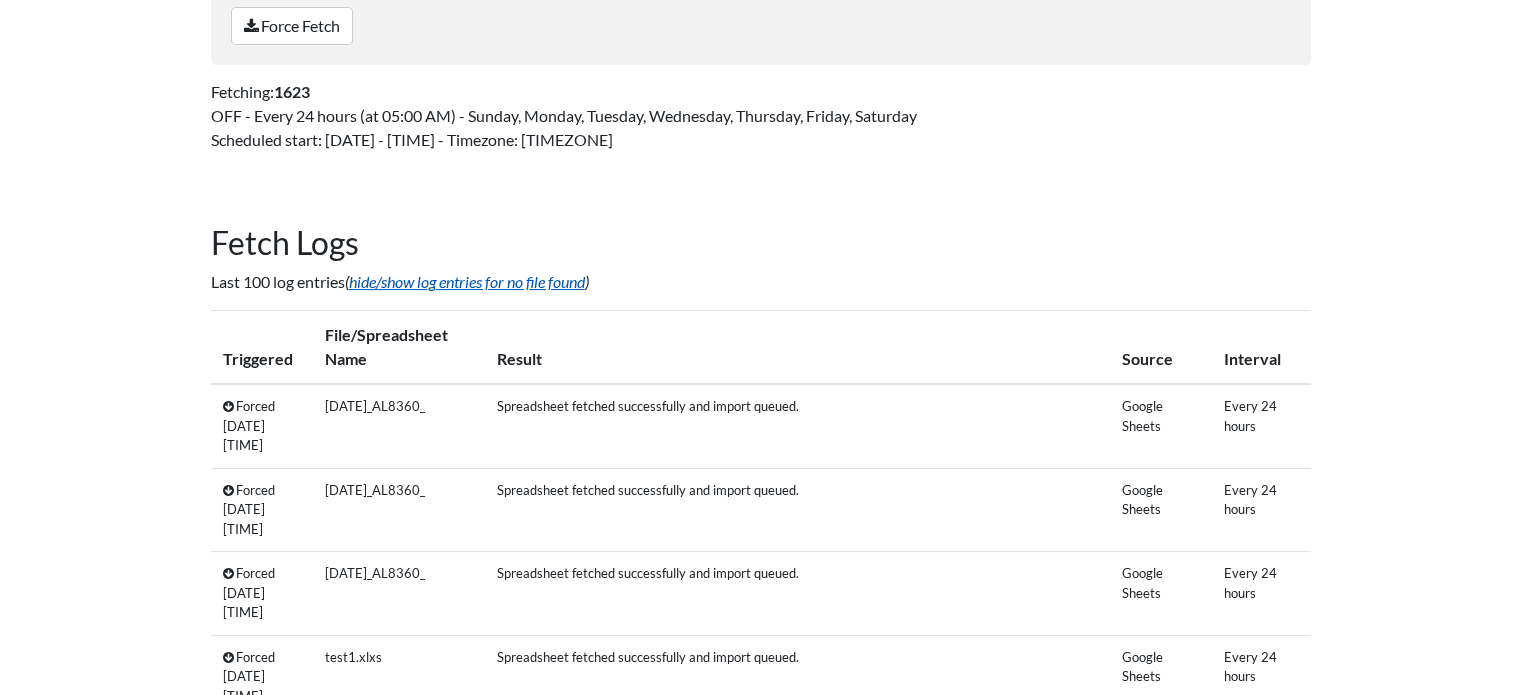 click on "hide/show log entries for no file found" at bounding box center [467, 281] 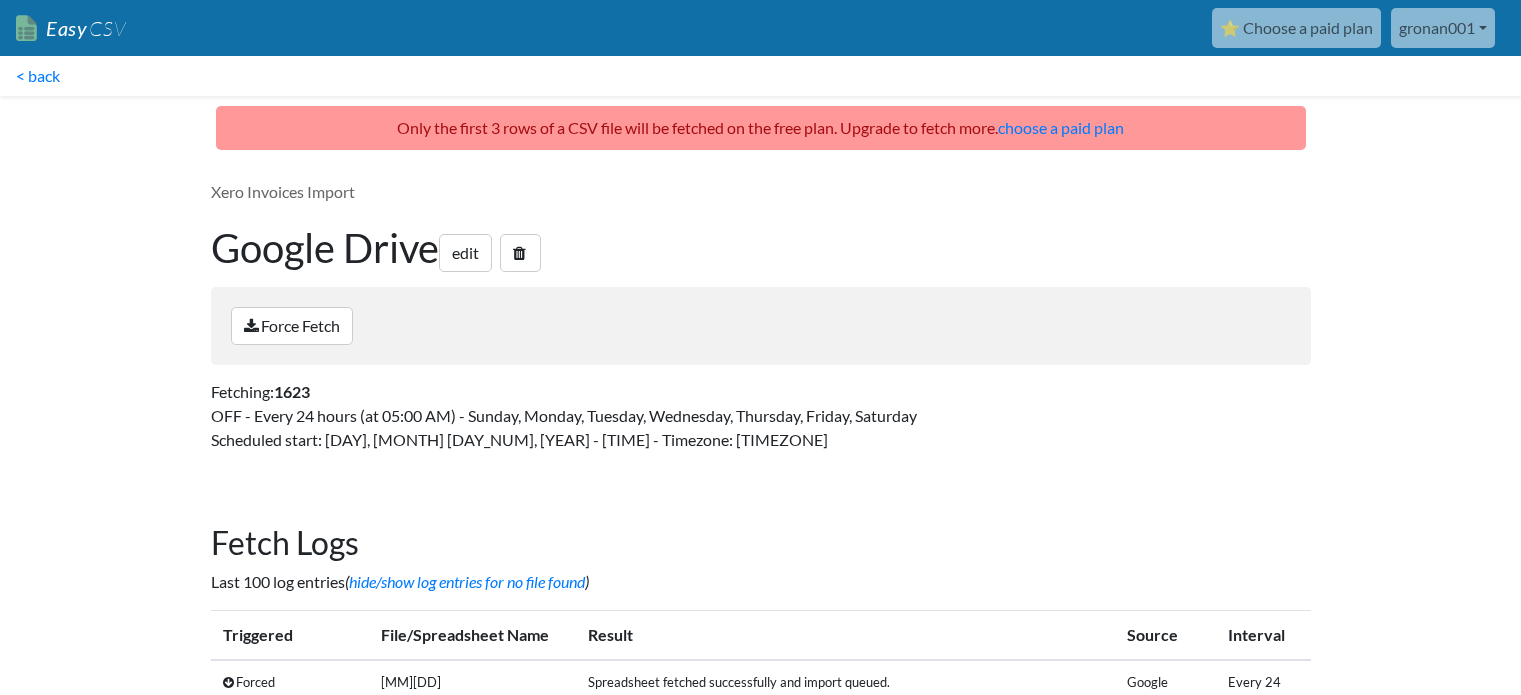 scroll, scrollTop: 300, scrollLeft: 0, axis: vertical 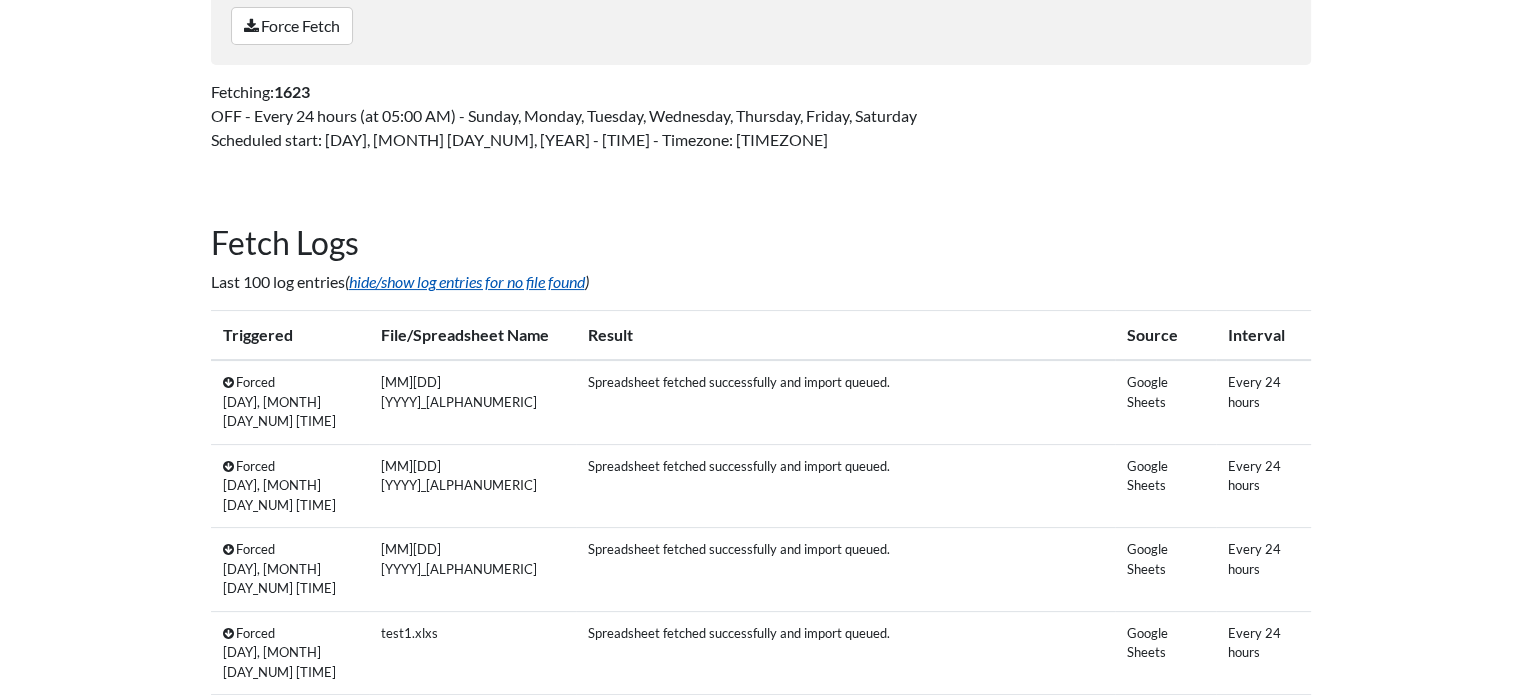click on "hide/show log entries for no file found" at bounding box center (467, 281) 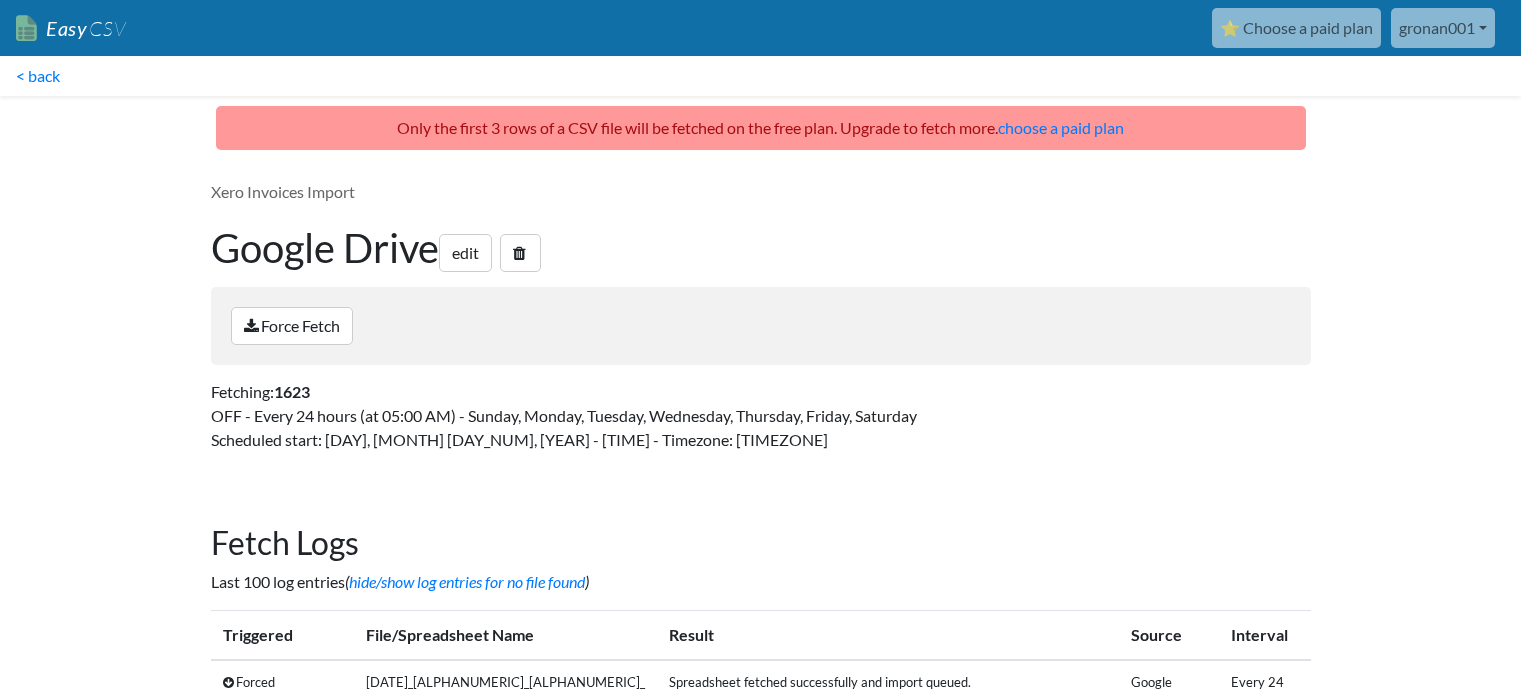 scroll, scrollTop: 300, scrollLeft: 0, axis: vertical 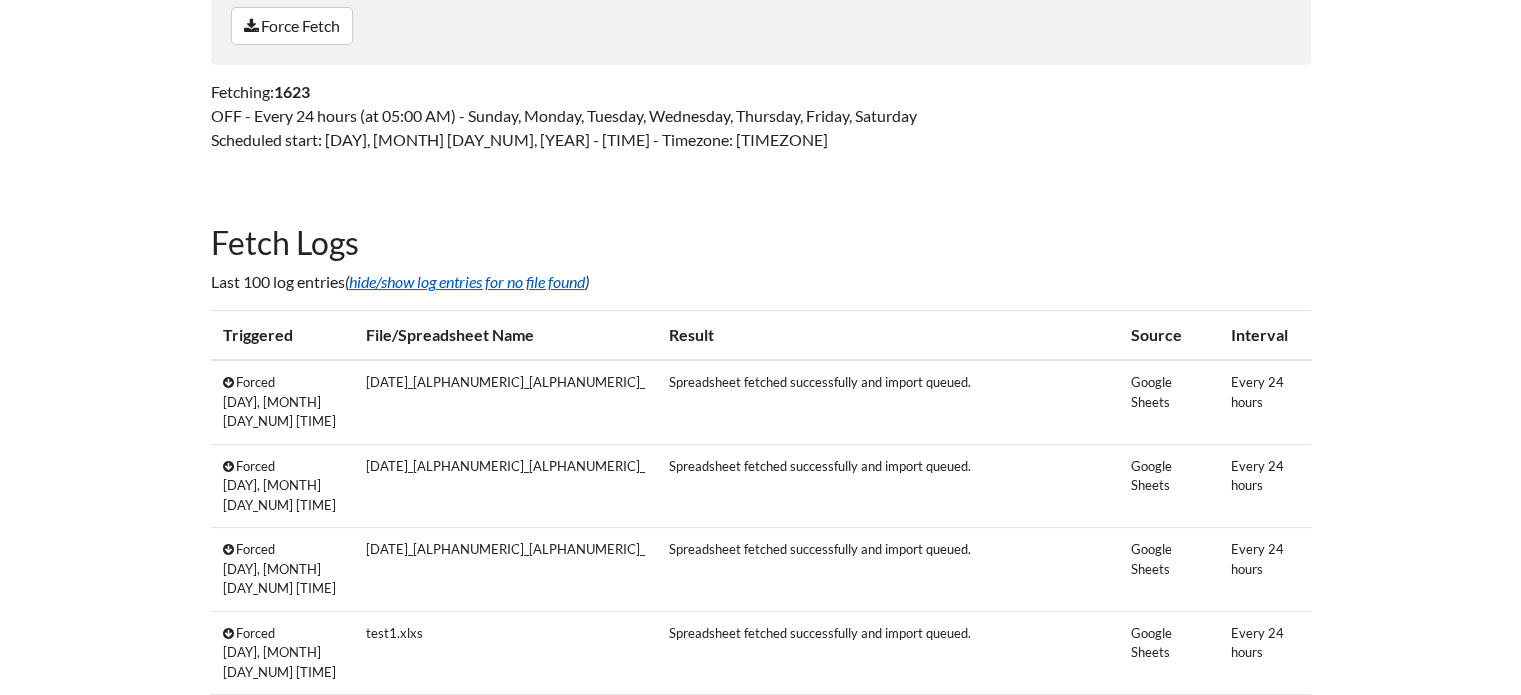click on "hide/show log entries for no file found" at bounding box center [467, 281] 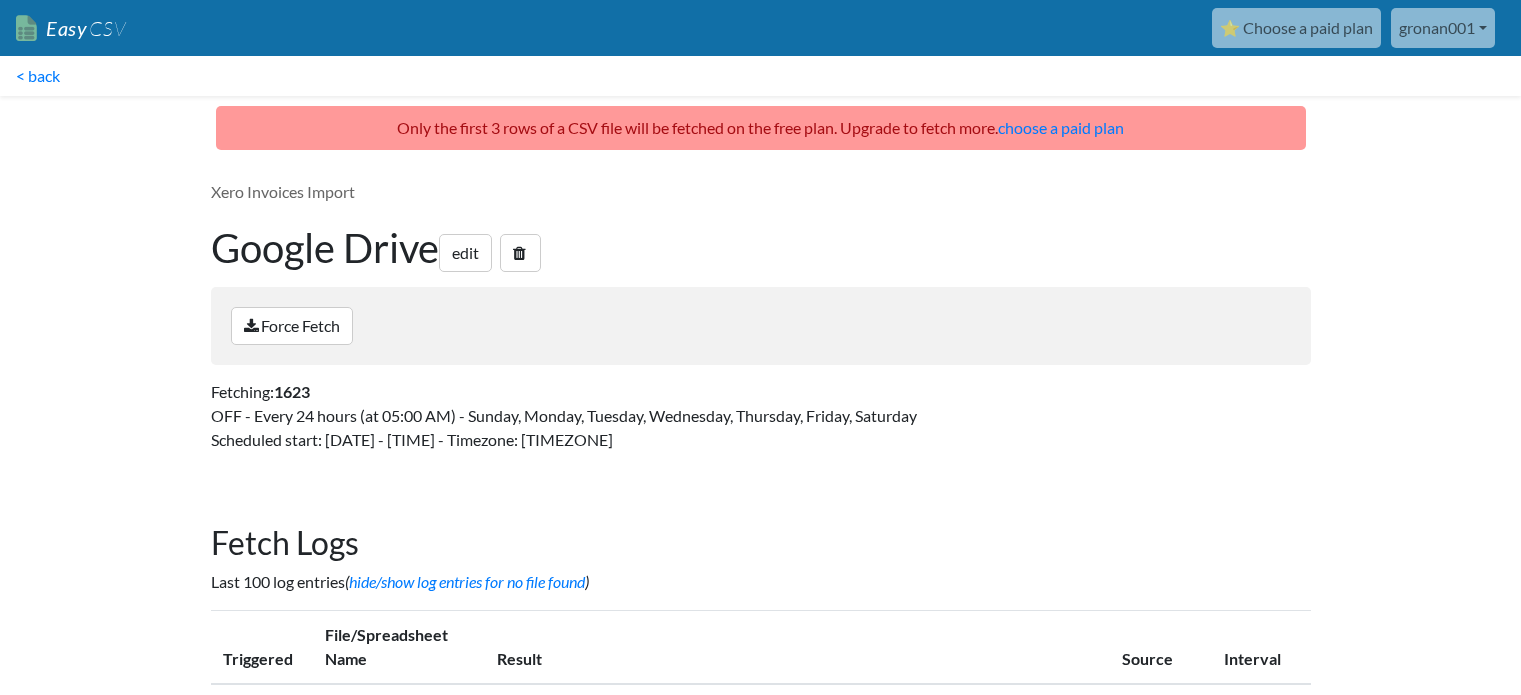 scroll, scrollTop: 300, scrollLeft: 0, axis: vertical 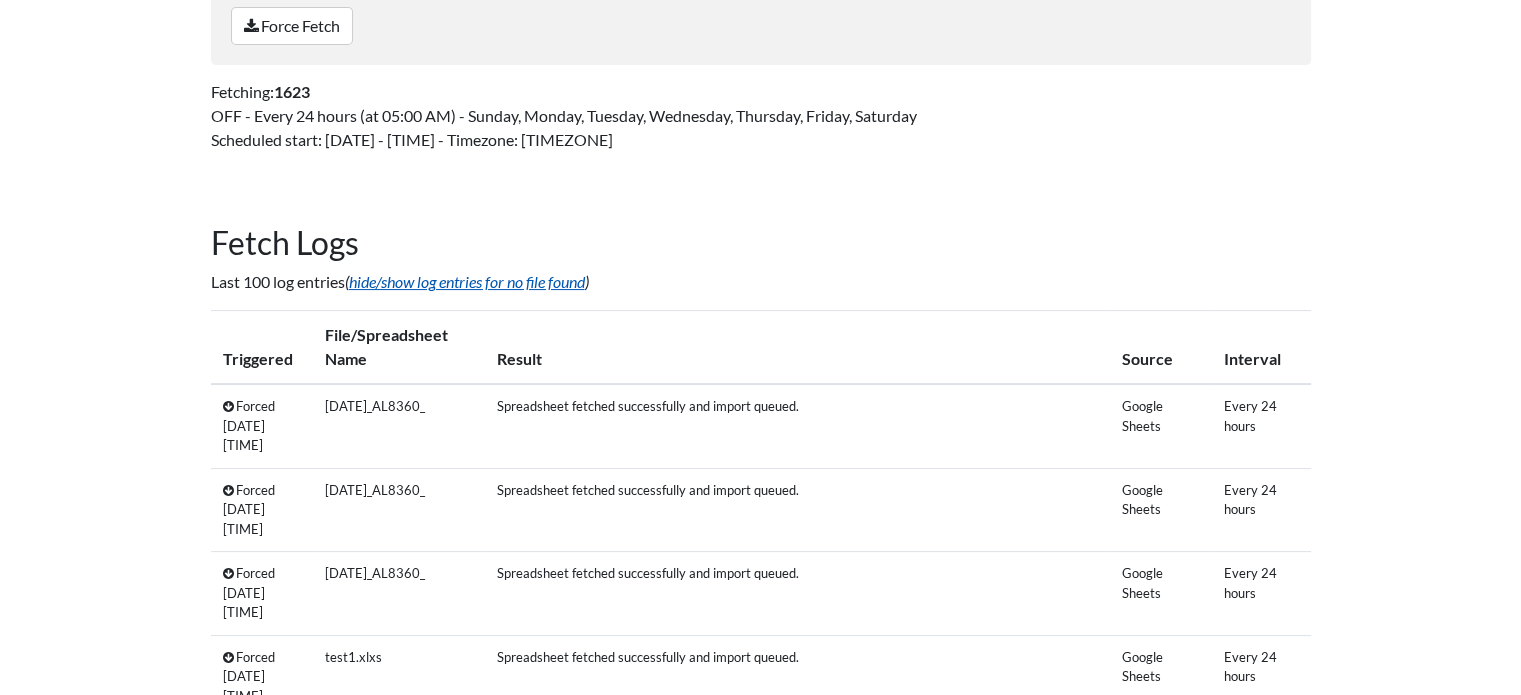 click on "hide/show log entries for no file found" at bounding box center [467, 281] 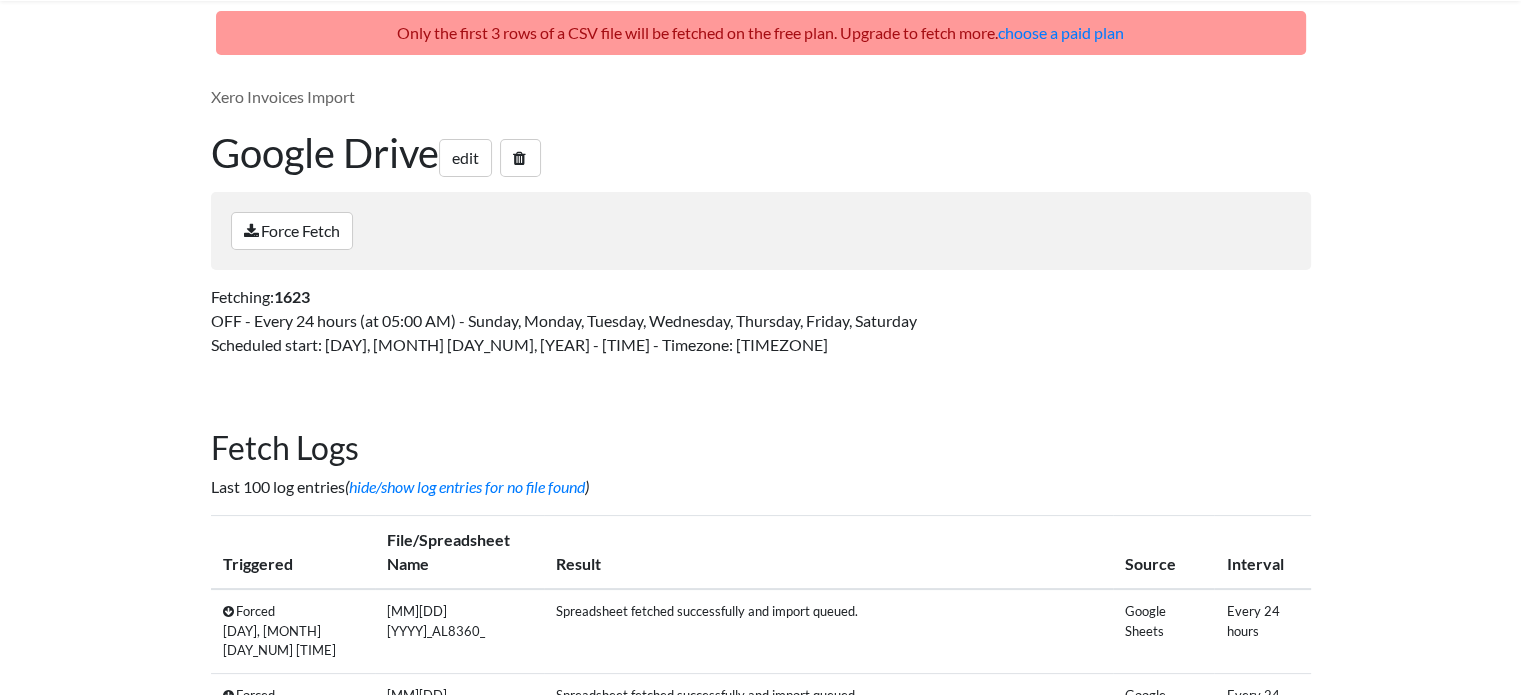 scroll, scrollTop: 0, scrollLeft: 0, axis: both 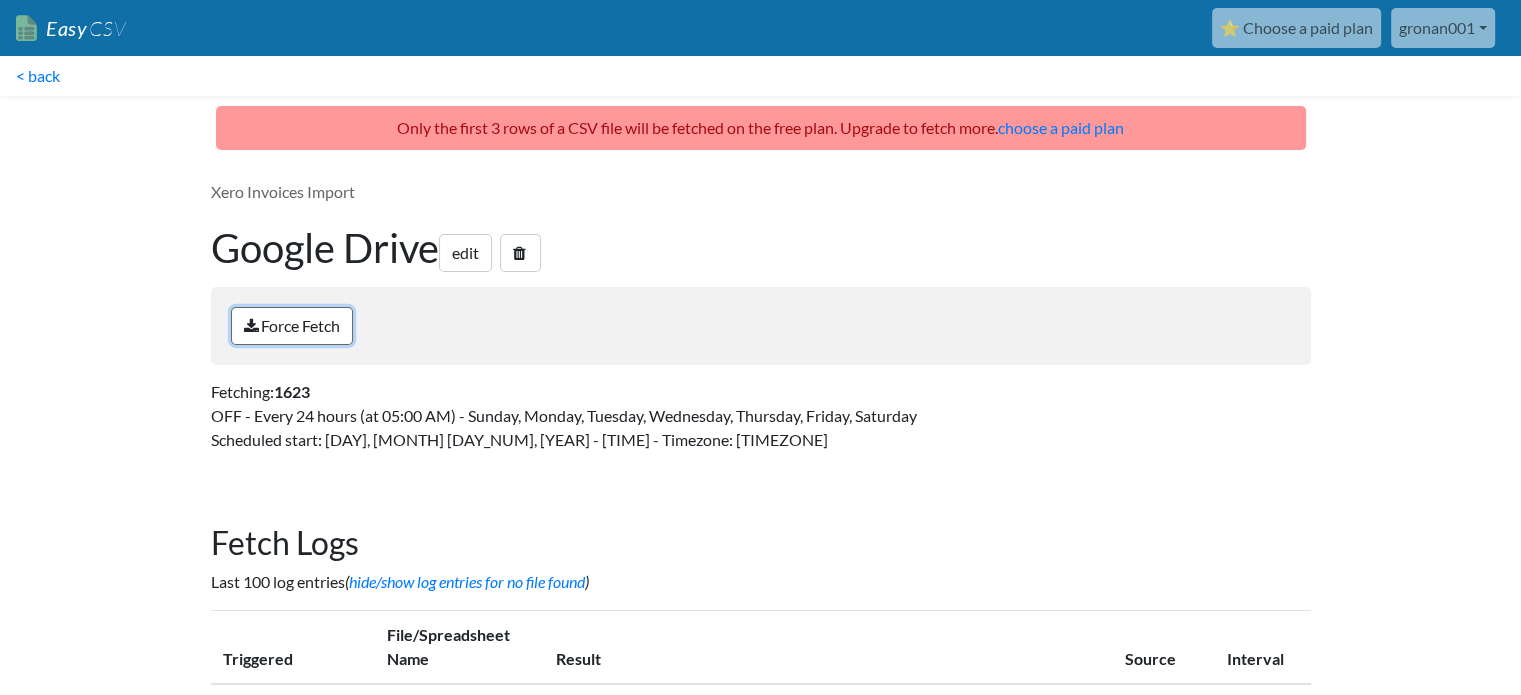 click on "Force Fetch" at bounding box center (292, 326) 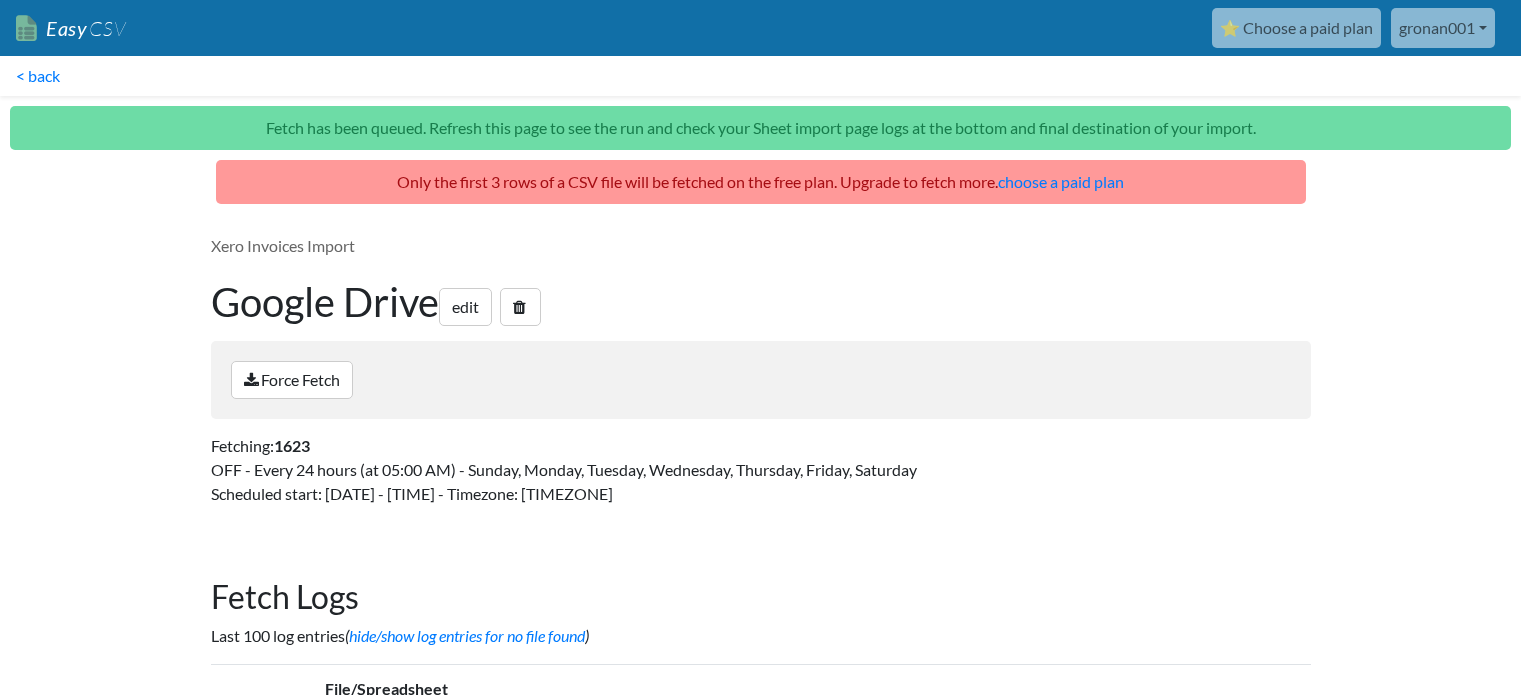 scroll, scrollTop: 0, scrollLeft: 0, axis: both 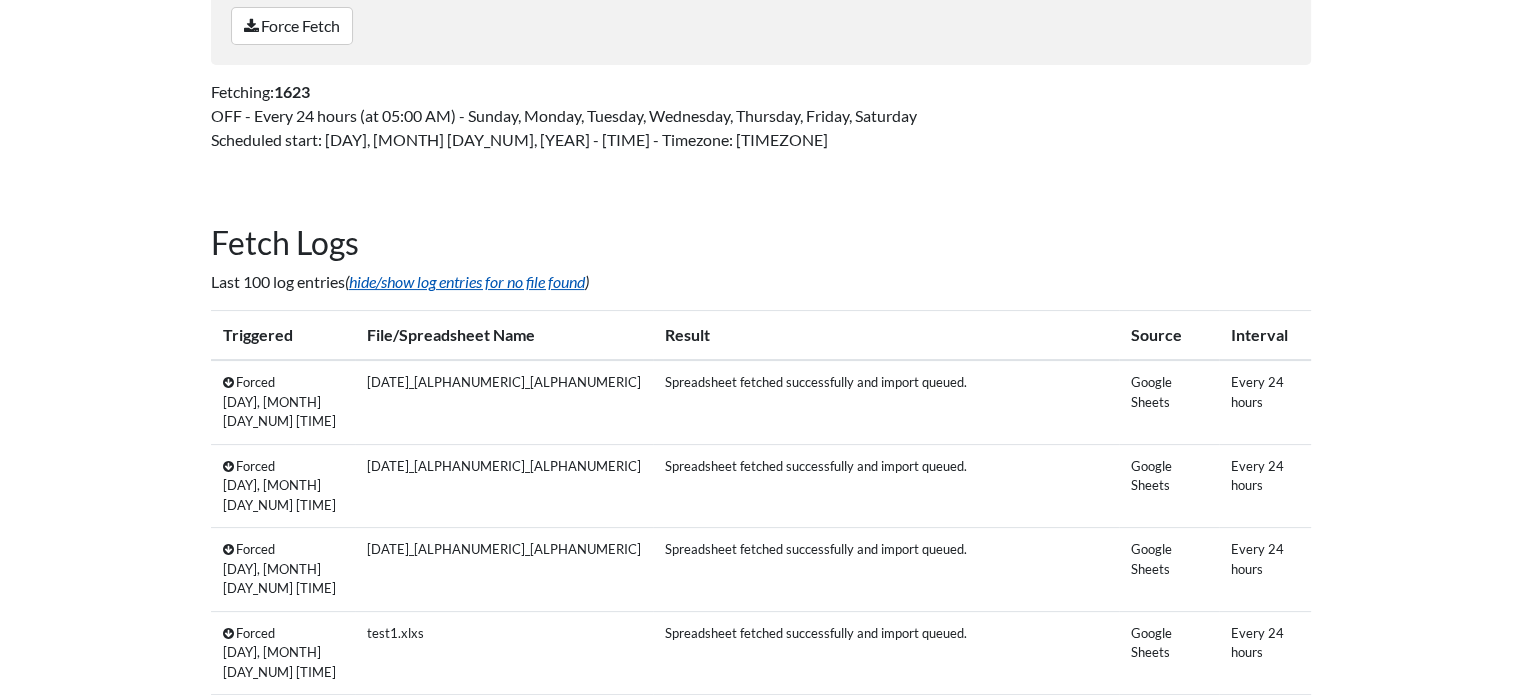 click on "hide/show log entries for no file found" at bounding box center (467, 281) 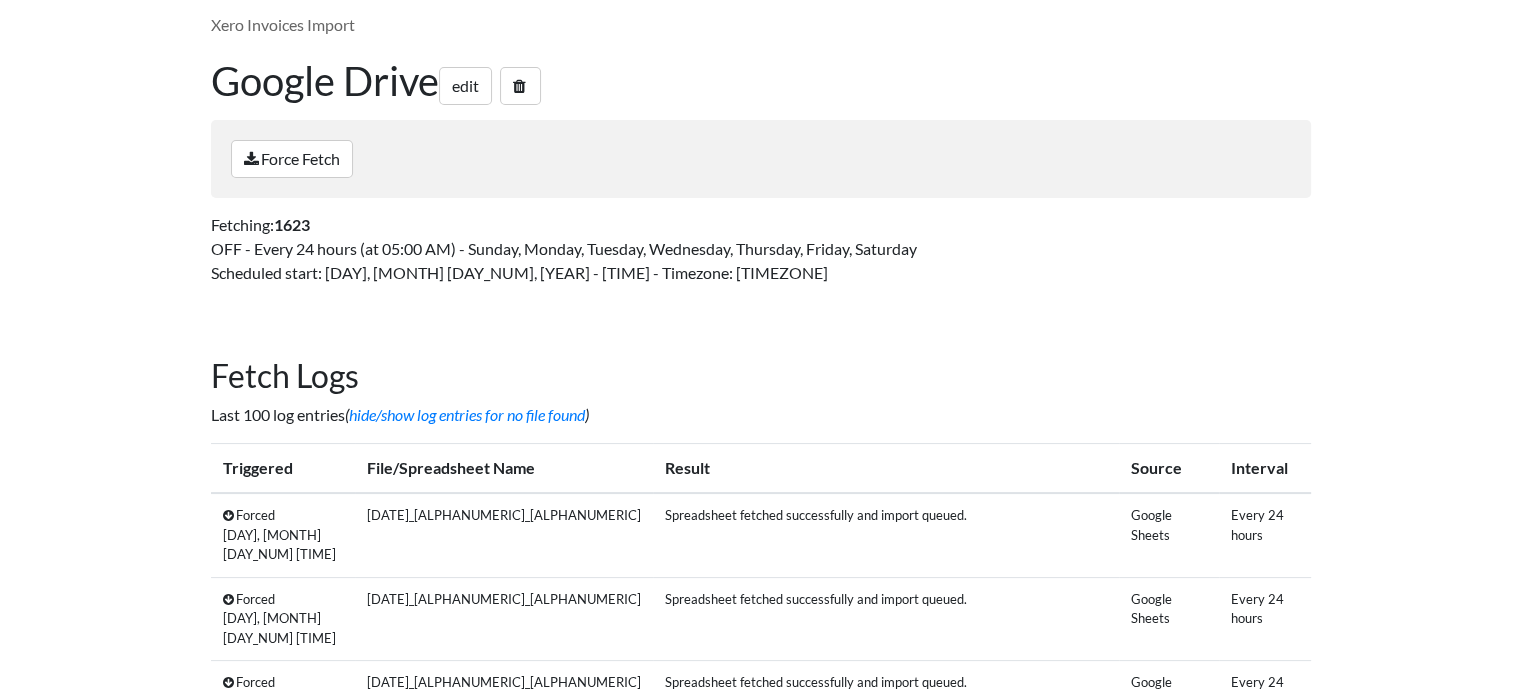 scroll, scrollTop: 0, scrollLeft: 0, axis: both 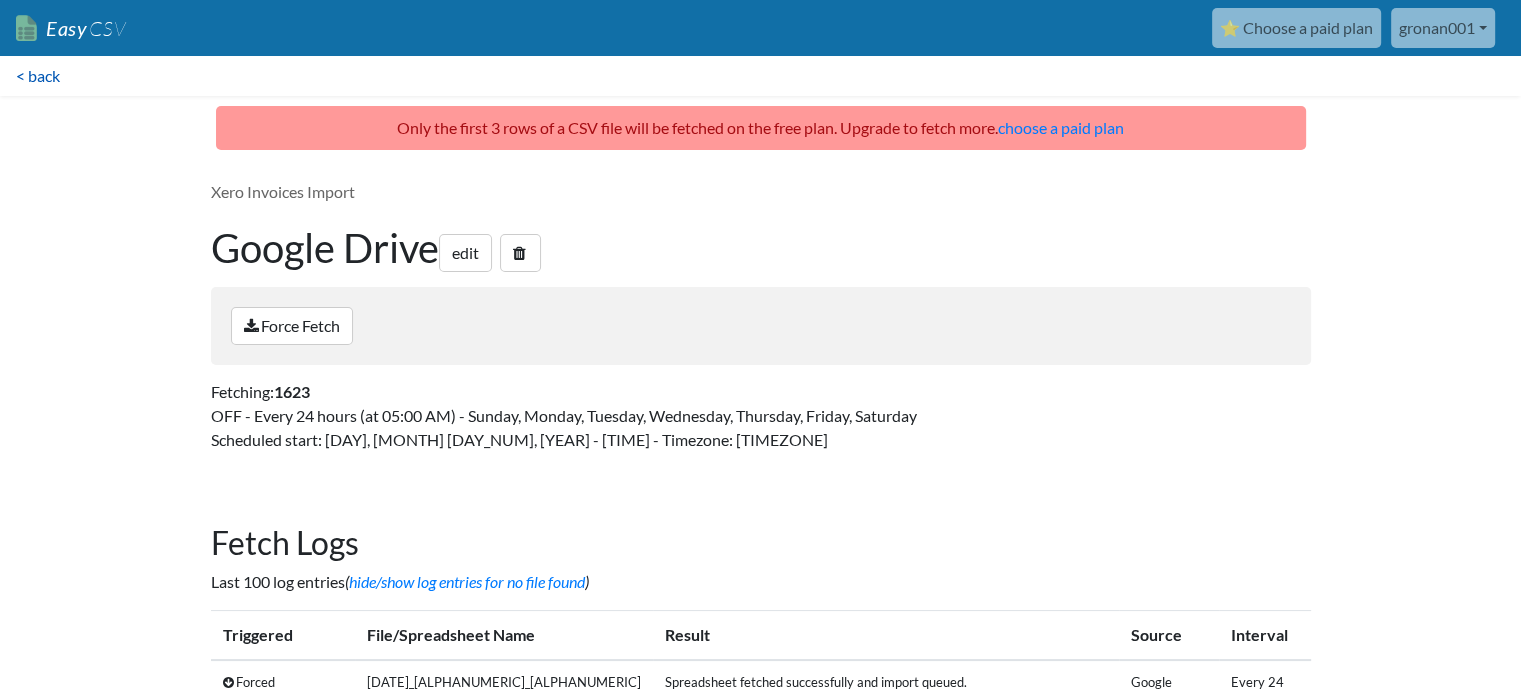 click on "< back" at bounding box center (38, 76) 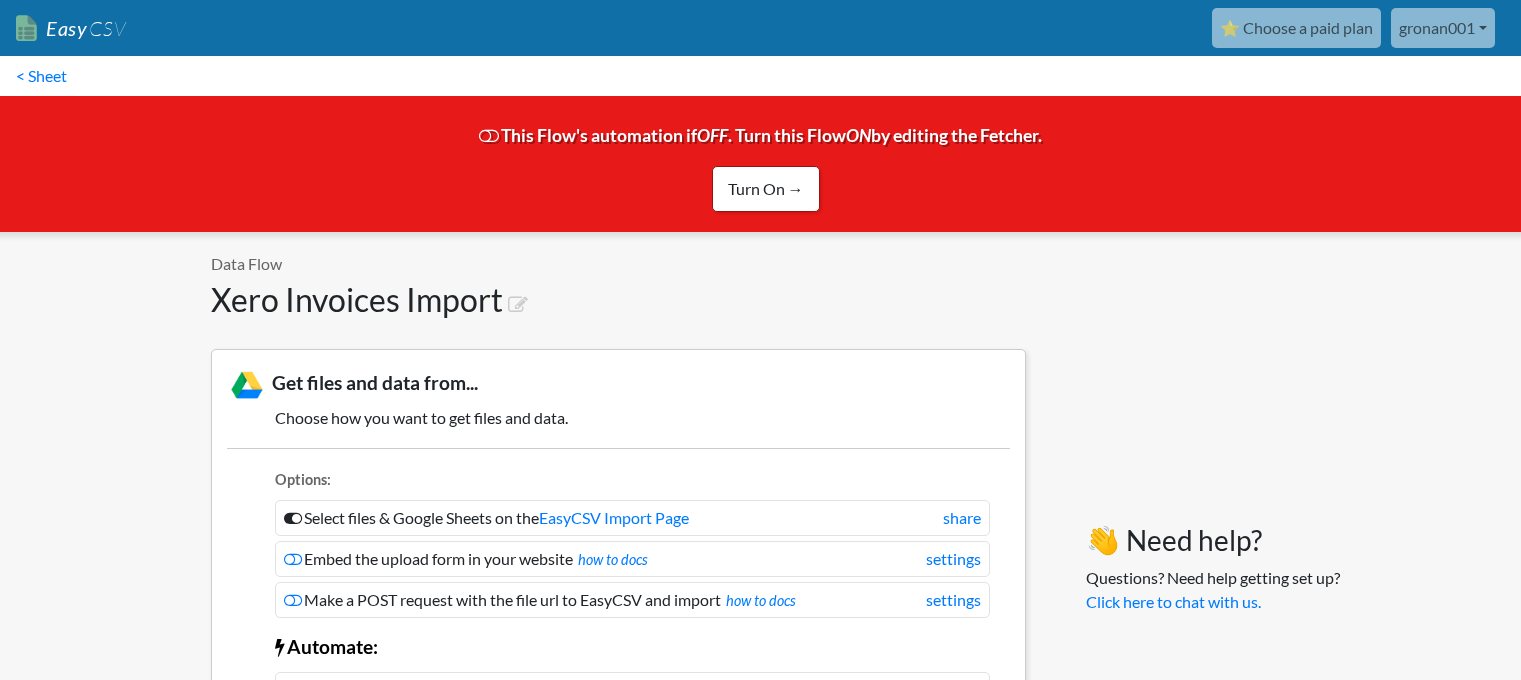scroll, scrollTop: 0, scrollLeft: 0, axis: both 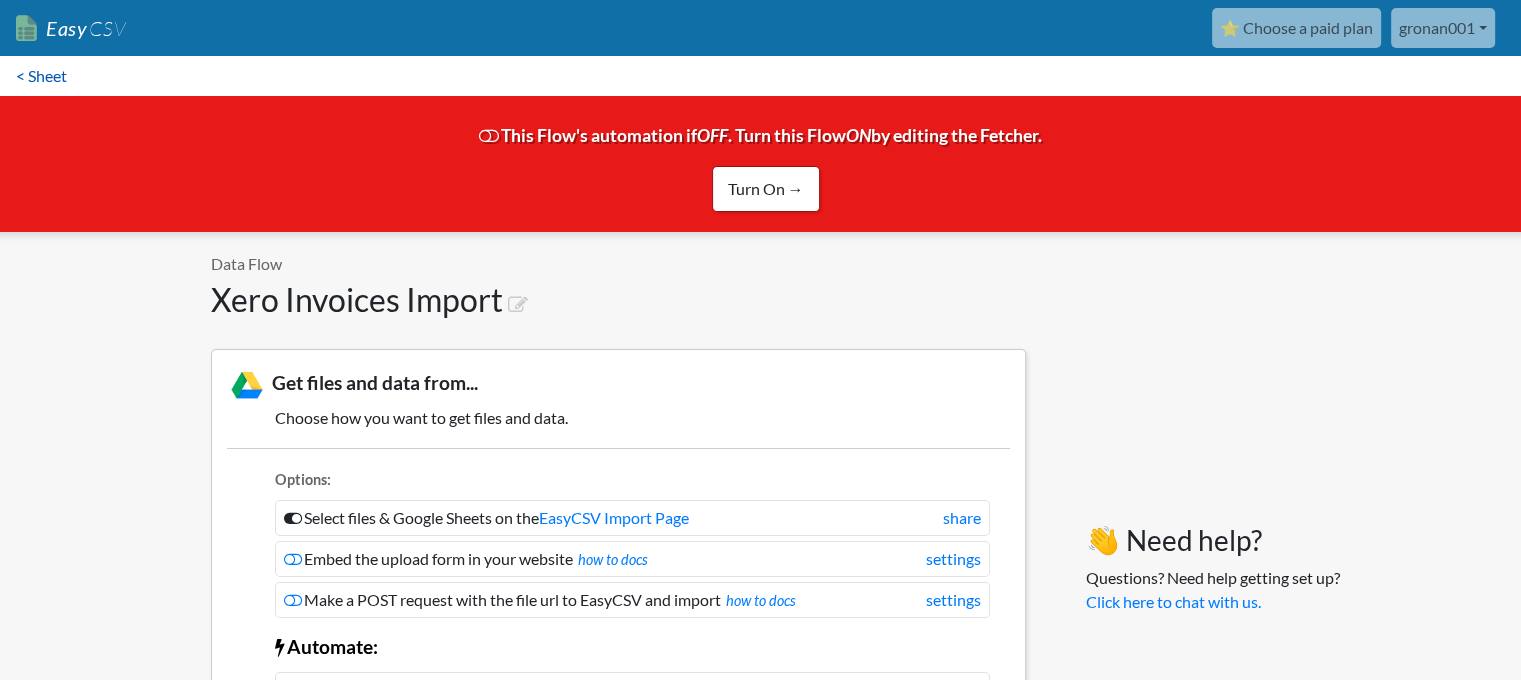click on "< Sheet" at bounding box center (41, 76) 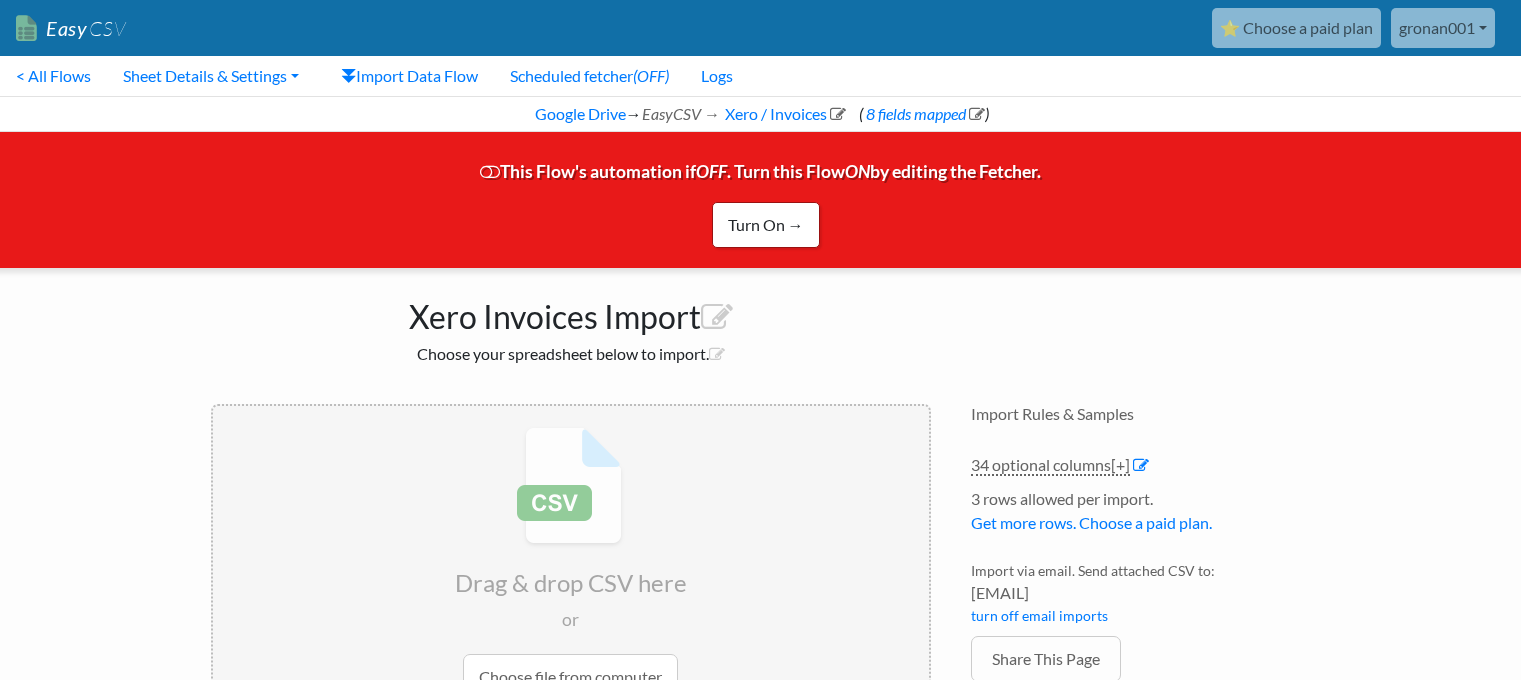 scroll, scrollTop: 0, scrollLeft: 0, axis: both 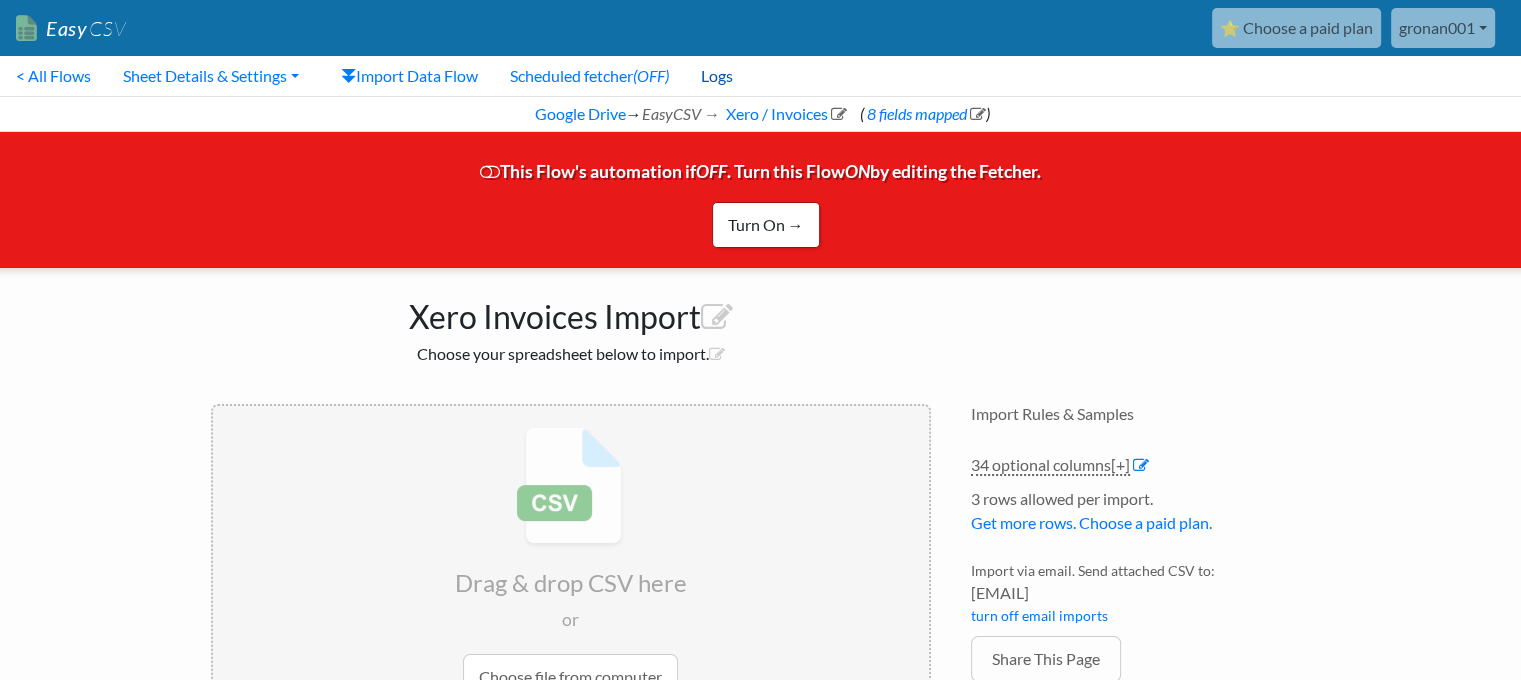 click on "Logs" at bounding box center [717, 76] 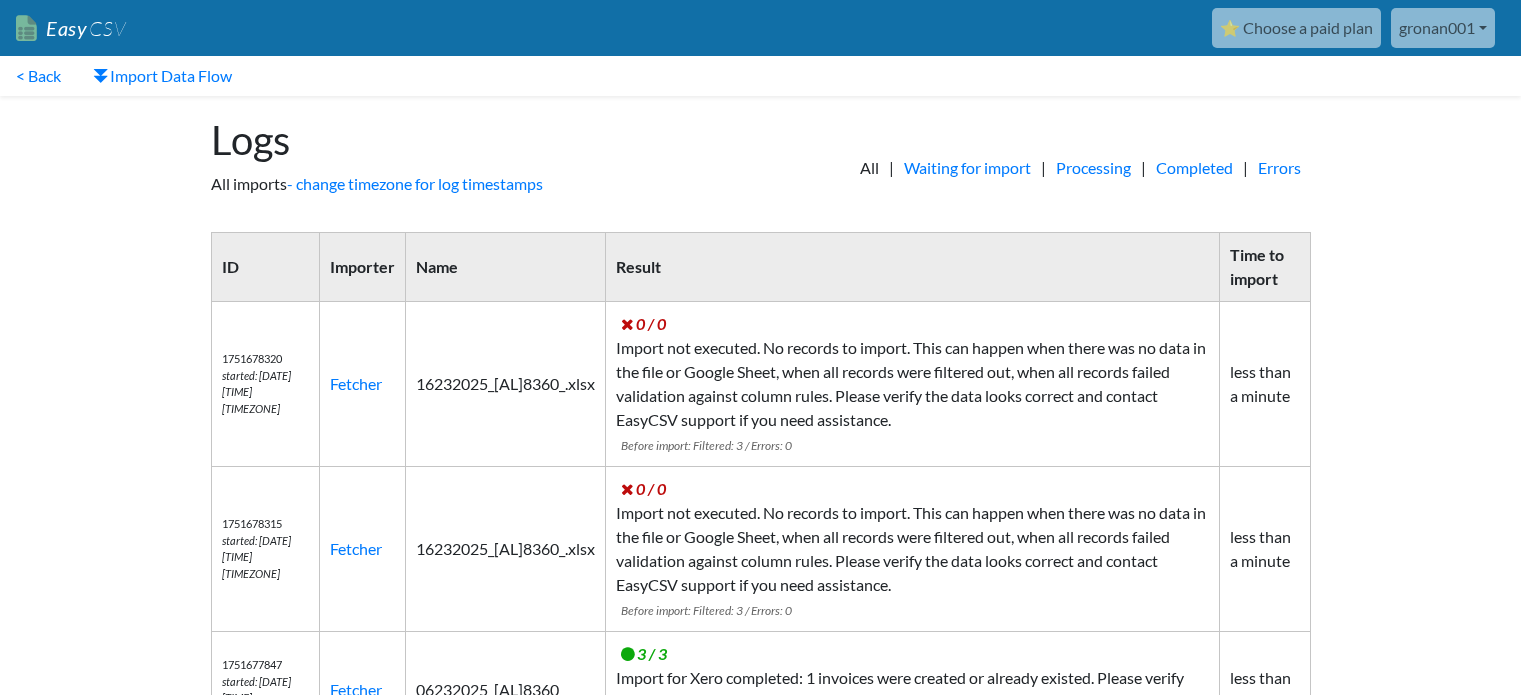 scroll, scrollTop: 0, scrollLeft: 0, axis: both 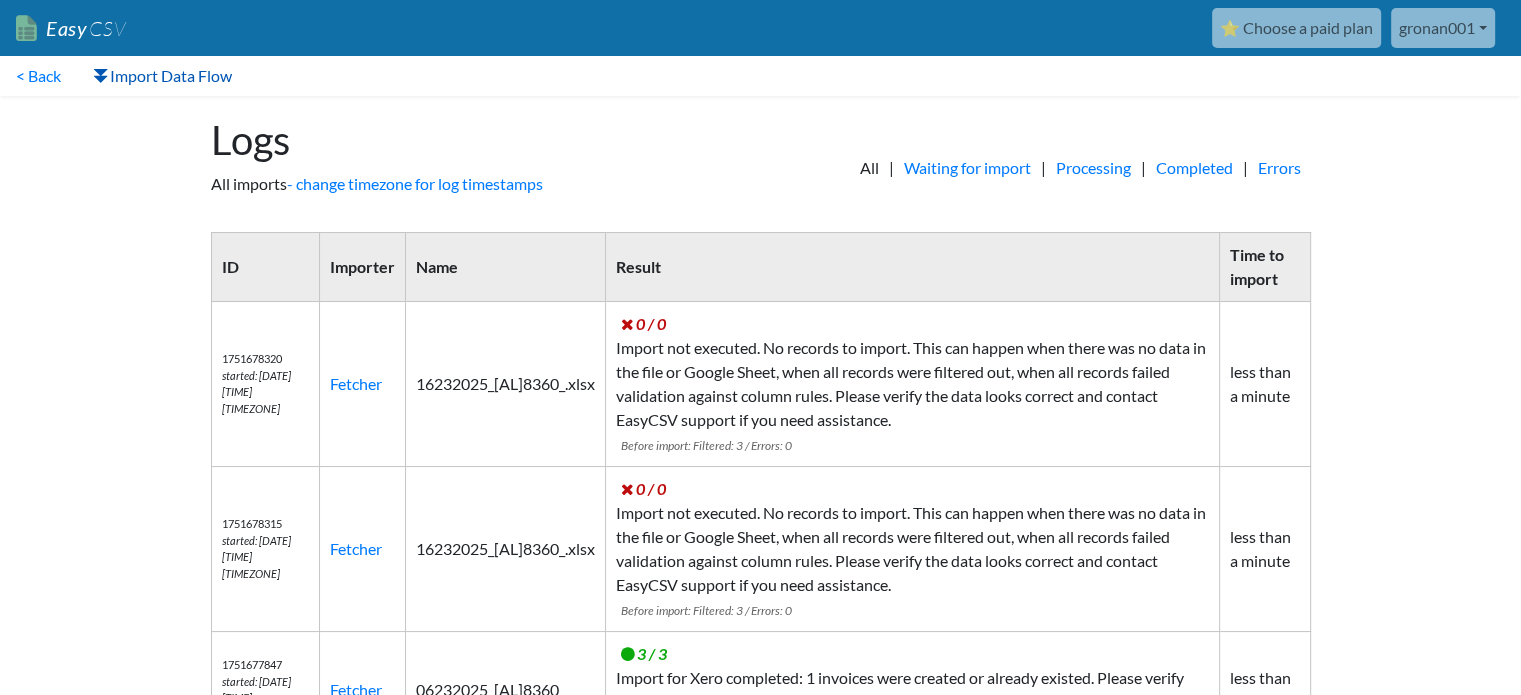 click on "Import Data Flow" at bounding box center (162, 76) 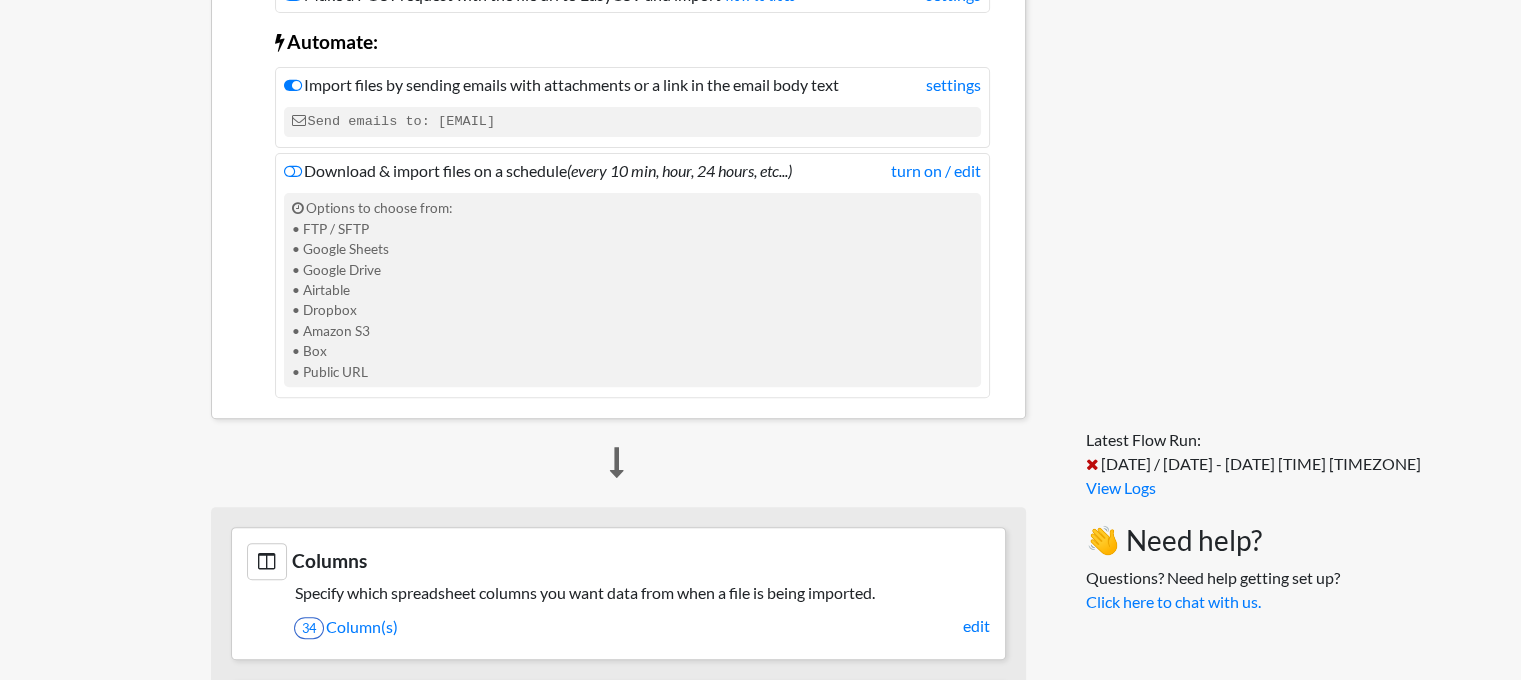 scroll, scrollTop: 800, scrollLeft: 0, axis: vertical 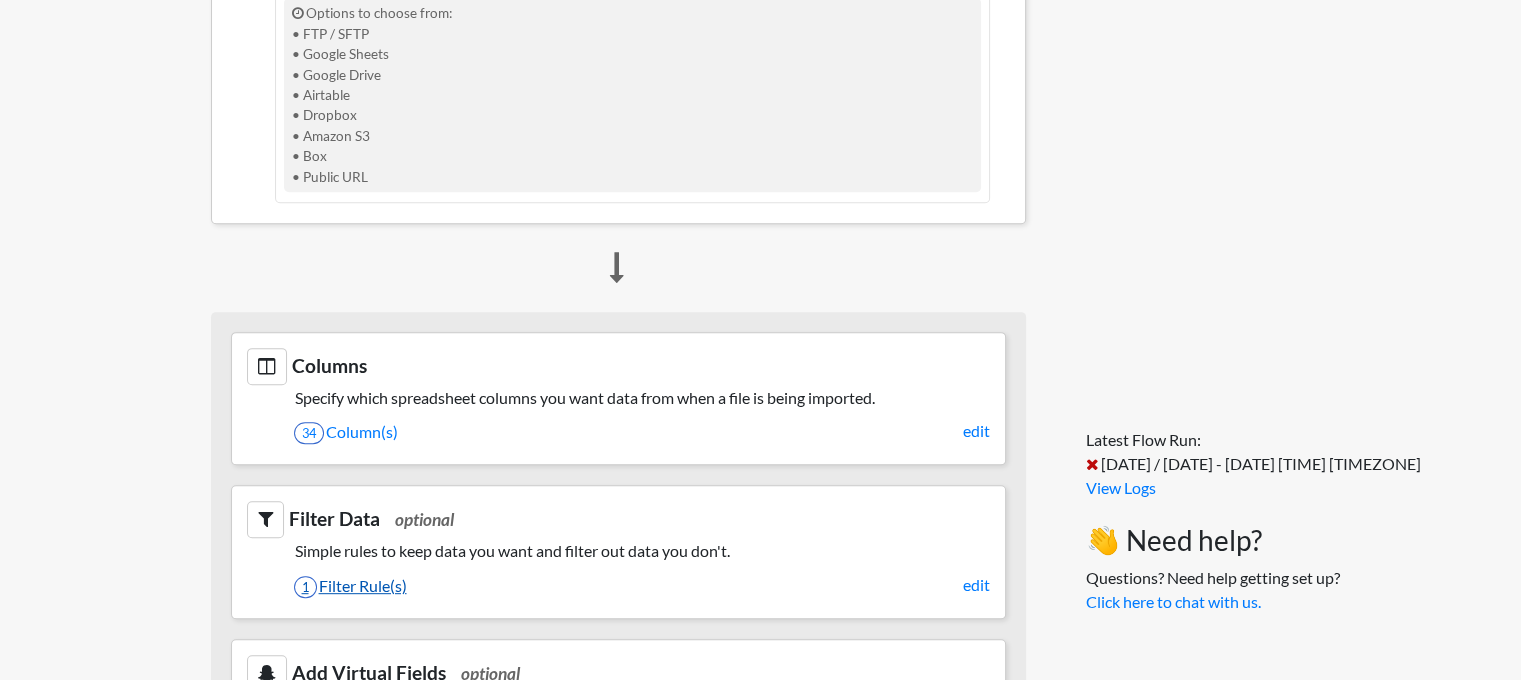 click on "1  Filter Rule(s)" at bounding box center (642, 586) 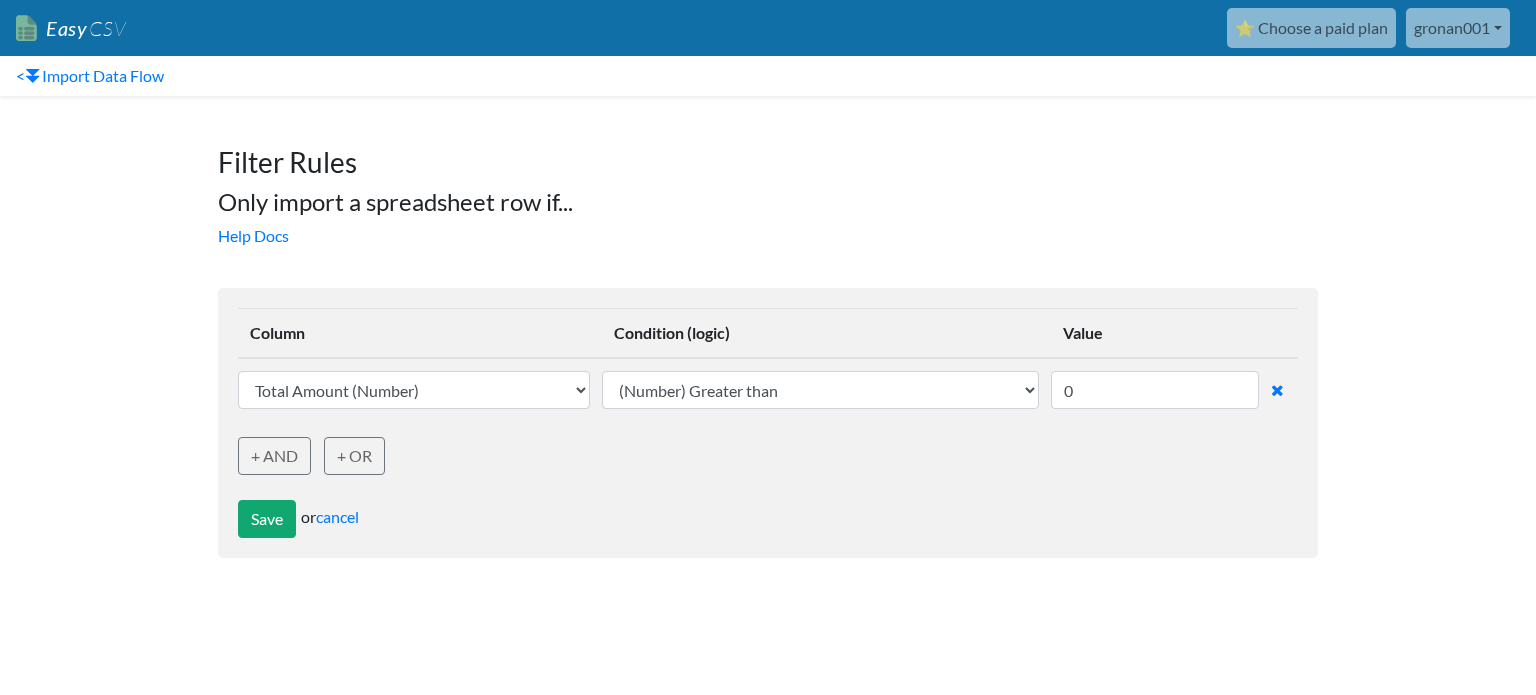 scroll, scrollTop: 0, scrollLeft: 0, axis: both 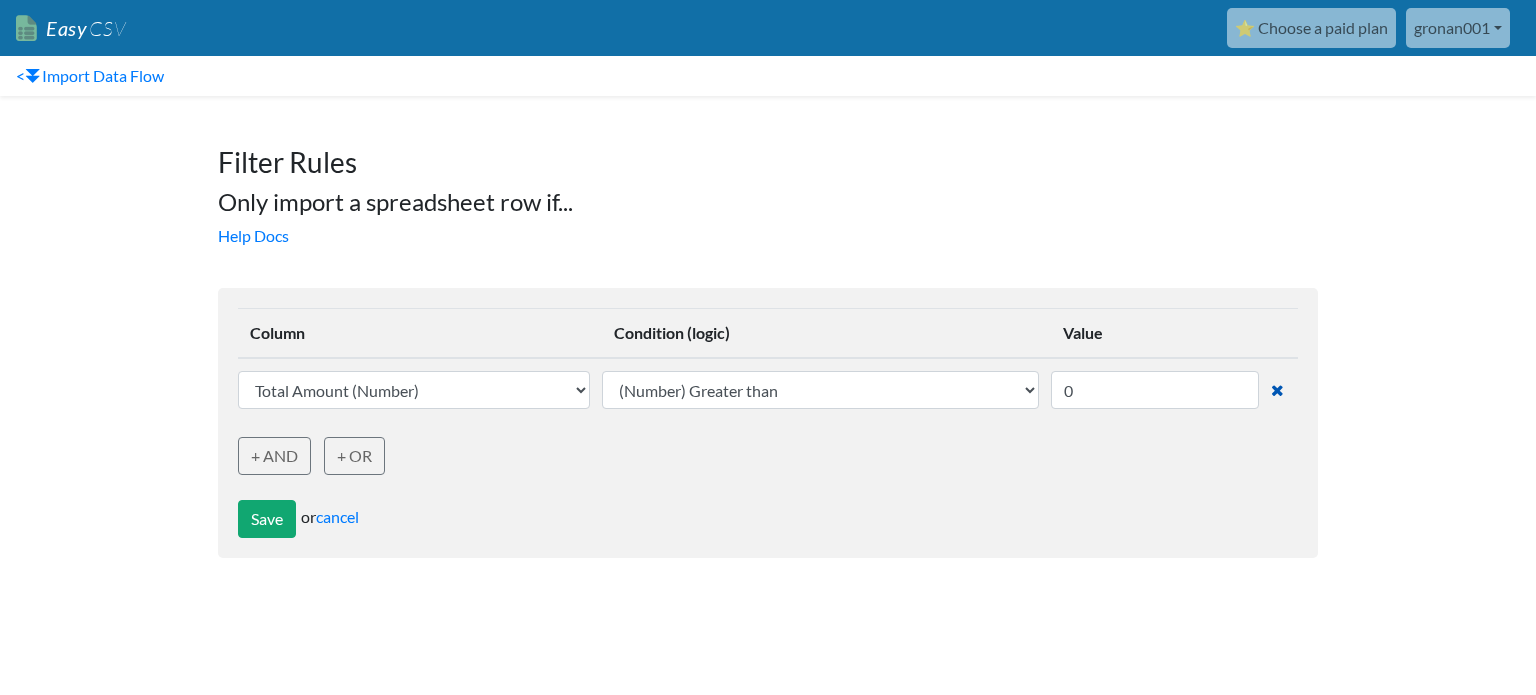 click at bounding box center [1277, 390] 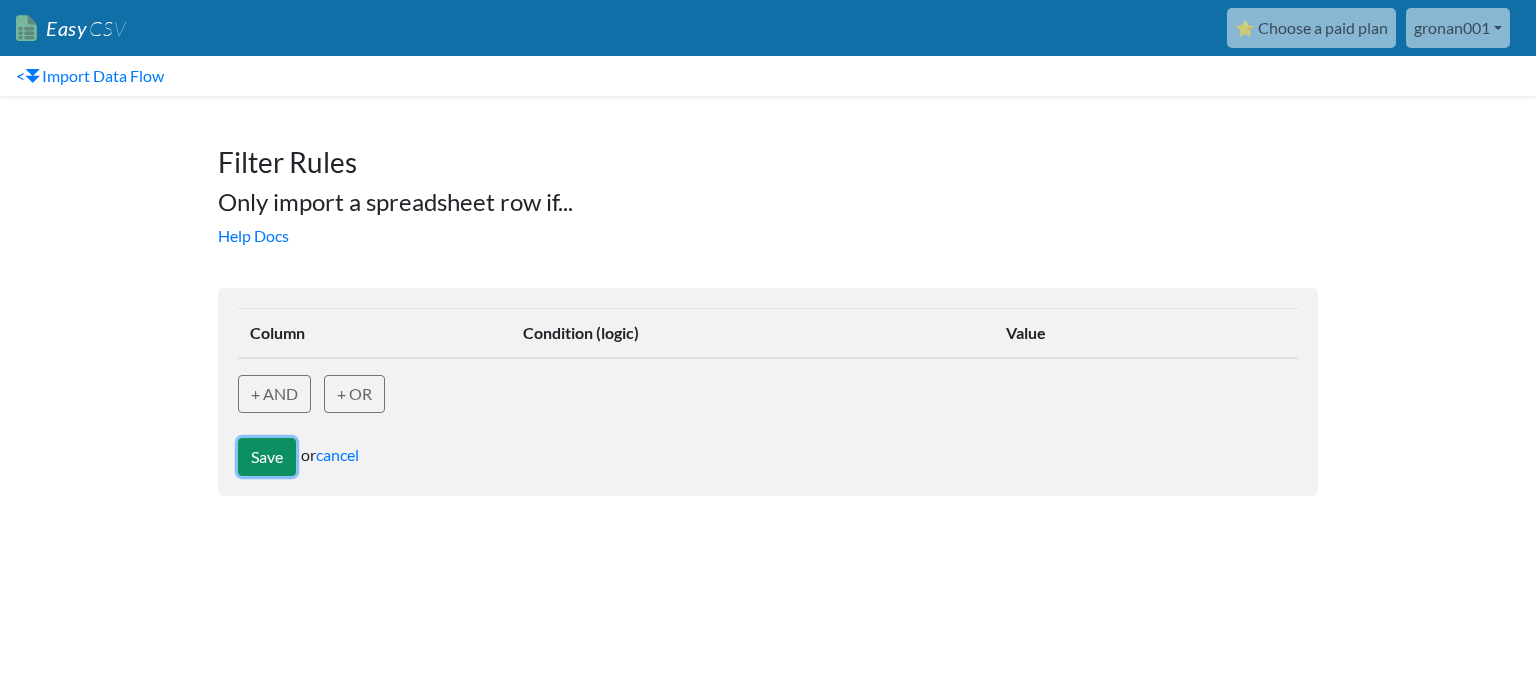 click on "Save" at bounding box center (267, 457) 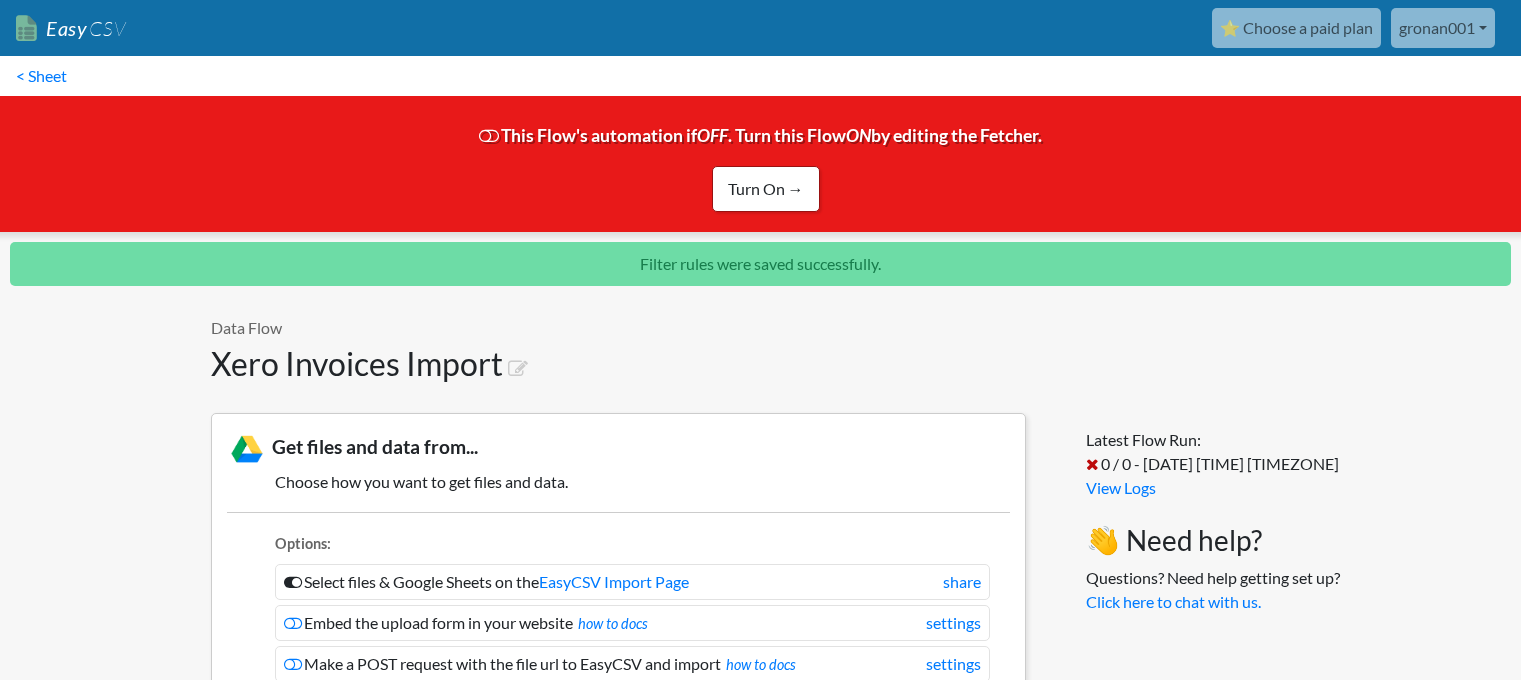 scroll, scrollTop: 0, scrollLeft: 0, axis: both 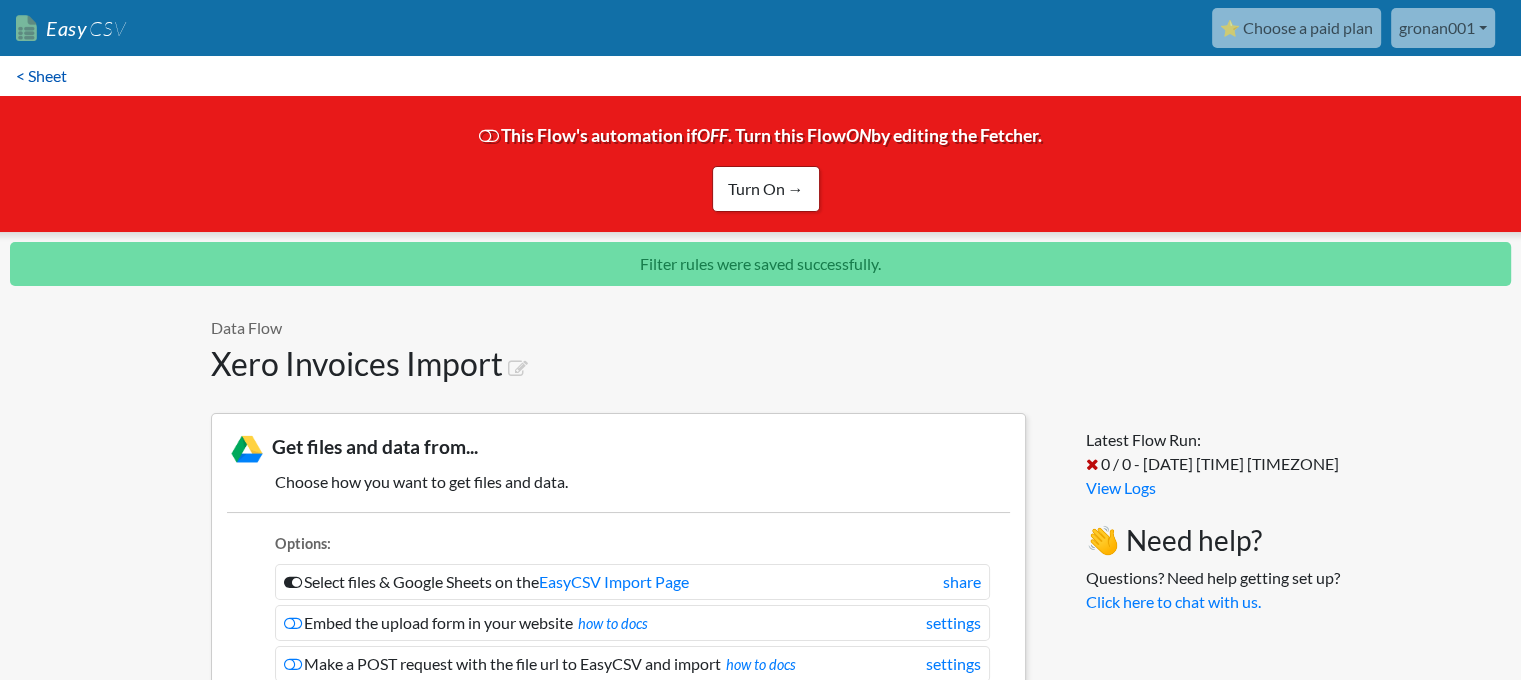 click on "< Sheet" at bounding box center (41, 76) 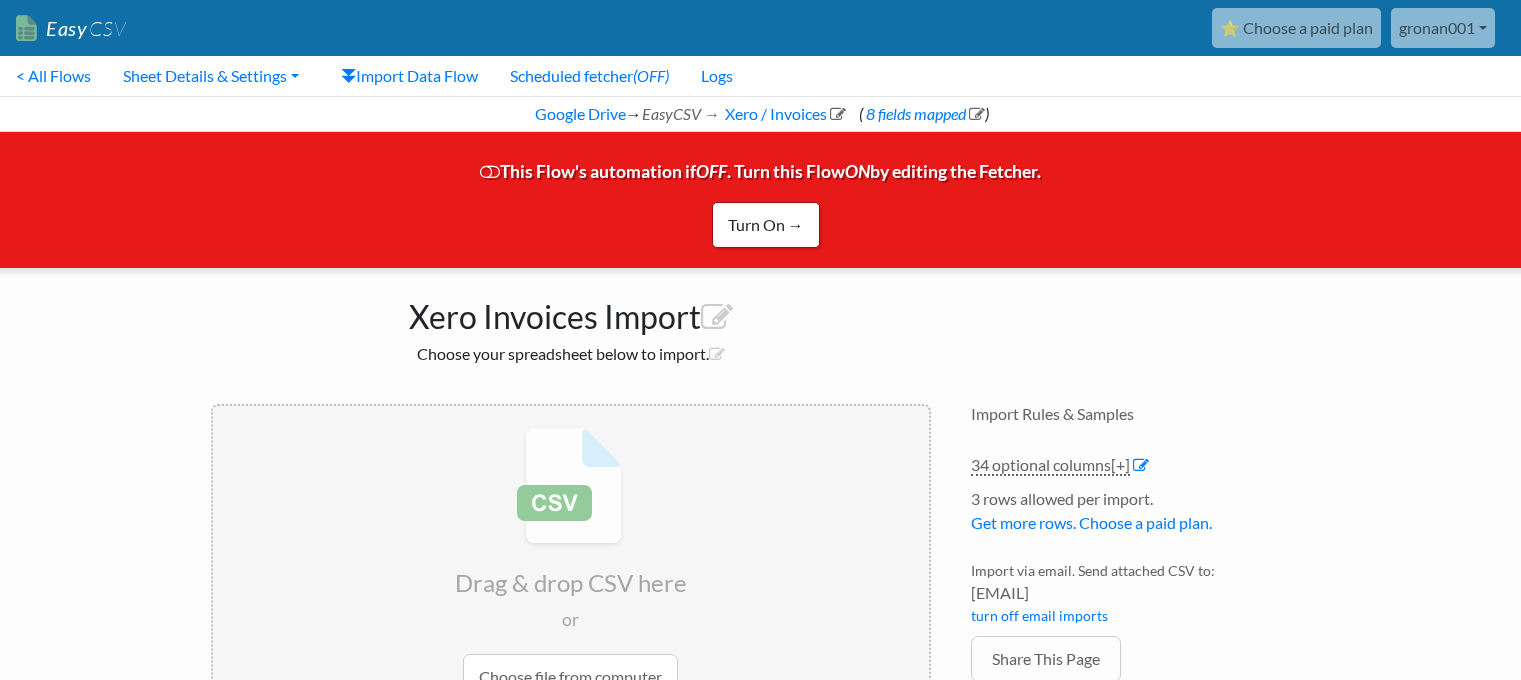 scroll, scrollTop: 0, scrollLeft: 0, axis: both 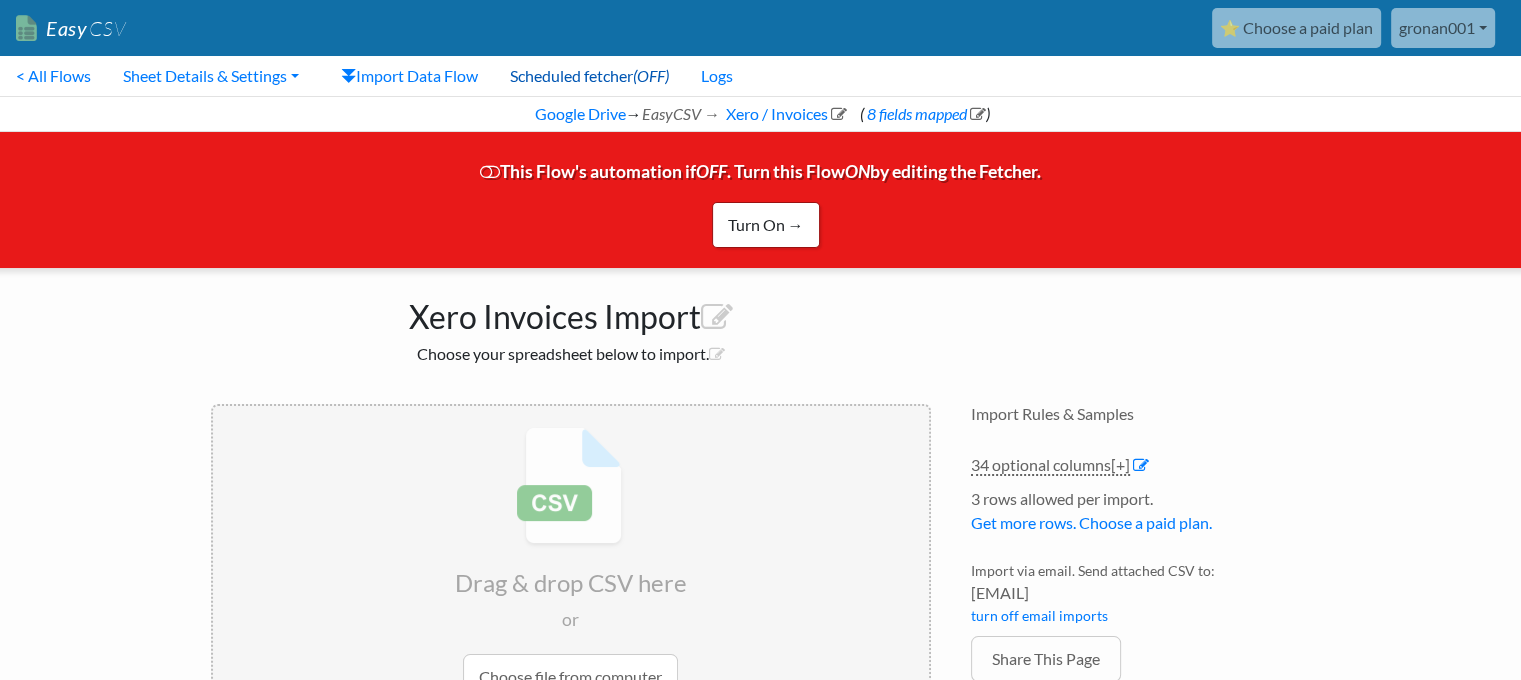 click on "Scheduled fetcher  (OFF)" at bounding box center (589, 76) 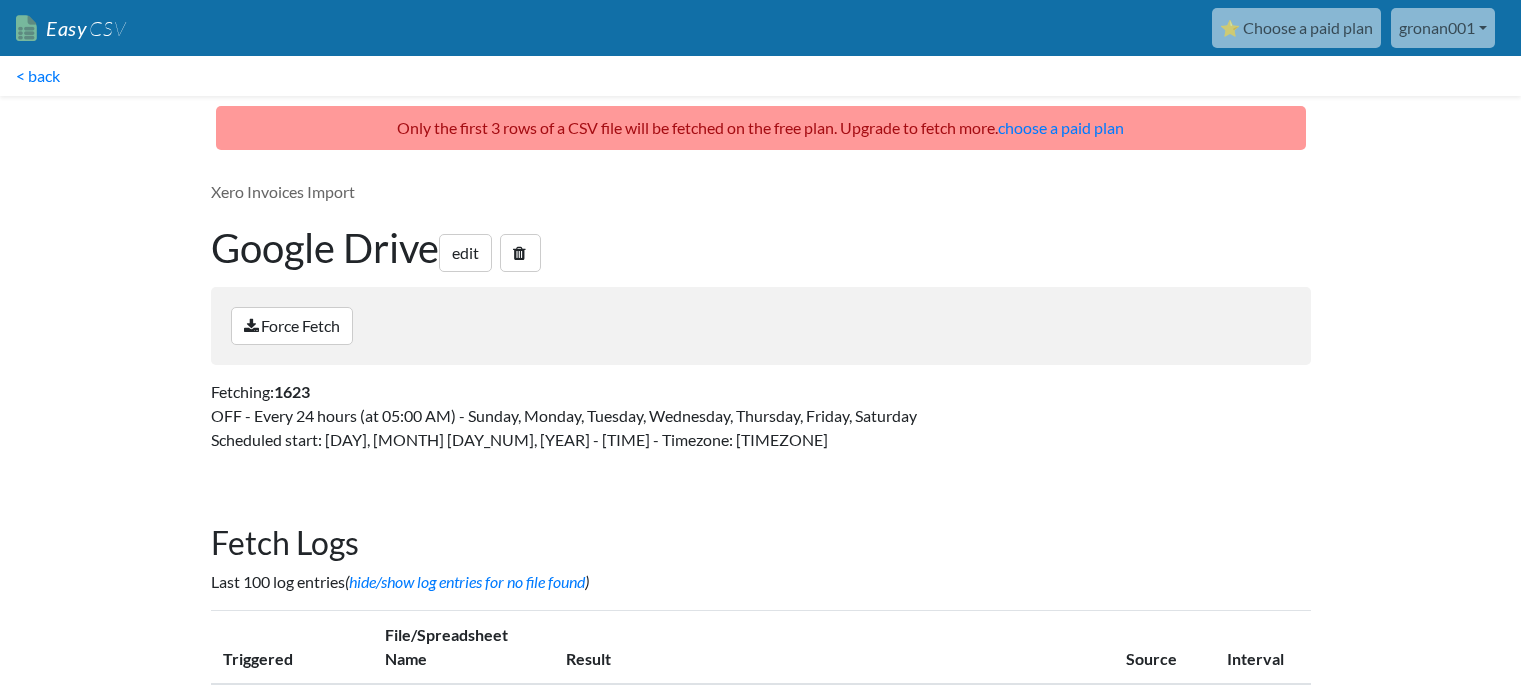 scroll, scrollTop: 0, scrollLeft: 0, axis: both 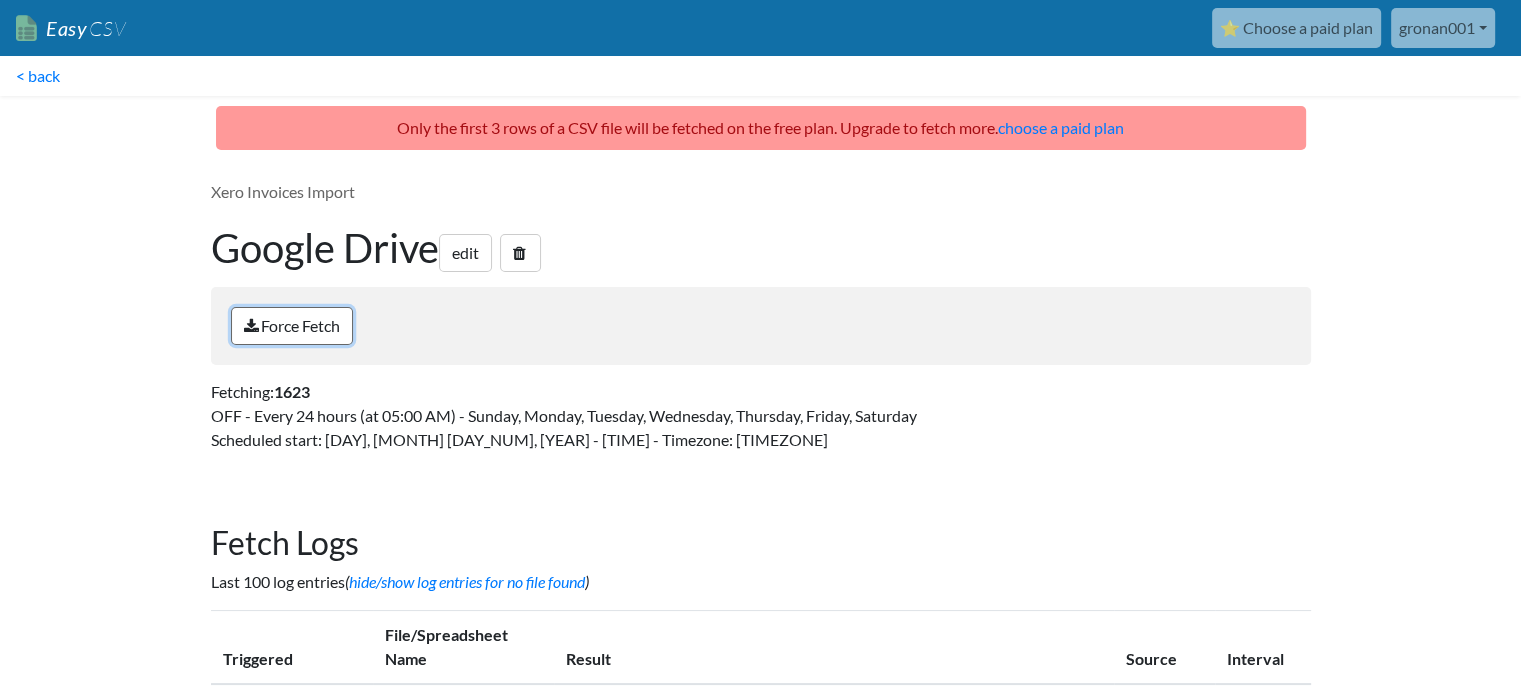 click on "Force Fetch" at bounding box center (292, 326) 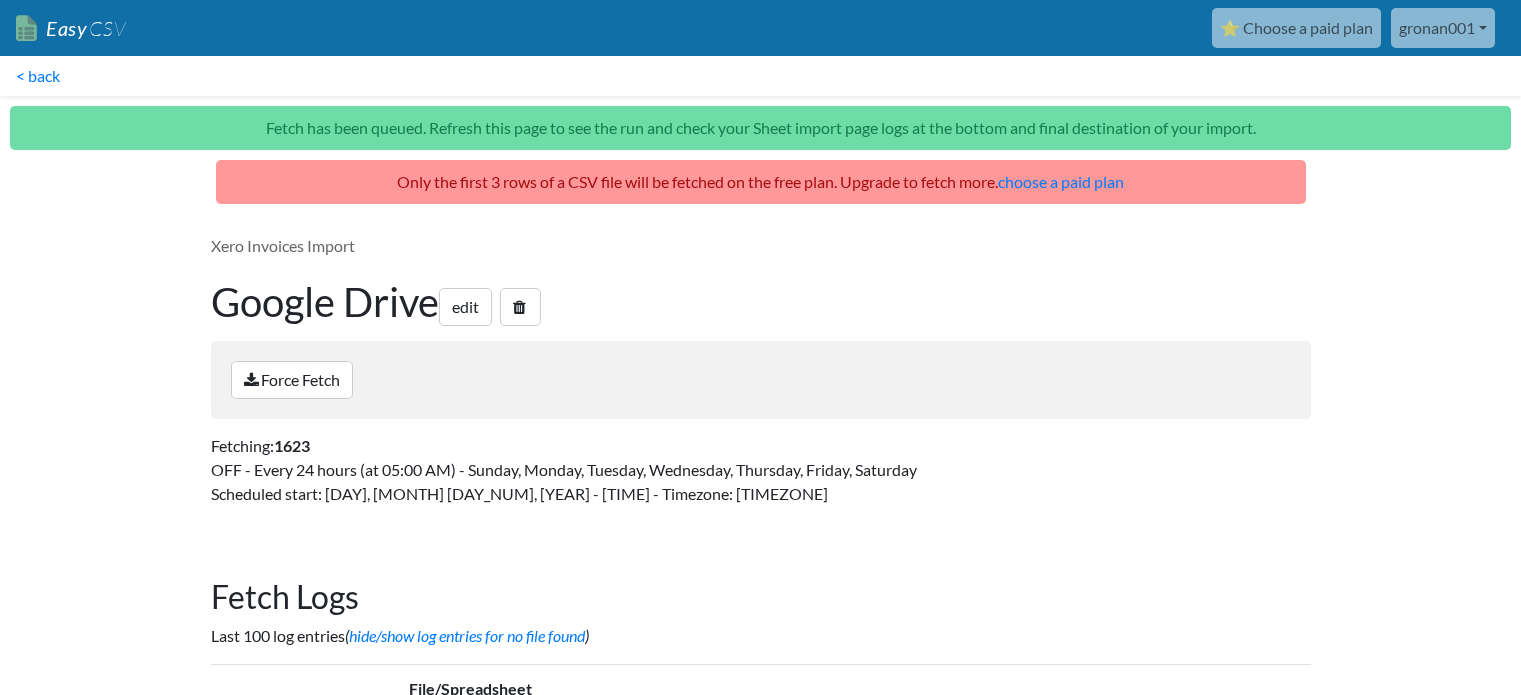 scroll, scrollTop: 0, scrollLeft: 0, axis: both 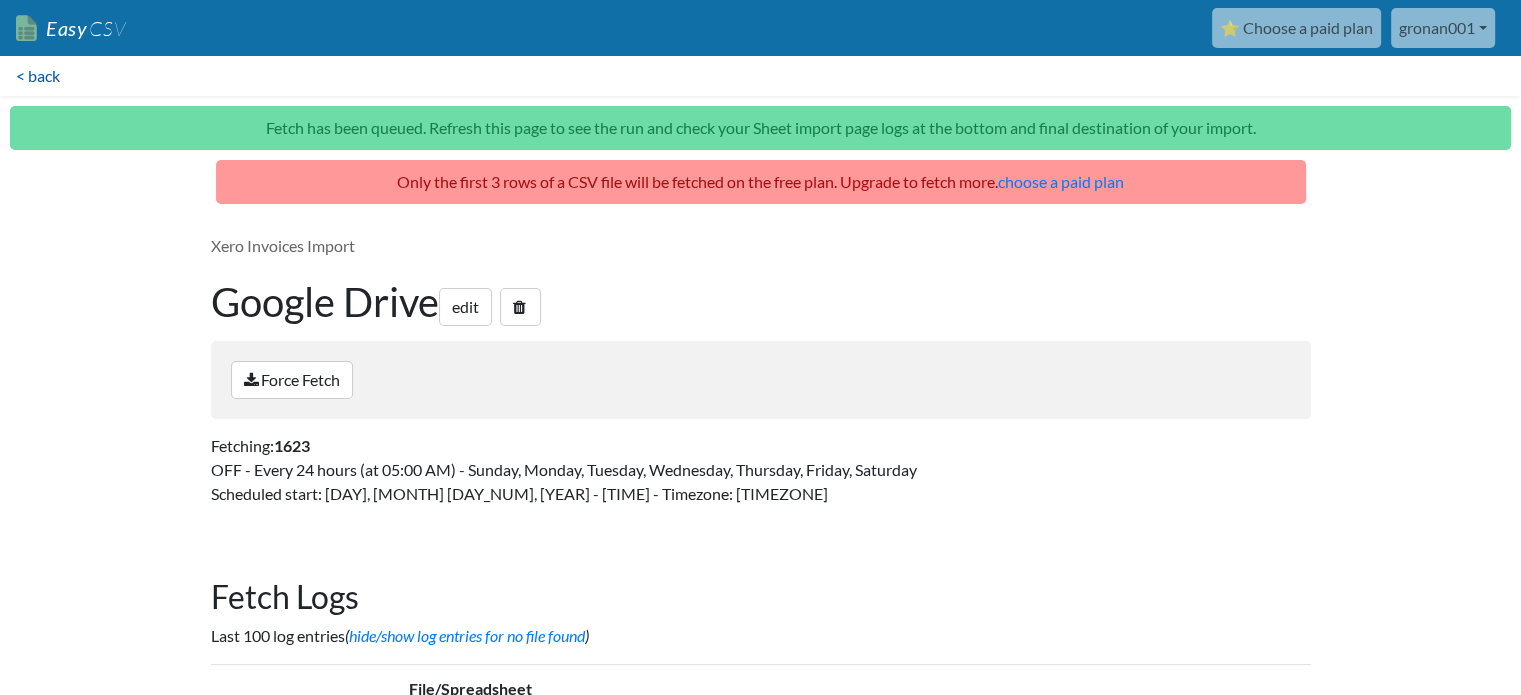 click on "< back" at bounding box center (38, 76) 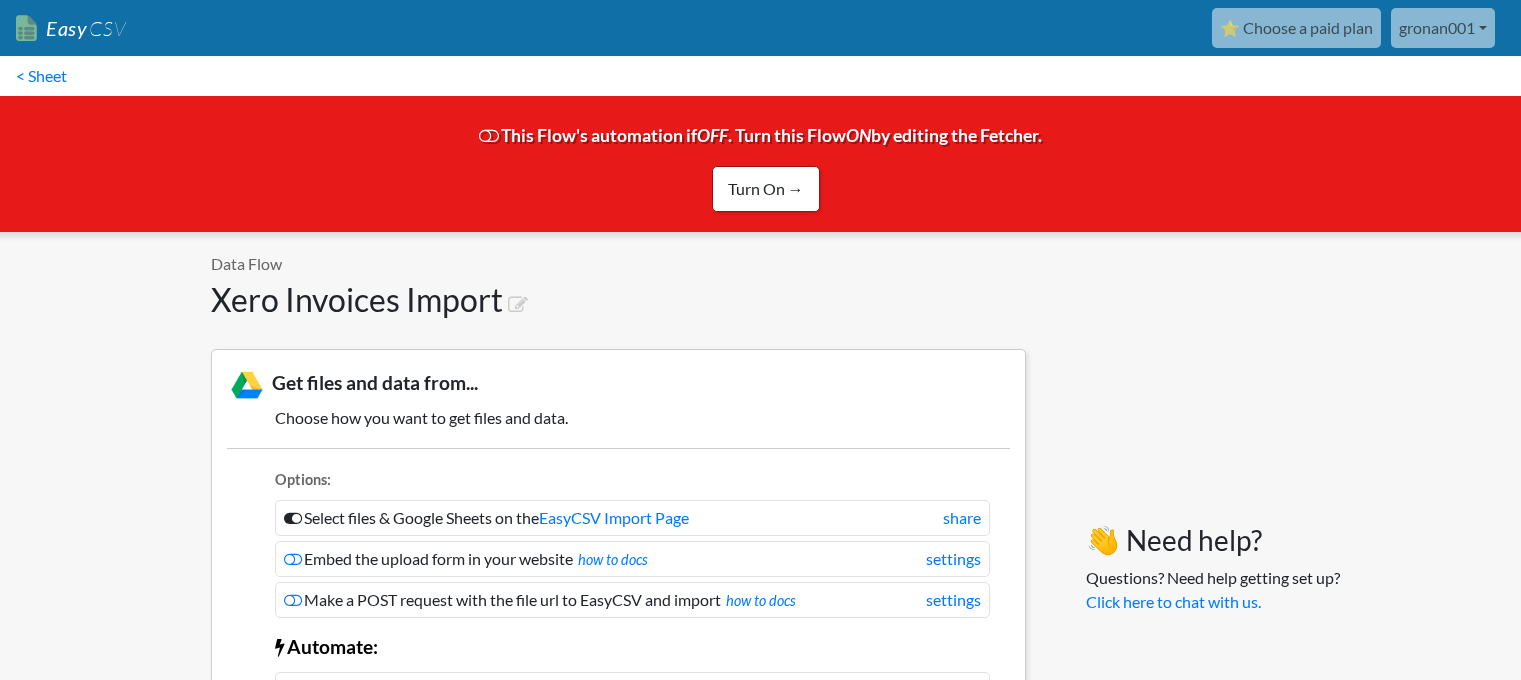 scroll, scrollTop: 0, scrollLeft: 0, axis: both 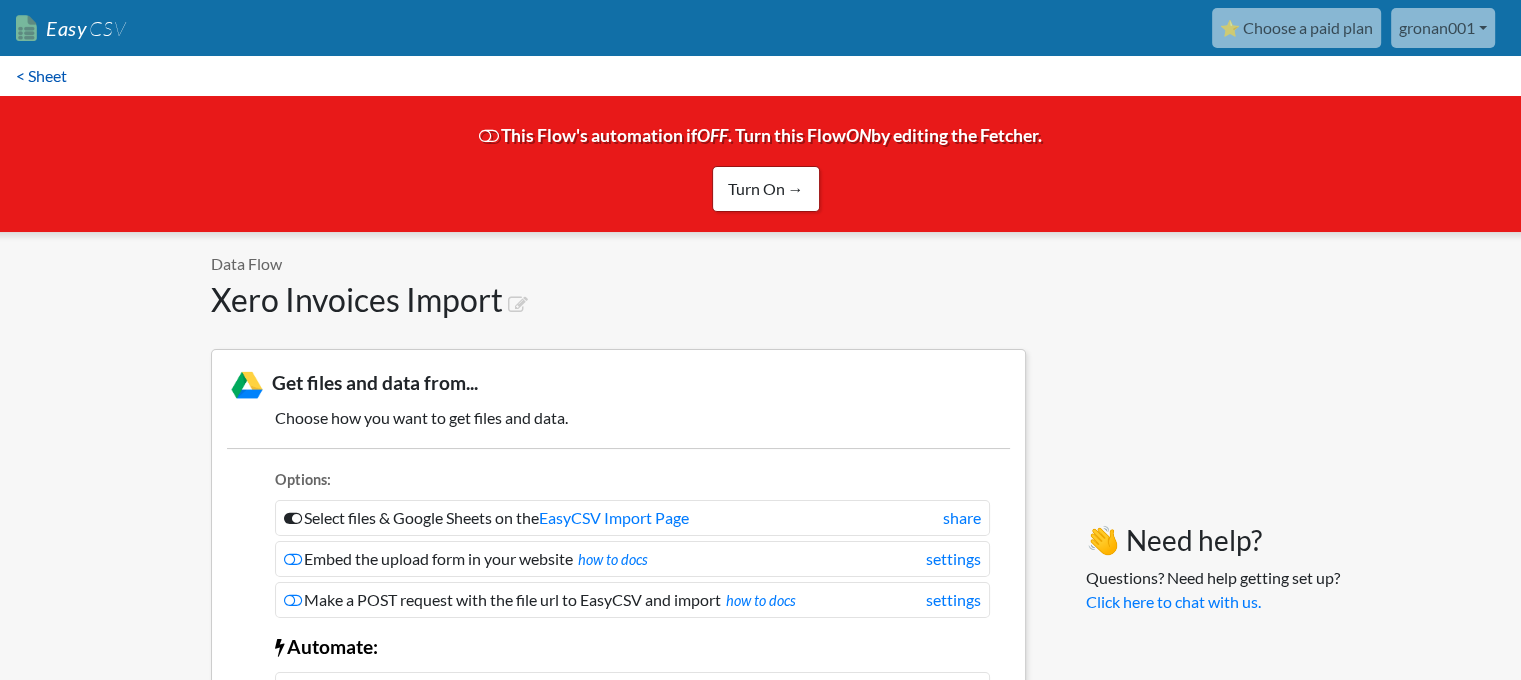 click on "< Sheet" at bounding box center [41, 76] 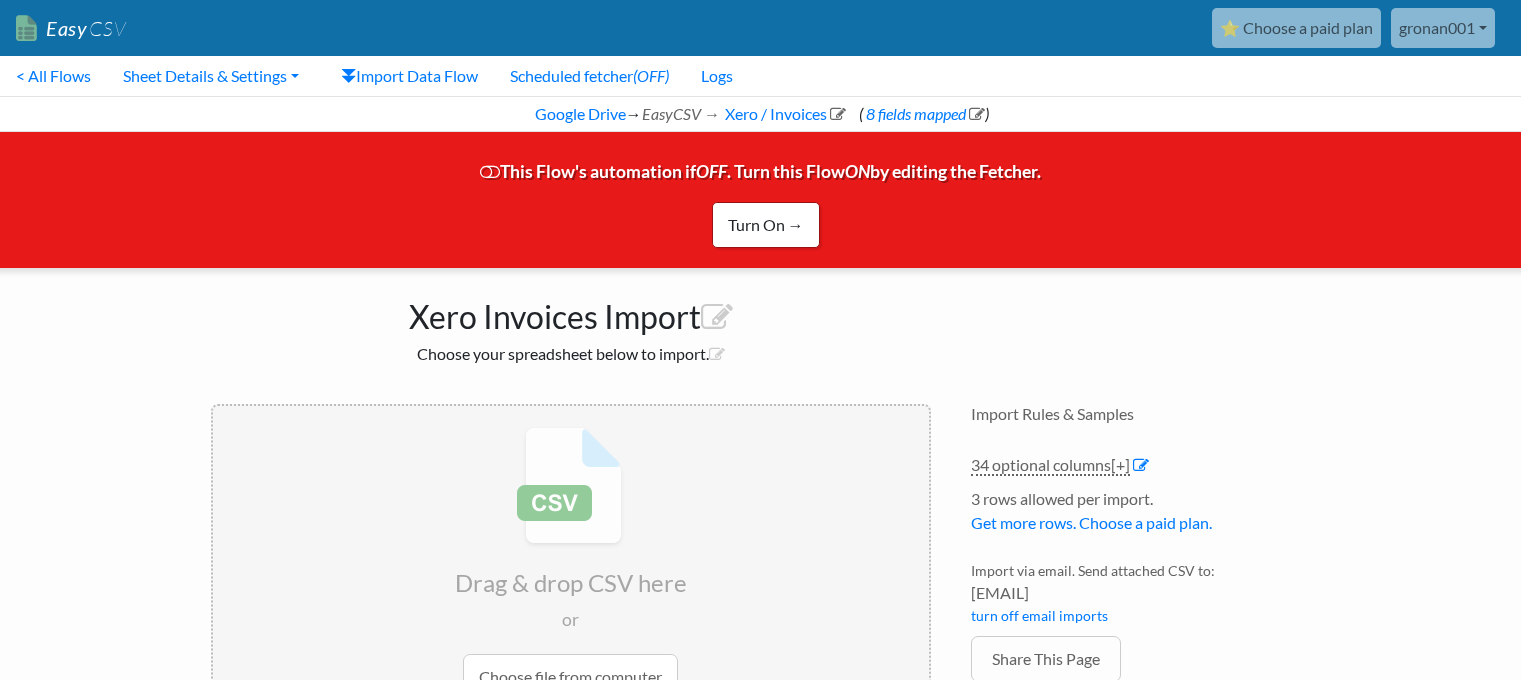 scroll, scrollTop: 0, scrollLeft: 0, axis: both 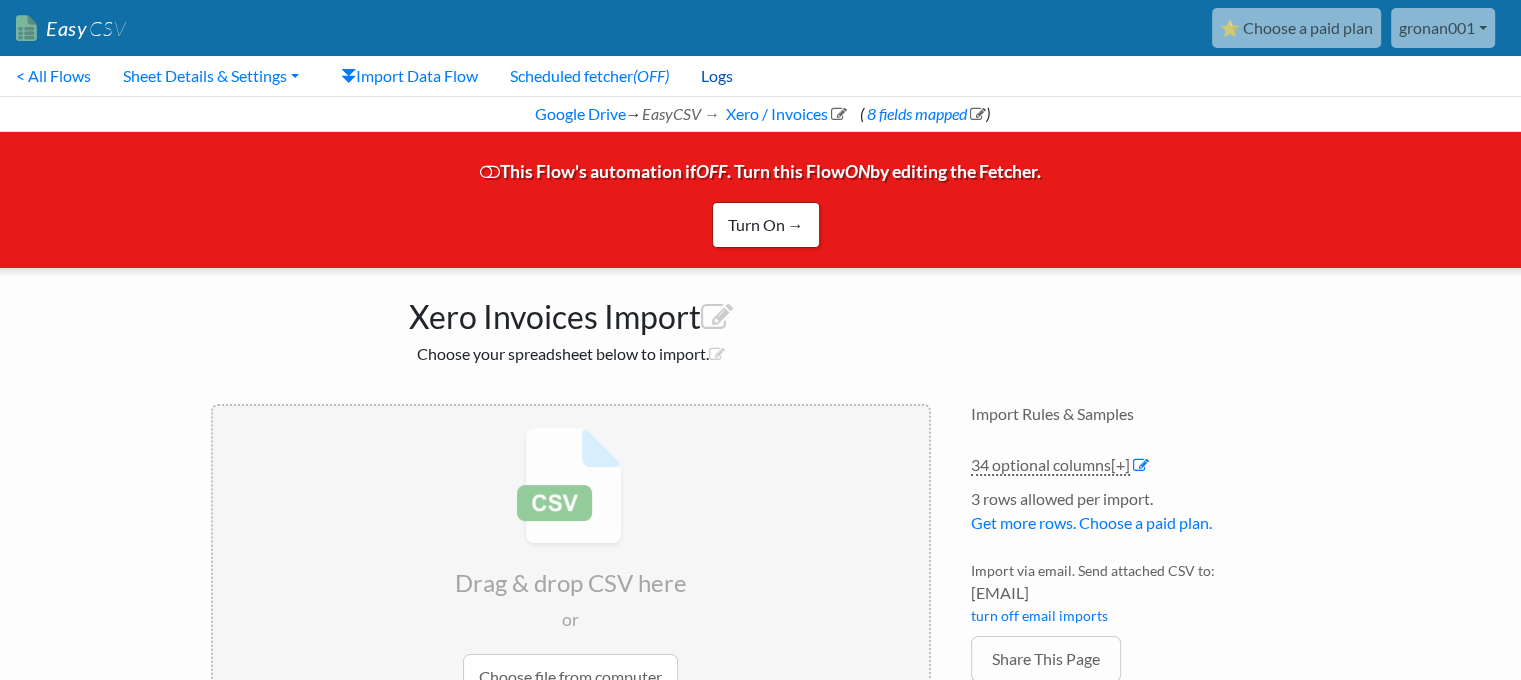 click on "Logs" at bounding box center (717, 76) 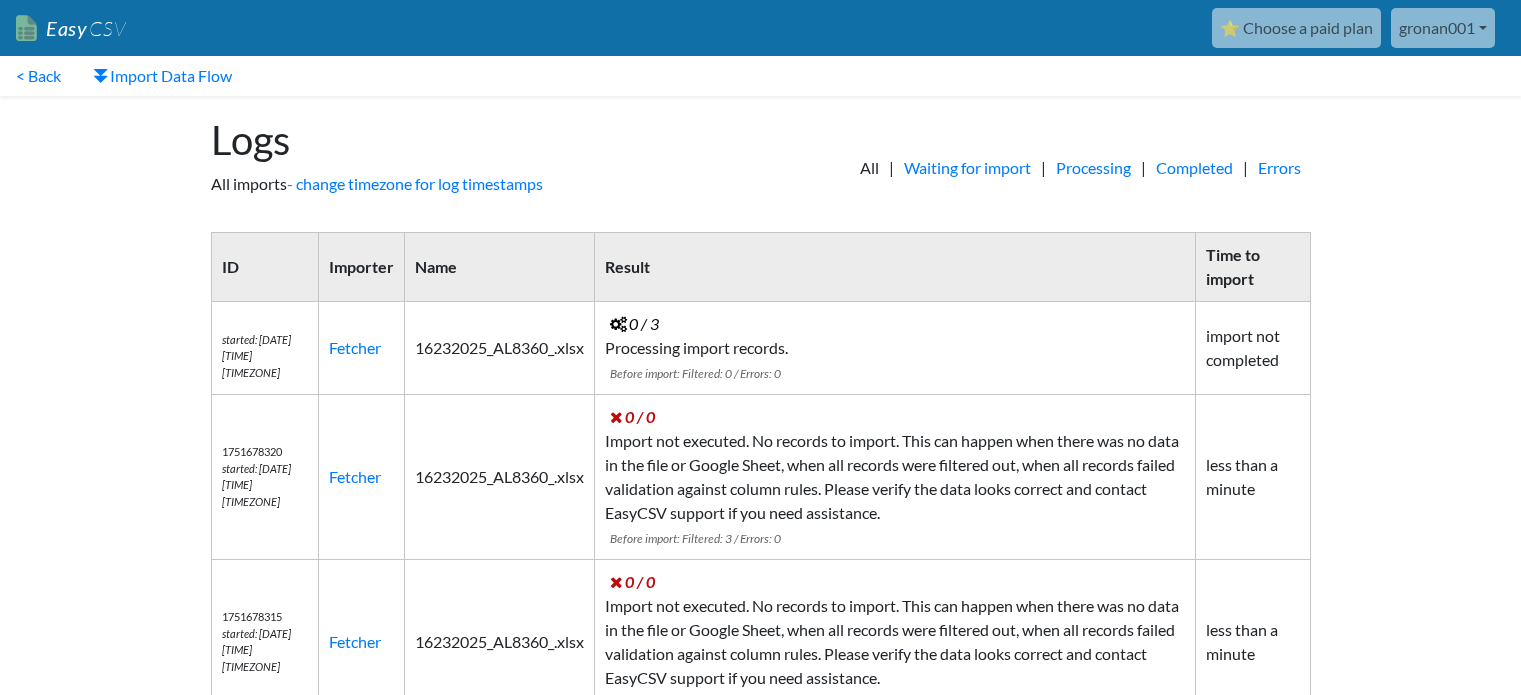 scroll, scrollTop: 0, scrollLeft: 0, axis: both 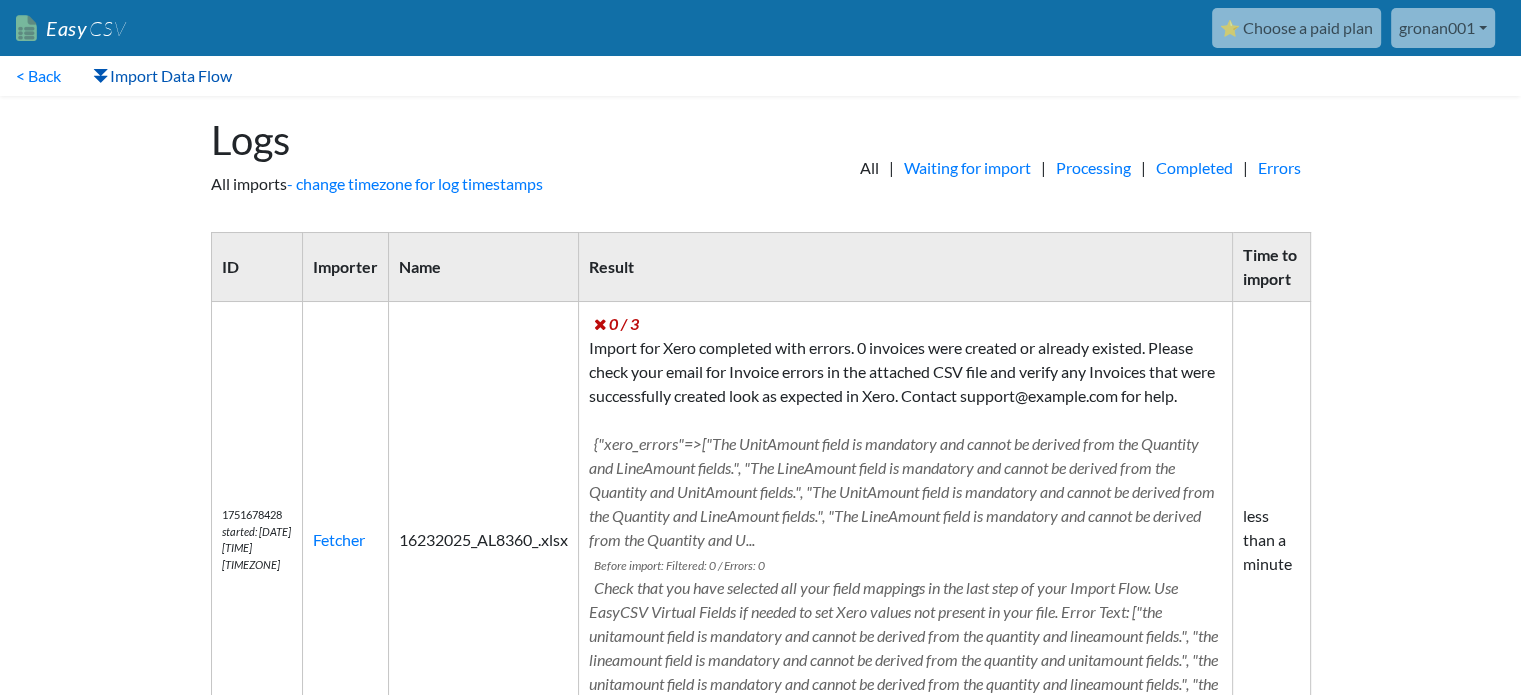 click on "Import Data Flow" at bounding box center [162, 76] 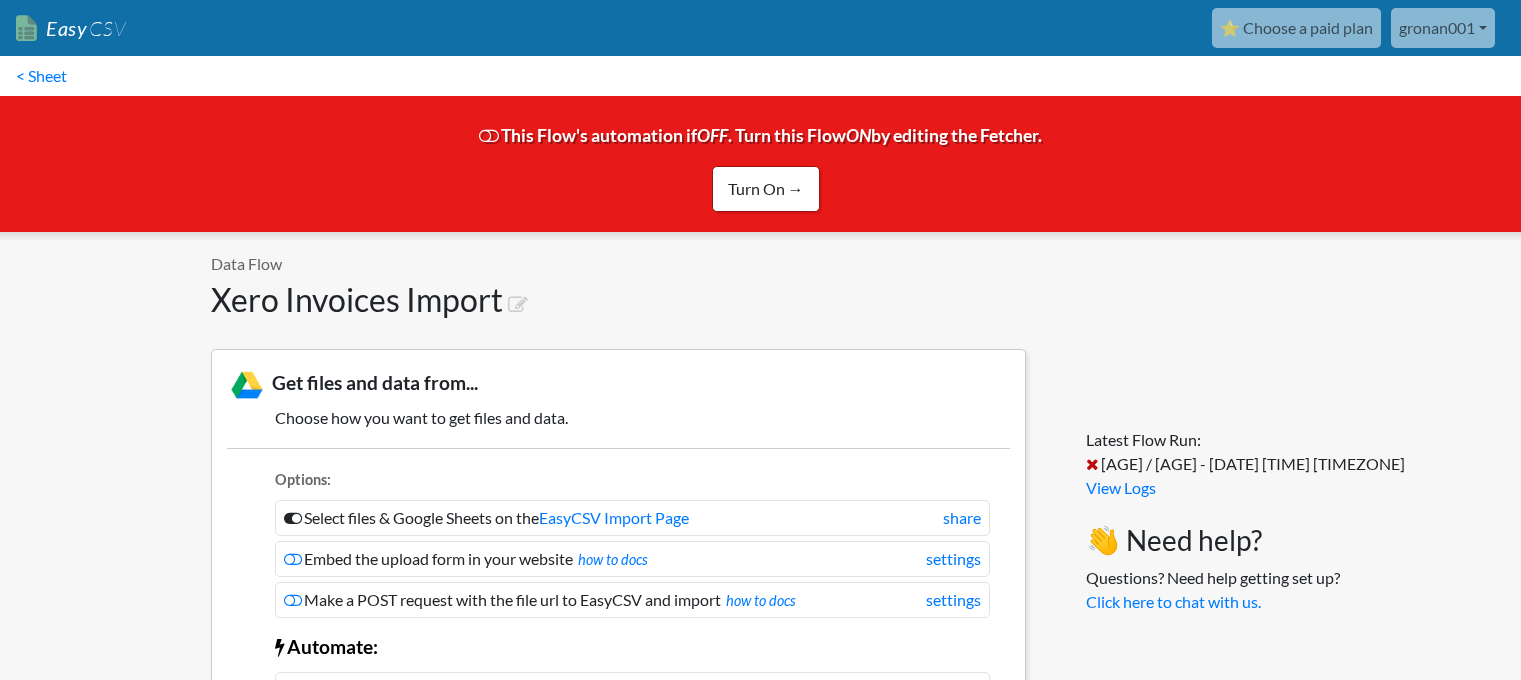 scroll, scrollTop: 0, scrollLeft: 0, axis: both 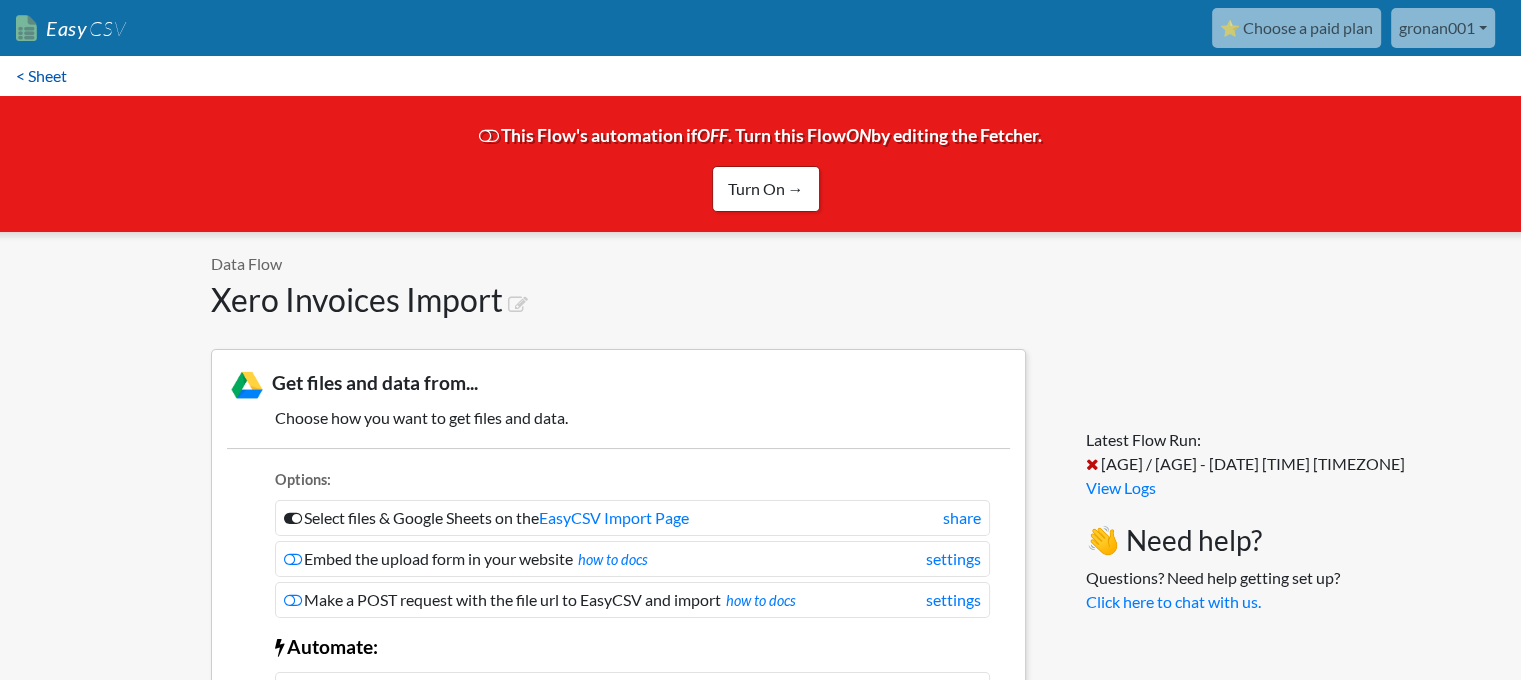click on "< Sheet" at bounding box center (41, 76) 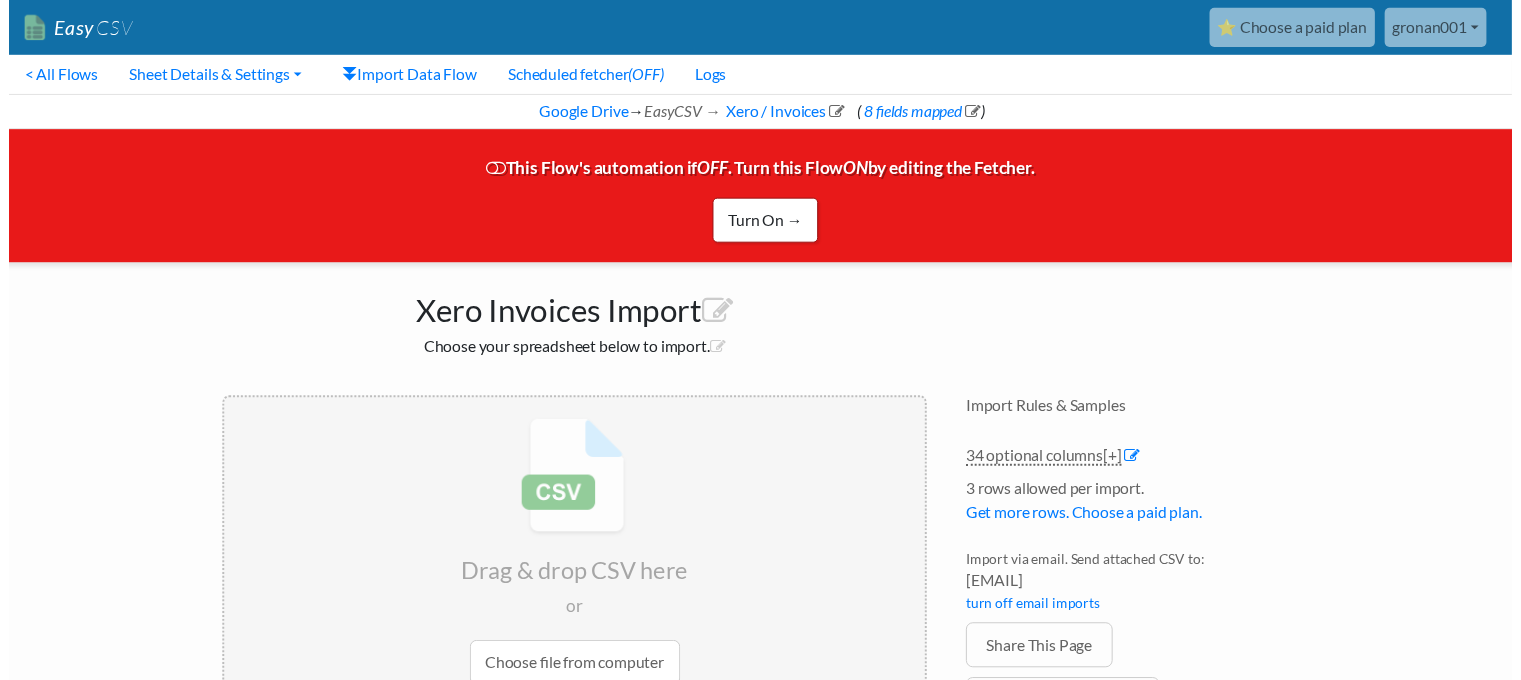 scroll, scrollTop: 0, scrollLeft: 0, axis: both 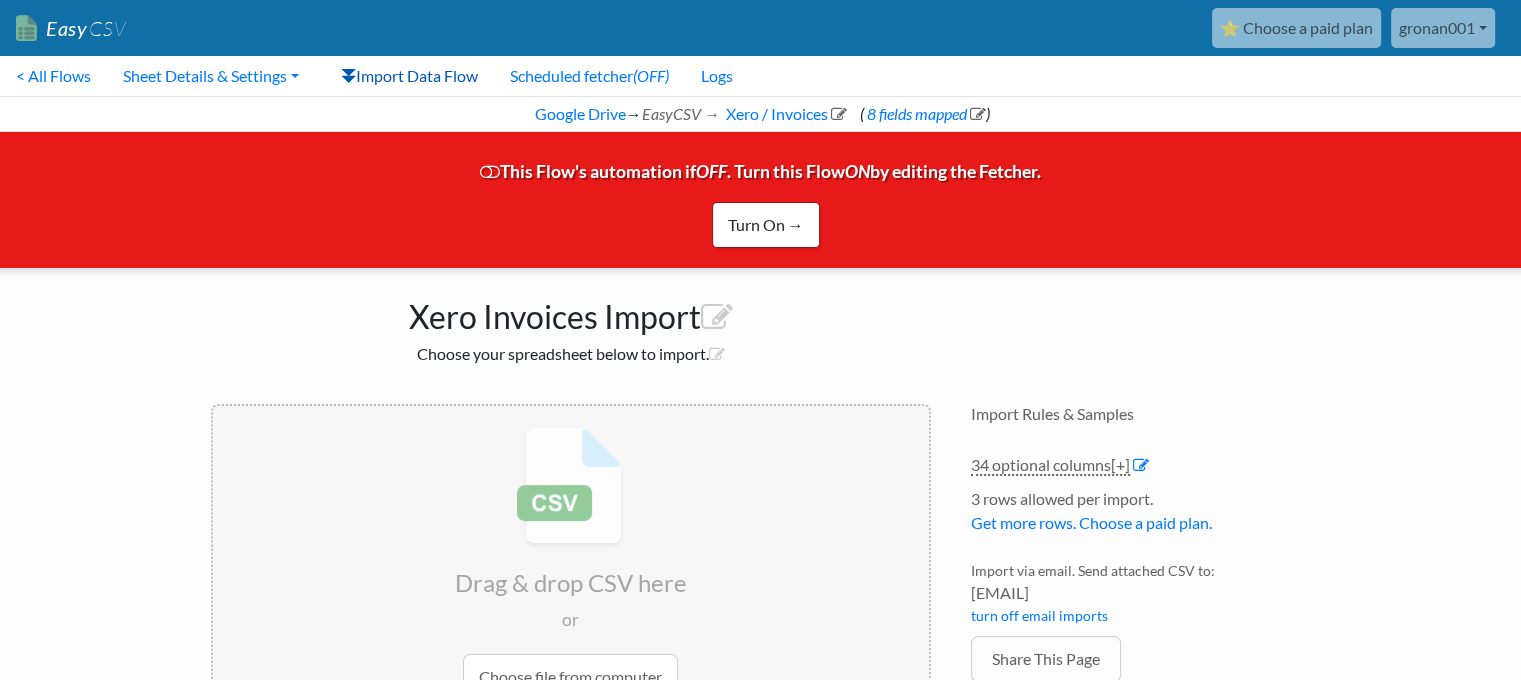 click on "Import Data Flow" at bounding box center [409, 76] 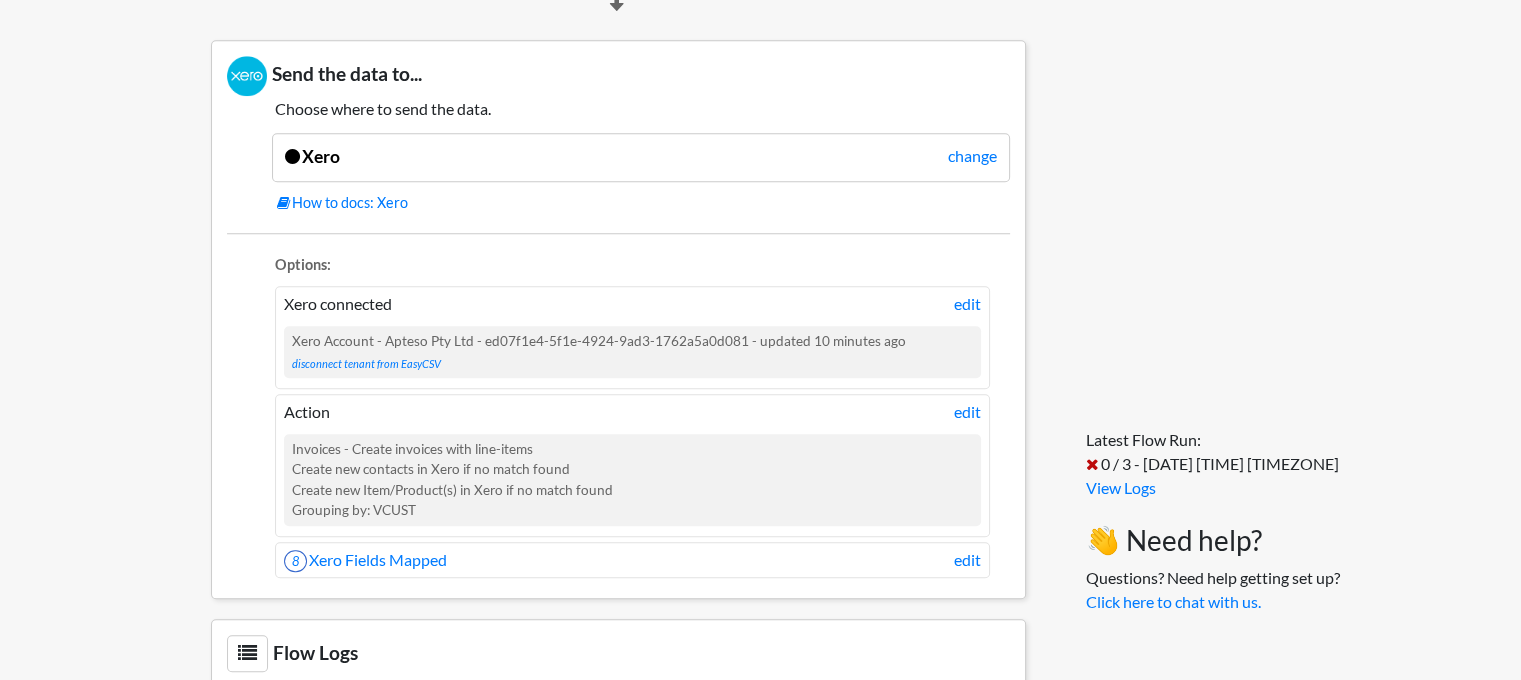 scroll, scrollTop: 1806, scrollLeft: 0, axis: vertical 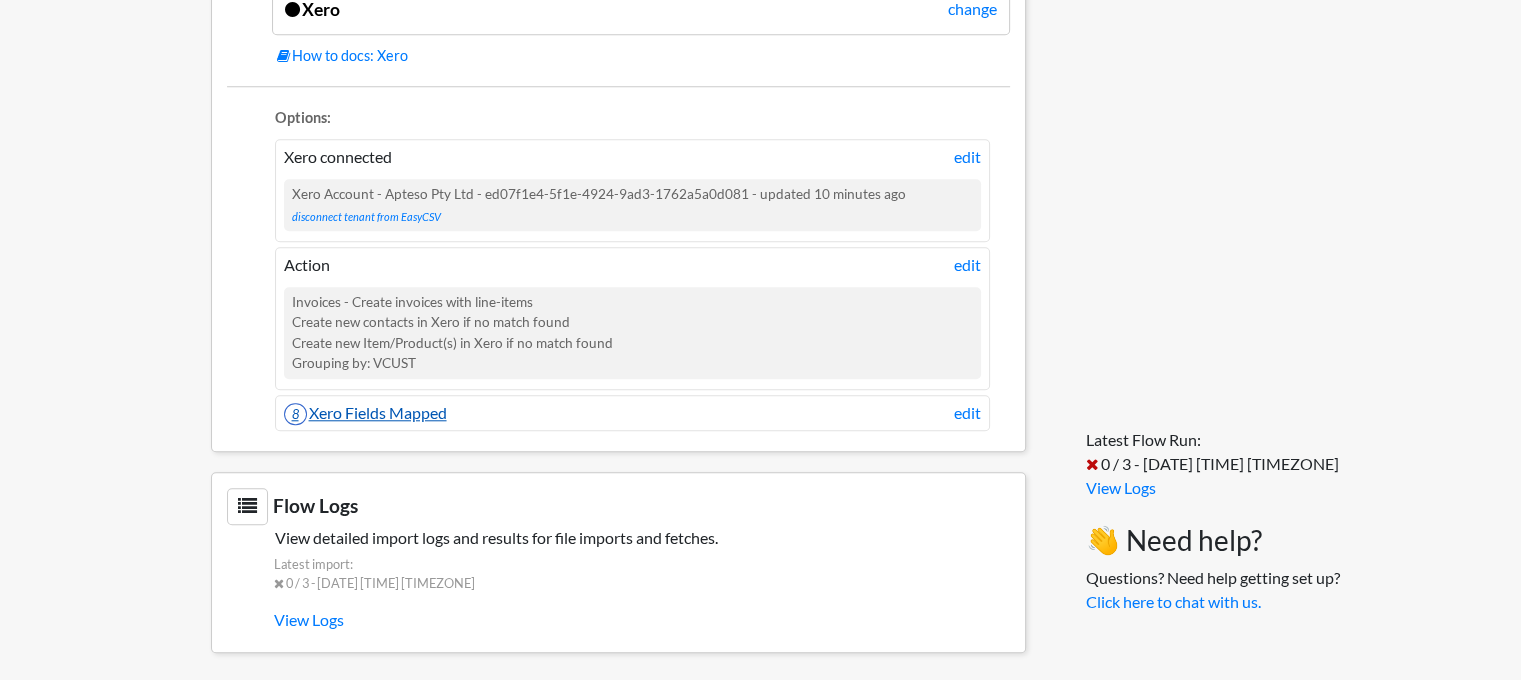 click on "8  Xero Fields Mapped" at bounding box center (365, 412) 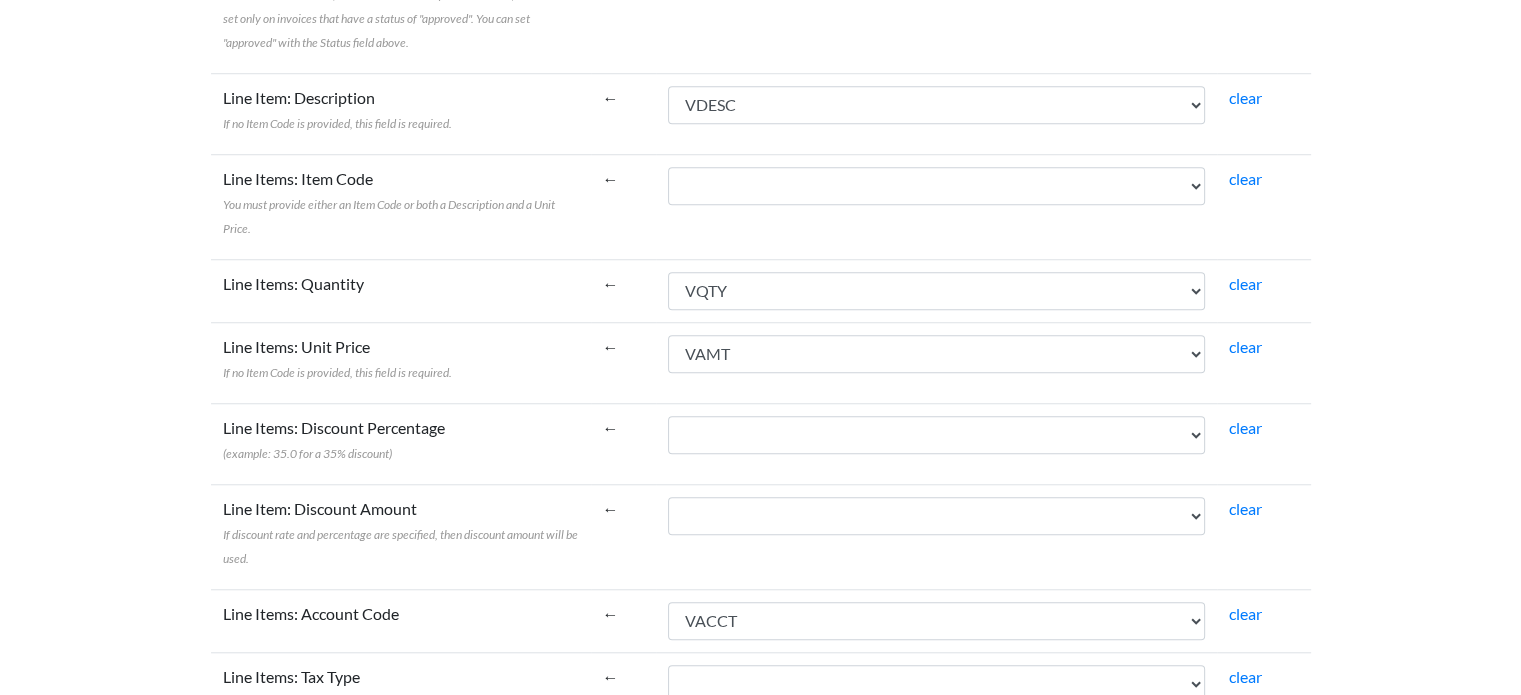 scroll, scrollTop: 1600, scrollLeft: 0, axis: vertical 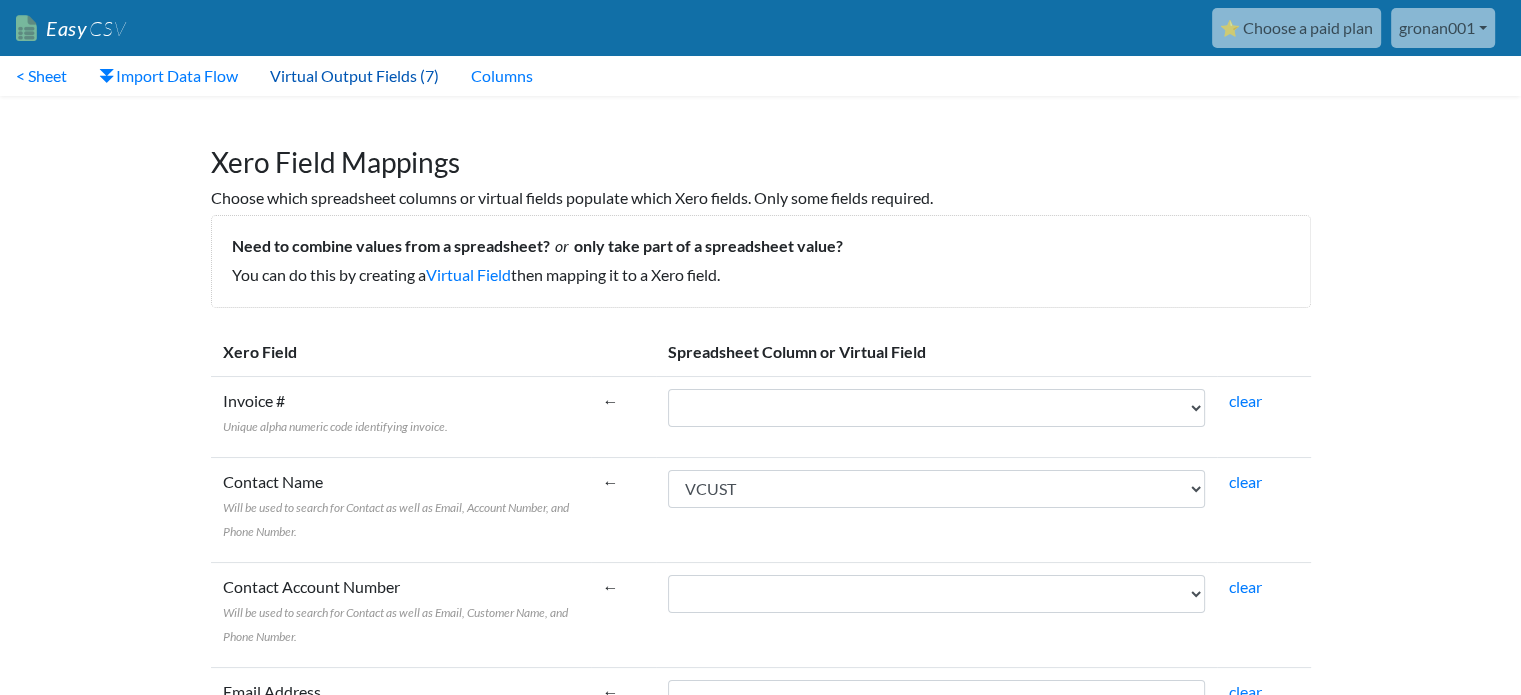 click on "Virtual Output Fields (7)" at bounding box center (354, 76) 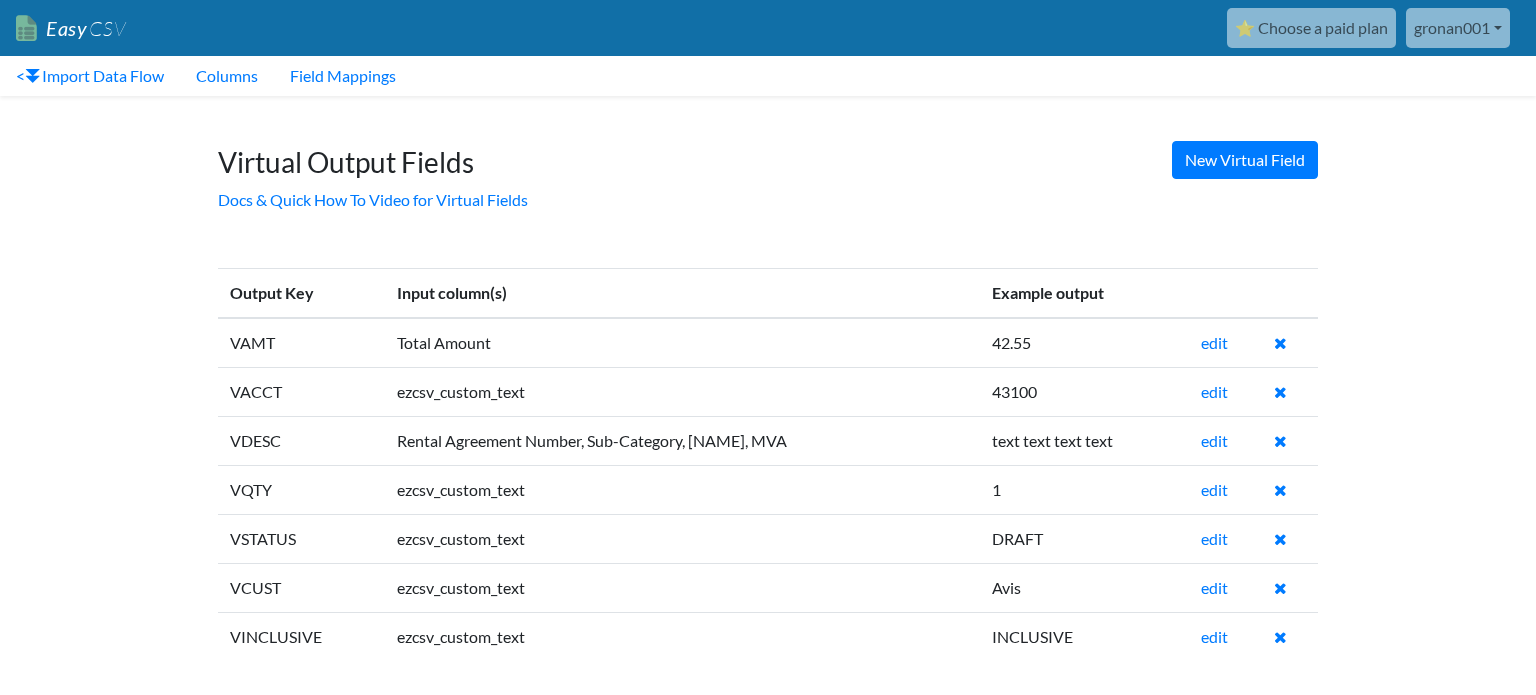 scroll, scrollTop: 0, scrollLeft: 0, axis: both 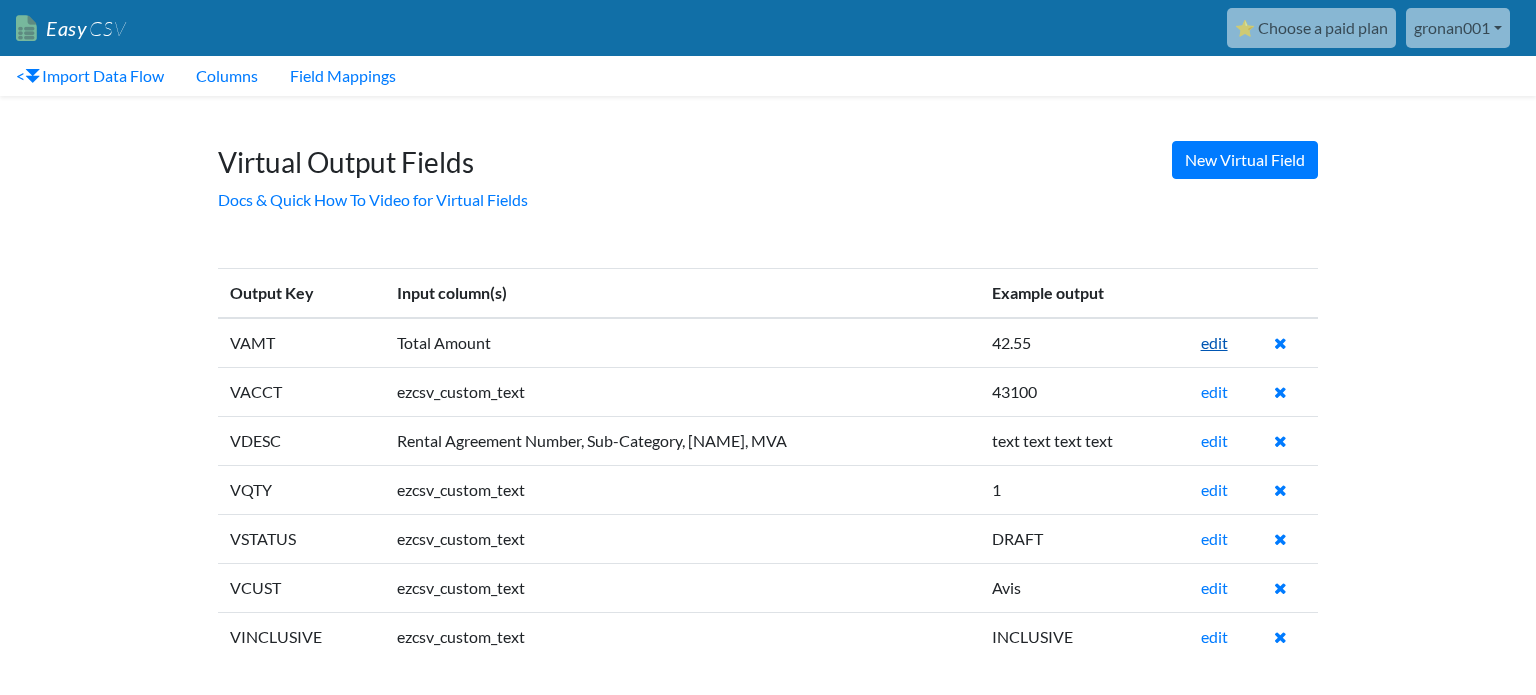 click on "edit" at bounding box center (1214, 342) 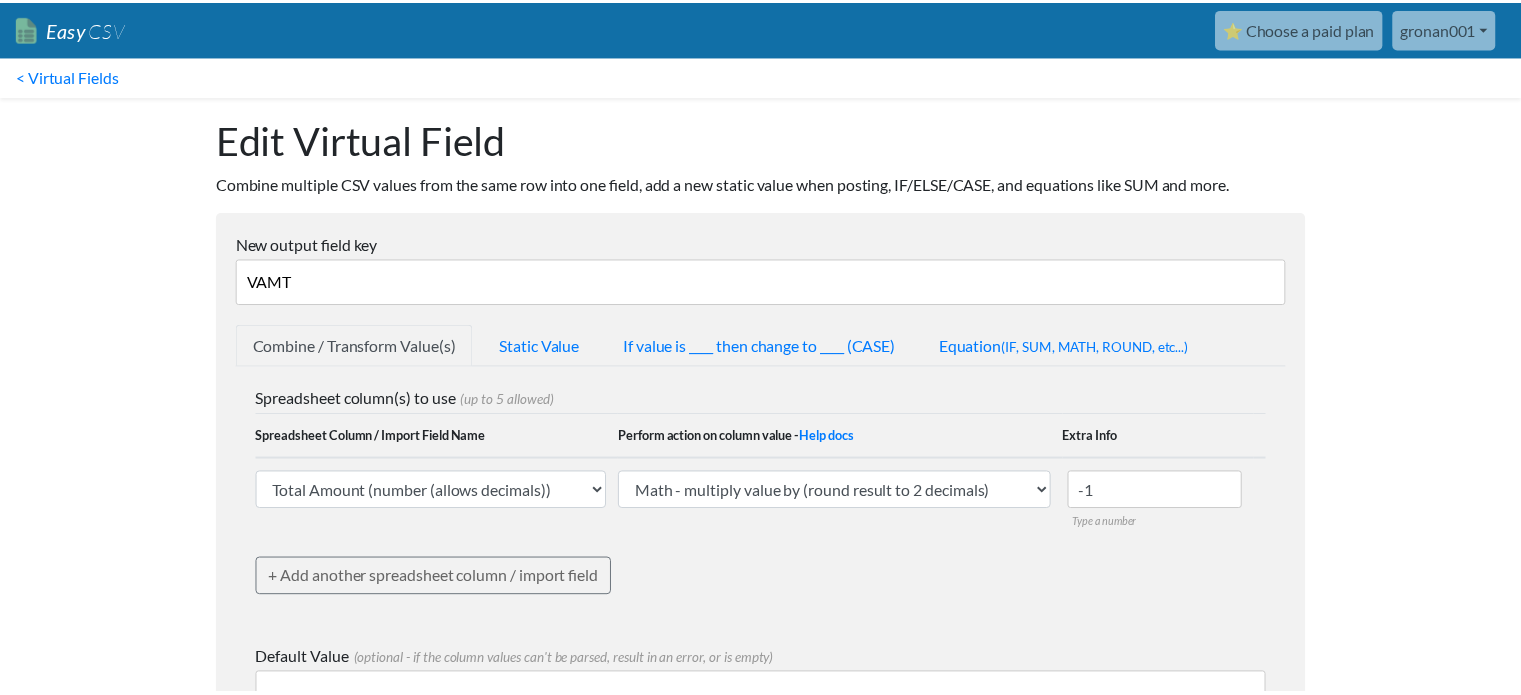 scroll, scrollTop: 0, scrollLeft: 0, axis: both 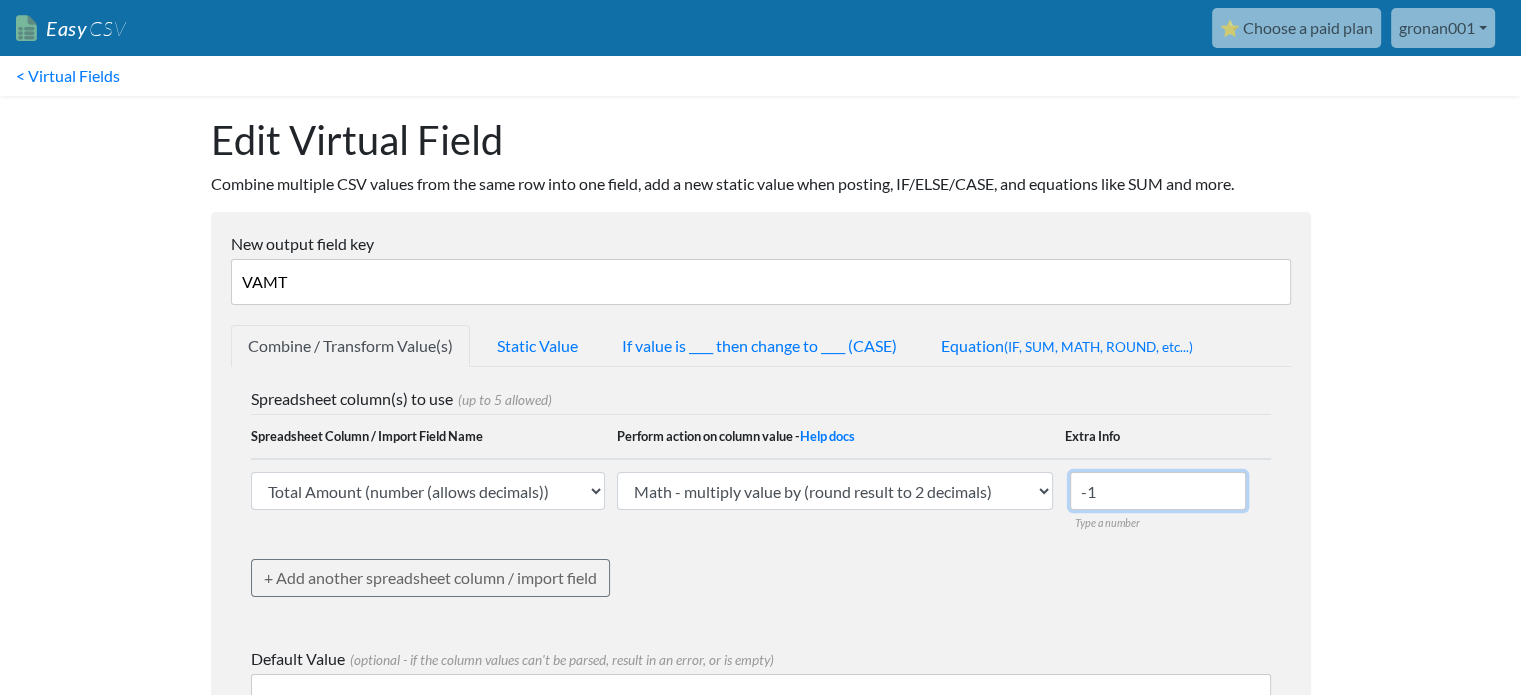 drag, startPoint x: 1092, startPoint y: 491, endPoint x: 1060, endPoint y: 491, distance: 32 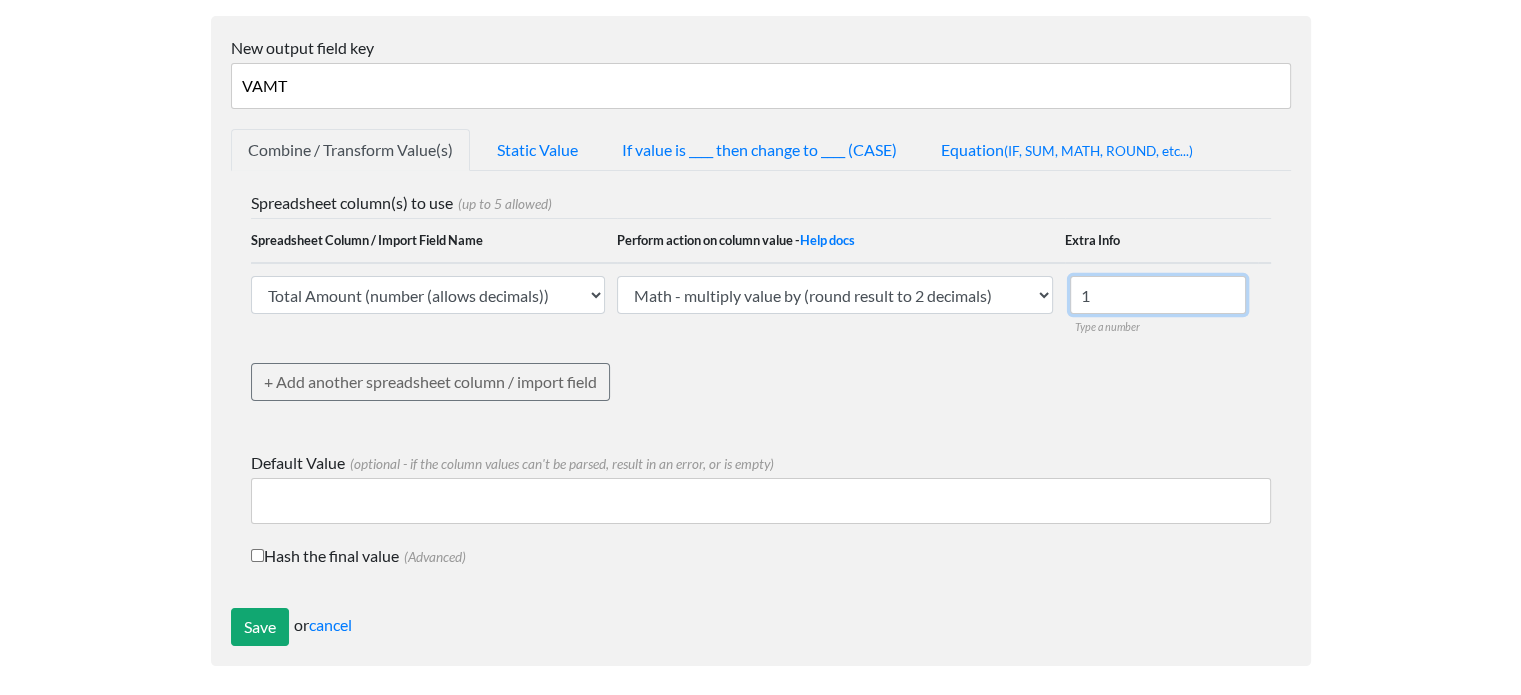 scroll, scrollTop: 200, scrollLeft: 0, axis: vertical 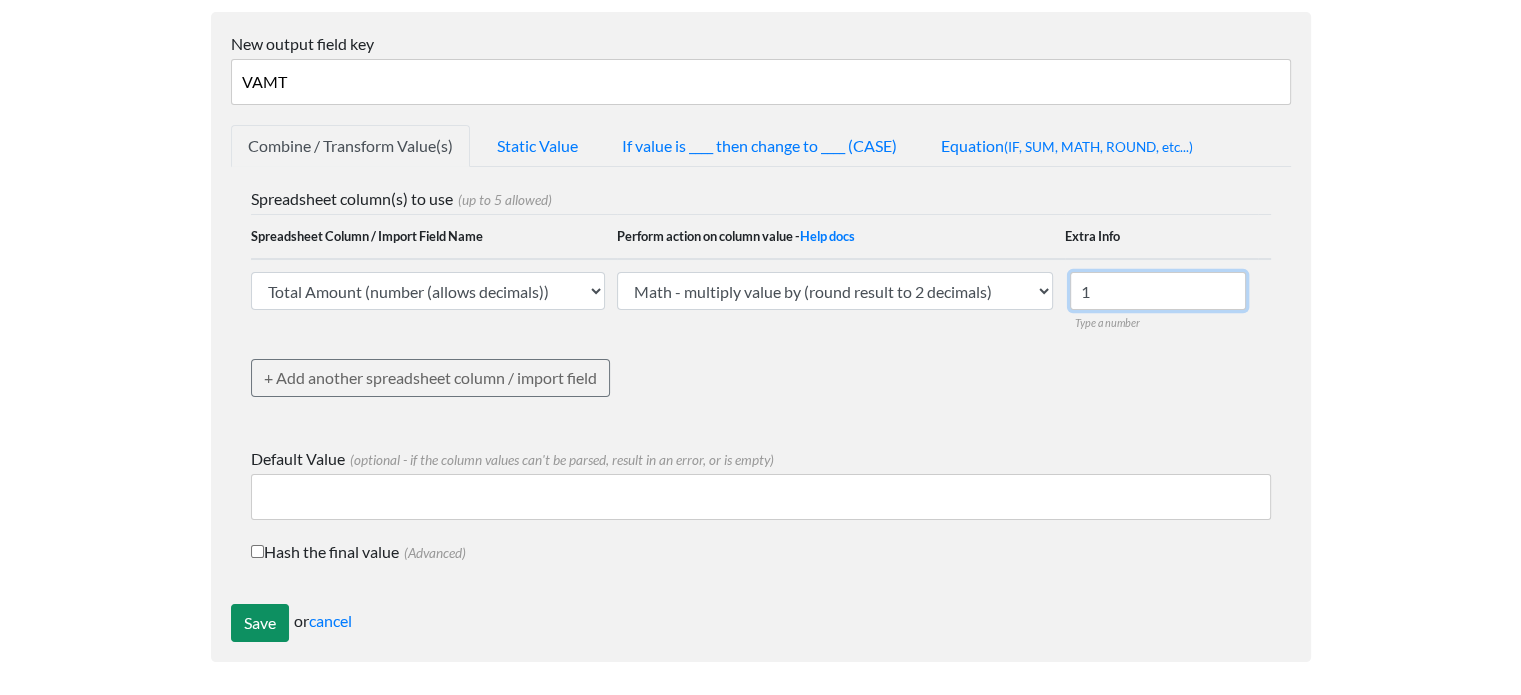 type on "1" 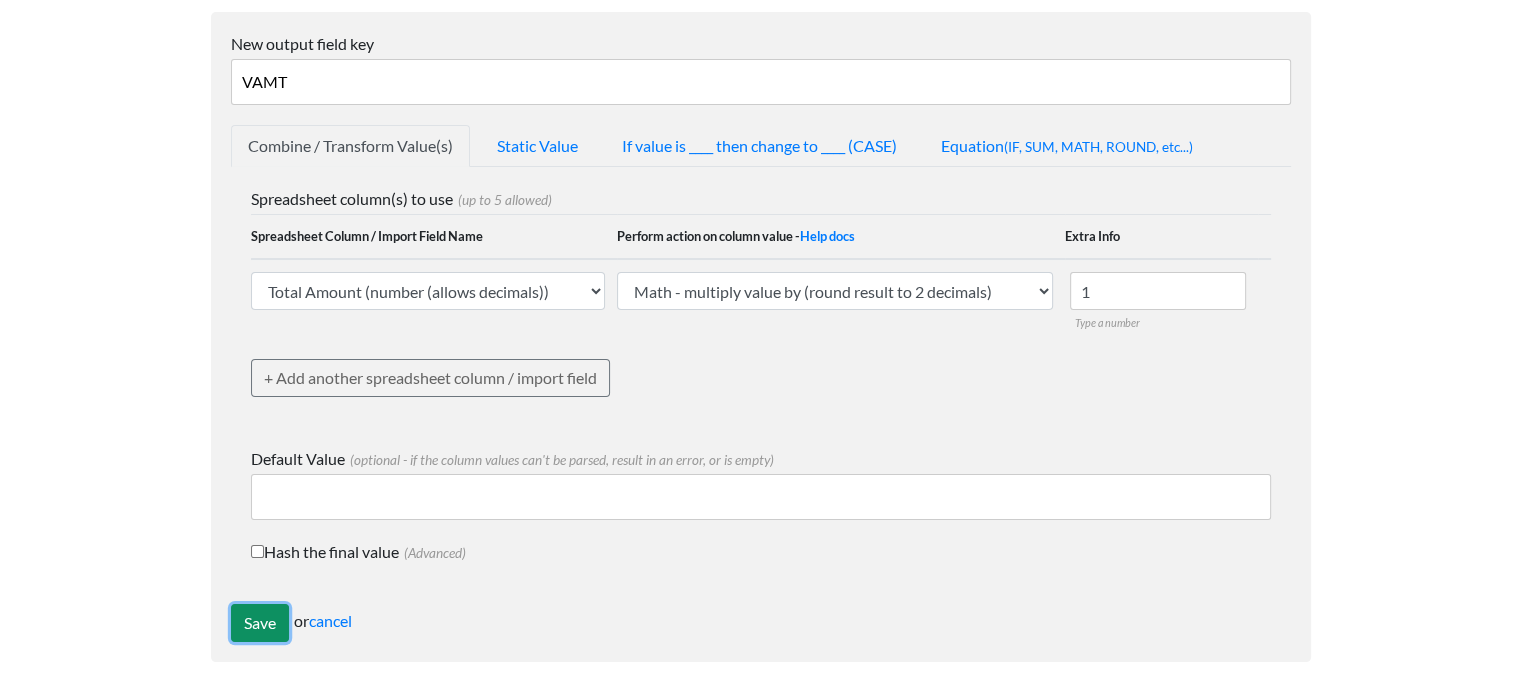 click on "Save" at bounding box center [260, 623] 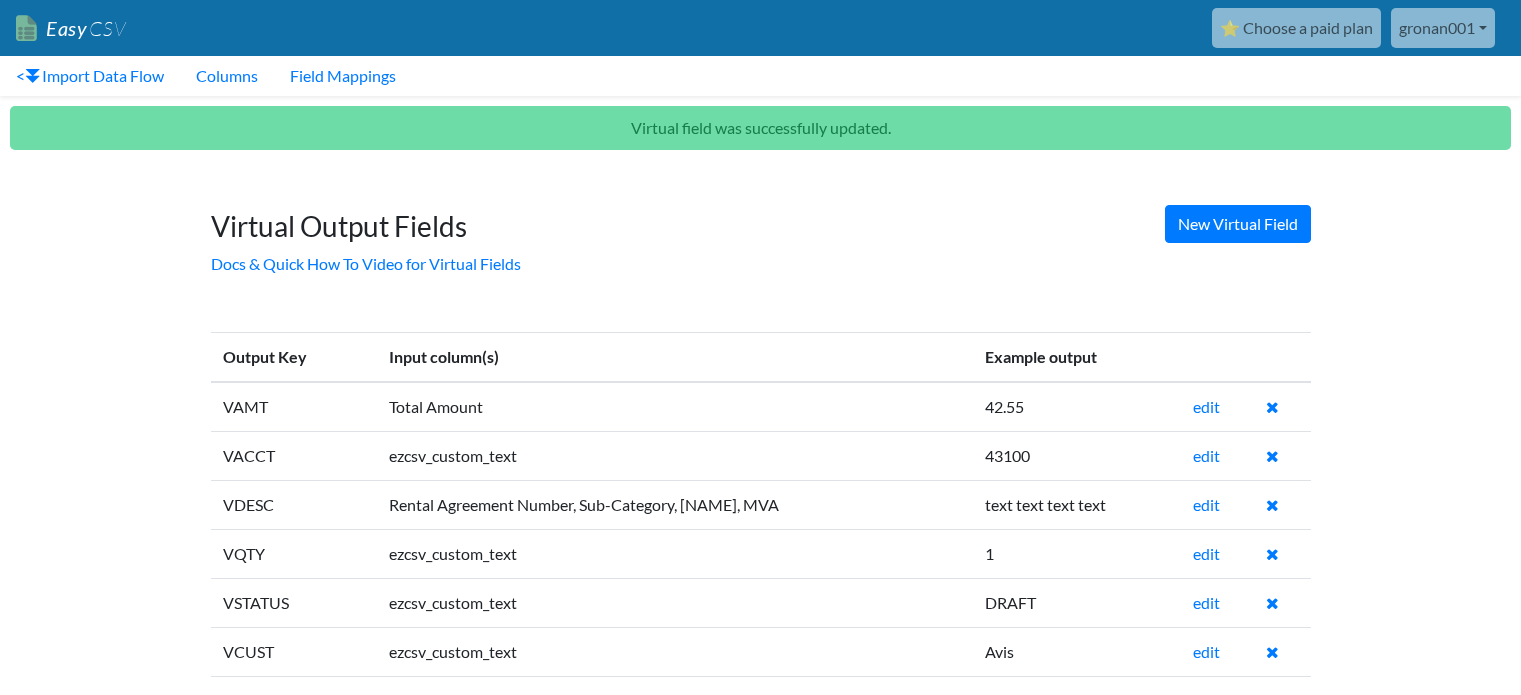 scroll, scrollTop: 0, scrollLeft: 0, axis: both 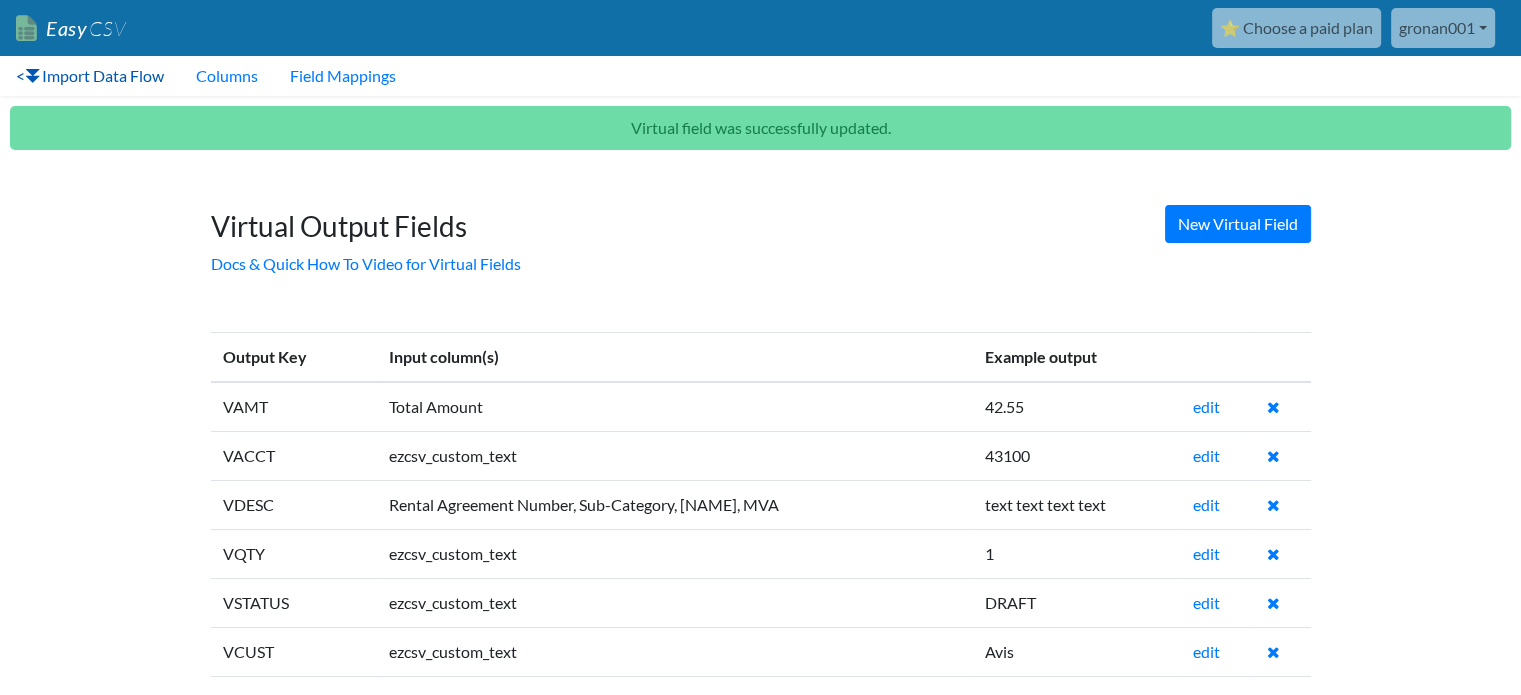 click on "<   Import Data Flow" at bounding box center [90, 76] 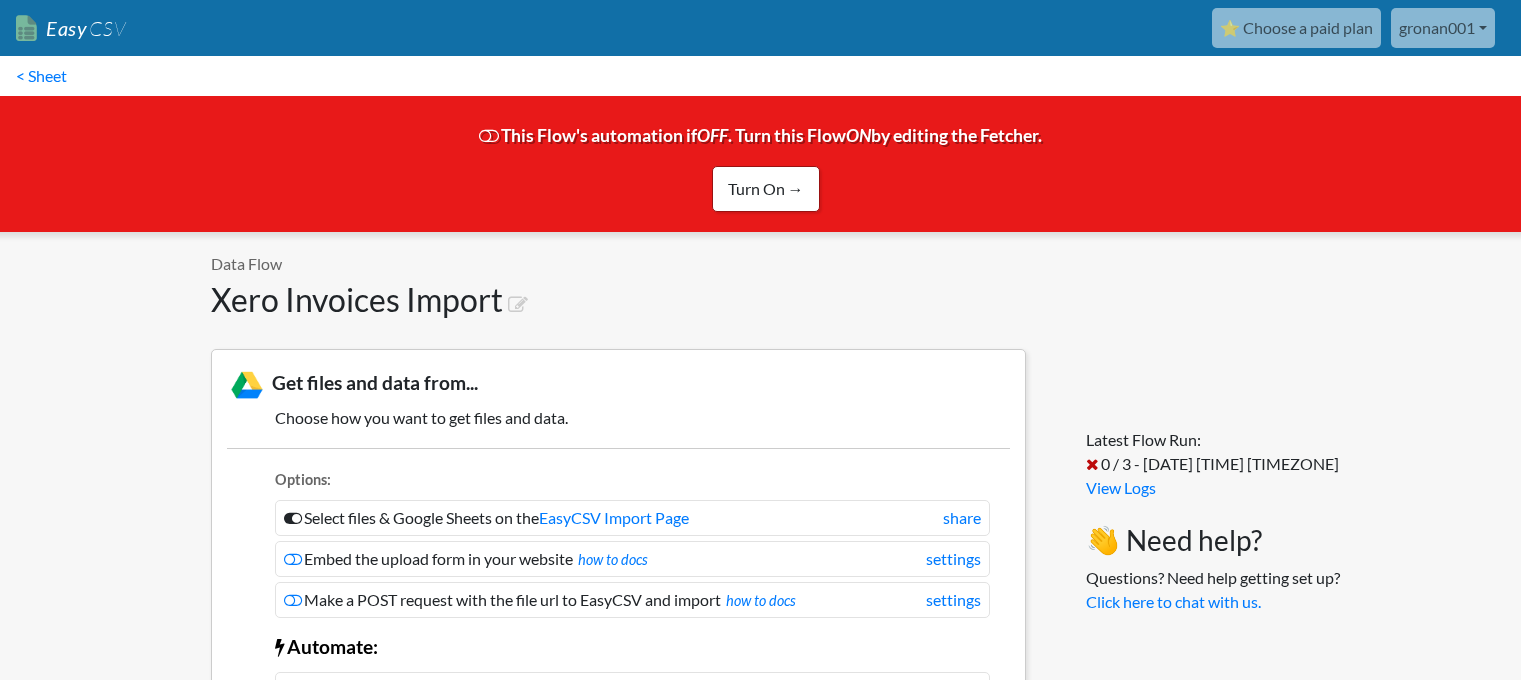 scroll, scrollTop: 0, scrollLeft: 0, axis: both 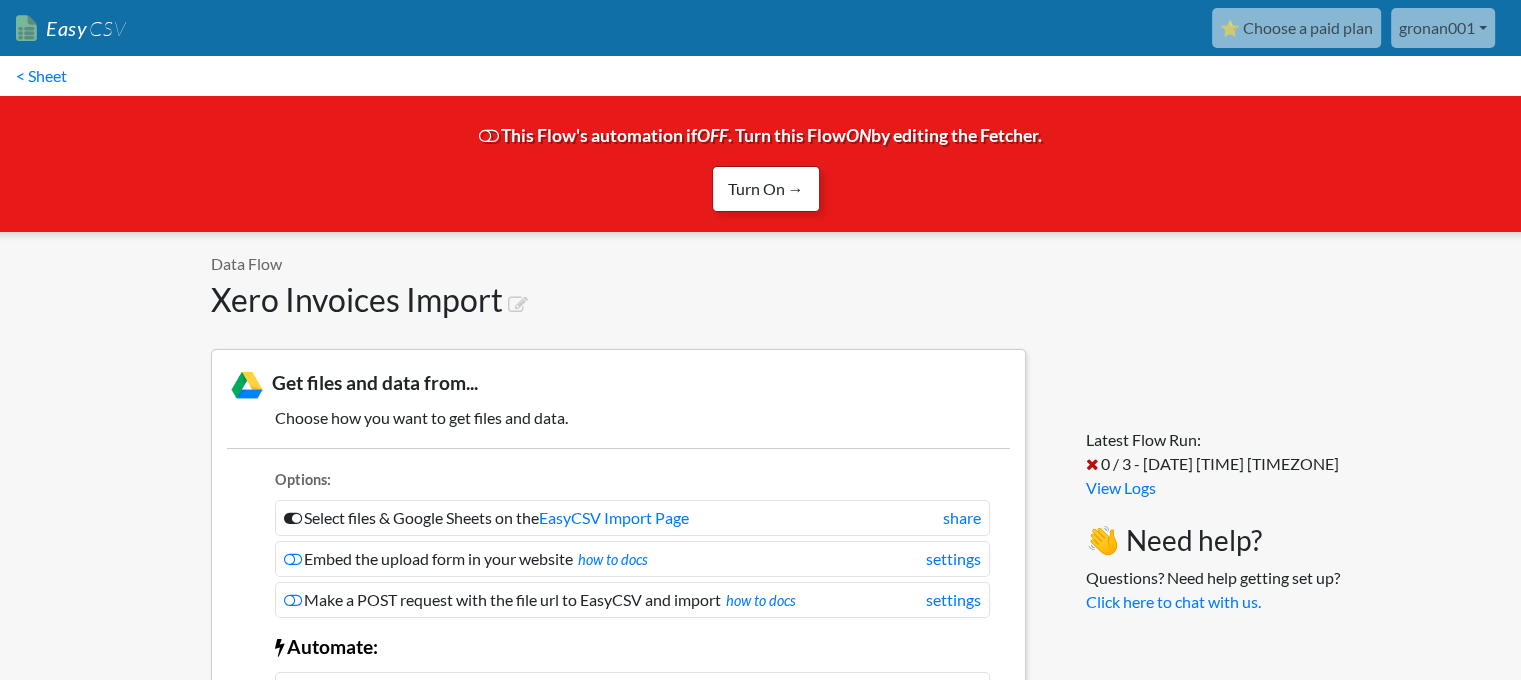 click on "Turn On →" at bounding box center [766, 189] 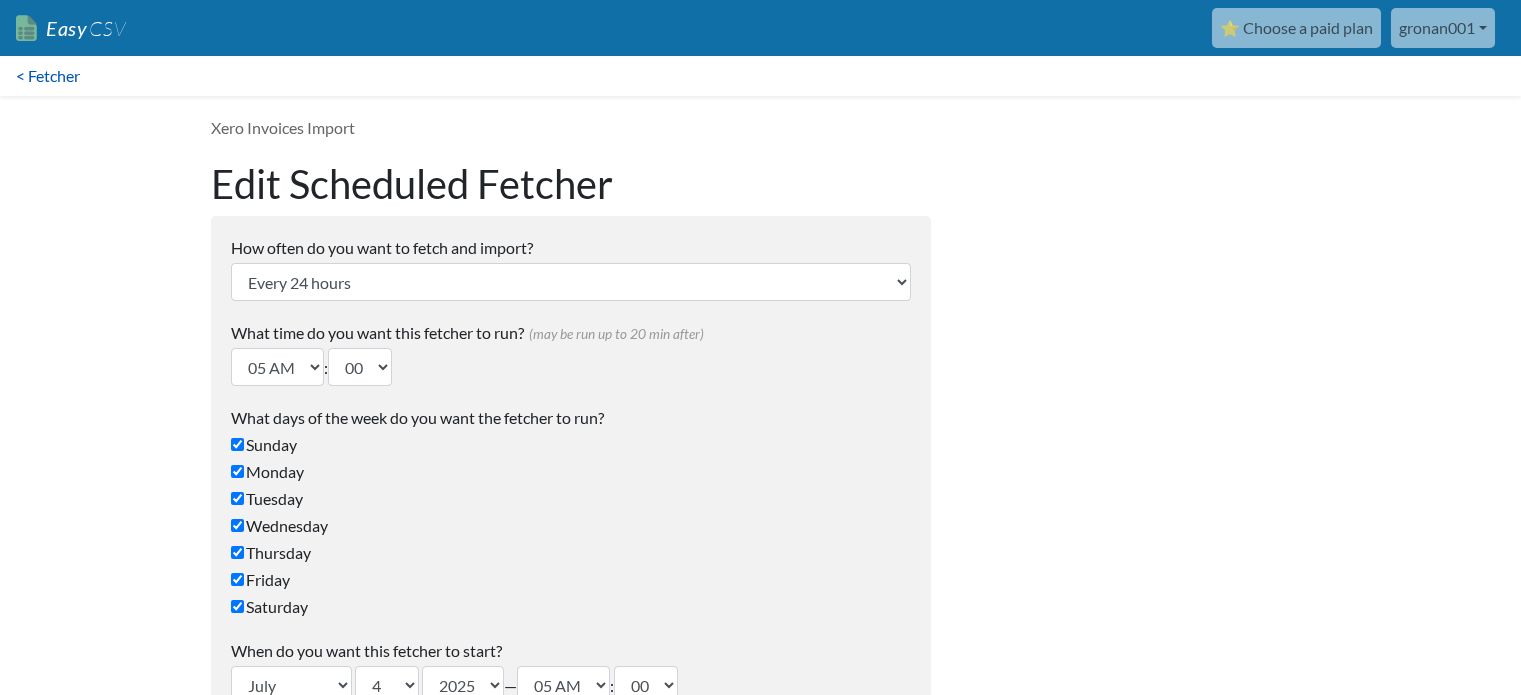 scroll, scrollTop: 0, scrollLeft: 0, axis: both 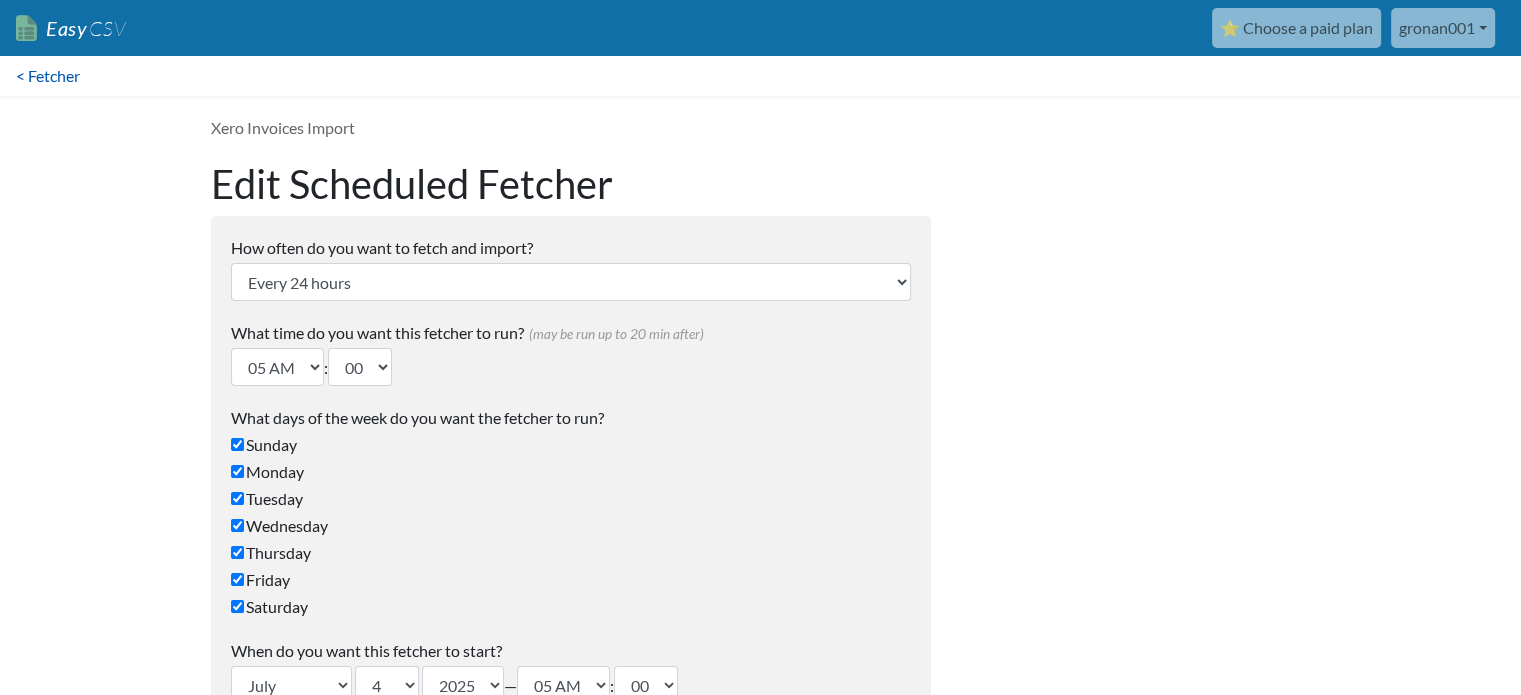 click on "< Fetcher" at bounding box center [48, 76] 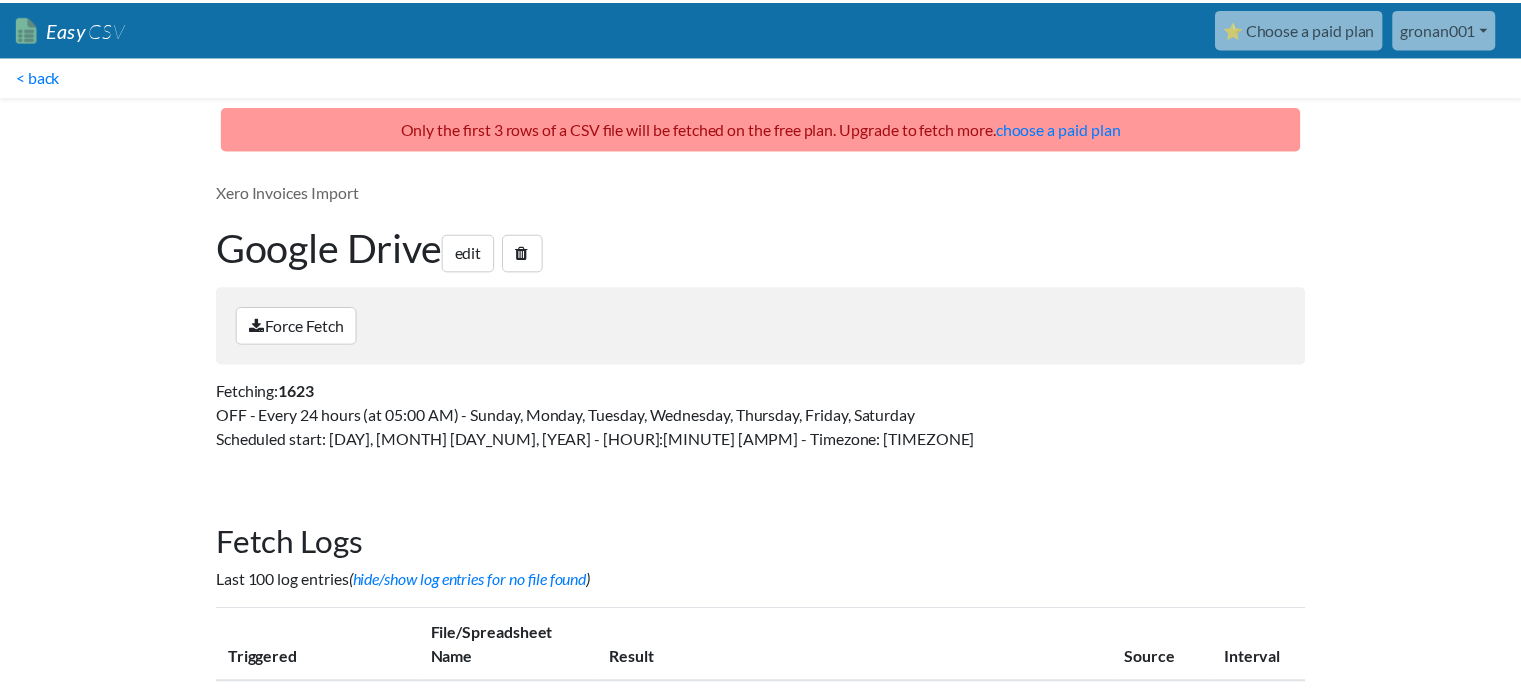 scroll, scrollTop: 0, scrollLeft: 0, axis: both 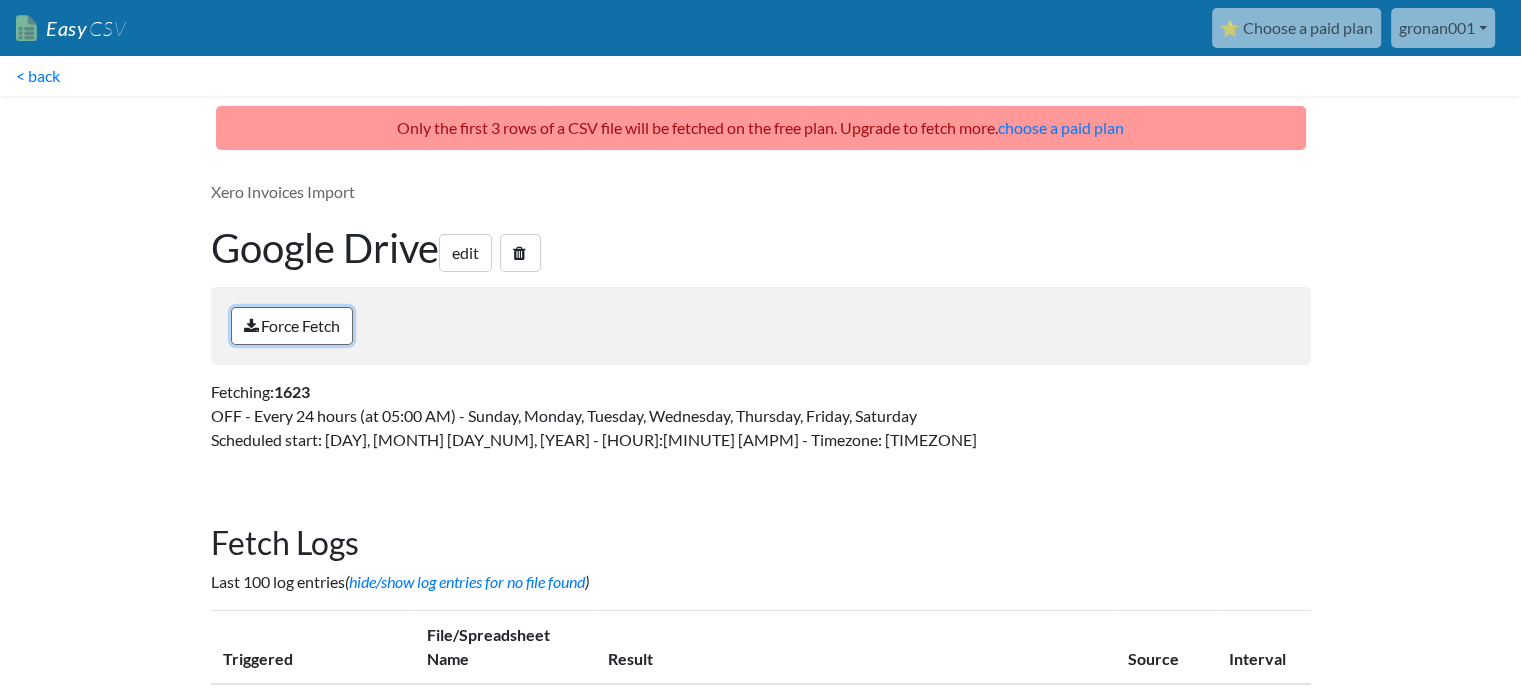 click on "Force Fetch" at bounding box center [292, 326] 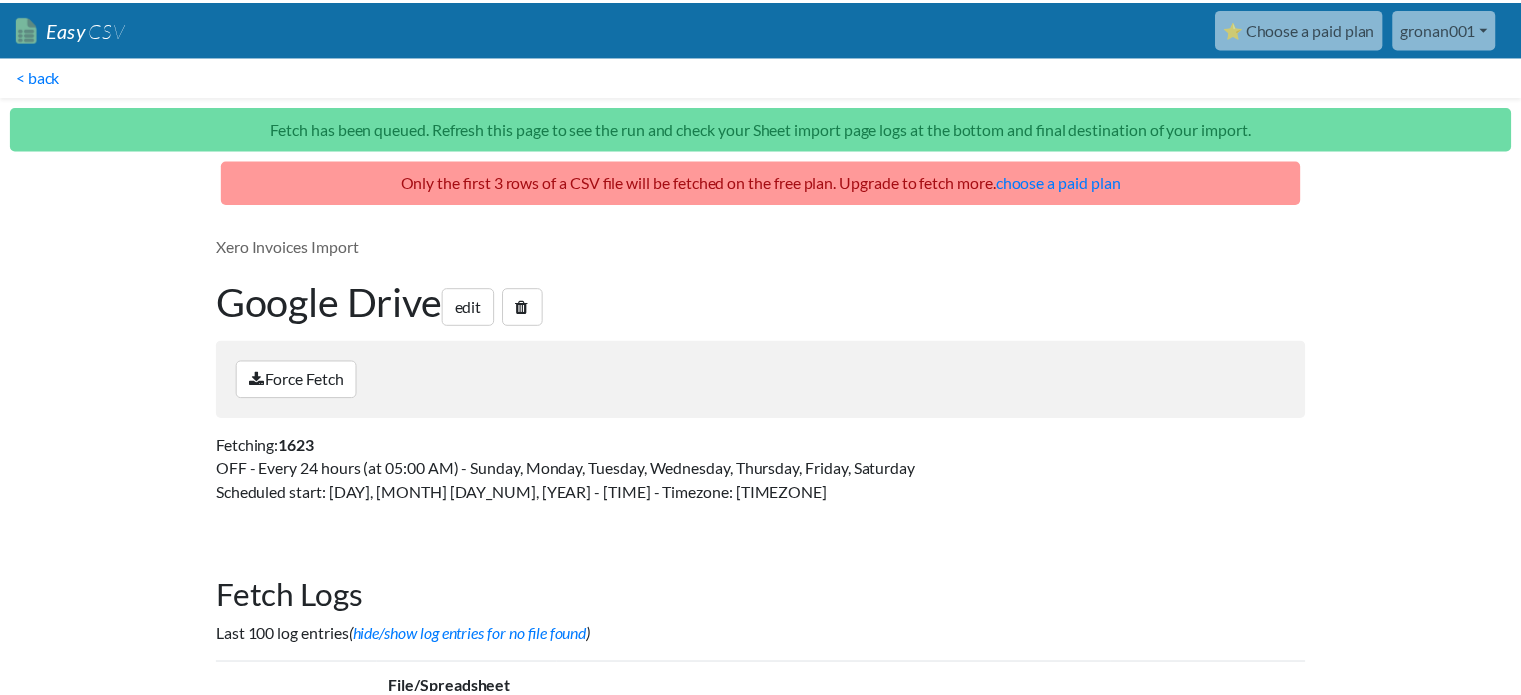 scroll, scrollTop: 0, scrollLeft: 0, axis: both 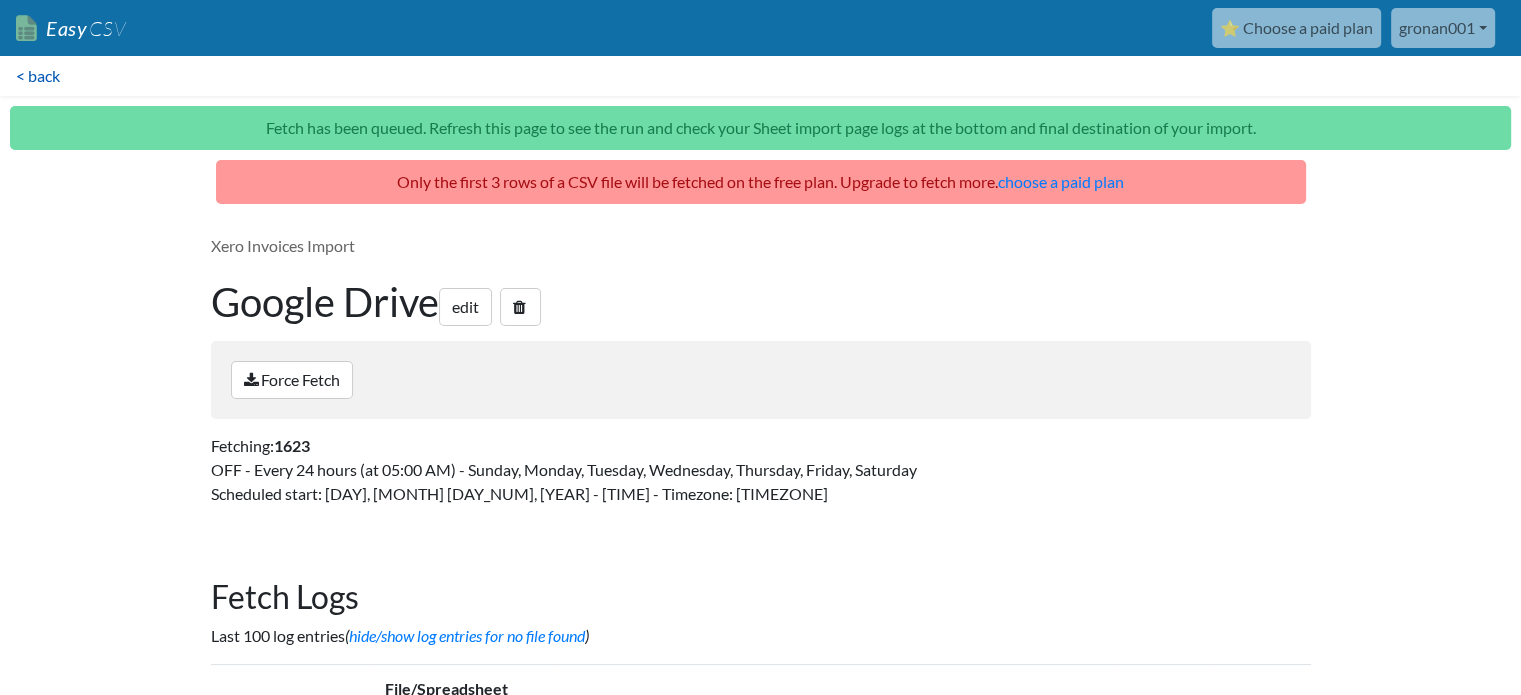 click on "< back" at bounding box center [38, 76] 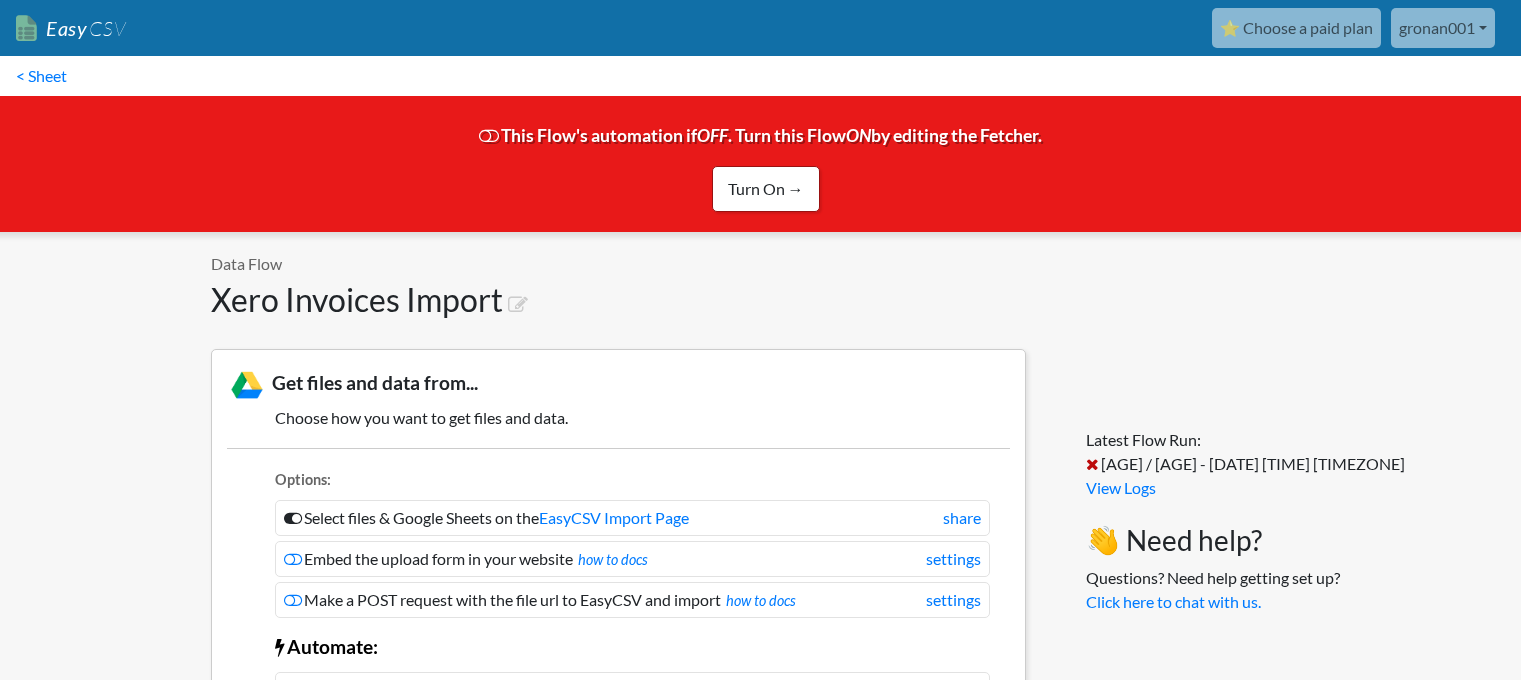 scroll, scrollTop: 0, scrollLeft: 0, axis: both 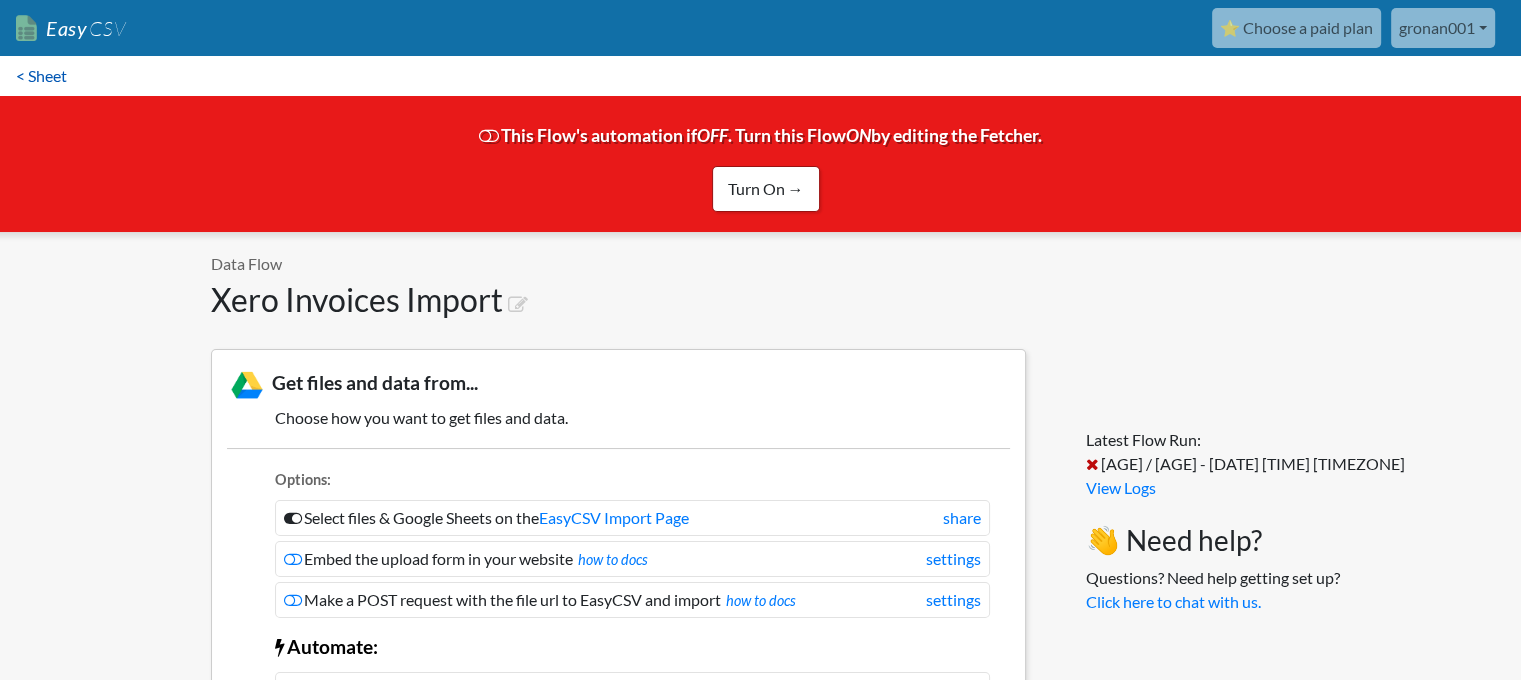 click on "< Sheet" at bounding box center (41, 76) 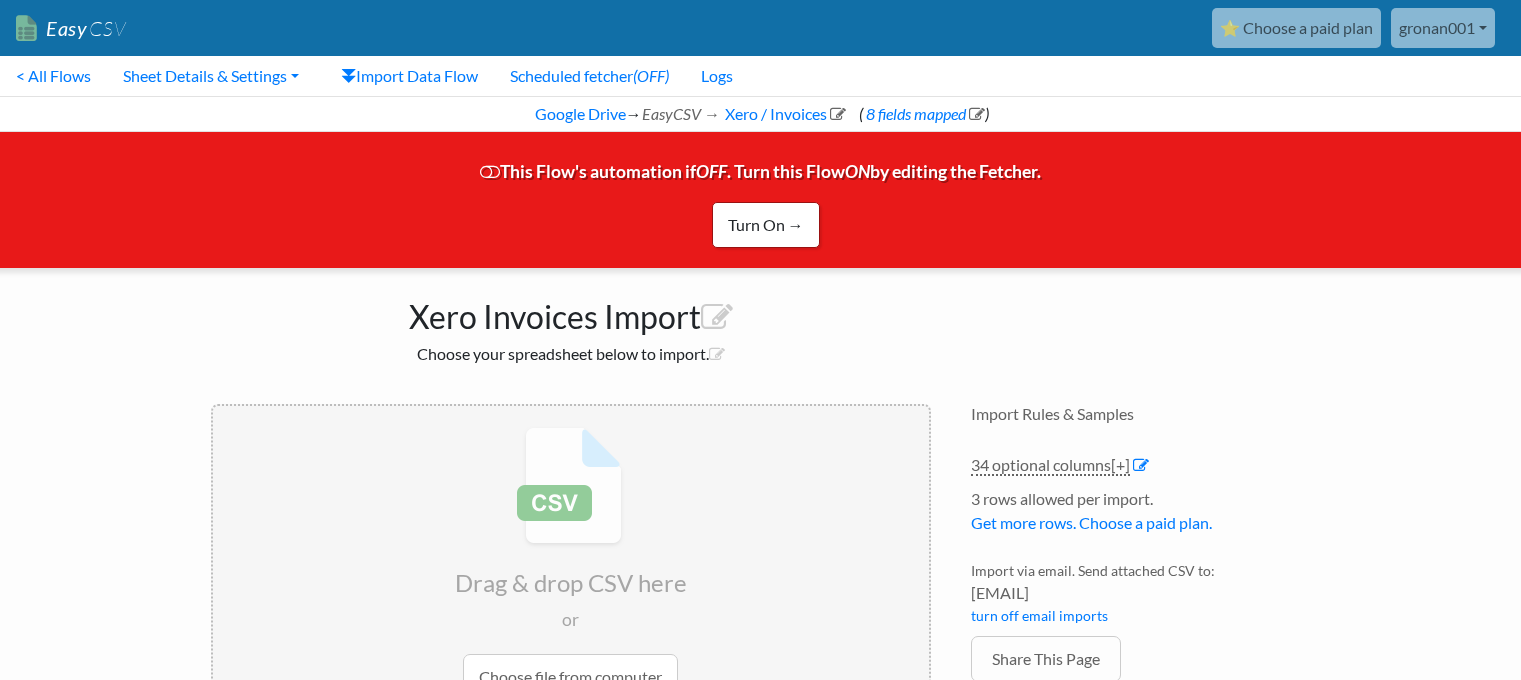scroll, scrollTop: 0, scrollLeft: 0, axis: both 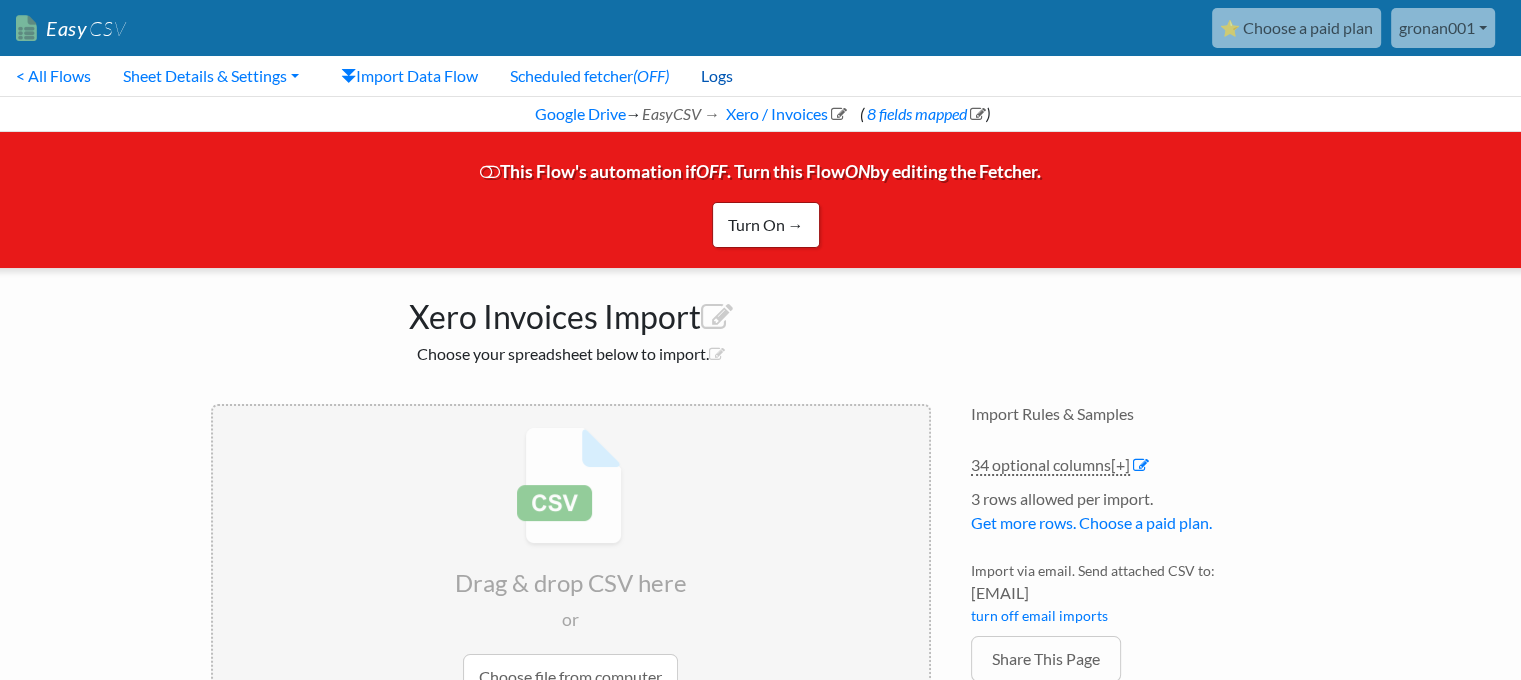 click on "Logs" at bounding box center [717, 76] 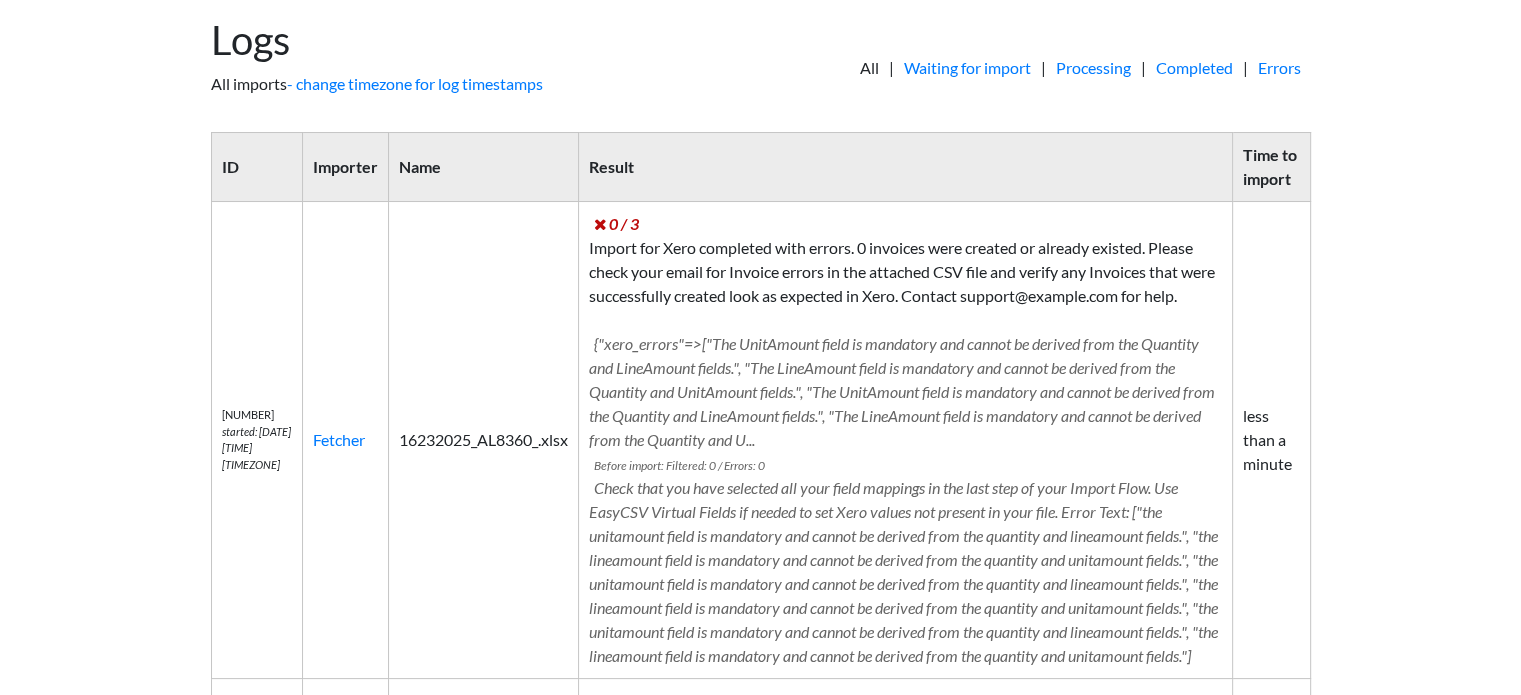 scroll, scrollTop: 0, scrollLeft: 0, axis: both 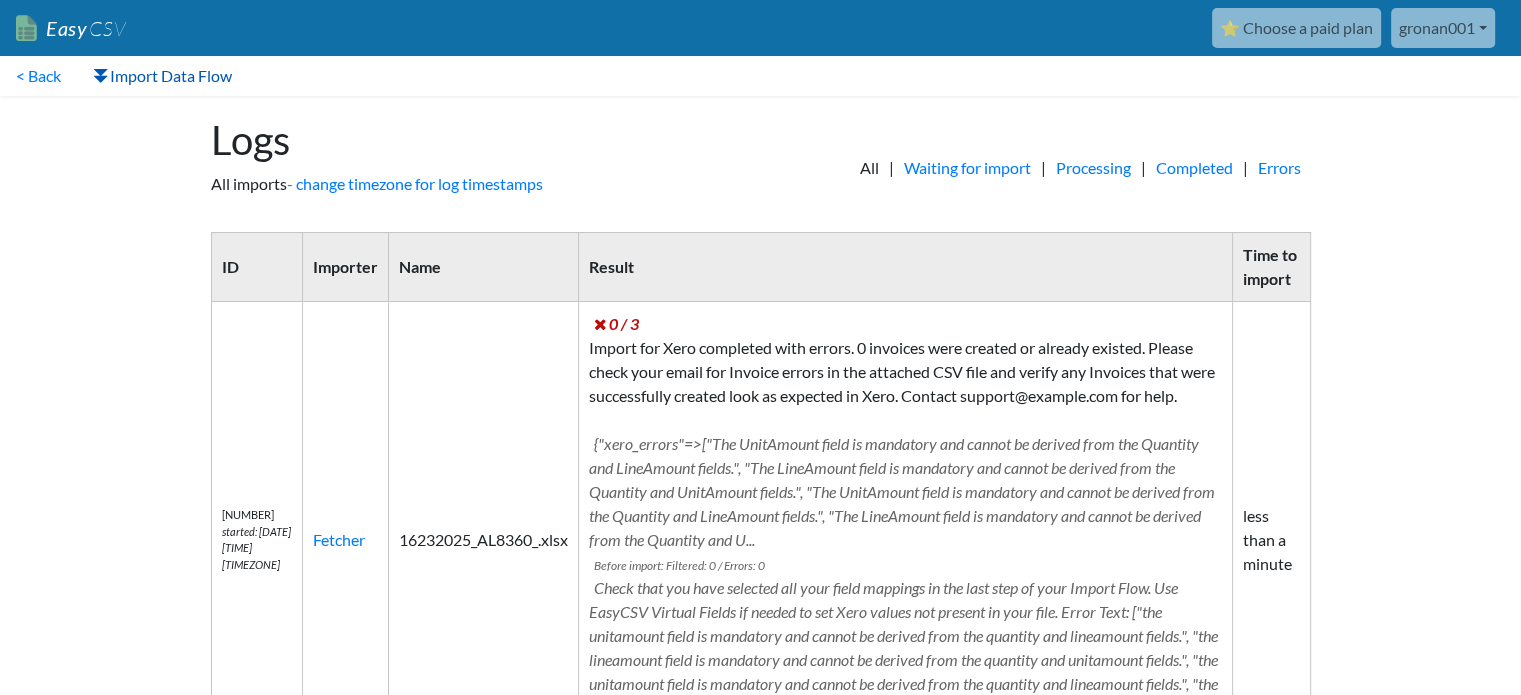 click on "Import Data Flow" at bounding box center (162, 76) 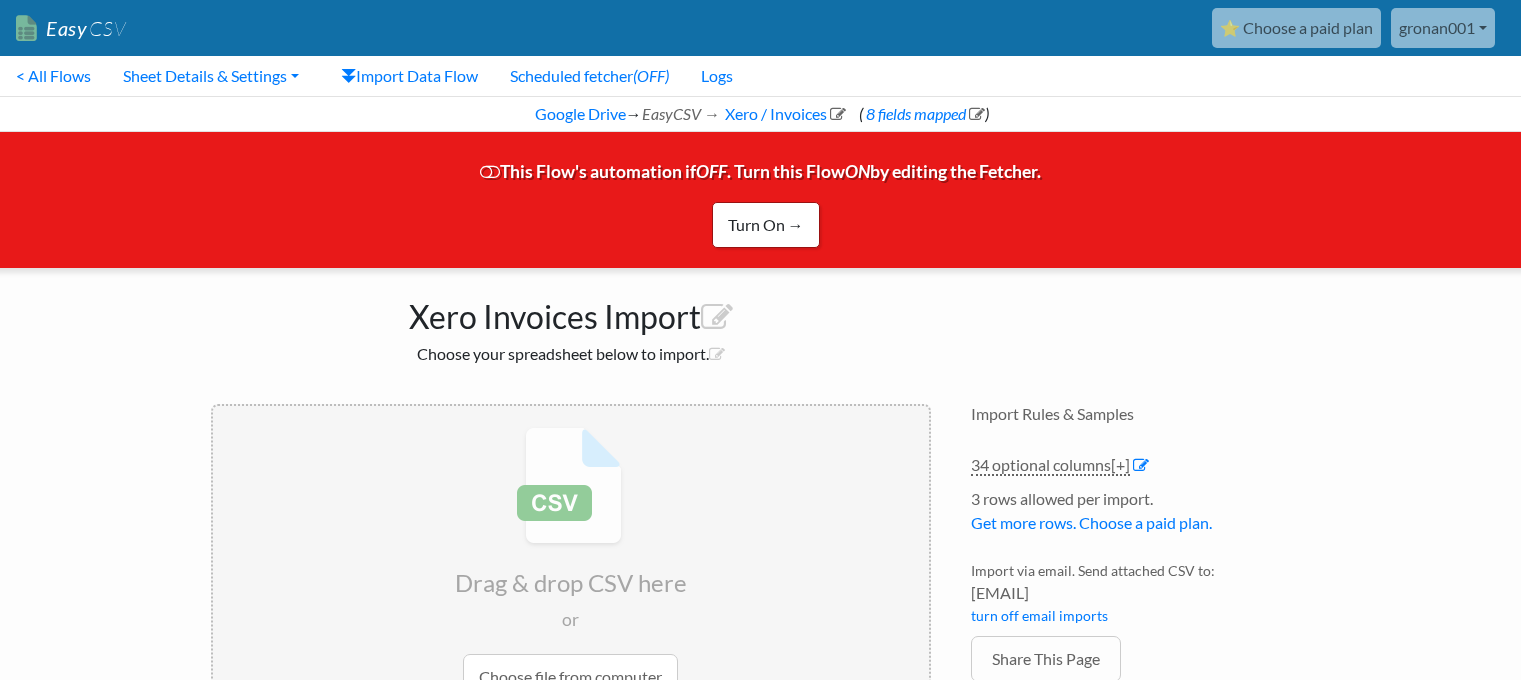scroll, scrollTop: 0, scrollLeft: 0, axis: both 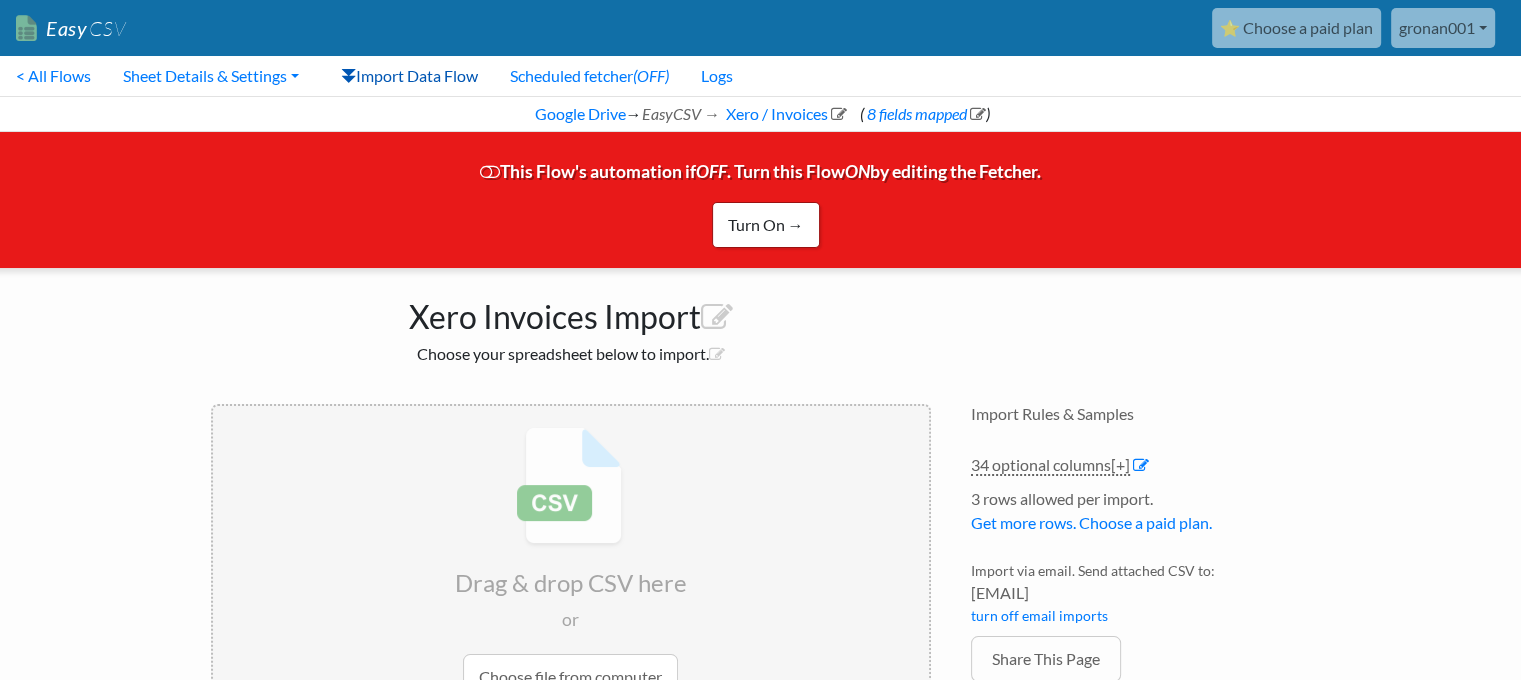 click on "Import Data Flow" at bounding box center (409, 76) 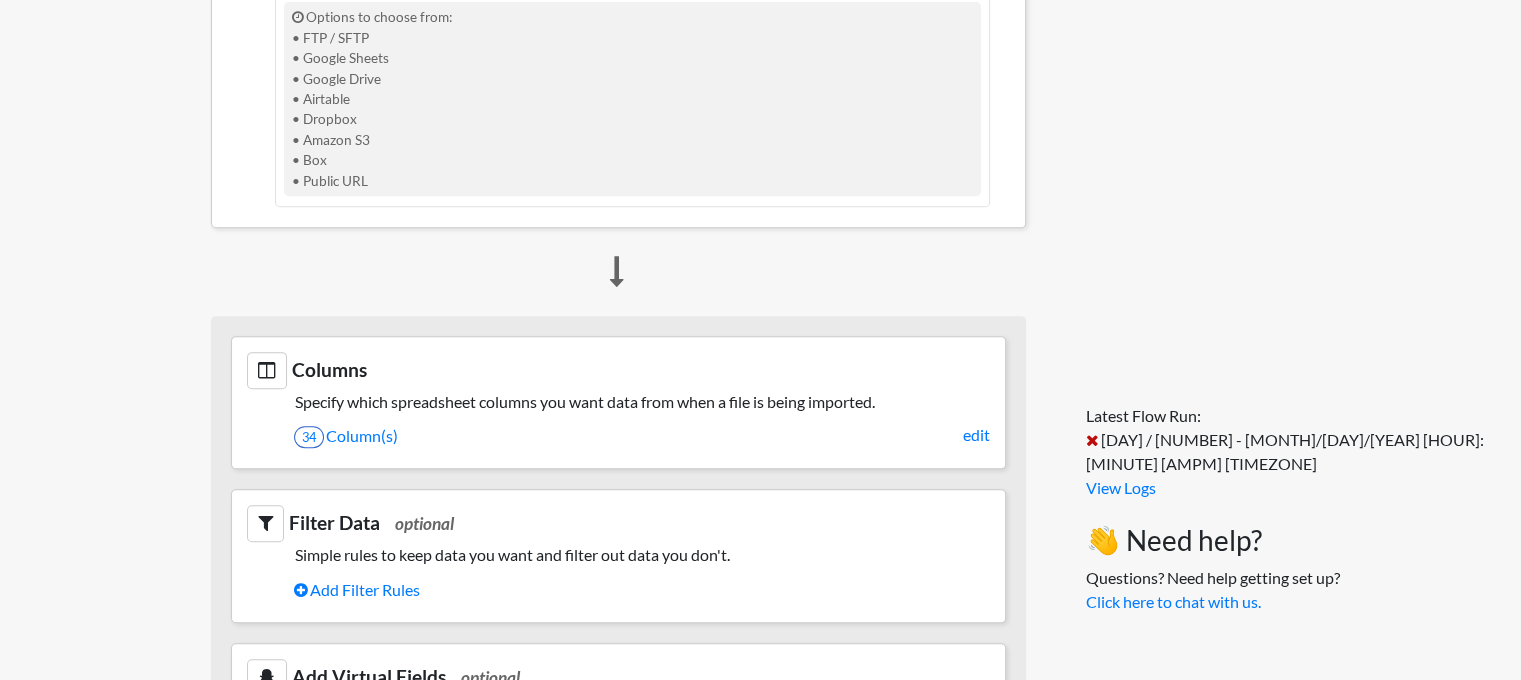 scroll, scrollTop: 900, scrollLeft: 0, axis: vertical 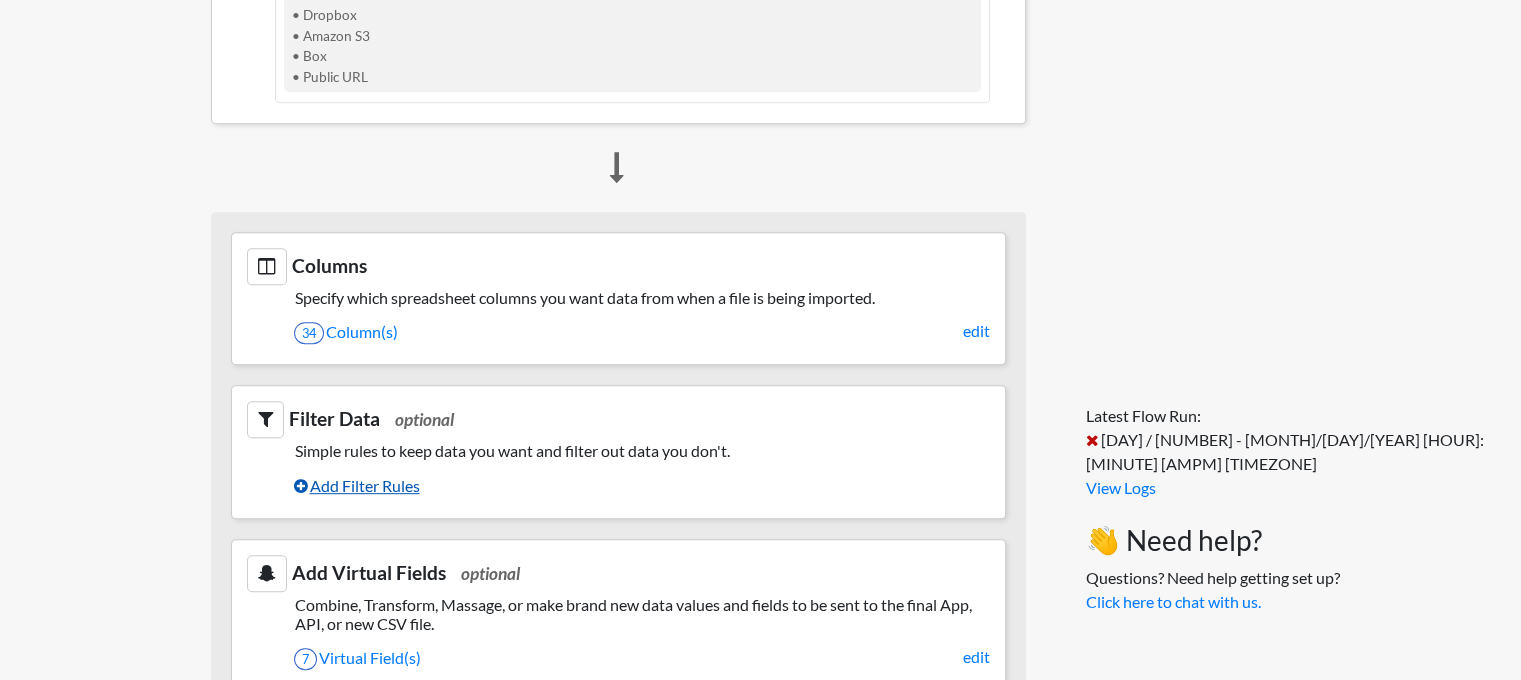 click on "Add Filter Rules" at bounding box center [642, 486] 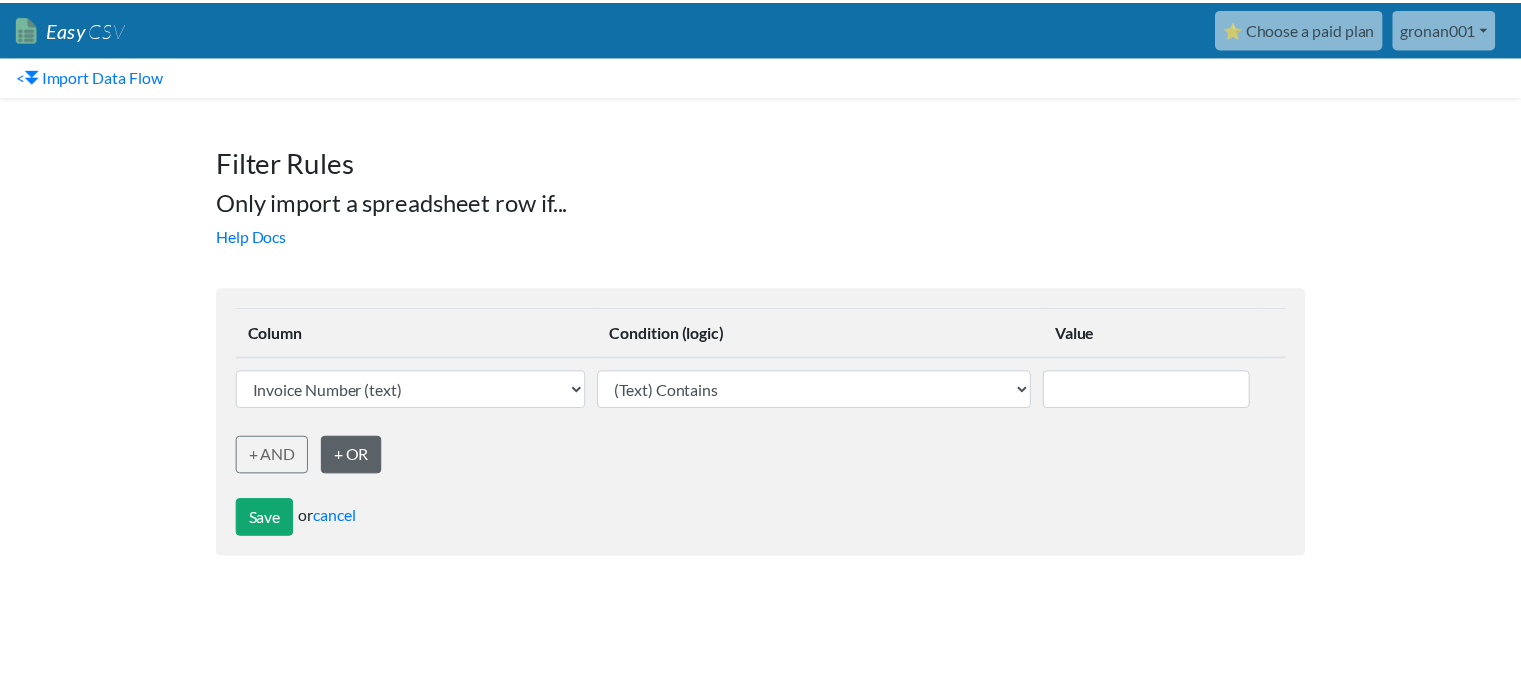 scroll, scrollTop: 0, scrollLeft: 0, axis: both 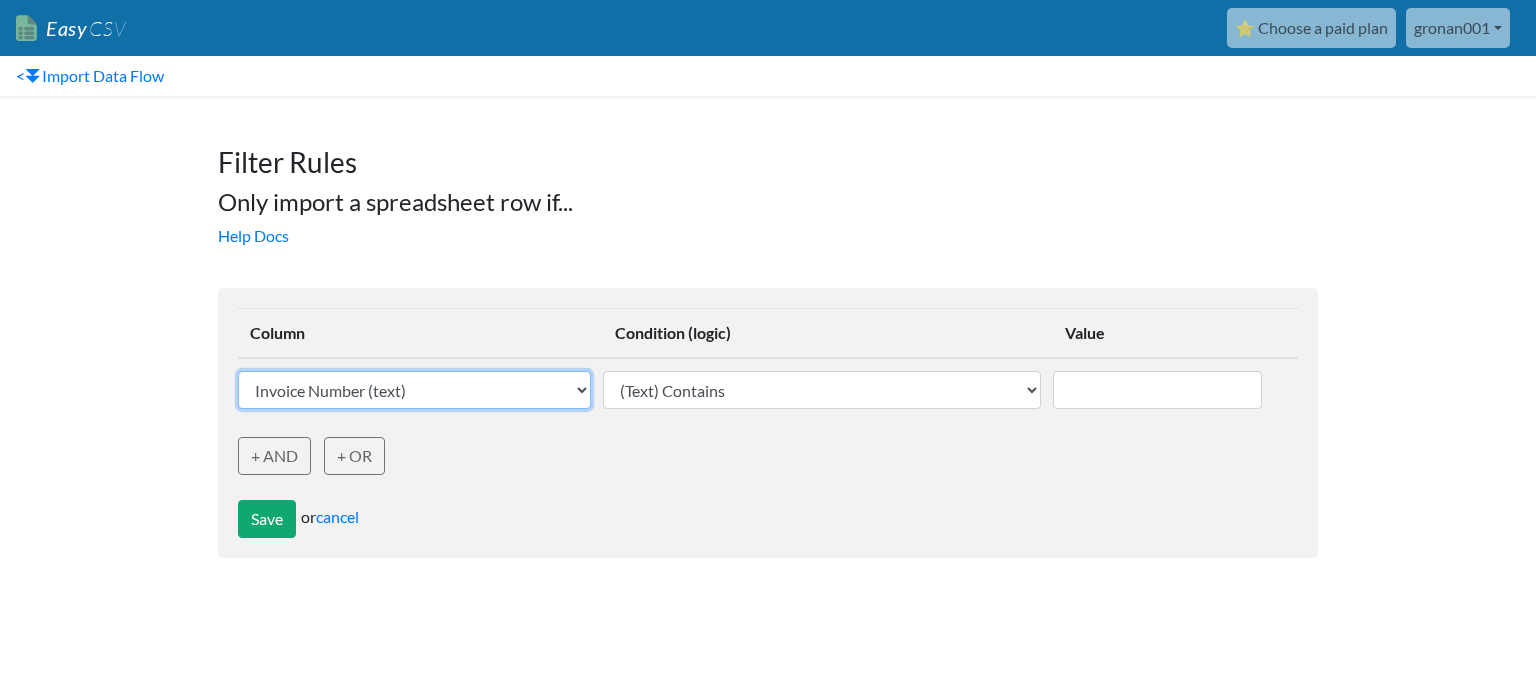 click on "Invoice Number (text)
Statement/Invoice Date (text)
Vendor Number (text)
Major Category (text)
Sub-Category (text)
Rental Agreement Number (text)
Licensee Rental Agreement Number (text)
Reservation Number (text)
MVA (text)
Vehicle Owner Mnemonic (text)
Vehicle Owner DBR/Worldwide Code (text)
Check-out Mnemonic (text)
Check-out DBR/Worldwide Code (text)
Check-out Date/Time (text)
Check-in Mnemonic (text)
Check-in DBR/Worldwide code (text)
Check-in Date/Time (text)
Amount Due Pre-GST (text)
GST Amount (text)
Total Amount (Number)
Currency (text)
Processing Fee % (text)
Name of Renter (text)
Rate Code (text)
Coupon Number (text)
Coupon Amount (text)
Voucher Number (text)
Voucher Amount (text)
NVR indicator (text)
Counter product points (text)
Counter product amount (text)
Total Rental Amount (text)
T&M (text)
Total Payment Amount (text)" at bounding box center [414, 390] 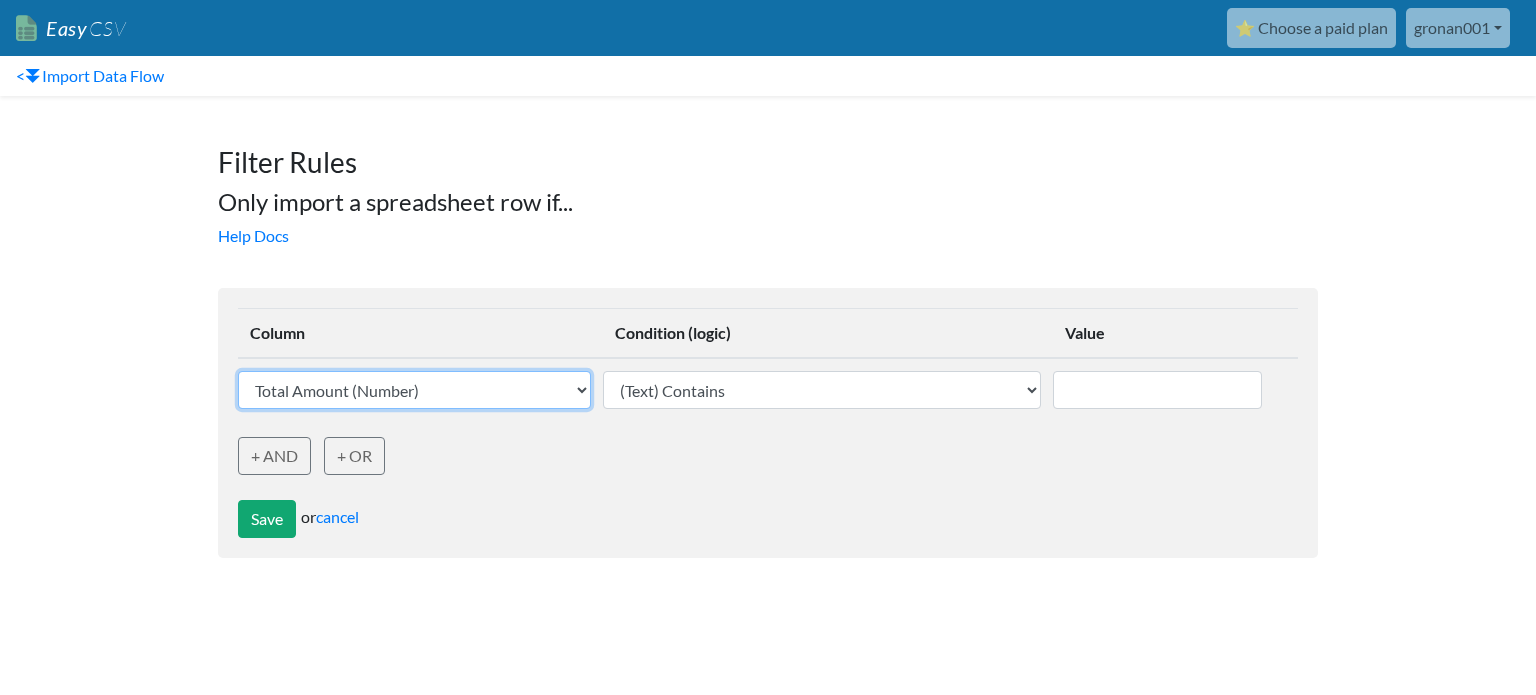 click on "Invoice Number (text)
Statement/Invoice Date (text)
Vendor Number (text)
Major Category (text)
Sub-Category (text)
Rental Agreement Number (text)
Licensee Rental Agreement Number (text)
Reservation Number (text)
MVA (text)
Vehicle Owner Mnemonic (text)
Vehicle Owner DBR/Worldwide Code (text)
Check-out Mnemonic (text)
Check-out DBR/Worldwide Code (text)
Check-out Date/Time (text)
Check-in Mnemonic (text)
Check-in DBR/Worldwide code (text)
Check-in Date/Time (text)
Amount Due Pre-GST (text)
GST Amount (text)
Total Amount (Number)
Currency (text)
Processing Fee % (text)
Name of Renter (text)
Rate Code (text)
Coupon Number (text)
Coupon Amount (text)
Voucher Number (text)
Voucher Amount (text)
NVR indicator (text)
Counter product points (text)
Counter product amount (text)
Total Rental Amount (text)
T&M (text)
Total Payment Amount (text)" at bounding box center [414, 390] 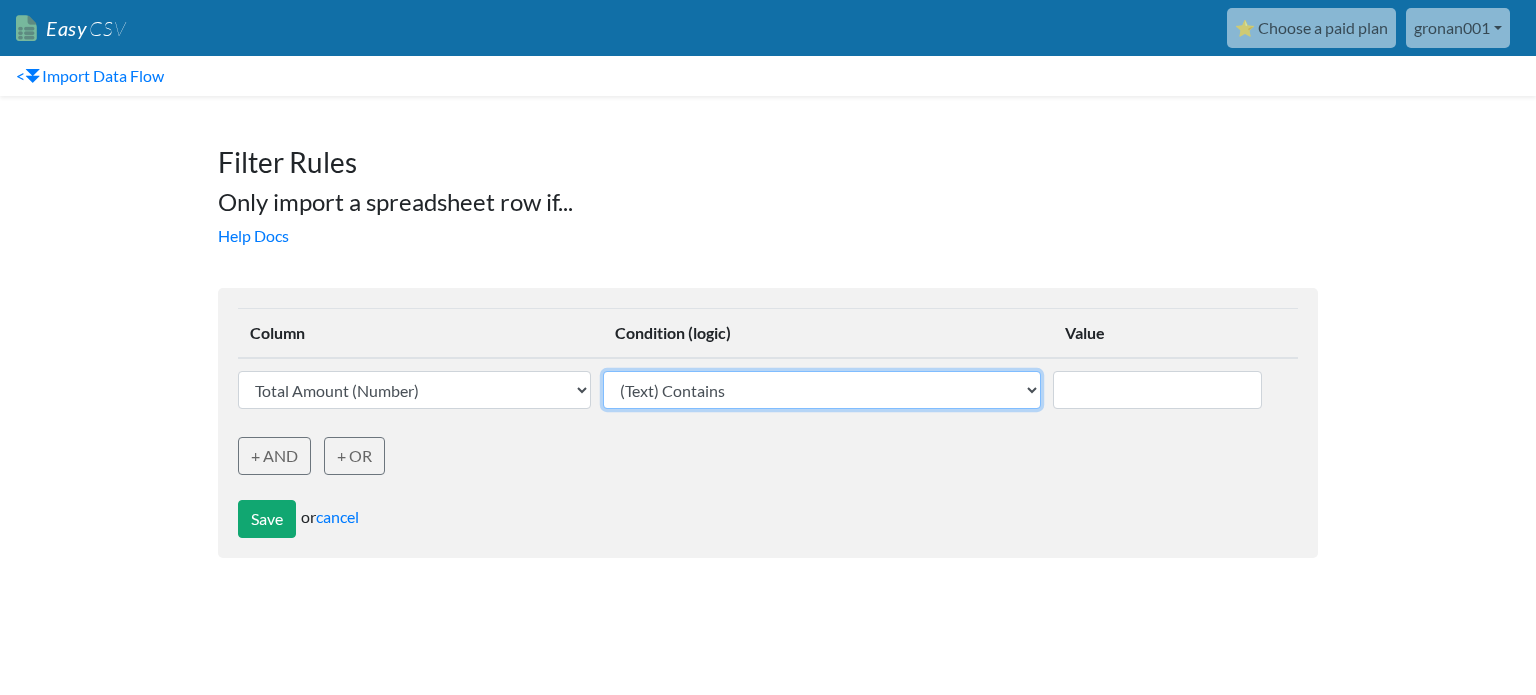 click on "(Text) Contains
(Text) Does not contain
(Text) Exactly matches
(Text) Does not exactly match
(Text) Is in list - exact match (comma separate items)
(Text) Is in list - fuzzy match (comma separate items)
(Text) Is not in list - exact match (comma separate items)
(Text) Is not in list - fuzzy match (comma separate items)
(Text) Starts with
(Text) Does not start with
(Text) Ends with
(Text) Does not end with
(Number) Greater than
(Number) Less than
(Date) Is Today
(Date) Is Yesterday
(Date) Is in this Month
(Date) Is in last Month
(Date/time) After
(Date/time) Before
(Date/time) Equals
Exists
Does not exist" at bounding box center [822, 390] 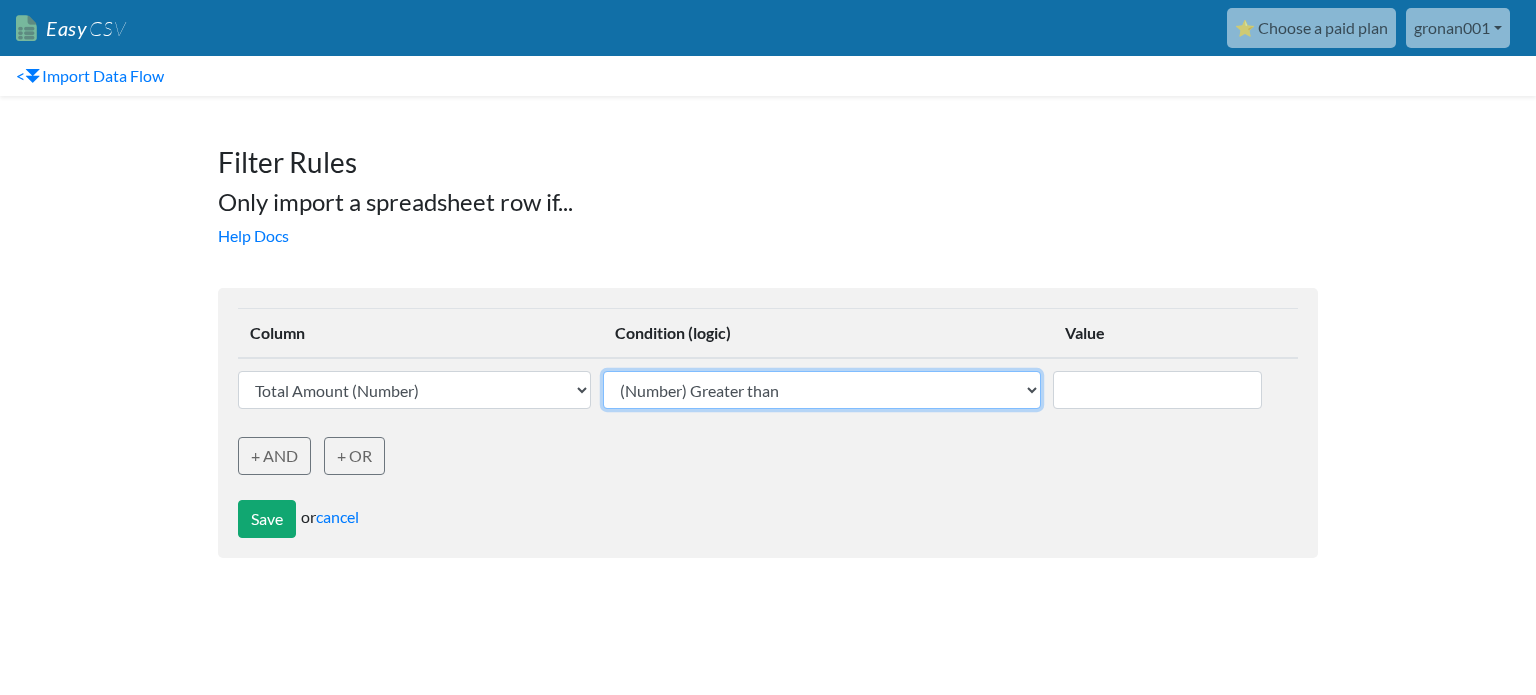 click on "(Text) Contains
(Text) Does not contain
(Text) Exactly matches
(Text) Does not exactly match
(Text) Is in list - exact match (comma separate items)
(Text) Is in list - fuzzy match (comma separate items)
(Text) Is not in list - exact match (comma separate items)
(Text) Is not in list - fuzzy match (comma separate items)
(Text) Starts with
(Text) Does not start with
(Text) Ends with
(Text) Does not end with
(Number) Greater than
(Number) Less than
(Date) Is Today
(Date) Is Yesterday
(Date) Is in this Month
(Date) Is in last Month
(Date/time) After
(Date/time) Before
(Date/time) Equals
Exists
Does not exist" at bounding box center [822, 390] 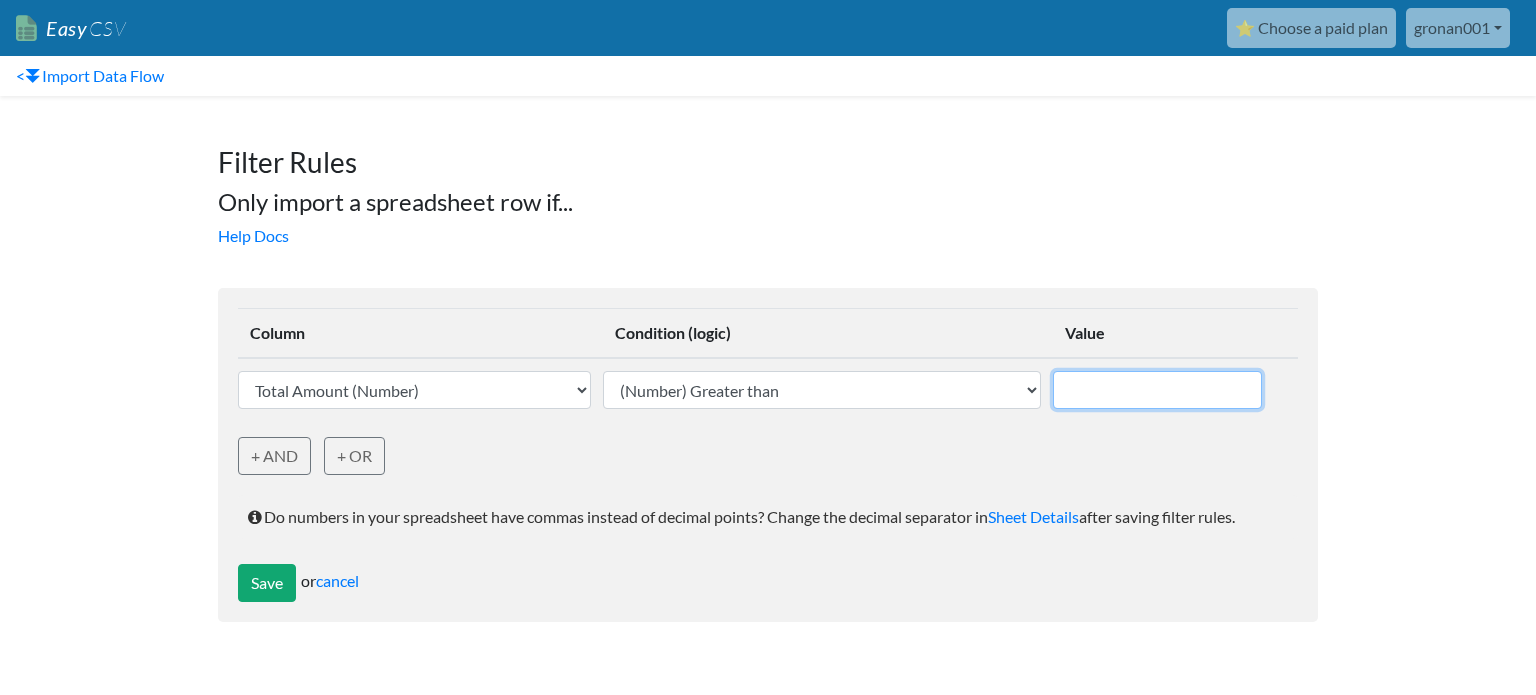 click at bounding box center (1157, 390) 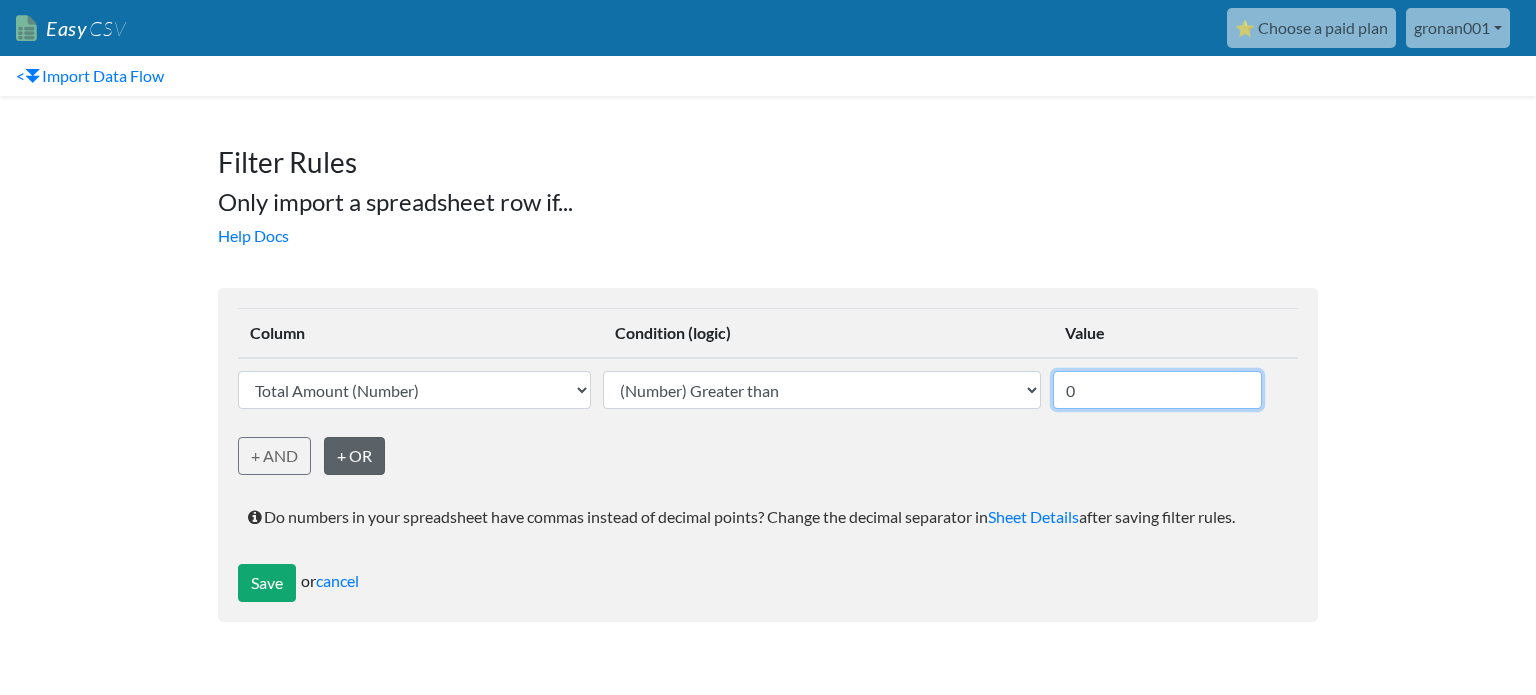 type on "0" 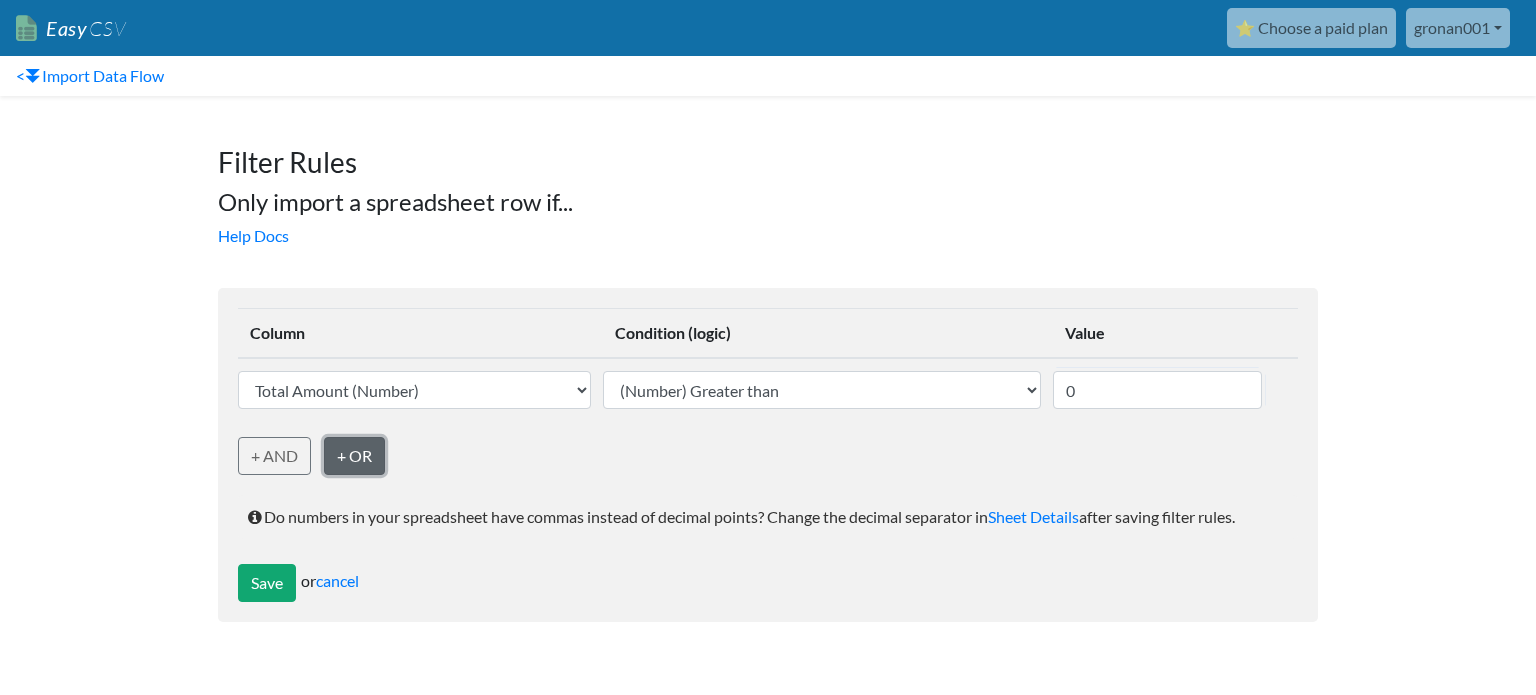 click on "+ OR" at bounding box center (354, 456) 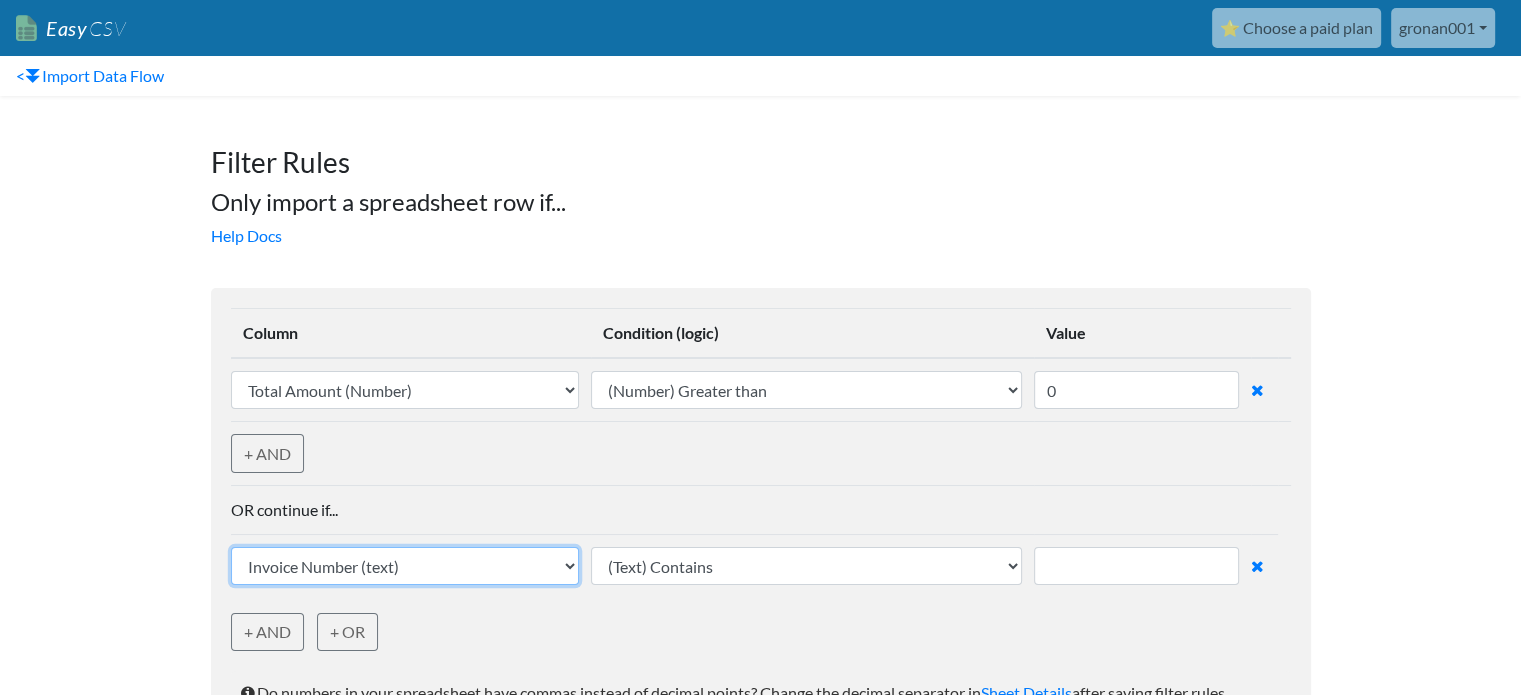 click on "Invoice Number (text)
Statement/Invoice Date (text)
Vendor Number (text)
Major Category (text)
Sub-Category (text)
Rental Agreement Number (text)
Licensee Rental Agreement Number (text)
Reservation Number (text)
MVA (text)
Vehicle Owner Mnemonic (text)
Vehicle Owner DBR/Worldwide Code (text)
Check-out Mnemonic (text)
Check-out DBR/Worldwide Code (text)
Check-out Date/Time (text)
Check-in Mnemonic (text)
Check-in DBR/Worldwide code (text)
Check-in Date/Time (text)
Amount Due Pre-GST (text)
GST Amount (text)
Total Amount (Number)
Currency (text)
Processing Fee % (text)
Name of Renter (text)
Rate Code (text)
Coupon Number (text)
Coupon Amount (text)
Voucher Number (text)
Voucher Amount (text)
NVR indicator (text)
Counter product points (text)
Counter product amount (text)
Total Rental Amount (text)
T&M (text)
Total Payment Amount (text)" at bounding box center [405, 566] 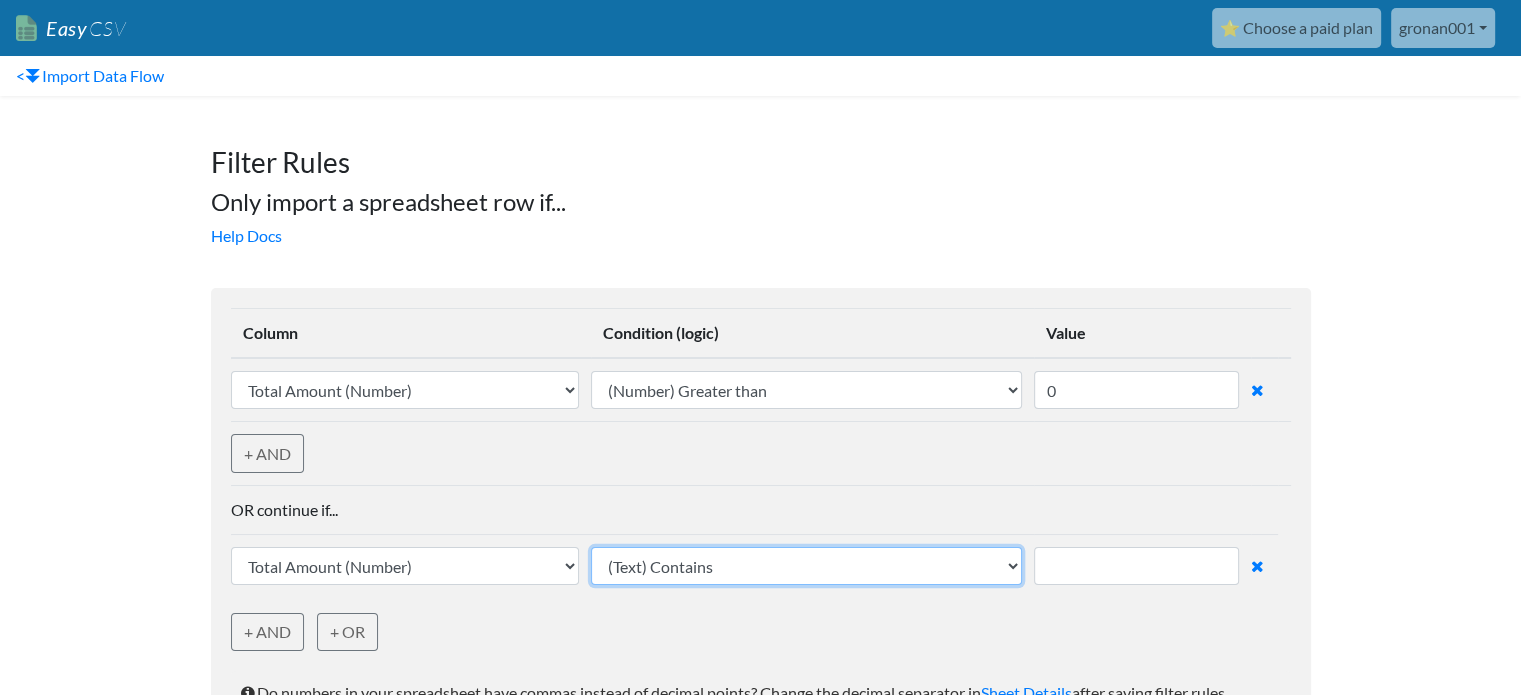 click on "(Text) Contains
(Text) Does not contain
(Text) Exactly matches
(Text) Does not exactly match
(Text) Is in list - exact match (comma separate items)
(Text) Is in list - fuzzy match (comma separate items)
(Text) Is not in list - exact match (comma separate items)
(Text) Is not in list - fuzzy match (comma separate items)
(Text) Starts with
(Text) Does not start with
(Text) Ends with
(Text) Does not end with
(Number) Greater than
(Number) Less than
(Date) Is Today
(Date) Is Yesterday
(Date) Is in this Month
(Date) Is in last Month
(Date/time) After
(Date/time) Before
(Date/time) Equals
Exists
Does not exist" at bounding box center [807, 566] 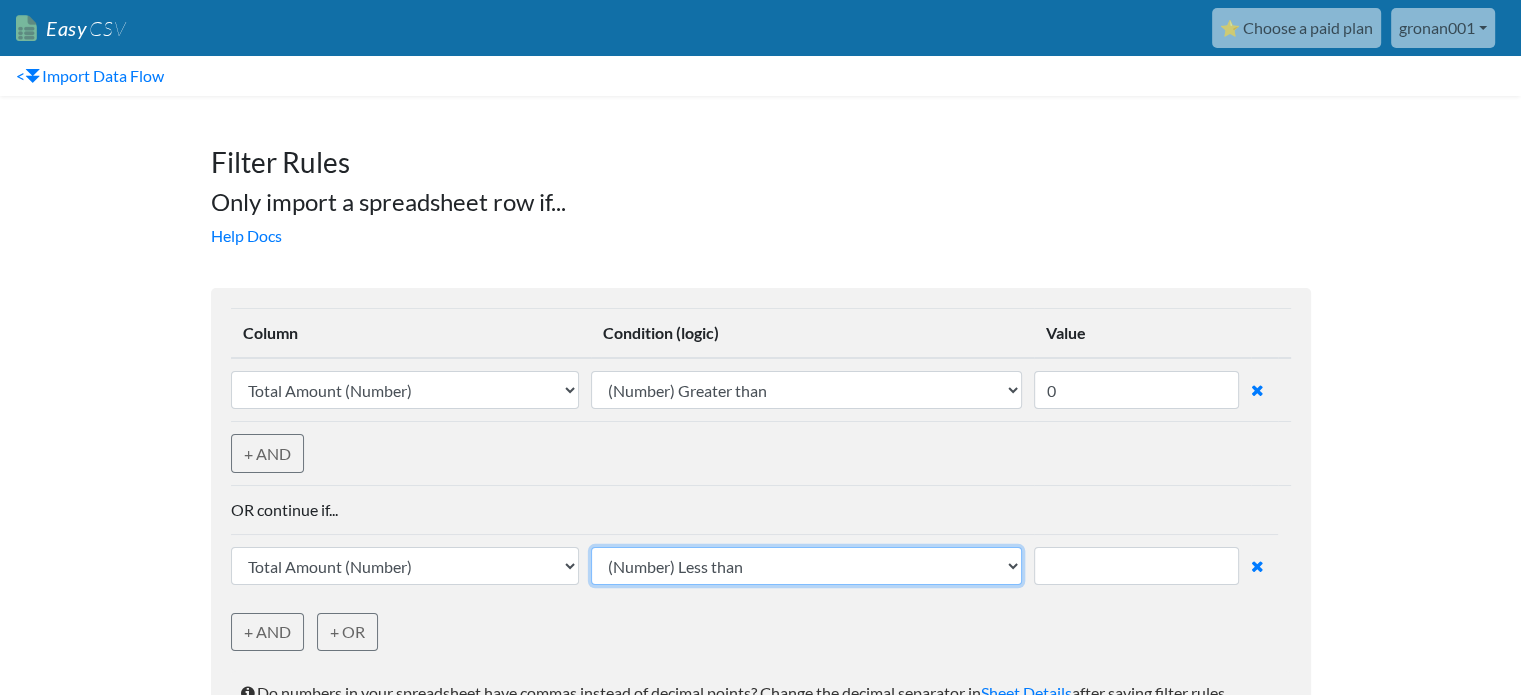 click on "(Text) Contains
(Text) Does not contain
(Text) Exactly matches
(Text) Does not exactly match
(Text) Is in list - exact match (comma separate items)
(Text) Is in list - fuzzy match (comma separate items)
(Text) Is not in list - exact match (comma separate items)
(Text) Is not in list - fuzzy match (comma separate items)
(Text) Starts with
(Text) Does not start with
(Text) Ends with
(Text) Does not end with
(Number) Greater than
(Number) Less than
(Date) Is Today
(Date) Is Yesterday
(Date) Is in this Month
(Date) Is in last Month
(Date/time) After
(Date/time) Before
(Date/time) Equals
Exists
Does not exist" at bounding box center [807, 566] 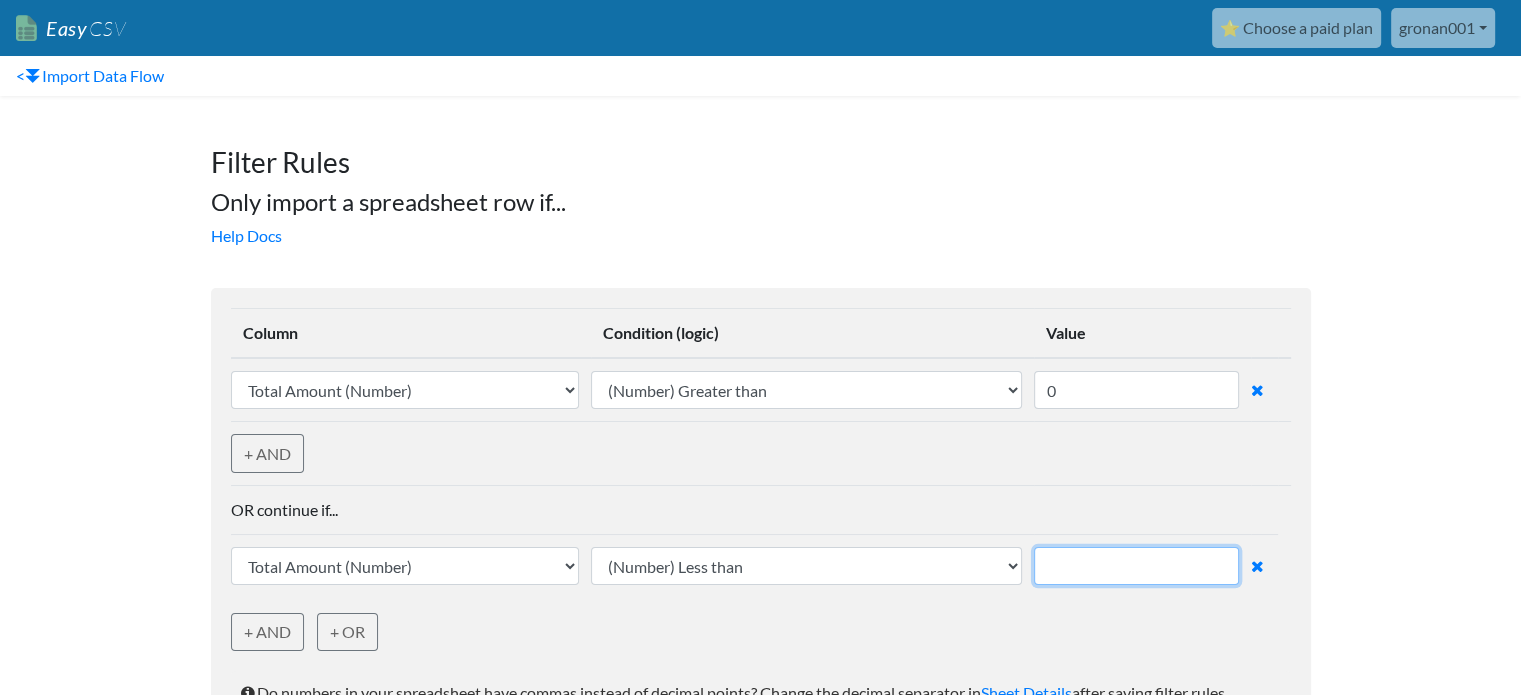click at bounding box center [1136, 566] 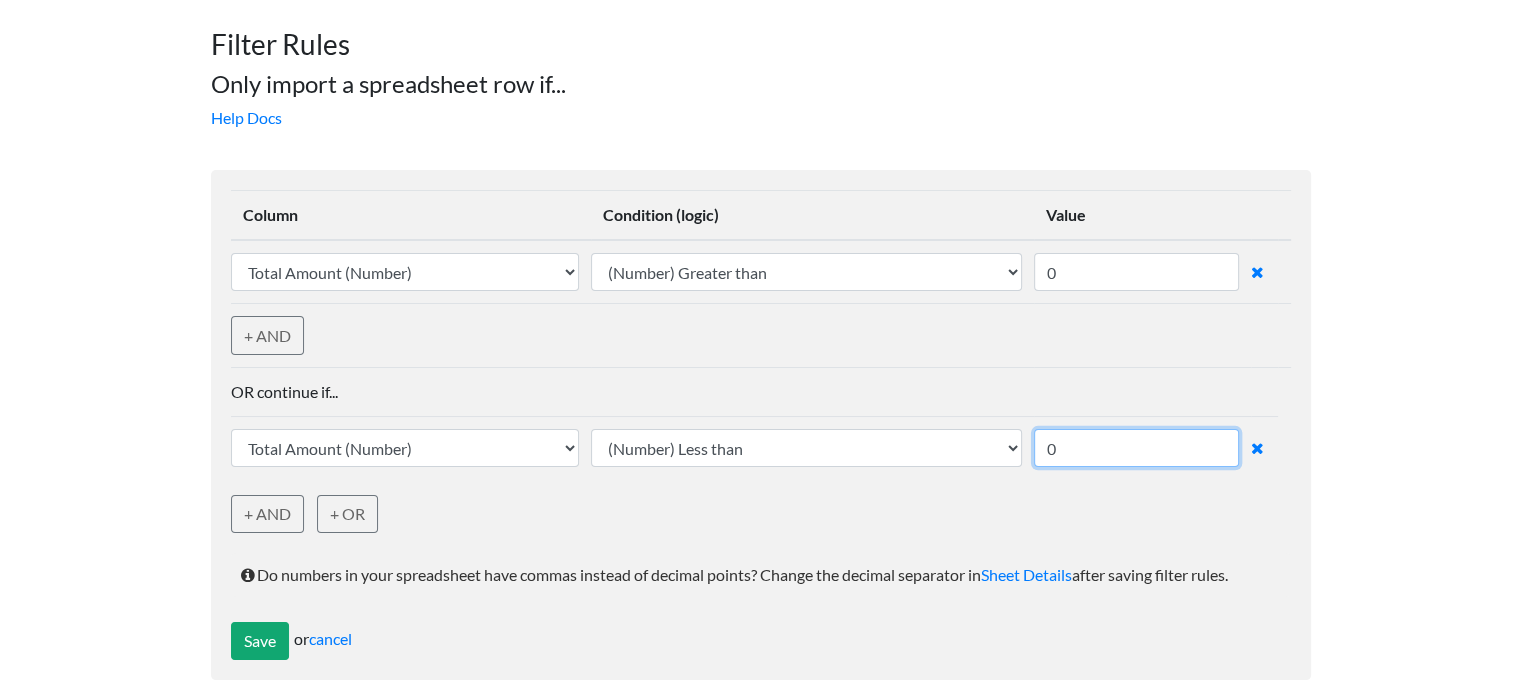 scroll, scrollTop: 120, scrollLeft: 0, axis: vertical 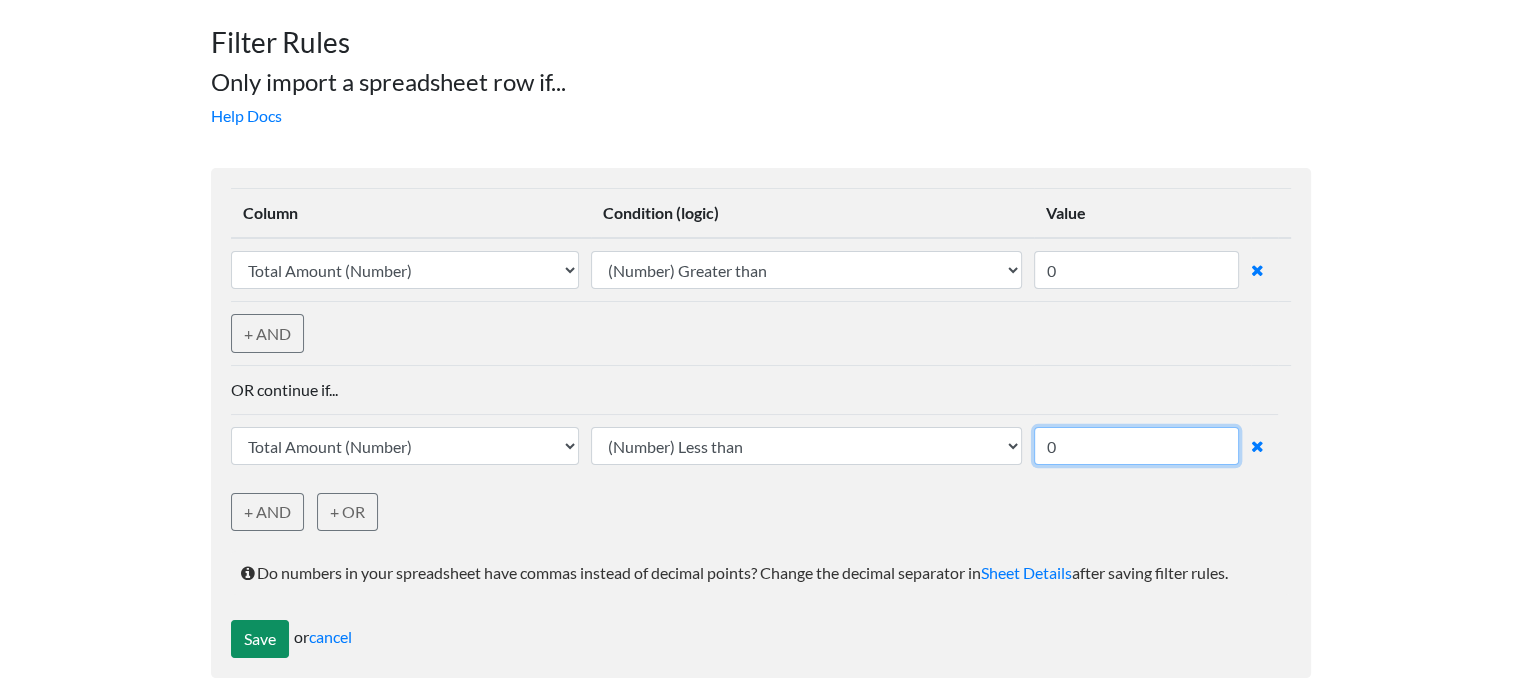 type on "0" 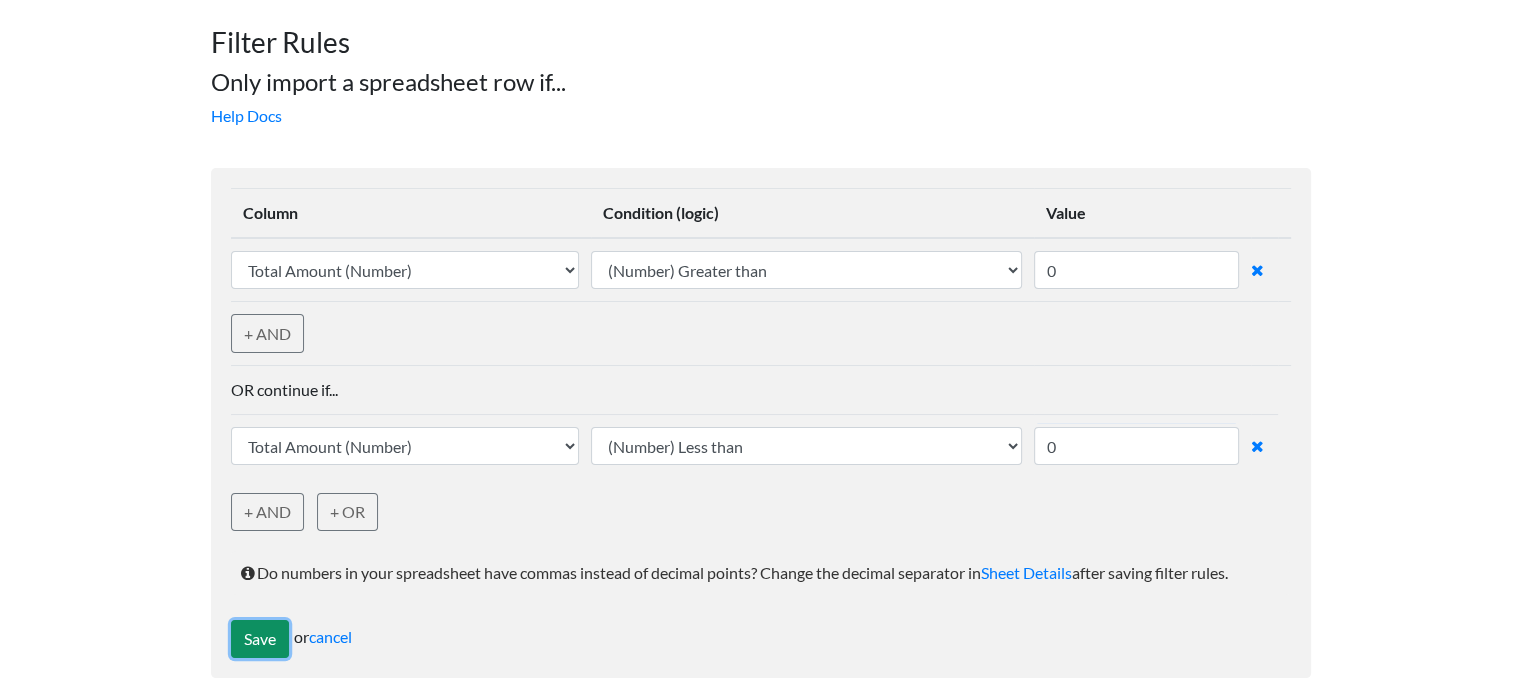 click on "Save" at bounding box center (260, 639) 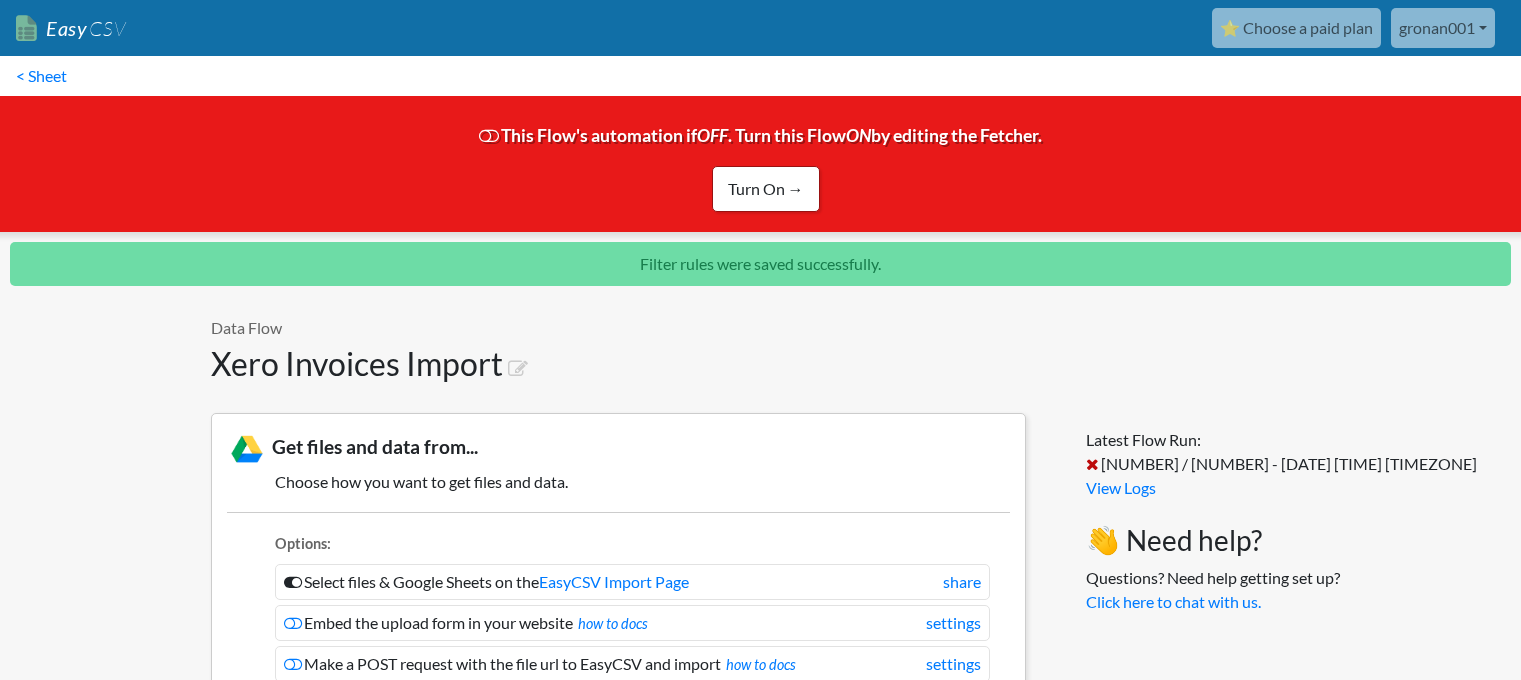 scroll, scrollTop: 0, scrollLeft: 0, axis: both 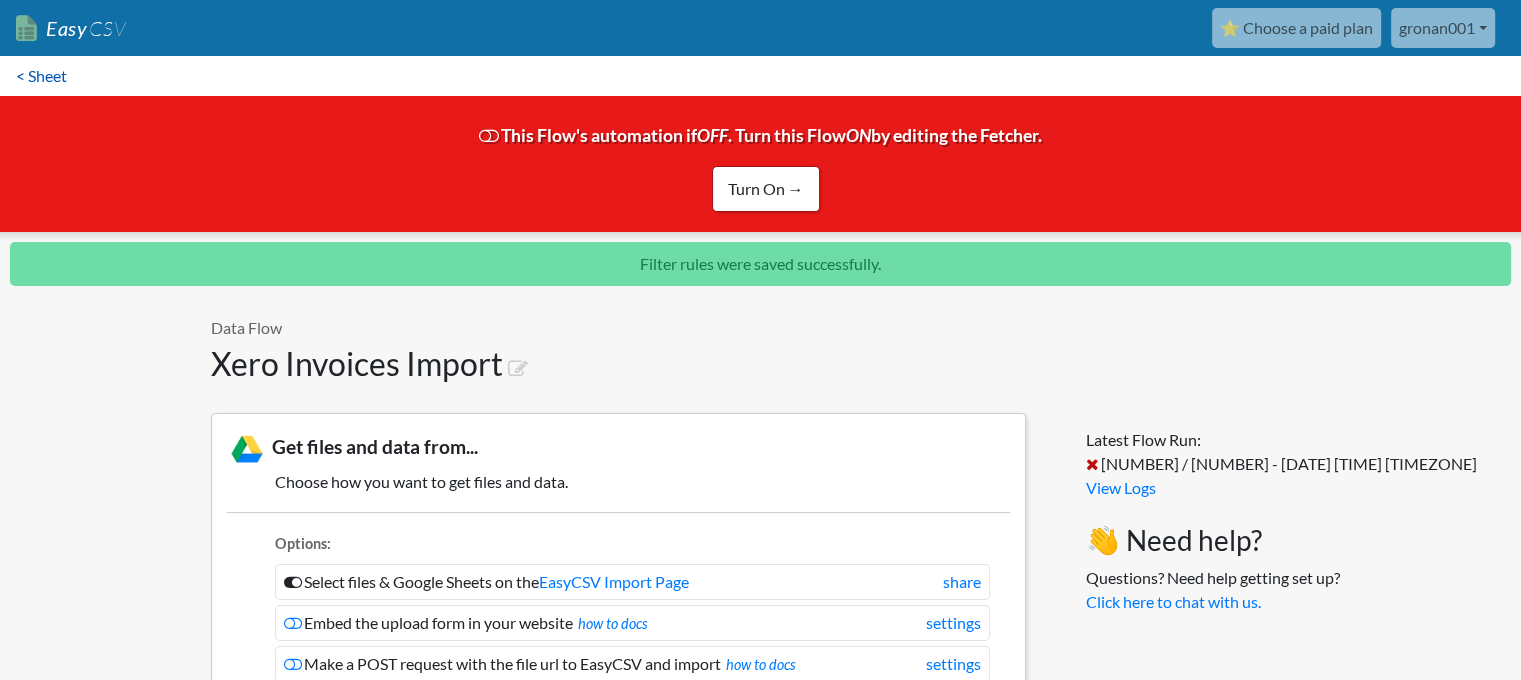 click on "< Sheet" at bounding box center (41, 76) 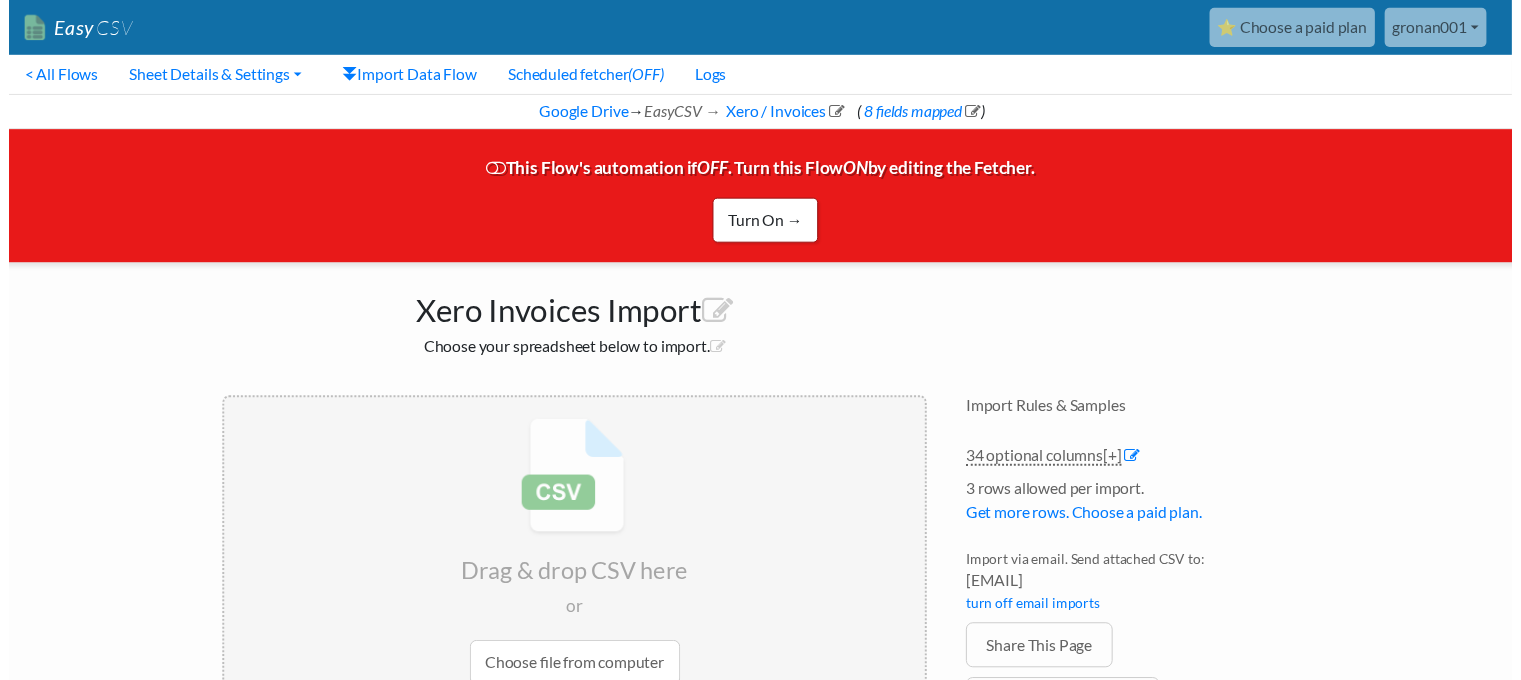 scroll, scrollTop: 0, scrollLeft: 0, axis: both 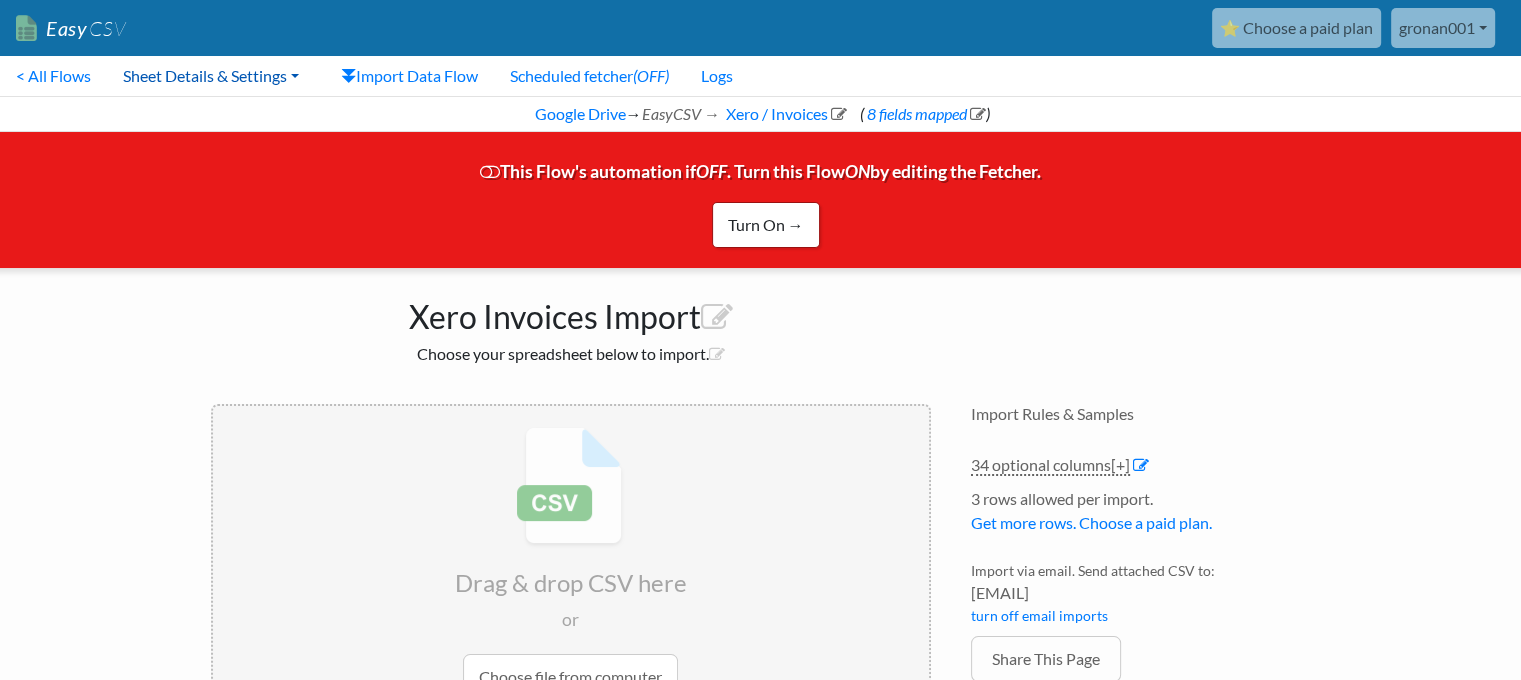 click on "Sheet Details & Settings" at bounding box center [211, 76] 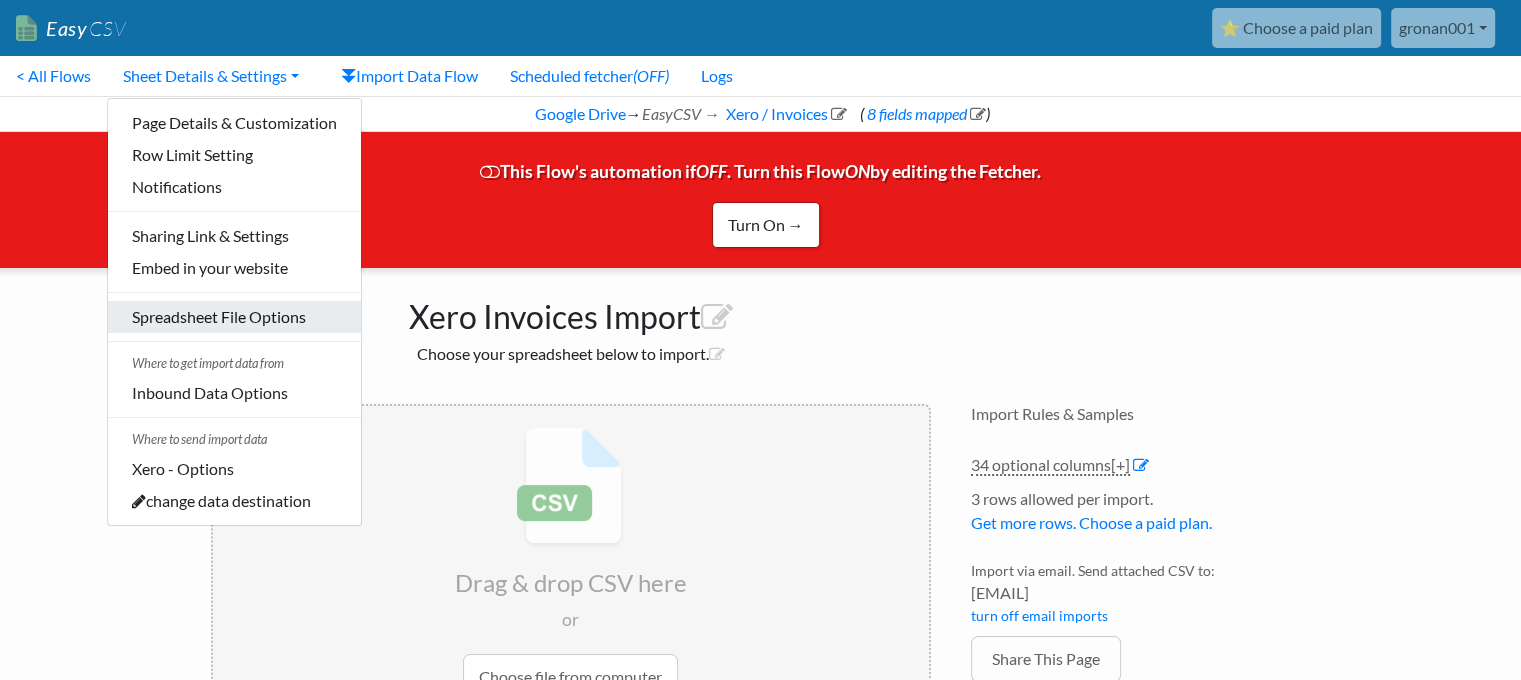 click on "Spreadsheet File Options" at bounding box center [234, 317] 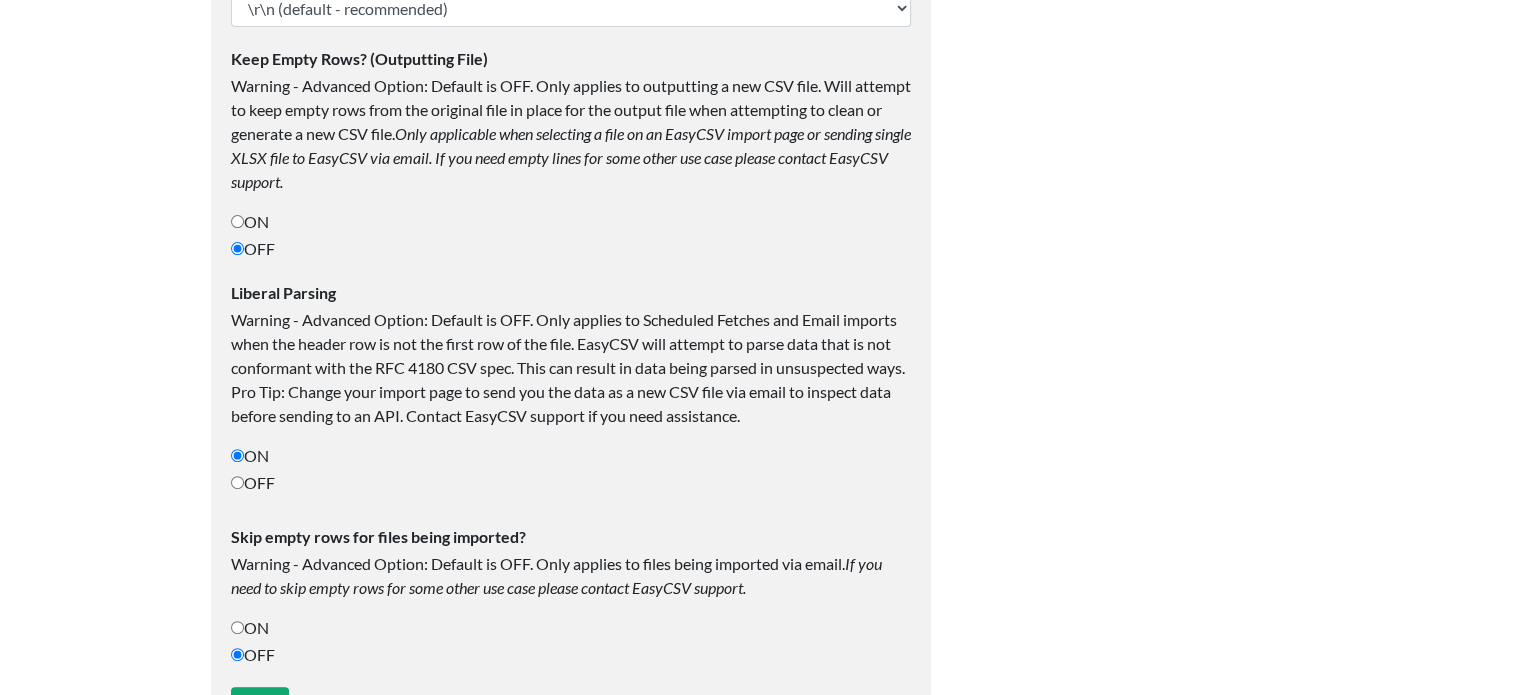 scroll, scrollTop: 760, scrollLeft: 0, axis: vertical 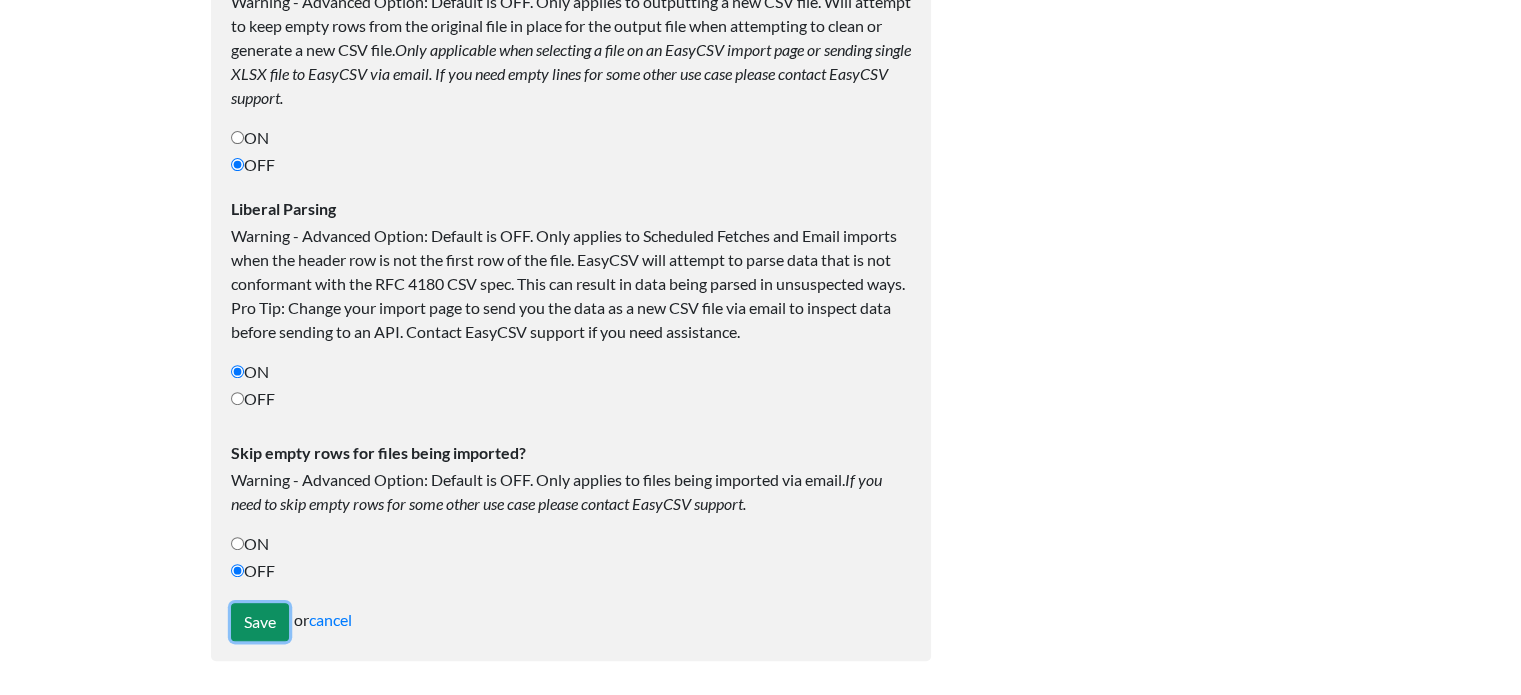 click on "Save" at bounding box center [260, 622] 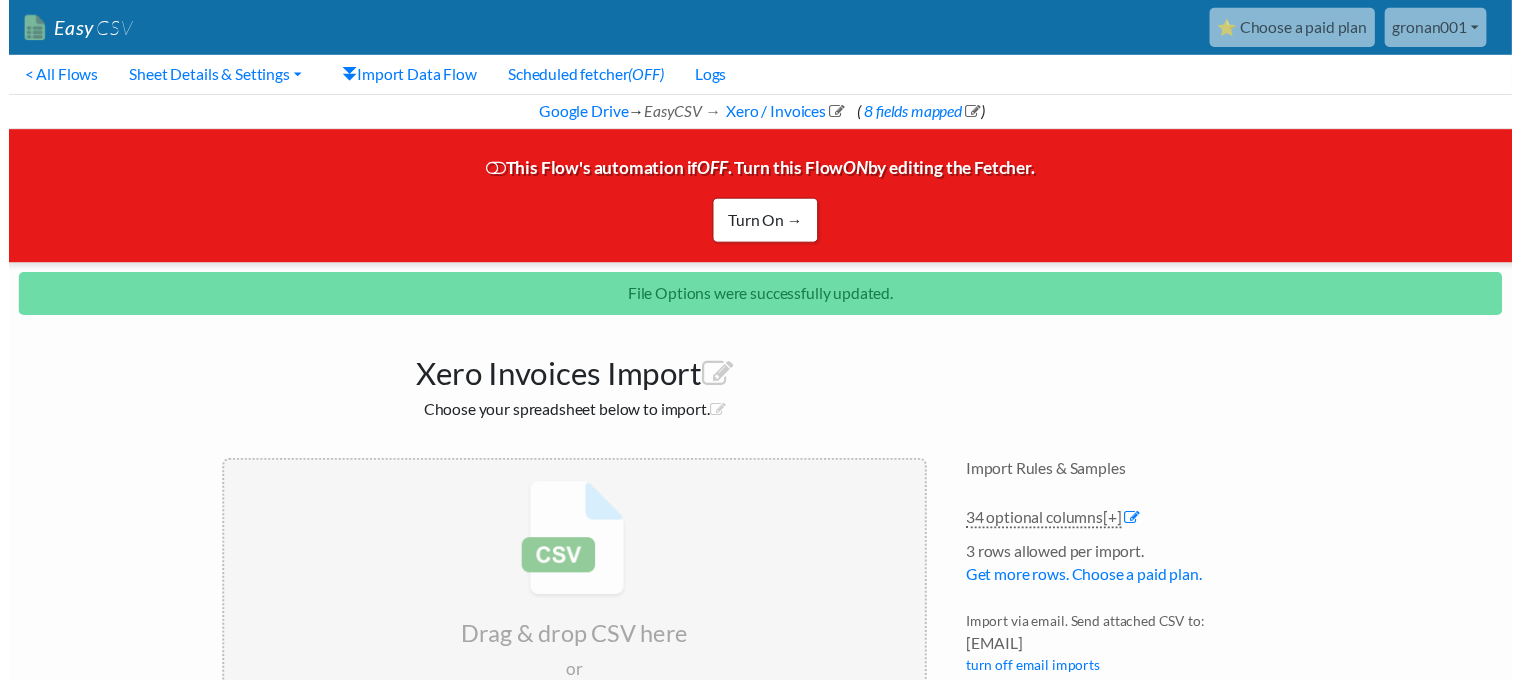 scroll, scrollTop: 0, scrollLeft: 0, axis: both 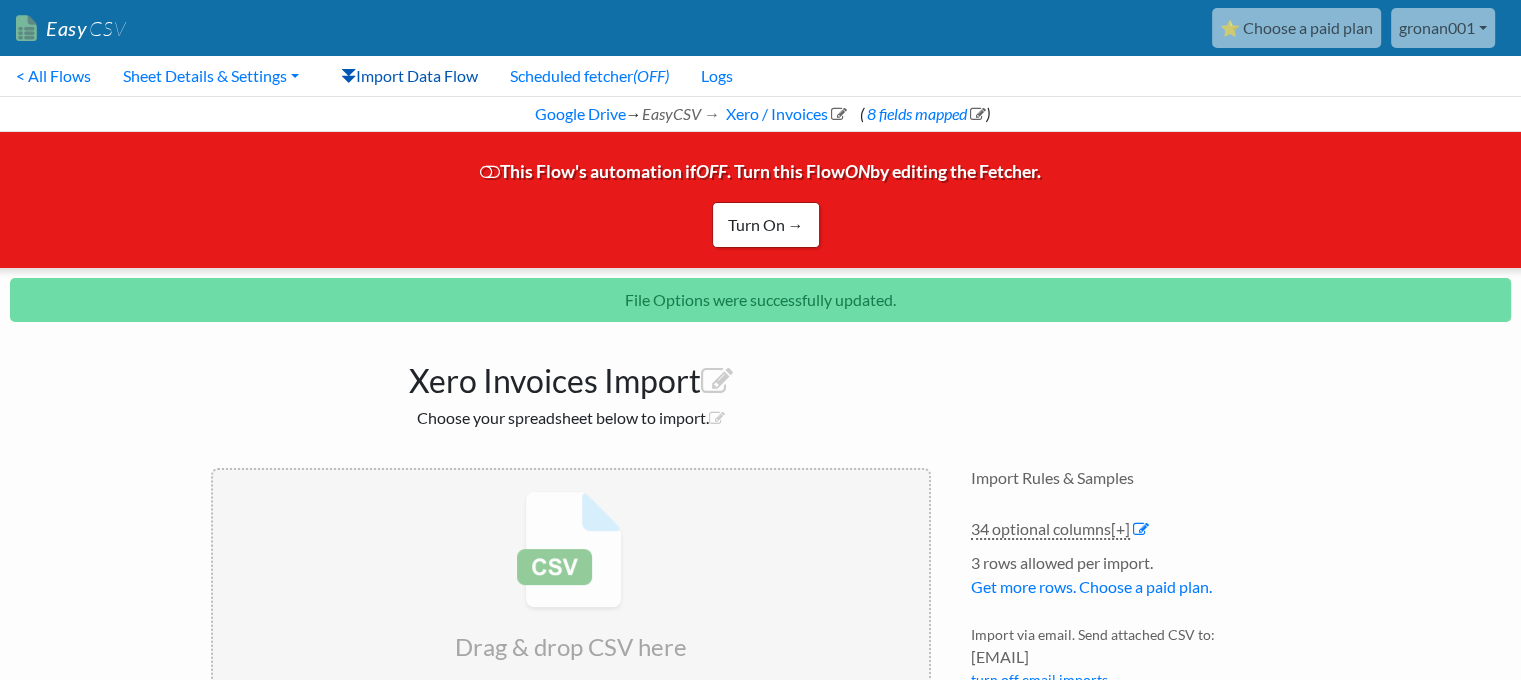 click on "Import Data Flow" at bounding box center (409, 76) 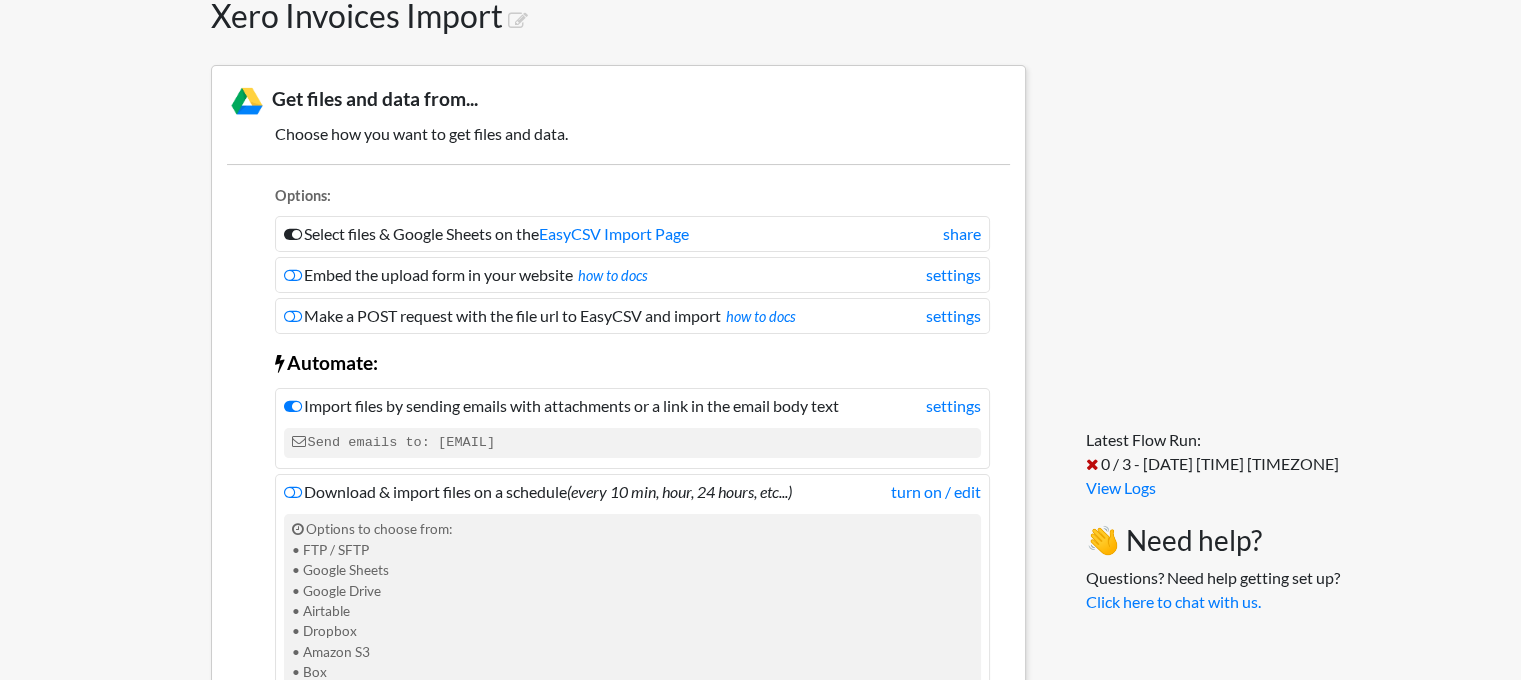scroll, scrollTop: 400, scrollLeft: 0, axis: vertical 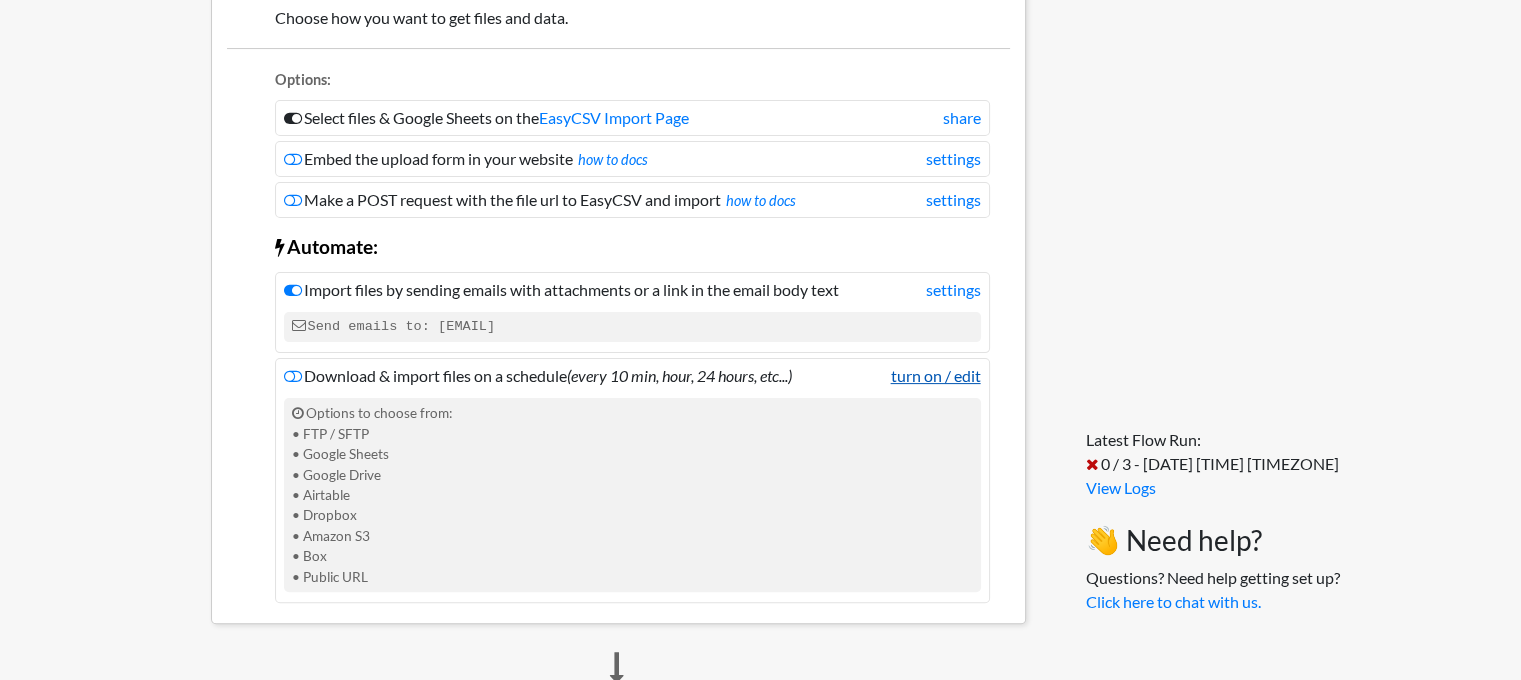 click on "turn on / edit" at bounding box center (936, 376) 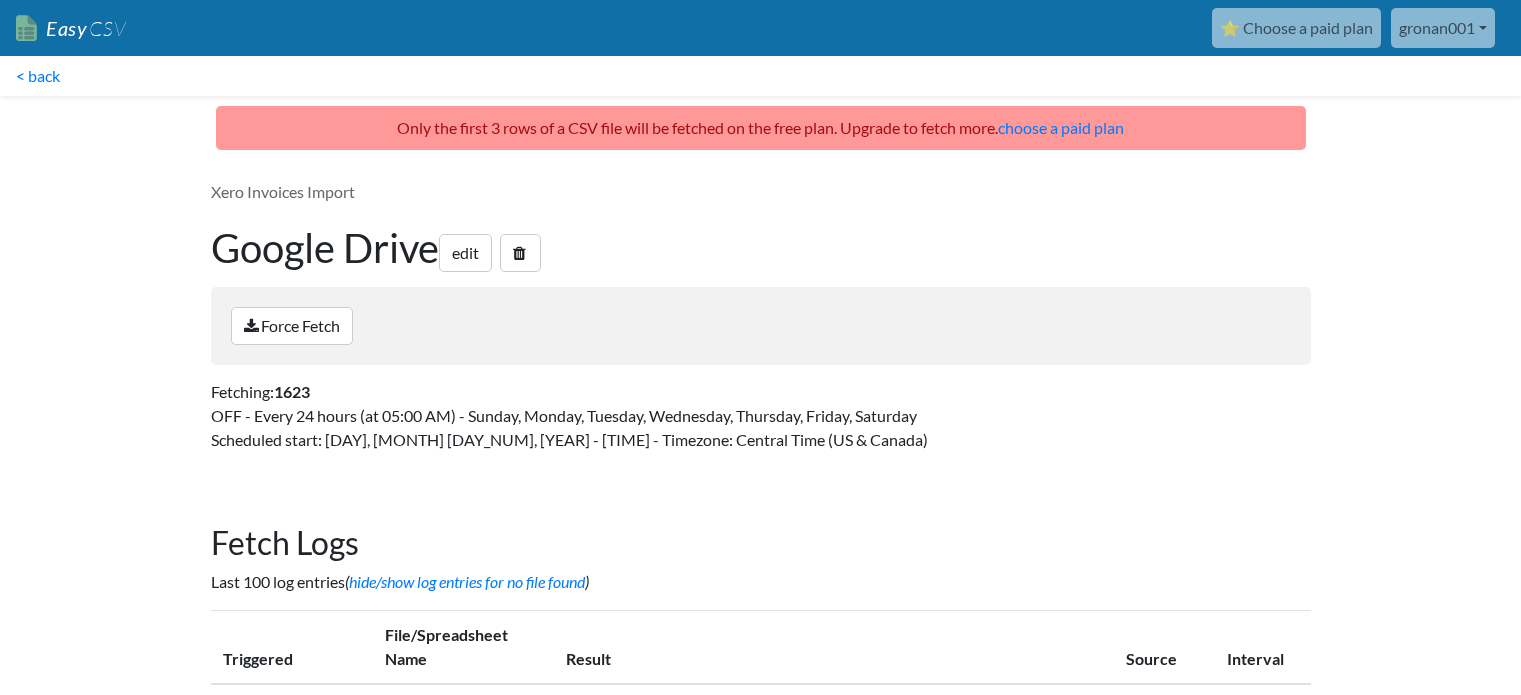 scroll, scrollTop: 0, scrollLeft: 0, axis: both 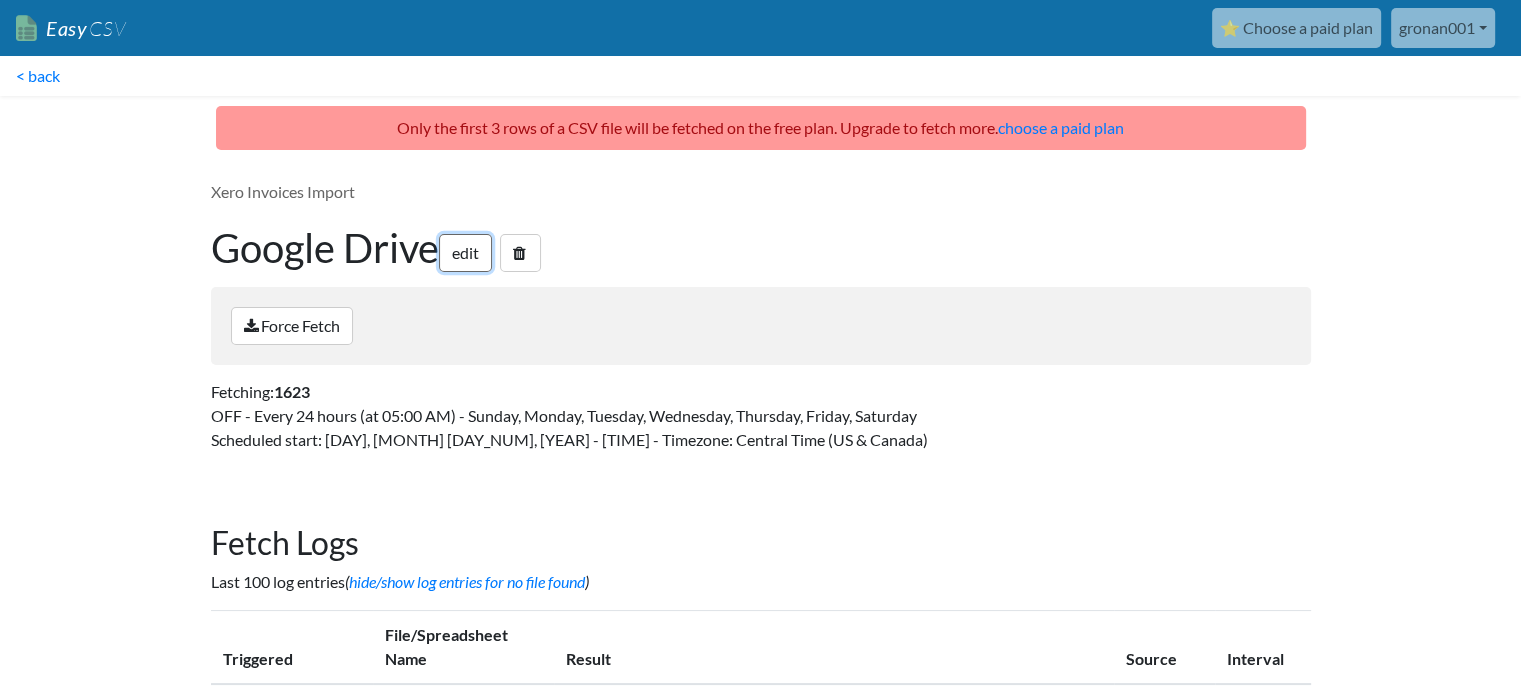 click on "edit" at bounding box center [465, 253] 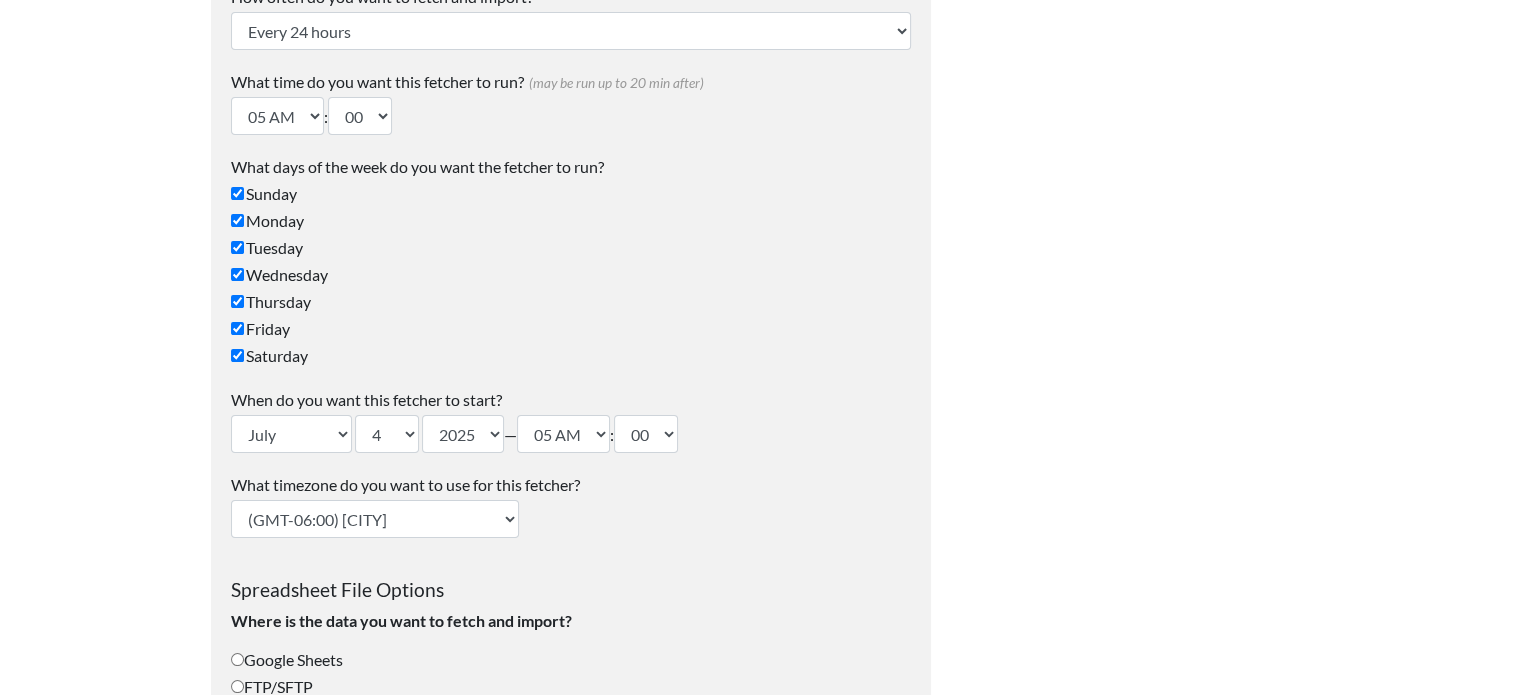 scroll, scrollTop: 300, scrollLeft: 0, axis: vertical 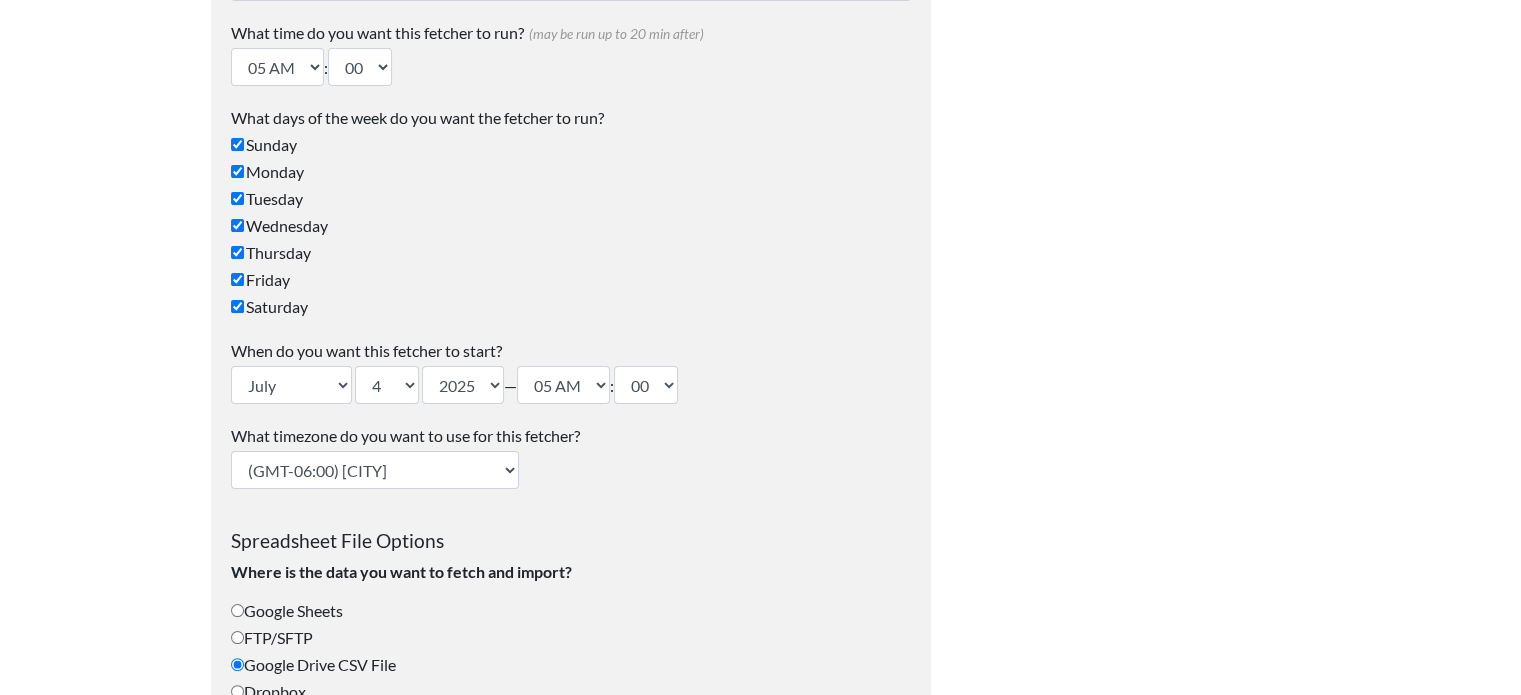 click on "(GMT-12:00) International Date Line West
(GMT-11:00) American Samoa
(GMT-11:00) Midway Island
(GMT-10:00) Hawaii
(GMT-09:00) Alaska
(GMT-08:00) Pacific Time (US & Canada)
(GMT-08:00) Tijuana
(GMT-07:00) Arizona
(GMT-07:00) Mazatlan
(GMT-07:00) Mountain Time (US & Canada)
(GMT-06:00) Central America
(GMT-06:00) Central Time (US & Canada)
(GMT-06:00) Chihuahua
(GMT-06:00) Guadalajara
(GMT-06:00) Mexico City
(GMT-06:00) Monterrey
(GMT-06:00) Saskatchewan
(GMT-05:00) Bogota
(GMT-05:00) Eastern Time (US & Canada)
(GMT-05:00) Indiana (East)
(GMT-05:00) Lima
(GMT-05:00) Quito
(GMT-04:00) Atlantic Time (Canada)
(GMT-04:00) Caracas
(GMT-04:00) Georgetown
(GMT-04:00) La Paz
(GMT-04:00) Puerto Rico
(GMT-04:00) Santiago
(GMT-03:30) Newfoundland
(GMT-03:00) Brasilia
(GMT-03:00) Buenos Aires
(GMT-03:00) Montevideo
(GMT-02:00) Mid-Atlantic
(GMT-01:00) Azores
(GMT-01:00) Cape Verde Is.
(GMT+00:00) Casablanca
(GMT+00:00) Dublin
(GMT+00:00) Edinburgh" at bounding box center [375, 470] 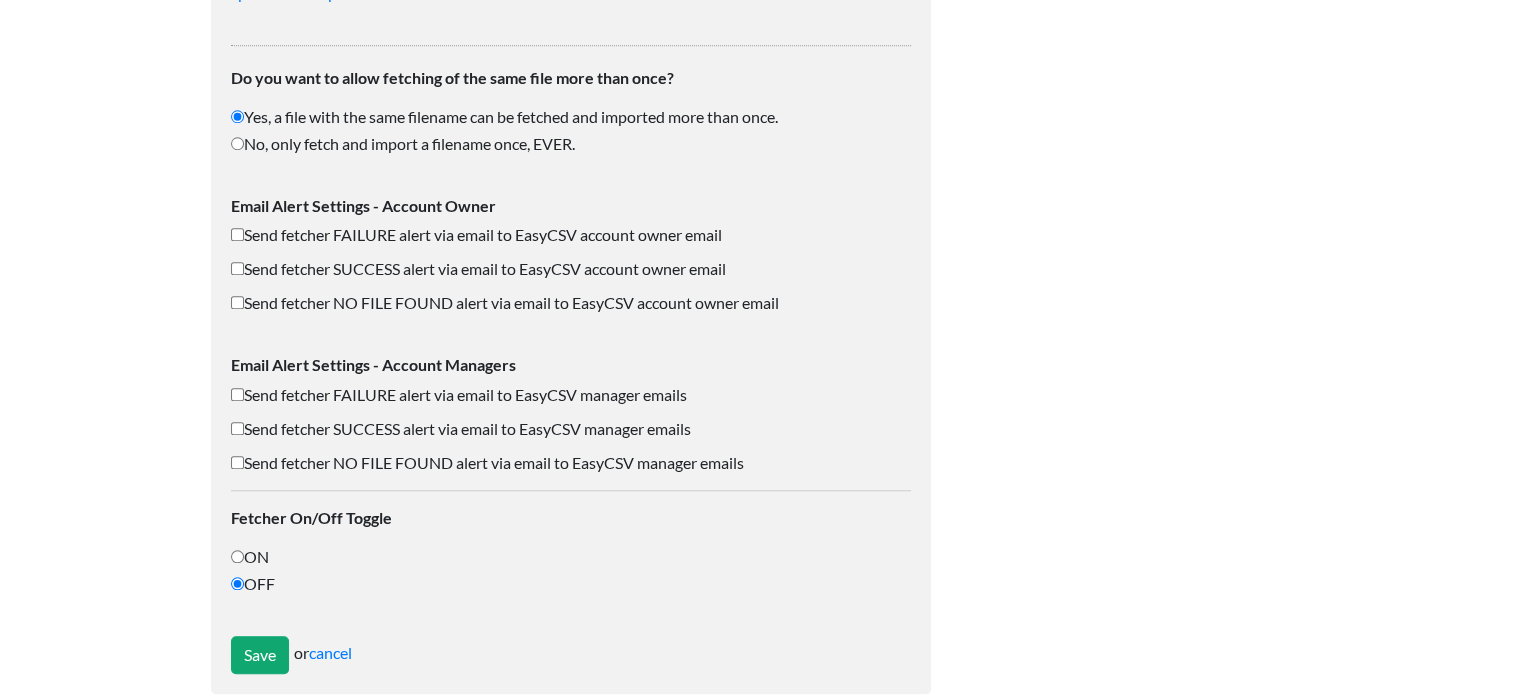 scroll, scrollTop: 1789, scrollLeft: 0, axis: vertical 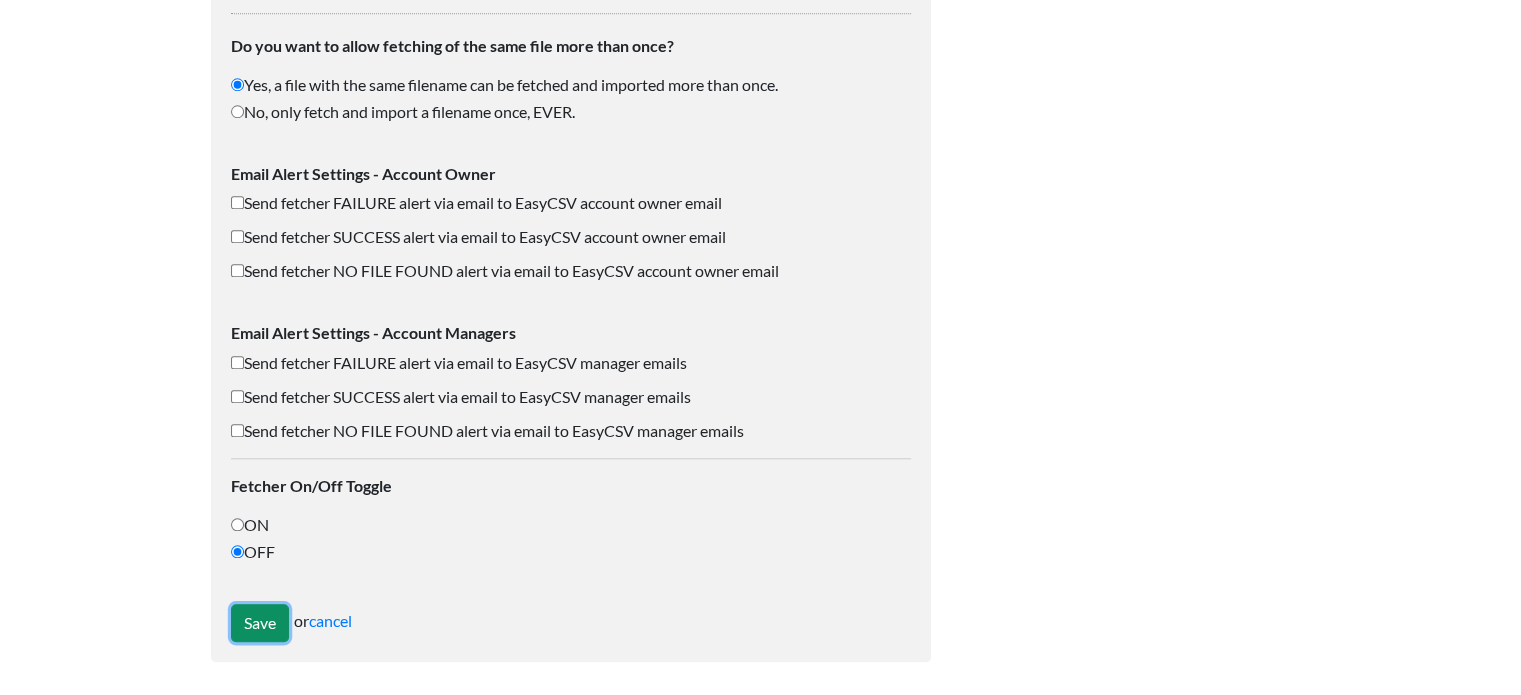 click on "Save" at bounding box center (260, 623) 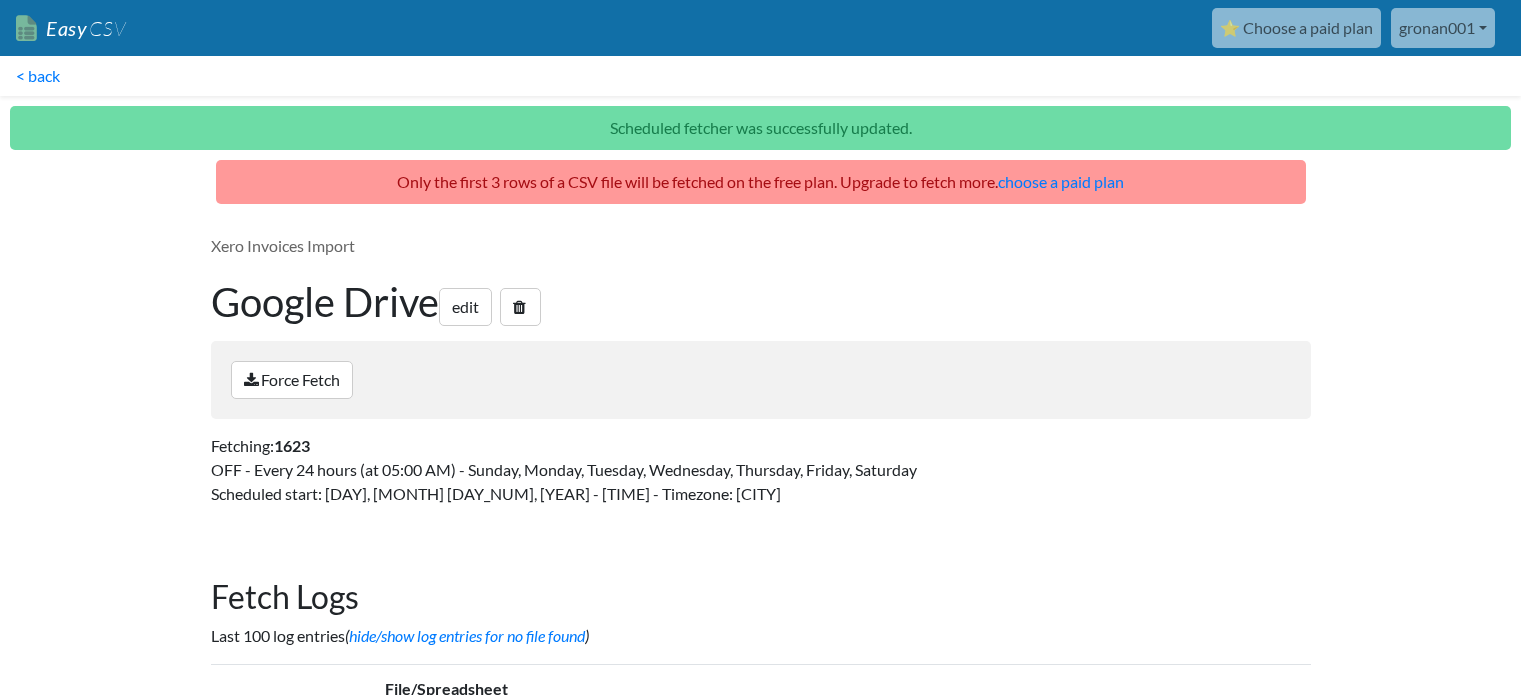 scroll, scrollTop: 0, scrollLeft: 0, axis: both 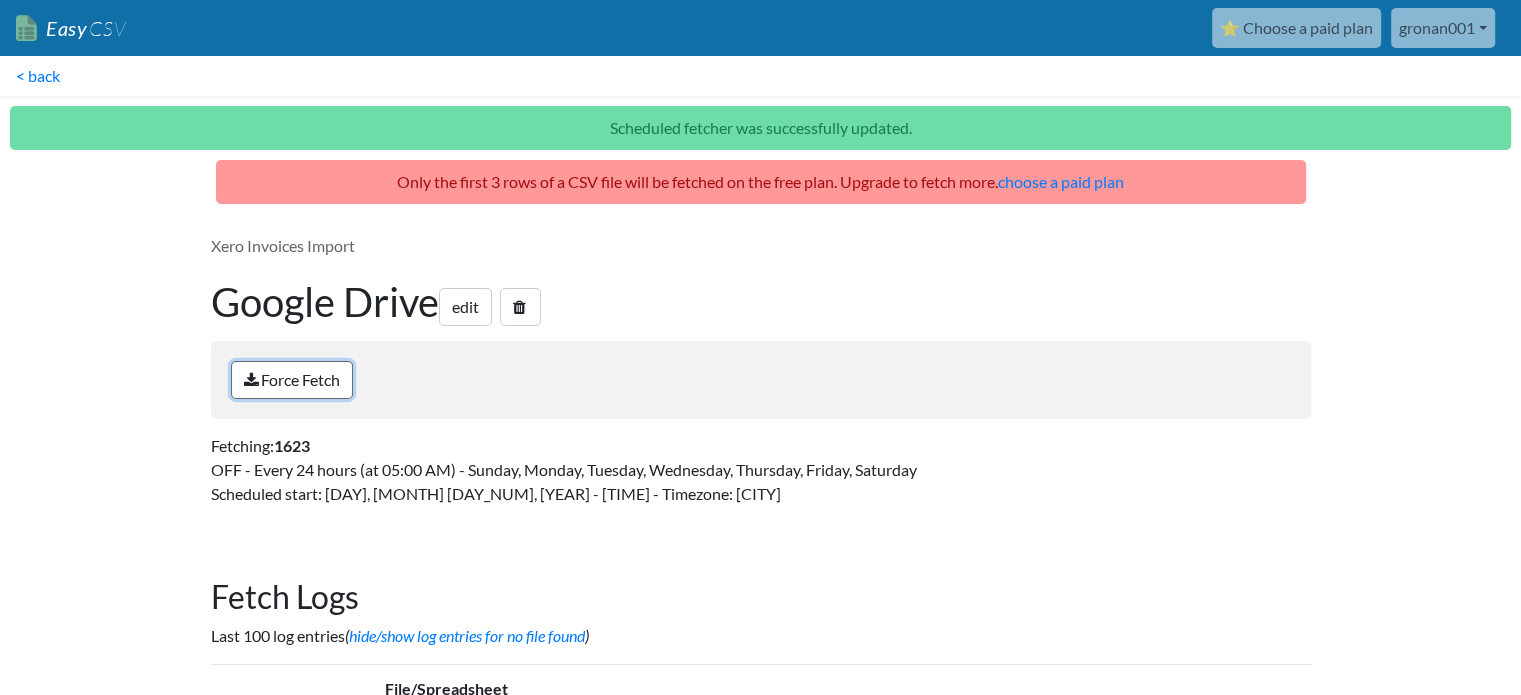 click on "Force Fetch" at bounding box center [292, 380] 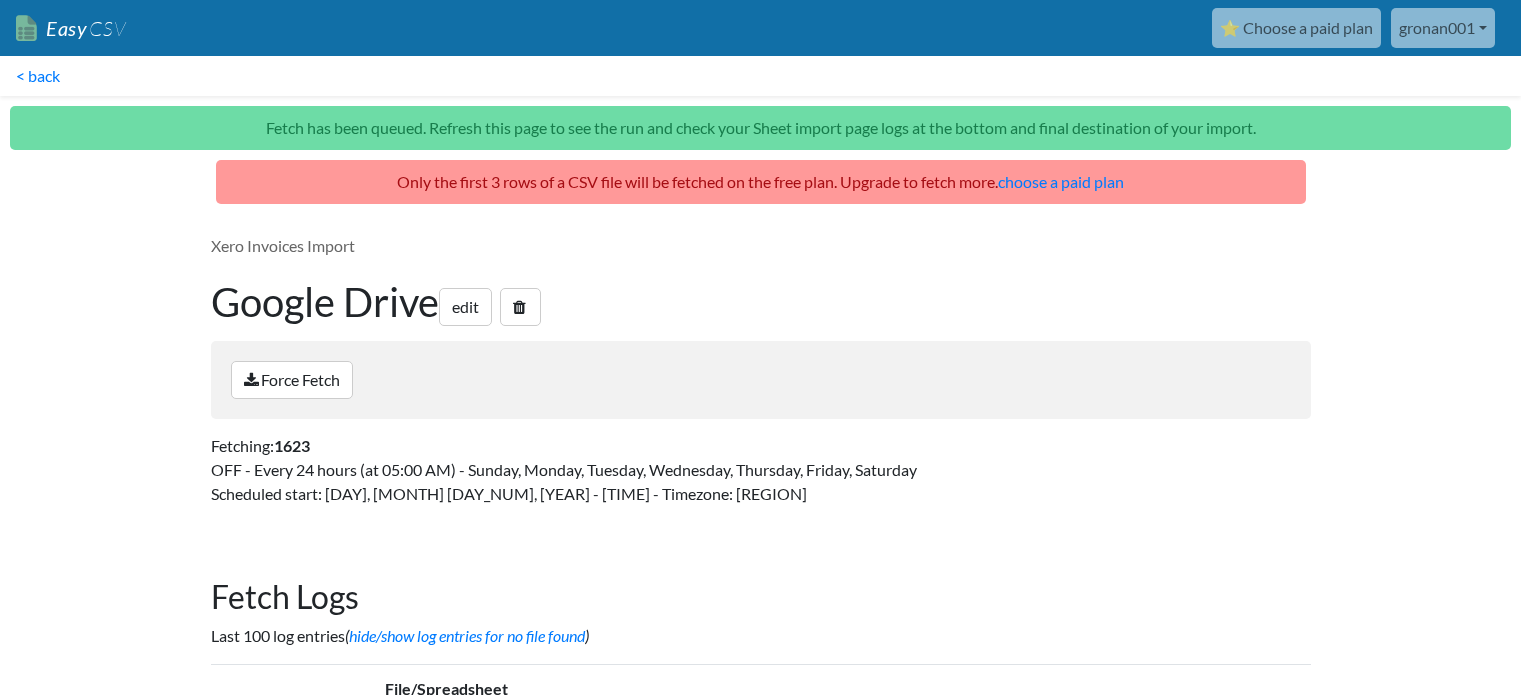 scroll, scrollTop: 0, scrollLeft: 0, axis: both 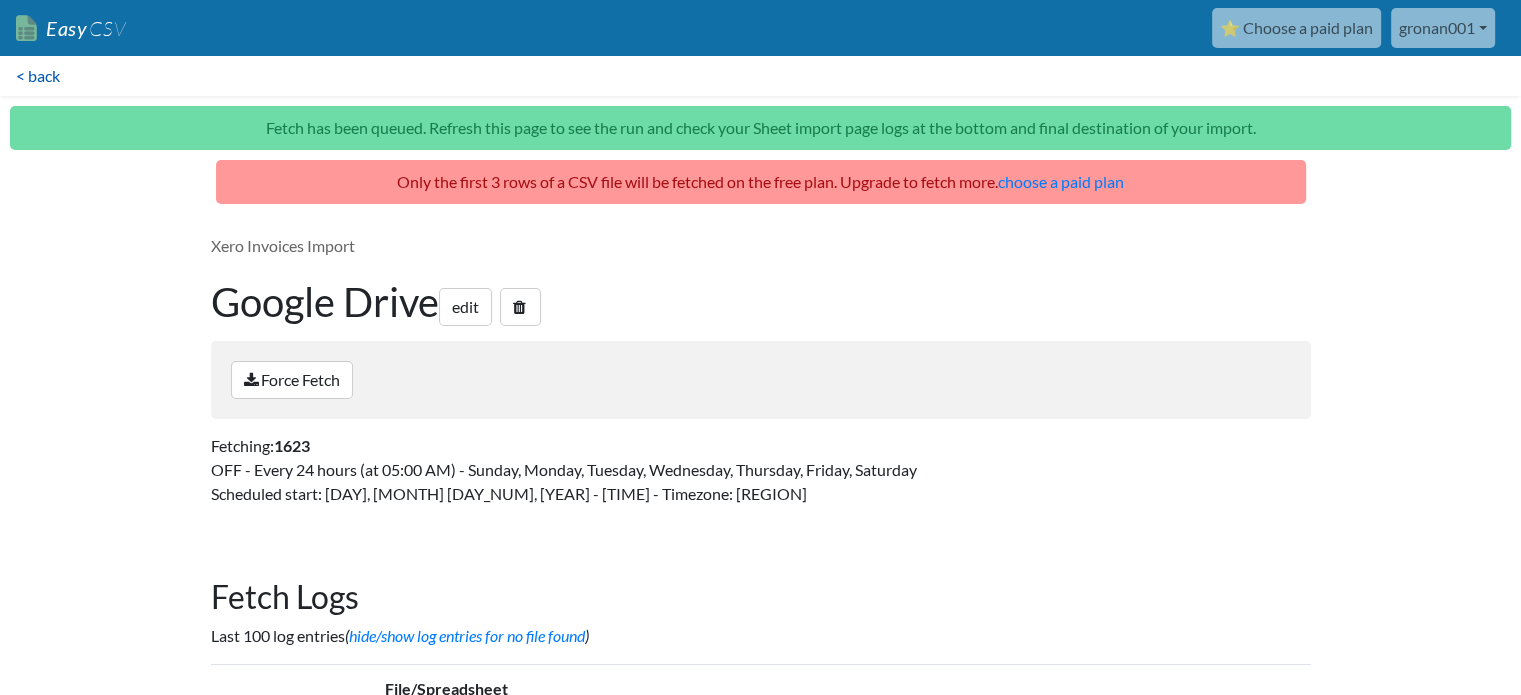 click on "< back" at bounding box center [38, 76] 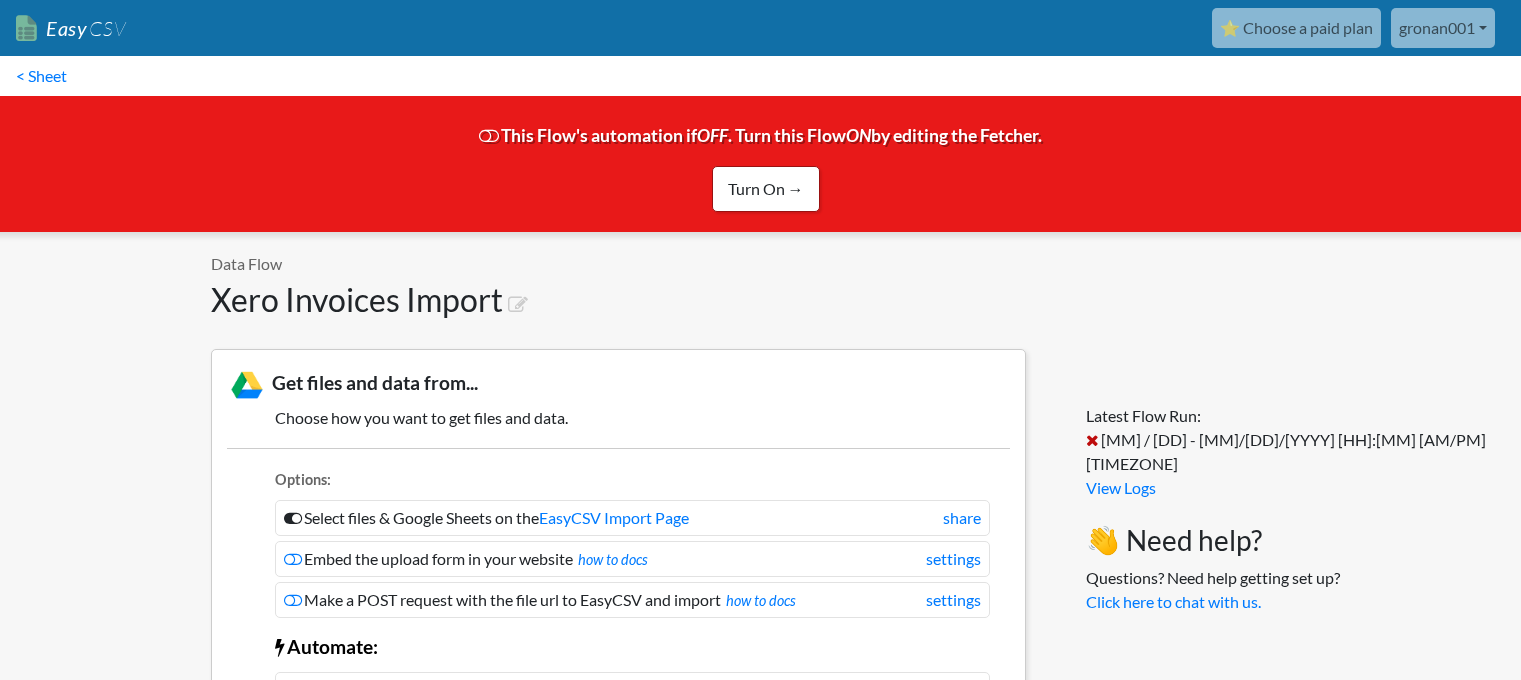 scroll, scrollTop: 0, scrollLeft: 0, axis: both 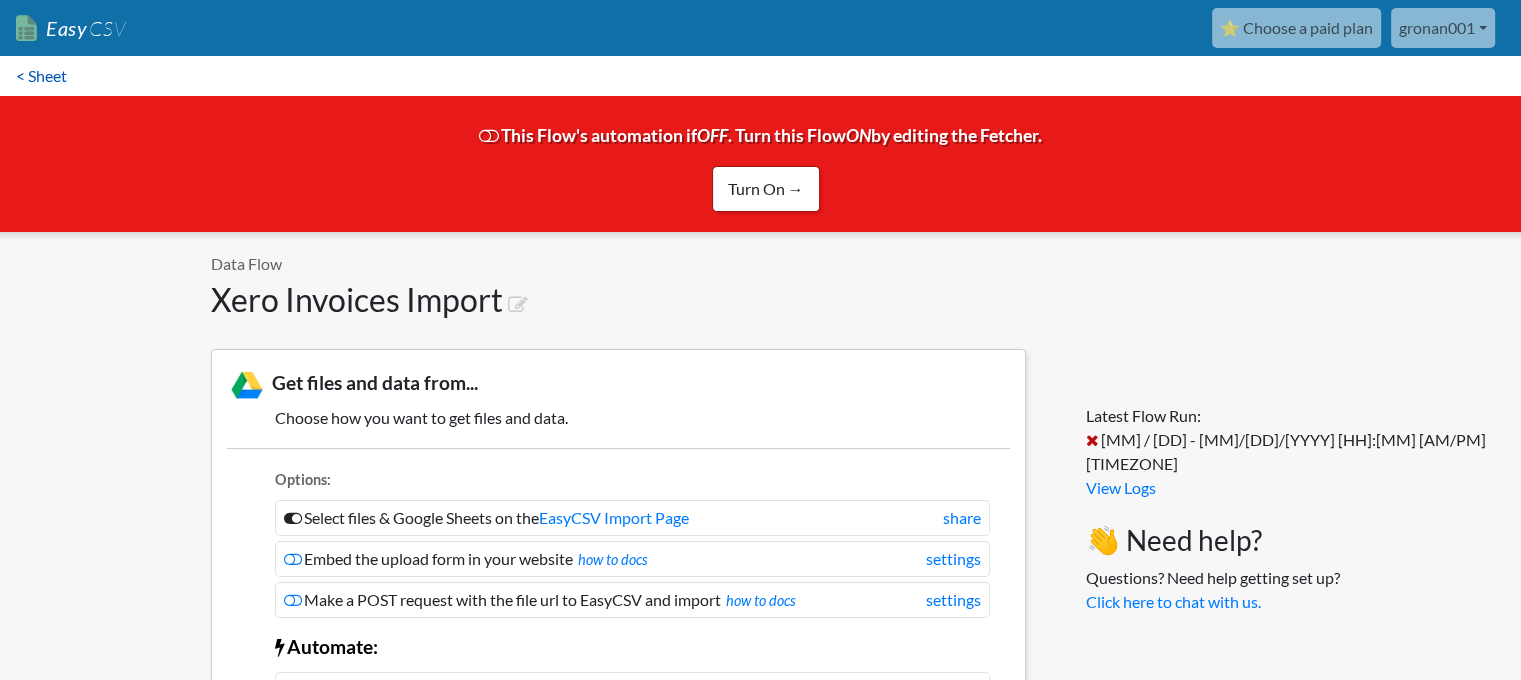 click on "< Sheet" at bounding box center (41, 76) 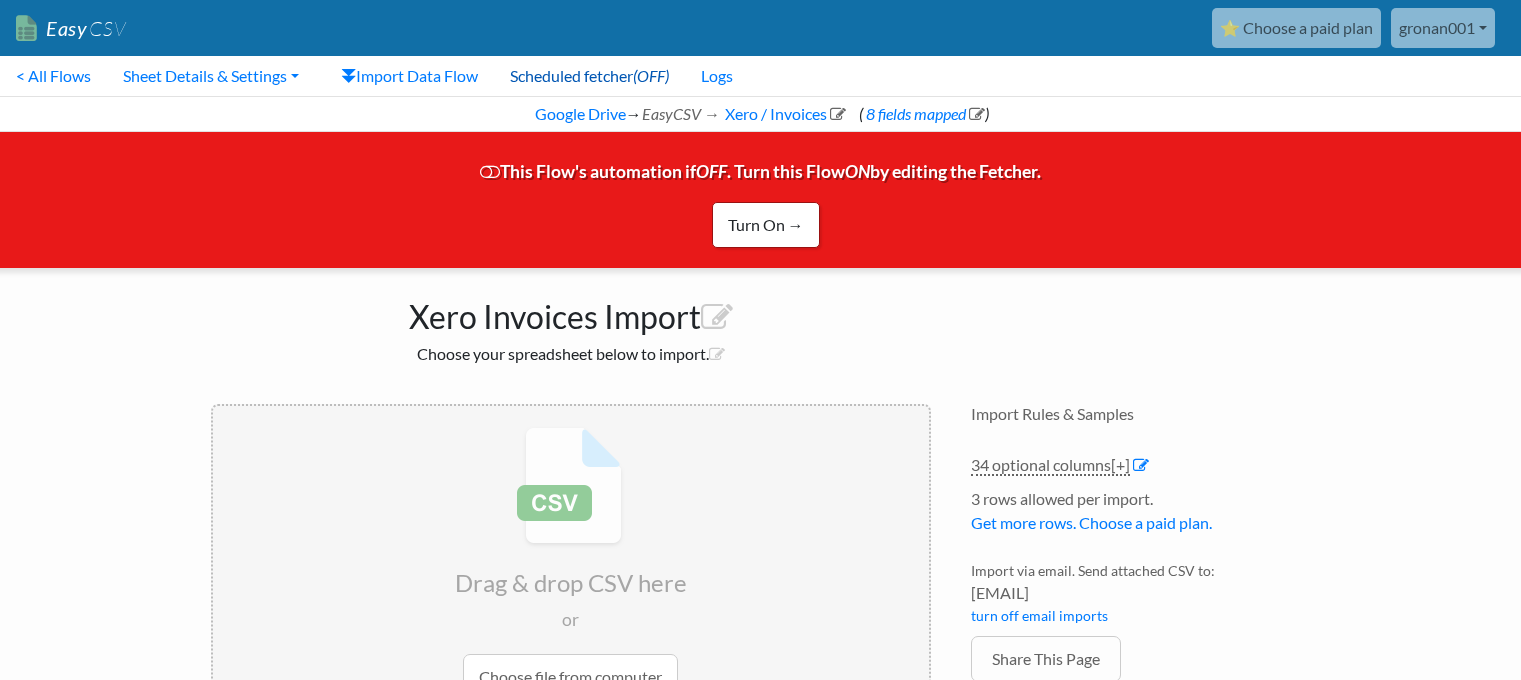 scroll, scrollTop: 0, scrollLeft: 0, axis: both 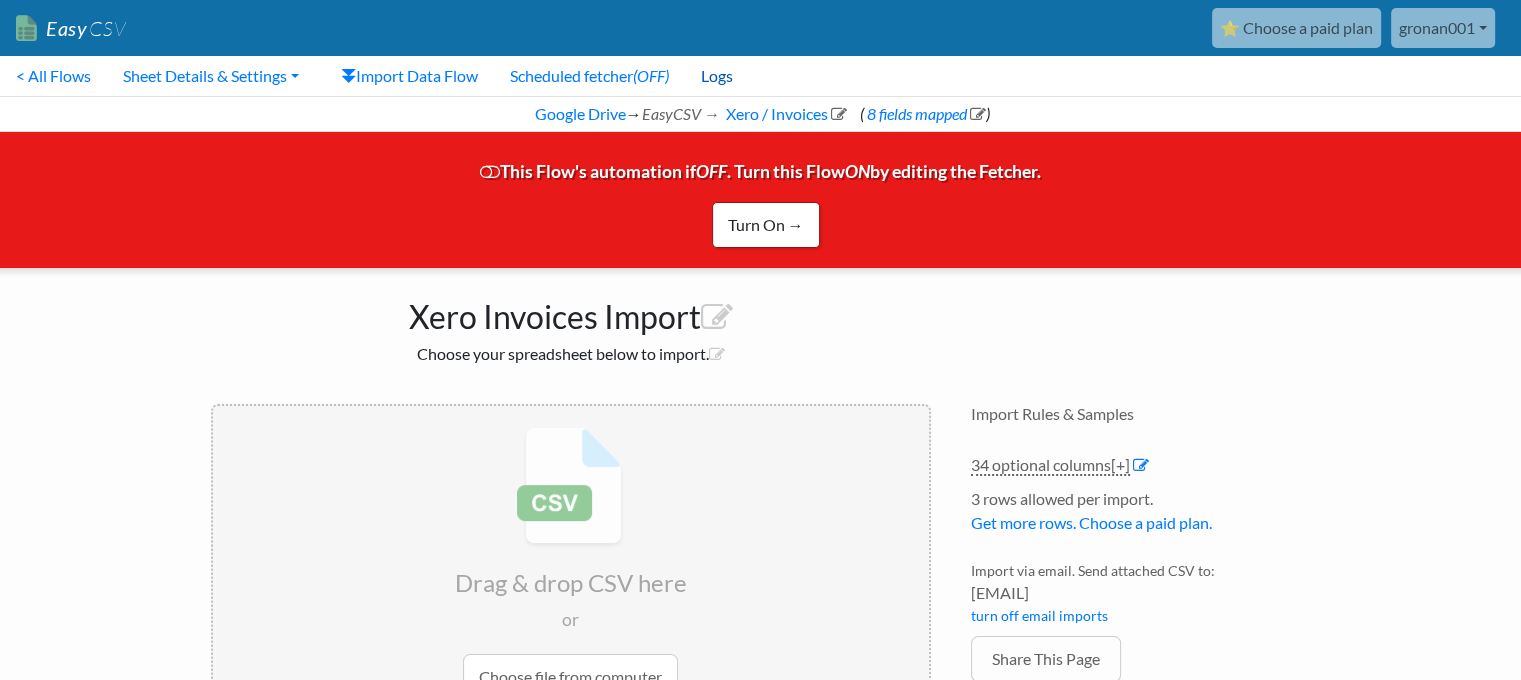 click on "Logs" at bounding box center (717, 76) 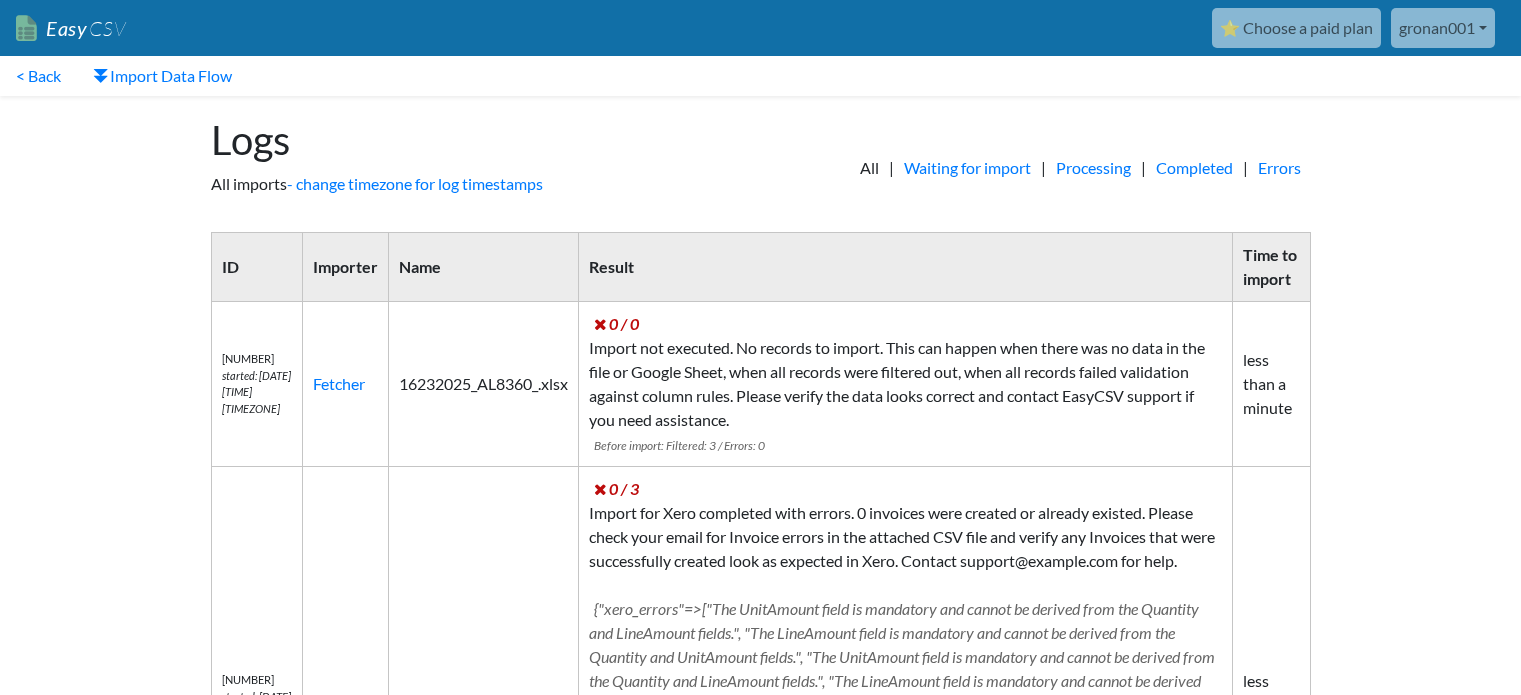 scroll, scrollTop: 0, scrollLeft: 0, axis: both 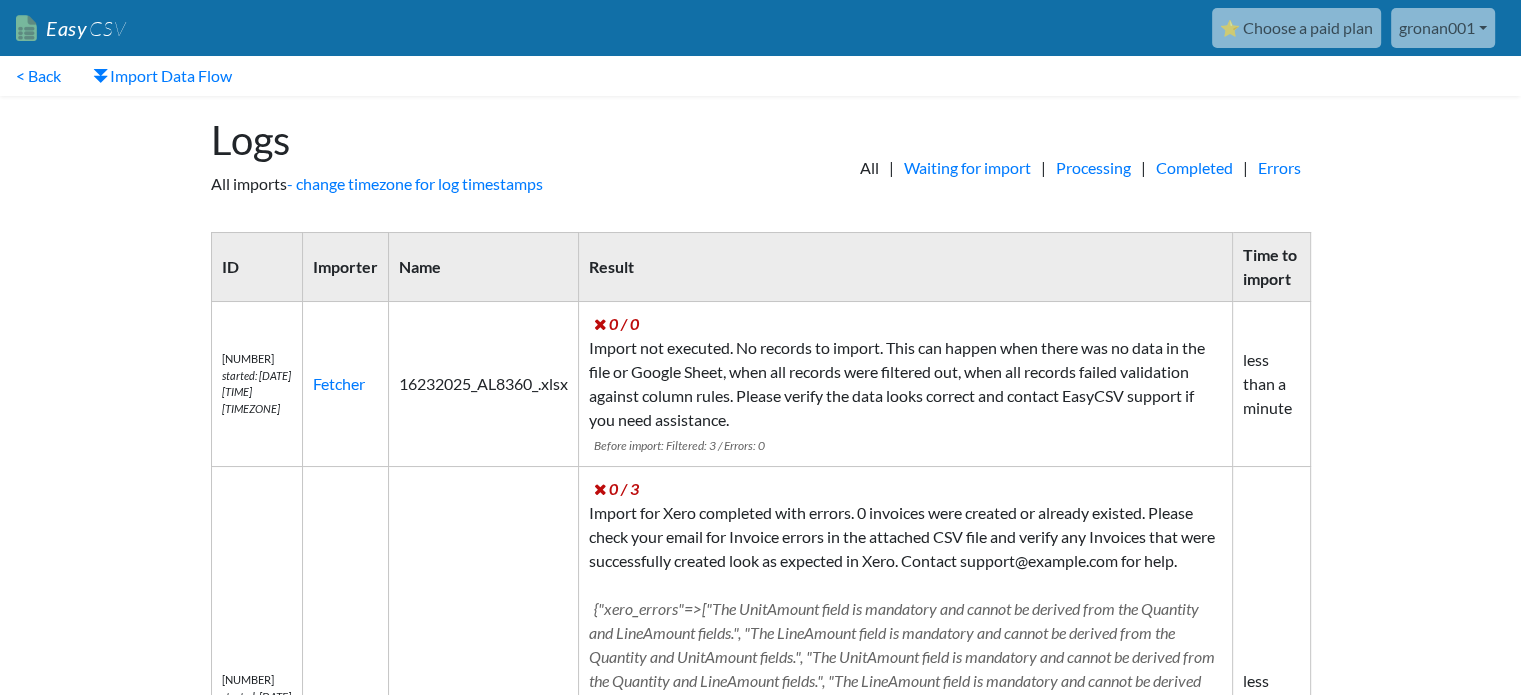 click on "gronan001" at bounding box center [1443, 28] 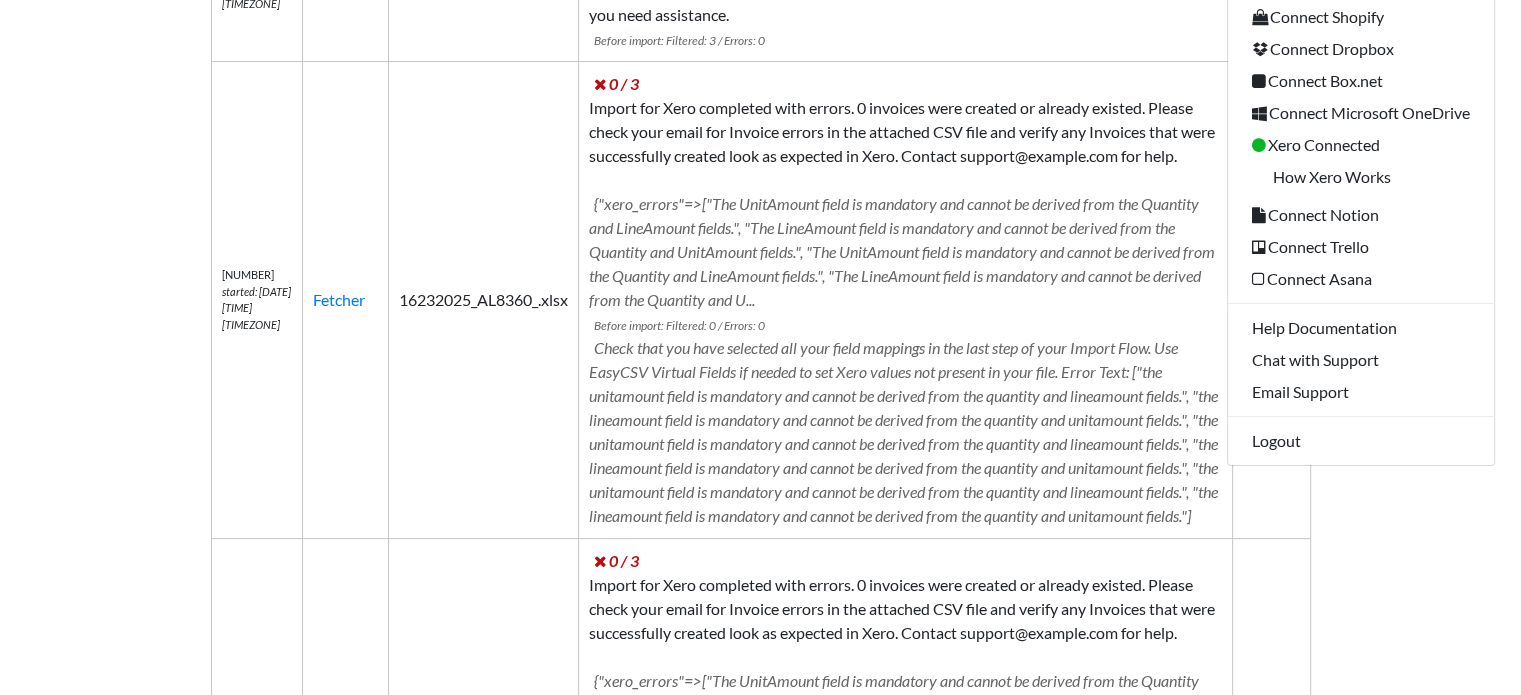 scroll, scrollTop: 500, scrollLeft: 0, axis: vertical 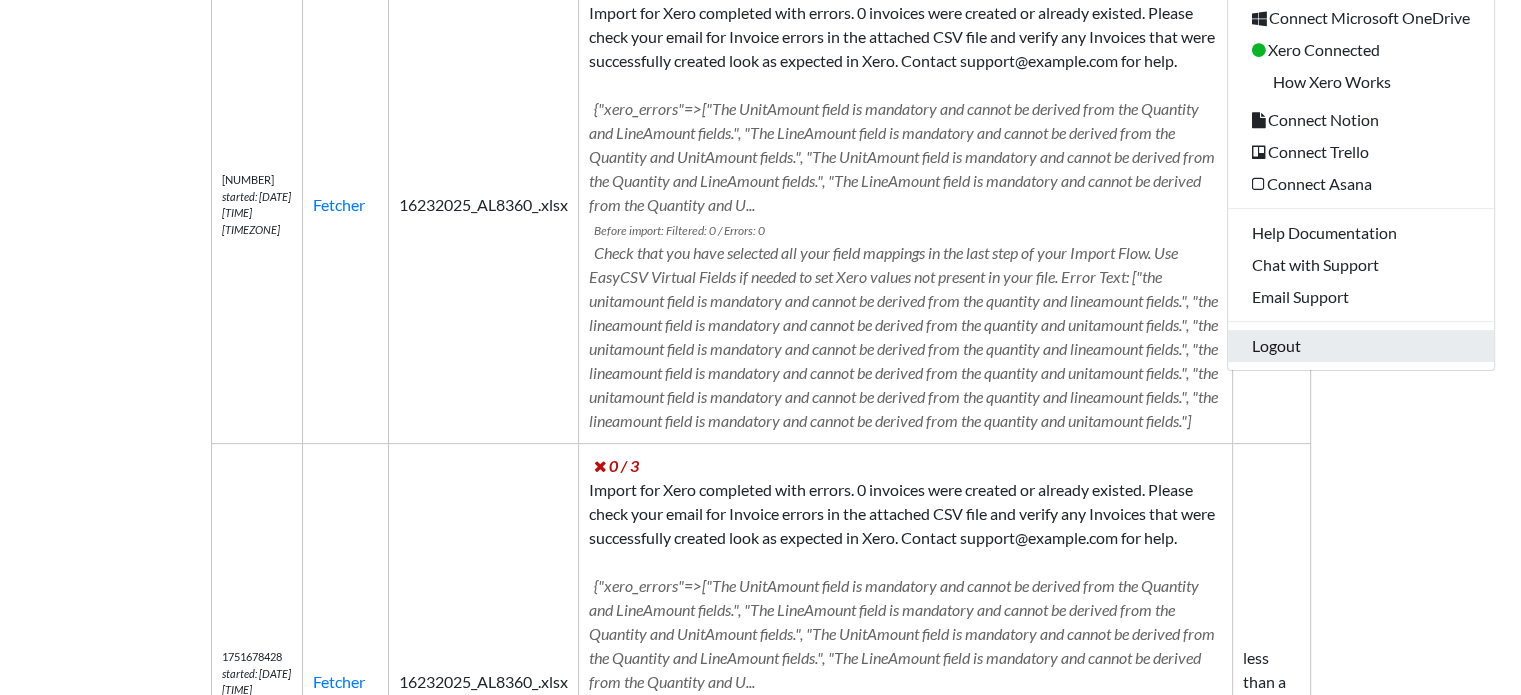 click on "Logout" at bounding box center [1361, 346] 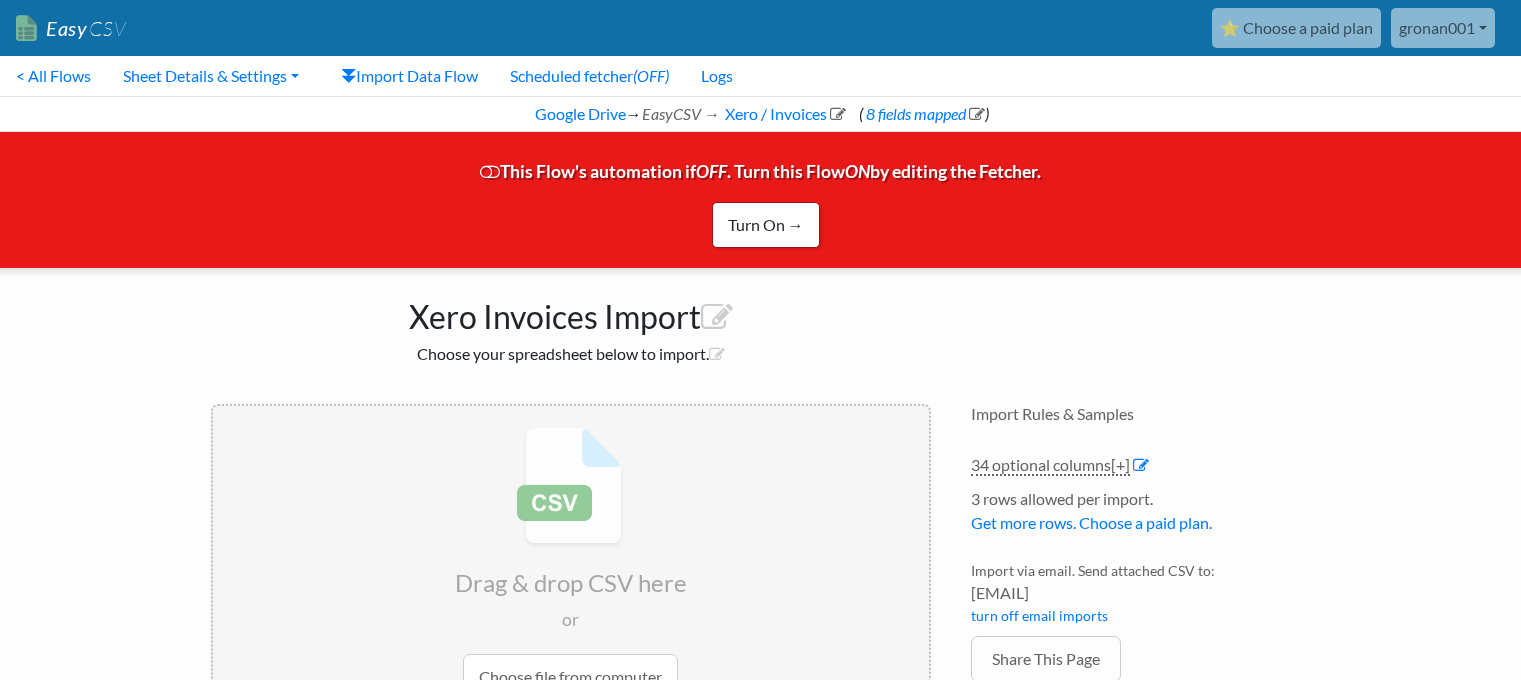scroll, scrollTop: 0, scrollLeft: 0, axis: both 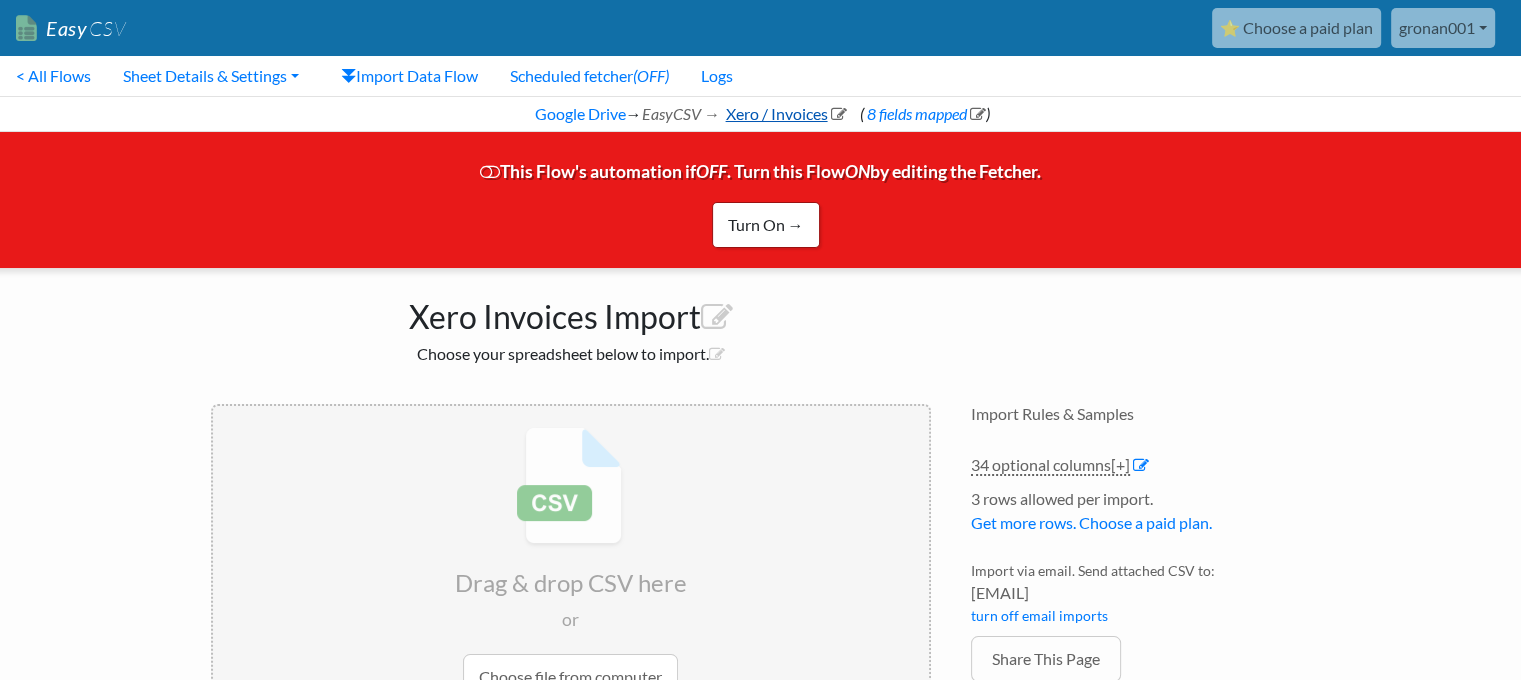 click on "Xero / Invoices" at bounding box center [784, 113] 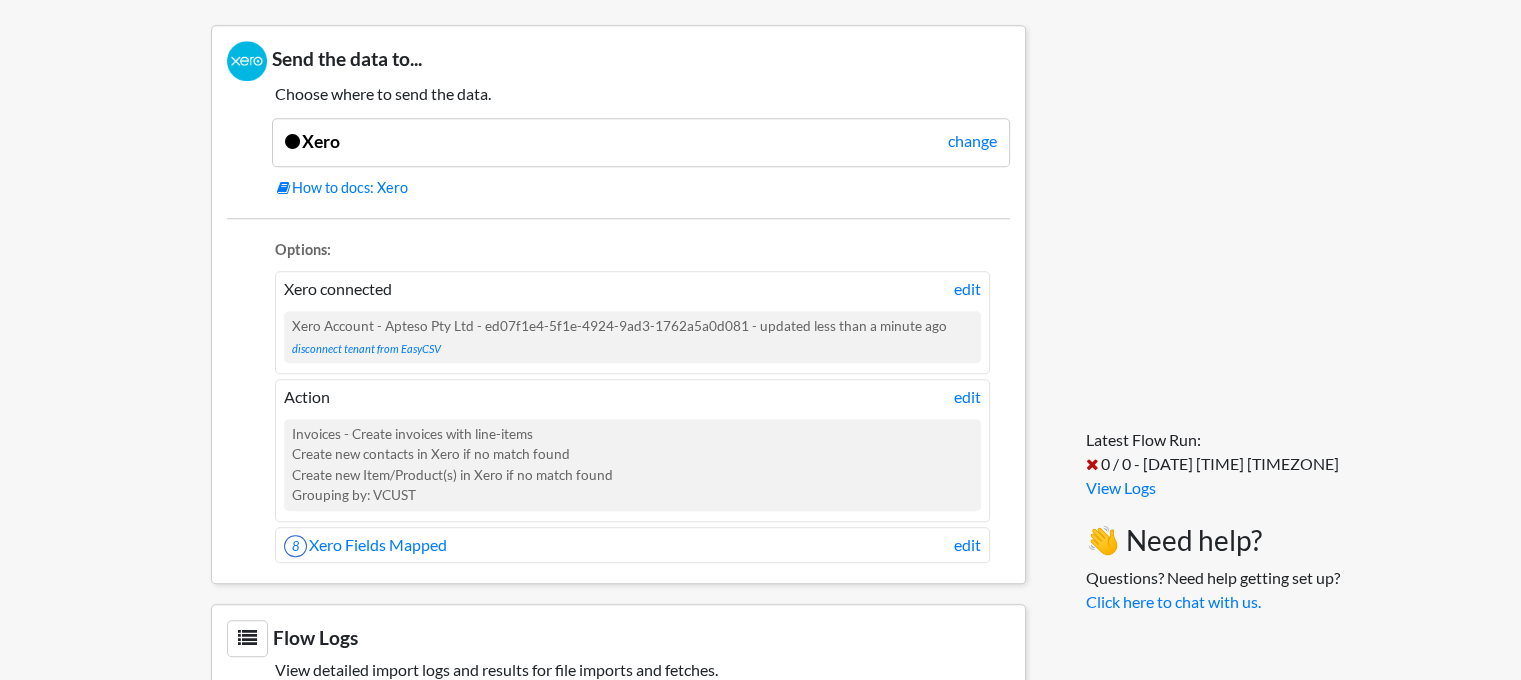 scroll, scrollTop: 1806, scrollLeft: 0, axis: vertical 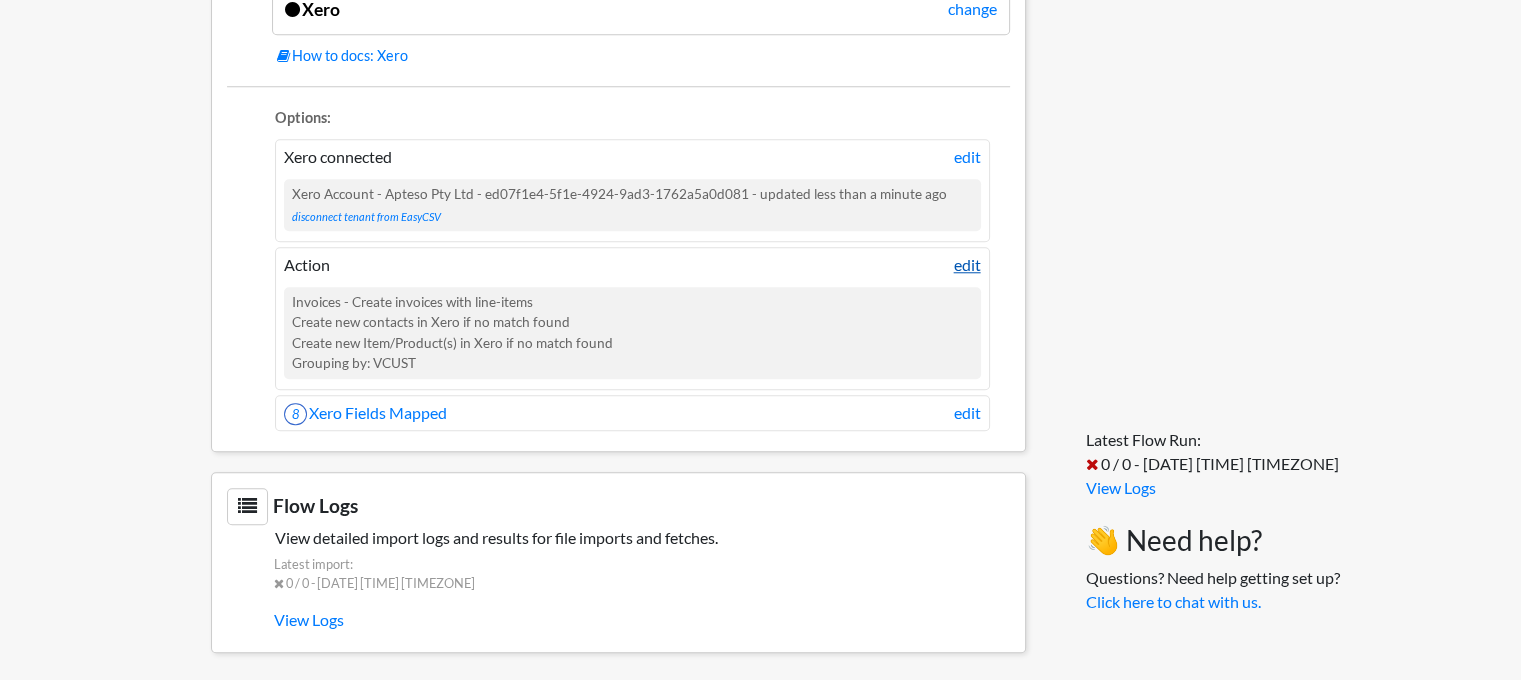 click on "edit" at bounding box center [967, 265] 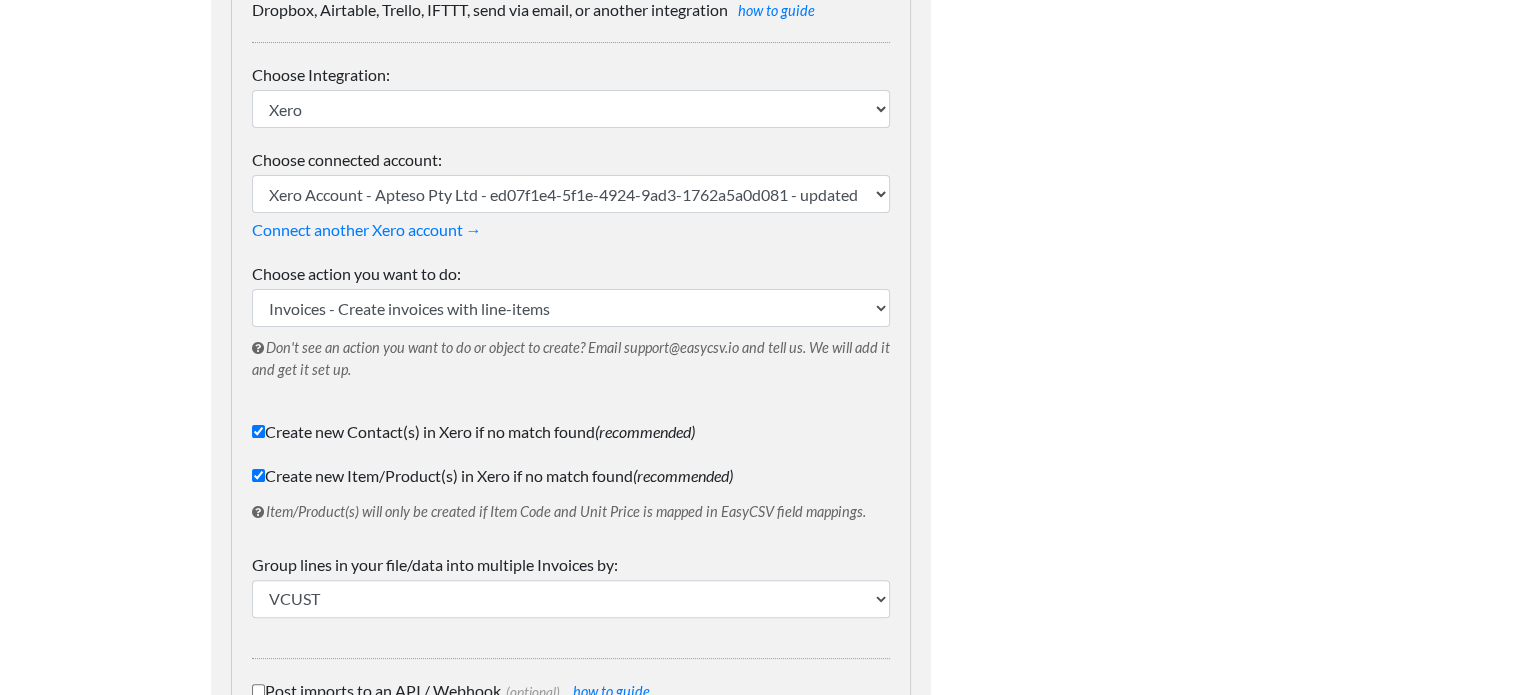 scroll, scrollTop: 400, scrollLeft: 0, axis: vertical 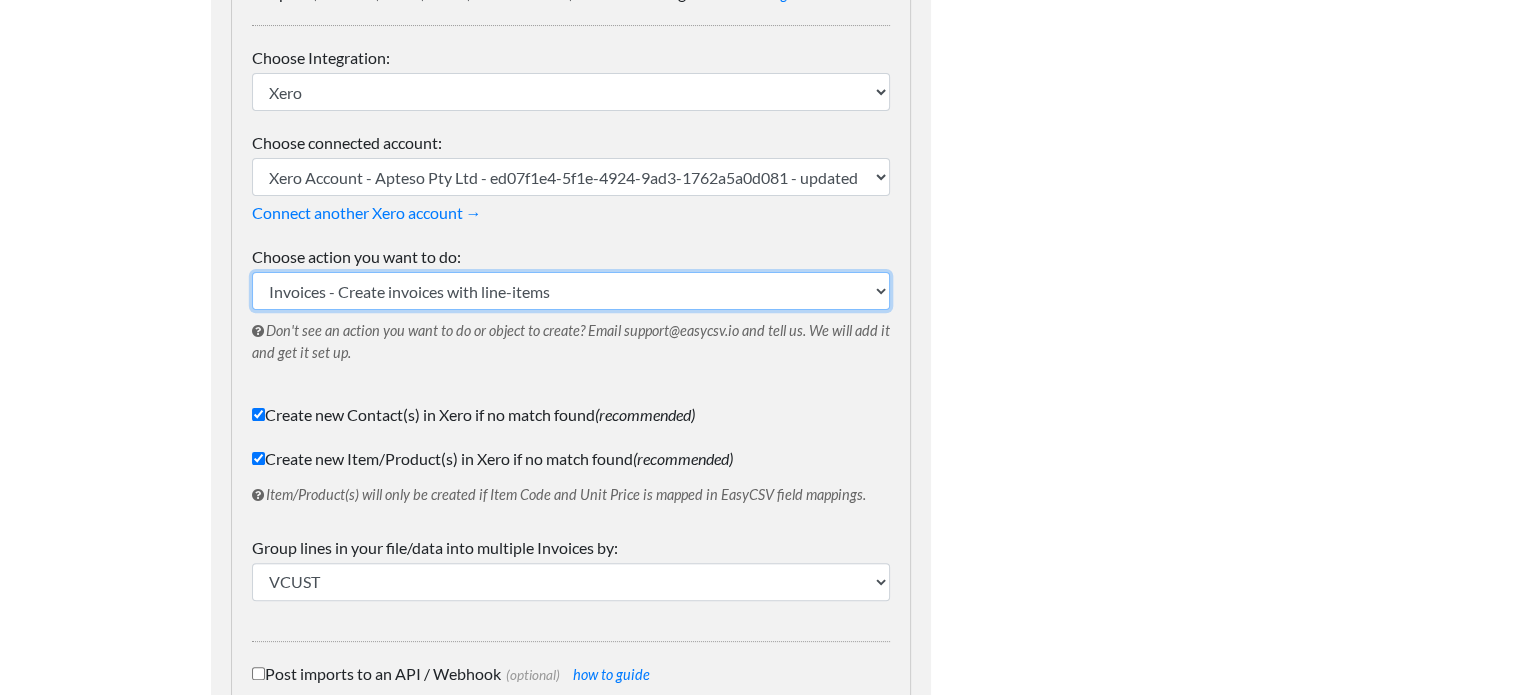 click on "Invoices - Create invoices with line-items
Credit Notes - Create Credit Notes with line items
Manual Journal Entries - Create Manual Journal Entries" at bounding box center [571, 291] 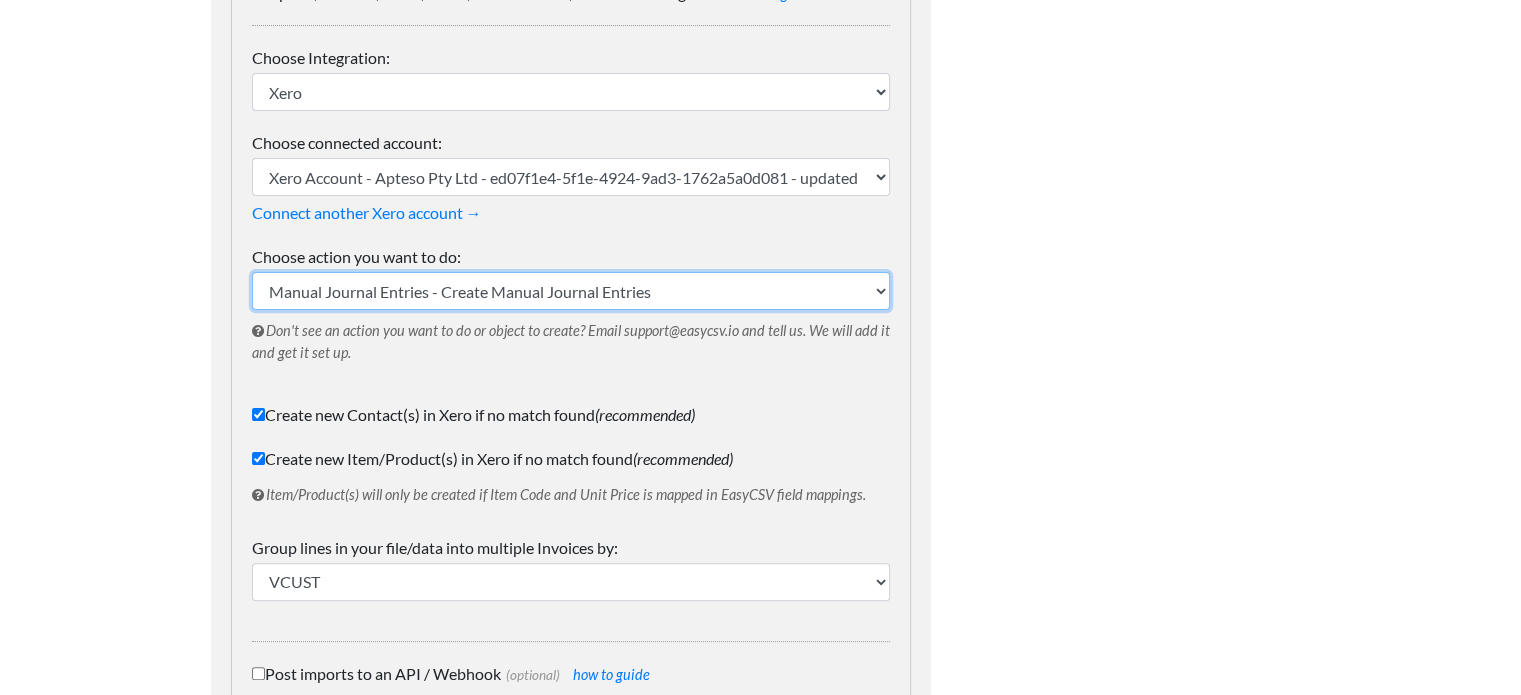 click on "Invoices - Create invoices with line-items
Credit Notes - Create Credit Notes with line items
Manual Journal Entries - Create Manual Journal Entries" at bounding box center [571, 291] 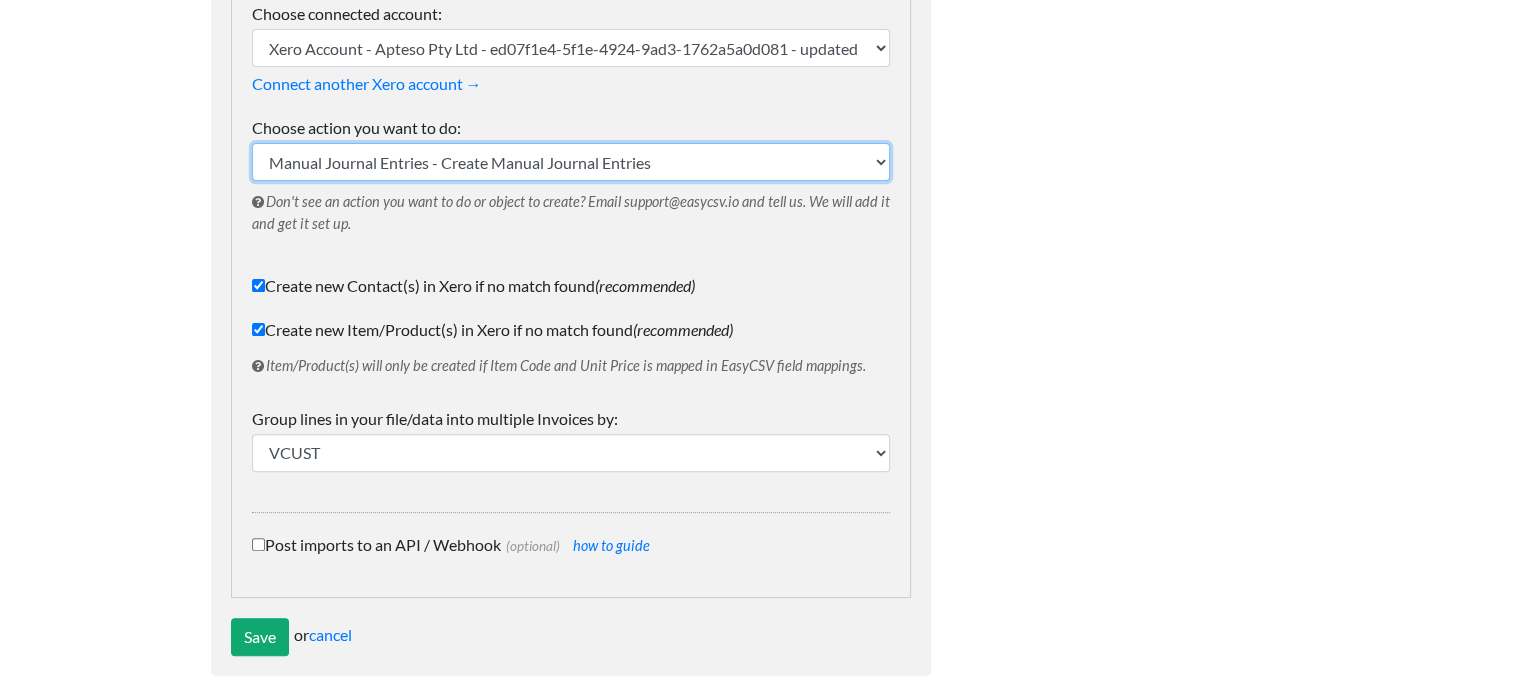 scroll, scrollTop: 544, scrollLeft: 0, axis: vertical 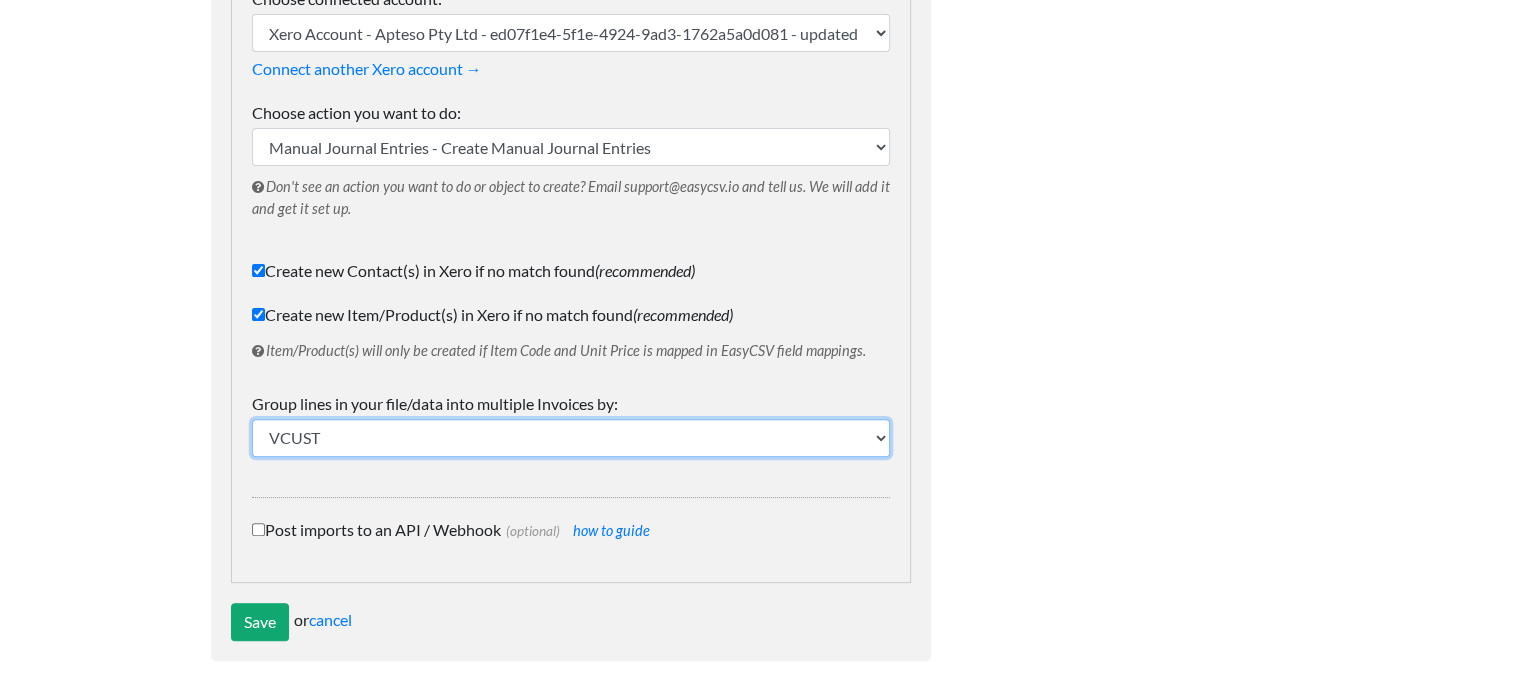 click on "Invoice Number (default) Invoice Number
Statement/Invoice Date
Vendor Number
Major Category
Sub-Category
Rental Agreement Number
Licensee Rental Agreement Number
Reservation Number
MVA
Vehicle Owner Mnemonic
Vehicle Owner DBR/Worldwide Code
Check-out Mnemonic
Check-out DBR/Worldwide Code
Check-out Date/Time
Check-in Mnemonic
Check-in DBR/Worldwide code
Check-in Date/Time
Amount Due Pre-GST
GST Amount
Total Amount
Currency
Processing Fee %
Name of Renter
Rate Code
Coupon Number
Coupon Amount
Voucher Number
Voucher Amount
NVR indicator
Counter product points
Counter product amount
Total Rental Amount
T&M
Total Payment Amount VAMT
VACCT
VDESC
VQTY
VSTATUS
VCUST
VINCLUSIVE" at bounding box center (571, 438) 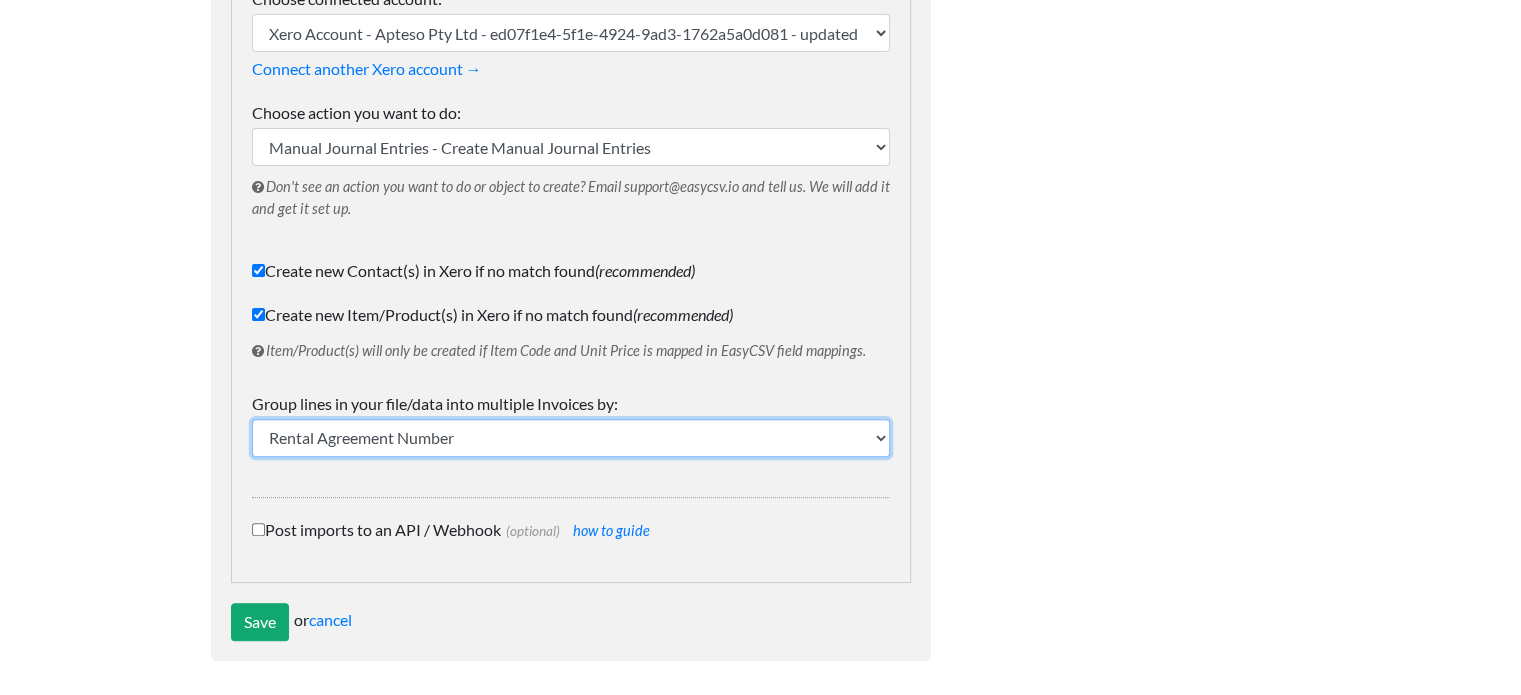click on "Invoice Number (default) Invoice Number
Statement/Invoice Date
Vendor Number
Major Category
Sub-Category
Rental Agreement Number
Licensee Rental Agreement Number
Reservation Number
MVA
Vehicle Owner Mnemonic
Vehicle Owner DBR/Worldwide Code
Check-out Mnemonic
Check-out DBR/Worldwide Code
Check-out Date/Time
Check-in Mnemonic
Check-in DBR/Worldwide code
Check-in Date/Time
Amount Due Pre-GST
GST Amount
Total Amount
Currency
Processing Fee %
Name of Renter
Rate Code
Coupon Number
Coupon Amount
Voucher Number
Voucher Amount
NVR indicator
Counter product points
Counter product amount
Total Rental Amount
T&M
Total Payment Amount VAMT
VACCT
VDESC
VQTY
VSTATUS
VCUST
VINCLUSIVE" at bounding box center (571, 438) 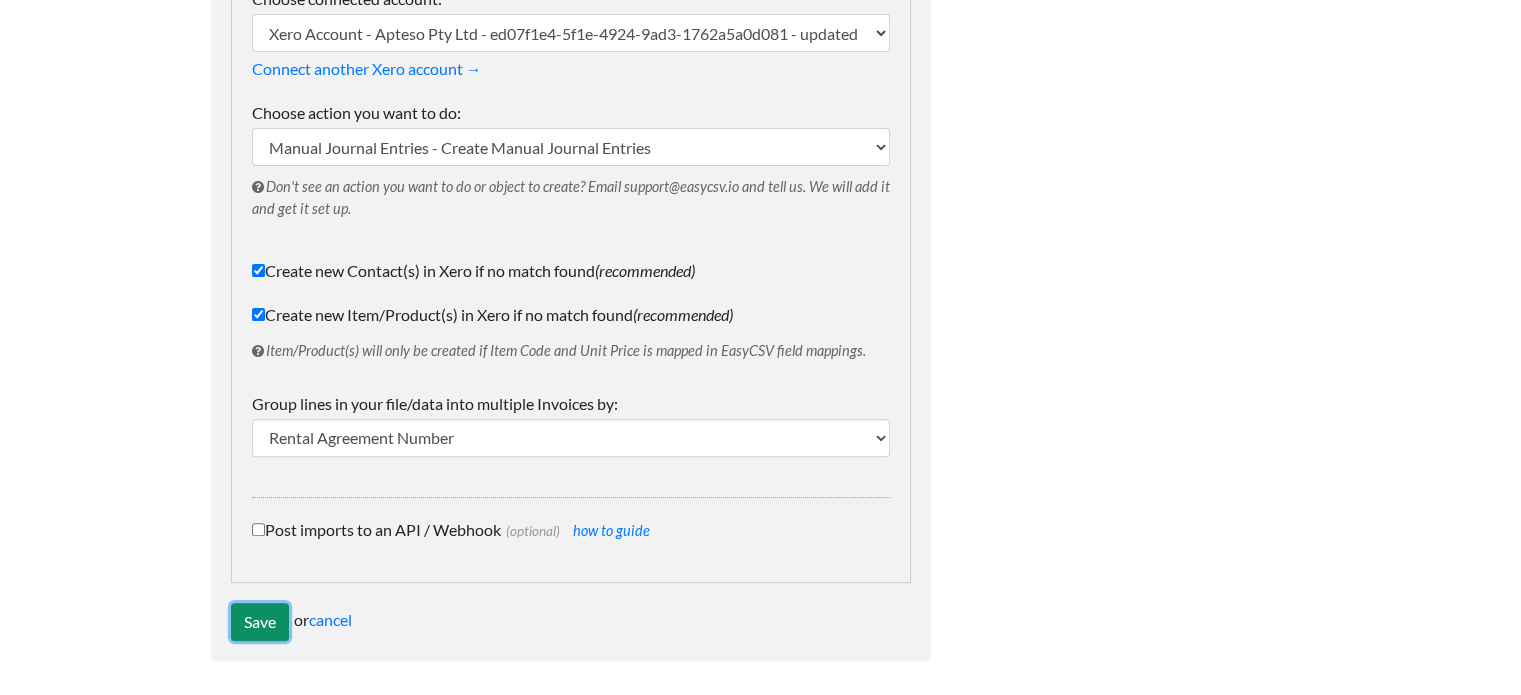 click on "Save" at bounding box center (260, 622) 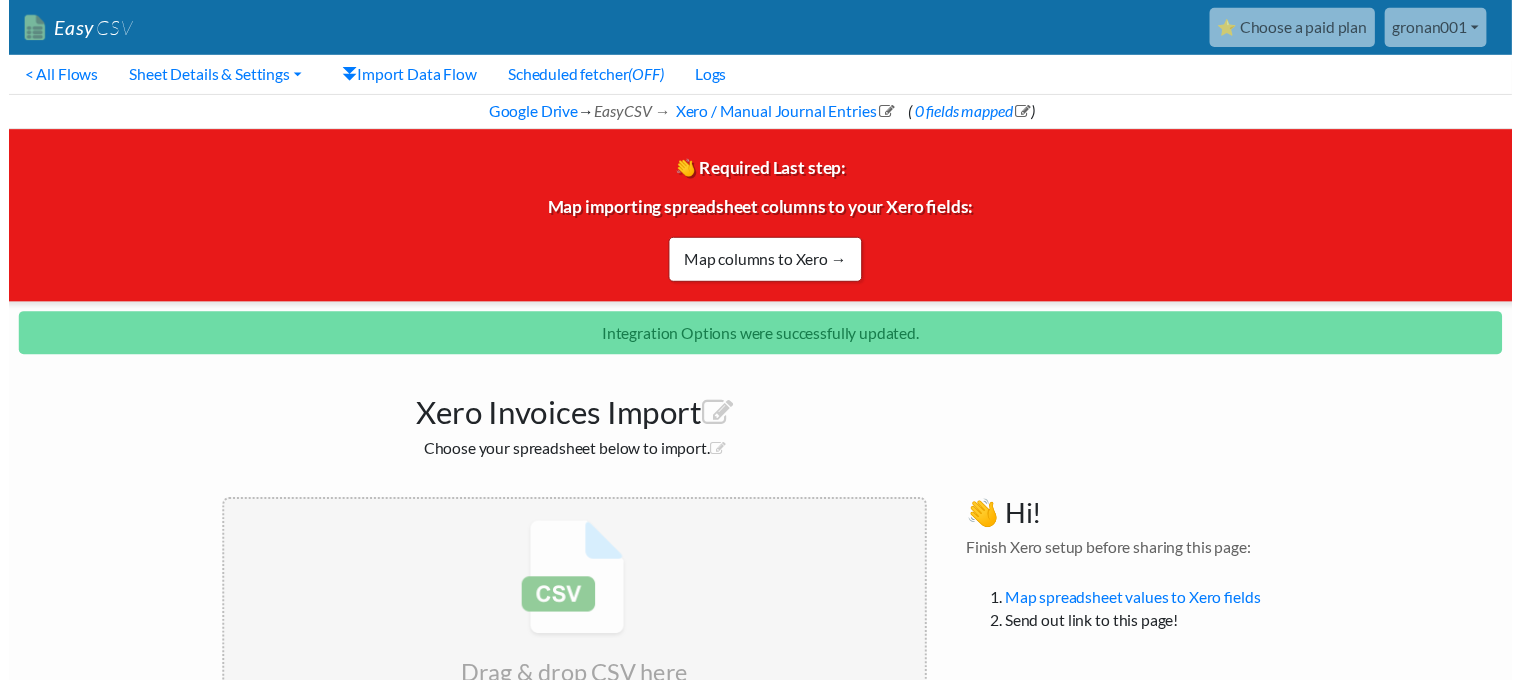 scroll, scrollTop: 0, scrollLeft: 0, axis: both 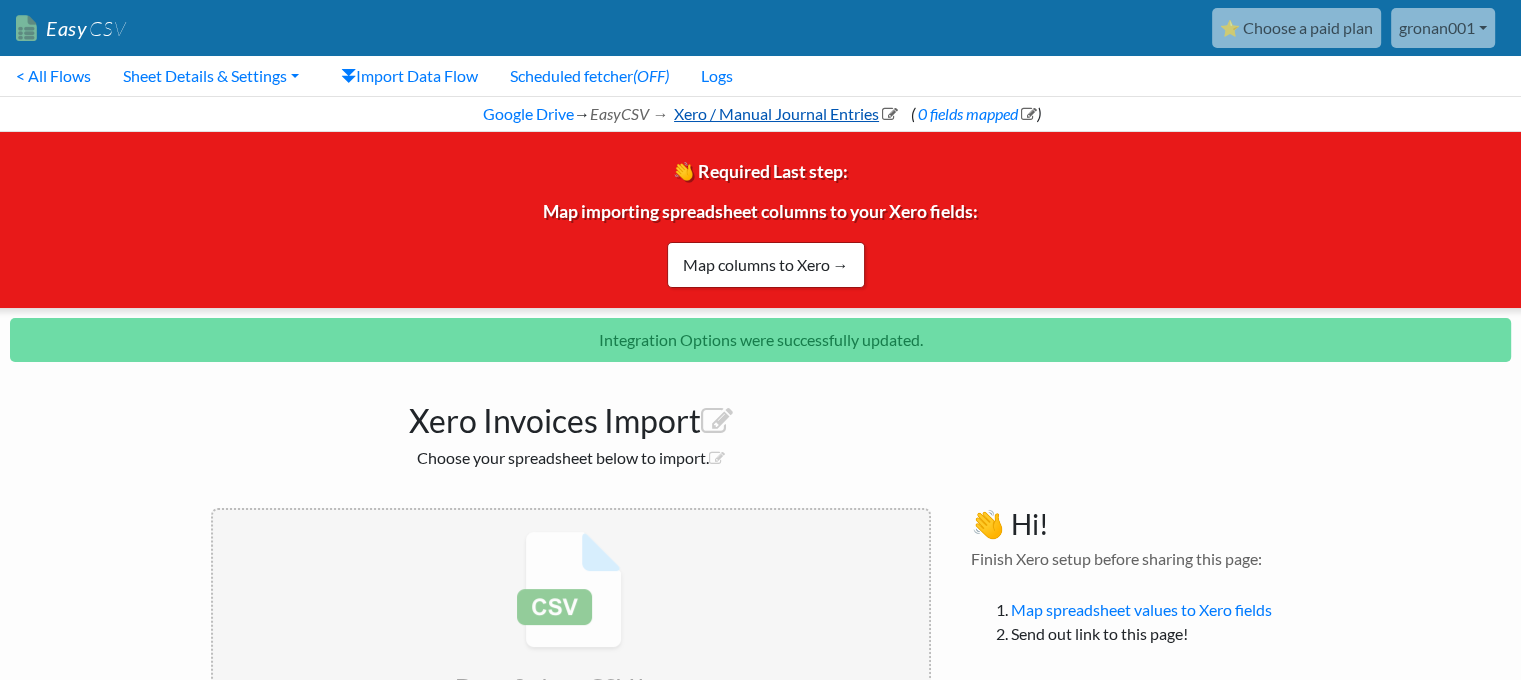 click on "Xero / Manual Journal Entries" at bounding box center [784, 113] 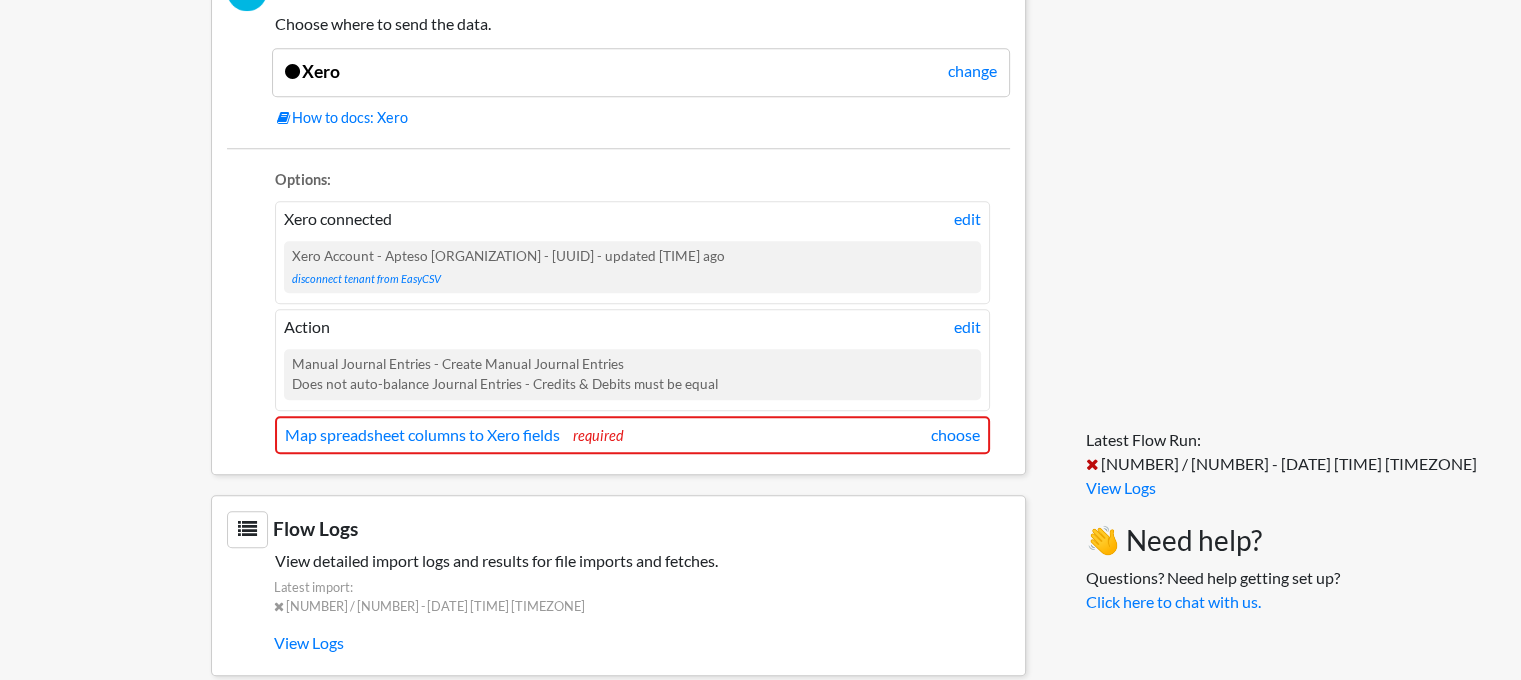 scroll, scrollTop: 1800, scrollLeft: 0, axis: vertical 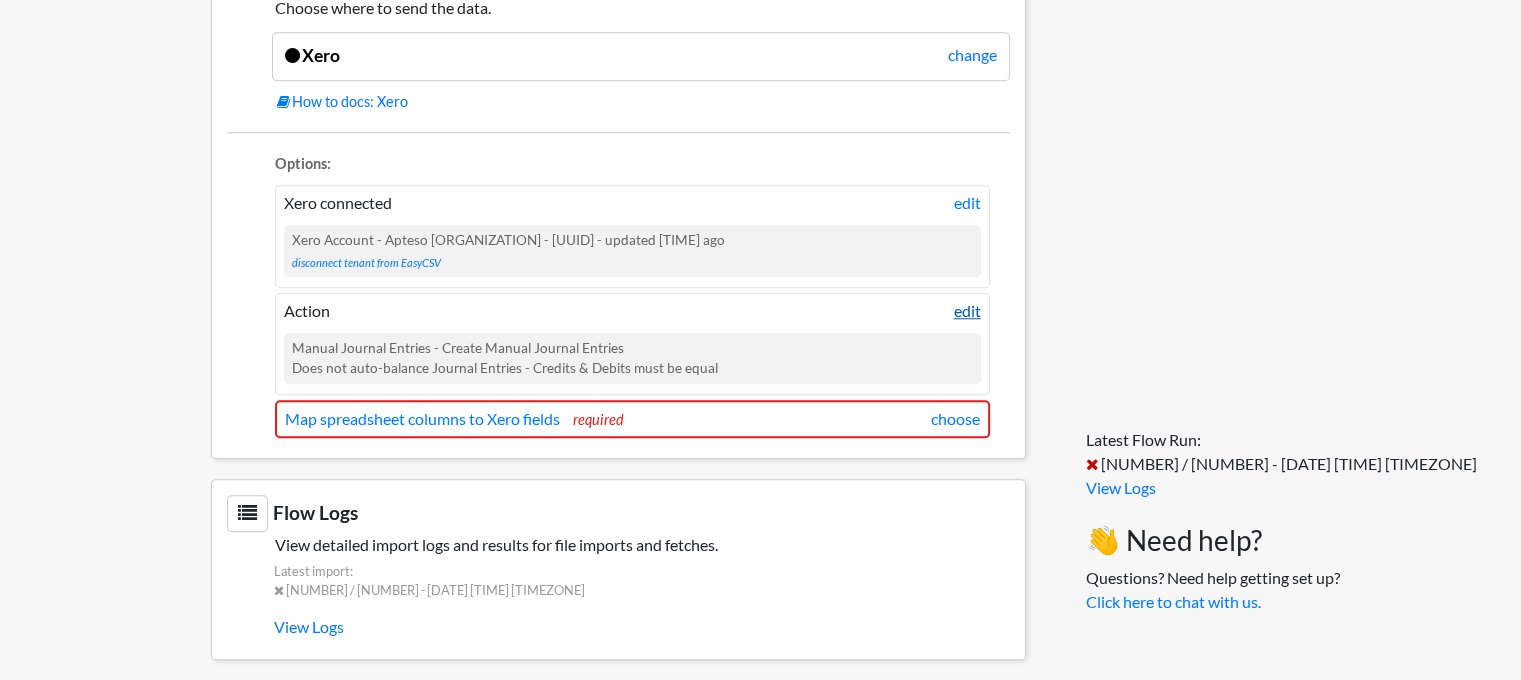 click on "edit" at bounding box center (967, 311) 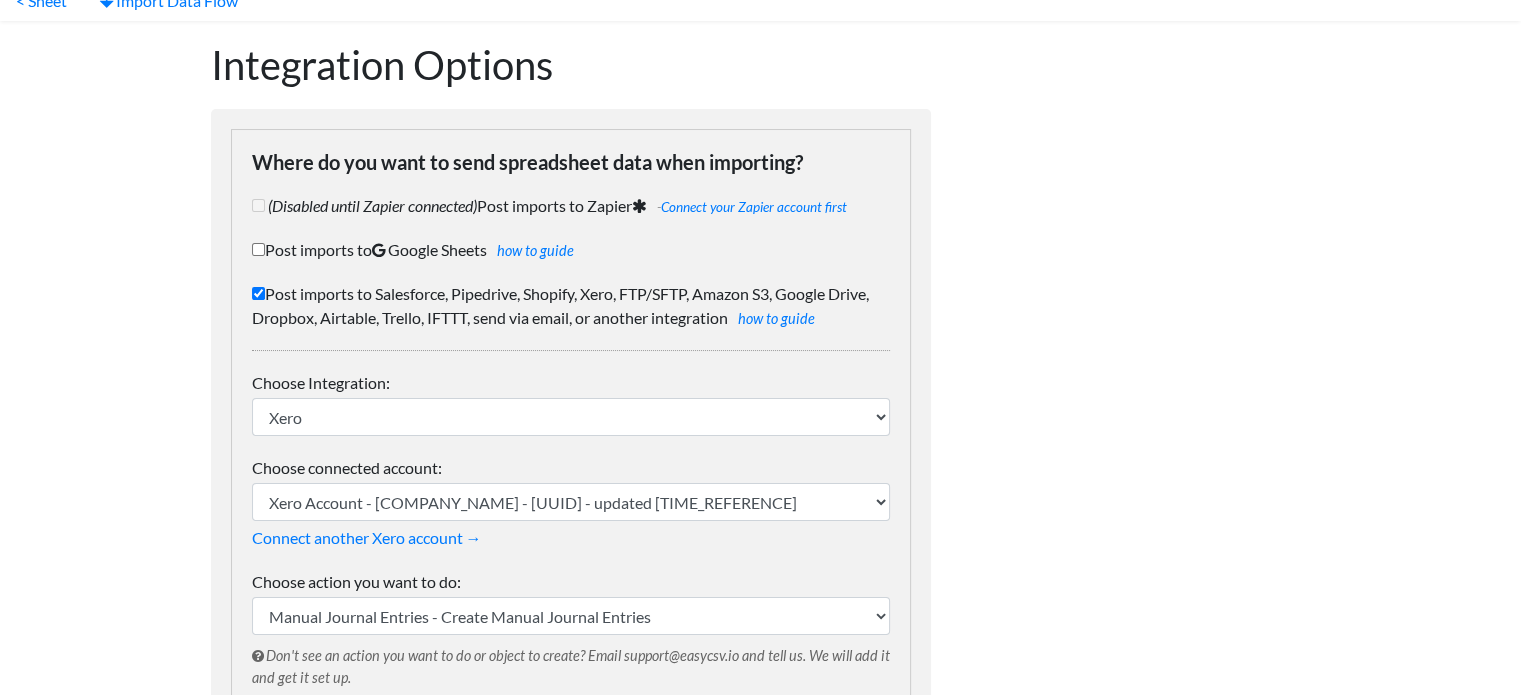 scroll, scrollTop: 500, scrollLeft: 0, axis: vertical 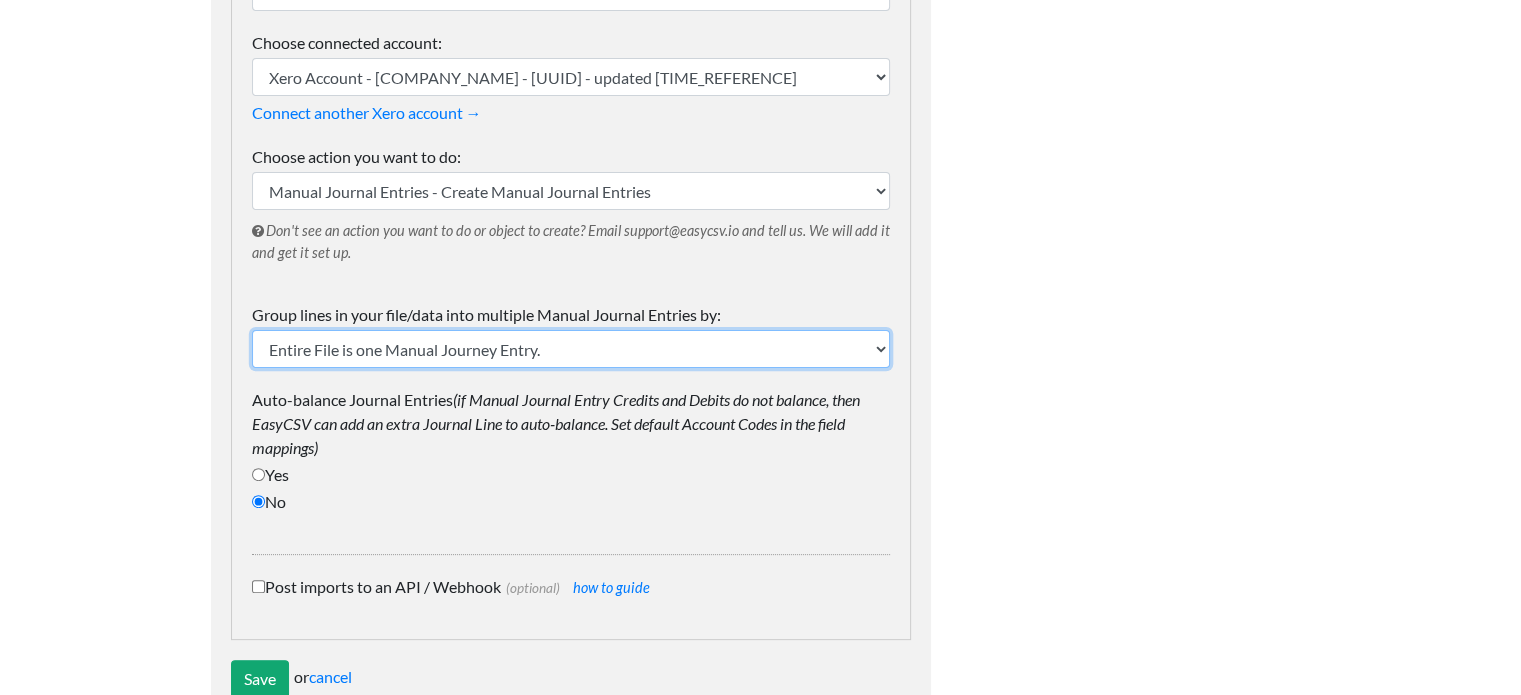 click on "Entire File is one Manual Journey Entry. Invoice Number
Statement/Invoice Date
Vendor Number
Major Category
Sub-Category
Rental Agreement Number
Licensee Rental Agreement Number
Reservation Number
MVA
Vehicle Owner Mnemonic
Vehicle Owner DBR/Worldwide Code
Check-out Mnemonic
Check-out DBR/Worldwide Code
Check-out Date/Time
Check-in Mnemonic
Check-in DBR/Worldwide code
Check-in Date/Time
Amount Due Pre-GST
GST Amount
Total Amount
Currency
Processing Fee %
Name of Renter
Rate Code
Coupon Number
Coupon Amount
Voucher Number
Voucher Amount
NVR indicator
Counter product points
Counter product amount
Total Rental Amount
T&M
Total Payment Amount VAMT
VACCT
VDESC
VQTY
VSTATUS
VCUST
VINCLUSIVE" at bounding box center (571, 349) 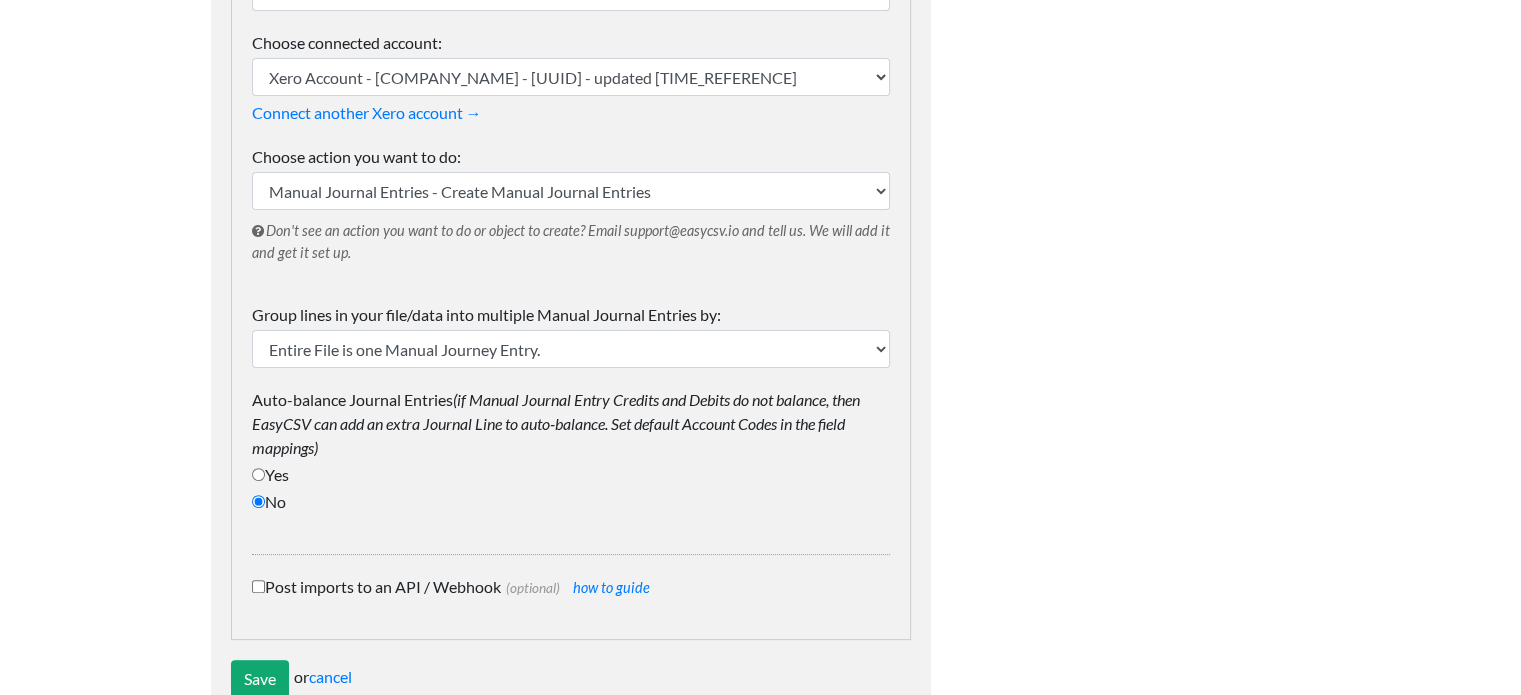 click on "Easy CSV
⭐ Choose a paid plan
gronan001
Gronan001
All Flows
All CSV Generators
Business & Plan Info
Manage Users
My Account
Connected Apps
Connect Salesforce
Connect Pipedrive
Connect Zapier
Connect Shopify
Connect Dropbox
Connect Box.net
Connect Microsoft OneDrive
Xero Connected
How Xero Works
Connect Notion
Connect Trello
Connect Asana
Help Documentation
Chat with Support
Email Support" at bounding box center [760, 119] 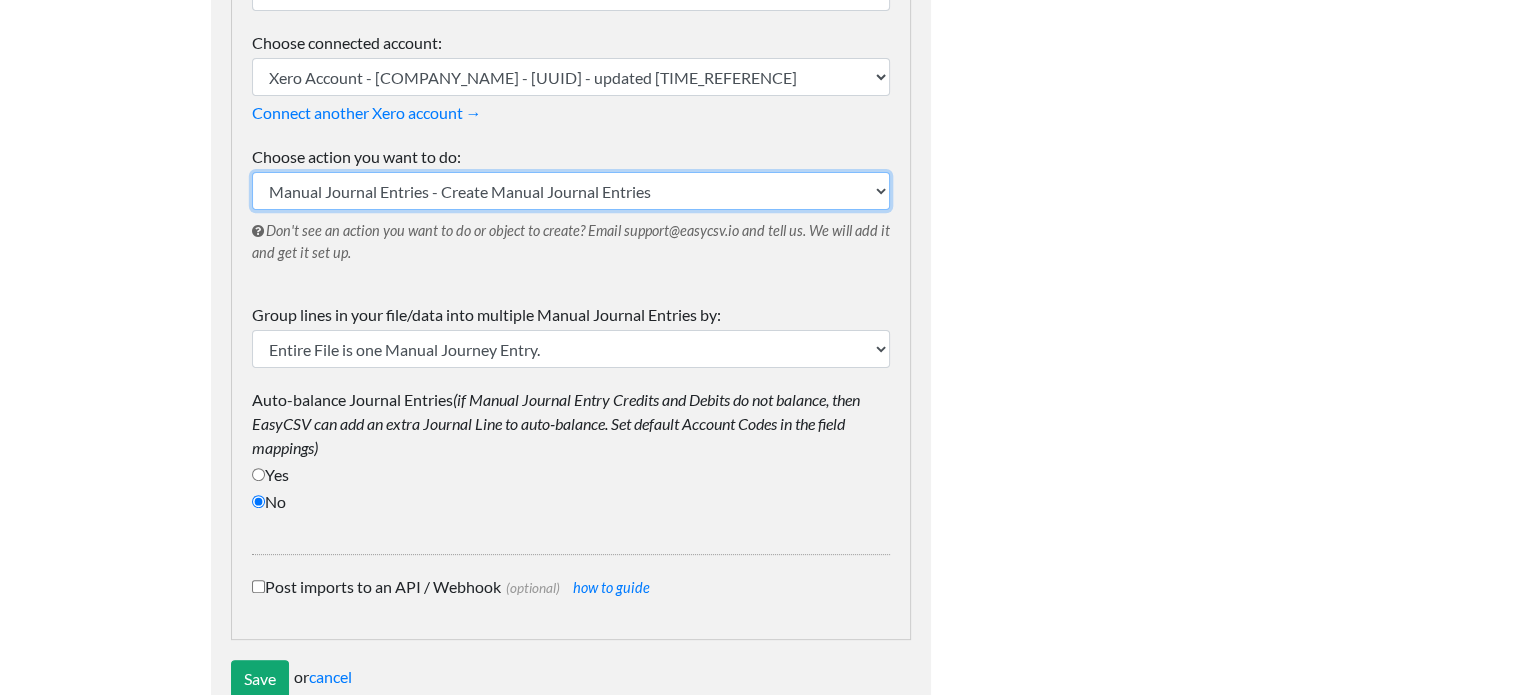 click on "Invoices - Create invoices with line-items
Credit Notes - Create Credit Notes with line items
Manual Journal Entries - Create Manual Journal Entries" at bounding box center (571, 191) 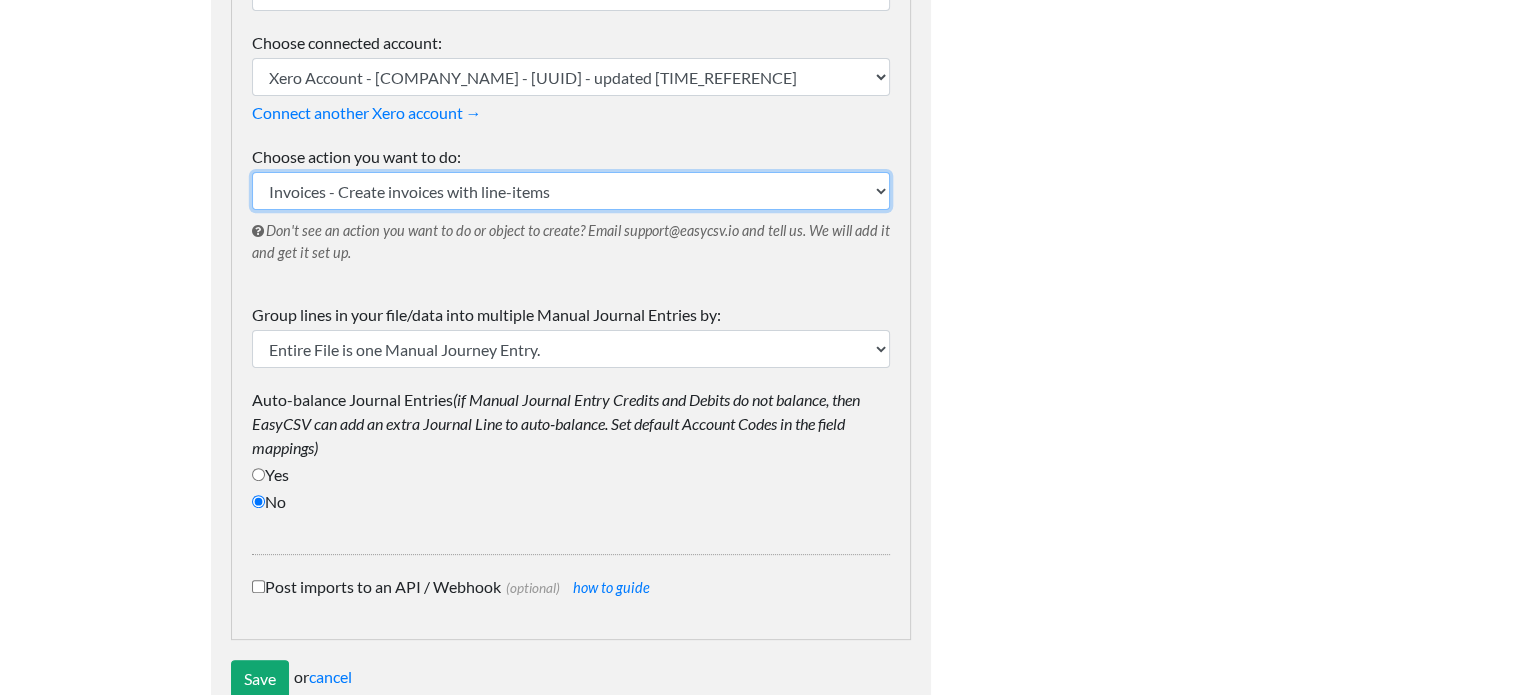 click on "Invoices - Create invoices with line-items
Credit Notes - Create Credit Notes with line items
Manual Journal Entries - Create Manual Journal Entries" at bounding box center (571, 191) 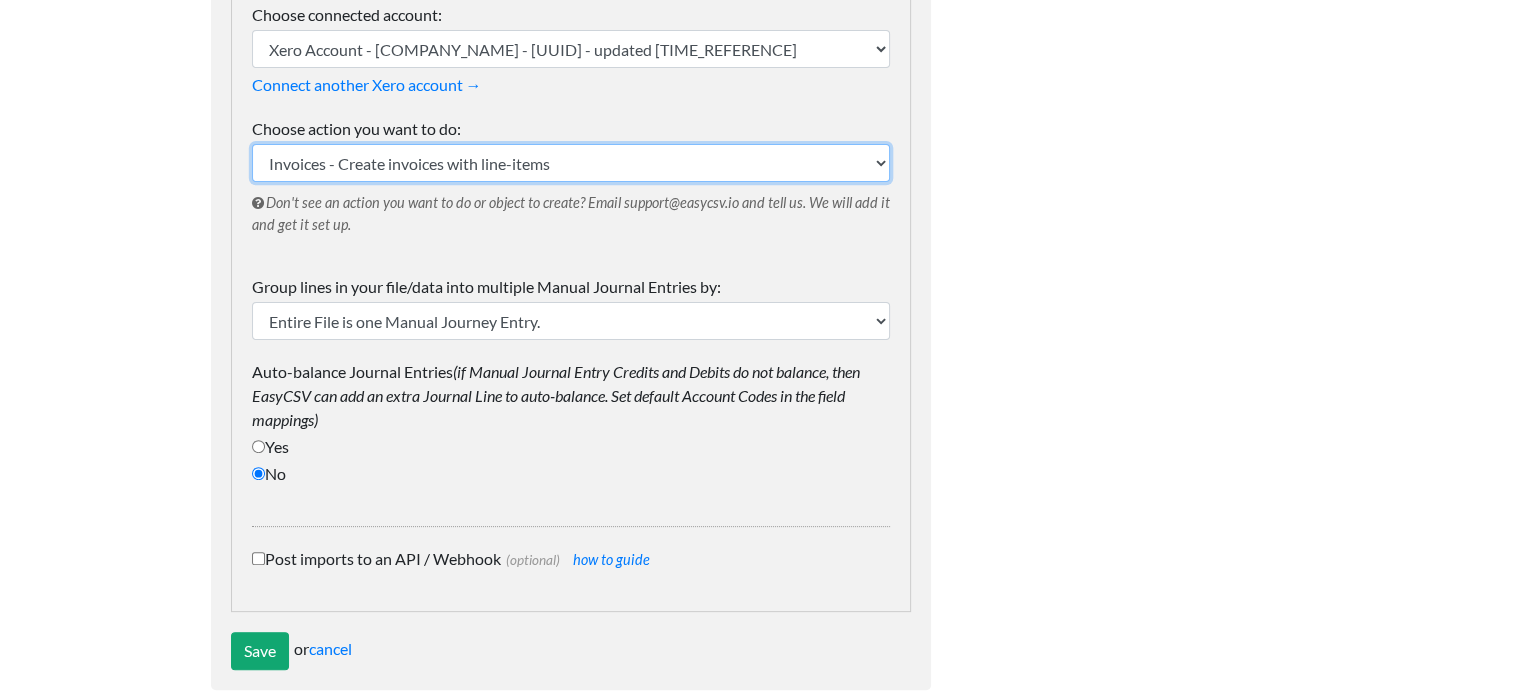 scroll, scrollTop: 557, scrollLeft: 0, axis: vertical 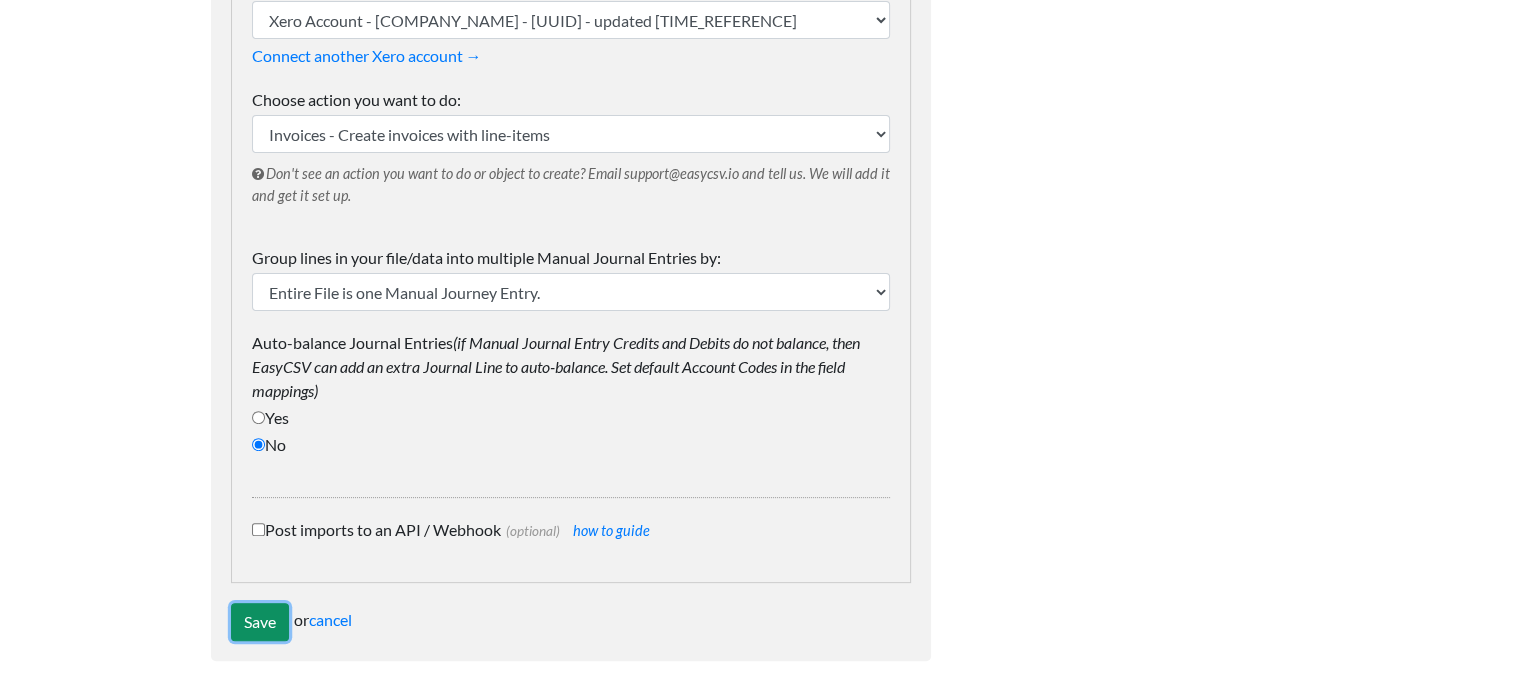 click on "Save" at bounding box center [260, 622] 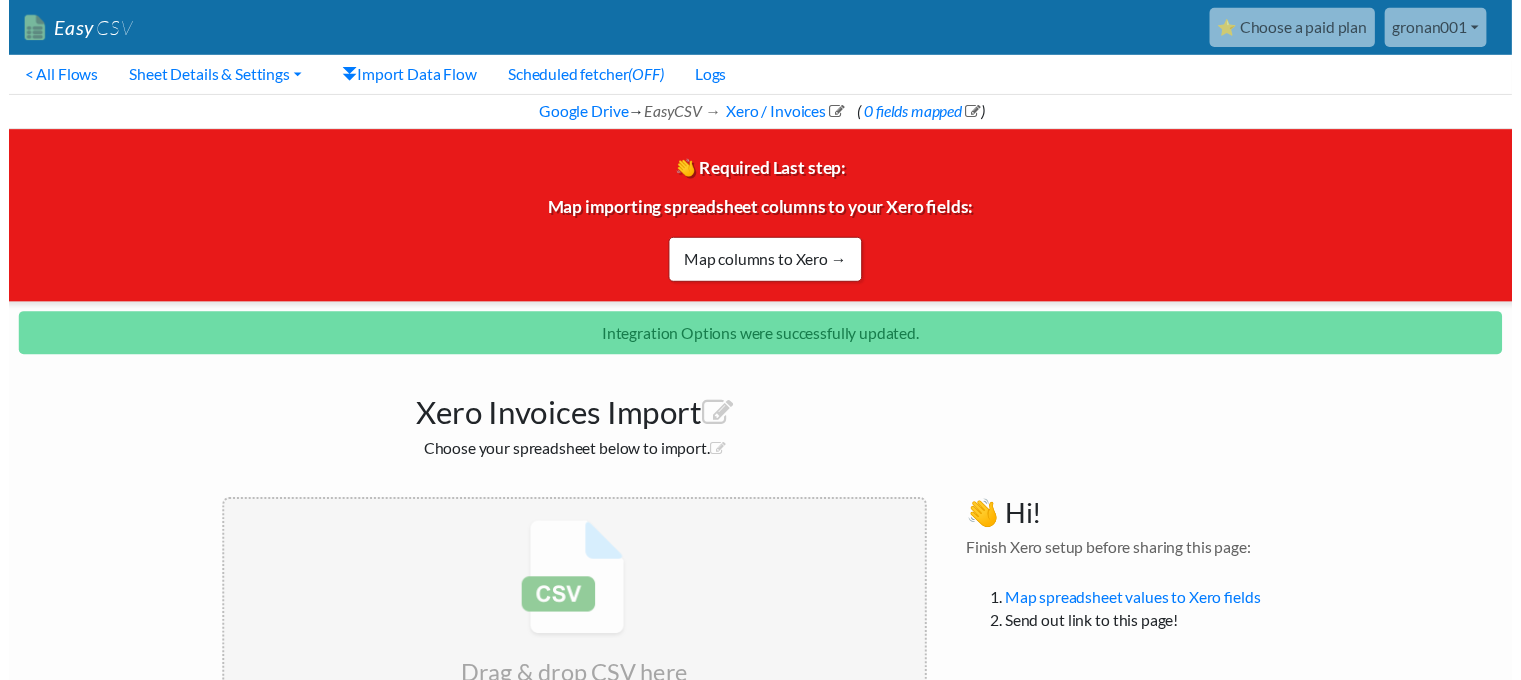 scroll, scrollTop: 0, scrollLeft: 0, axis: both 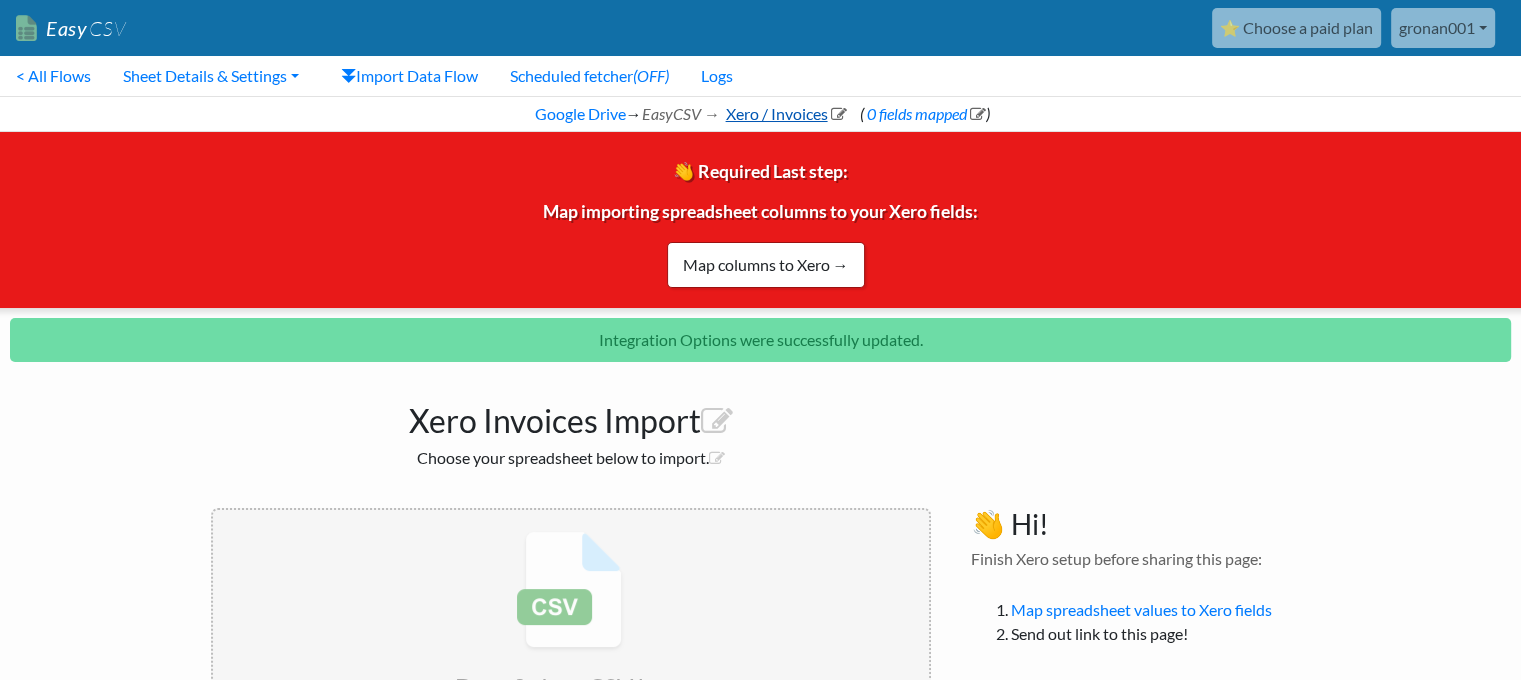 click on "Xero / Invoices" at bounding box center [784, 113] 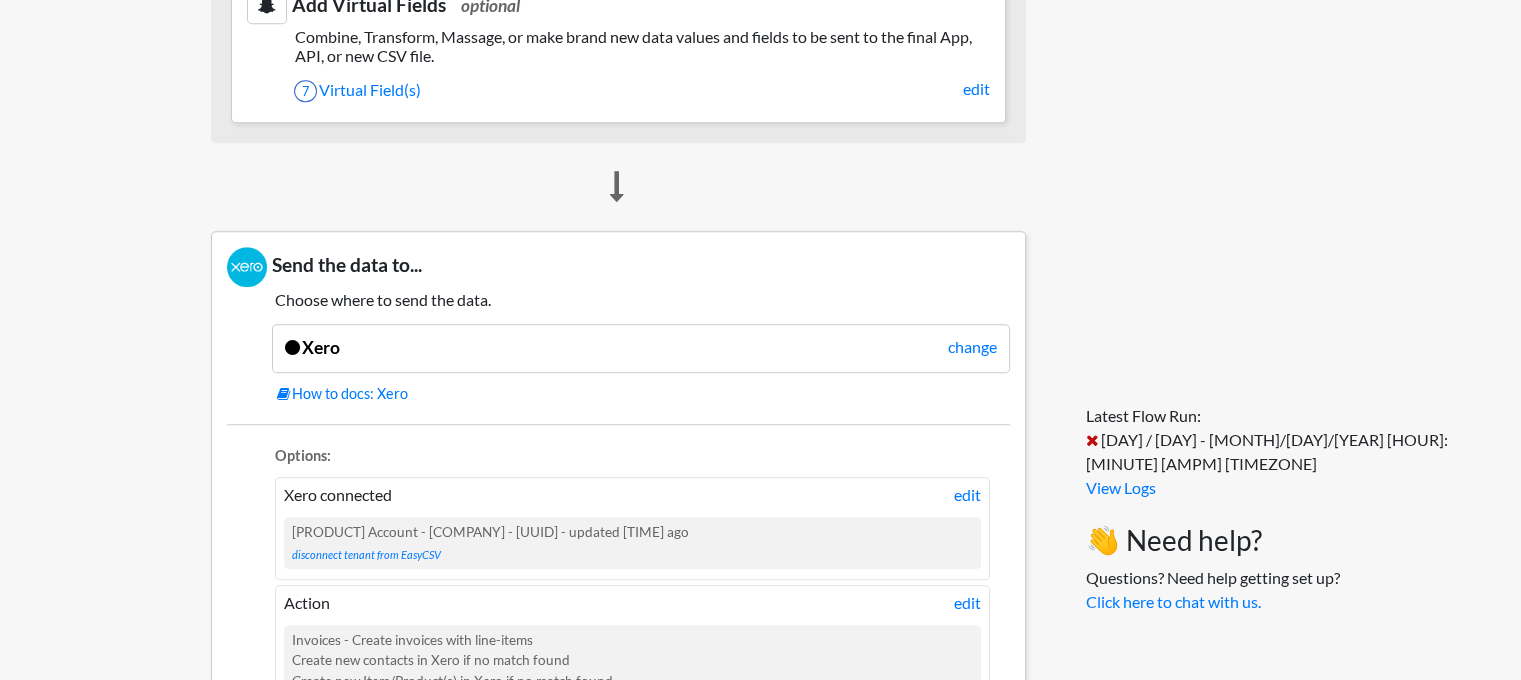 scroll, scrollTop: 1700, scrollLeft: 0, axis: vertical 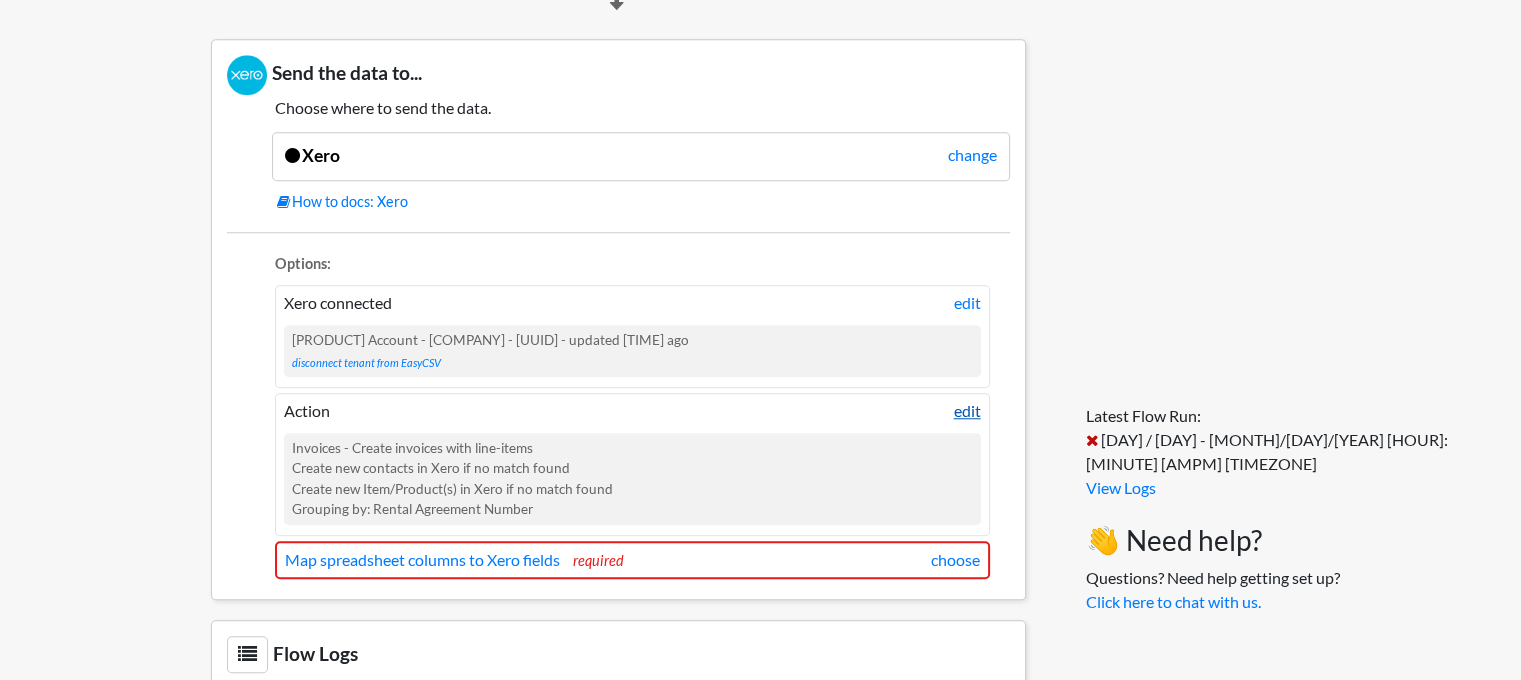 click on "edit" at bounding box center (967, 411) 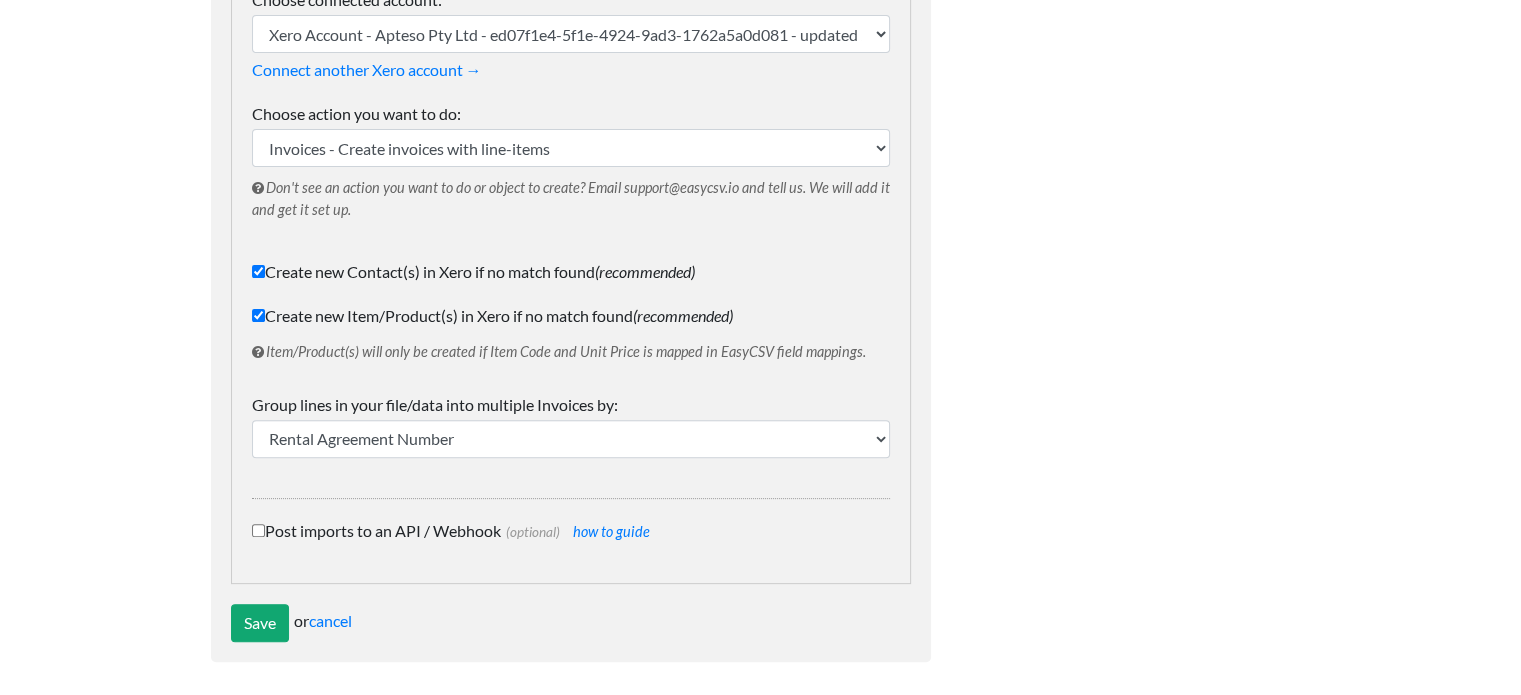scroll, scrollTop: 544, scrollLeft: 0, axis: vertical 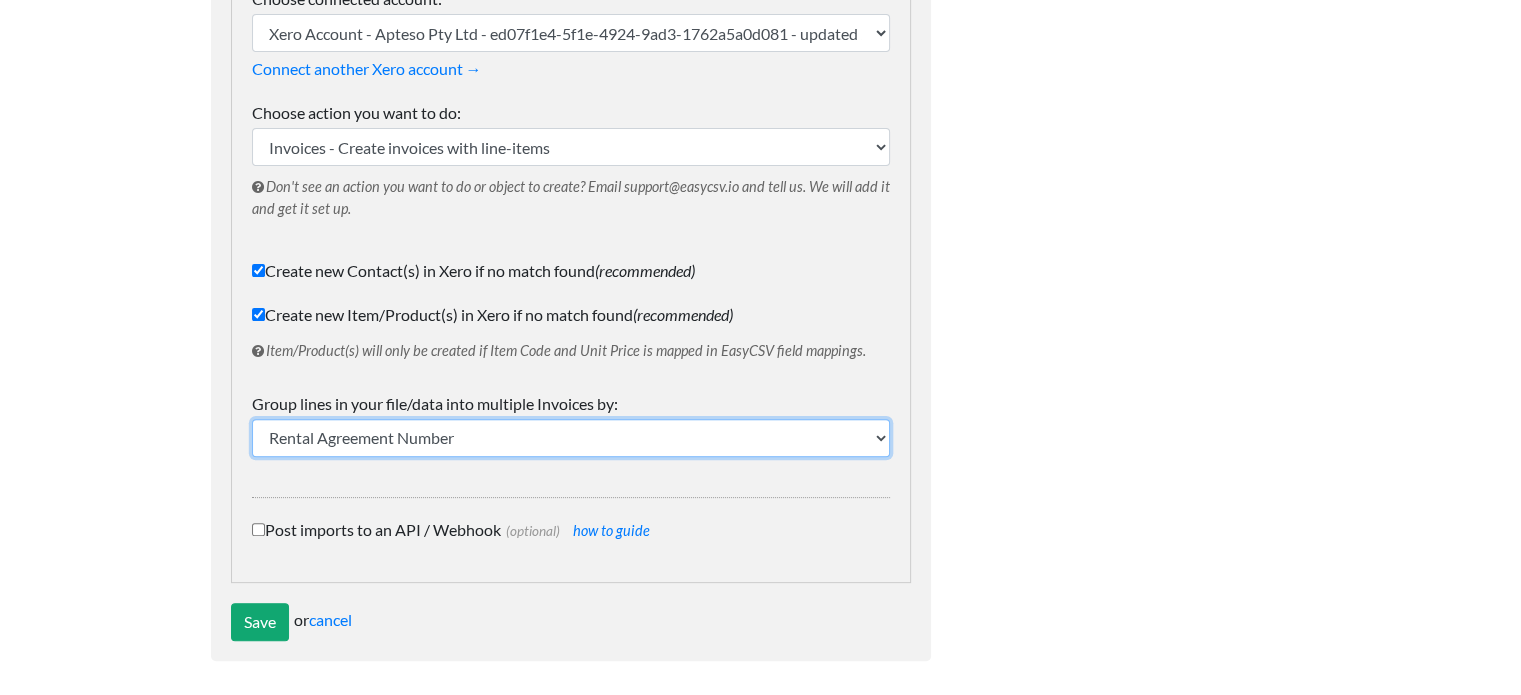 click on "Invoice Number (default) Invoice Number
Statement/Invoice Date
Vendor Number
Major Category
Sub-Category
Rental Agreement Number
Licensee Rental Agreement Number
Reservation Number
MVA
Vehicle Owner Mnemonic
Vehicle Owner DBR/Worldwide Code
Check-out Mnemonic
Check-out DBR/Worldwide Code
Check-out Date/Time
Check-in Mnemonic
Check-in DBR/Worldwide code
Check-in Date/Time
Amount Due Pre-GST
GST Amount
Total Amount
Currency
Processing Fee %
Name of Renter
Rate Code
Coupon Number
Coupon Amount
Voucher Number
Voucher Amount
NVR indicator
Counter product points
Counter product amount
Total Rental Amount
T&M
Total Payment Amount VAMT
VACCT
VDESC
VQTY
VSTATUS
VCUST
VINCLUSIVE" at bounding box center [571, 438] 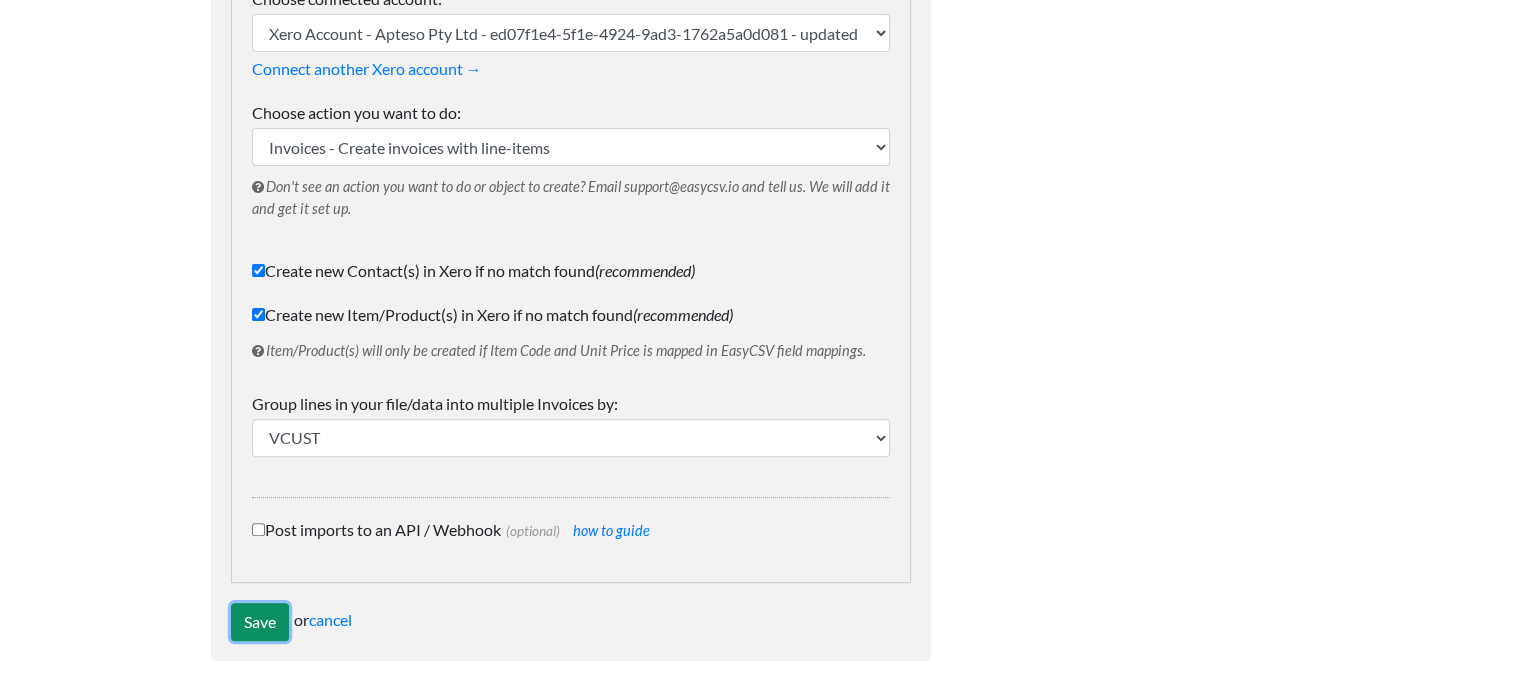 click on "Save" at bounding box center (260, 622) 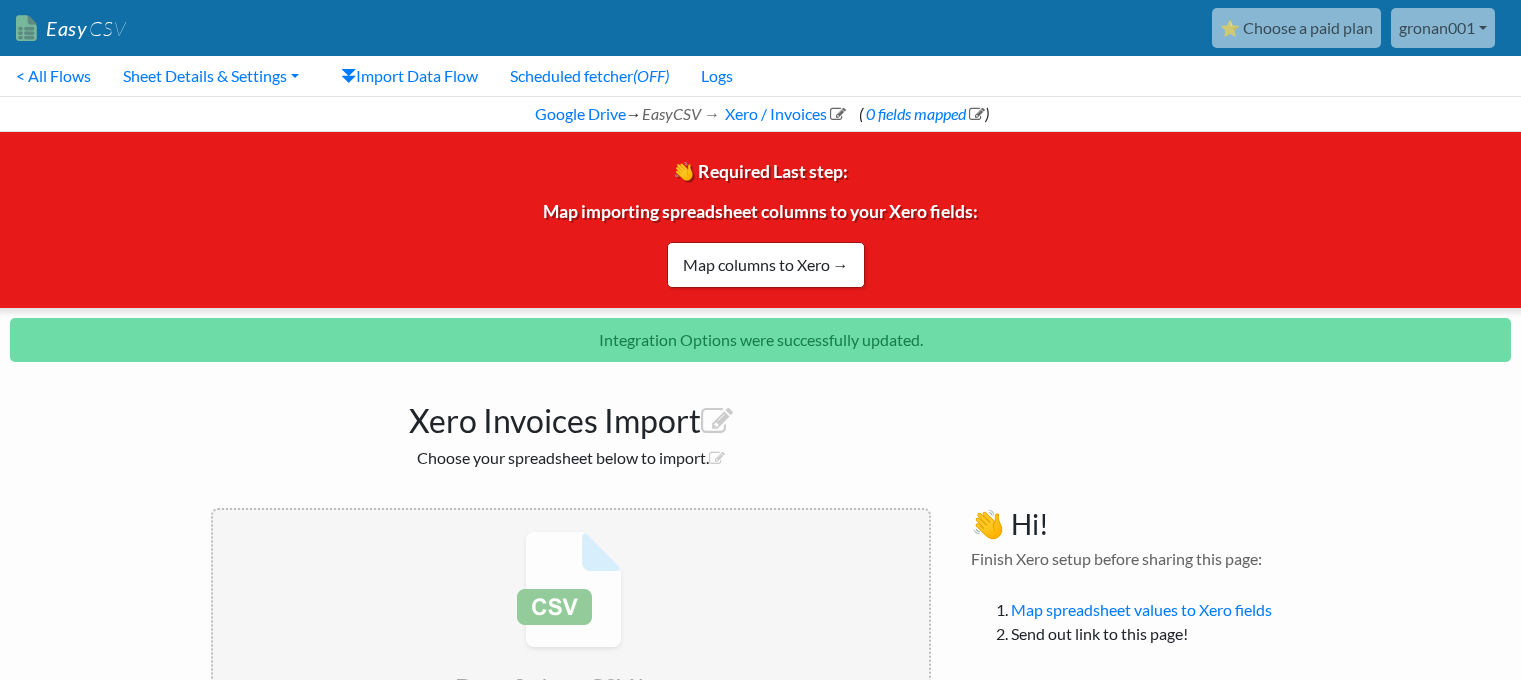 scroll, scrollTop: 0, scrollLeft: 0, axis: both 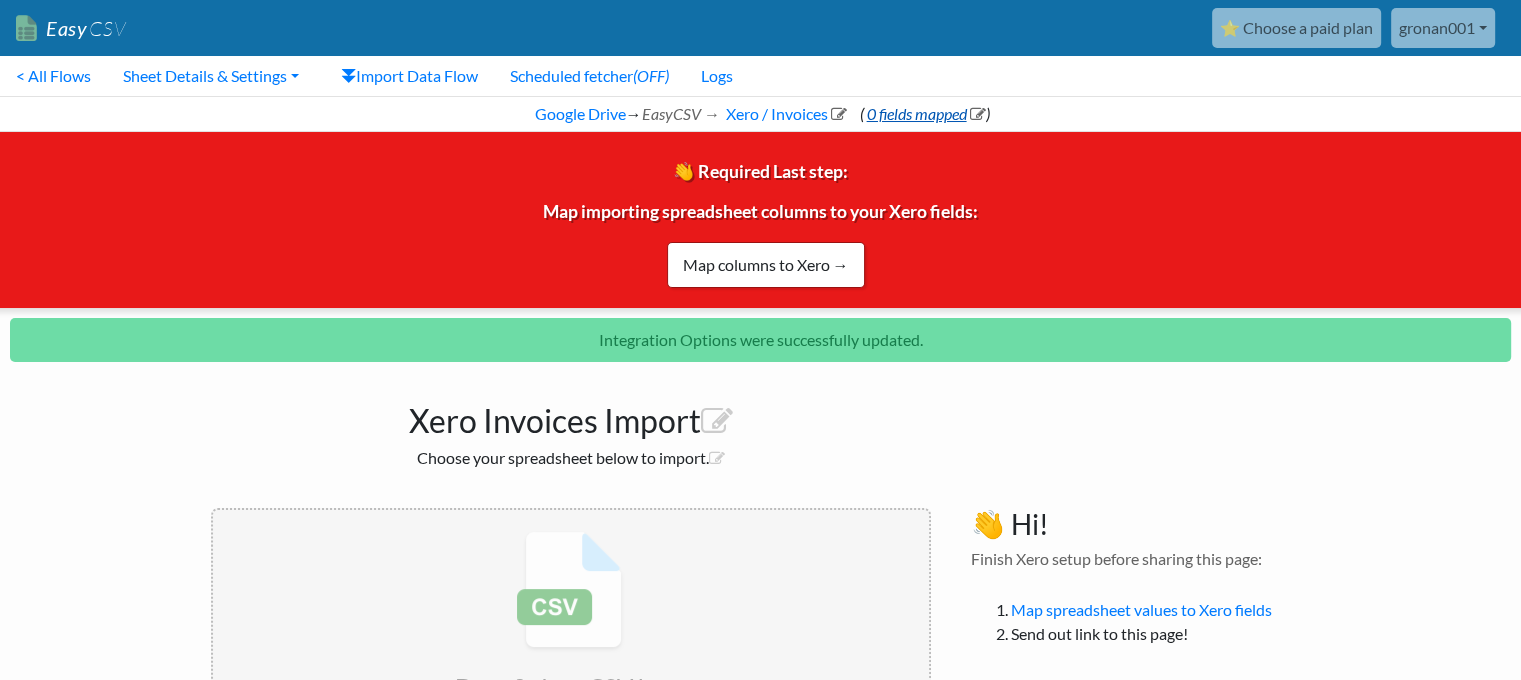 click on "0 fields mapped" at bounding box center (924, 113) 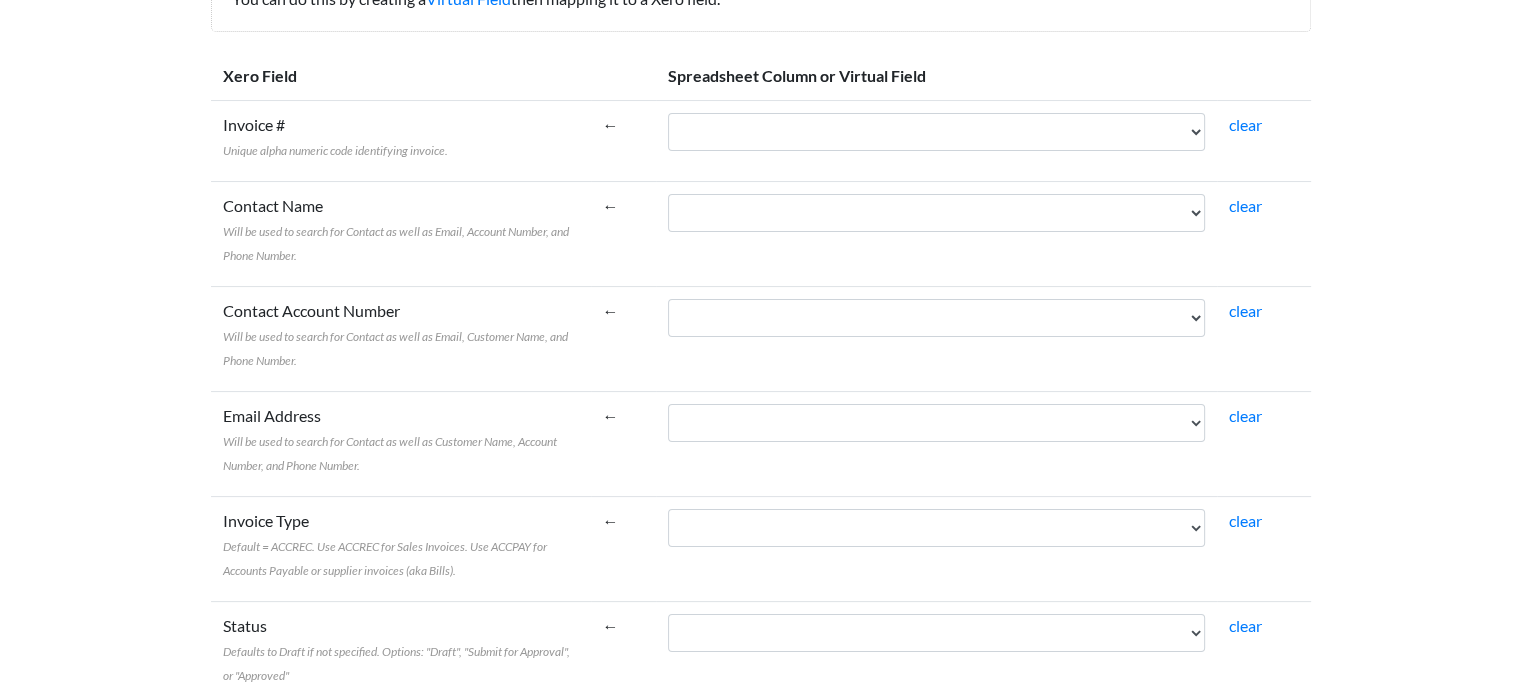 scroll, scrollTop: 300, scrollLeft: 0, axis: vertical 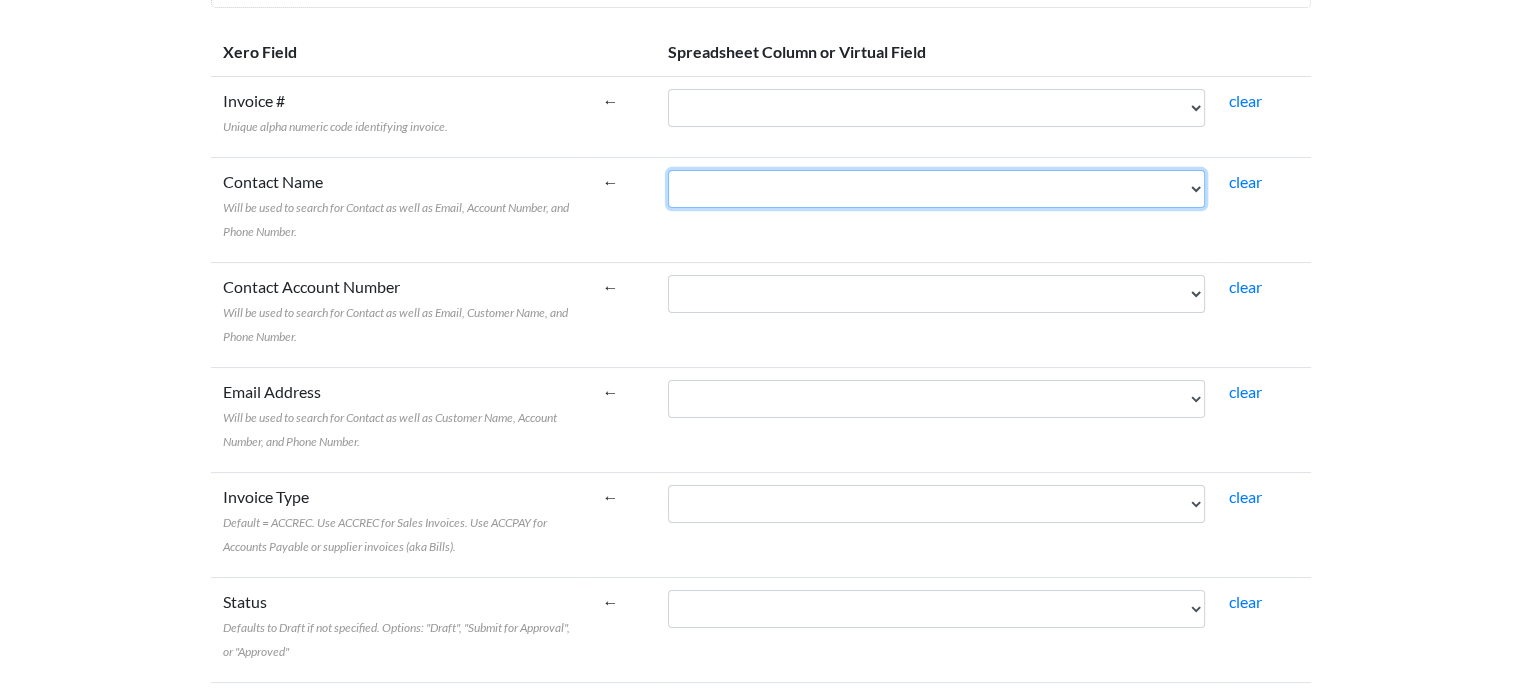 click on "Invoice Number
Statement/Invoice Date
Vendor Number
Major Category
Sub-Category
Rental Agreement Number
Licensee Rental Agreement Number
Reservation Number
MVA
Vehicle Owner Mnemonic
Vehicle Owner DBR/Worldwide Code
Check-out Mnemonic
Check-out DBR/Worldwide Code
Check-out Date/Time
Check-in Mnemonic
Check-in DBR/Worldwide code
Check-in Date/Time
Amount Due Pre-GST
GST Amount
Total Amount
Currency
Processing Fee %
Name of Renter
Rate Code
Coupon Number
Coupon Amount
Voucher Number
Voucher Amount
NVR indicator
Counter product points
Counter product amount
Total Rental Amount
T&M
Total Payment Amount VAMT
VACCT
VDESC
VQTY
VSTATUS
VCUST
VINCLUSIVE" at bounding box center (936, 189) 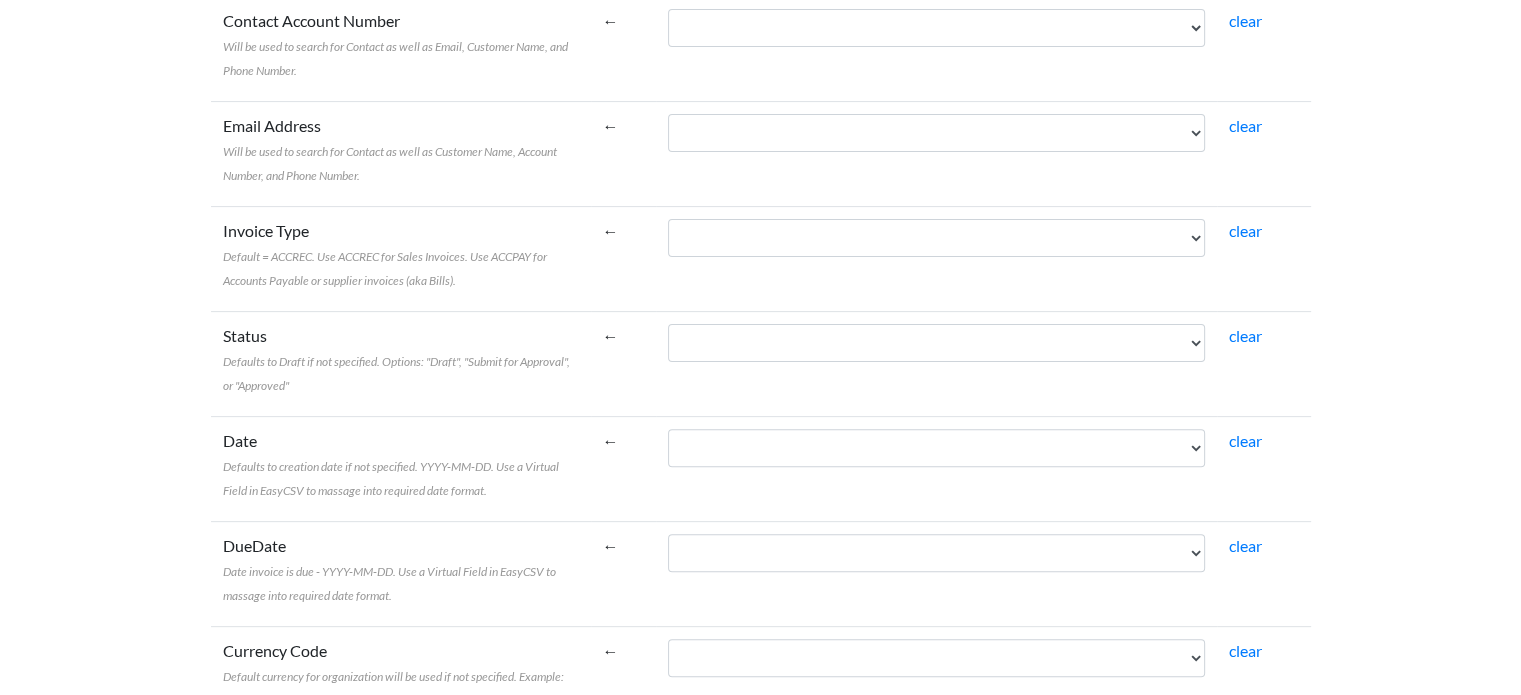 scroll, scrollTop: 600, scrollLeft: 0, axis: vertical 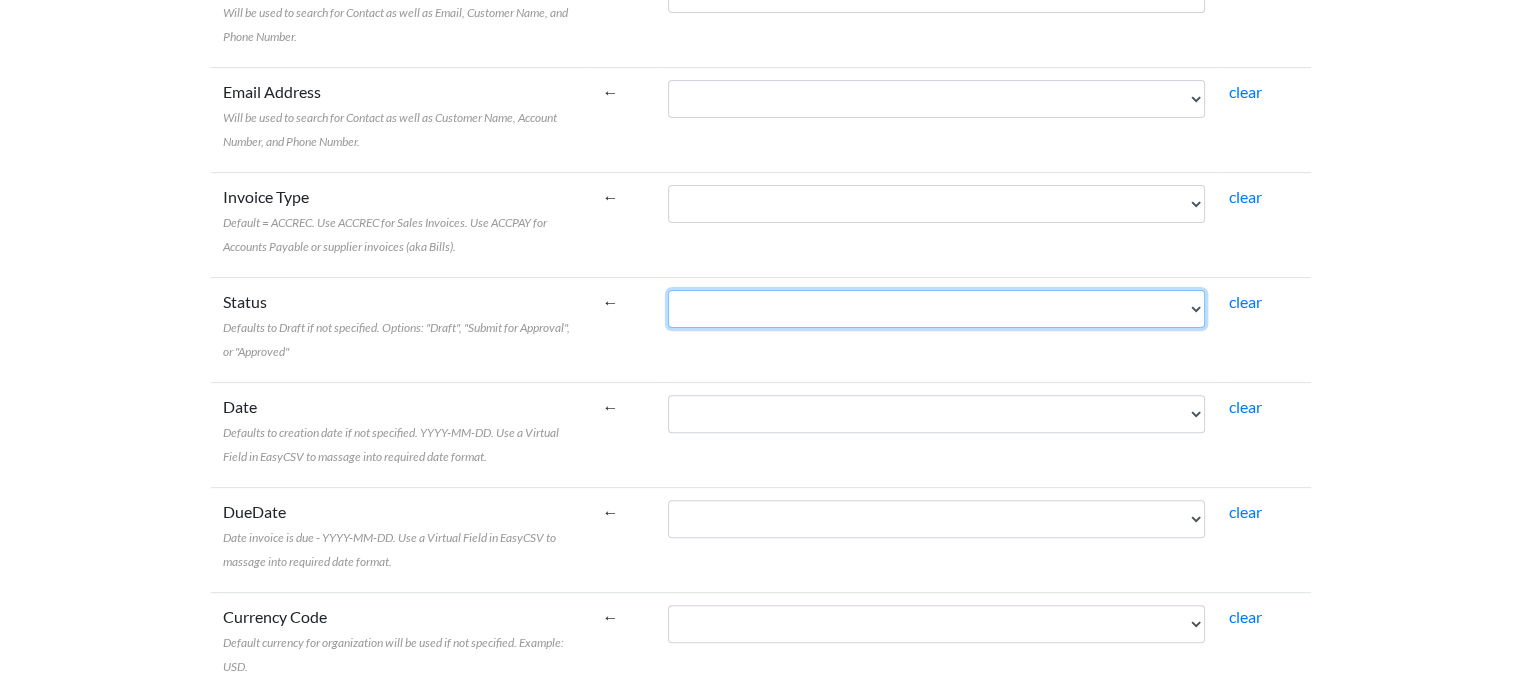 click on "Invoice Number
Statement/Invoice Date
Vendor Number
Major Category
Sub-Category
Rental Agreement Number
Licensee Rental Agreement Number
Reservation Number
MVA
Vehicle Owner Mnemonic
Vehicle Owner DBR/Worldwide Code
Check-out Mnemonic
Check-out DBR/Worldwide Code
Check-out Date/Time
Check-in Mnemonic
Check-in DBR/Worldwide code
Check-in Date/Time
Amount Due Pre-GST
GST Amount
Total Amount
Currency
Processing Fee %
Name of Renter
Rate Code
Coupon Number
Coupon Amount
Voucher Number
Voucher Amount
NVR indicator
Counter product points
Counter product amount
Total Rental Amount
T&M
Total Payment Amount VAMT
VACCT
VDESC
VQTY
VSTATUS
VCUST
VINCLUSIVE" at bounding box center [936, 309] 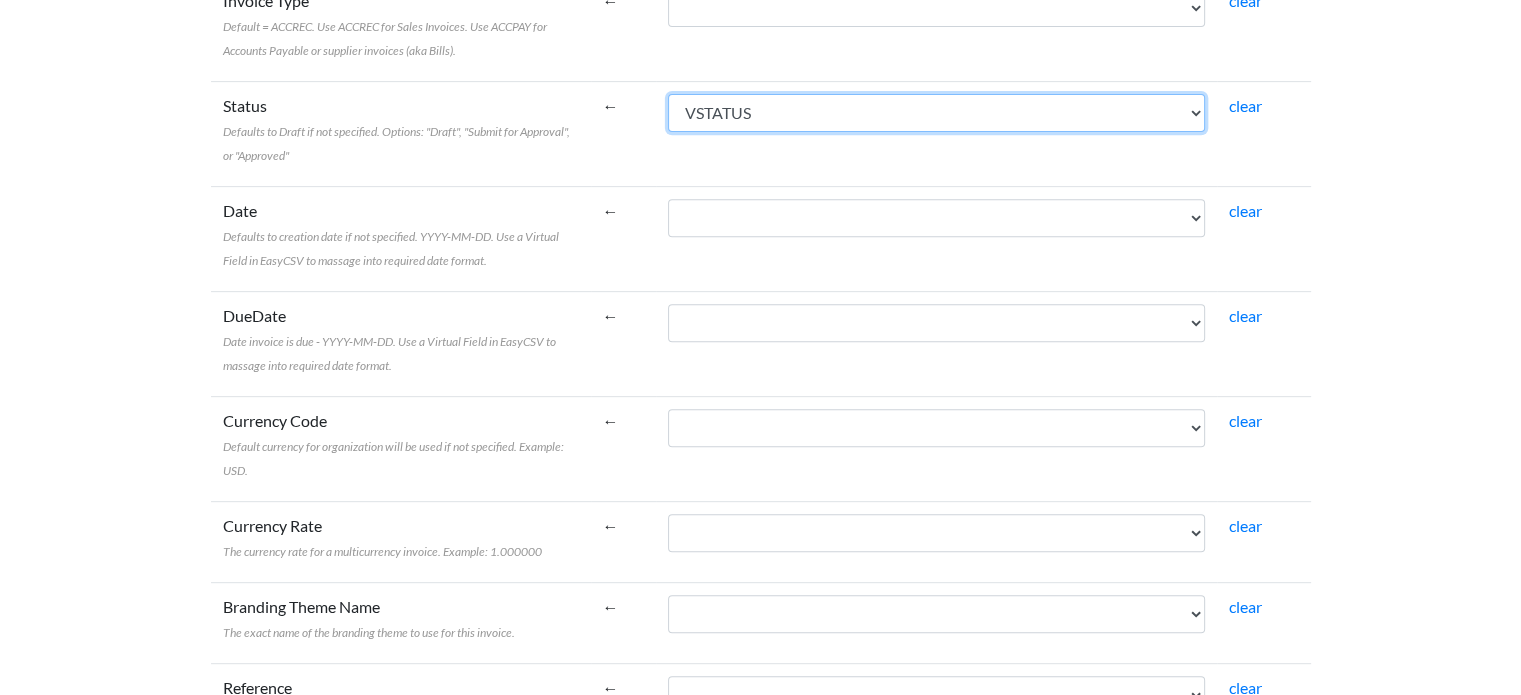 scroll, scrollTop: 800, scrollLeft: 0, axis: vertical 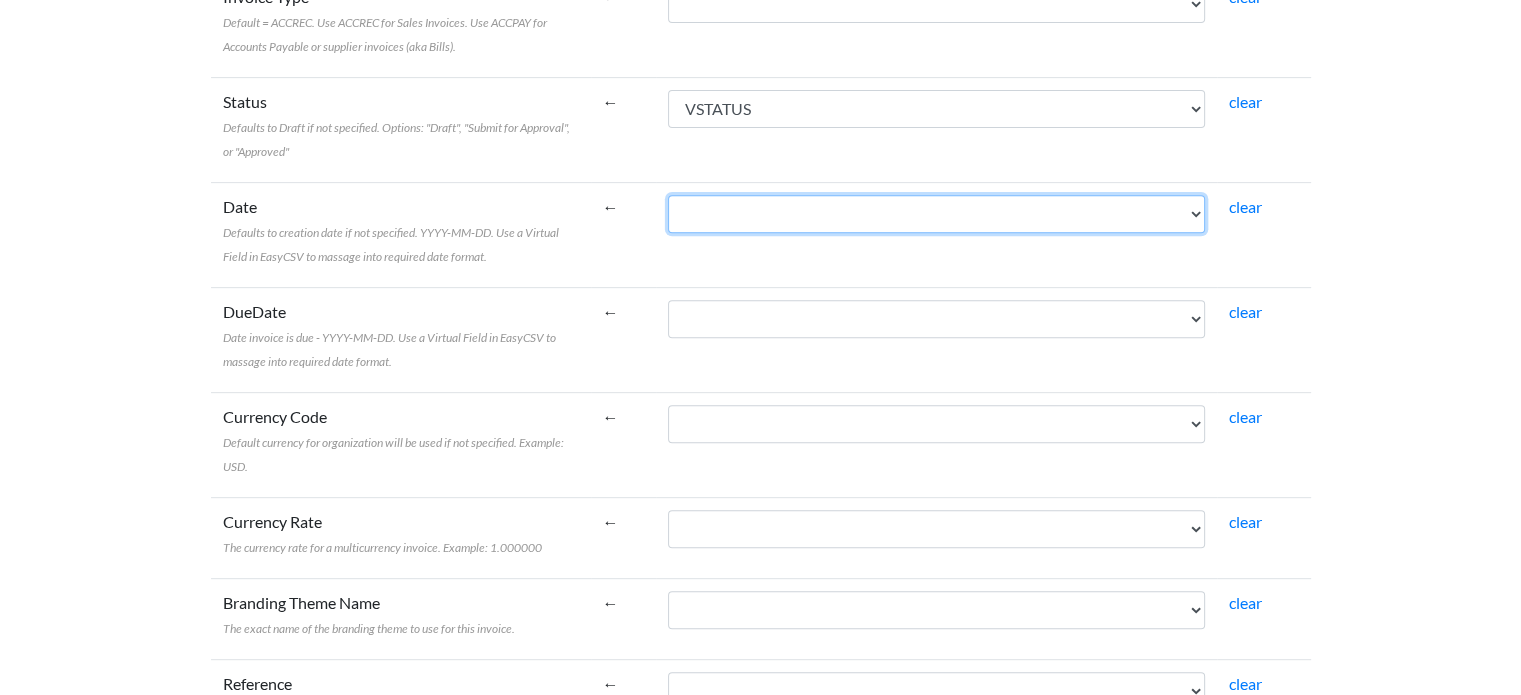 click on "Invoice Number
Statement/Invoice Date
Vendor Number
Major Category
Sub-Category
Rental Agreement Number
Licensee Rental Agreement Number
Reservation Number
MVA
Vehicle Owner Mnemonic
Vehicle Owner DBR/Worldwide Code
Check-out Mnemonic
Check-out DBR/Worldwide Code
Check-out Date/Time
Check-in Mnemonic
Check-in DBR/Worldwide code
Check-in Date/Time
Amount Due Pre-GST
GST Amount
Total Amount
Currency
Processing Fee %
Name of Renter
Rate Code
Coupon Number
Coupon Amount
Voucher Number
Voucher Amount
NVR indicator
Counter product points
Counter product amount
Total Rental Amount
T&M
Total Payment Amount VAMT
VACCT
VDESC
VQTY
VSTATUS
VCUST
VINCLUSIVE" at bounding box center [936, 214] 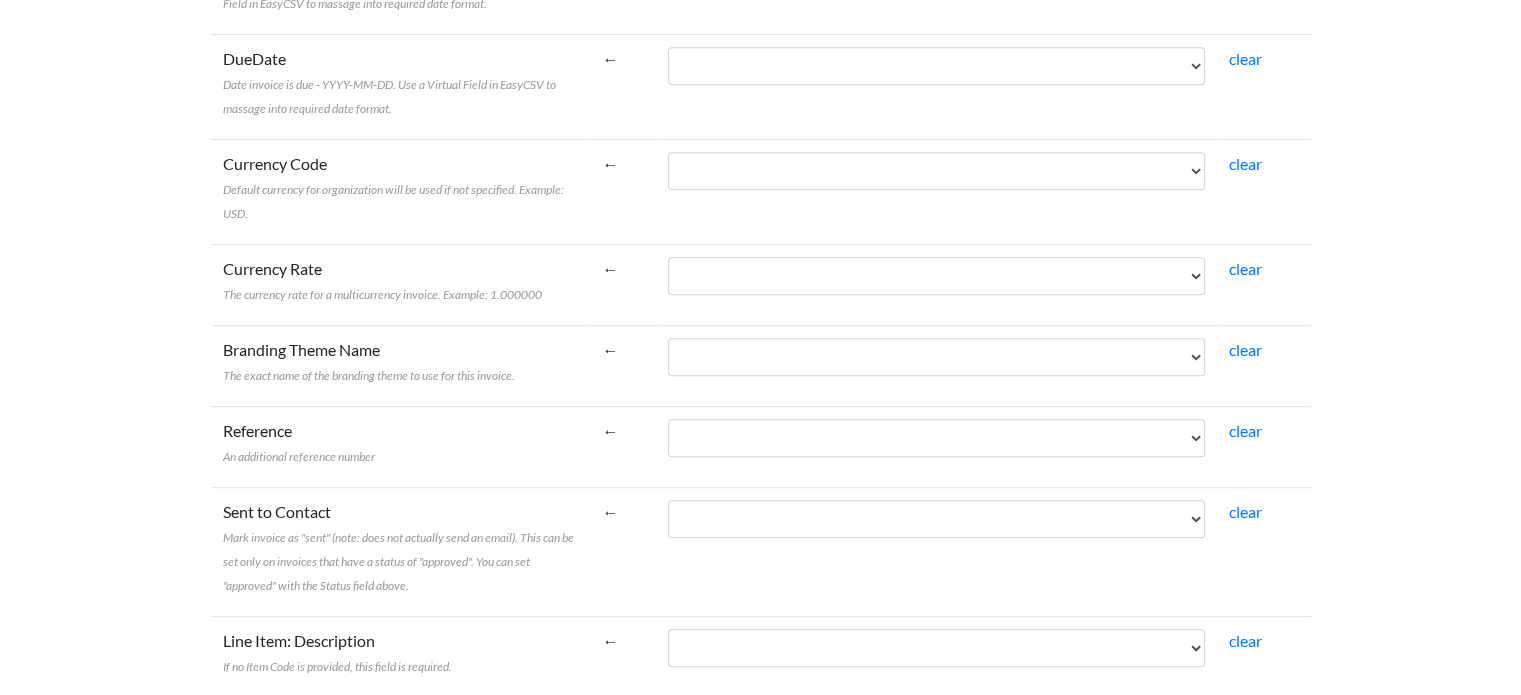 scroll, scrollTop: 1100, scrollLeft: 0, axis: vertical 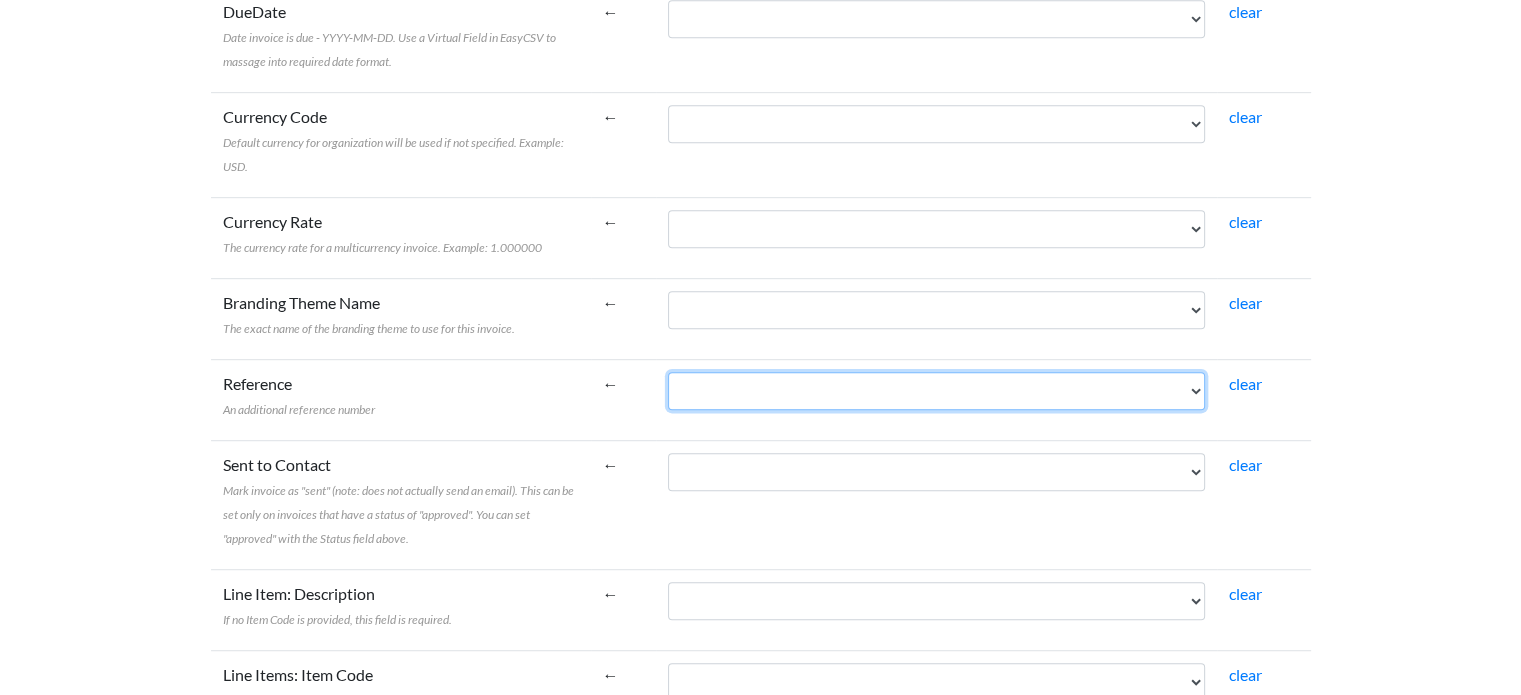 click on "Invoice Number
Statement/Invoice Date
Vendor Number
Major Category
Sub-Category
Rental Agreement Number
Licensee Rental Agreement Number
Reservation Number
MVA
Vehicle Owner Mnemonic
Vehicle Owner DBR/Worldwide Code
Check-out Mnemonic
Check-out DBR/Worldwide Code
Check-out Date/Time
Check-in Mnemonic
Check-in DBR/Worldwide code
Check-in Date/Time
Amount Due Pre-GST
GST Amount
Total Amount
Currency
Processing Fee %
Name of Renter
Rate Code
Coupon Number
Coupon Amount
Voucher Number
Voucher Amount
NVR indicator
Counter product points
Counter product amount
Total Rental Amount
T&M
Total Payment Amount VAMT
VACCT
VDESC
VQTY
VSTATUS
VCUST
VINCLUSIVE" at bounding box center (936, 391) 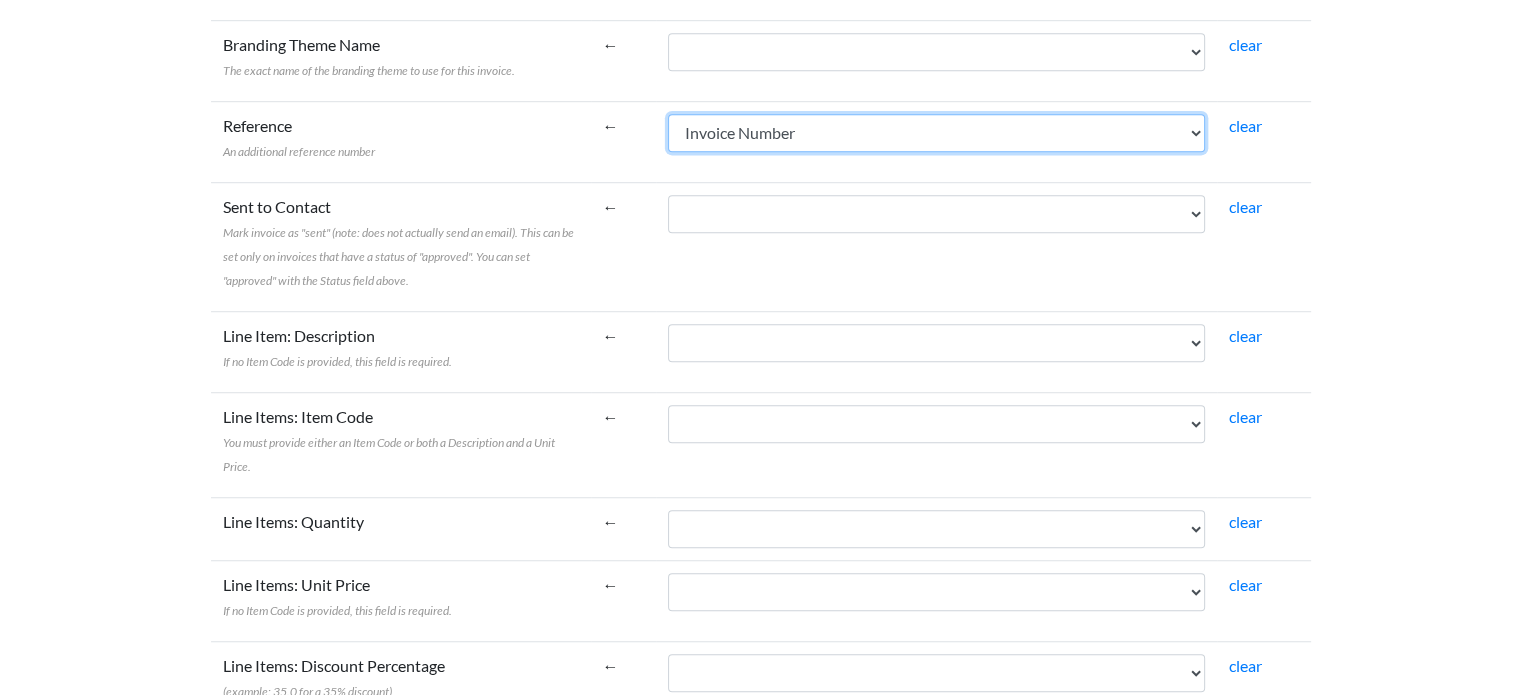scroll, scrollTop: 1400, scrollLeft: 0, axis: vertical 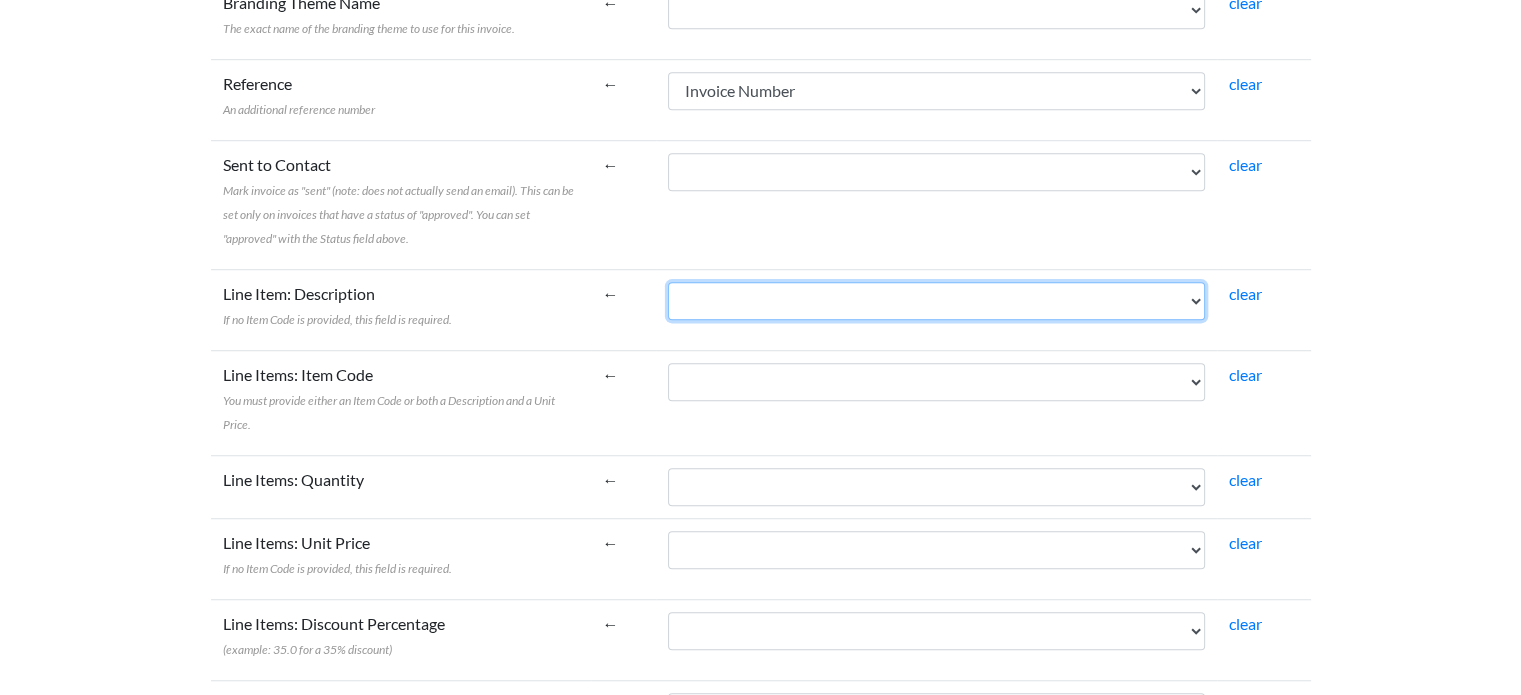 click on "Invoice Number
Statement/Invoice Date
Vendor Number
Major Category
Sub-Category
Rental Agreement Number
Licensee Rental Agreement Number
Reservation Number
MVA
Vehicle Owner Mnemonic
Vehicle Owner DBR/Worldwide Code
Check-out Mnemonic
Check-out DBR/Worldwide Code
Check-out Date/Time
Check-in Mnemonic
Check-in DBR/Worldwide code
Check-in Date/Time
Amount Due Pre-GST
GST Amount
Total Amount
Currency
Processing Fee %
Name of Renter
Rate Code
Coupon Number
Coupon Amount
Voucher Number
Voucher Amount
NVR indicator
Counter product points
Counter product amount
Total Rental Amount
T&M
Total Payment Amount VAMT
VACCT
VDESC
VQTY
VSTATUS
VCUST
VINCLUSIVE" at bounding box center (936, 301) 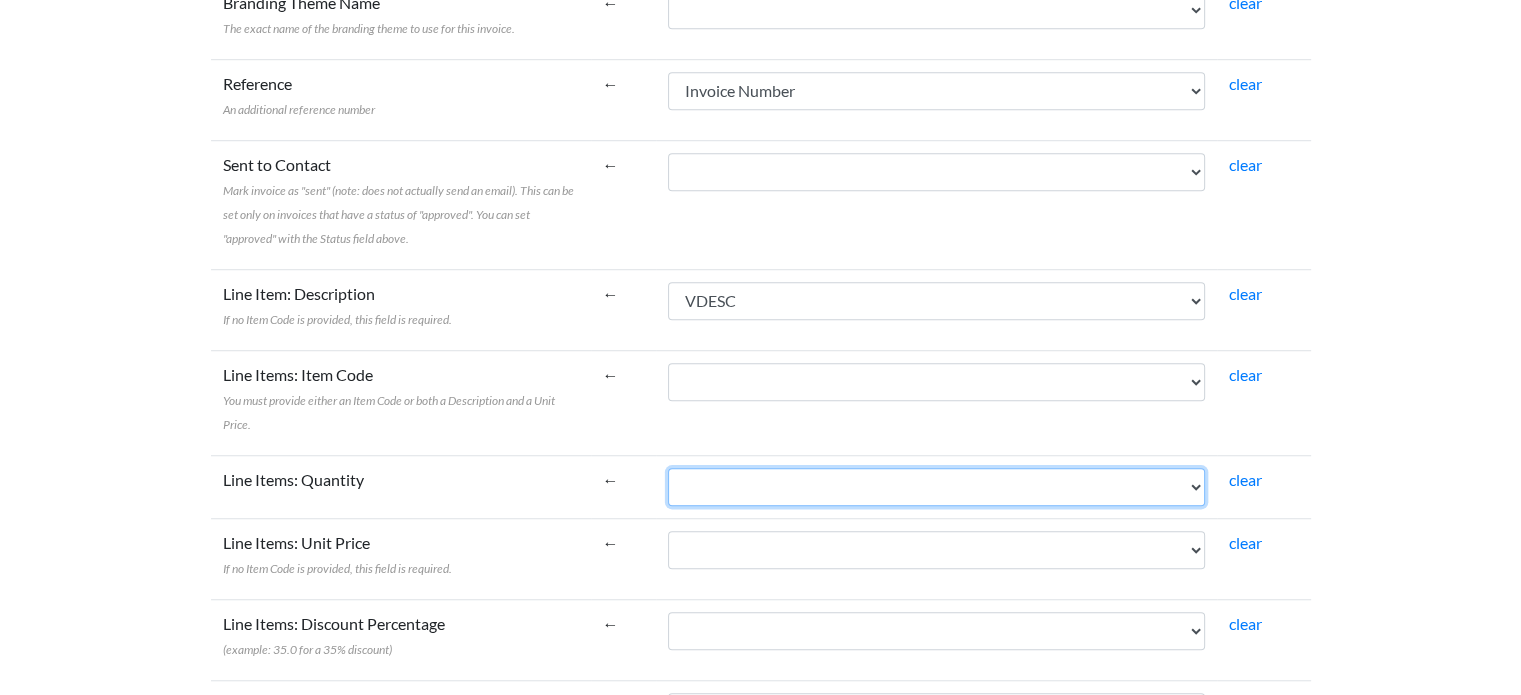 click on "Invoice Number
Statement/Invoice Date
Vendor Number
Major Category
Sub-Category
Rental Agreement Number
Licensee Rental Agreement Number
Reservation Number
MVA
Vehicle Owner Mnemonic
Vehicle Owner DBR/Worldwide Code
Check-out Mnemonic
Check-out DBR/Worldwide Code
Check-out Date/Time
Check-in Mnemonic
Check-in DBR/Worldwide code
Check-in Date/Time
Amount Due Pre-GST
GST Amount
Total Amount
Currency
Processing Fee %
Name of Renter
Rate Code
Coupon Number
Coupon Amount
Voucher Number
Voucher Amount
NVR indicator
Counter product points
Counter product amount
Total Rental Amount
T&M
Total Payment Amount VAMT
VACCT
VDESC
VQTY
VSTATUS
VCUST
VINCLUSIVE" at bounding box center [936, 487] 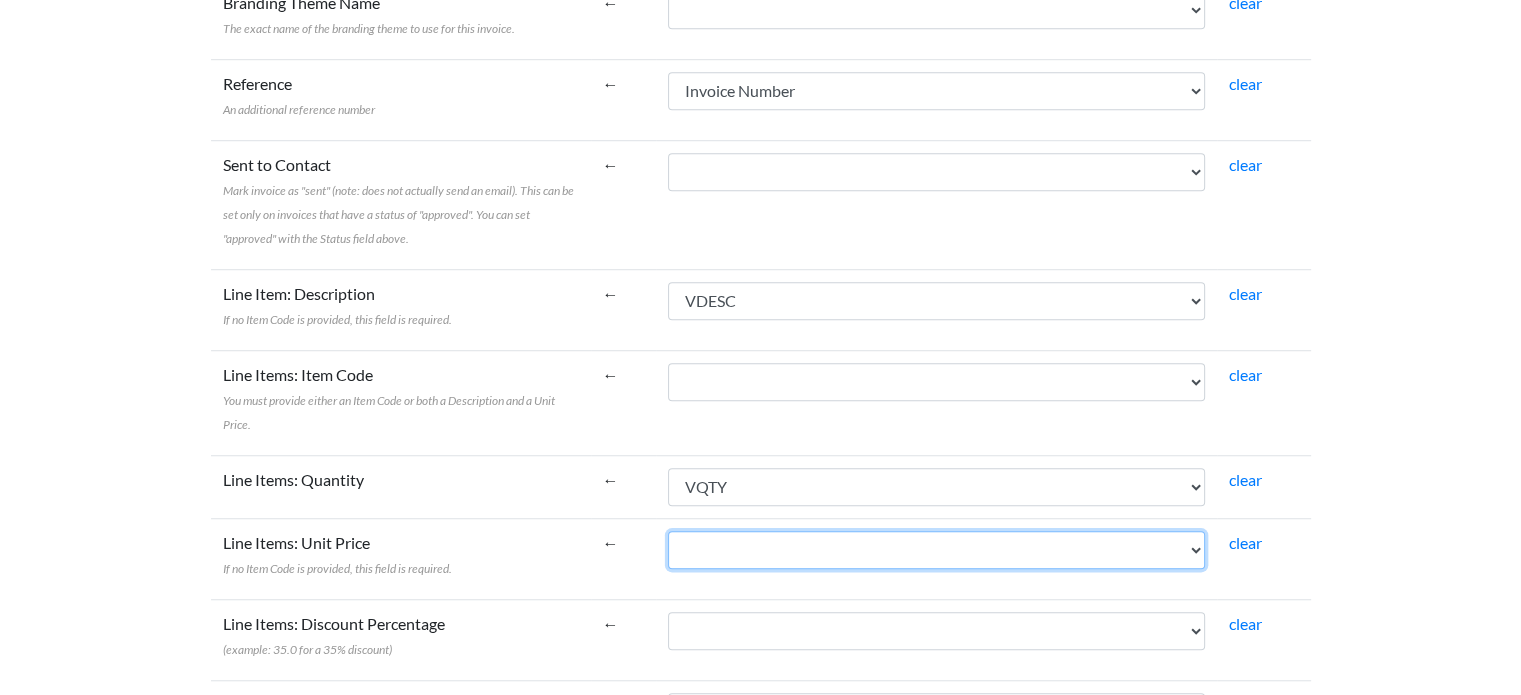 click on "Invoice Number
Statement/Invoice Date
Vendor Number
Major Category
Sub-Category
Rental Agreement Number
Licensee Rental Agreement Number
Reservation Number
MVA
Vehicle Owner Mnemonic
Vehicle Owner DBR/Worldwide Code
Check-out Mnemonic
Check-out DBR/Worldwide Code
Check-out Date/Time
Check-in Mnemonic
Check-in DBR/Worldwide code
Check-in Date/Time
Amount Due Pre-GST
GST Amount
Total Amount
Currency
Processing Fee %
Name of Renter
Rate Code
Coupon Number
Coupon Amount
Voucher Number
Voucher Amount
NVR indicator
Counter product points
Counter product amount
Total Rental Amount
T&M
Total Payment Amount VAMT
VACCT
VDESC
VQTY
VSTATUS
VCUST
VINCLUSIVE" at bounding box center [936, 550] 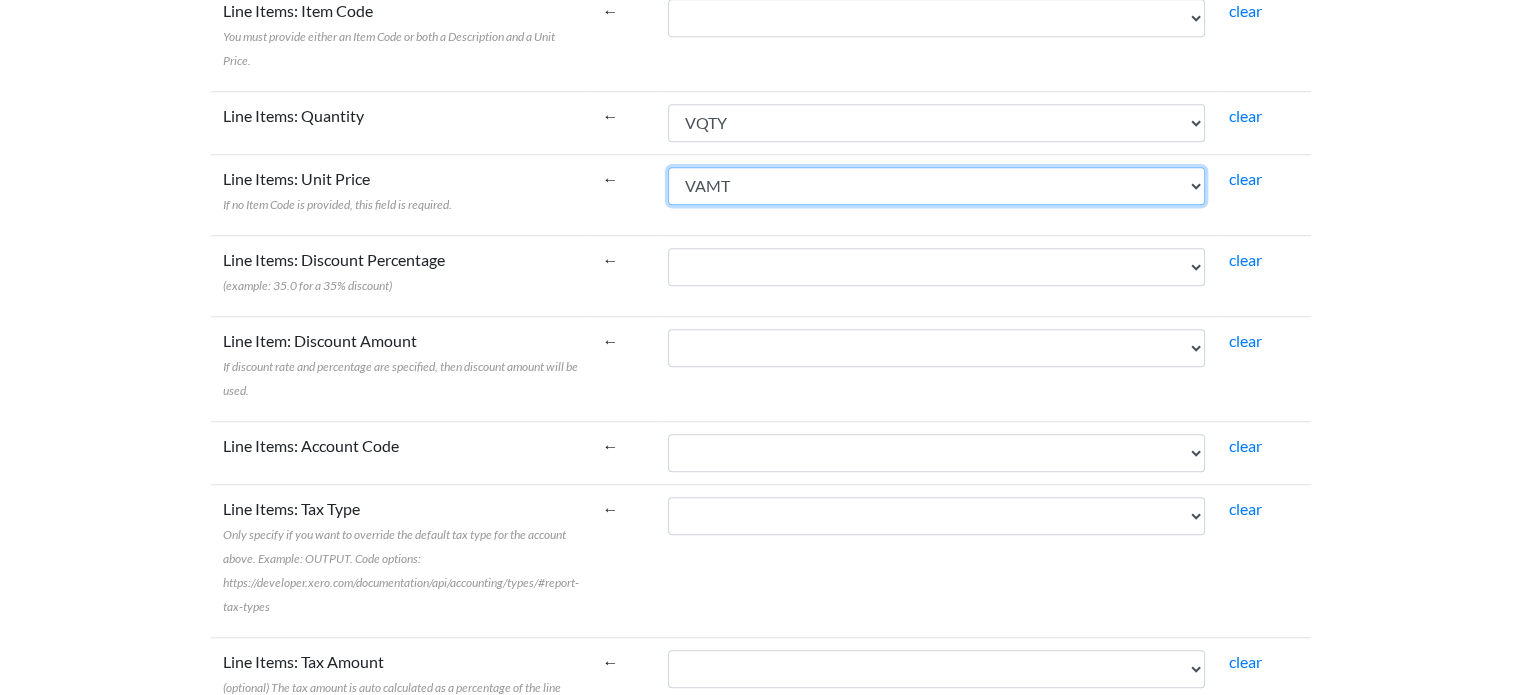 scroll, scrollTop: 1800, scrollLeft: 0, axis: vertical 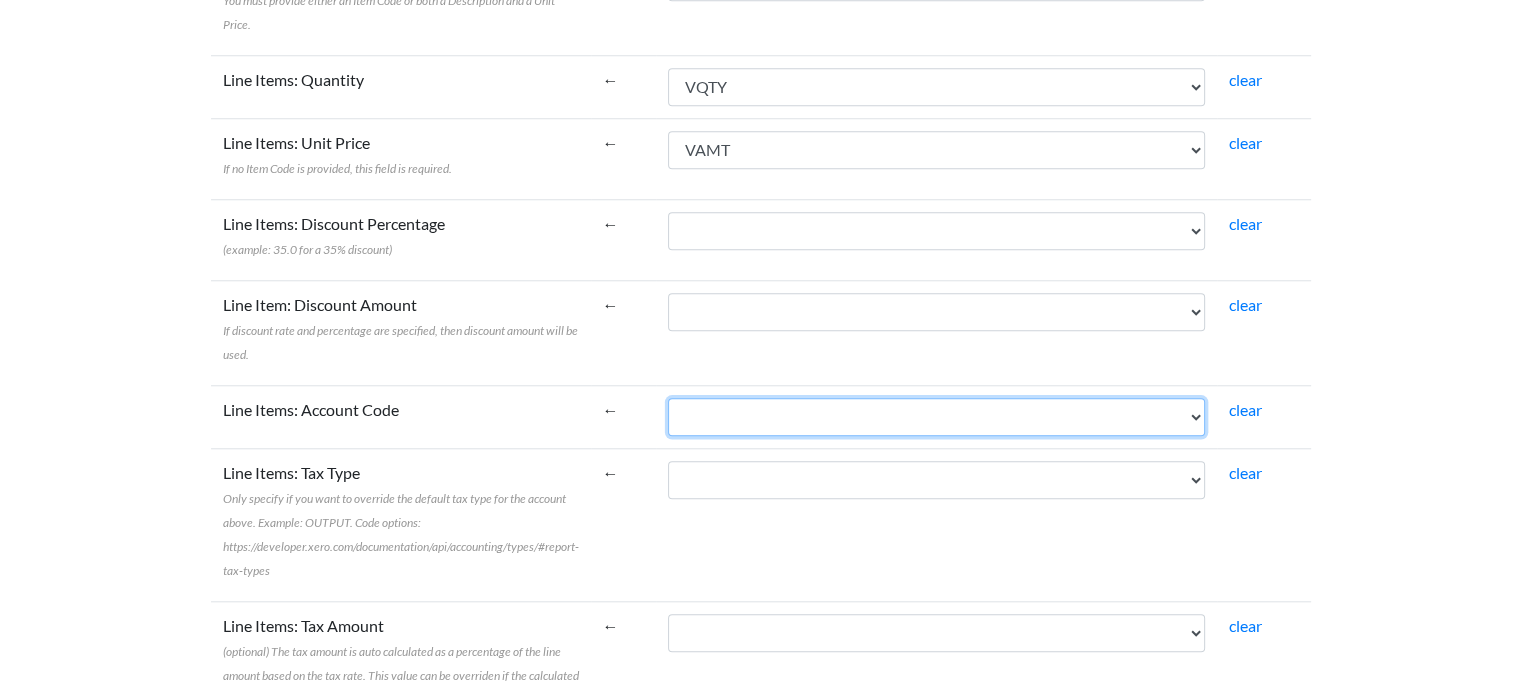 click on "Invoice Number
Statement/Invoice Date
Vendor Number
Major Category
Sub-Category
Rental Agreement Number
Licensee Rental Agreement Number
Reservation Number
MVA
Vehicle Owner Mnemonic
Vehicle Owner DBR/Worldwide Code
Check-out Mnemonic
Check-out DBR/Worldwide Code
Check-out Date/Time
Check-in Mnemonic
Check-in DBR/Worldwide code
Check-in Date/Time
Amount Due Pre-GST
GST Amount
Total Amount
Currency
Processing Fee %
Name of Renter
Rate Code
Coupon Number
Coupon Amount
Voucher Number
Voucher Amount
NVR indicator
Counter product points
Counter product amount
Total Rental Amount
T&M
Total Payment Amount VAMT
VACCT
VDESC
VQTY
VSTATUS
VCUST
VINCLUSIVE" at bounding box center [936, 417] 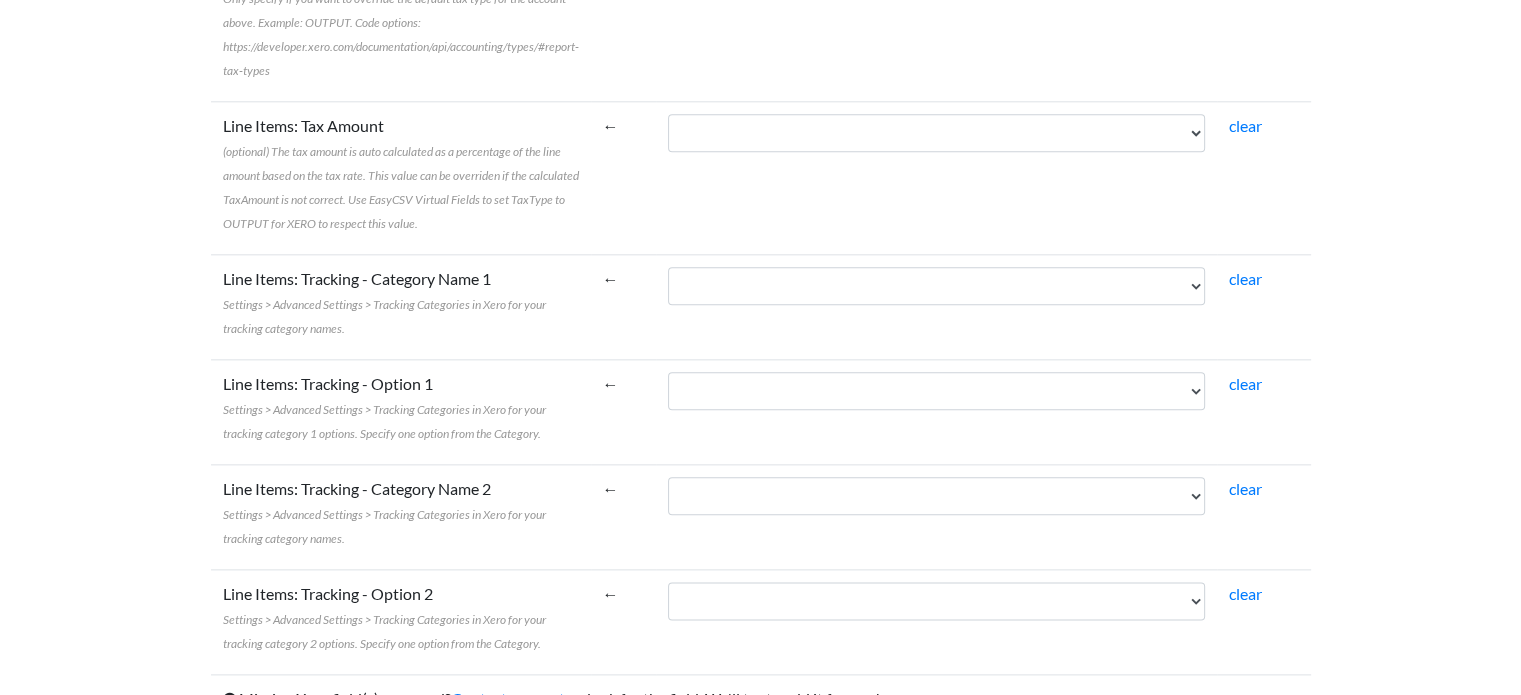scroll, scrollTop: 2100, scrollLeft: 0, axis: vertical 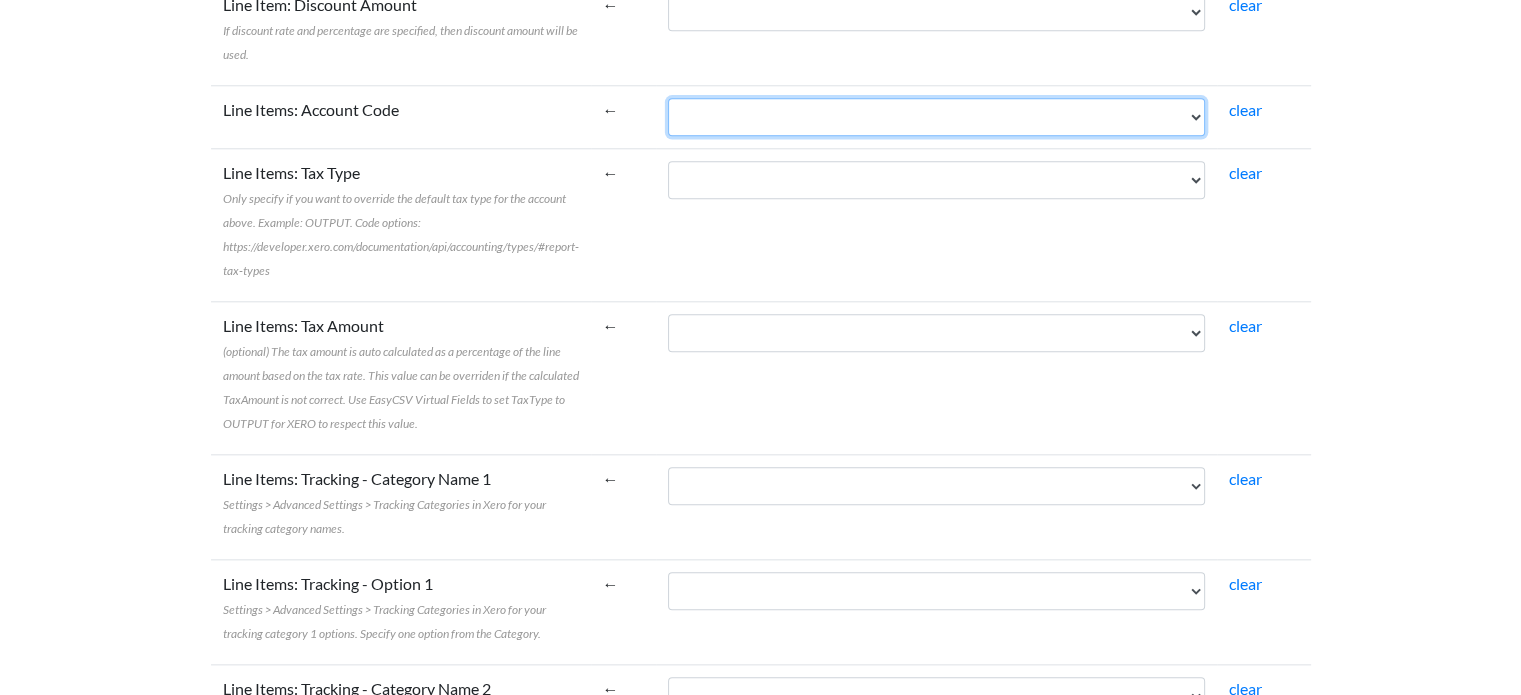 click on "Invoice Number
Statement/Invoice Date
Vendor Number
Major Category
Sub-Category
Rental Agreement Number
Licensee Rental Agreement Number
Reservation Number
MVA
Vehicle Owner Mnemonic
Vehicle Owner DBR/Worldwide Code
Check-out Mnemonic
Check-out DBR/Worldwide Code
Check-out Date/Time
Check-in Mnemonic
Check-in DBR/Worldwide code
Check-in Date/Time
Amount Due Pre-GST
GST Amount
Total Amount
Currency
Processing Fee %
Name of Renter
Rate Code
Coupon Number
Coupon Amount
Voucher Number
Voucher Amount
NVR indicator
Counter product points
Counter product amount
Total Rental Amount
T&M
Total Payment Amount VAMT
VACCT
VDESC
VQTY
VSTATUS
VCUST
VINCLUSIVE" at bounding box center [936, 117] 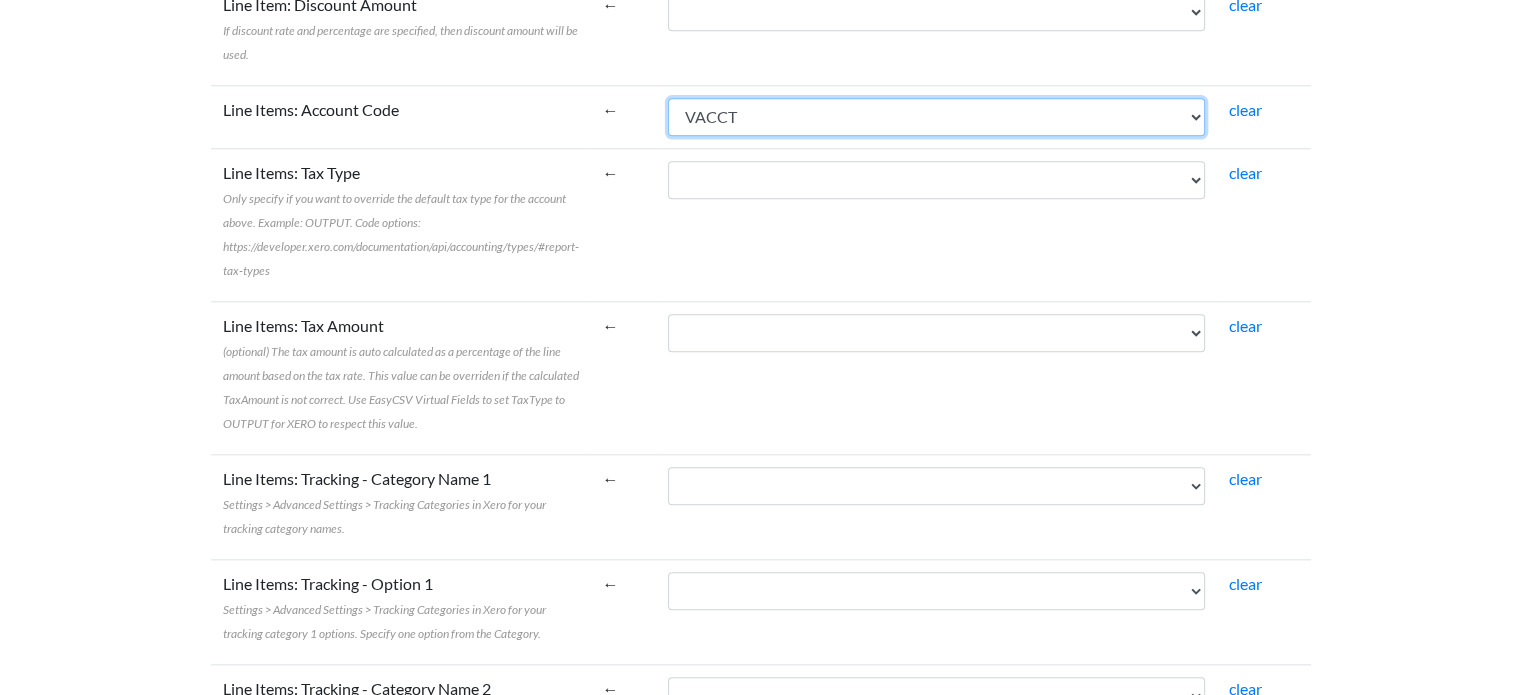 click on "Invoice Number
Statement/Invoice Date
Vendor Number
Major Category
Sub-Category
Rental Agreement Number
Licensee Rental Agreement Number
Reservation Number
MVA
Vehicle Owner Mnemonic
Vehicle Owner DBR/Worldwide Code
Check-out Mnemonic
Check-out DBR/Worldwide Code
Check-out Date/Time
Check-in Mnemonic
Check-in DBR/Worldwide code
Check-in Date/Time
Amount Due Pre-GST
GST Amount
Total Amount
Currency
Processing Fee %
Name of Renter
Rate Code
Coupon Number
Coupon Amount
Voucher Number
Voucher Amount
NVR indicator
Counter product points
Counter product amount
Total Rental Amount
T&M
Total Payment Amount VAMT
VACCT
VDESC
VQTY
VSTATUS
VCUST
VINCLUSIVE" at bounding box center [936, 117] 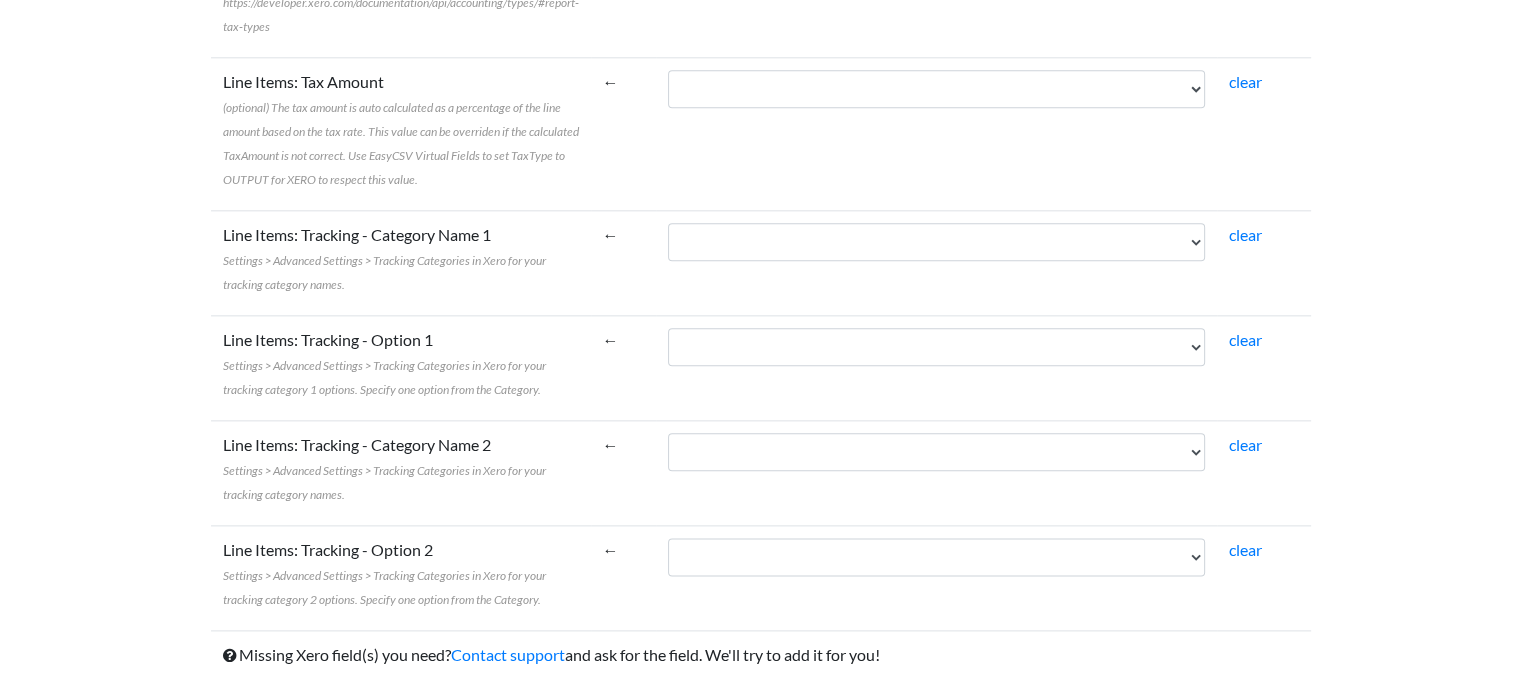 scroll, scrollTop: 2396, scrollLeft: 0, axis: vertical 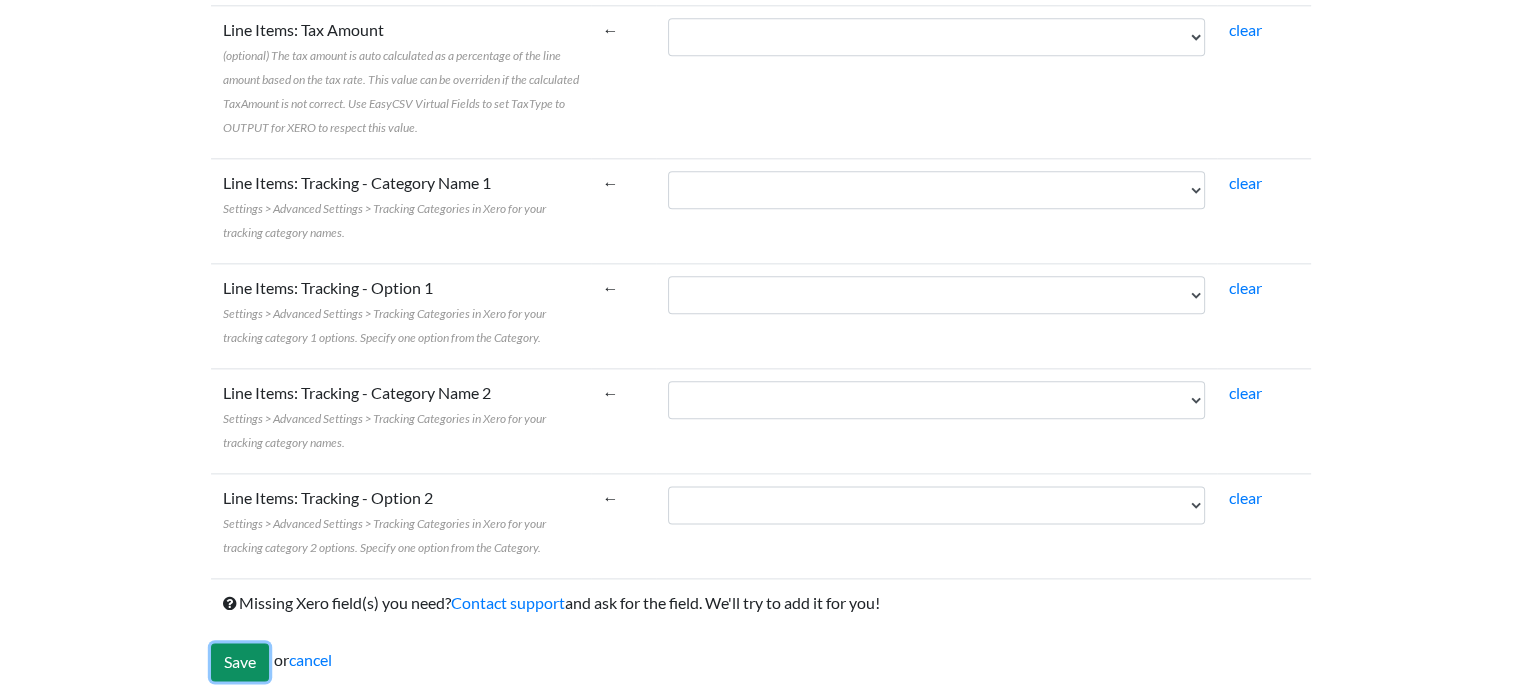 click on "Save" at bounding box center (240, 662) 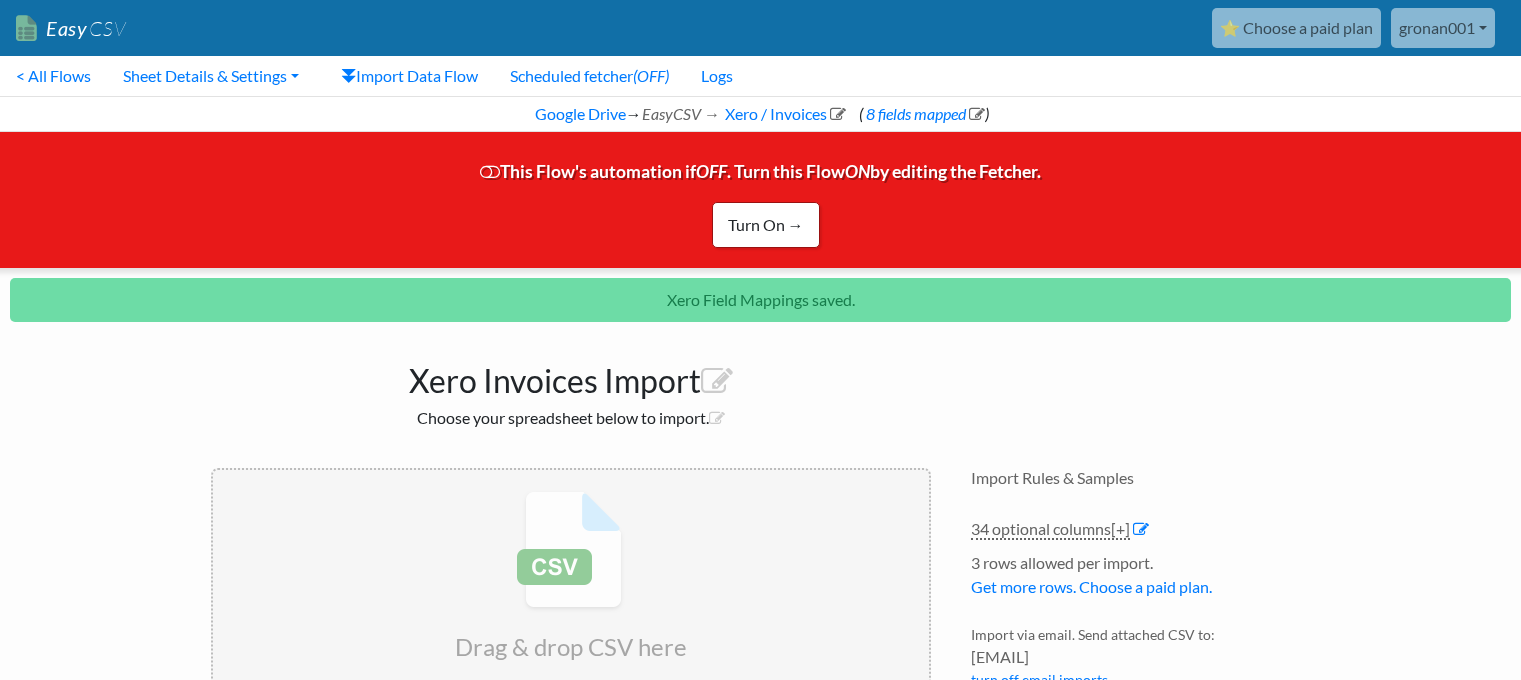 scroll, scrollTop: 0, scrollLeft: 0, axis: both 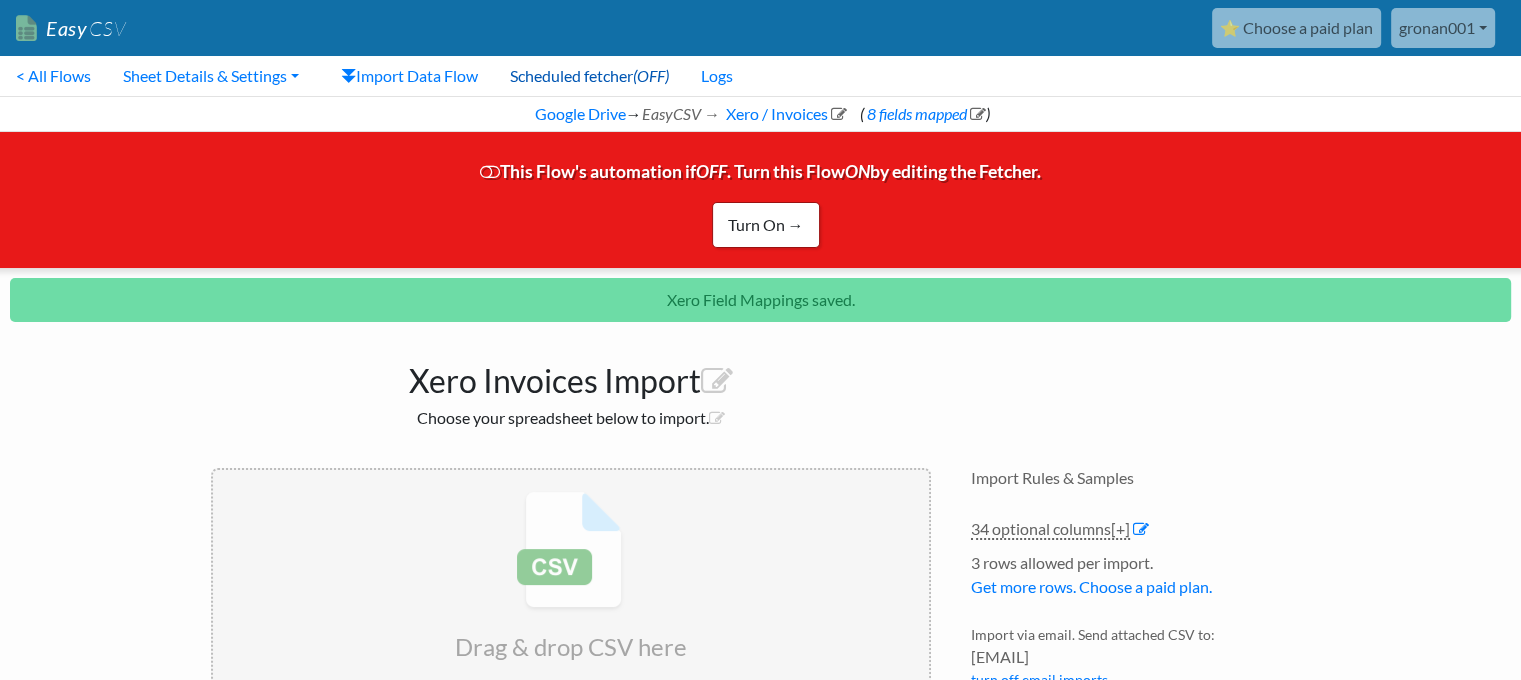 click on "Scheduled fetcher  (OFF)" at bounding box center (589, 76) 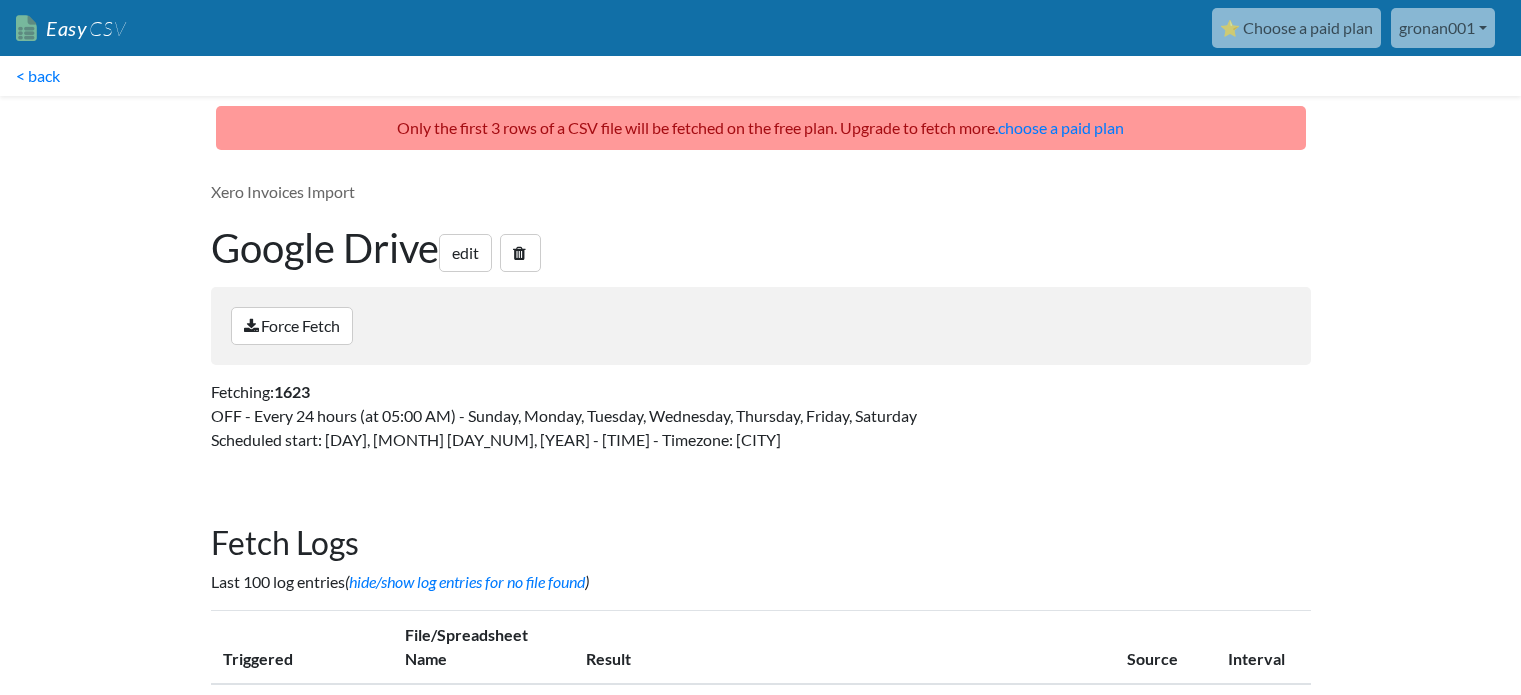scroll, scrollTop: 0, scrollLeft: 0, axis: both 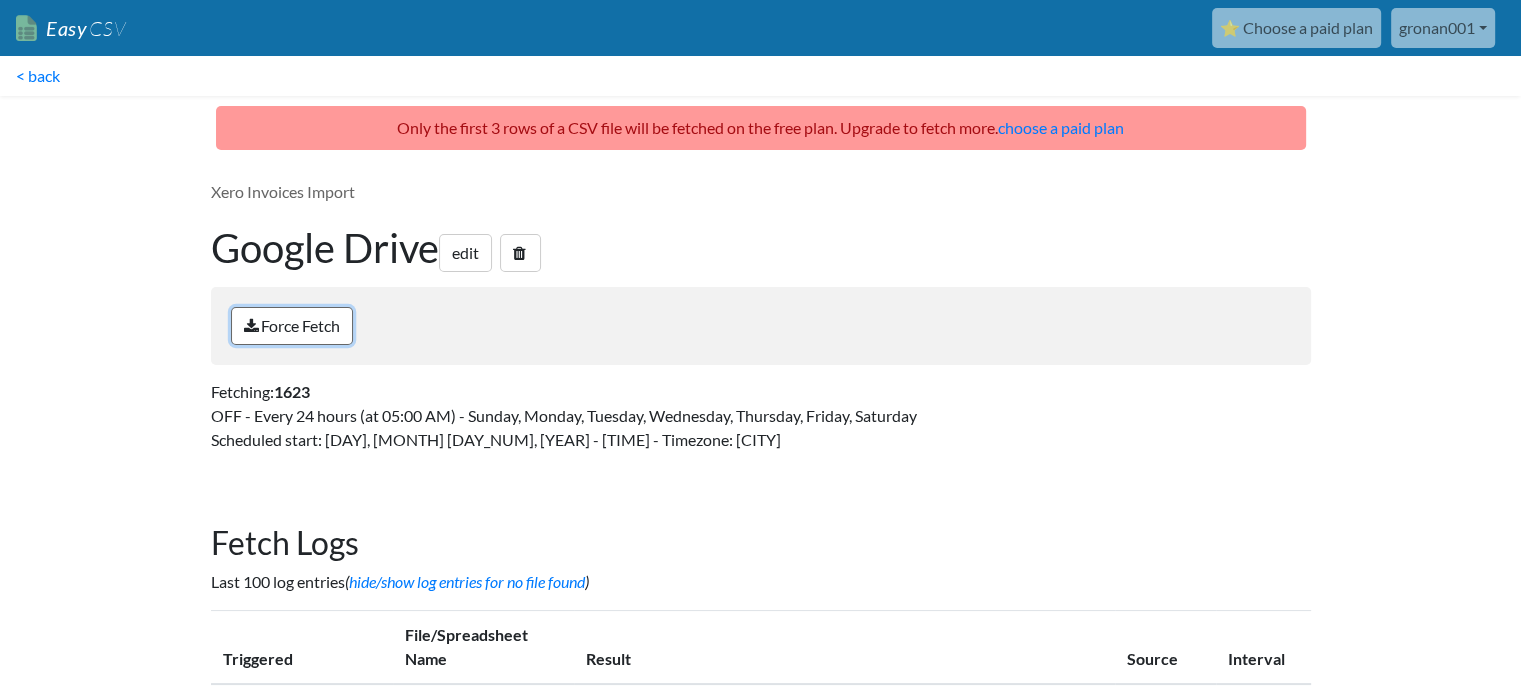 click on "Force Fetch" at bounding box center [292, 326] 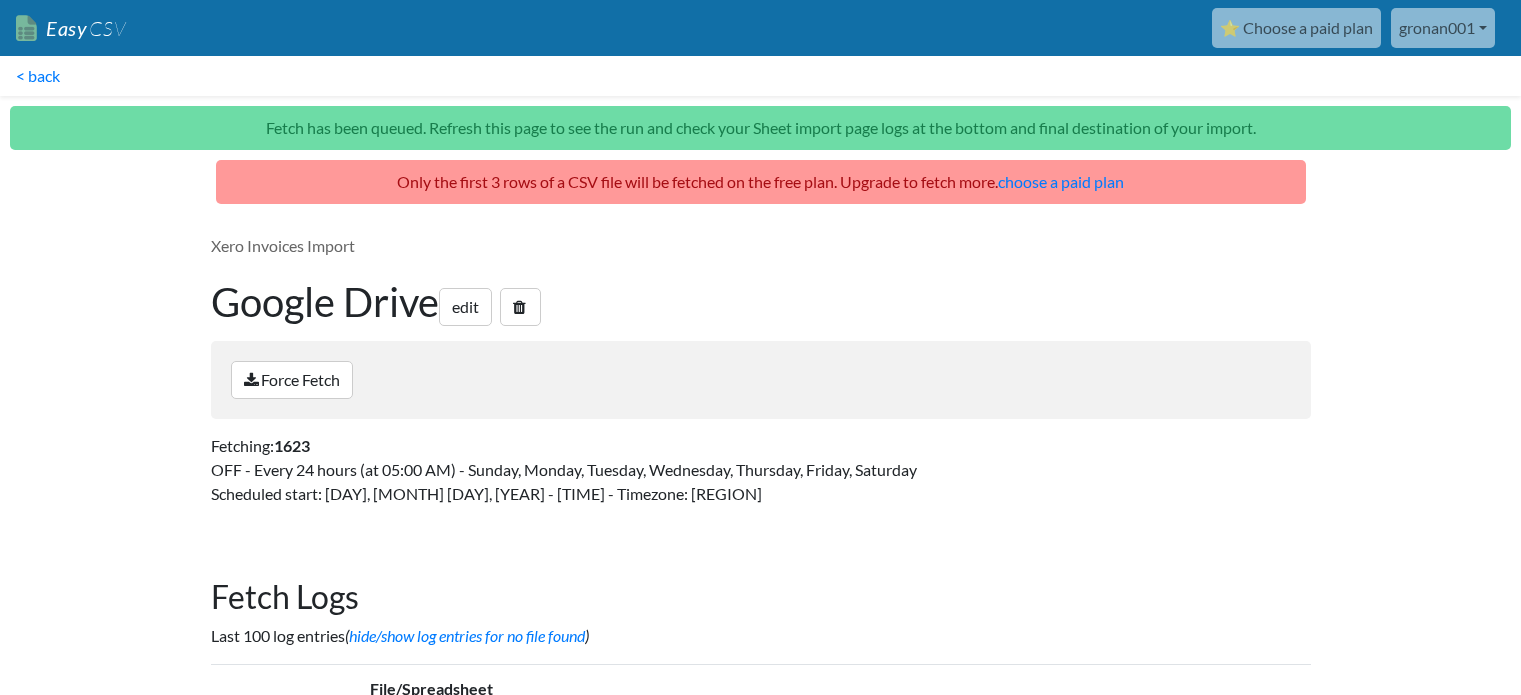 scroll, scrollTop: 0, scrollLeft: 0, axis: both 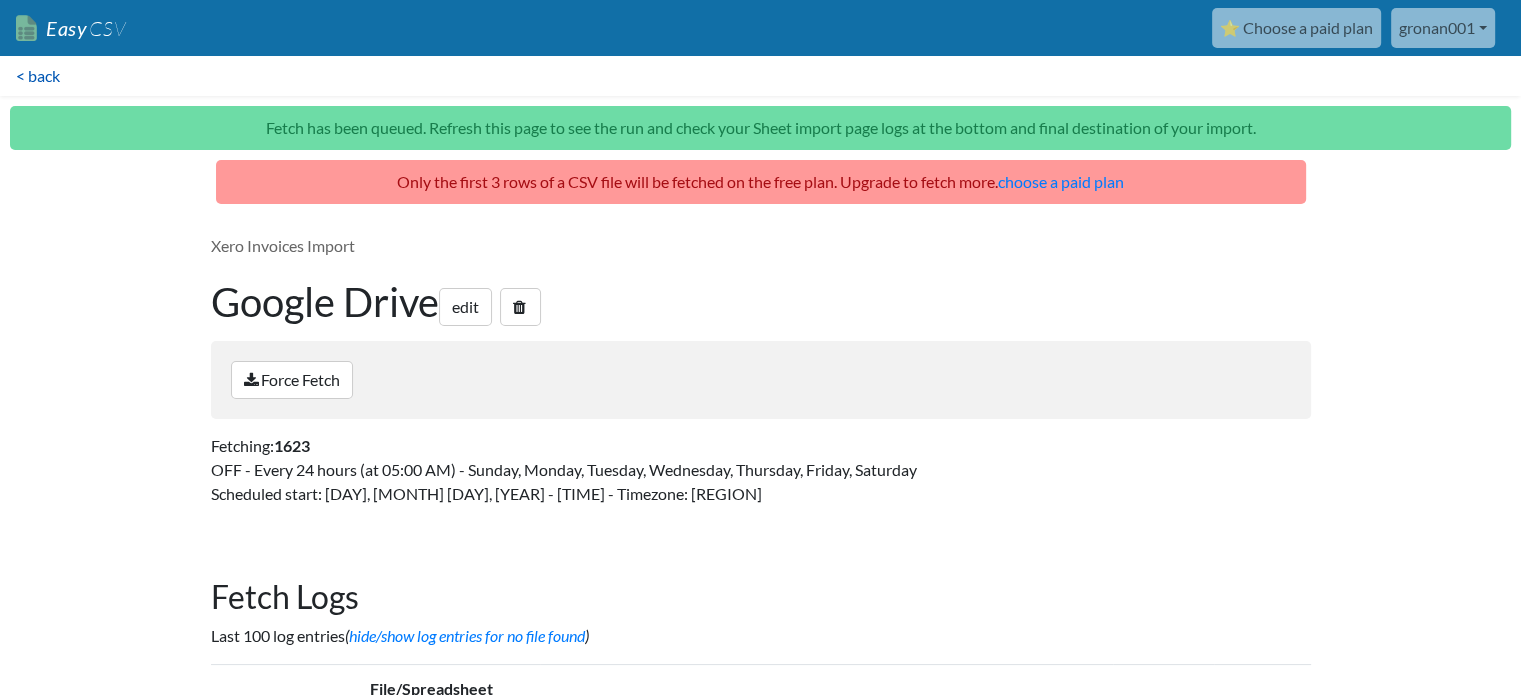 click on "< back" at bounding box center [38, 76] 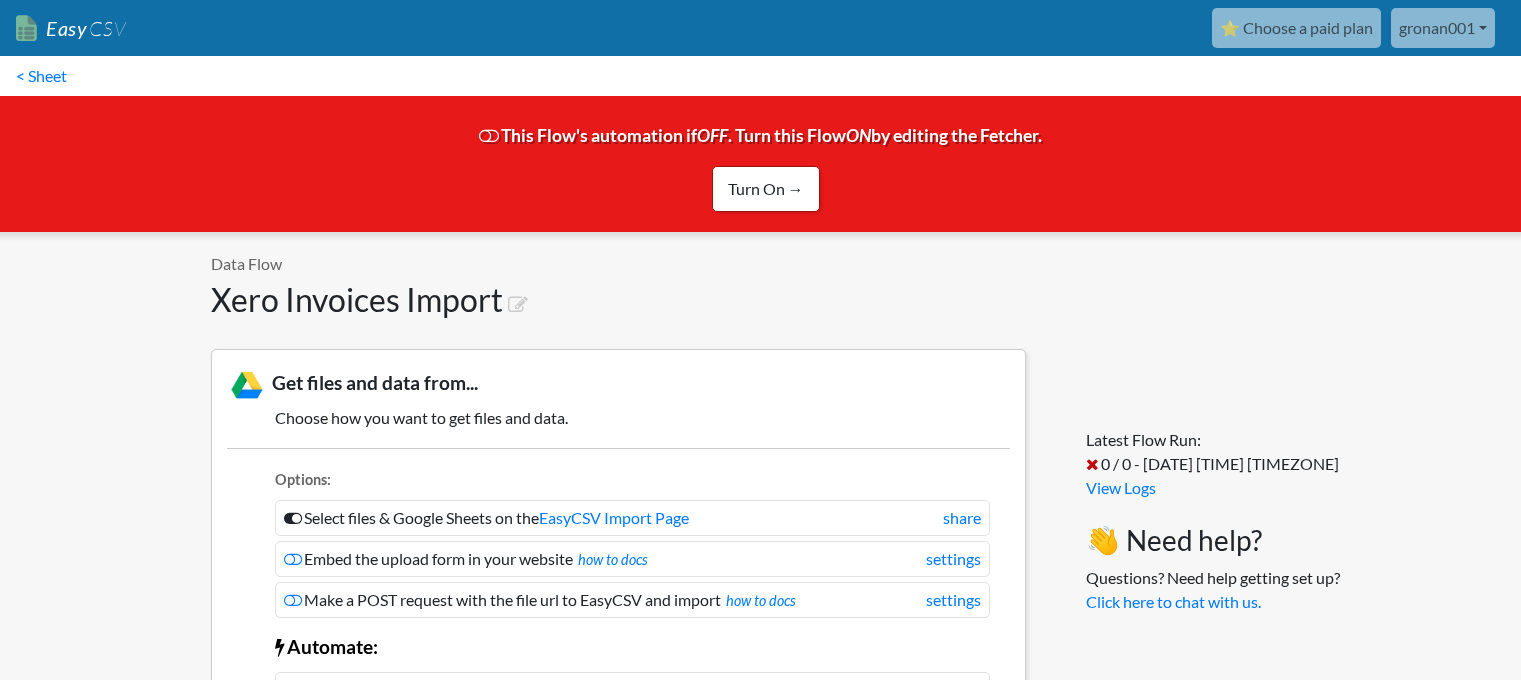 scroll, scrollTop: 0, scrollLeft: 0, axis: both 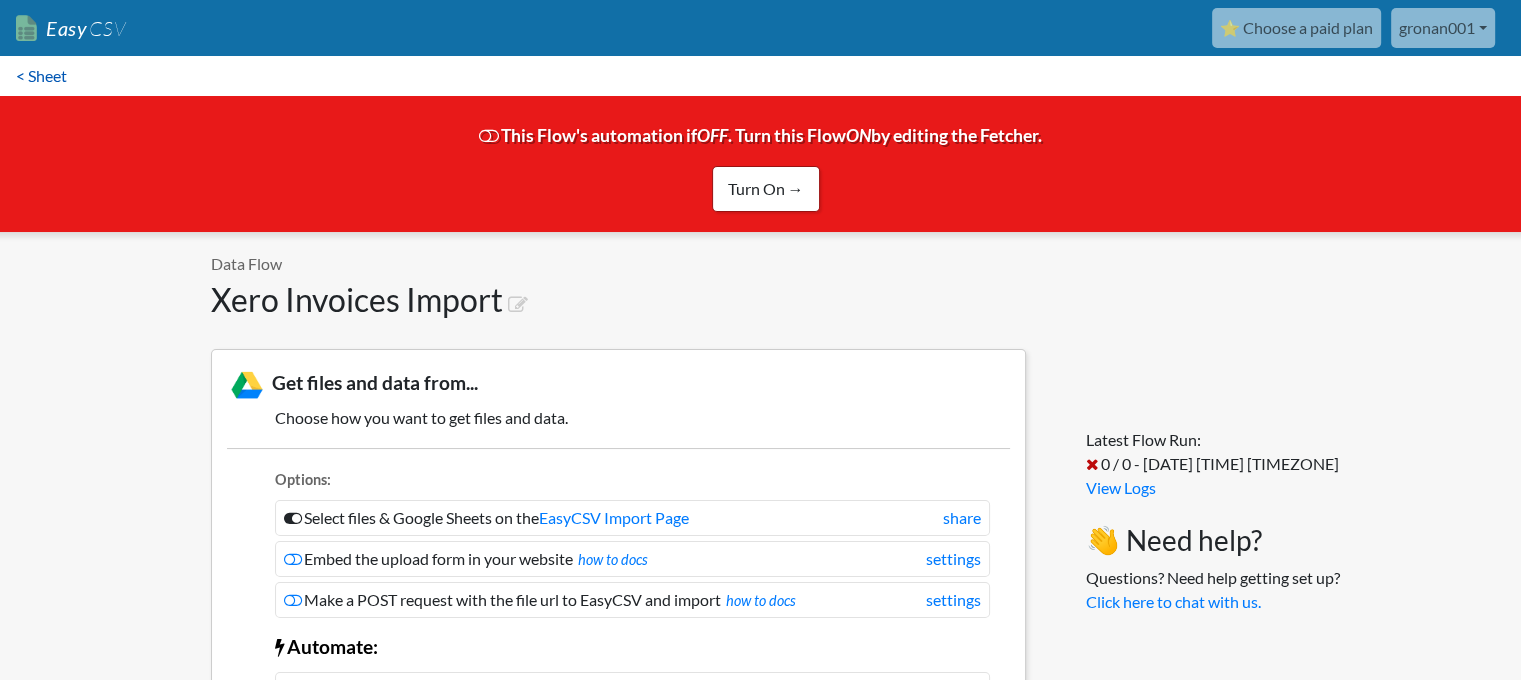 click on "< Sheet" at bounding box center (41, 76) 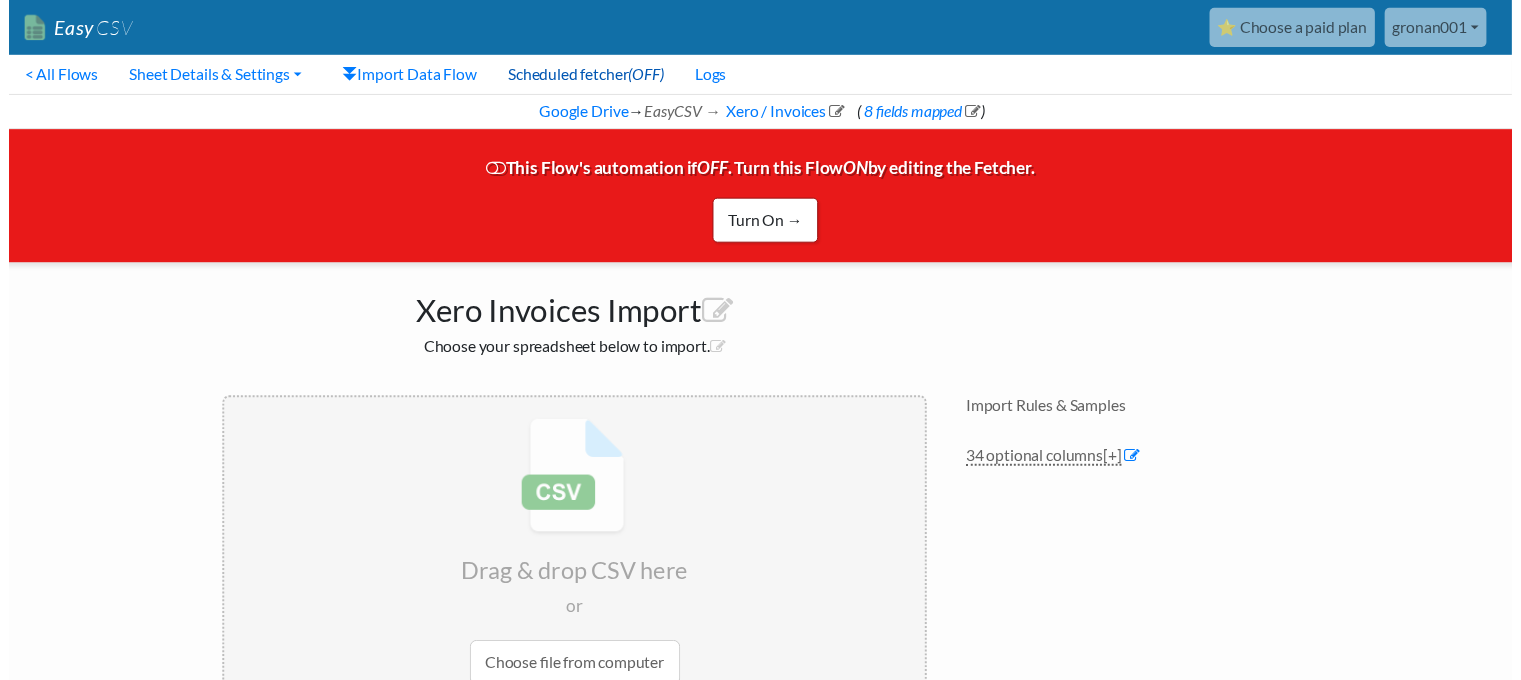 scroll, scrollTop: 0, scrollLeft: 0, axis: both 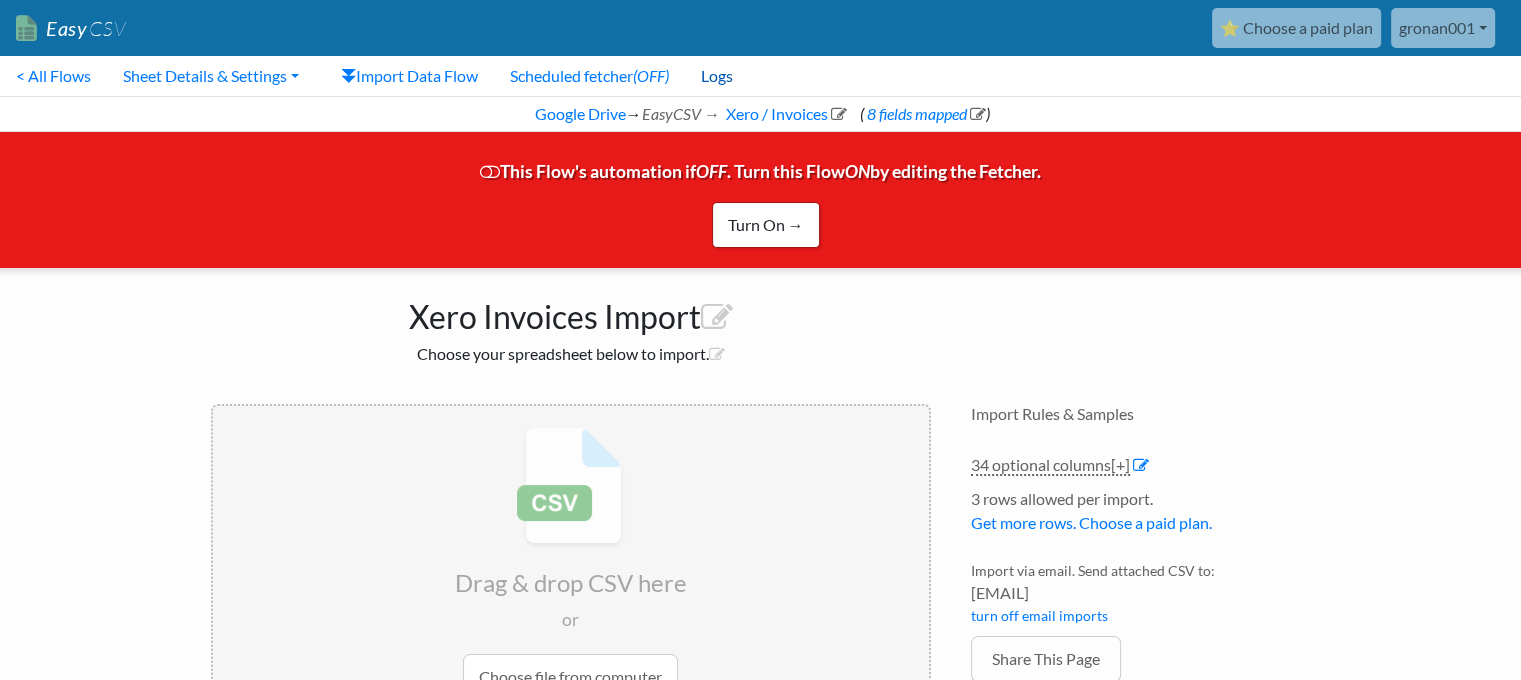 click on "Logs" at bounding box center (717, 76) 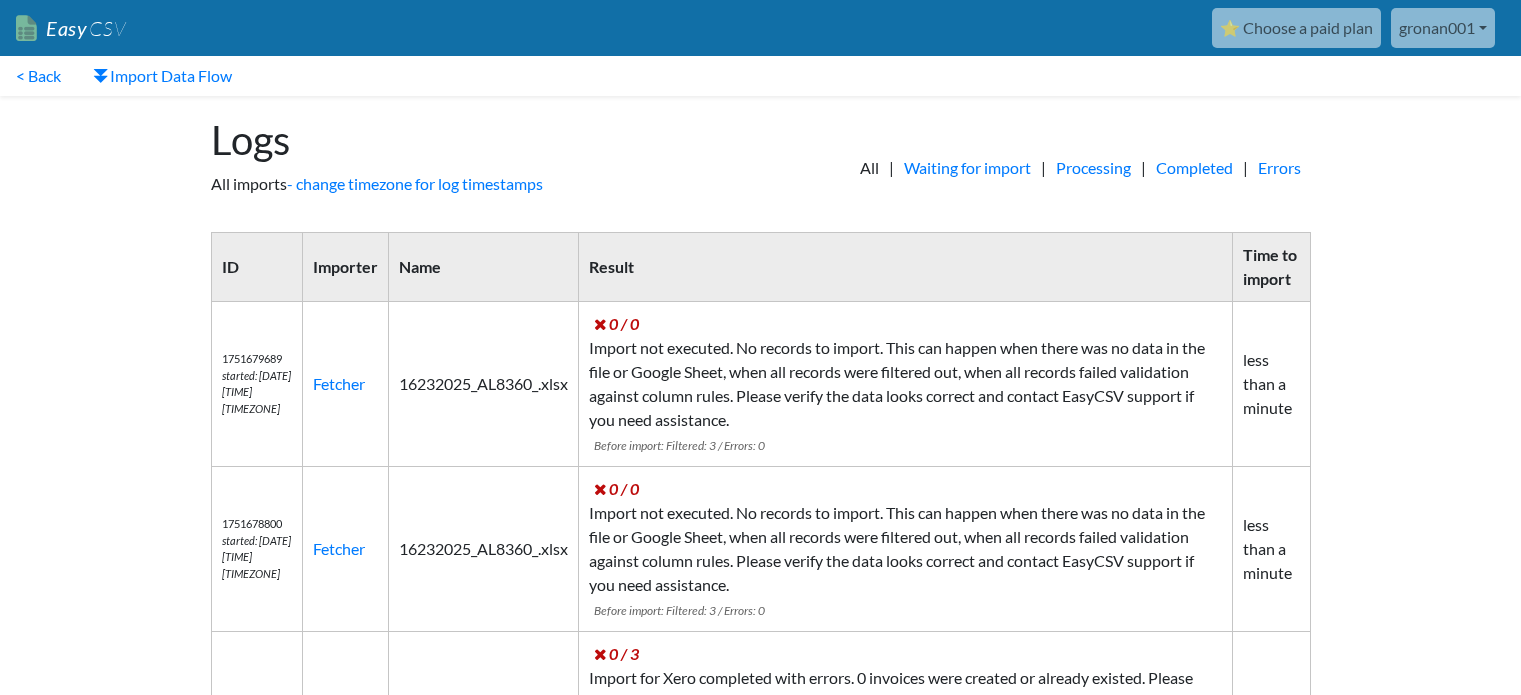 scroll, scrollTop: 0, scrollLeft: 0, axis: both 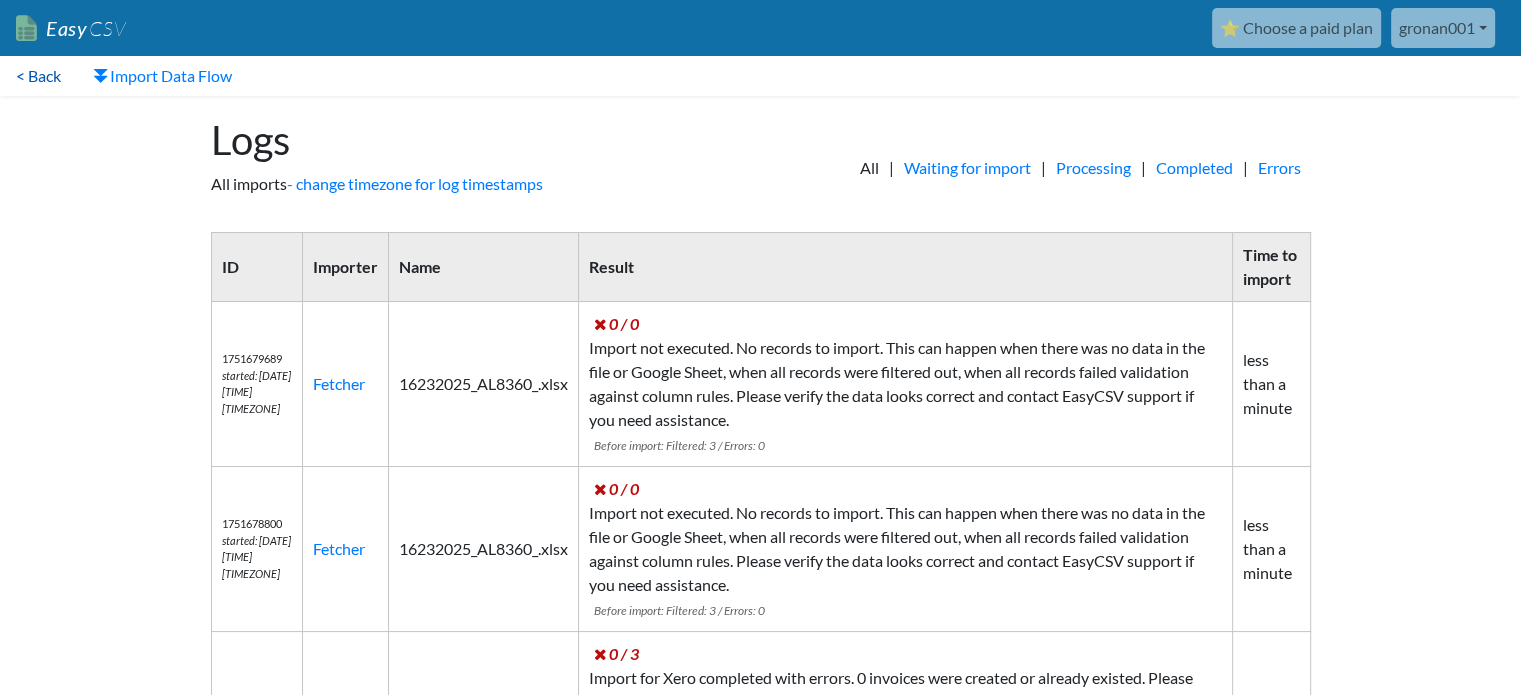 click on "< Back" at bounding box center (38, 76) 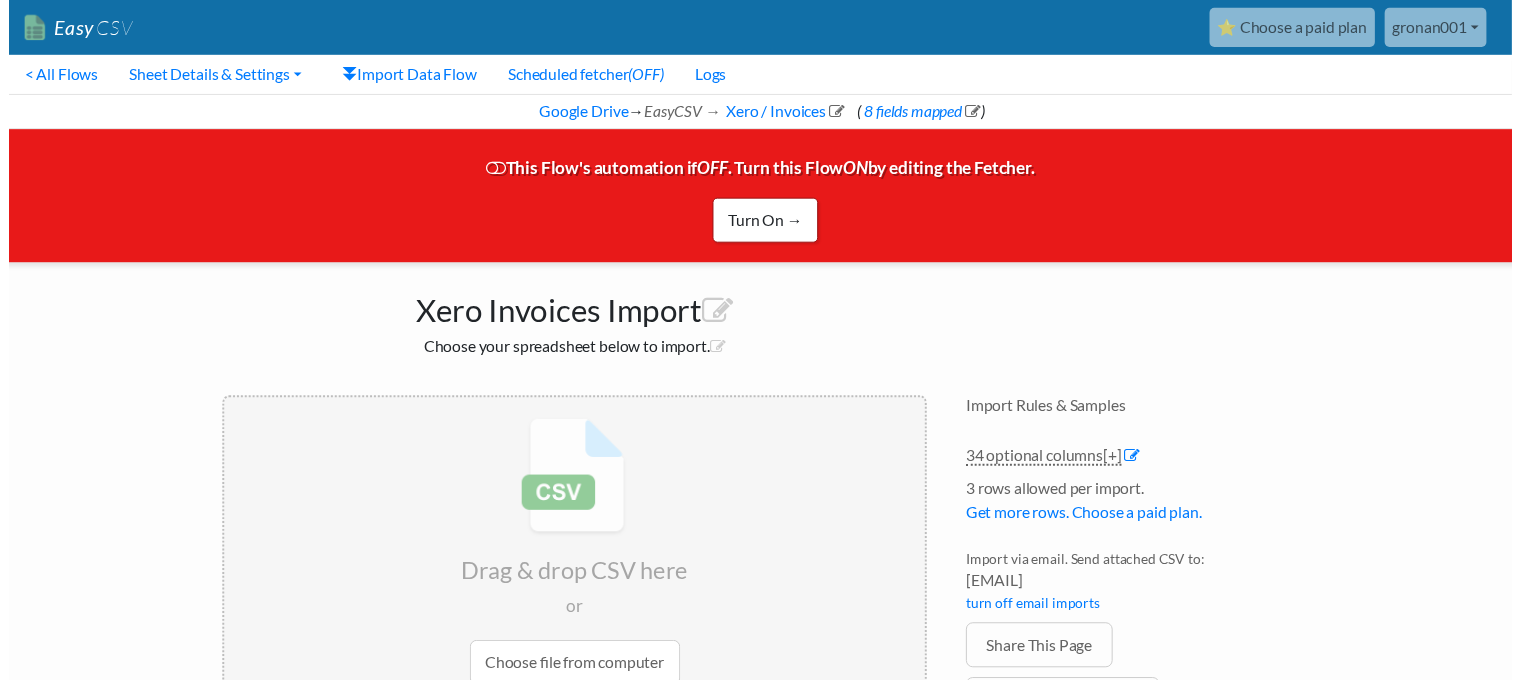 scroll, scrollTop: 0, scrollLeft: 0, axis: both 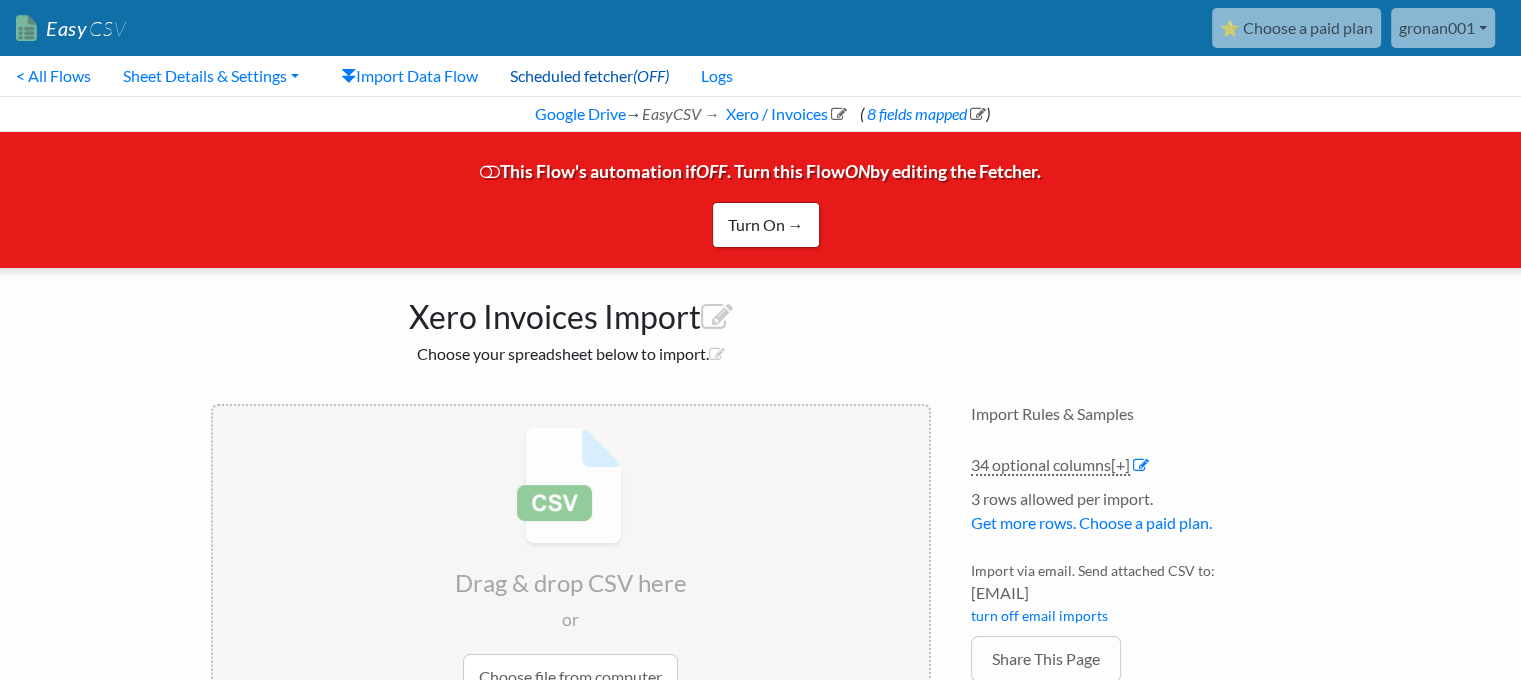 click on "Scheduled fetcher  (OFF)" at bounding box center (589, 76) 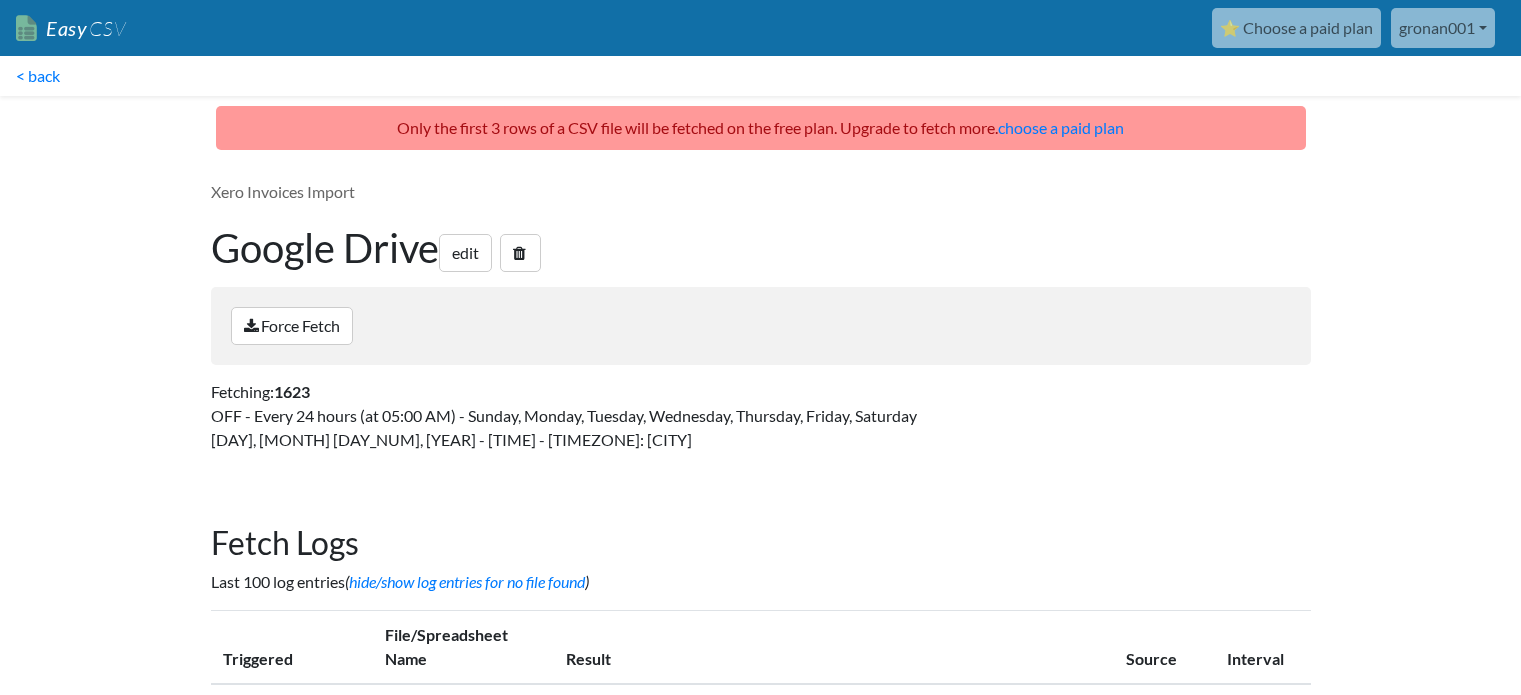 scroll, scrollTop: 0, scrollLeft: 0, axis: both 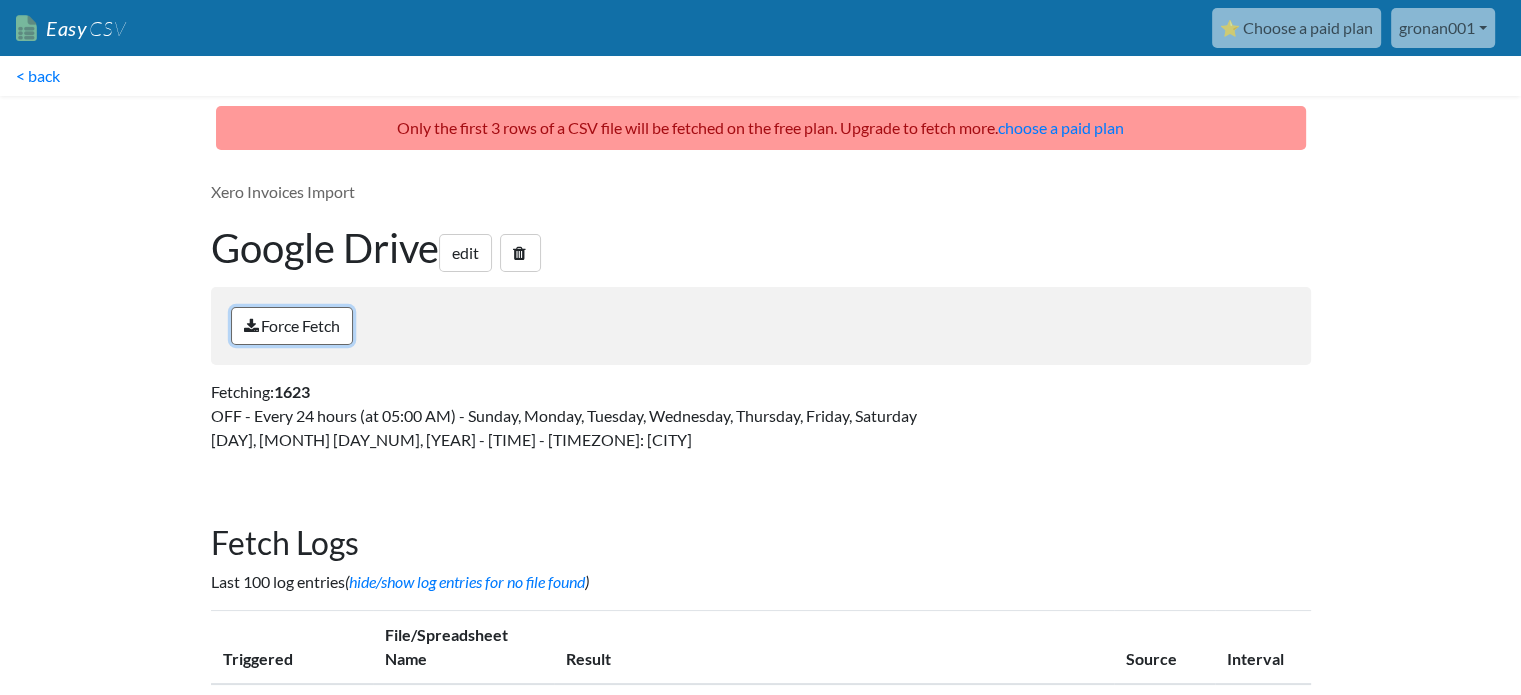 click on "Force Fetch" at bounding box center [292, 326] 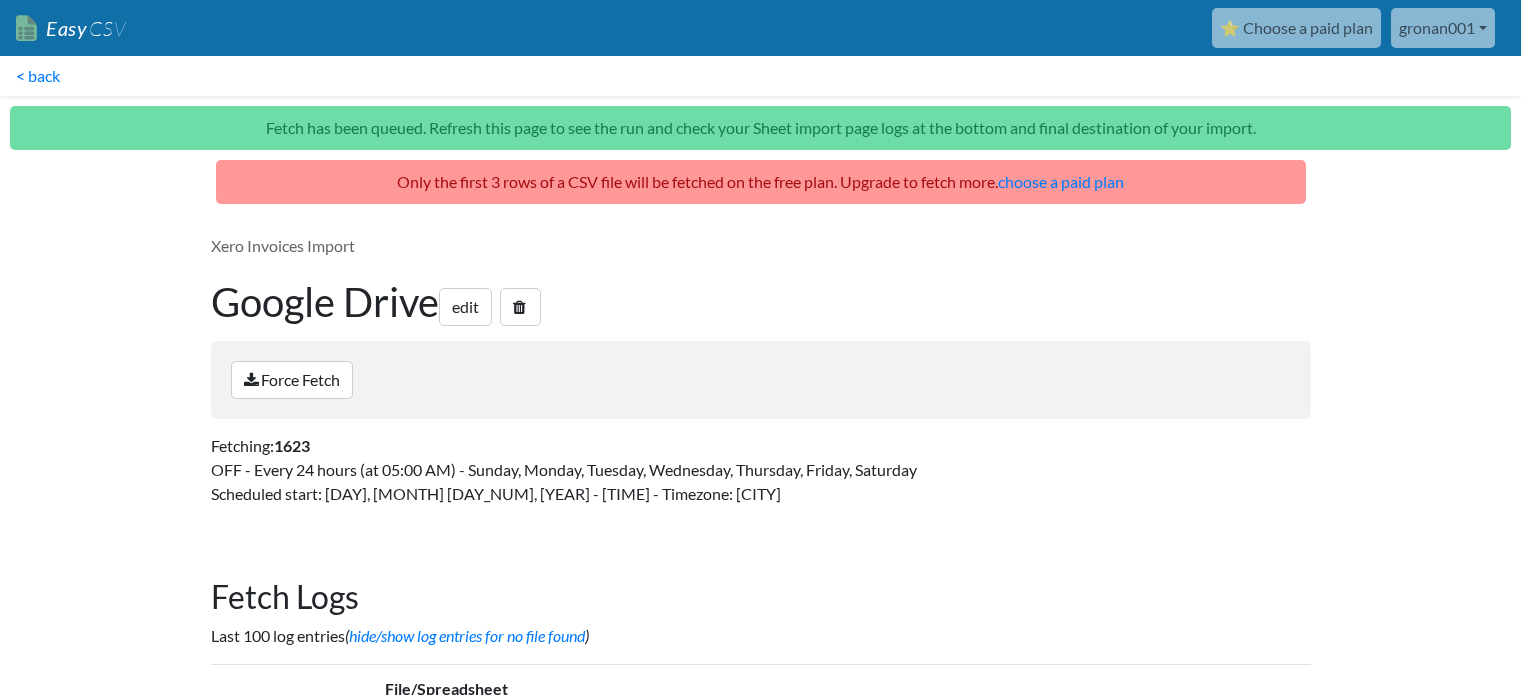 scroll, scrollTop: 0, scrollLeft: 0, axis: both 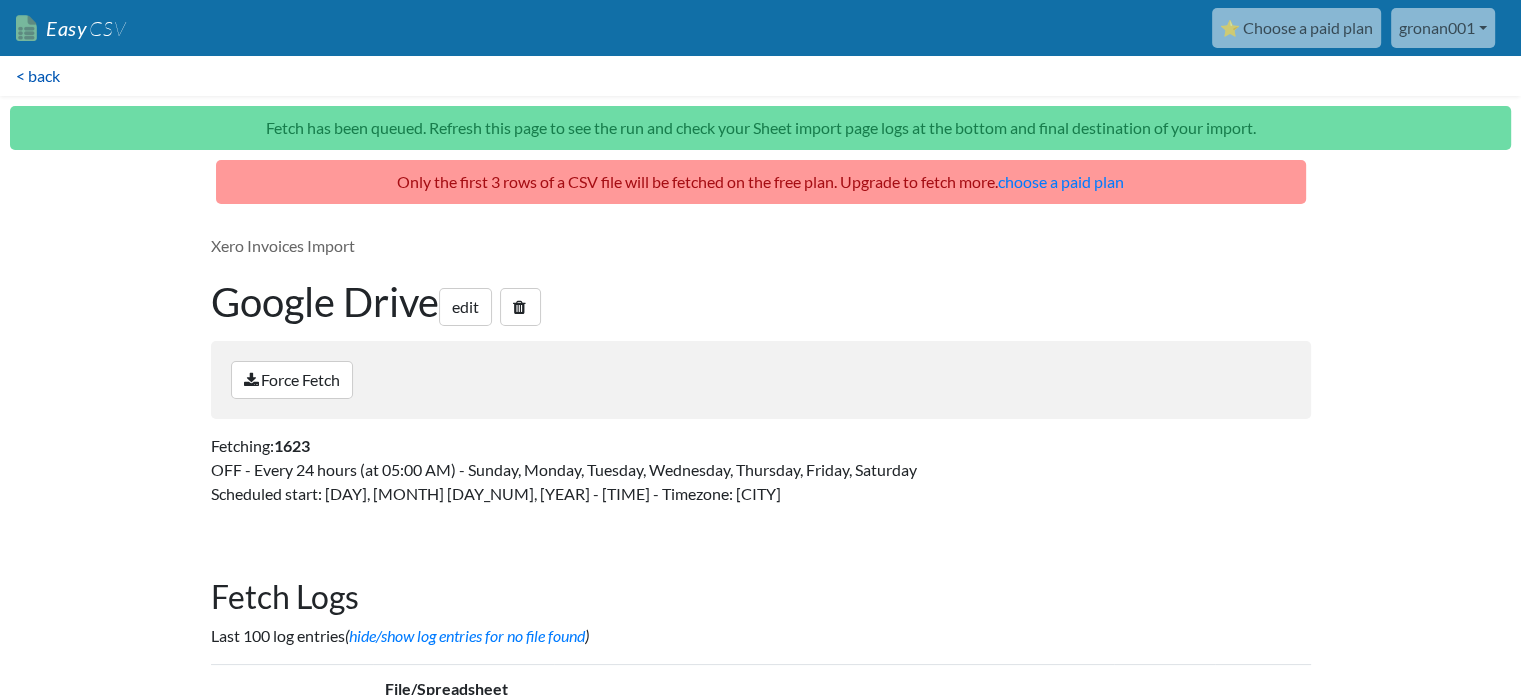 click on "< back" at bounding box center (38, 76) 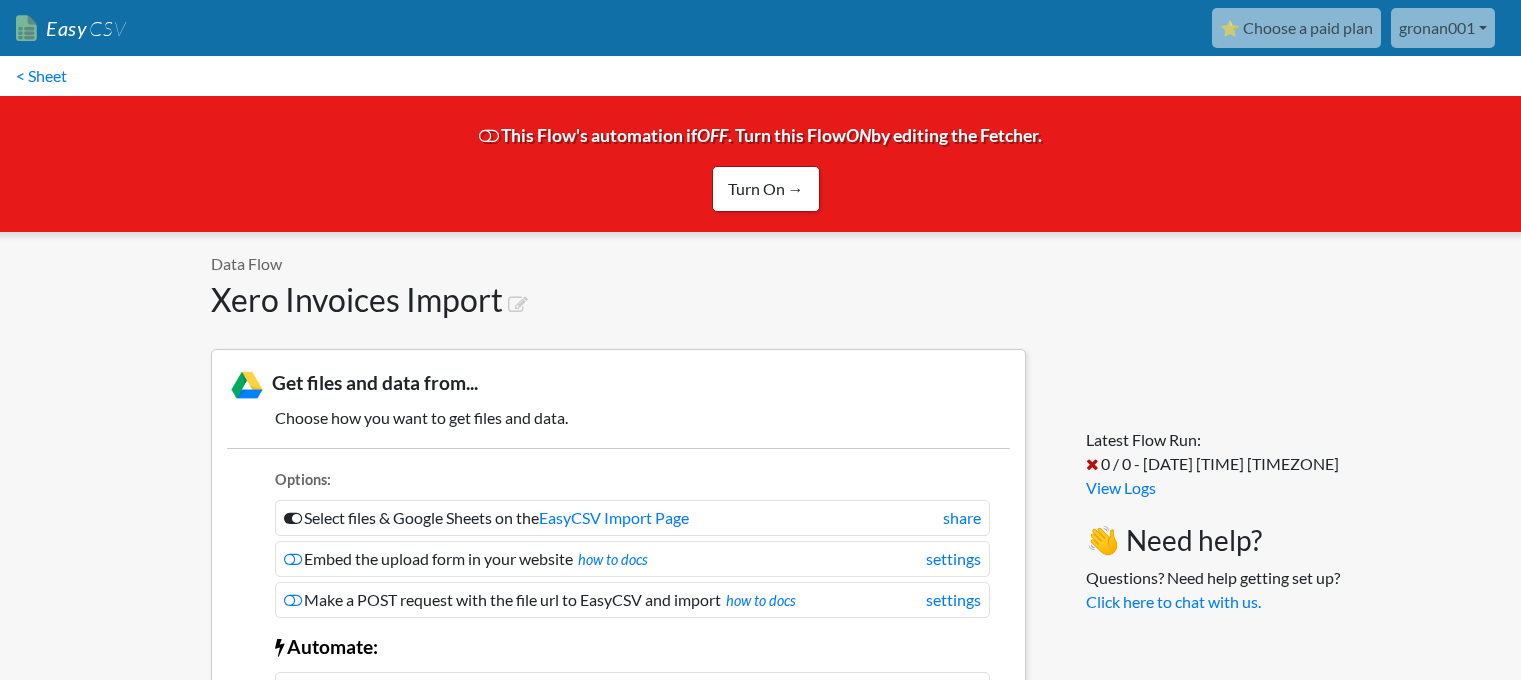 scroll, scrollTop: 0, scrollLeft: 0, axis: both 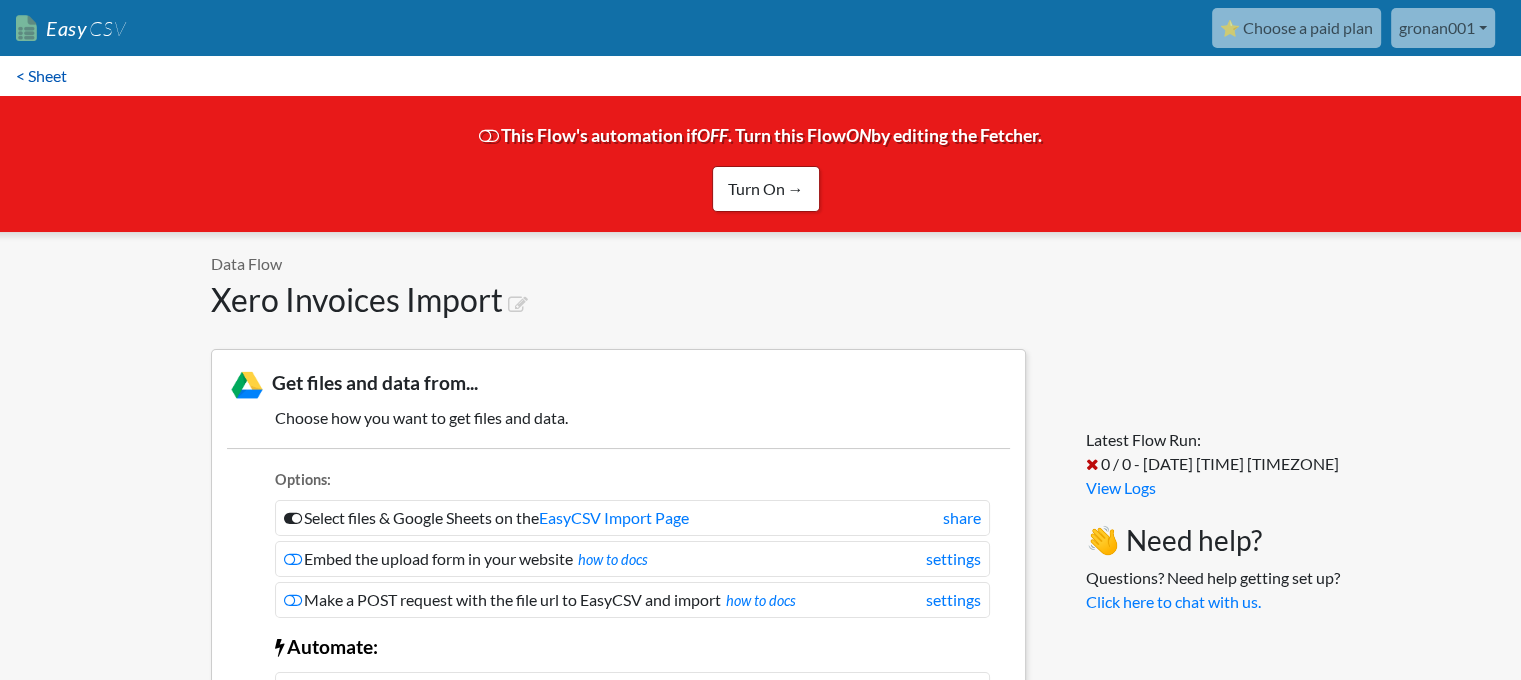 click on "< Sheet" at bounding box center [41, 76] 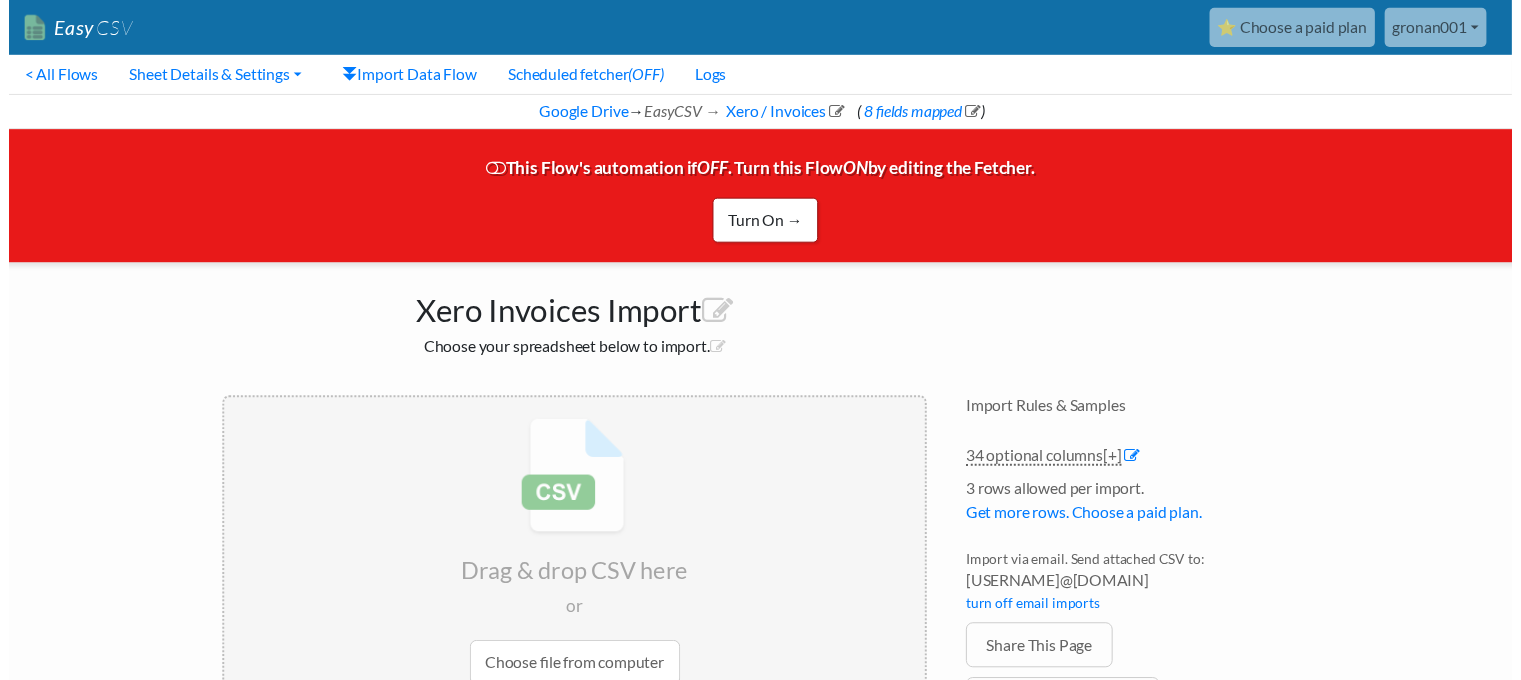 scroll, scrollTop: 0, scrollLeft: 0, axis: both 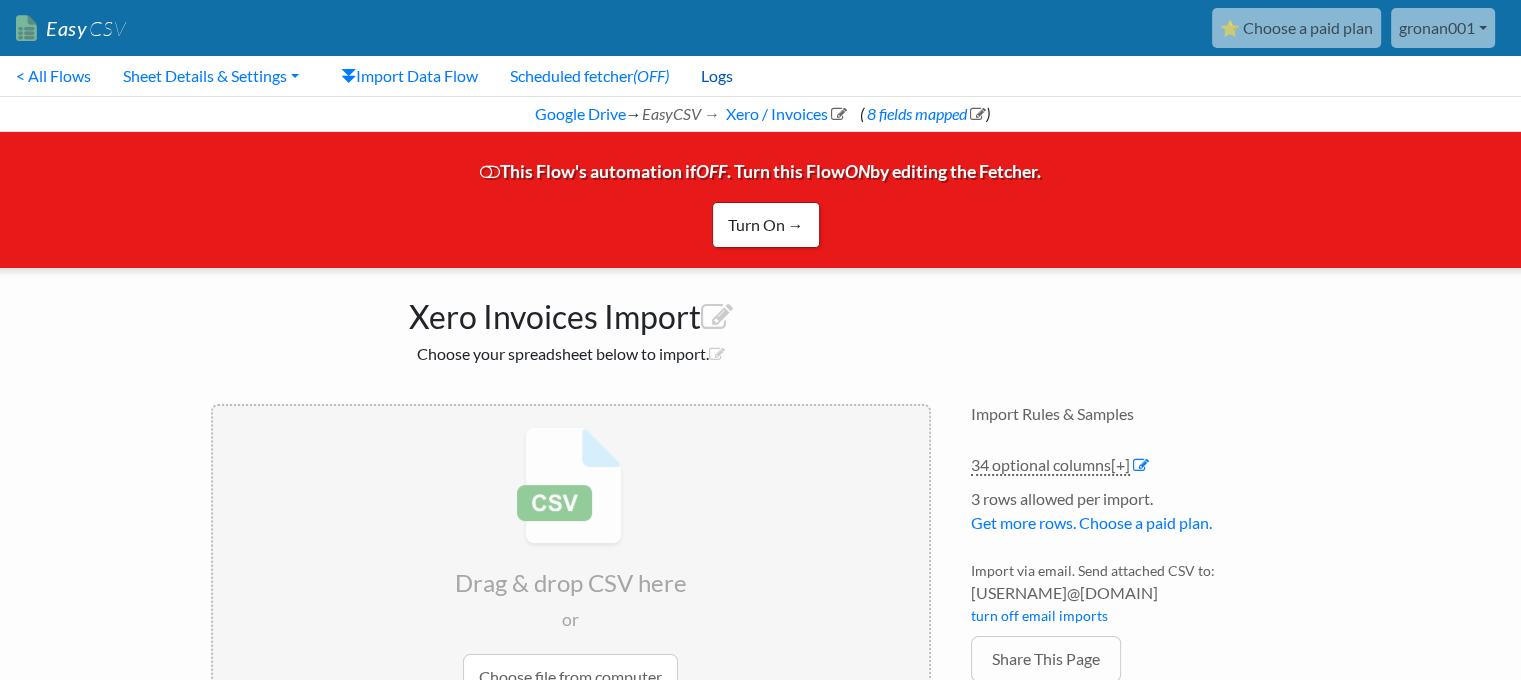 click on "Logs" at bounding box center (717, 76) 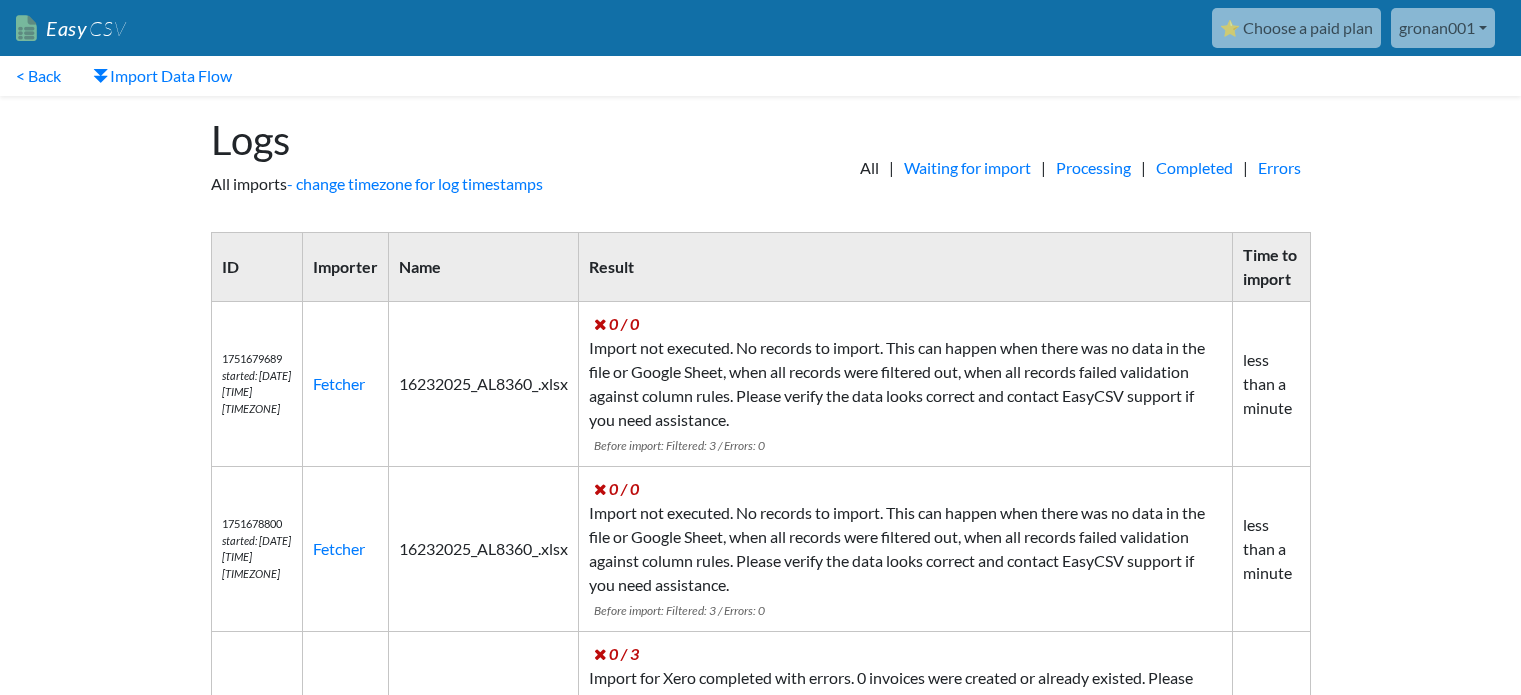 scroll, scrollTop: 0, scrollLeft: 0, axis: both 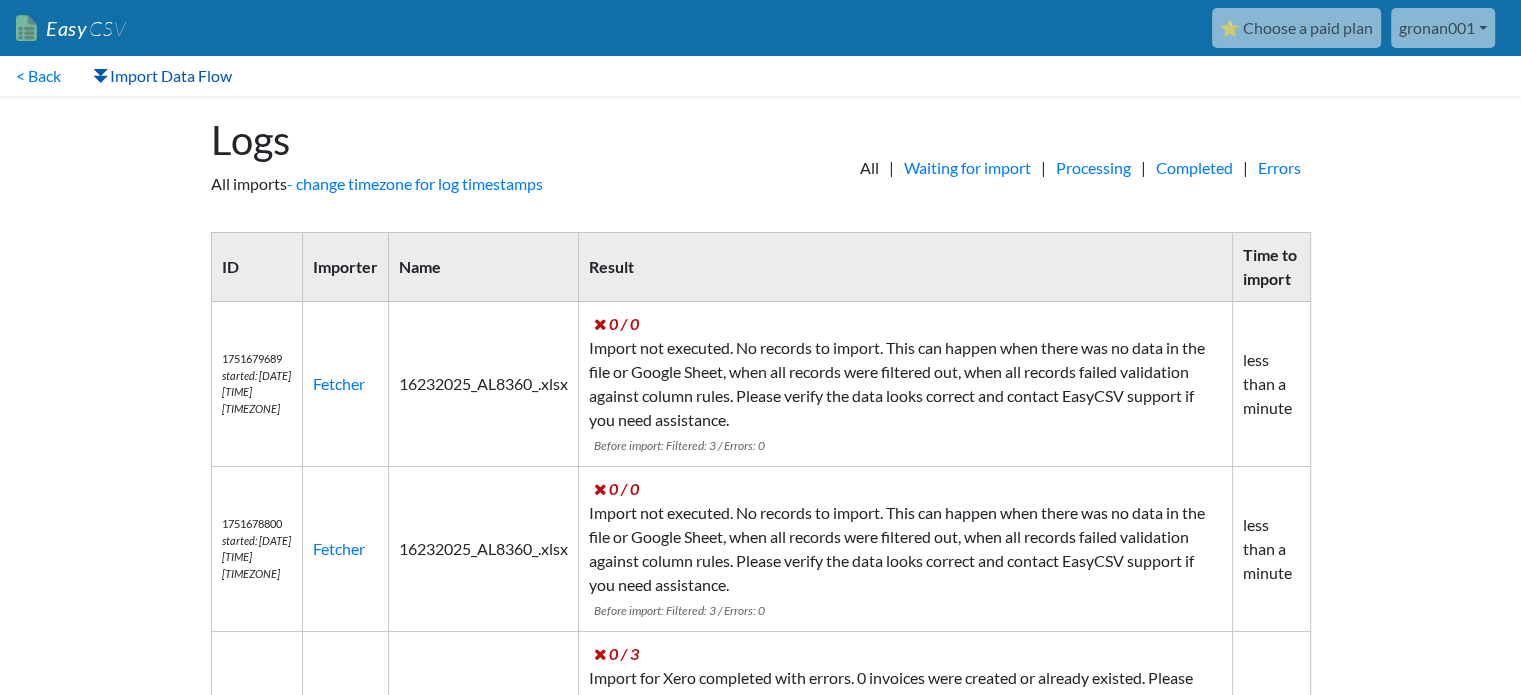 click on "Import Data Flow" at bounding box center (162, 76) 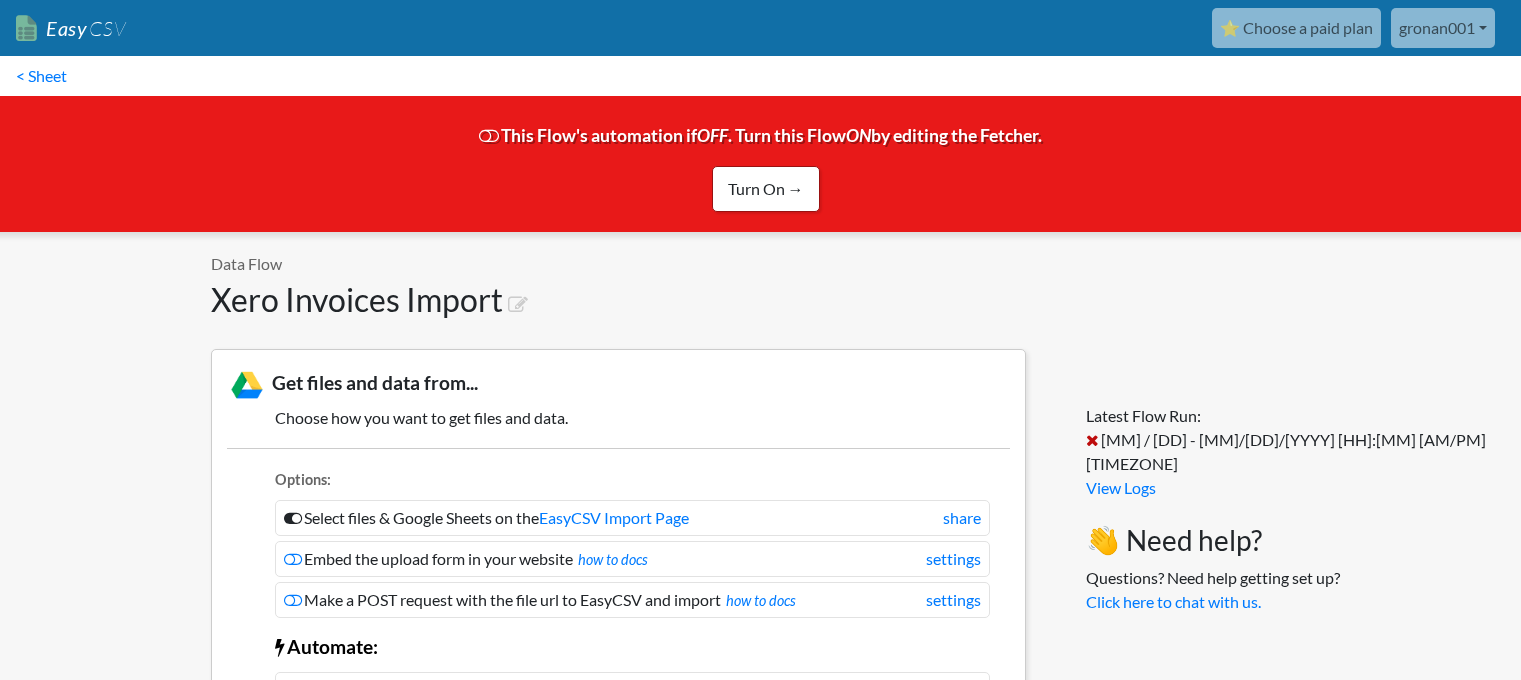 scroll, scrollTop: 0, scrollLeft: 0, axis: both 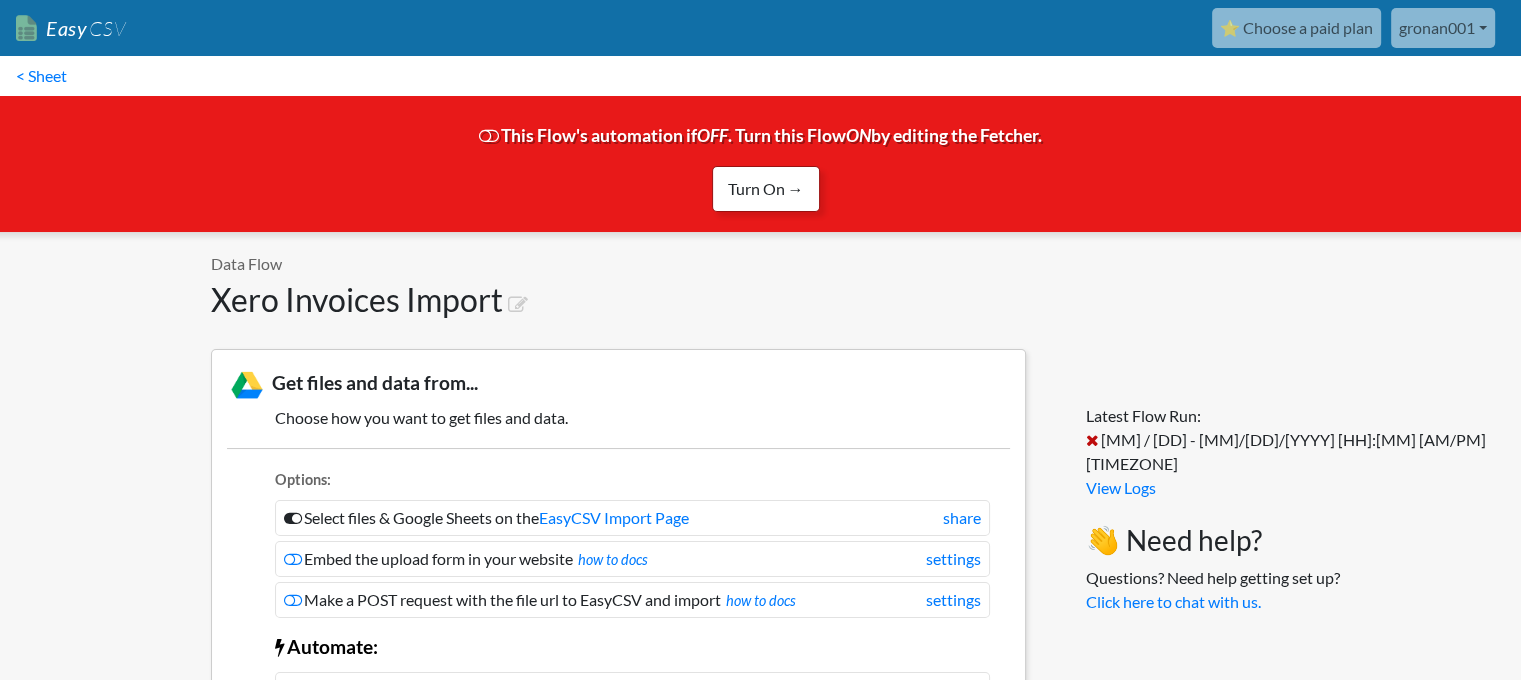 click on "Turn On →" at bounding box center (766, 189) 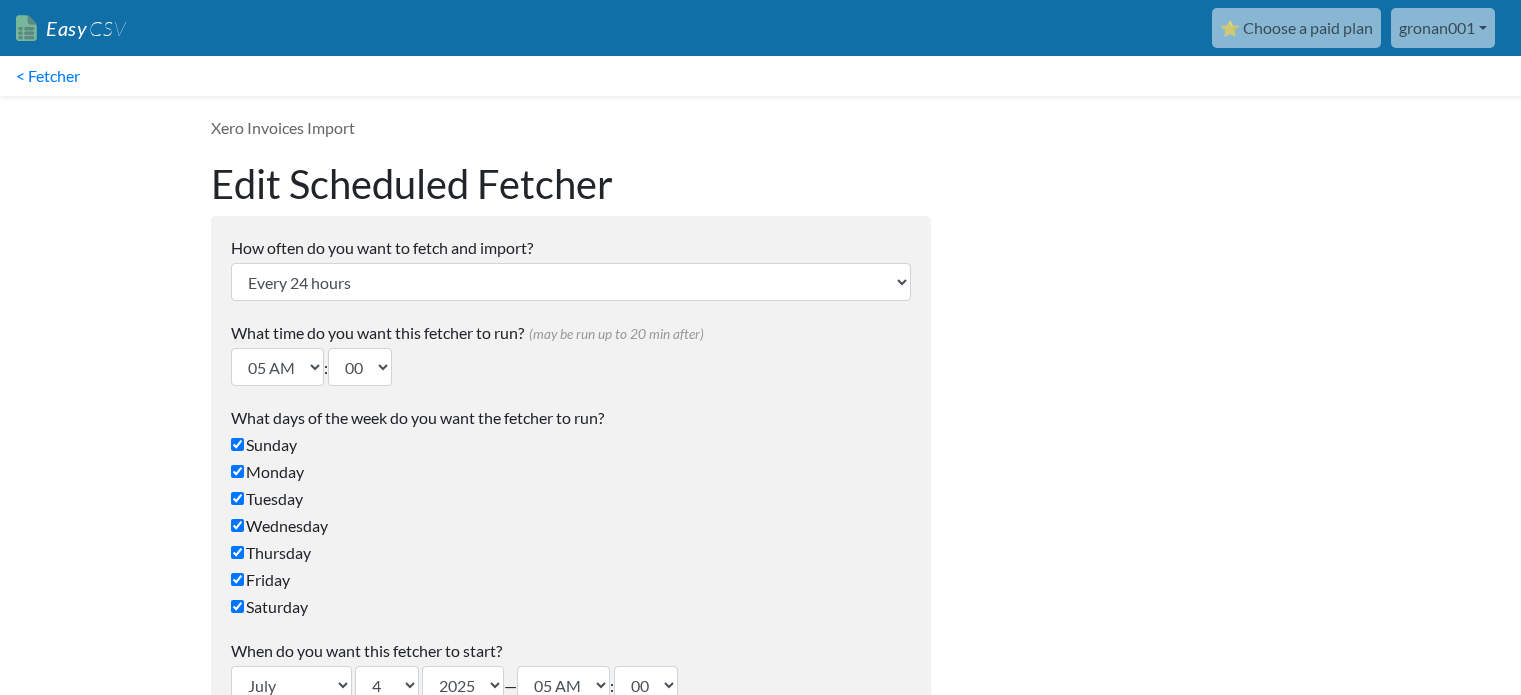 scroll, scrollTop: 0, scrollLeft: 0, axis: both 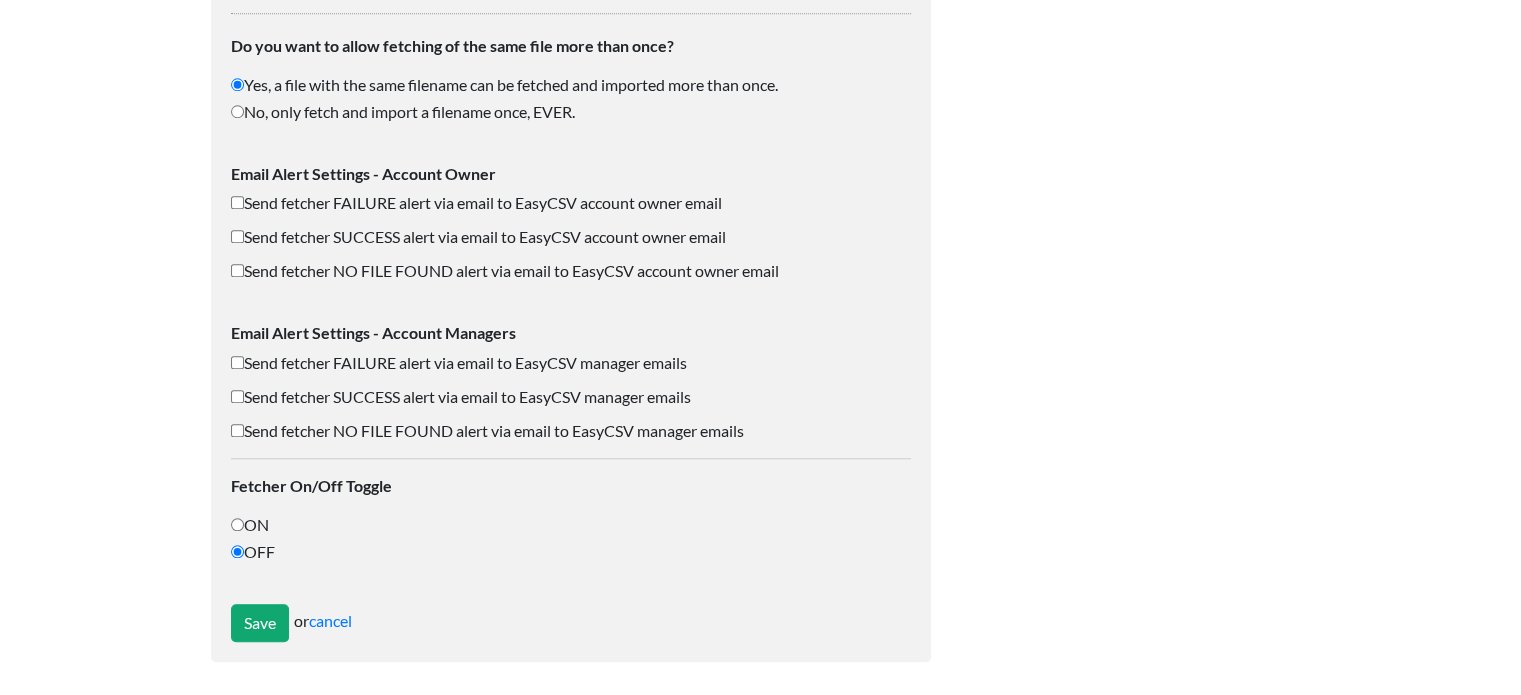 click on "Easy CSV
⭐ Choose a paid plan
[USERNAME]
[USERNAME]
All Flows
All CSV Generators
Business & Plan Info
Manage Users
My Account
Connected Apps
Connect Salesforce
Connect Pipedrive
Connect Zapier
Connect Shopify
Connect Dropbox
Connect Box.net
Connect Microsoft OneDrive
Xero Connected
How Xero Works
Connect Notion
Connect Trello
Connect Asana
Help Documentation
Chat with Support
Email Support" at bounding box center (760, -554) 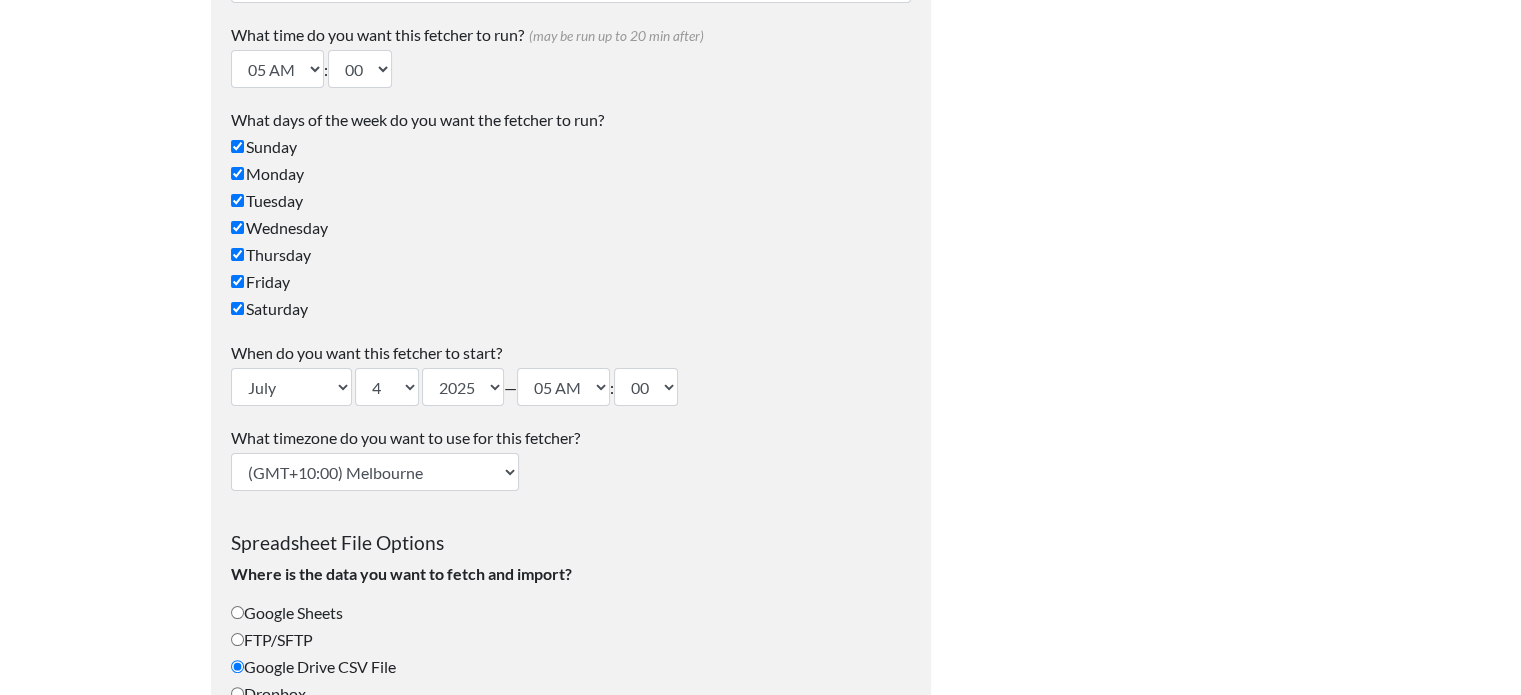 scroll, scrollTop: 0, scrollLeft: 0, axis: both 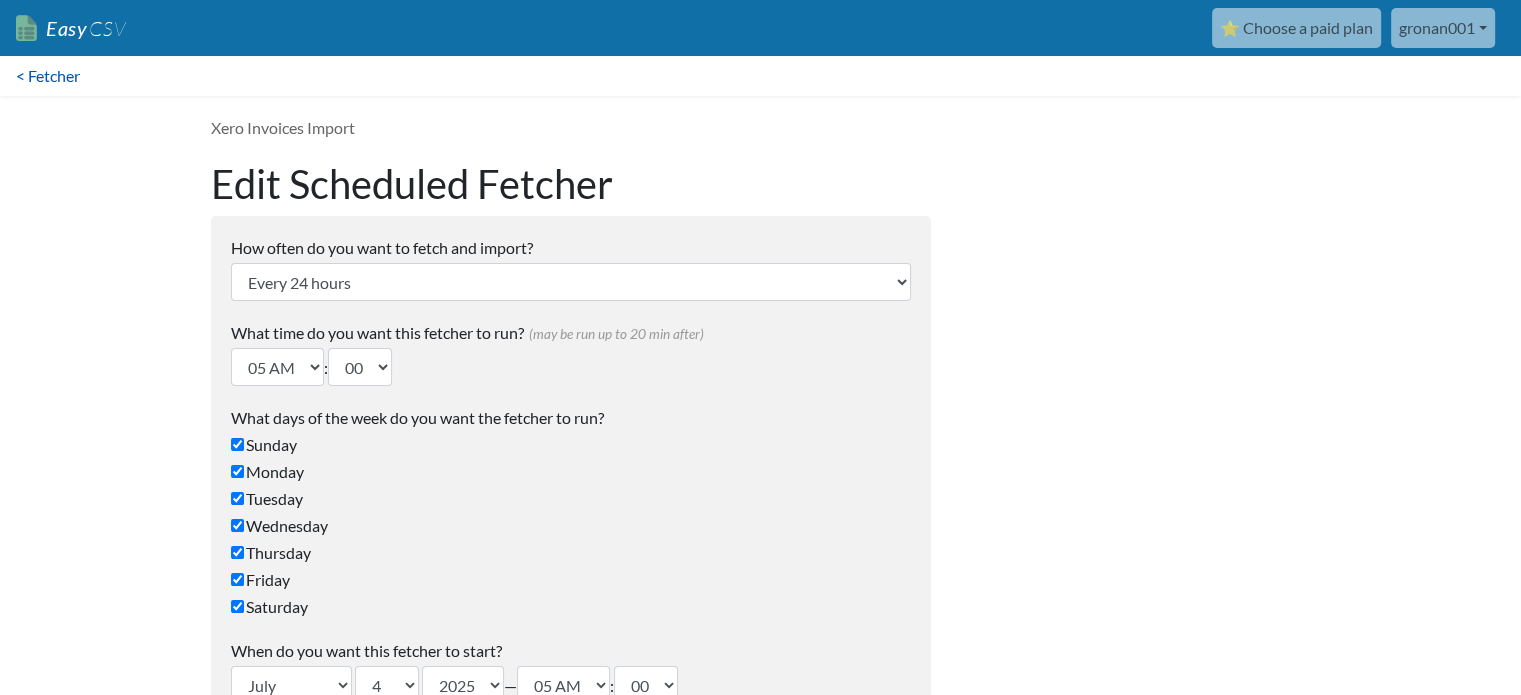 click on "< Fetcher" at bounding box center (48, 76) 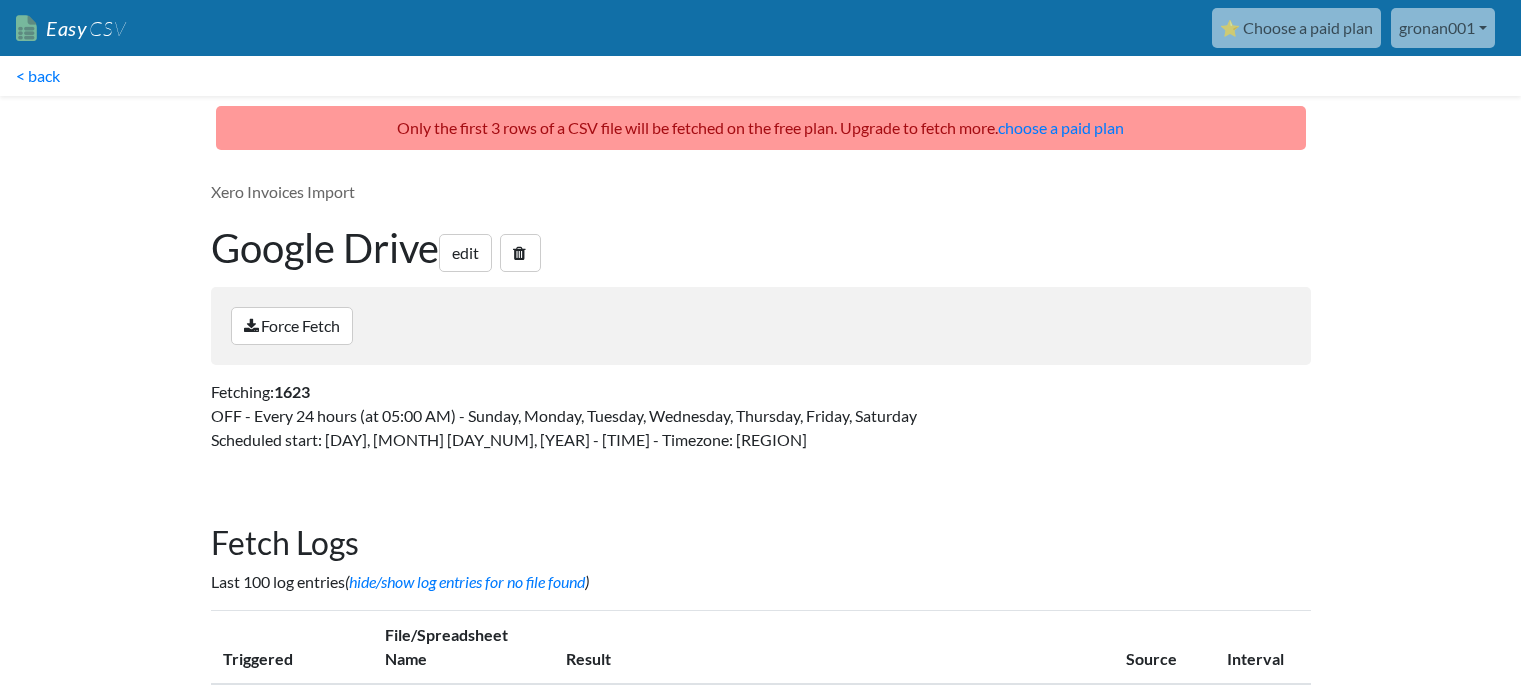 scroll, scrollTop: 0, scrollLeft: 0, axis: both 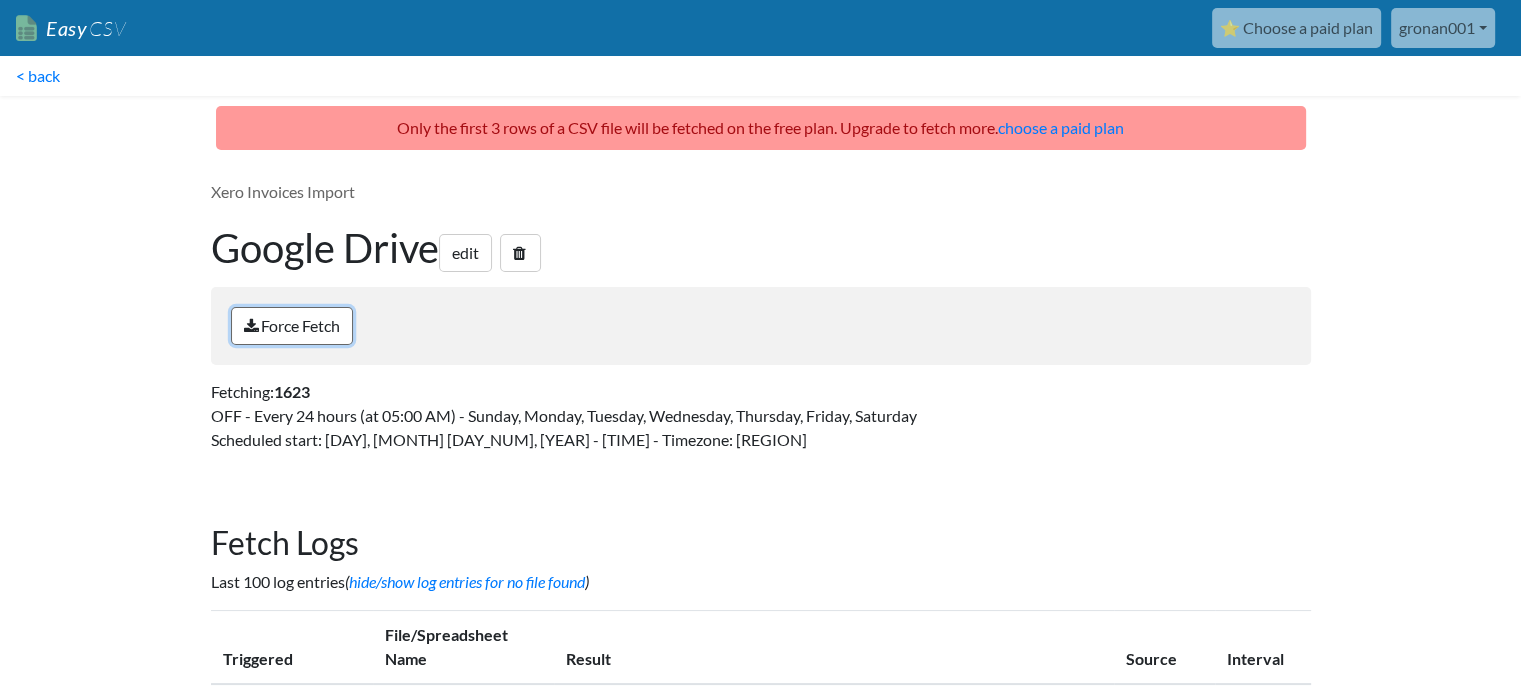 click on "Force Fetch" at bounding box center (292, 326) 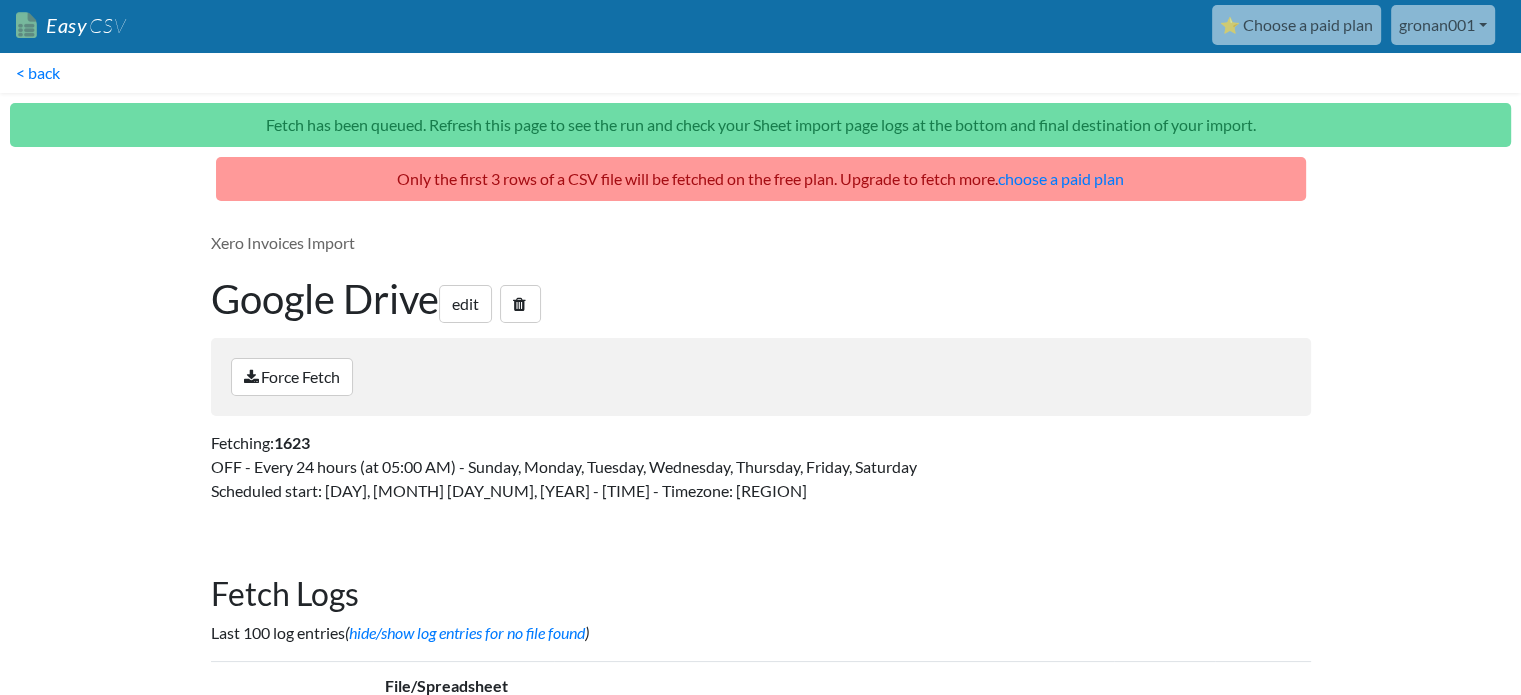 scroll, scrollTop: 0, scrollLeft: 0, axis: both 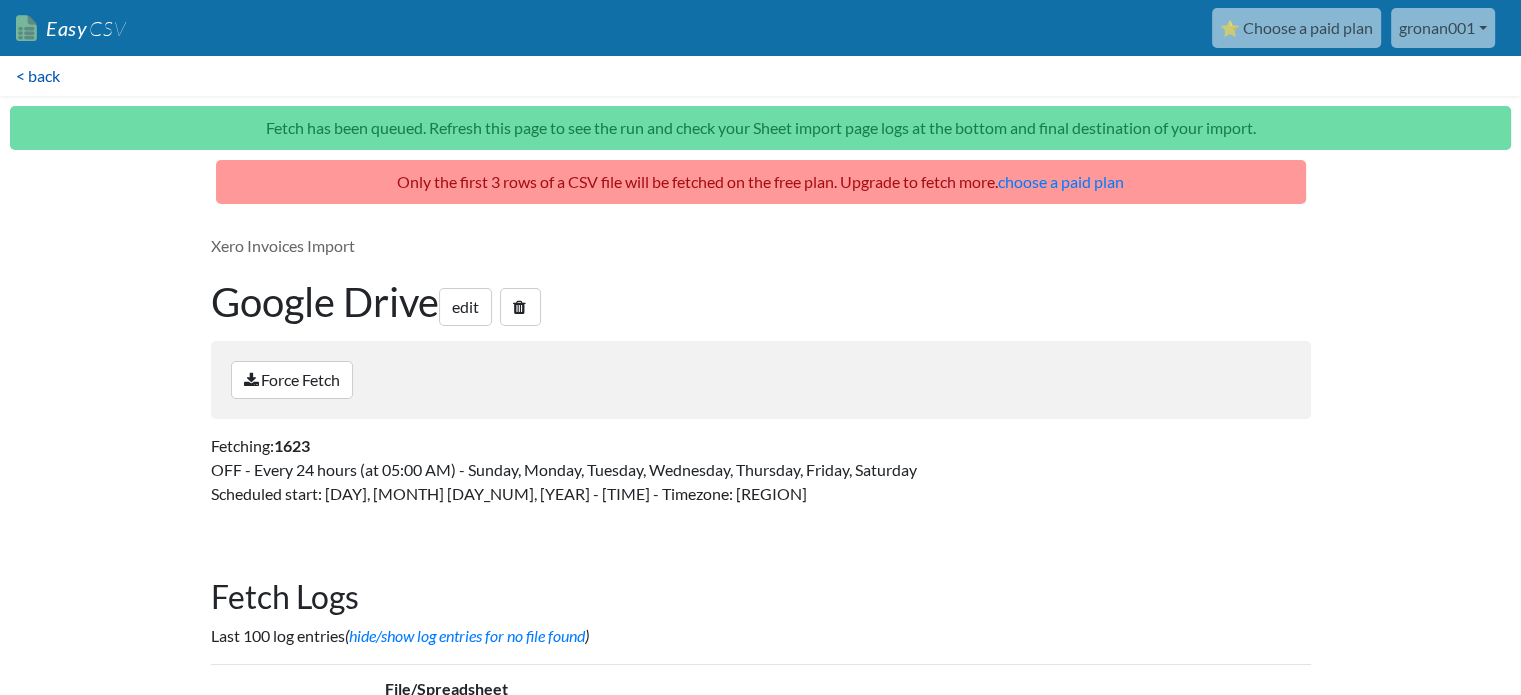 click on "< back" at bounding box center (38, 76) 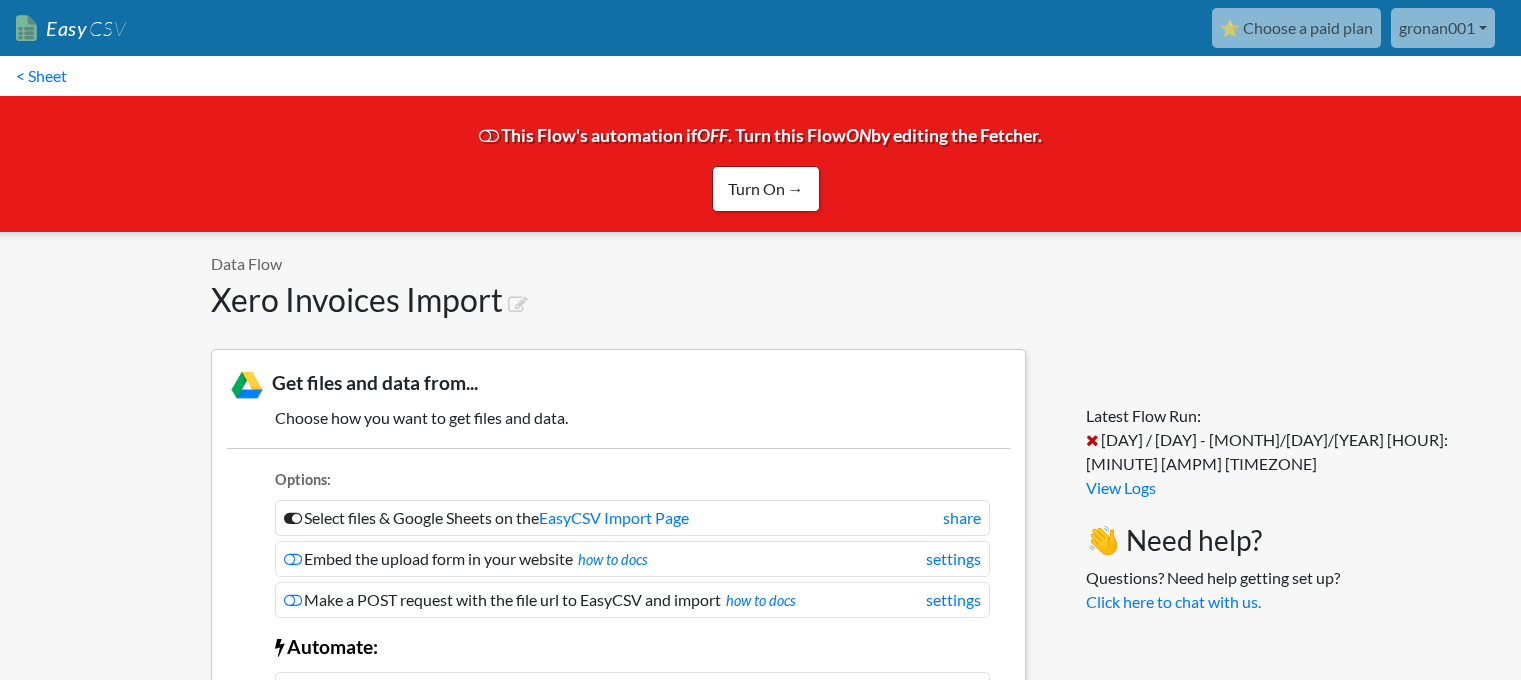 scroll, scrollTop: 0, scrollLeft: 0, axis: both 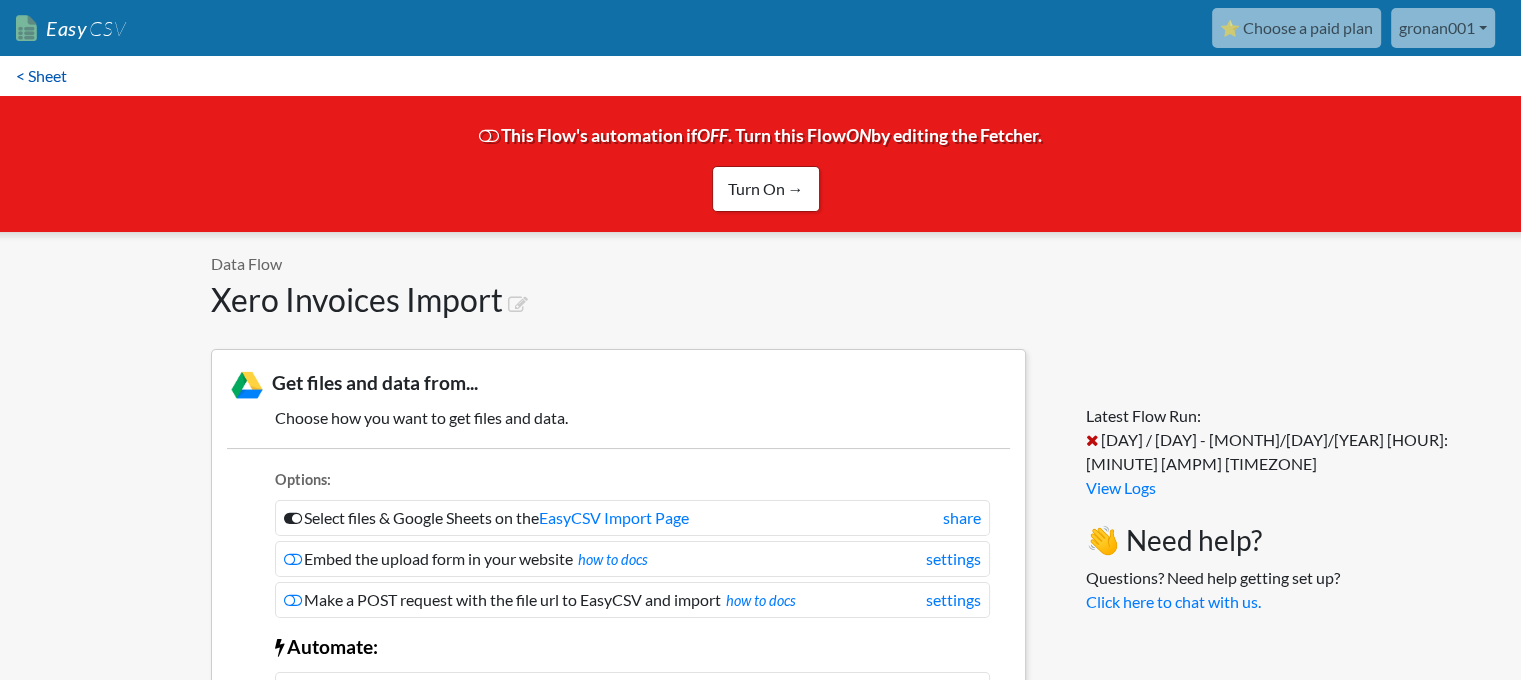 click on "< Sheet" at bounding box center [41, 76] 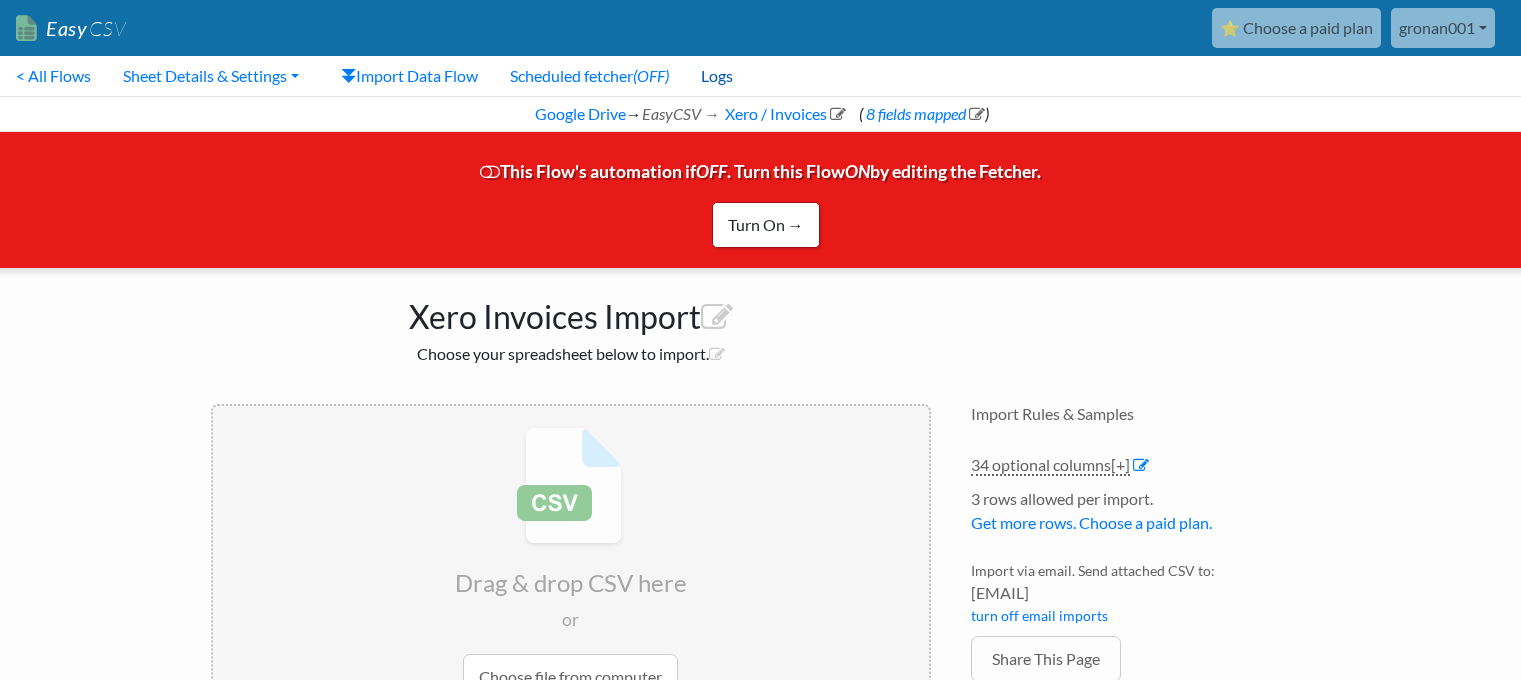scroll, scrollTop: 0, scrollLeft: 0, axis: both 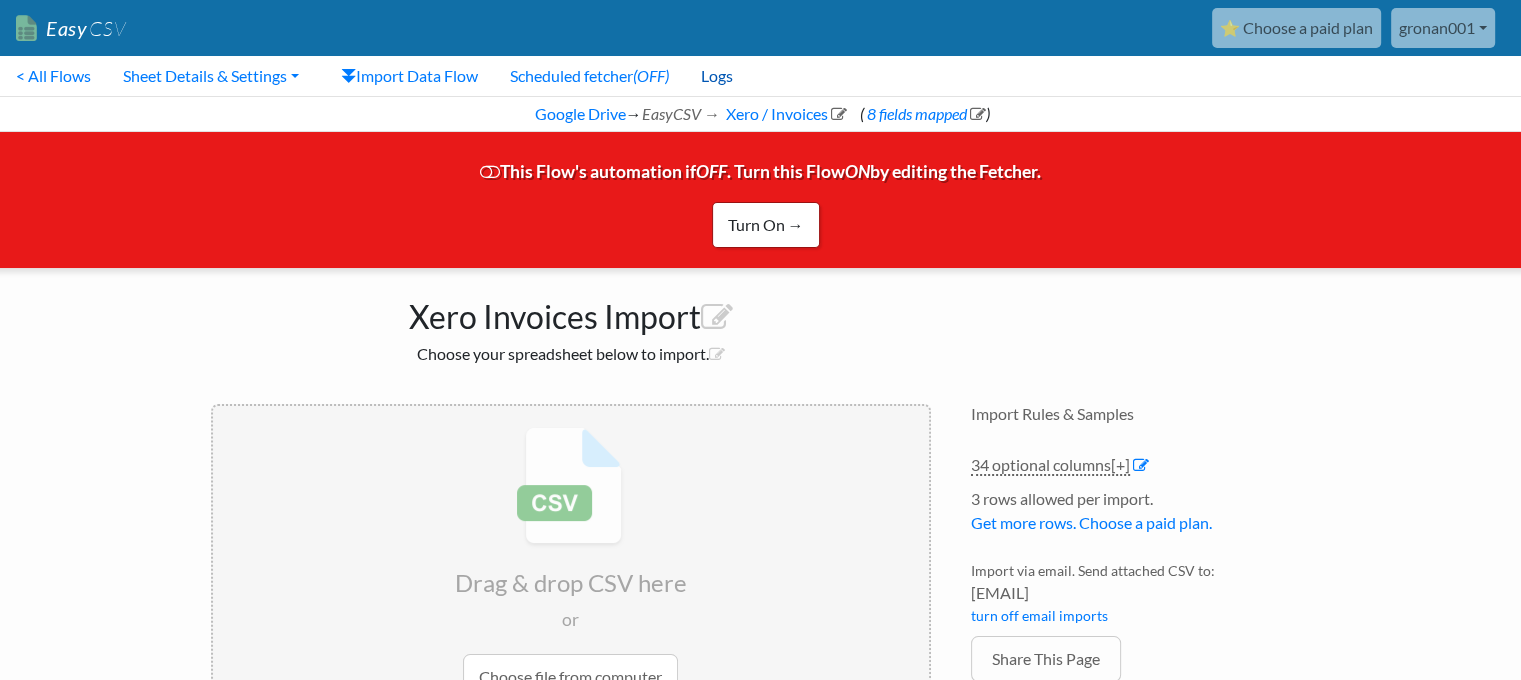 click on "Logs" at bounding box center (717, 76) 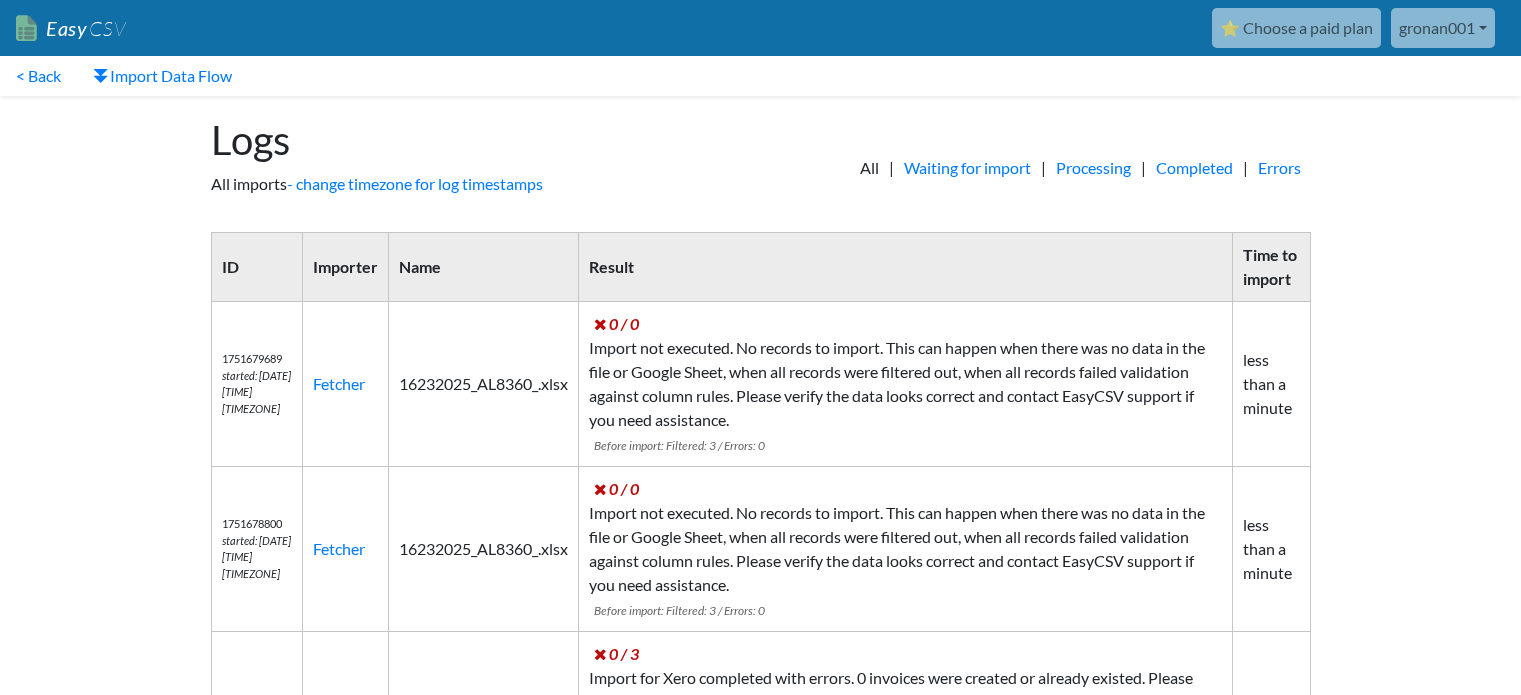 scroll, scrollTop: 0, scrollLeft: 0, axis: both 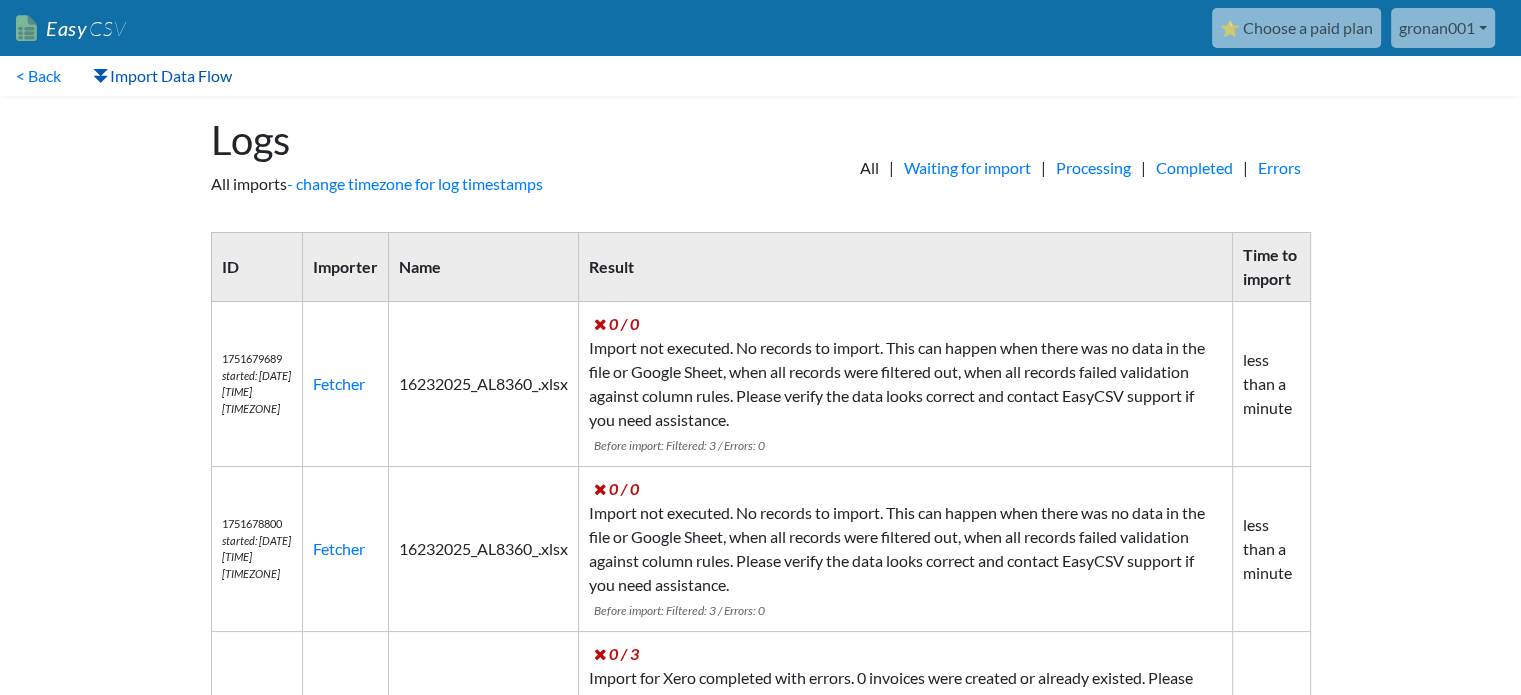 click on "Import Data Flow" at bounding box center (162, 76) 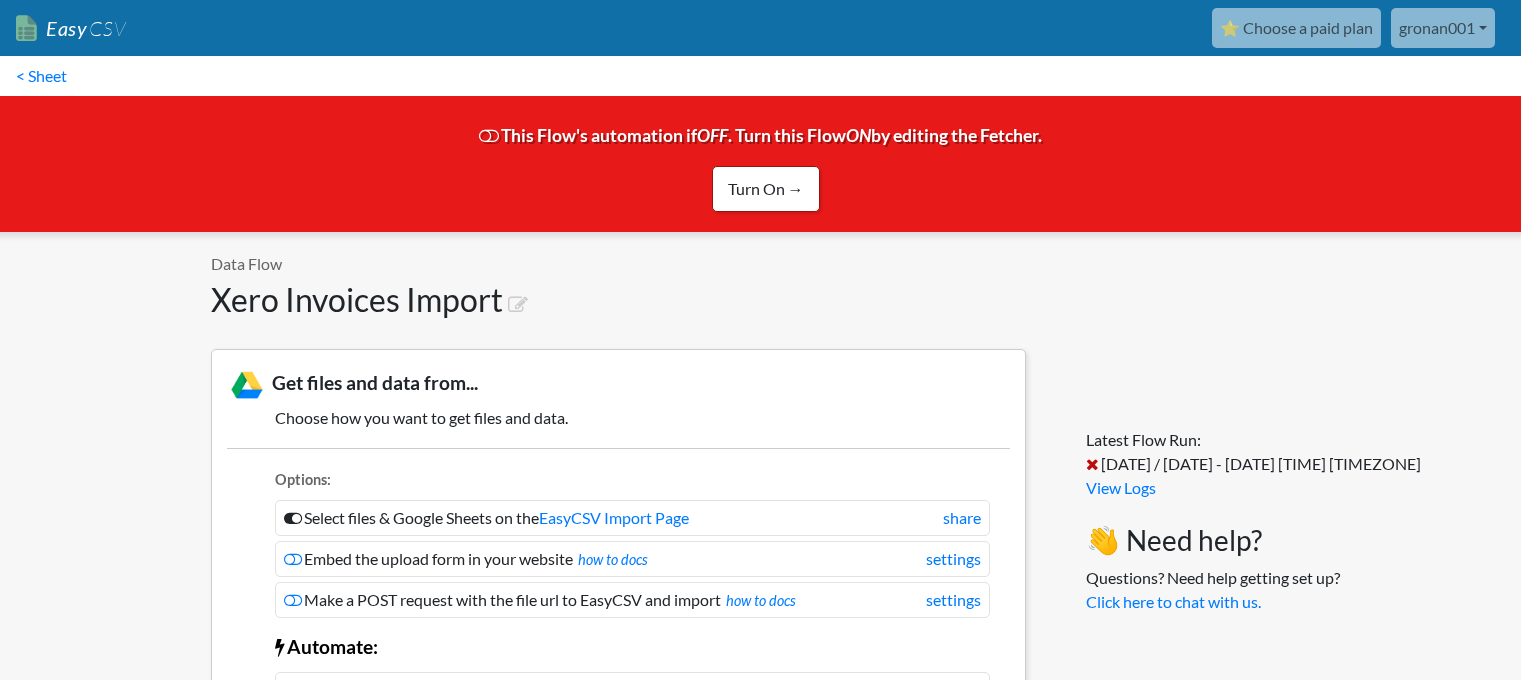 scroll, scrollTop: 0, scrollLeft: 0, axis: both 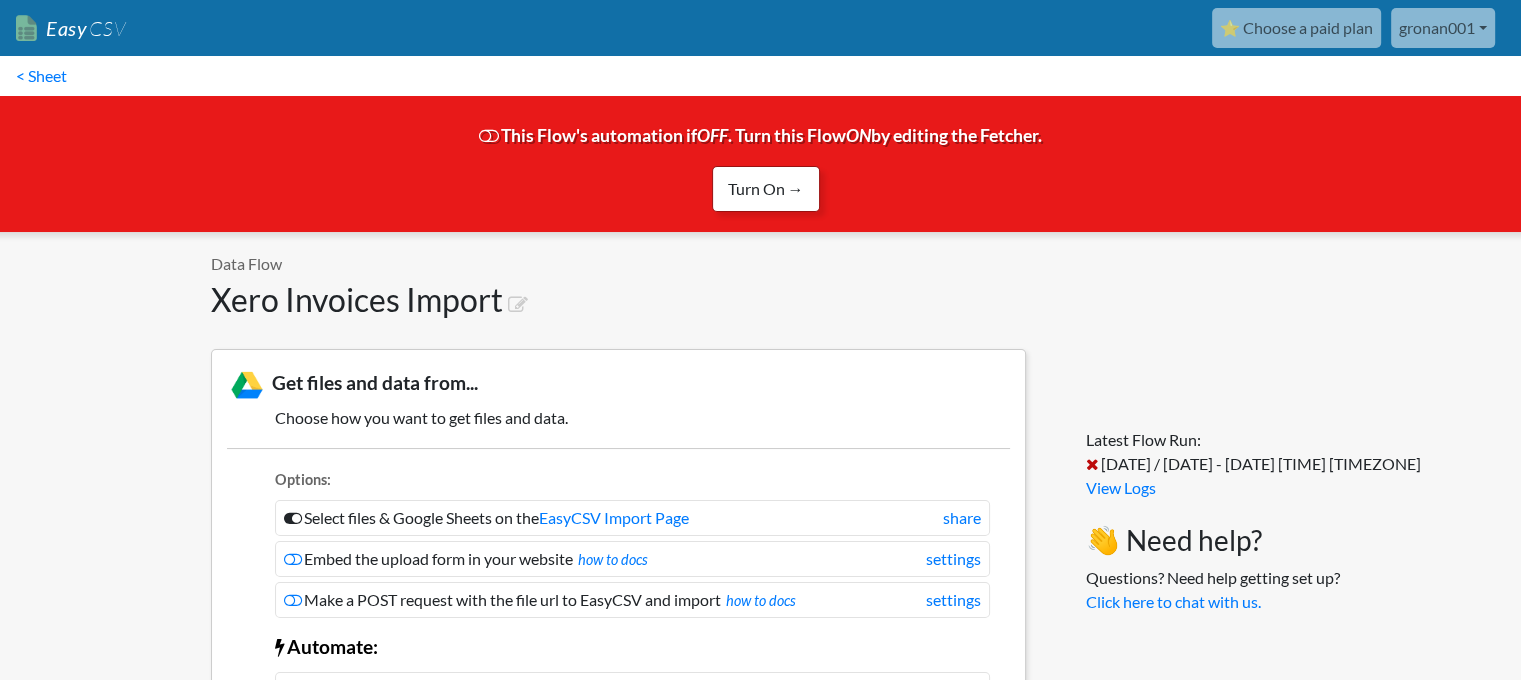click on "Turn On →" at bounding box center (766, 189) 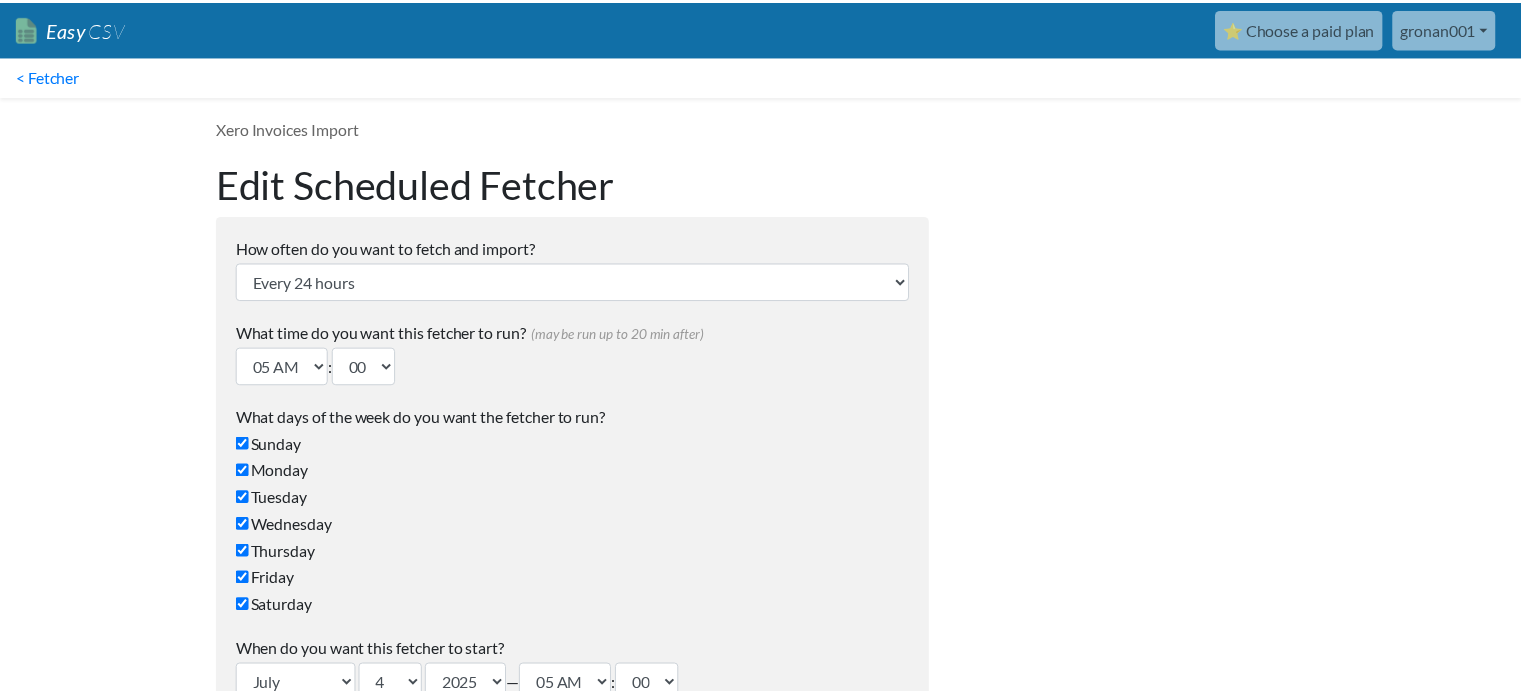 scroll, scrollTop: 0, scrollLeft: 0, axis: both 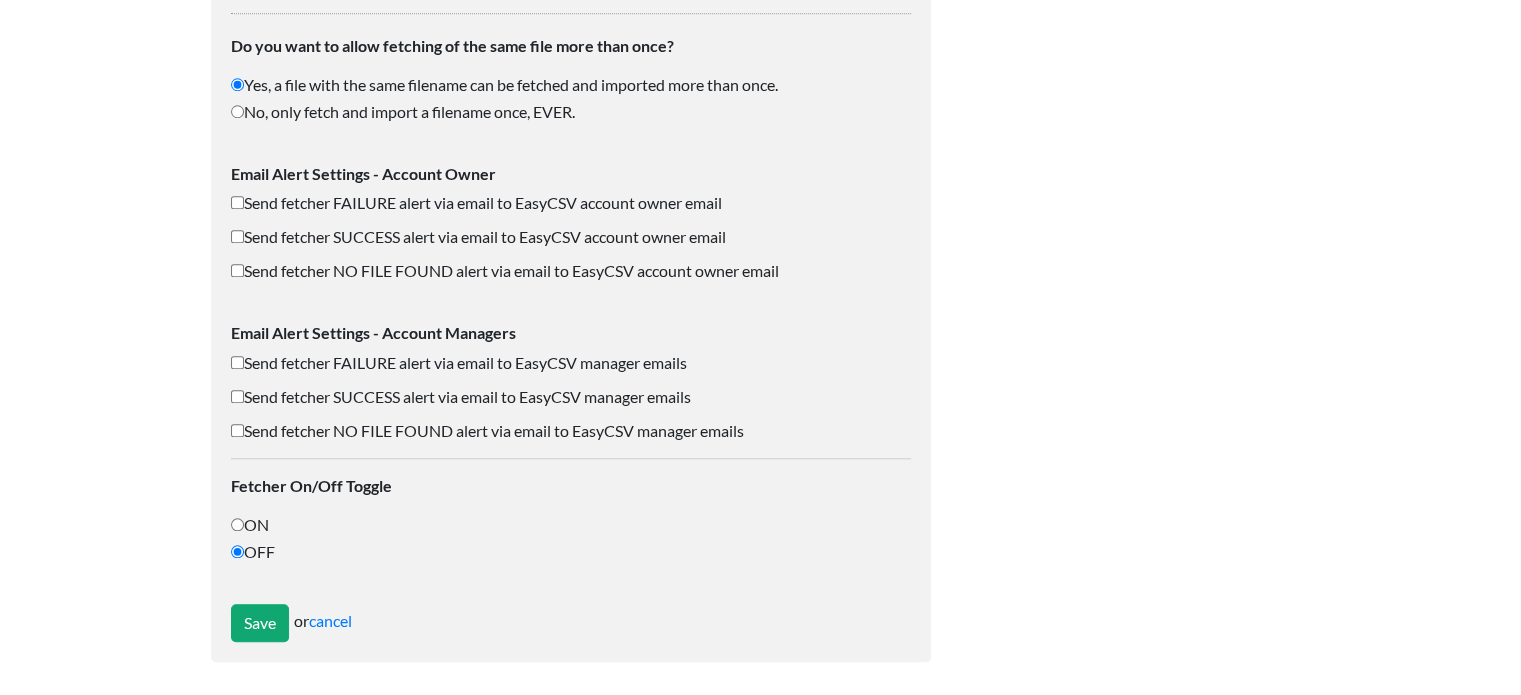 click on "Easy CSV
⭐ Choose a paid plan
gronan001
Gronan001
All Flows
All CSV Generators
Business & Plan Info
Manage Users
My Account
Connected Apps
Connect Salesforce
Connect Pipedrive
Connect Zapier
Connect Shopify
Connect Dropbox
Connect Box.net
Connect Microsoft OneDrive
Xero Connected
How Xero Works
Connect Notion
Connect Trello
Connect Asana
Help Documentation
Chat with Support
Email Support" at bounding box center [760, -554] 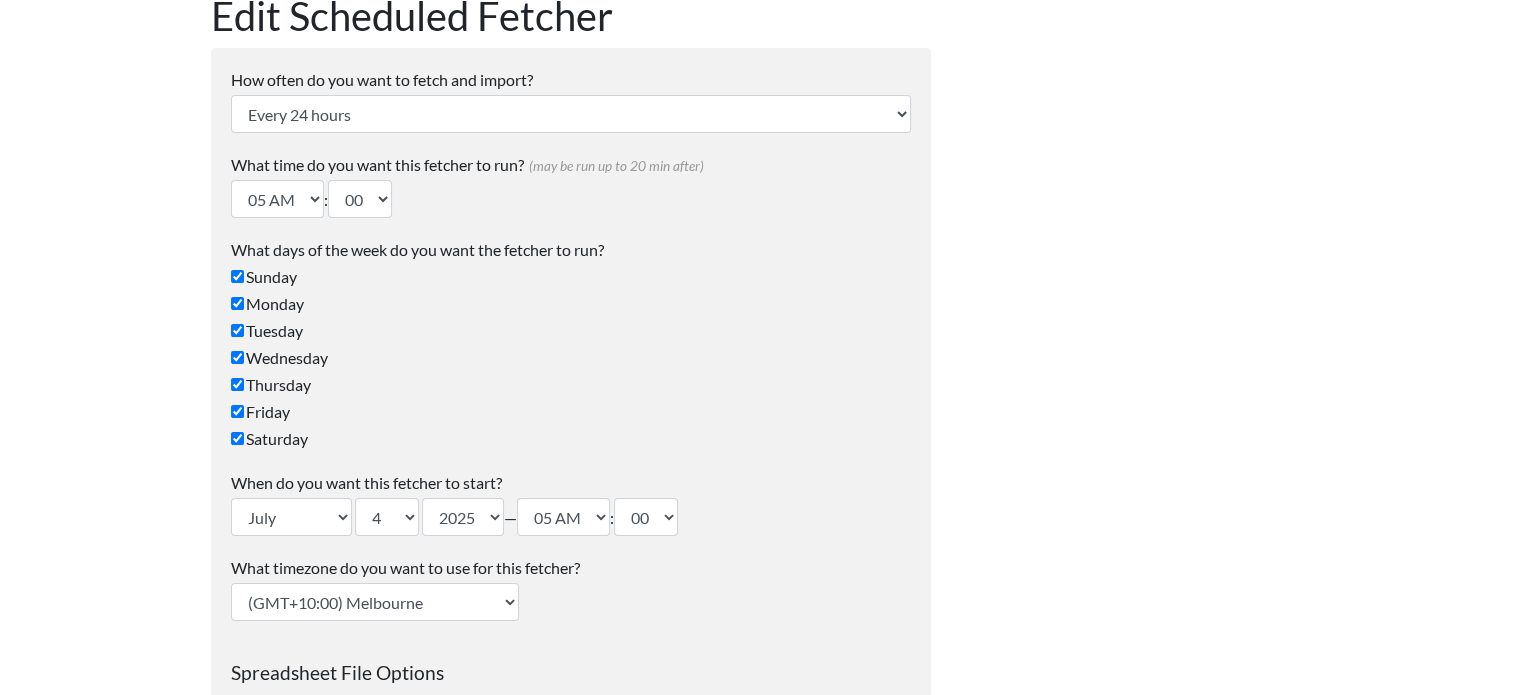 scroll, scrollTop: 0, scrollLeft: 0, axis: both 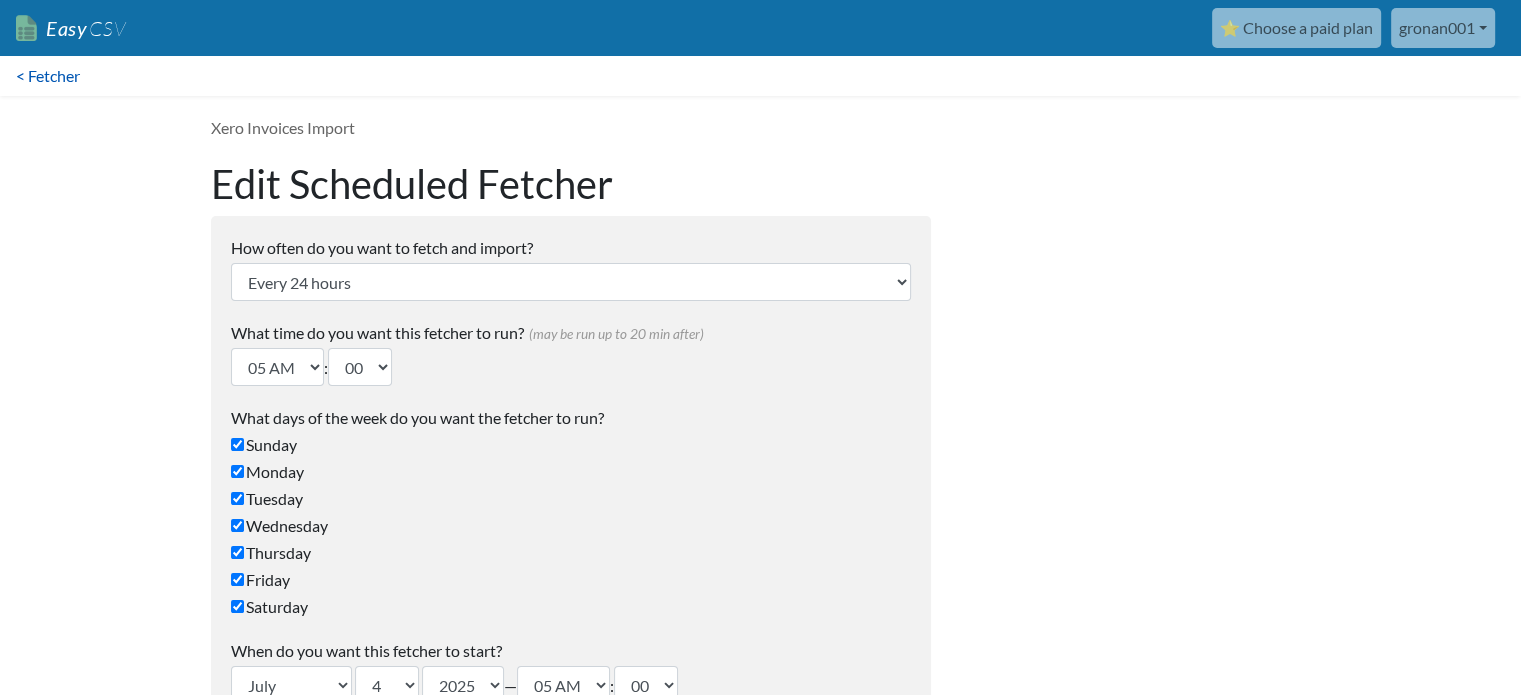 click on "< Fetcher" at bounding box center (48, 76) 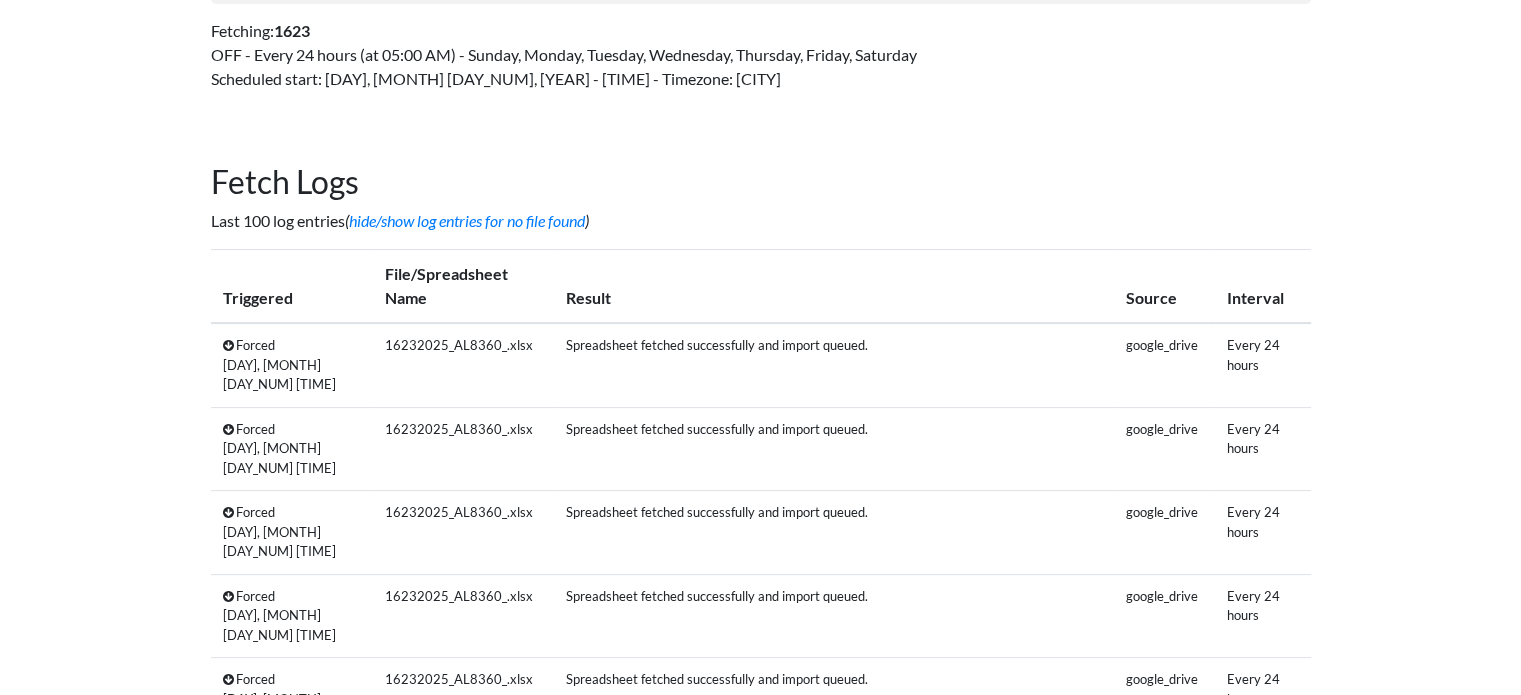 scroll, scrollTop: 400, scrollLeft: 0, axis: vertical 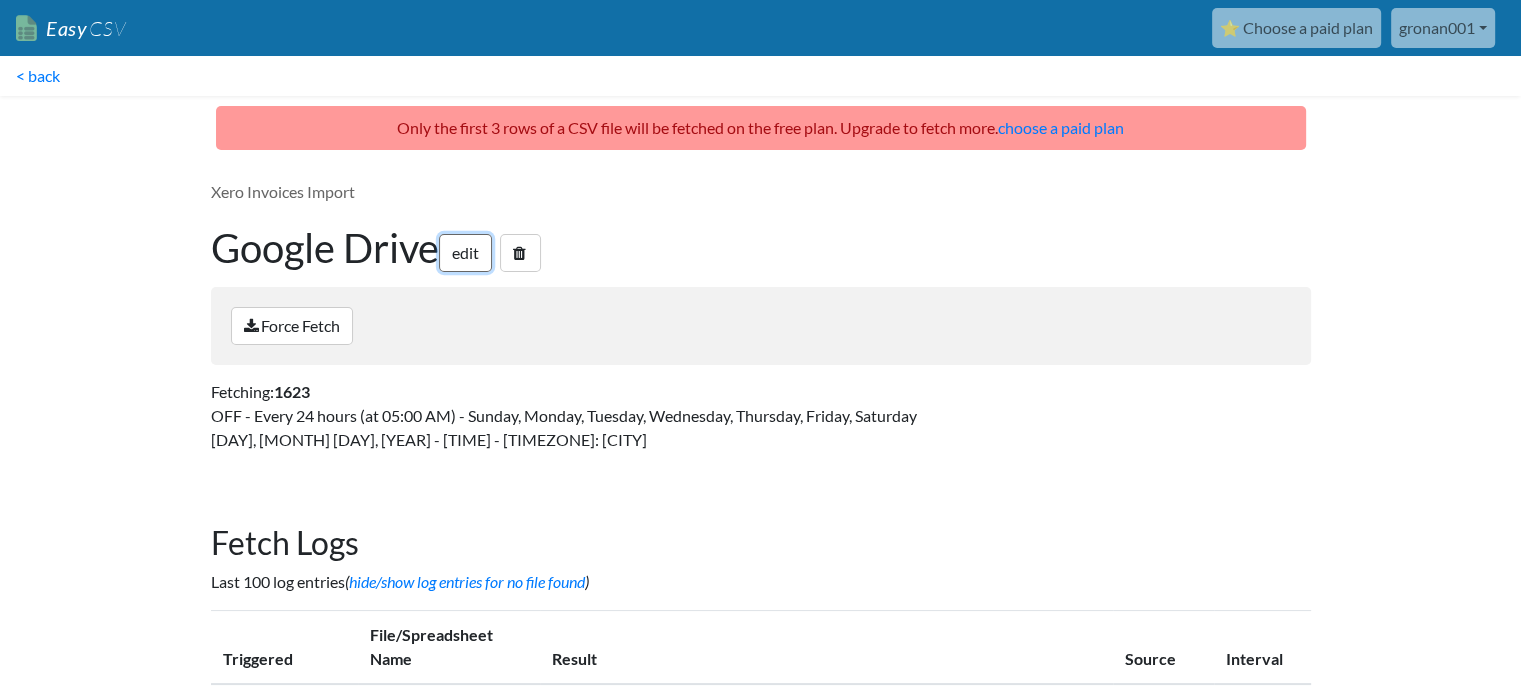 click on "edit" at bounding box center [465, 253] 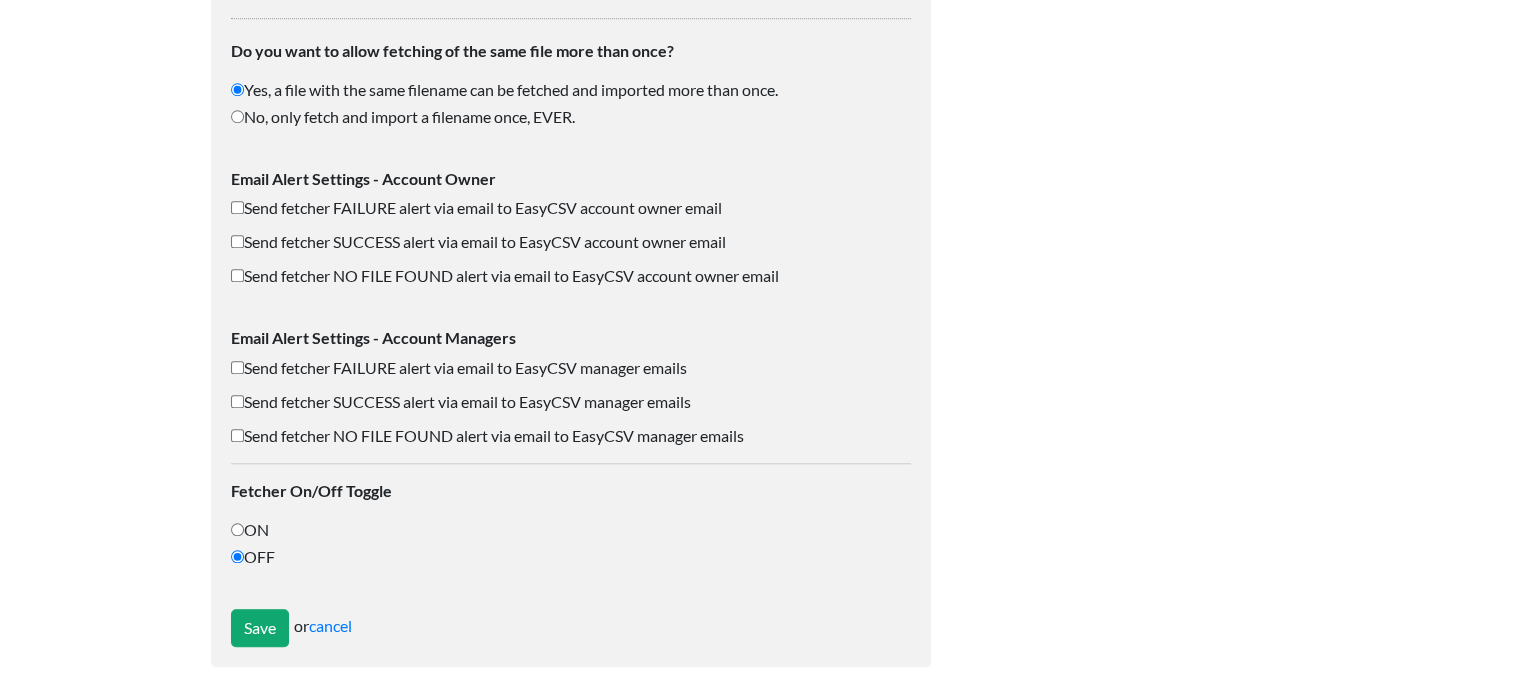 scroll, scrollTop: 1789, scrollLeft: 0, axis: vertical 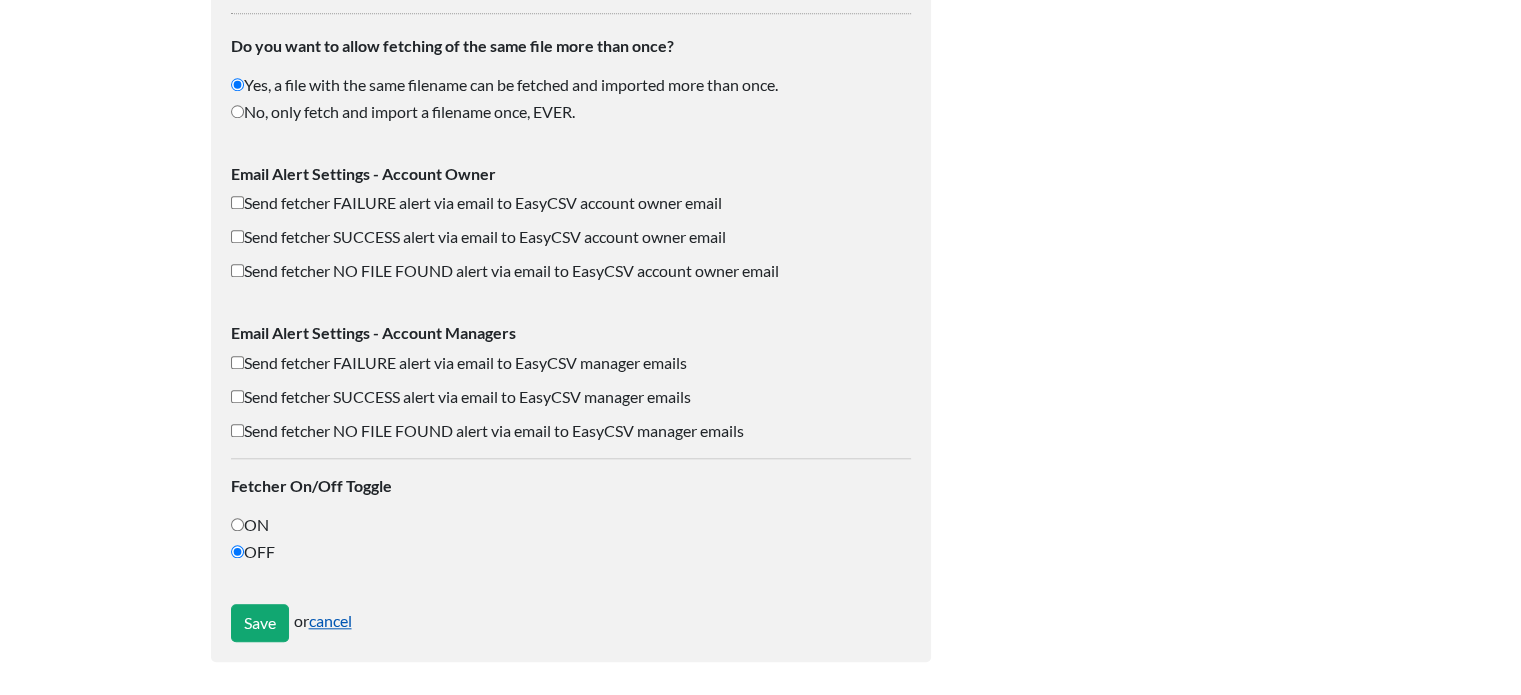 click on "cancel" at bounding box center [330, 620] 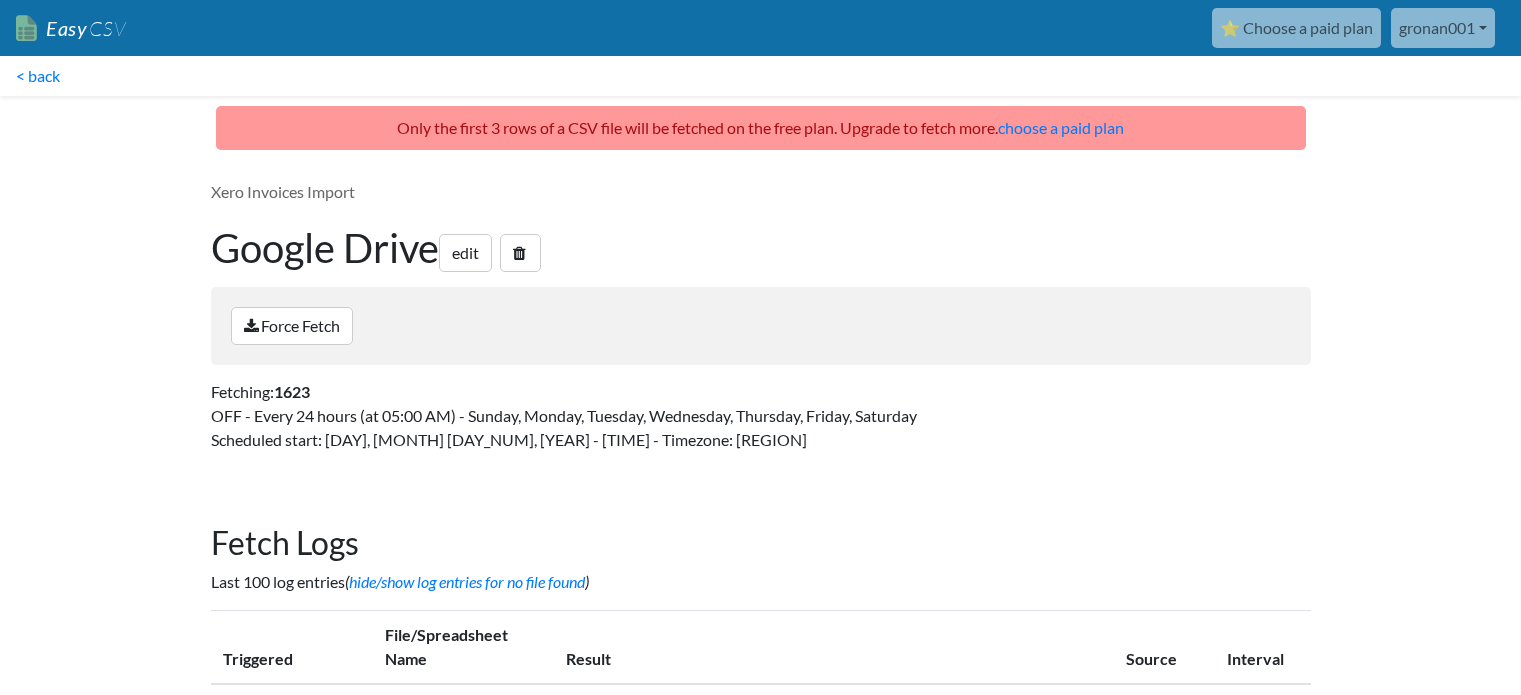 scroll, scrollTop: 0, scrollLeft: 0, axis: both 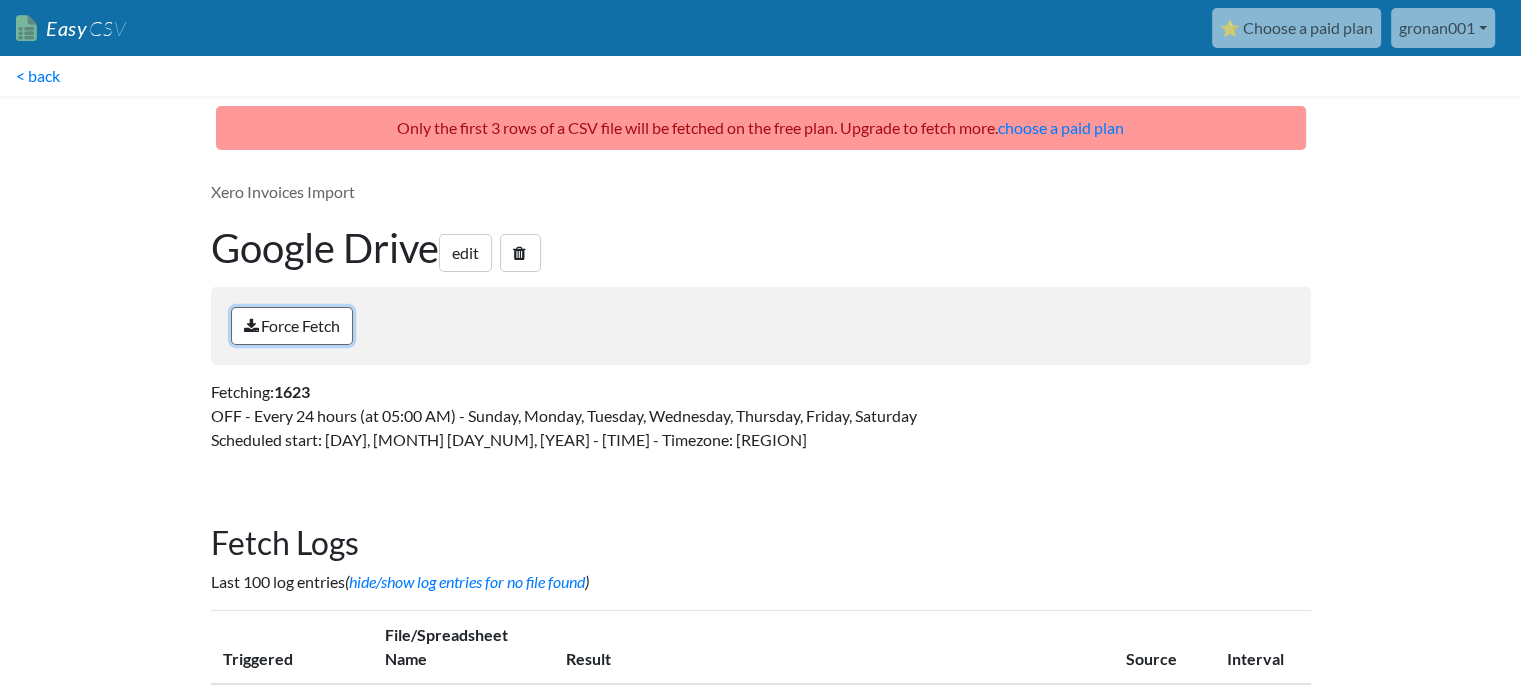 click on "Force Fetch" at bounding box center (292, 326) 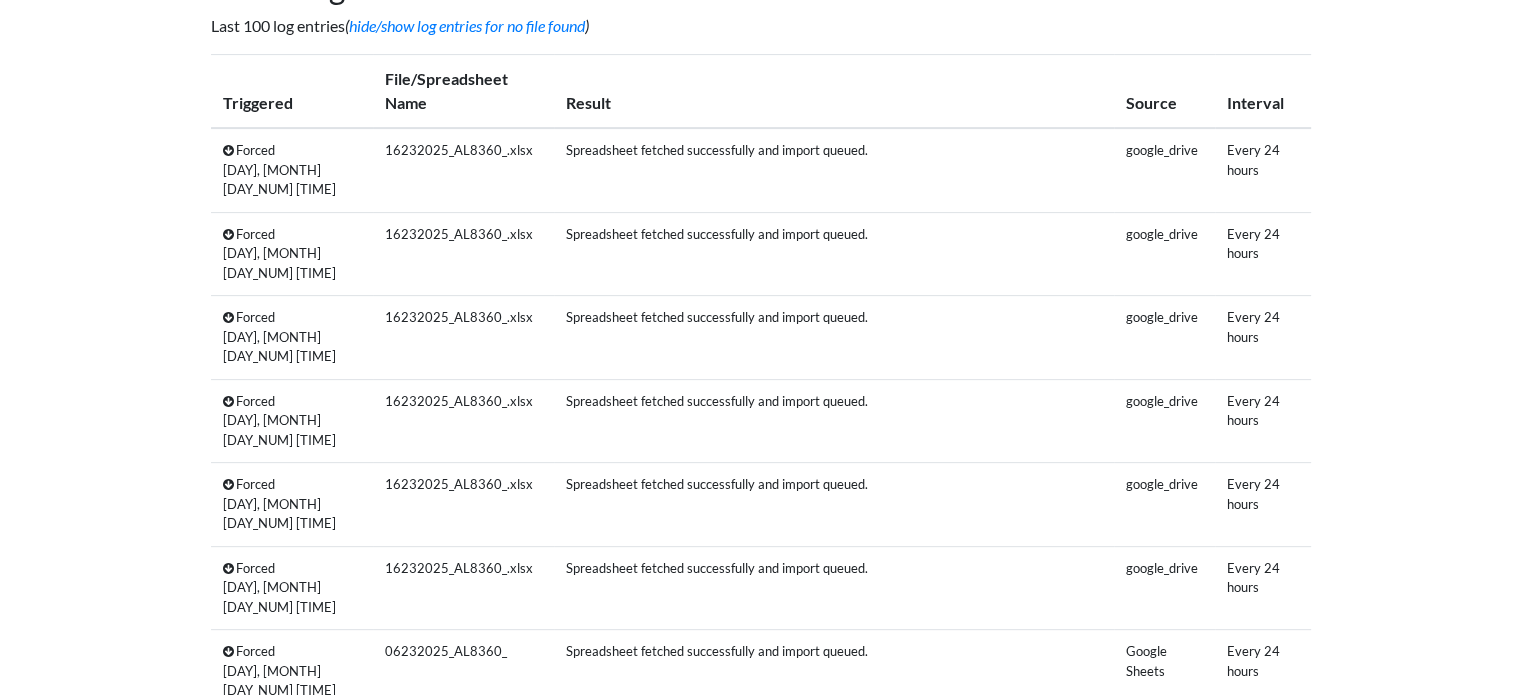 scroll, scrollTop: 600, scrollLeft: 0, axis: vertical 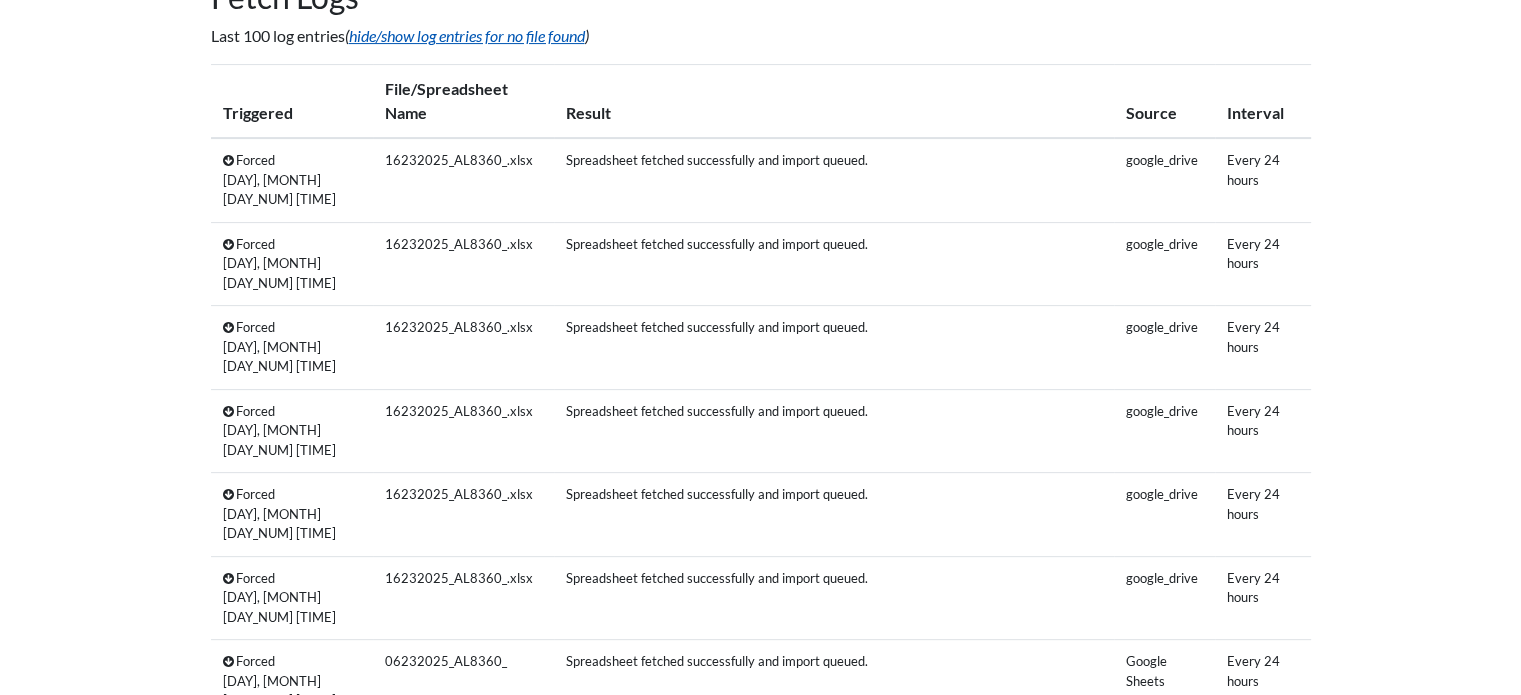 click on "hide/show log entries for no file found" at bounding box center (467, 35) 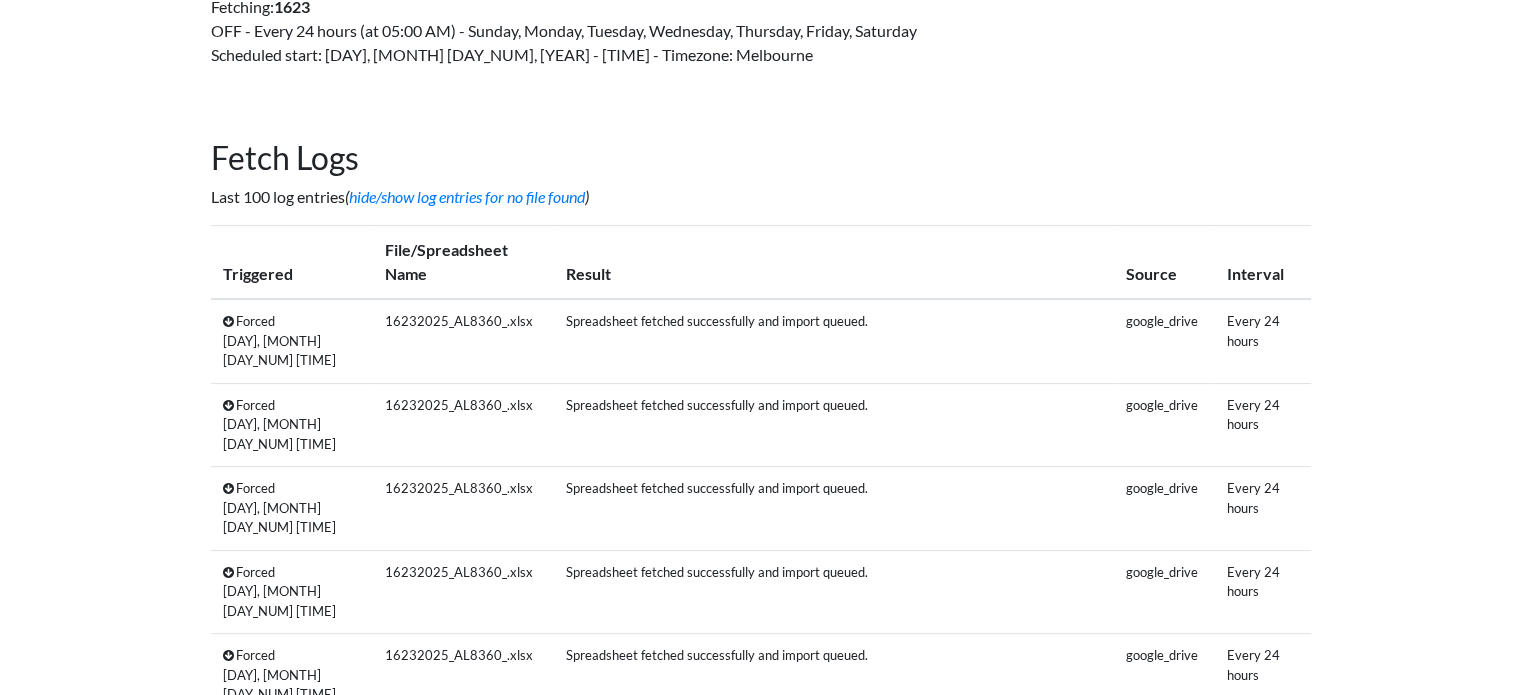 scroll, scrollTop: 0, scrollLeft: 0, axis: both 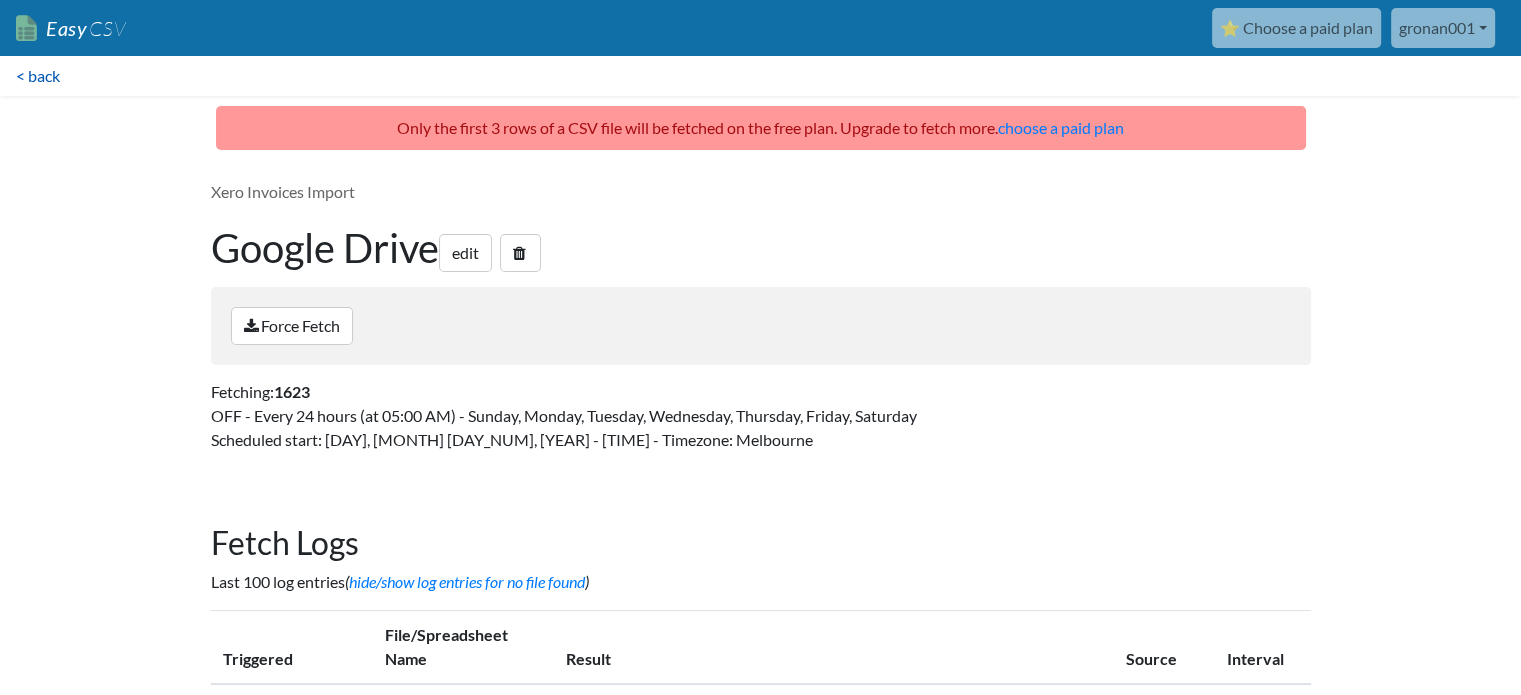 click on "< back" at bounding box center [38, 76] 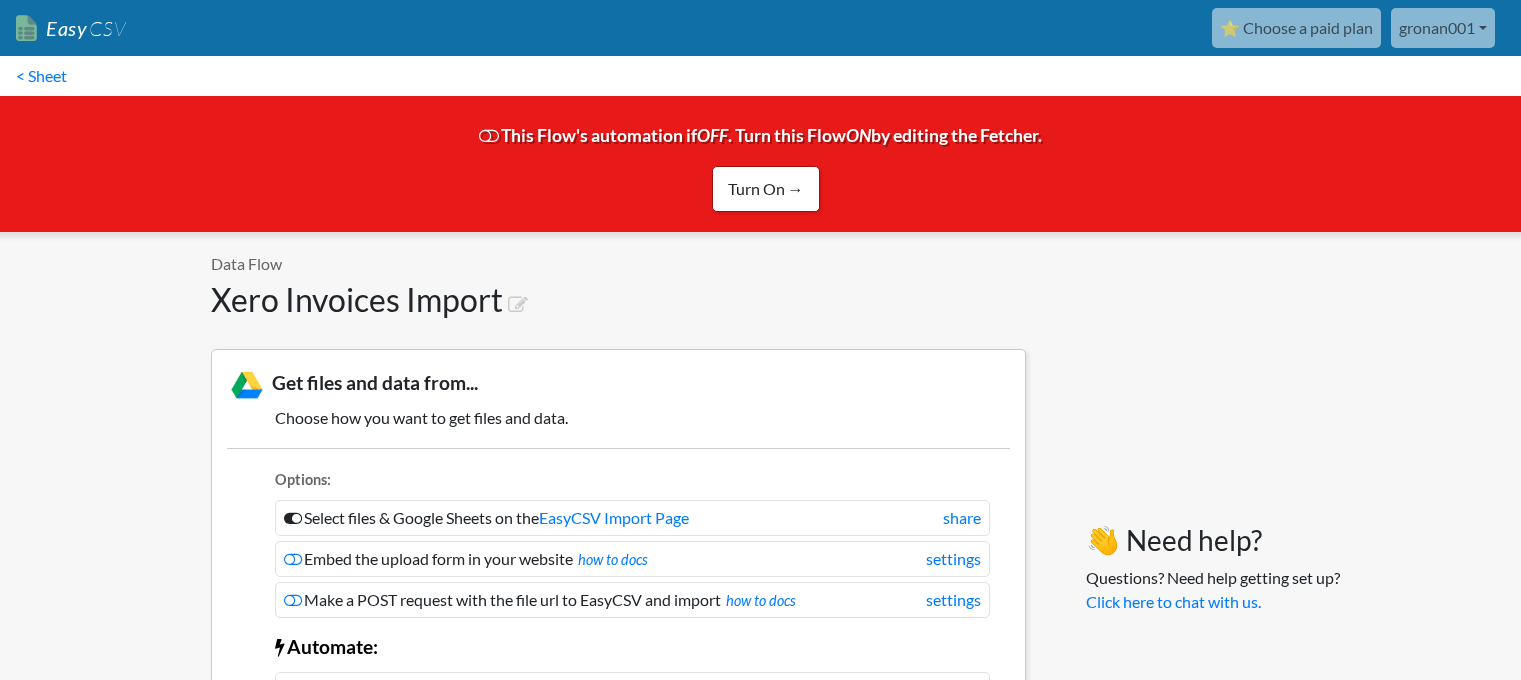 scroll, scrollTop: 0, scrollLeft: 0, axis: both 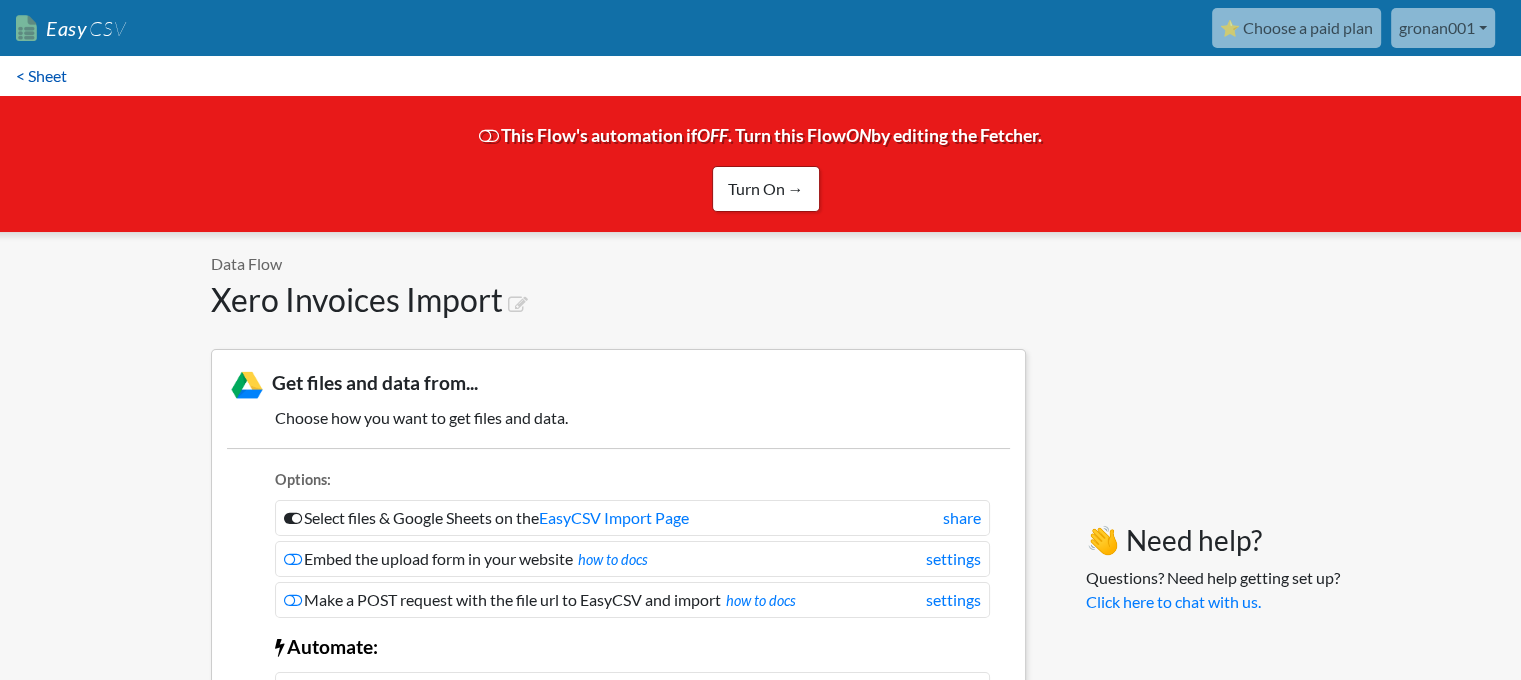 click on "< Sheet" at bounding box center [41, 76] 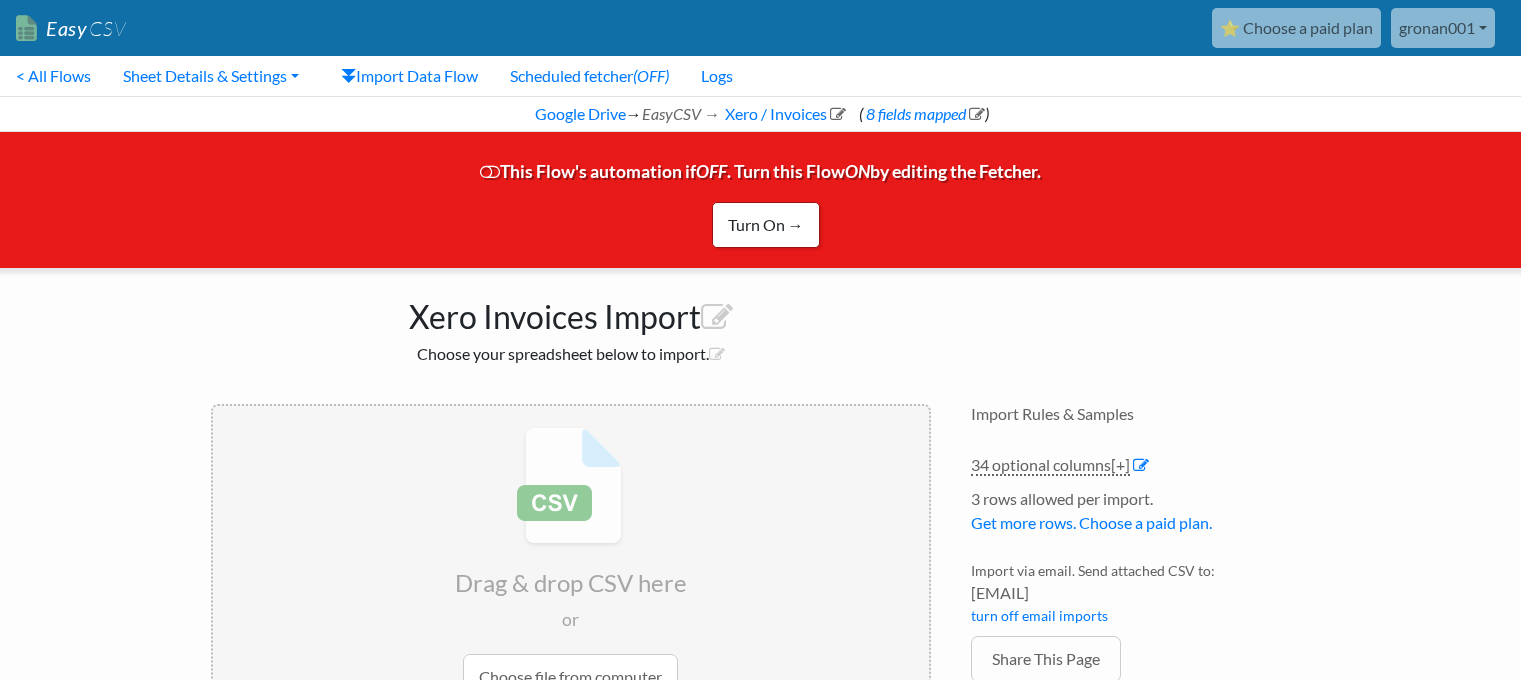 scroll, scrollTop: 0, scrollLeft: 0, axis: both 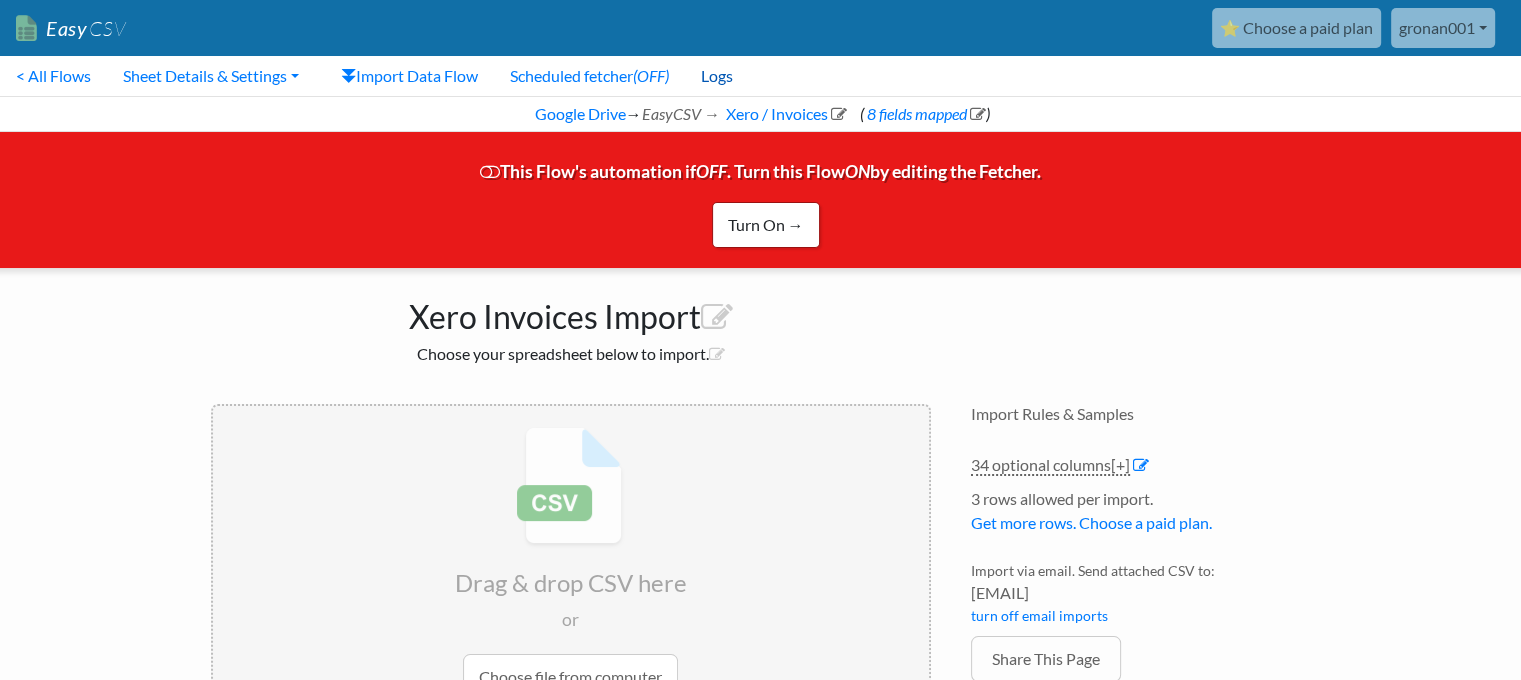 click on "Logs" at bounding box center (717, 76) 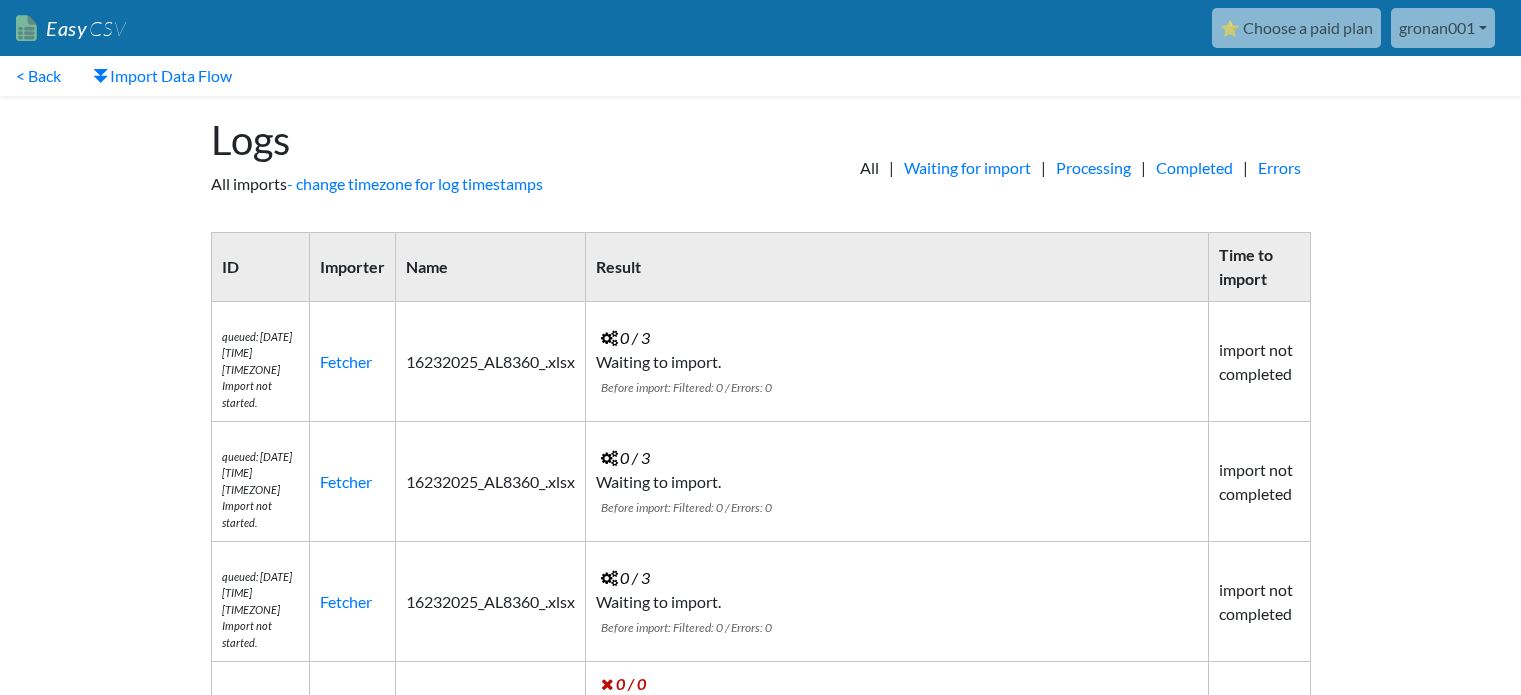 scroll, scrollTop: 0, scrollLeft: 0, axis: both 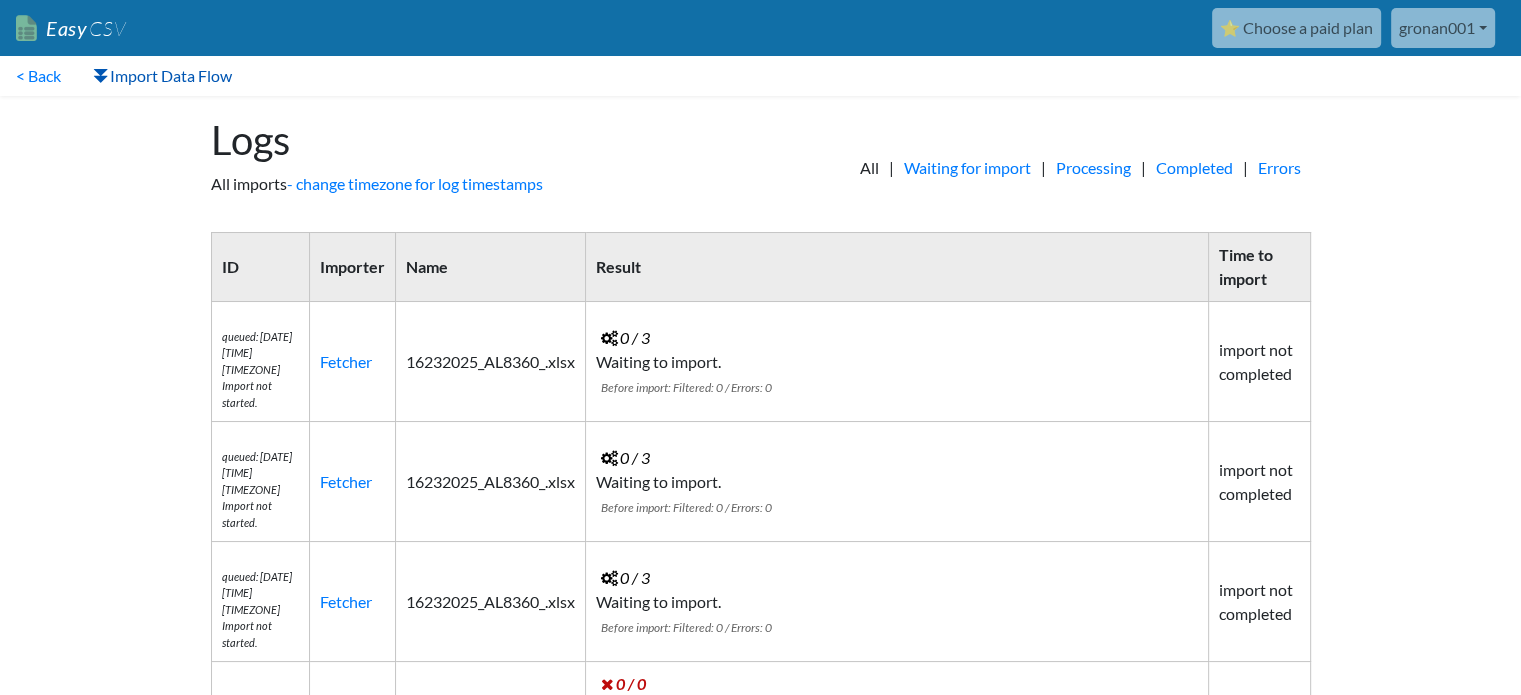 click on "Import Data Flow" at bounding box center (162, 76) 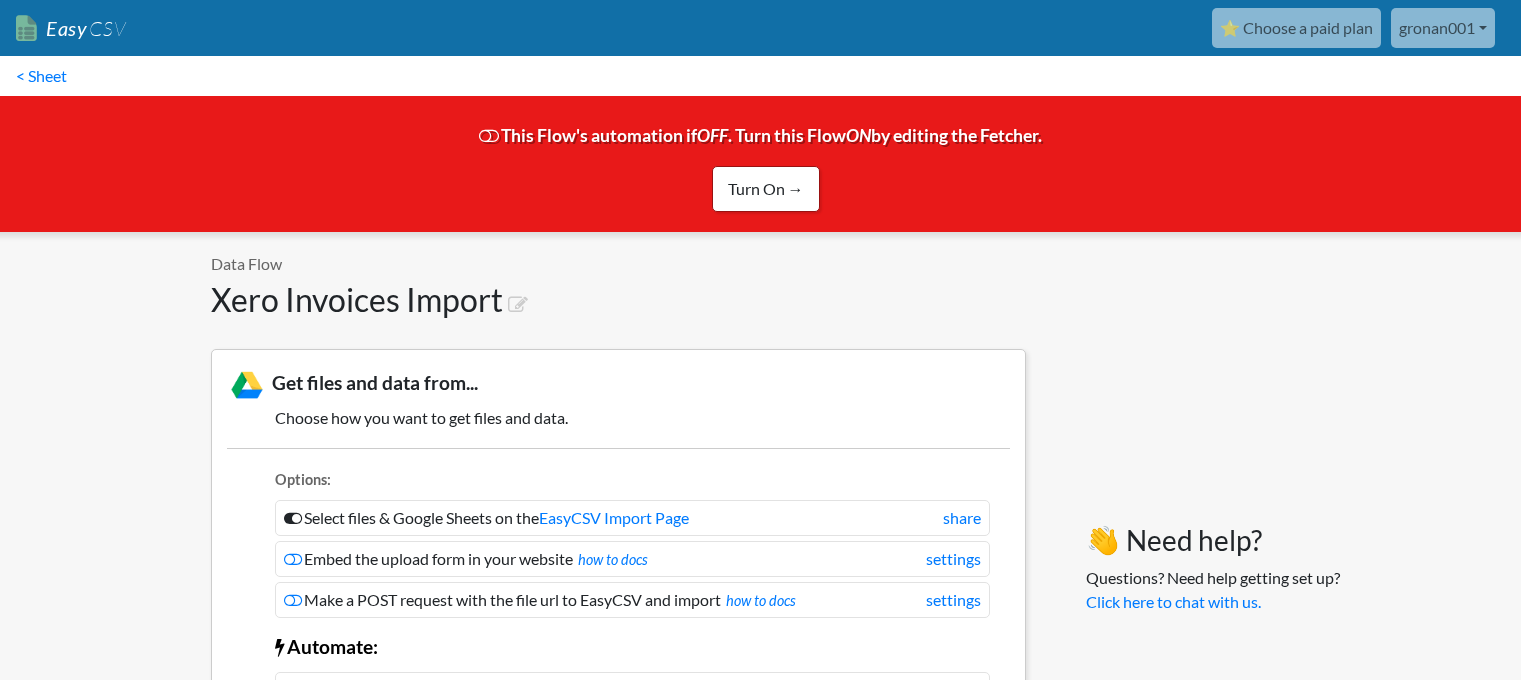 scroll, scrollTop: 0, scrollLeft: 0, axis: both 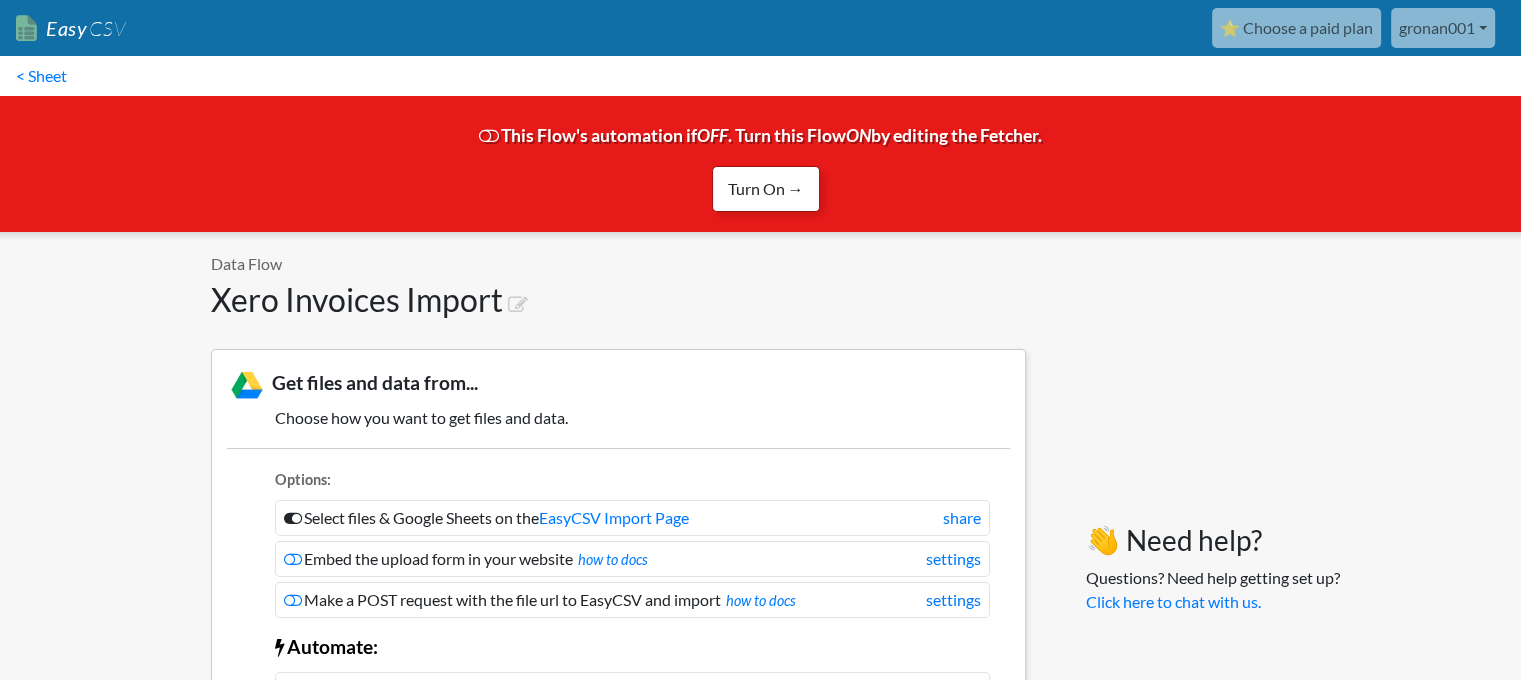 click on "Turn On →" at bounding box center (766, 189) 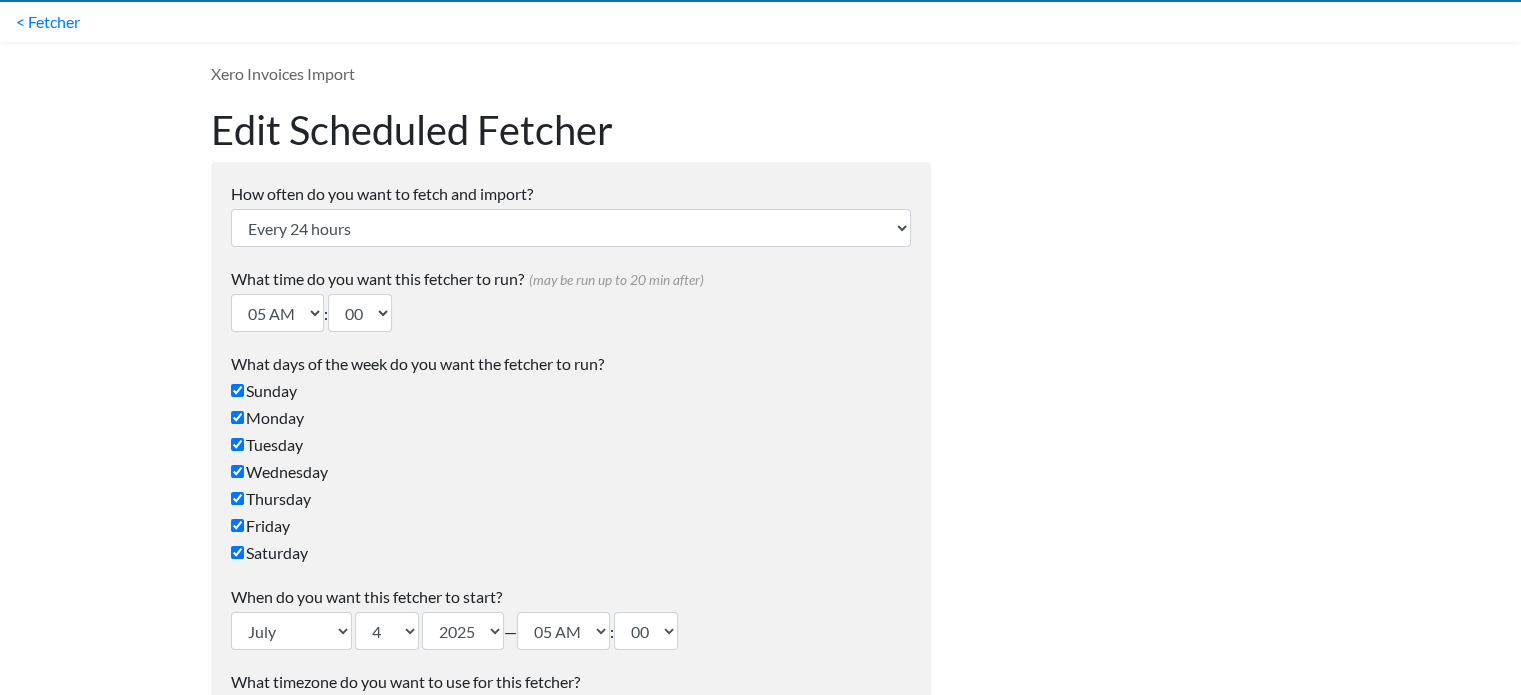 scroll, scrollTop: 0, scrollLeft: 0, axis: both 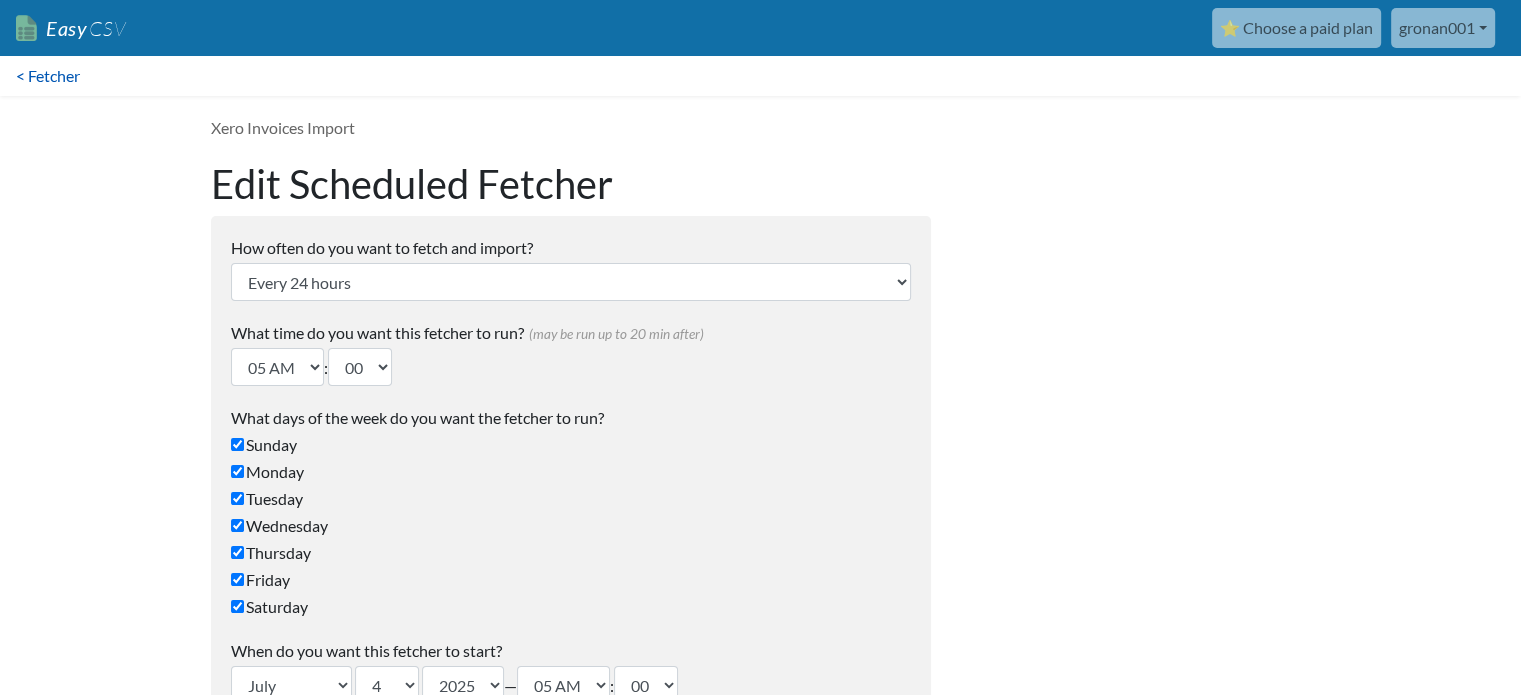 click on "< Fetcher" at bounding box center [48, 76] 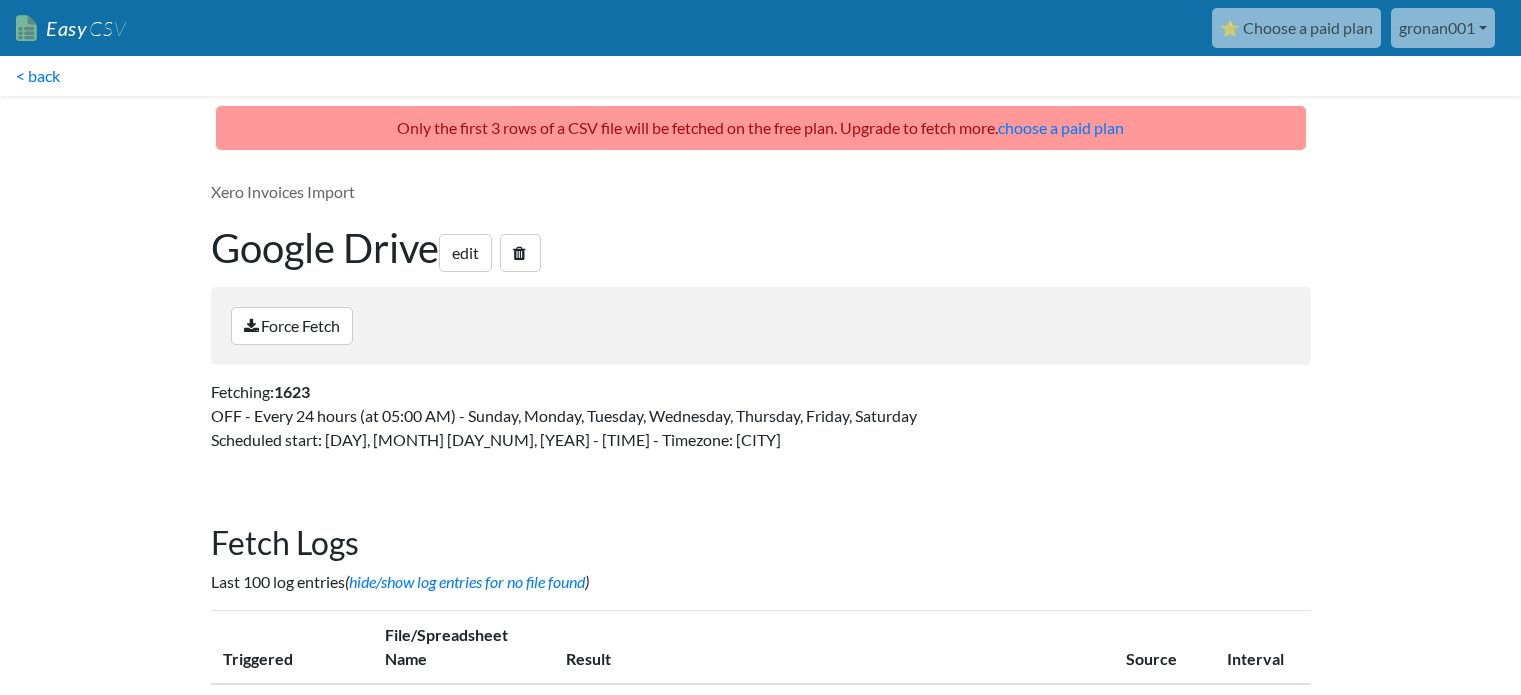 scroll, scrollTop: 0, scrollLeft: 0, axis: both 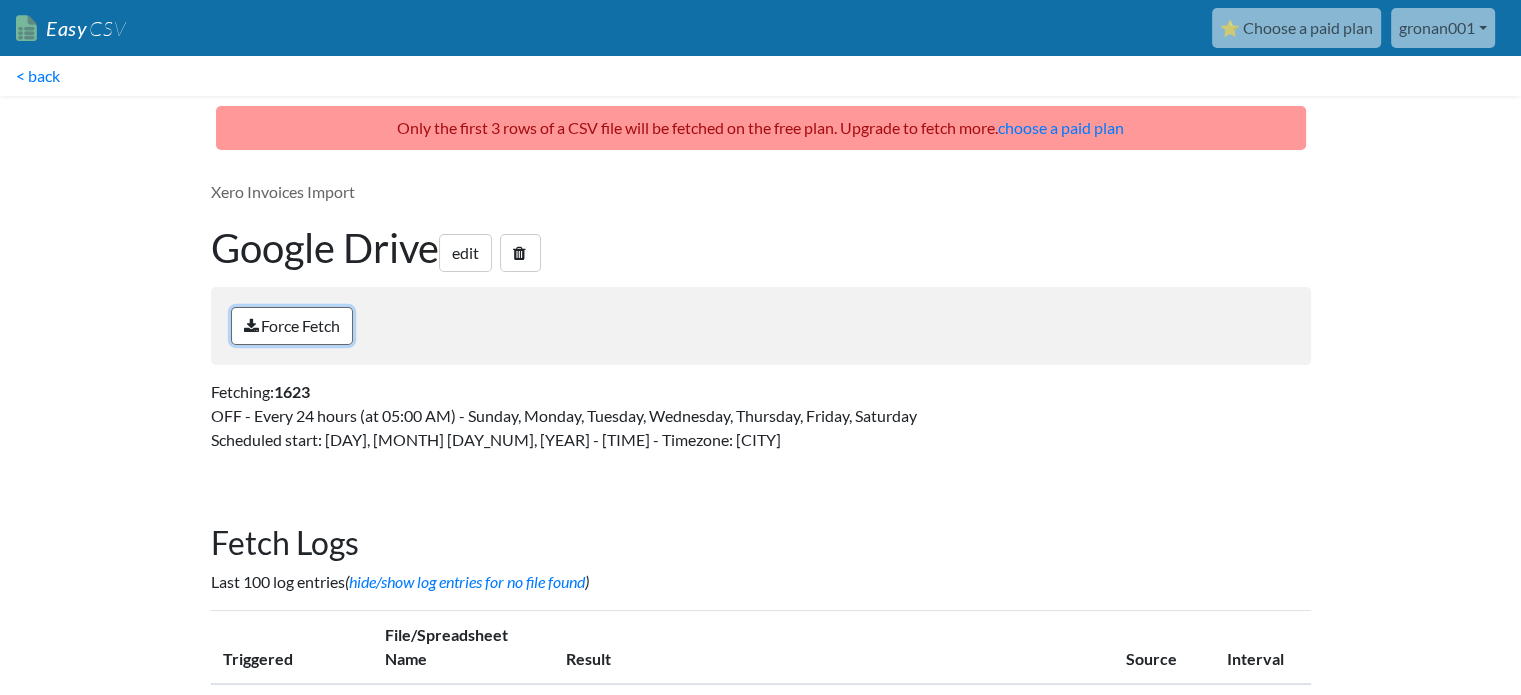 click on "Force Fetch" at bounding box center [292, 326] 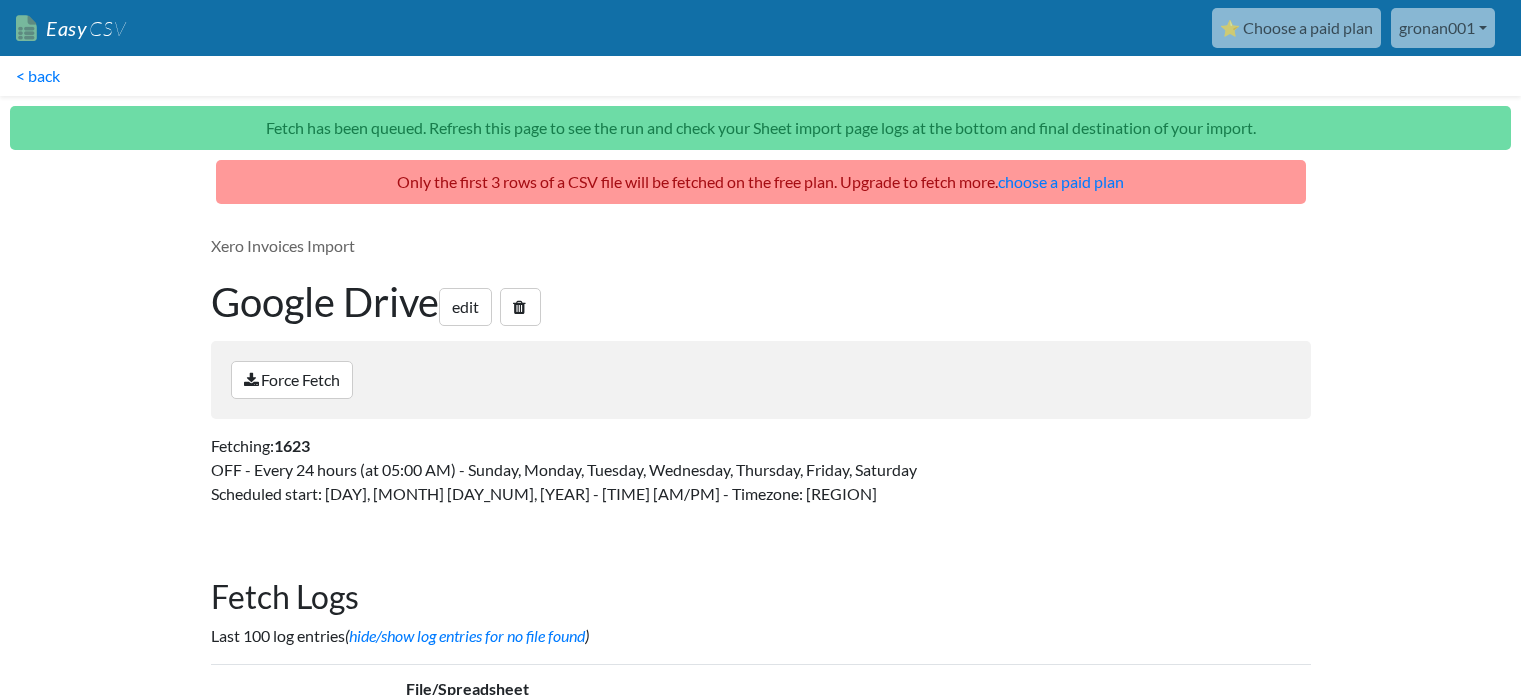 scroll, scrollTop: 0, scrollLeft: 0, axis: both 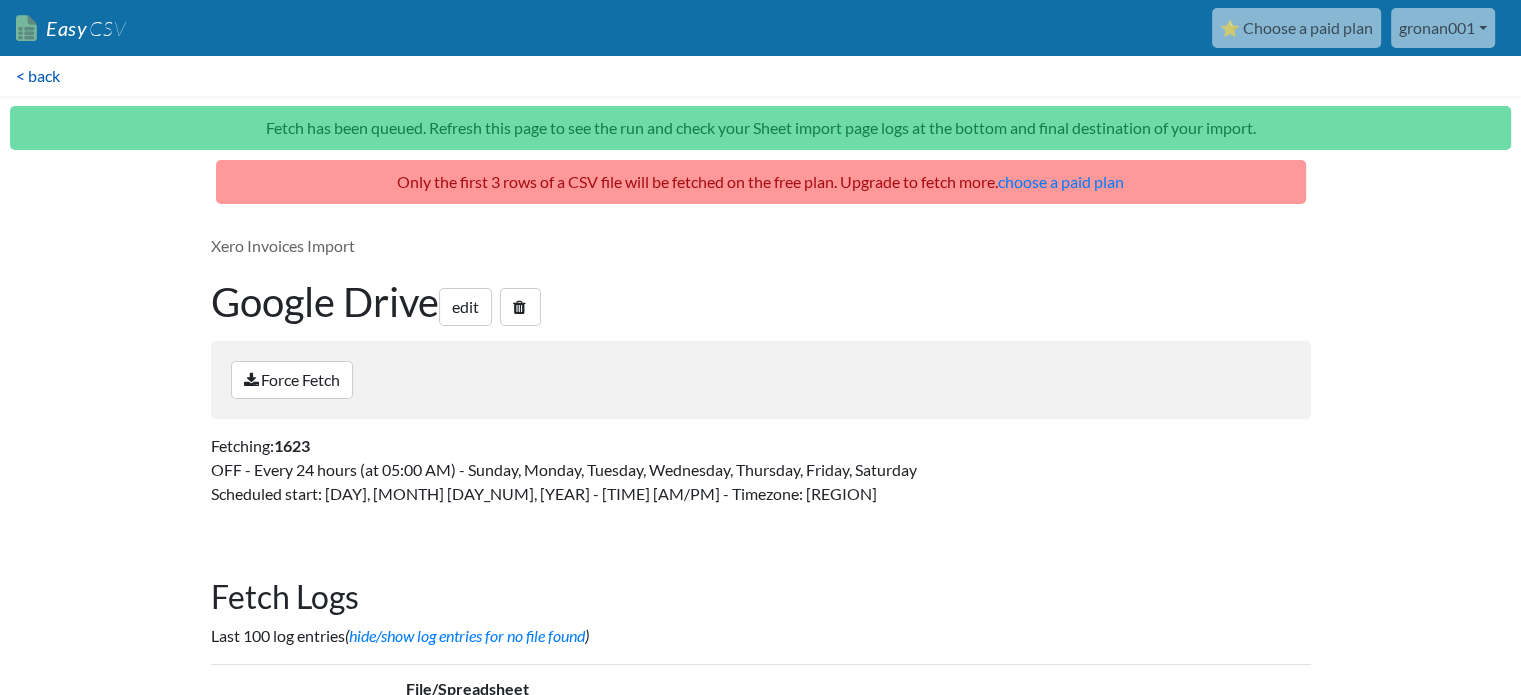 click on "< back" at bounding box center [38, 76] 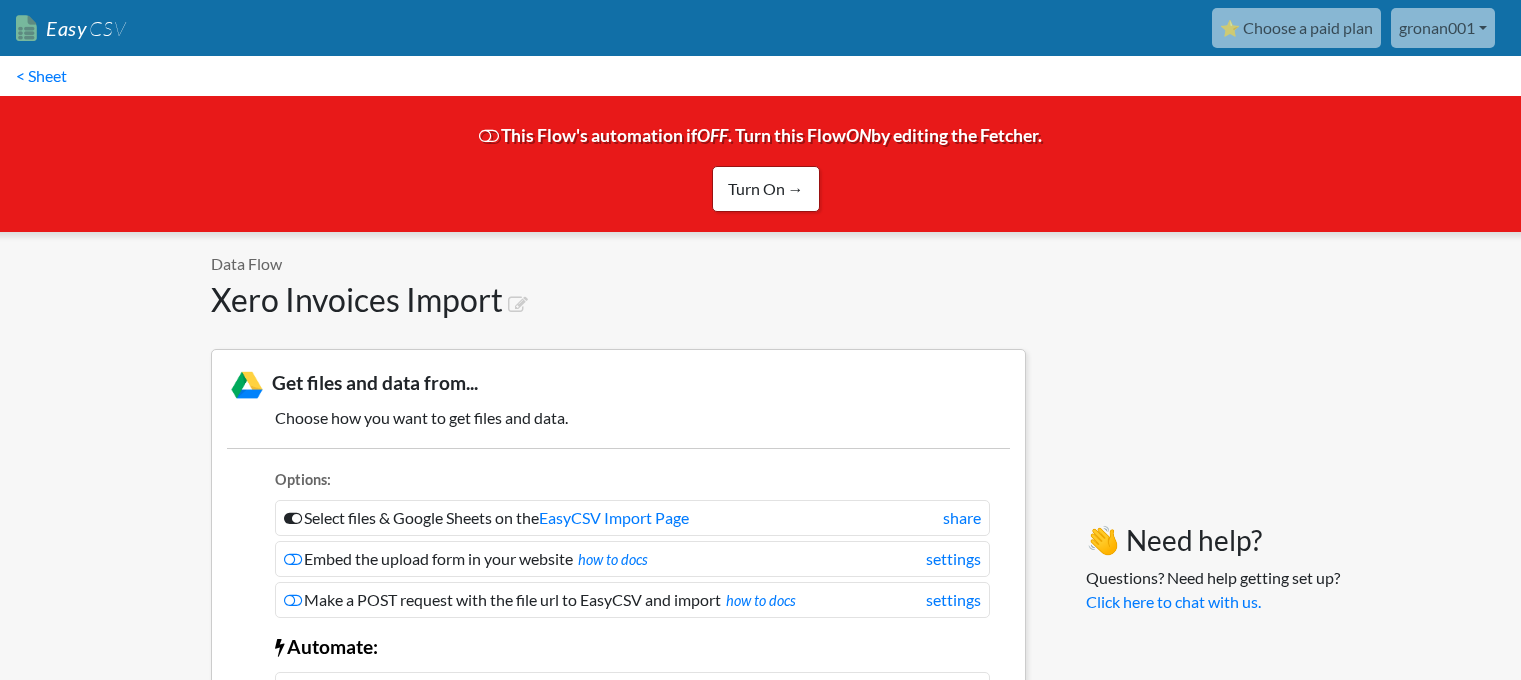 scroll, scrollTop: 0, scrollLeft: 0, axis: both 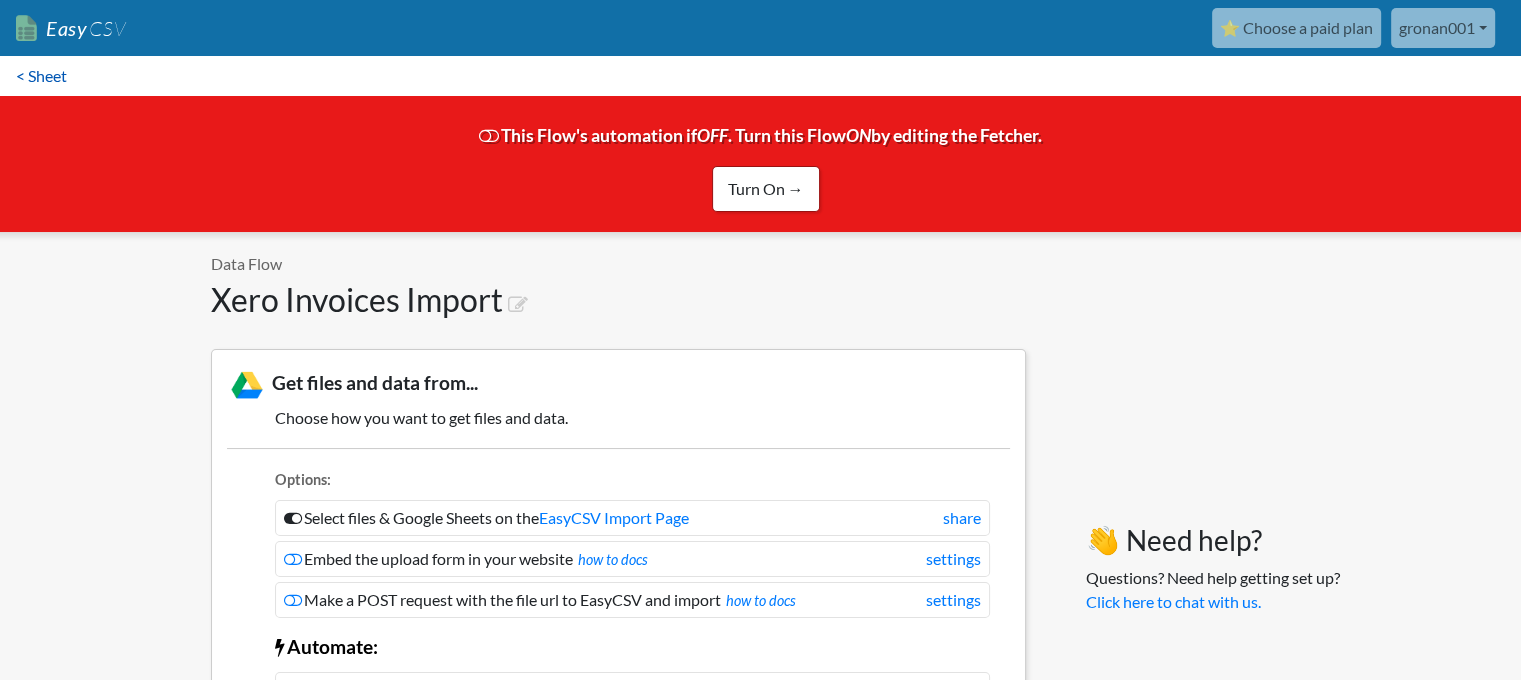 click on "< Sheet" at bounding box center [41, 76] 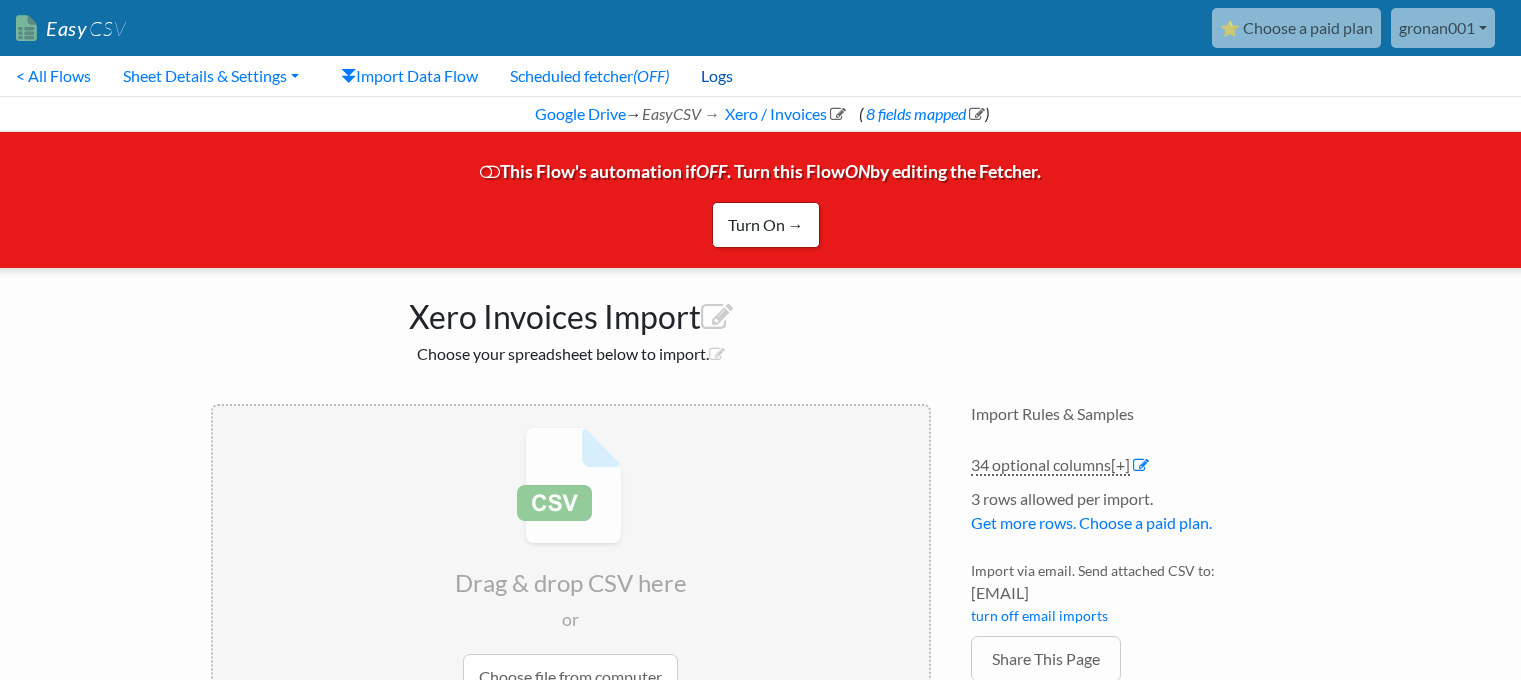 scroll, scrollTop: 0, scrollLeft: 0, axis: both 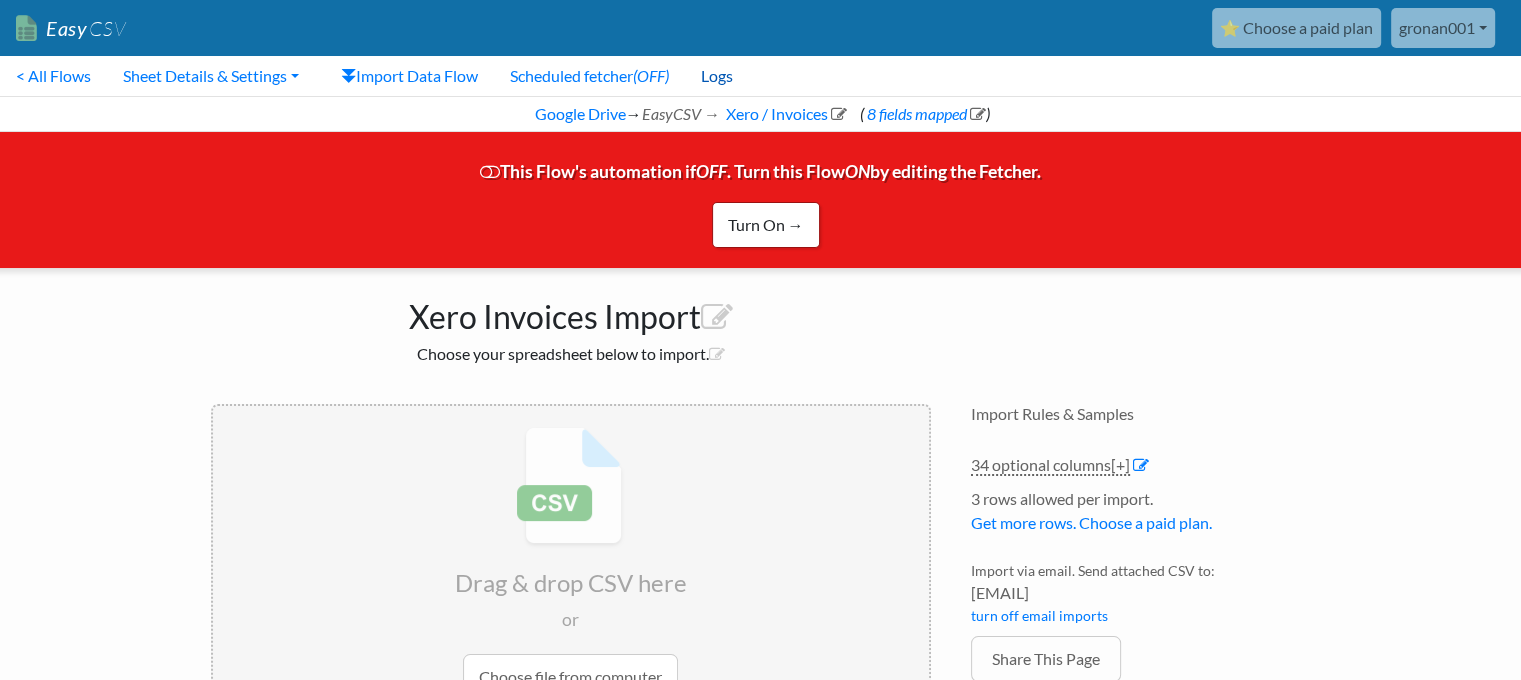 click on "Logs" at bounding box center [717, 76] 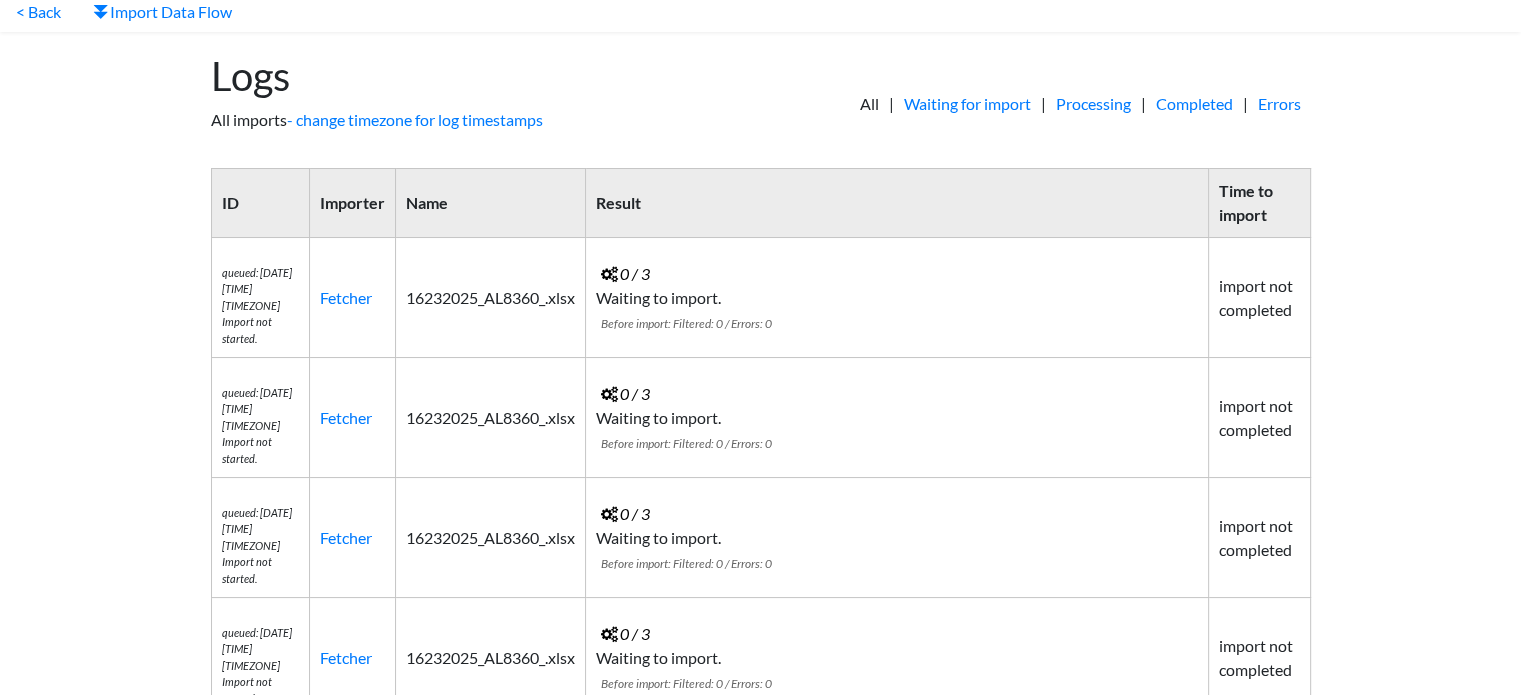 scroll, scrollTop: 100, scrollLeft: 0, axis: vertical 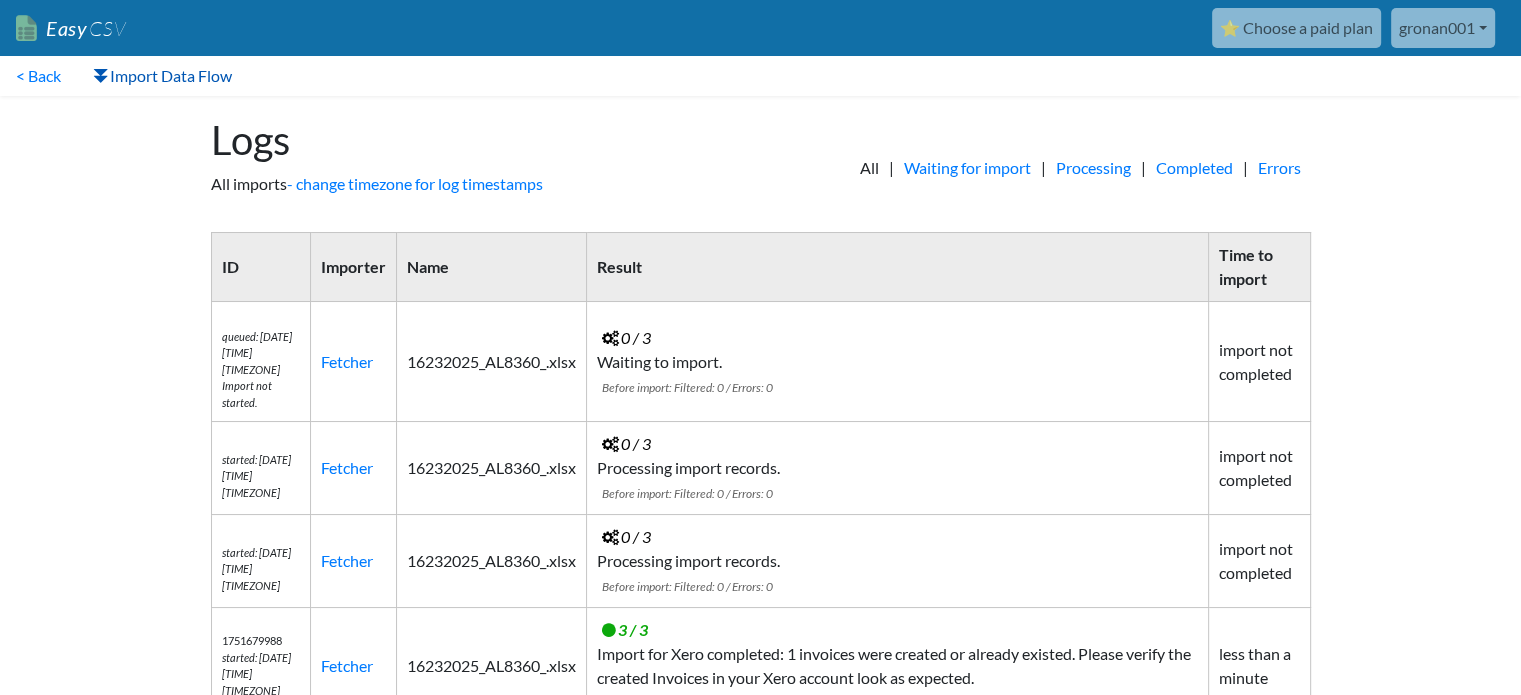 click on "Import Data Flow" at bounding box center [162, 76] 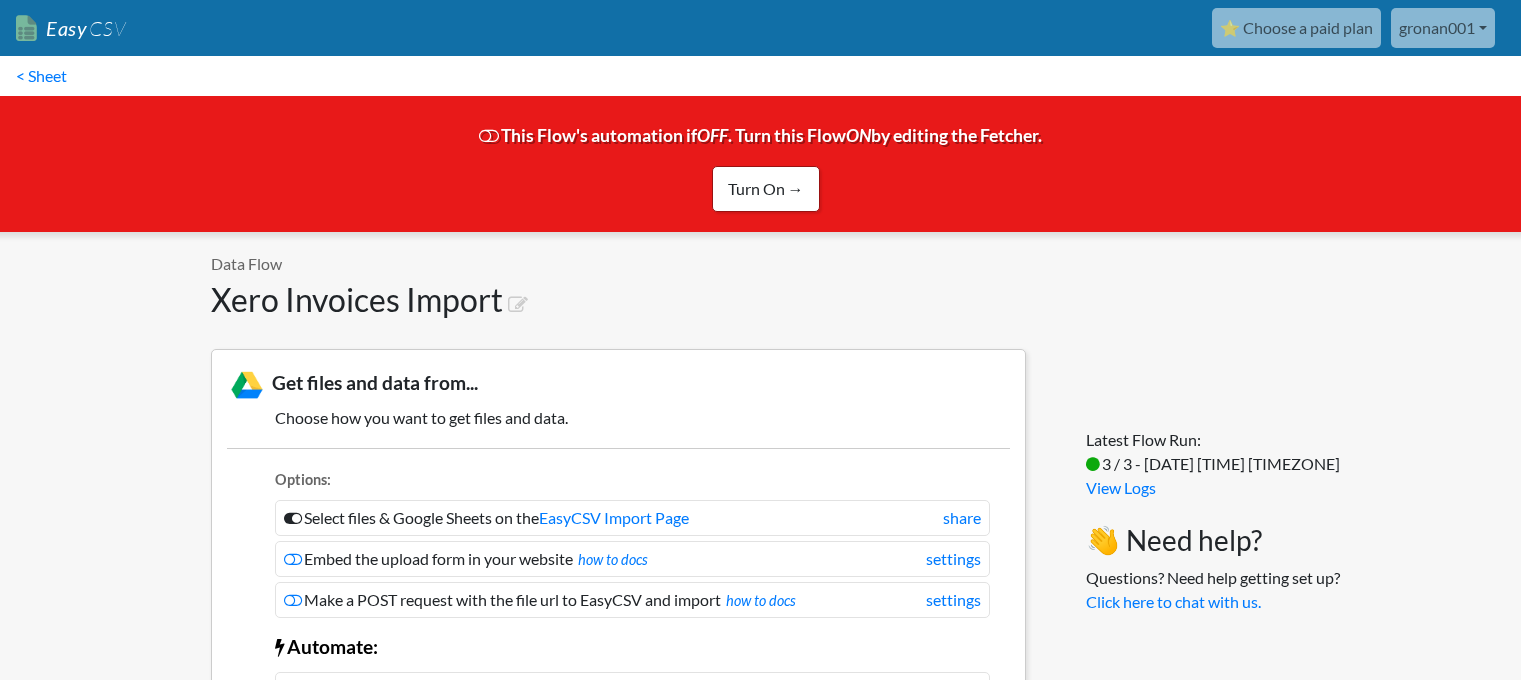 scroll, scrollTop: 0, scrollLeft: 0, axis: both 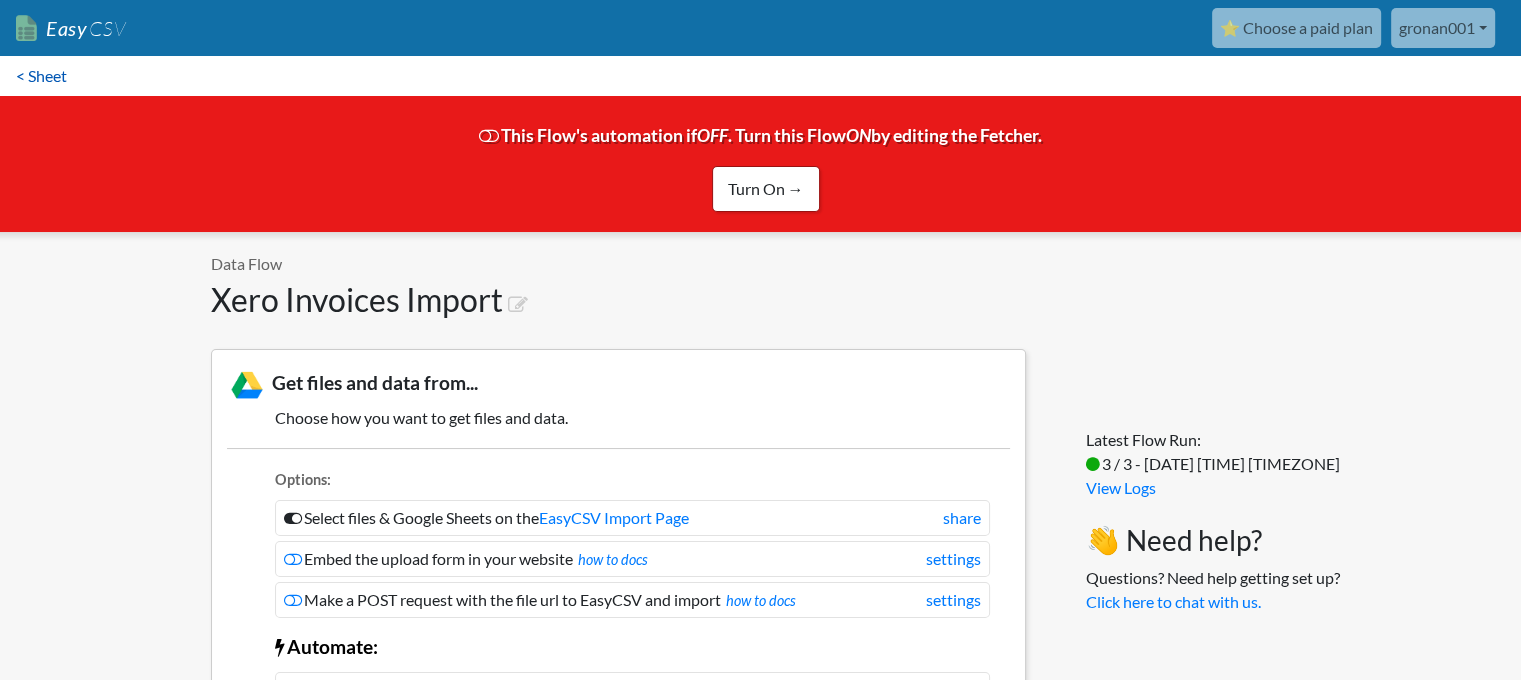 click on "< Sheet" at bounding box center [41, 76] 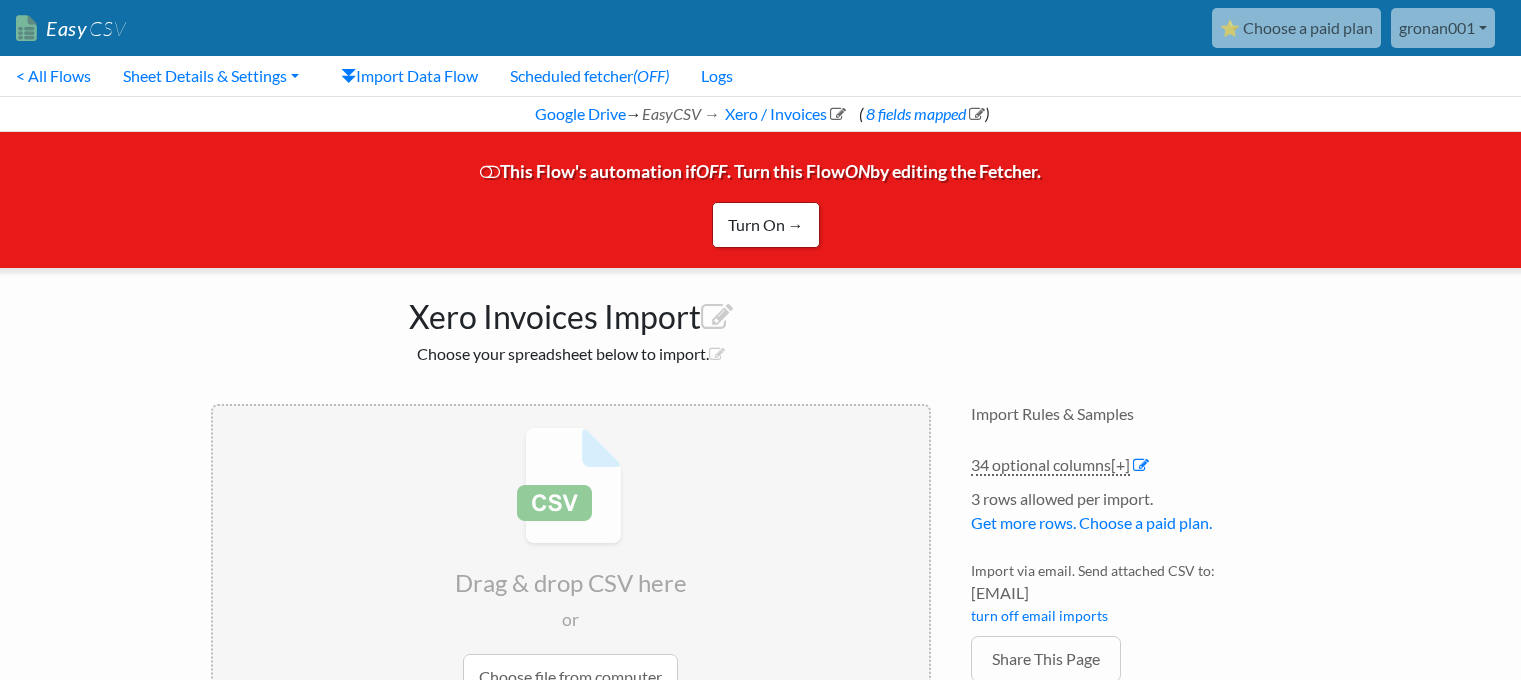 scroll, scrollTop: 0, scrollLeft: 0, axis: both 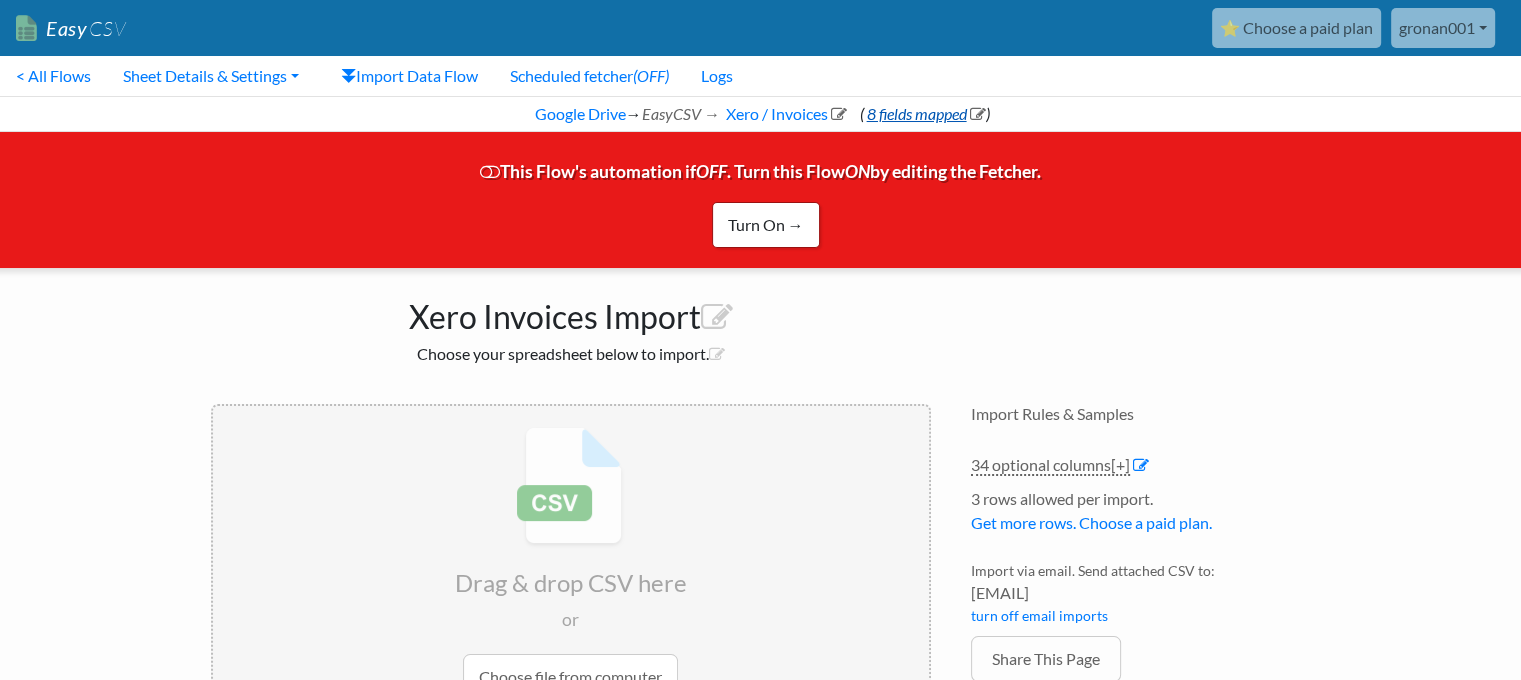 click on "8 fields mapped" at bounding box center (924, 113) 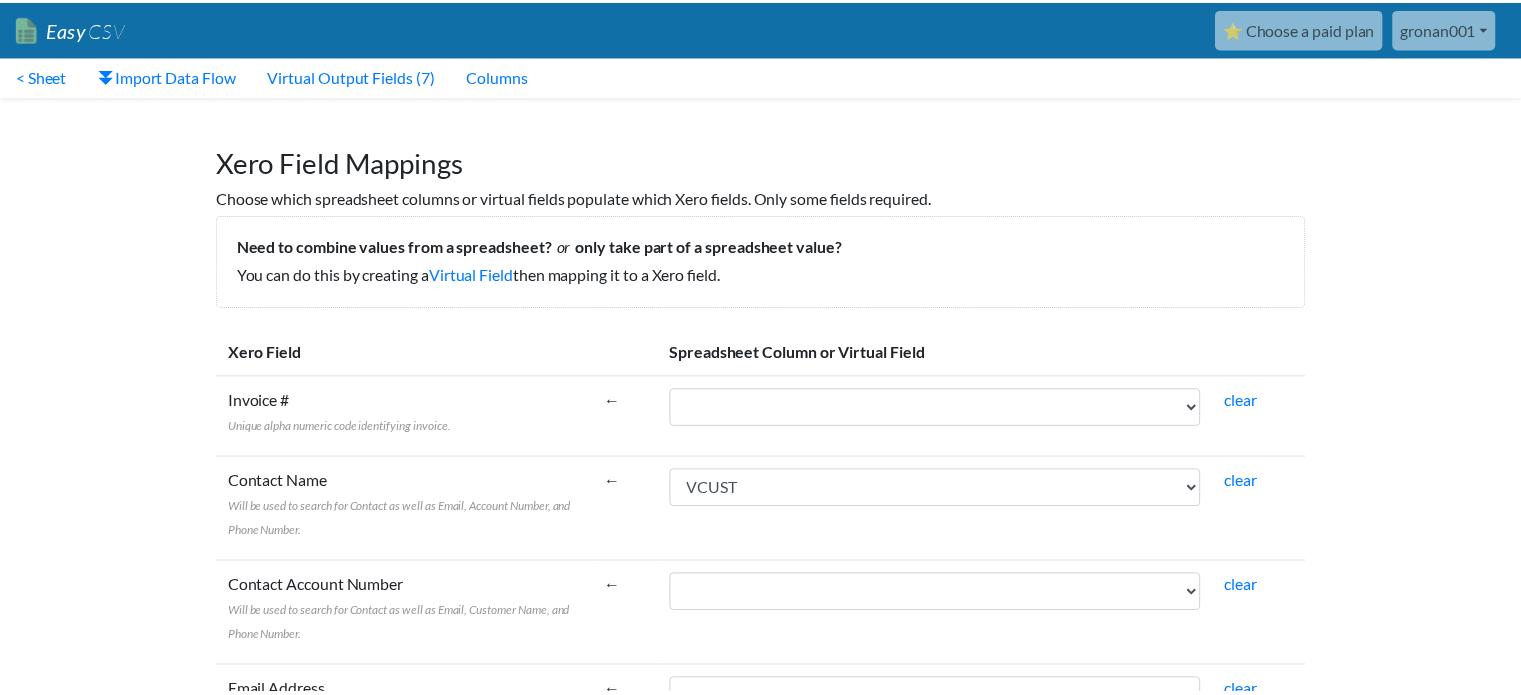 scroll, scrollTop: 0, scrollLeft: 0, axis: both 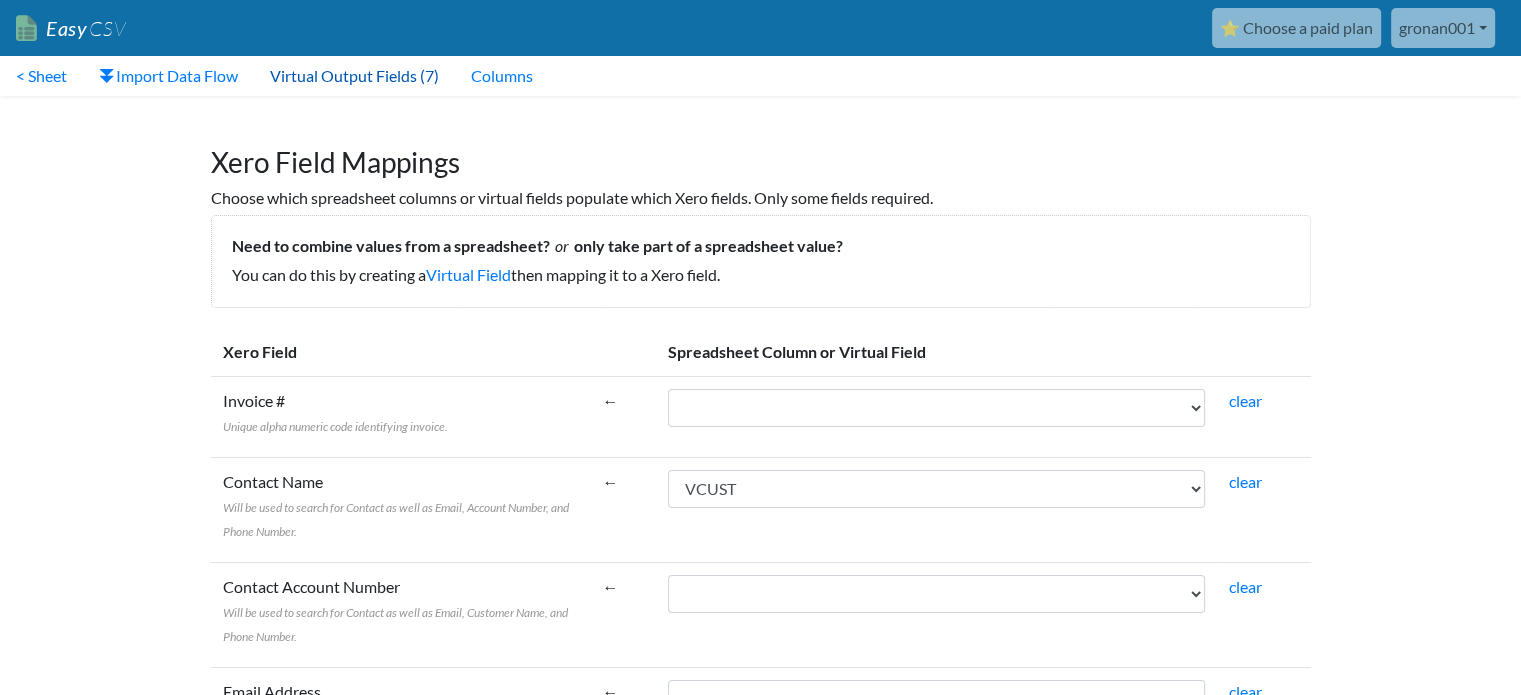 click on "Virtual Output Fields (7)" at bounding box center [354, 76] 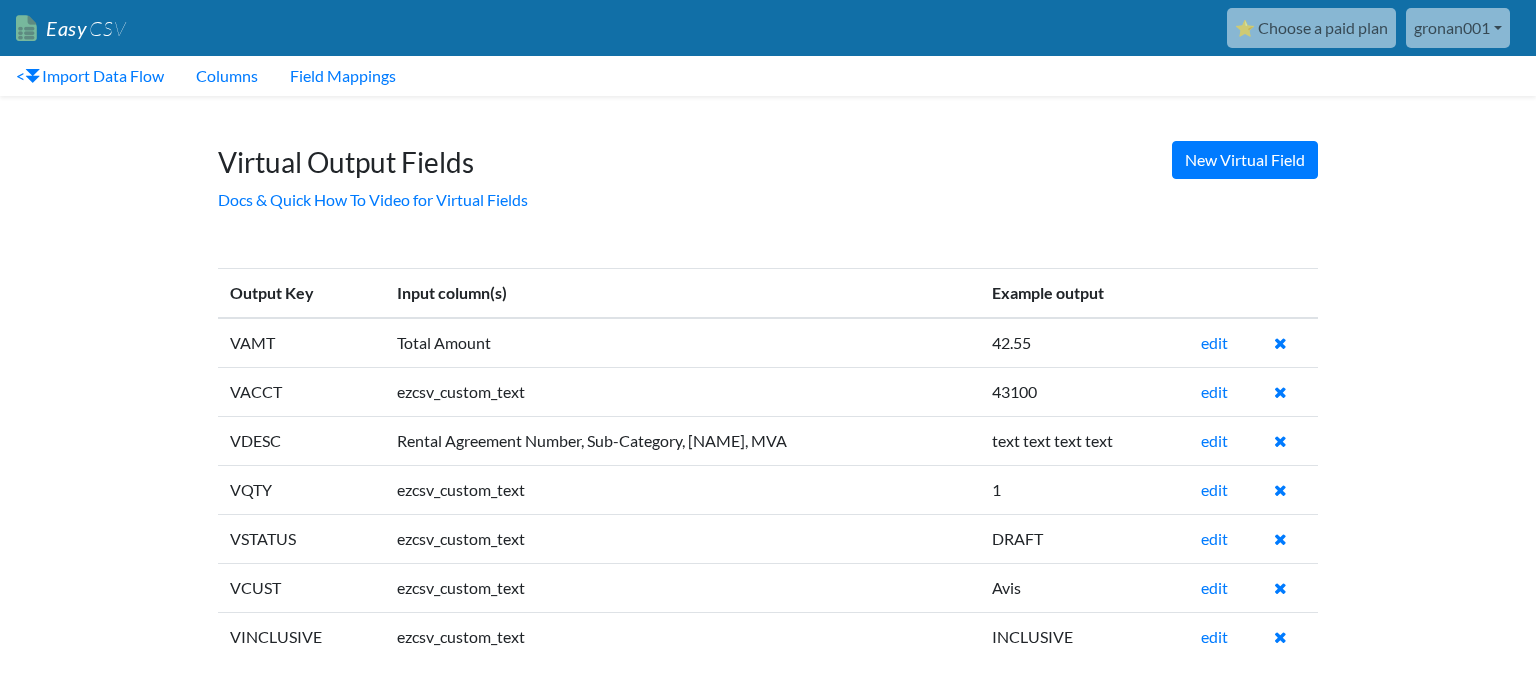 scroll, scrollTop: 0, scrollLeft: 0, axis: both 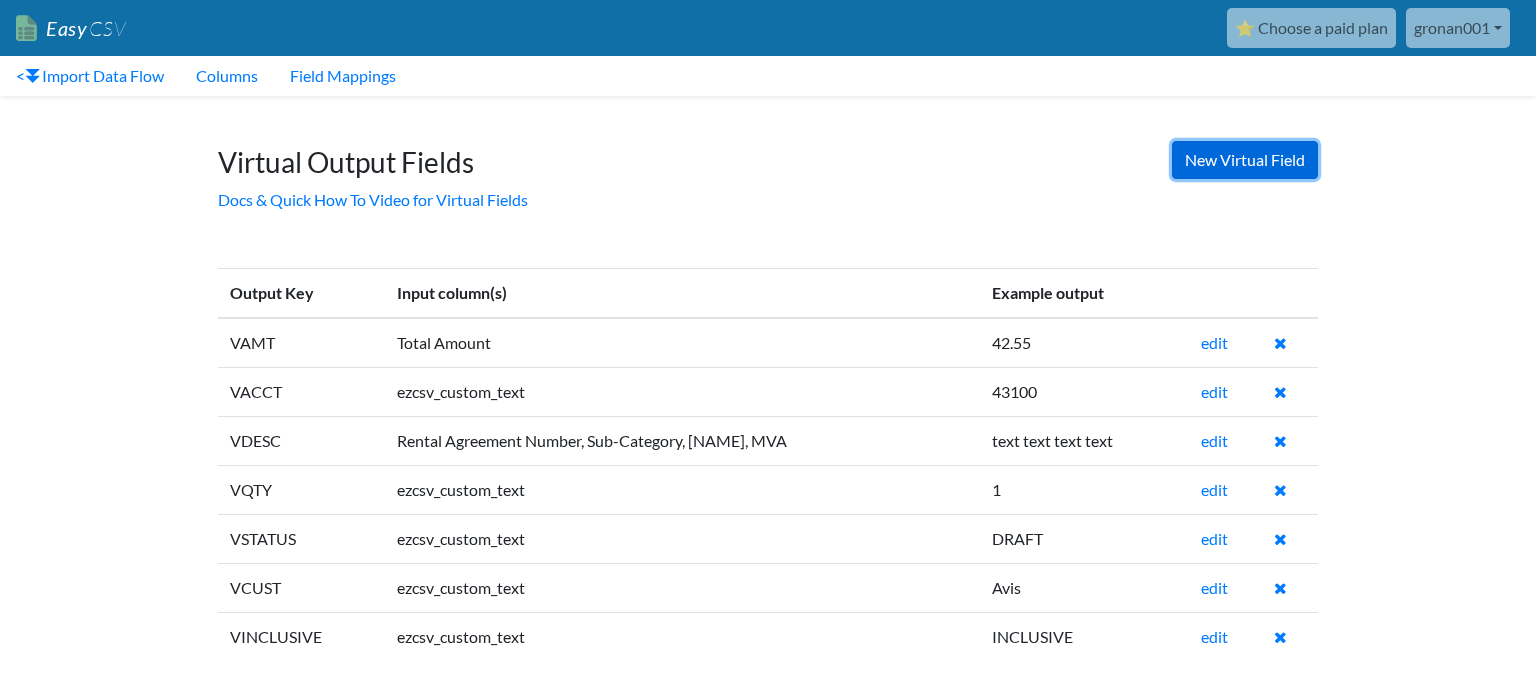 click on "New Virtual Field" at bounding box center [1245, 160] 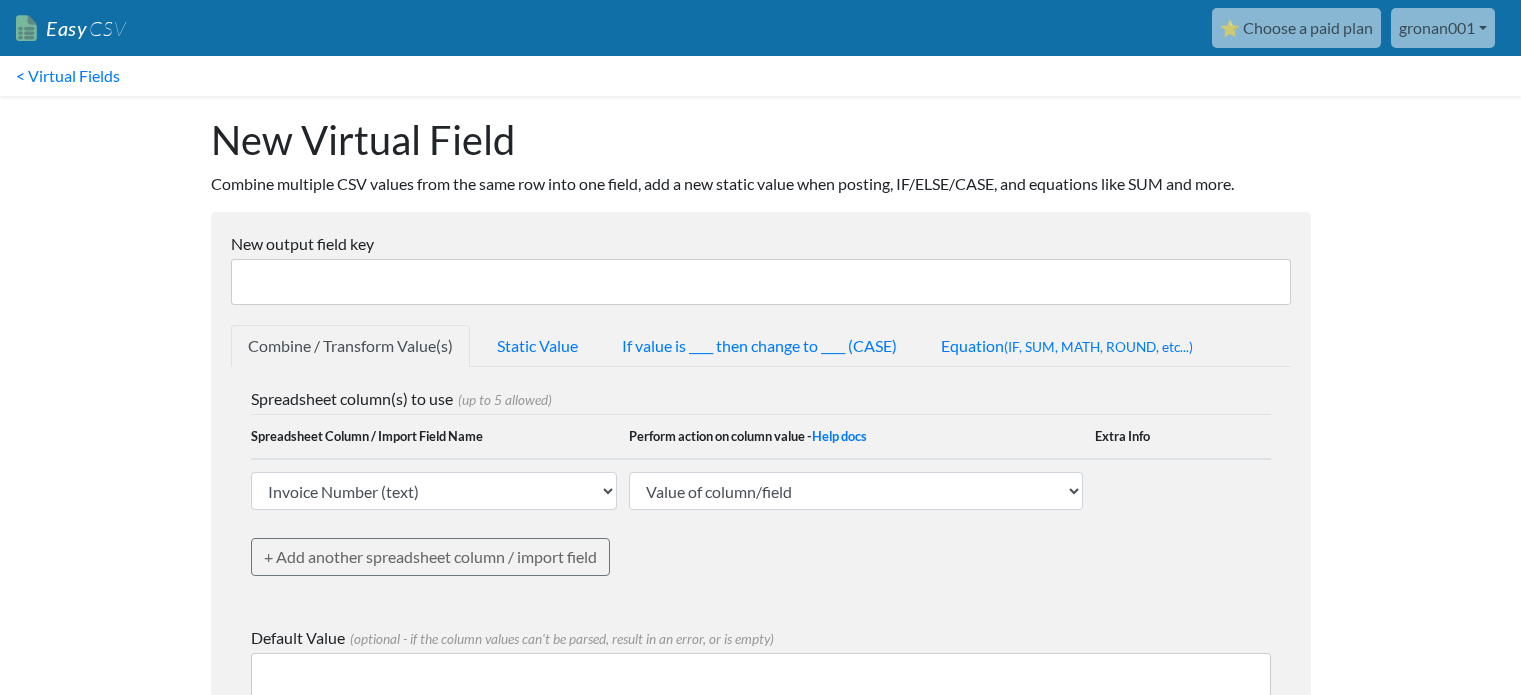 scroll, scrollTop: 0, scrollLeft: 0, axis: both 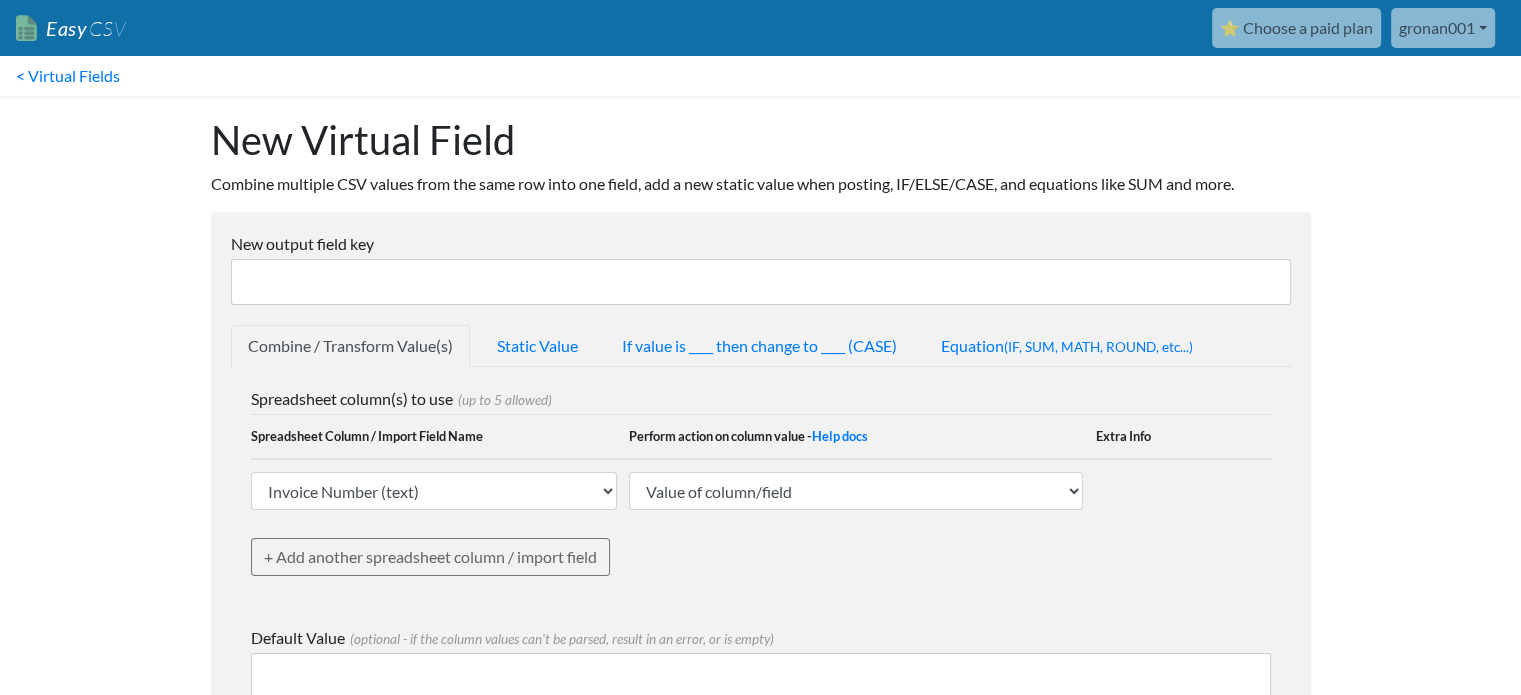 click on "New output field key" at bounding box center [761, 282] 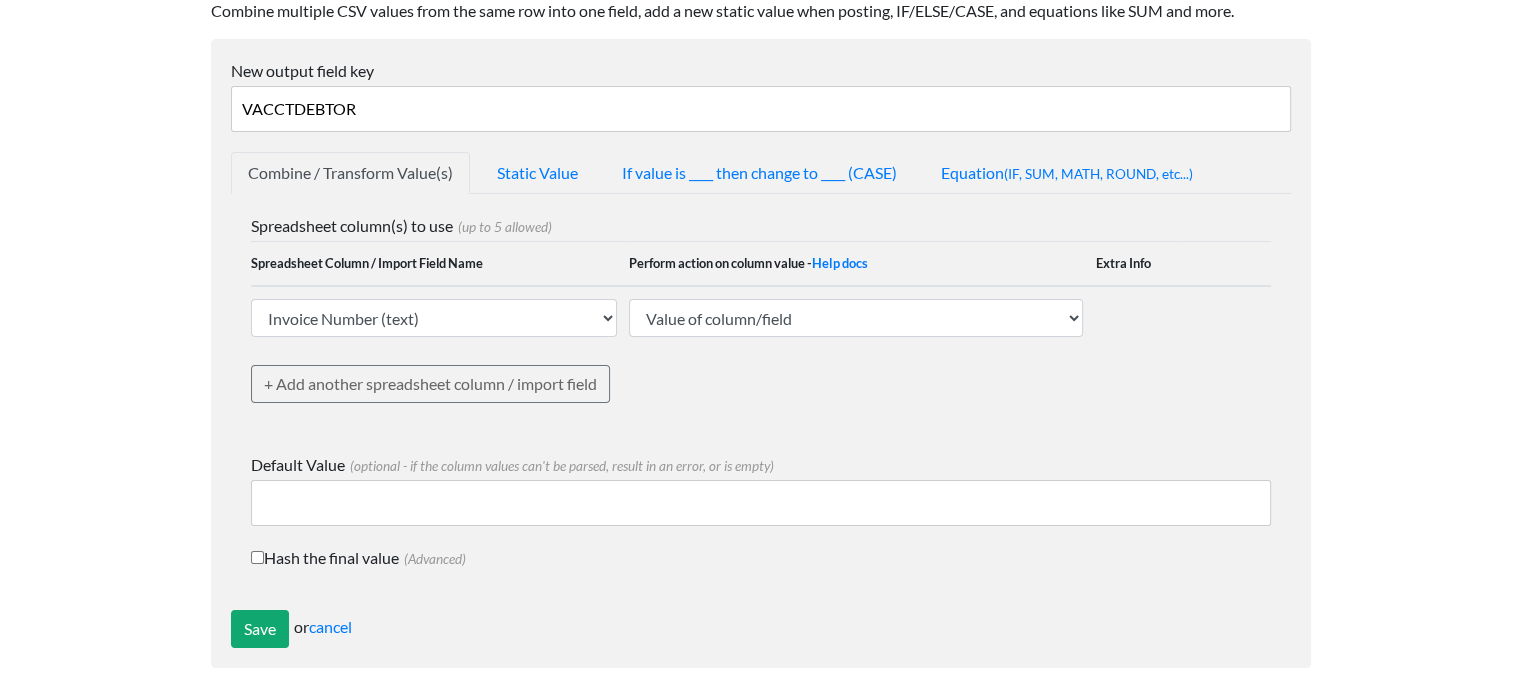 scroll, scrollTop: 179, scrollLeft: 0, axis: vertical 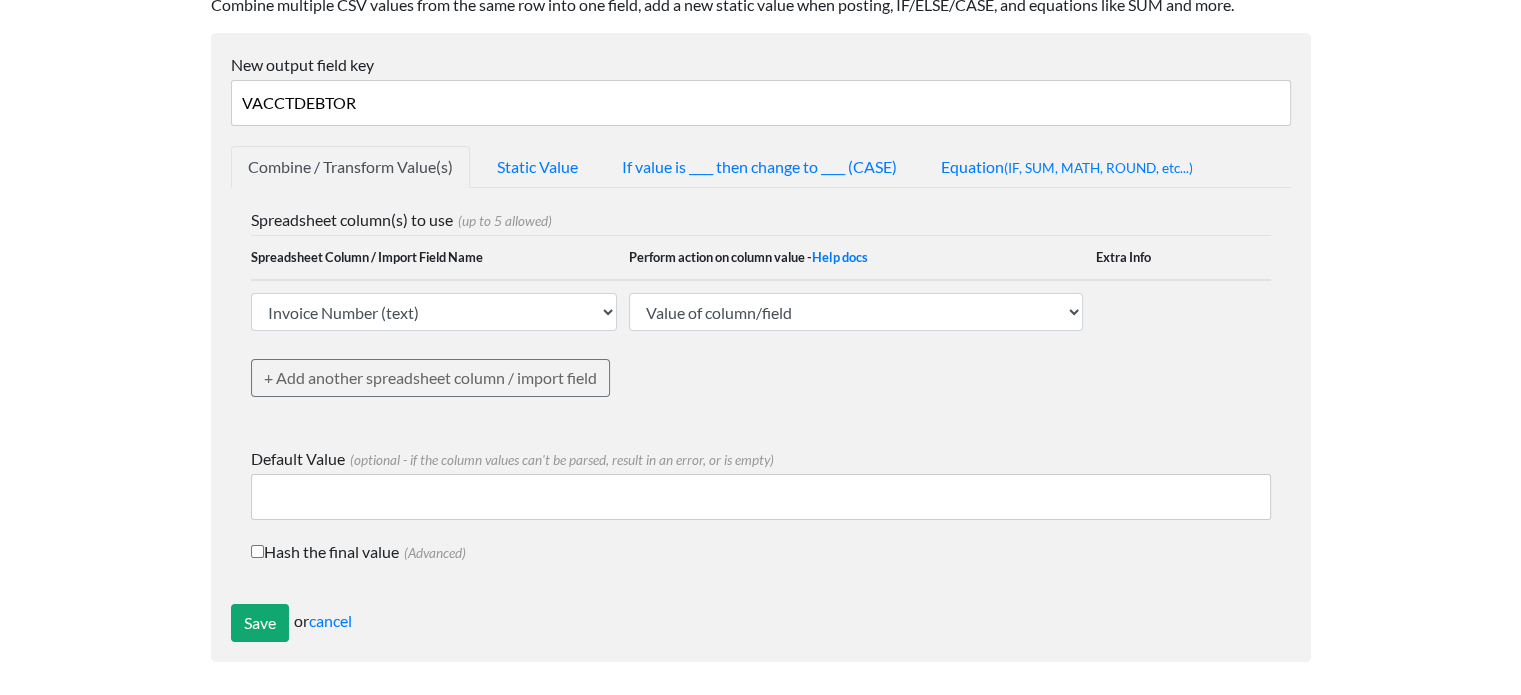 type on "VACCTDEBTOR" 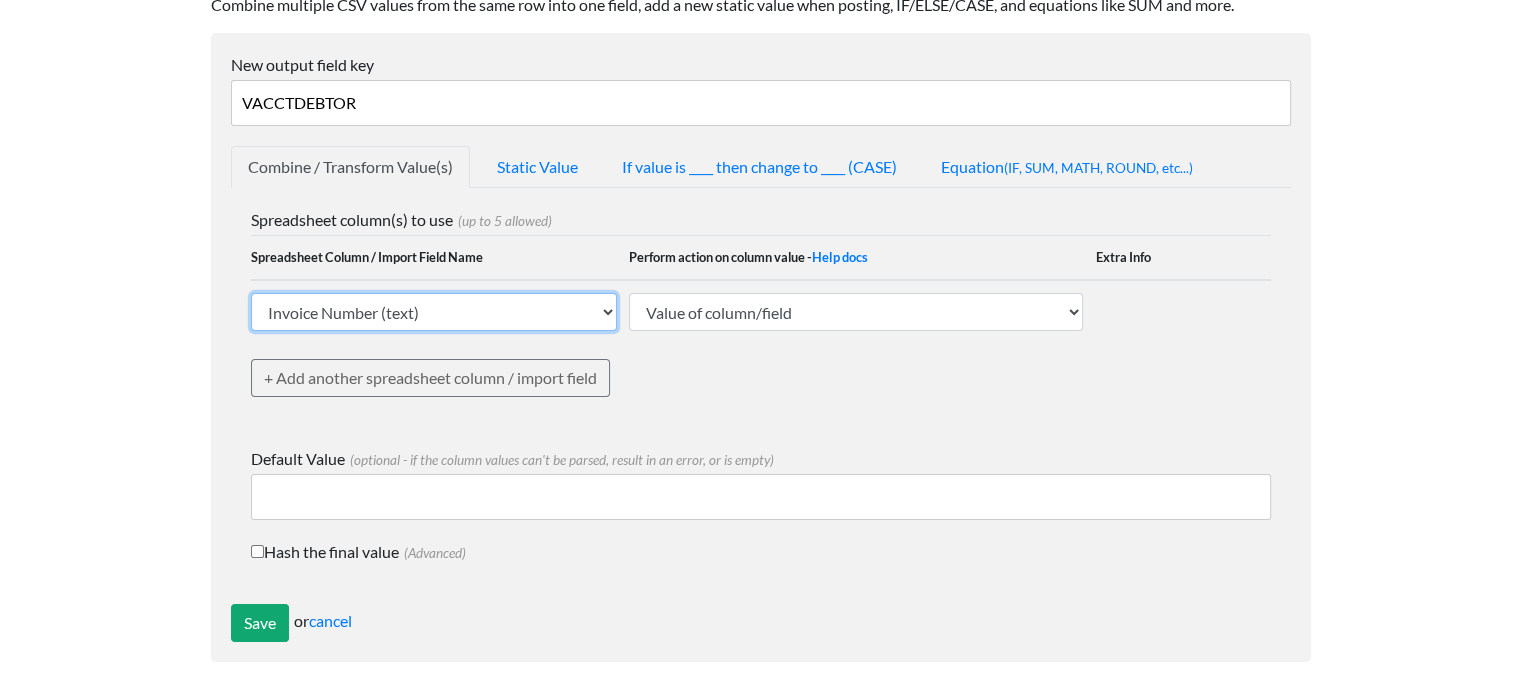 click on "Invoice Number (text)
Statement/Invoice Date (text)
Vendor Number (text)
Major Category (text)
Sub-Category (text)
Rental Agreement Number (text)
Licensee Rental Agreement Number (text)
Reservation Number (text)
MVA (text)
Vehicle Owner Mnemonic (text)
Vehicle Owner DBR/Worldwide Code (text)
Check-out Mnemonic (text)
Check-out DBR/Worldwide Code (text)
Check-out Date/Time (text)
Check-in Mnemonic (text)
Check-in DBR/Worldwide code (text)
Check-in Date/Time (text)
Amount Due Pre-GST (text)
GST Amount (text)
Total Amount (number (allows decimals))
Currency (text)
Processing Fee % (text)
Name of Renter (text)
Rate Code (text)
Coupon Number (text)
Coupon Amount (text)
Voucher Number (text)
Voucher Amount (text)
NVR indicator (text)
Counter product points (text)
Counter product amount (text)
Total Rental Amount (text)
T&M (text)
Total Payment Amount (text)
EasyCSV - Custom Text You Enter
EasyCSV - Import ID
EasyCSV - Importer email" at bounding box center [434, 312] 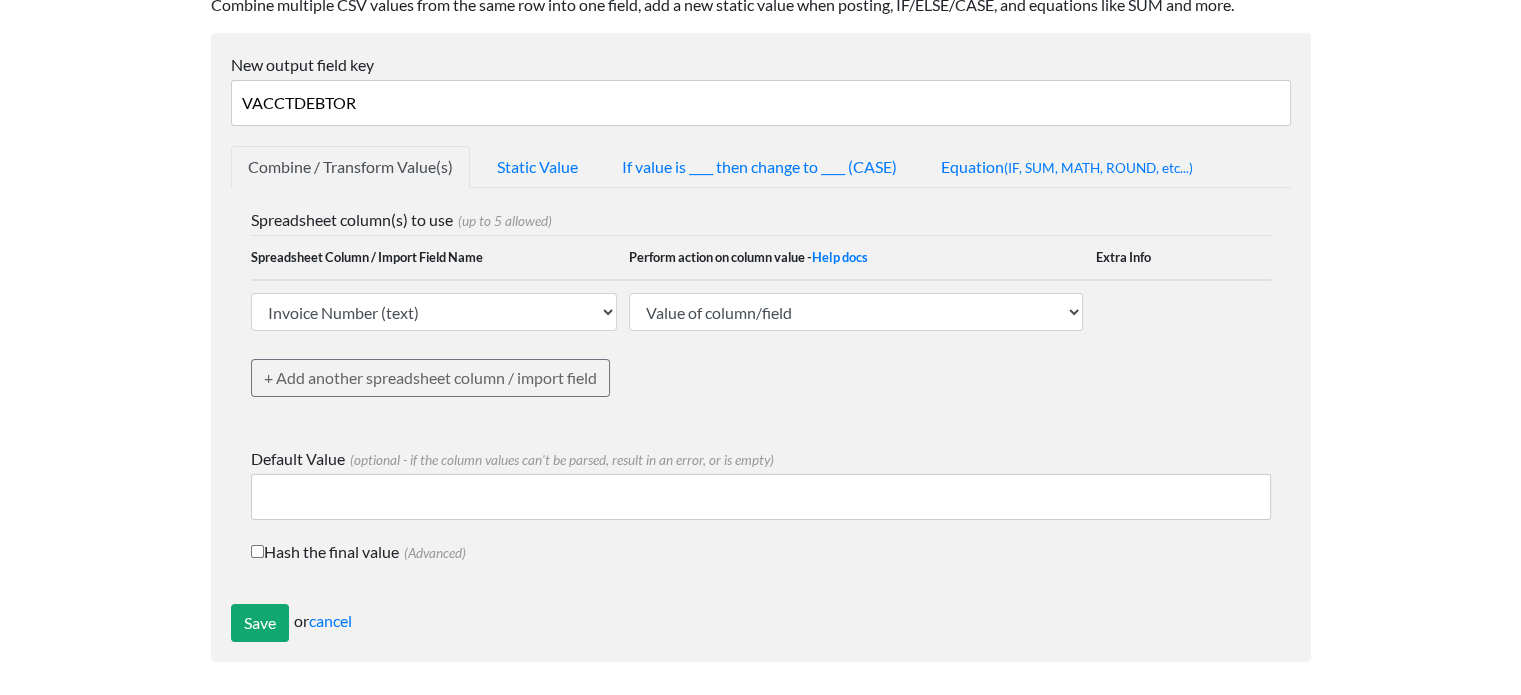 click on "VACCTDEBTOR" at bounding box center [761, 103] 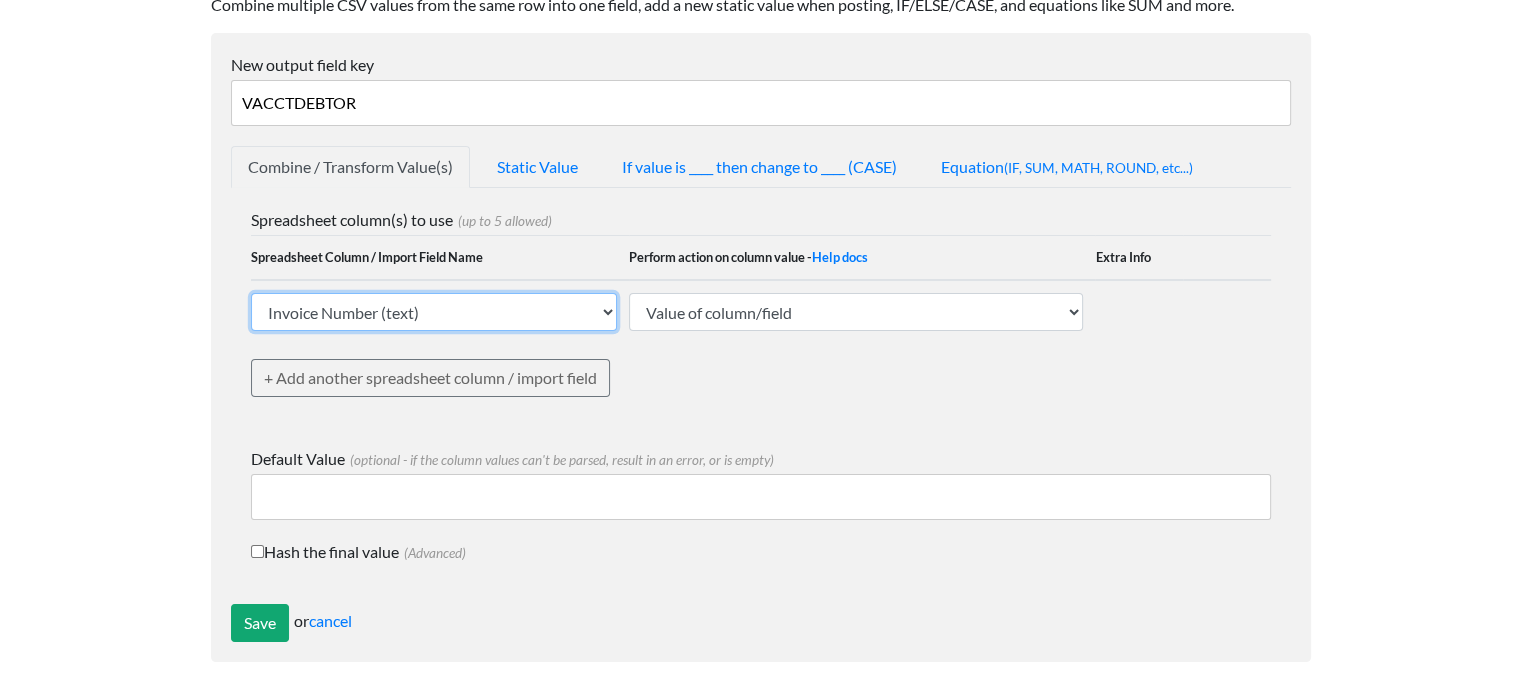 click on "Invoice Number (text)
Statement/Invoice Date (text)
Vendor Number (text)
Major Category (text)
Sub-Category (text)
Rental Agreement Number (text)
Licensee Rental Agreement Number (text)
Reservation Number (text)
MVA (text)
Vehicle Owner Mnemonic (text)
Vehicle Owner DBR/Worldwide Code (text)
Check-out Mnemonic (text)
Check-out DBR/Worldwide Code (text)
Check-out Date/Time (text)
Check-in Mnemonic (text)
Check-in DBR/Worldwide code (text)
Check-in Date/Time (text)
Amount Due Pre-GST (text)
GST Amount (text)
Total Amount (number (allows decimals))
Currency (text)
Processing Fee % (text)
Name of Renter (text)
Rate Code (text)
Coupon Number (text)
Coupon Amount (text)
Voucher Number (text)
Voucher Amount (text)
NVR indicator (text)
Counter product points (text)
Counter product amount (text)
Total Rental Amount (text)
T&M (text)
Total Payment Amount (text)
EasyCSV - Custom Text You Enter
EasyCSV - Import ID
EasyCSV - Importer email" at bounding box center (434, 312) 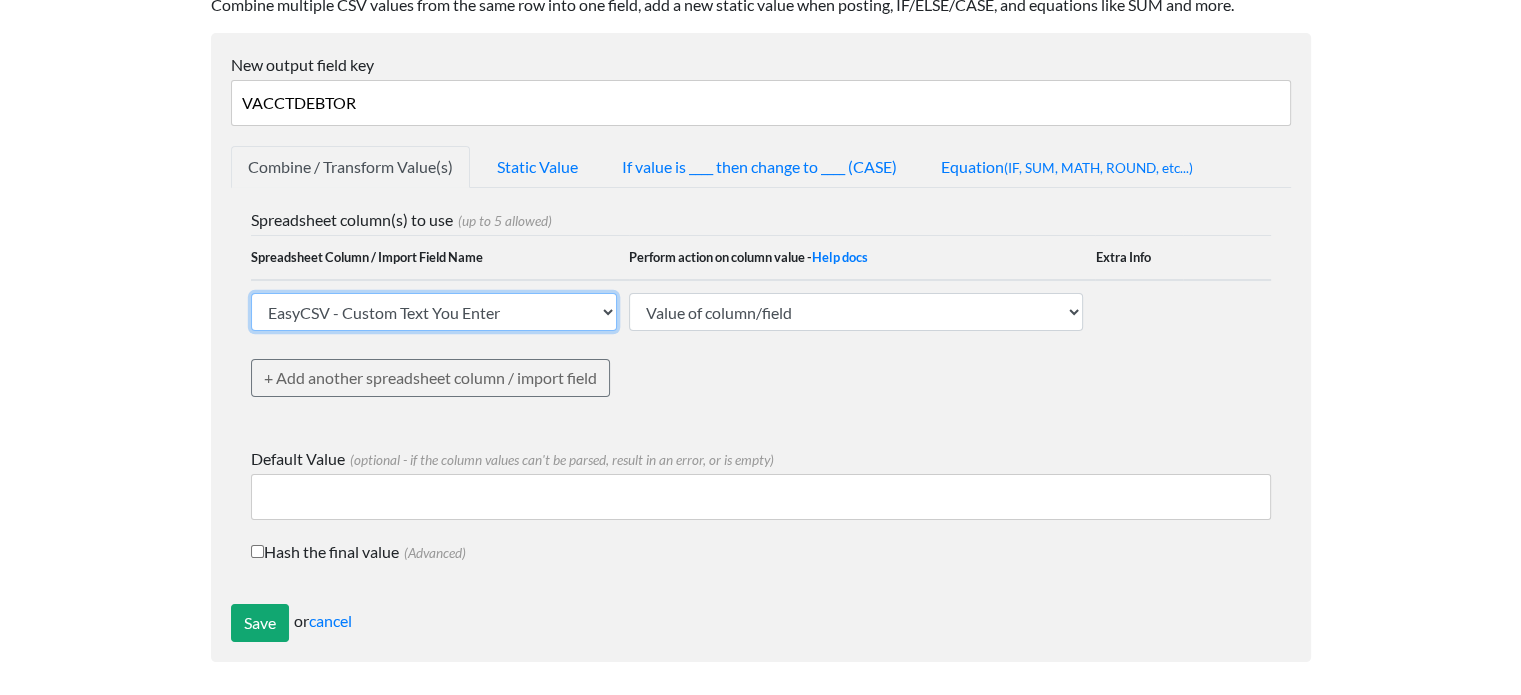 click on "Invoice Number (text)
Statement/Invoice Date (text)
Vendor Number (text)
Major Category (text)
Sub-Category (text)
Rental Agreement Number (text)
Licensee Rental Agreement Number (text)
Reservation Number (text)
MVA (text)
Vehicle Owner Mnemonic (text)
Vehicle Owner DBR/Worldwide Code (text)
Check-out Mnemonic (text)
Check-out DBR/Worldwide Code (text)
Check-out Date/Time (text)
Check-in Mnemonic (text)
Check-in DBR/Worldwide code (text)
Check-in Date/Time (text)
Amount Due Pre-GST (text)
GST Amount (text)
Total Amount (number (allows decimals))
Currency (text)
Processing Fee % (text)
Name of Renter (text)
Rate Code (text)
Coupon Number (text)
Coupon Amount (text)
Voucher Number (text)
Voucher Amount (text)
NVR indicator (text)
Counter product points (text)
Counter product amount (text)
Total Rental Amount (text)
T&M (text)
Total Payment Amount (text)
EasyCSV - Custom Text You Enter
EasyCSV - Import ID
EasyCSV - Importer email" at bounding box center (434, 312) 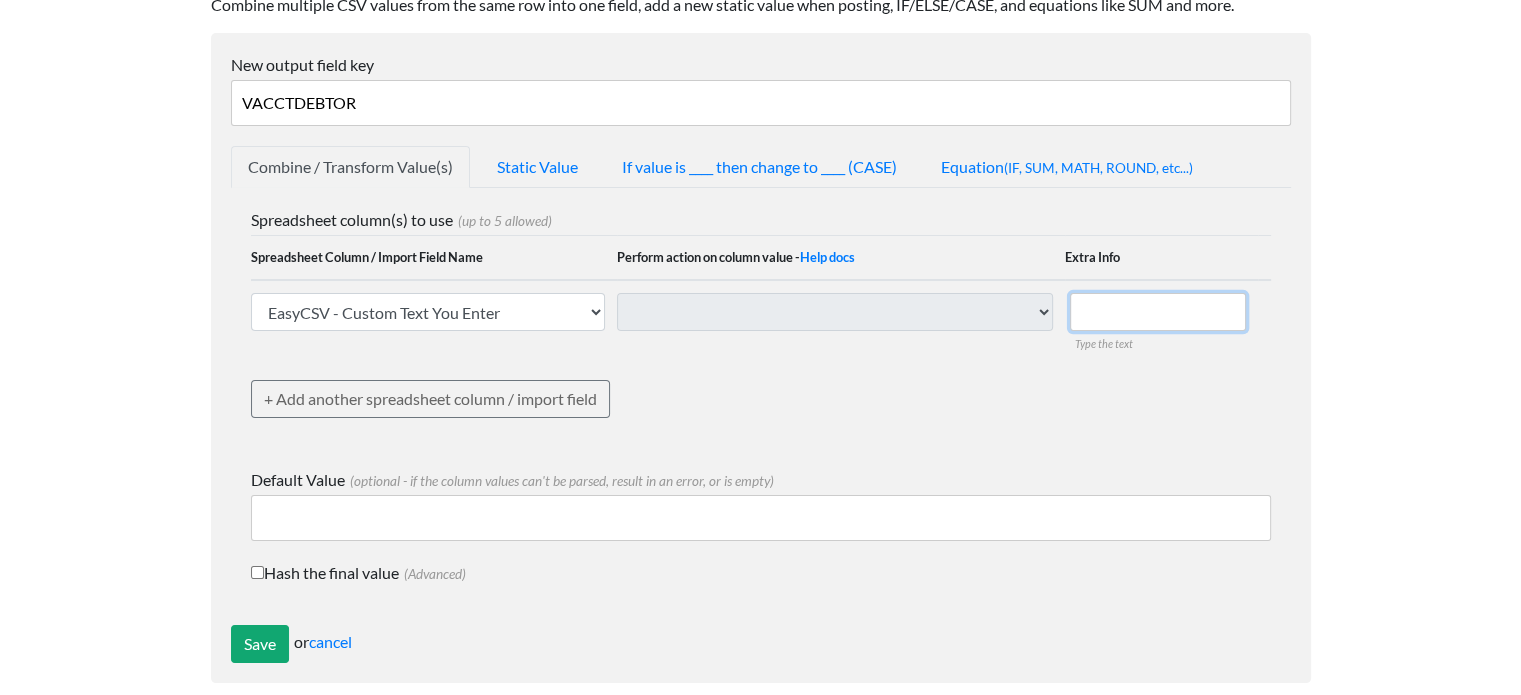 click at bounding box center (1158, 312) 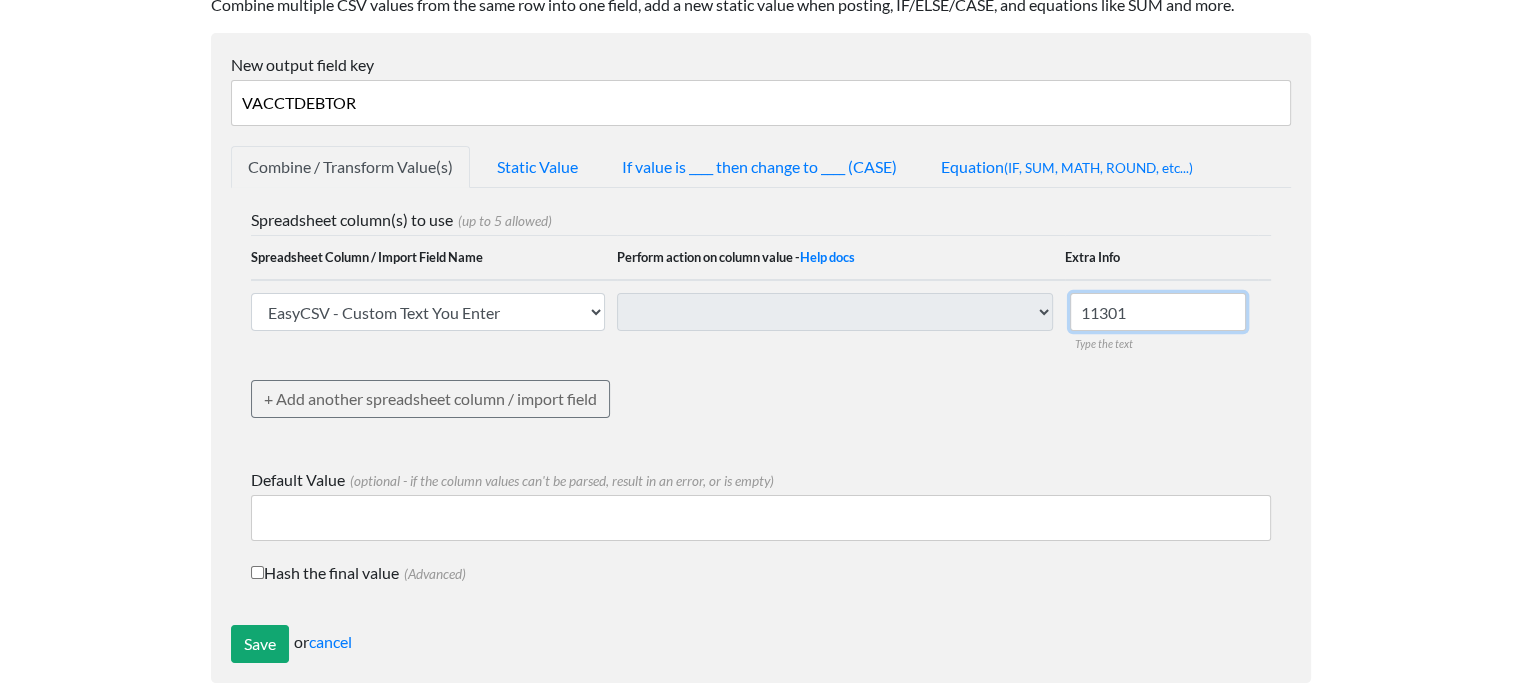 drag, startPoint x: 1112, startPoint y: 308, endPoint x: 1209, endPoint y: 310, distance: 97.020615 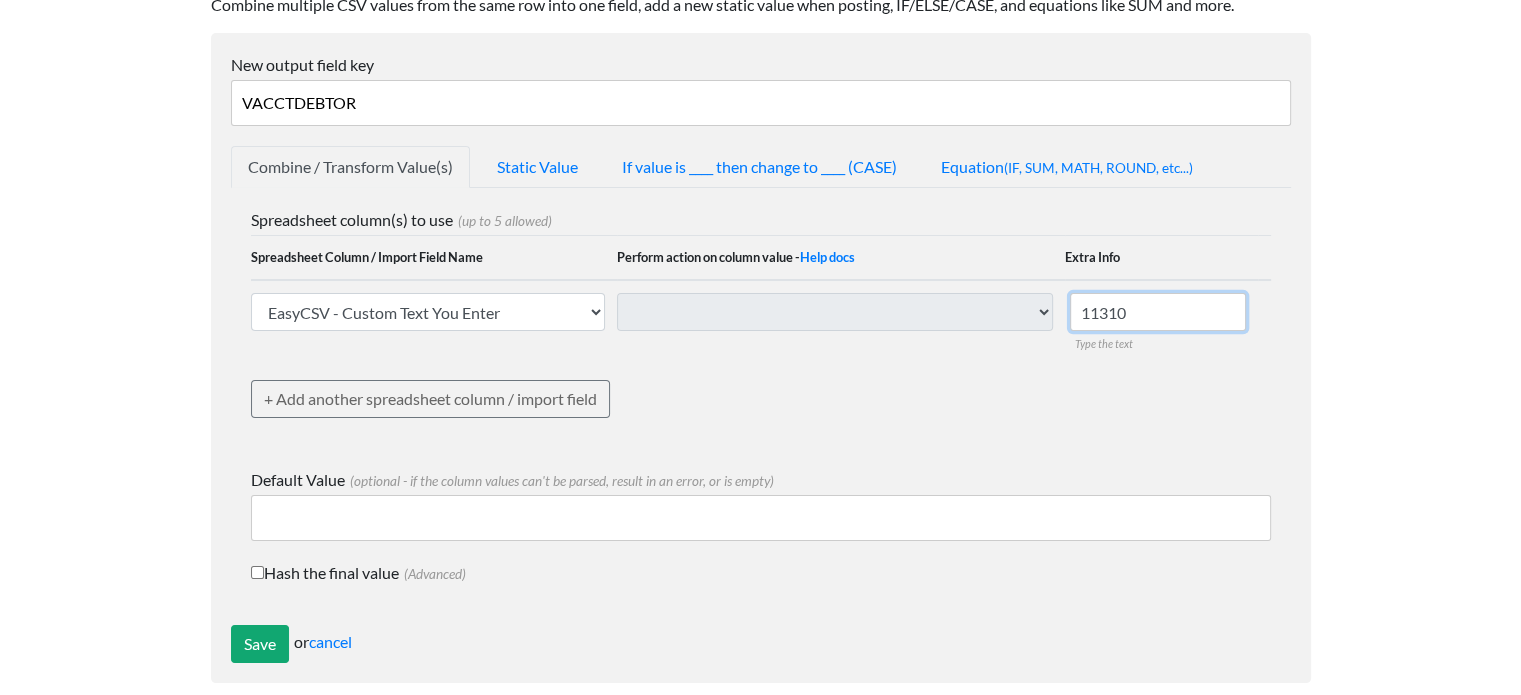 type on "11310" 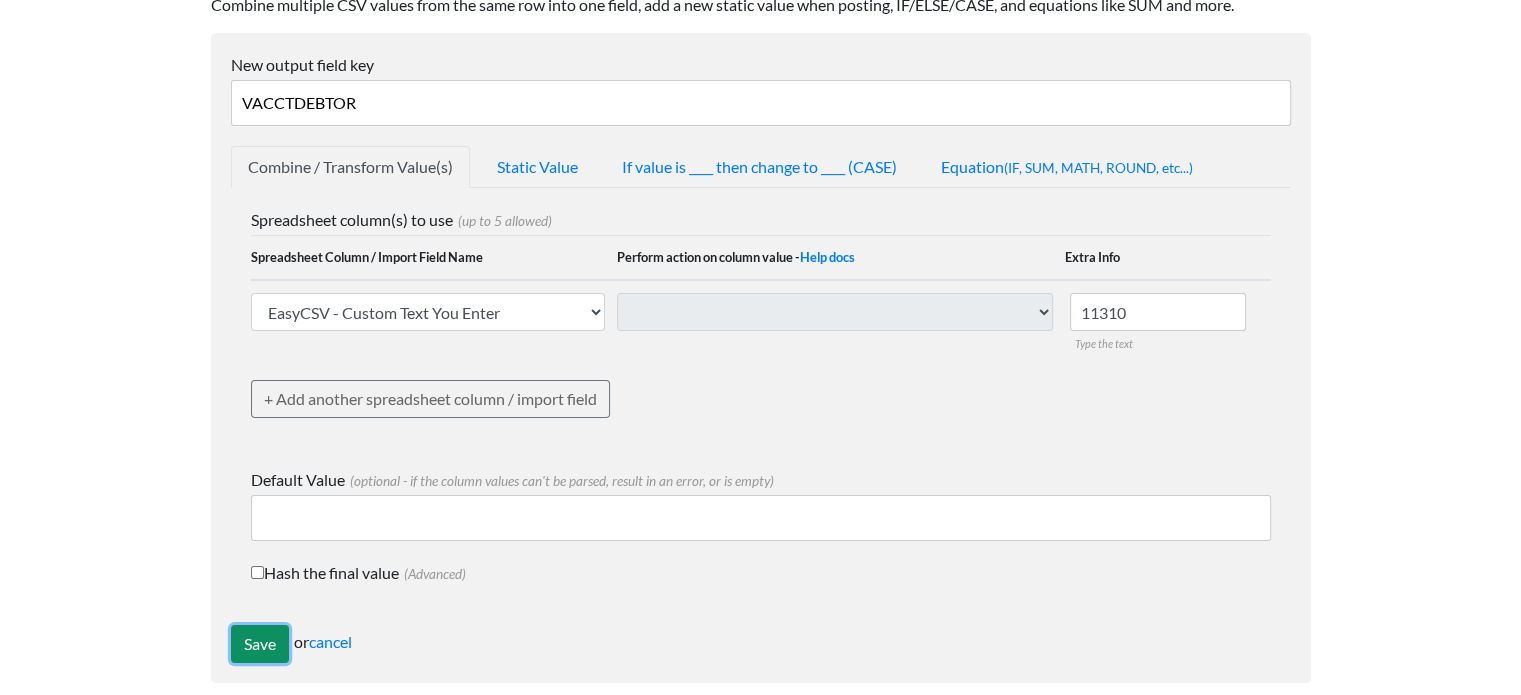 click on "Save" at bounding box center [260, 644] 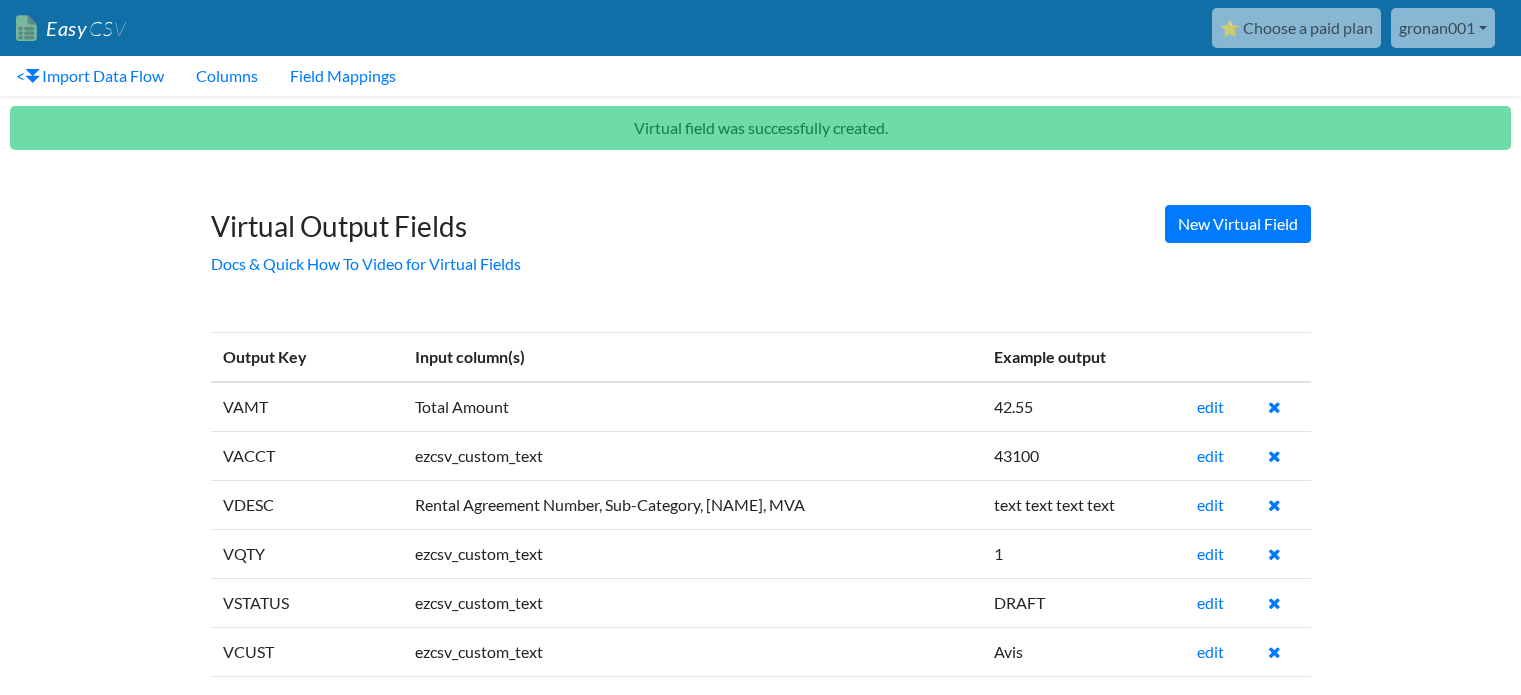 scroll, scrollTop: 0, scrollLeft: 0, axis: both 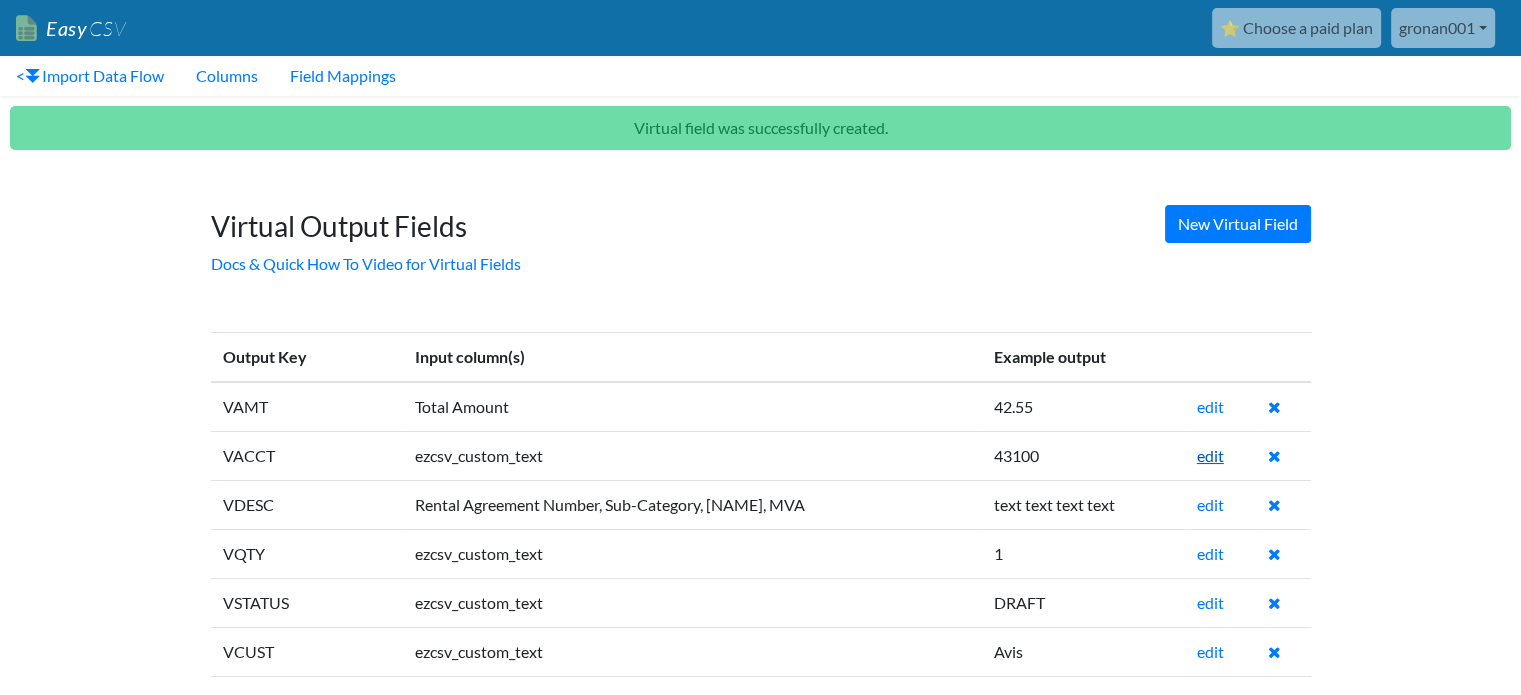click on "edit" at bounding box center (1210, 455) 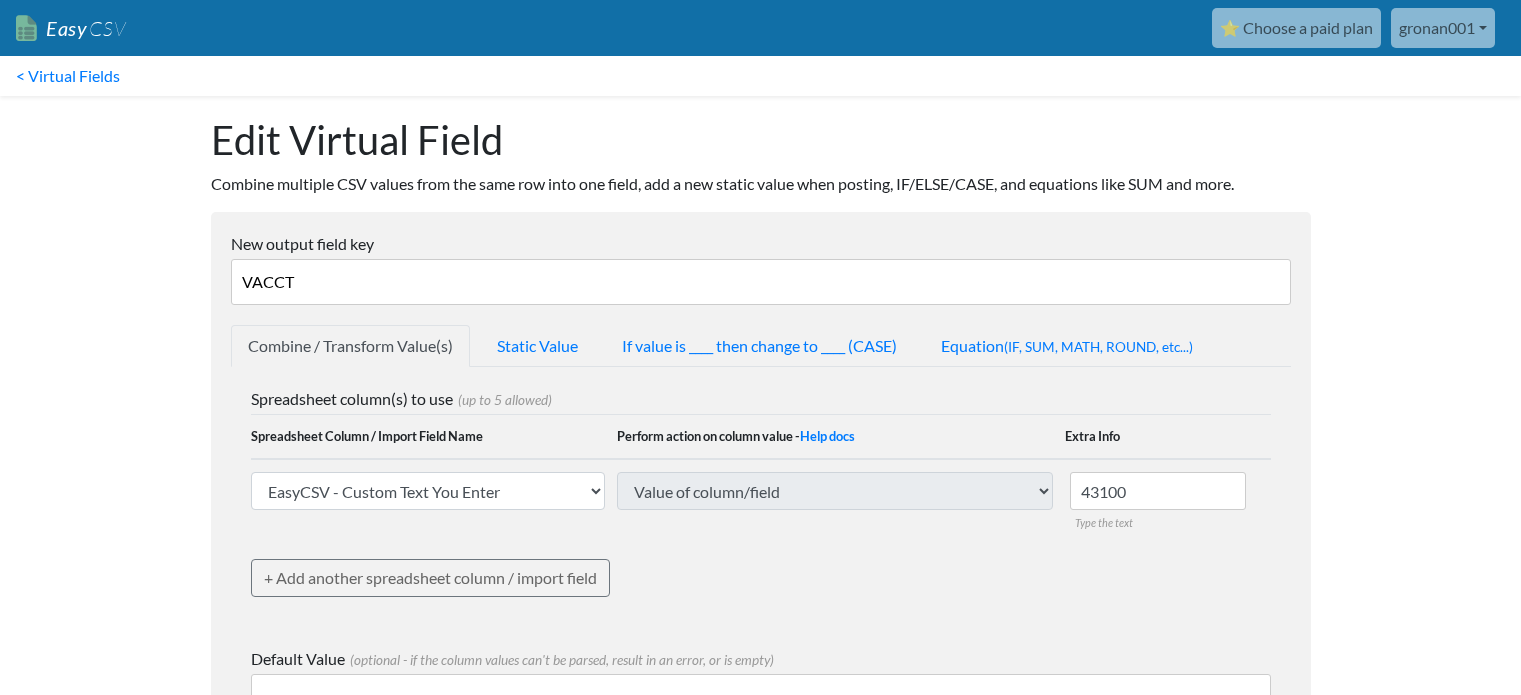 scroll, scrollTop: 0, scrollLeft: 0, axis: both 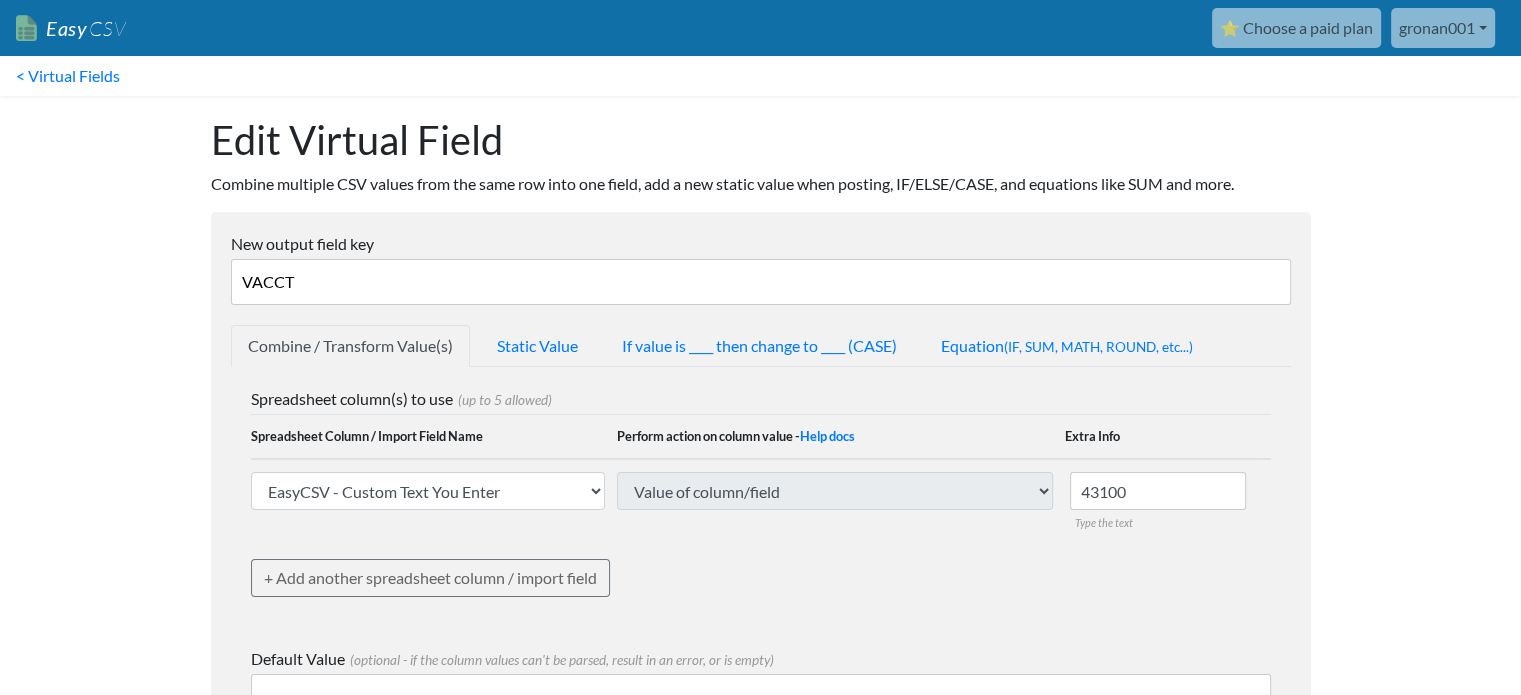 click on "VACCT" at bounding box center (761, 282) 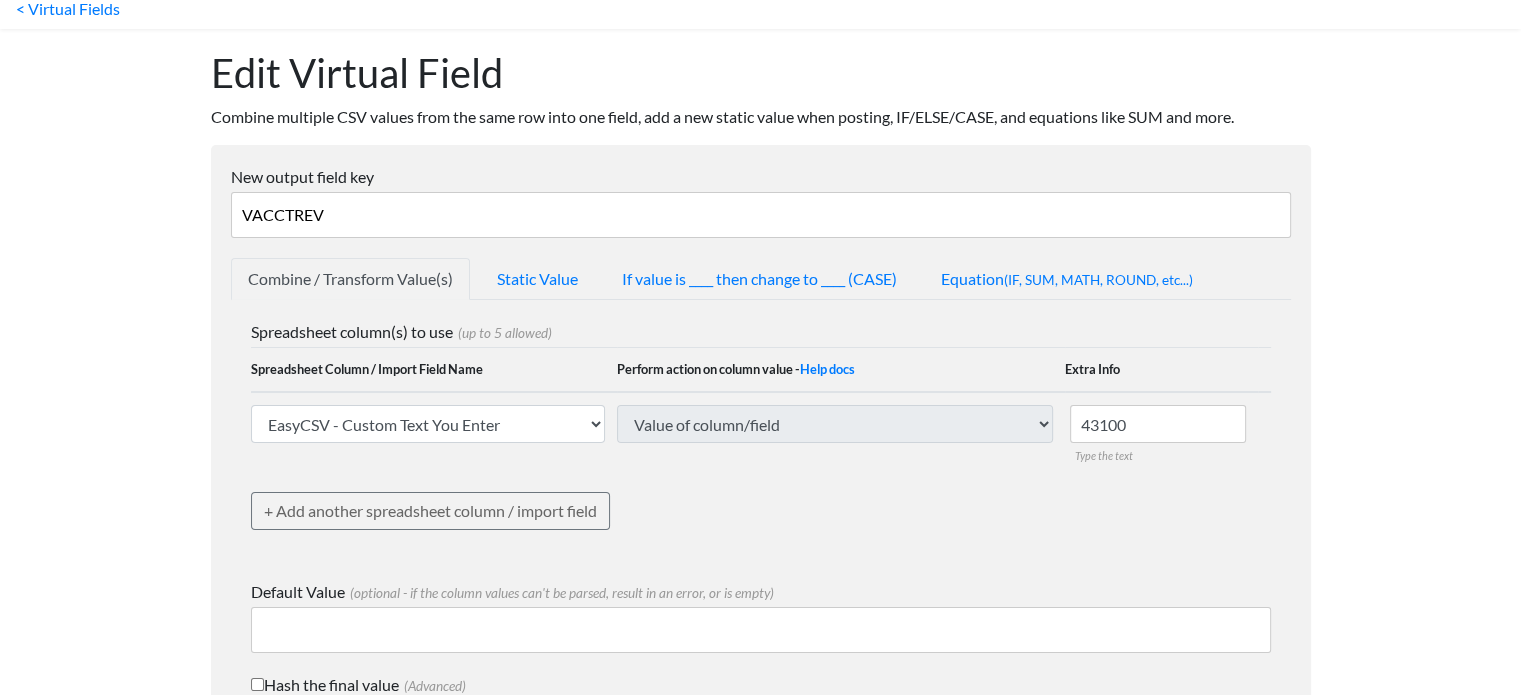 scroll, scrollTop: 200, scrollLeft: 0, axis: vertical 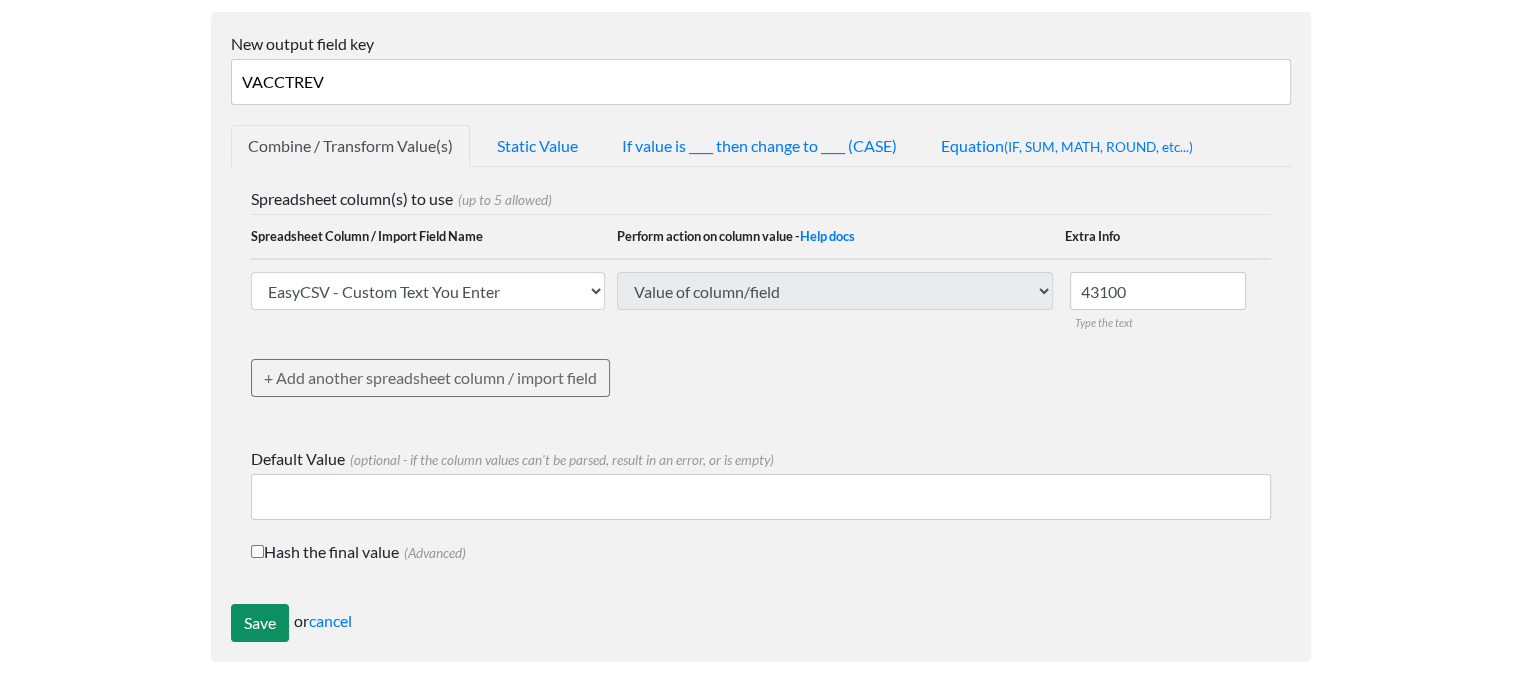 type on "VACCTREV" 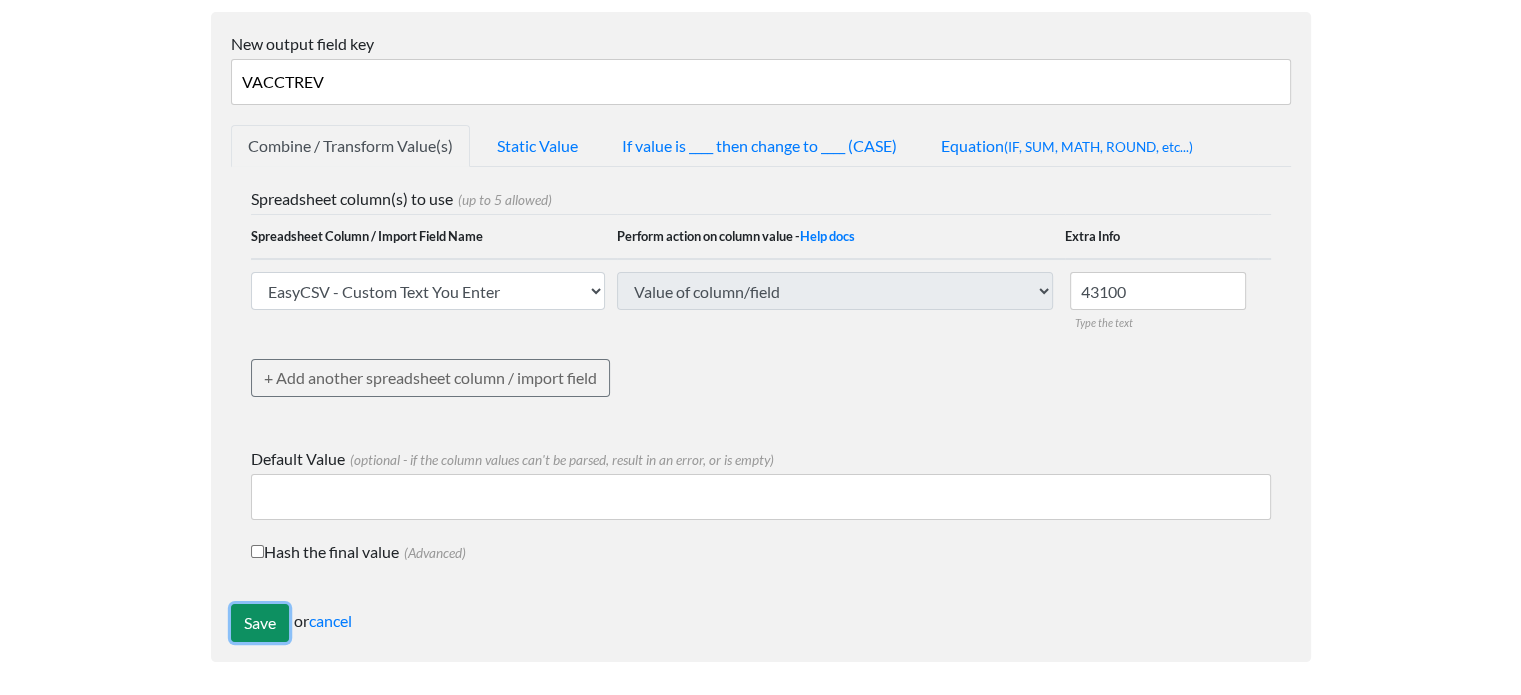 click on "Save" at bounding box center (260, 623) 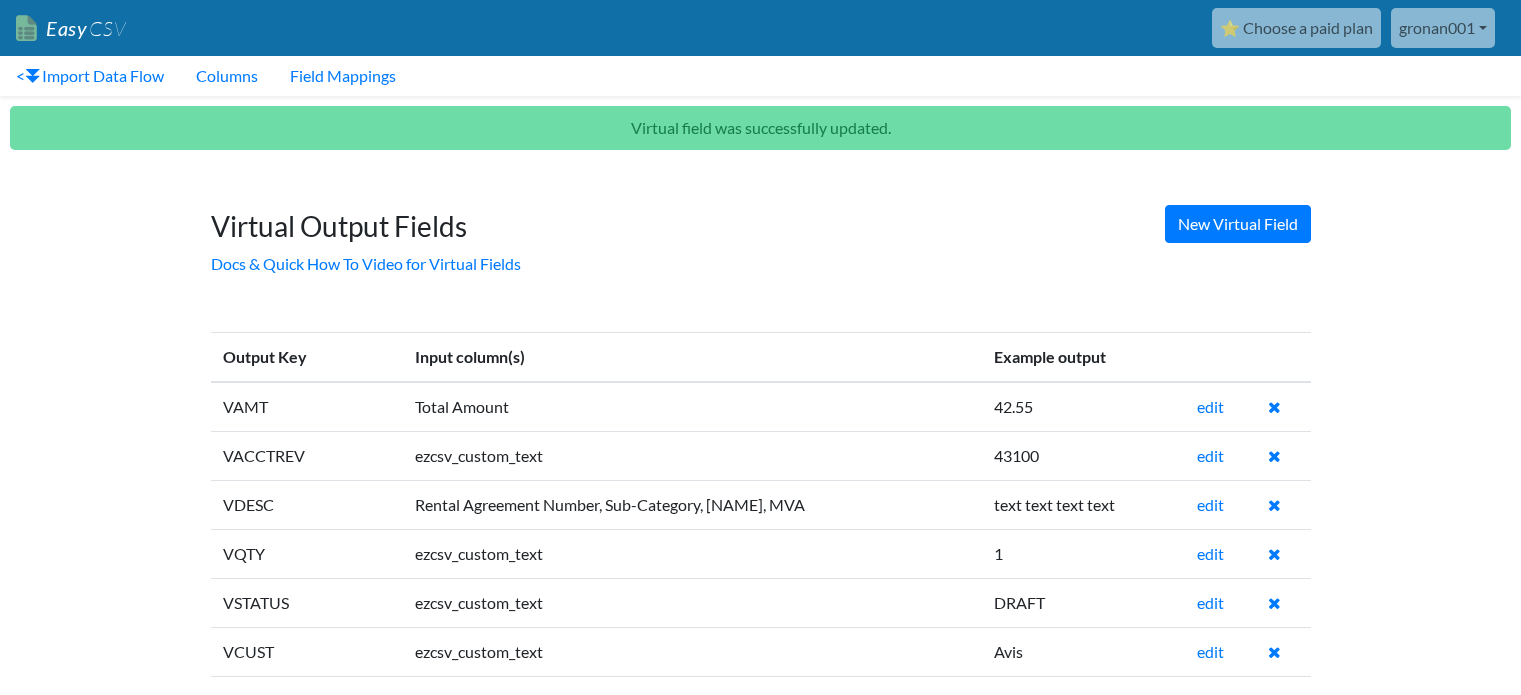 scroll, scrollTop: 0, scrollLeft: 0, axis: both 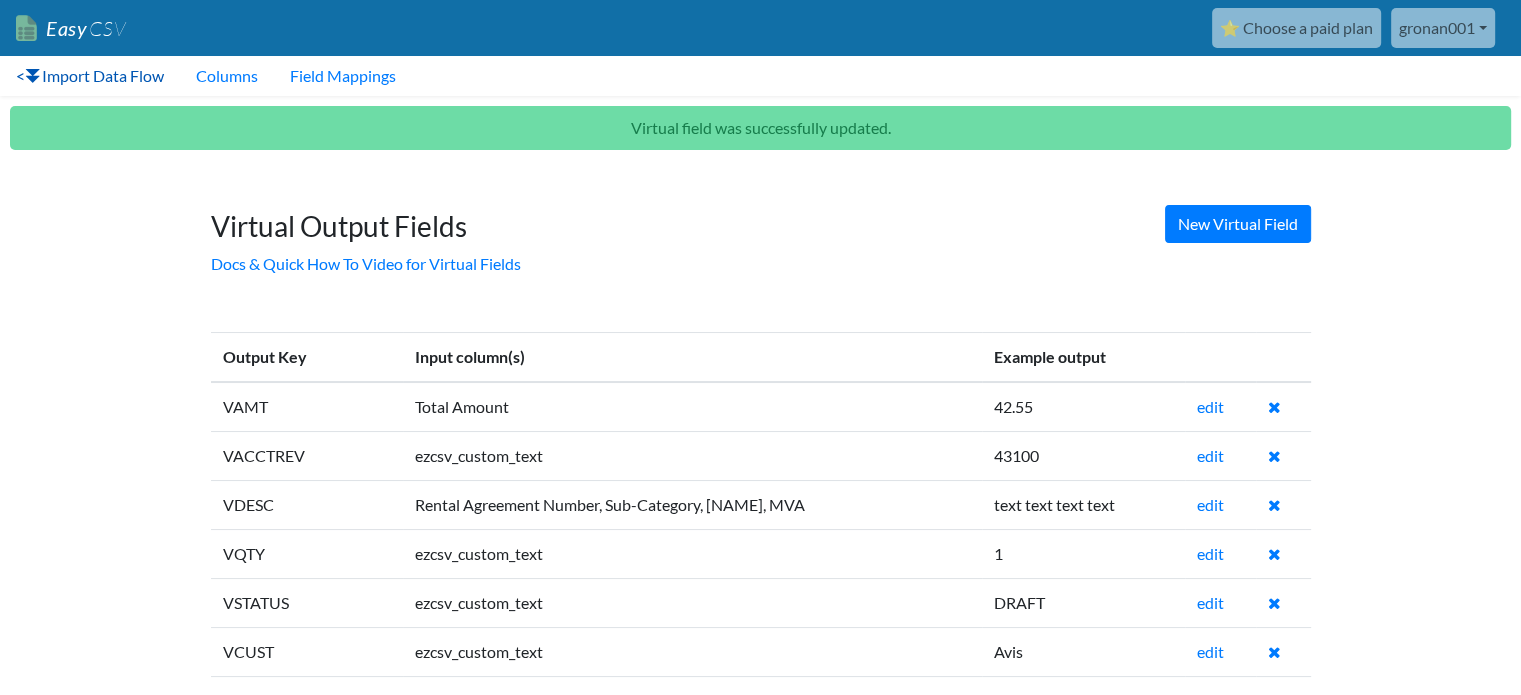 click on "<   Import Data Flow" at bounding box center (90, 76) 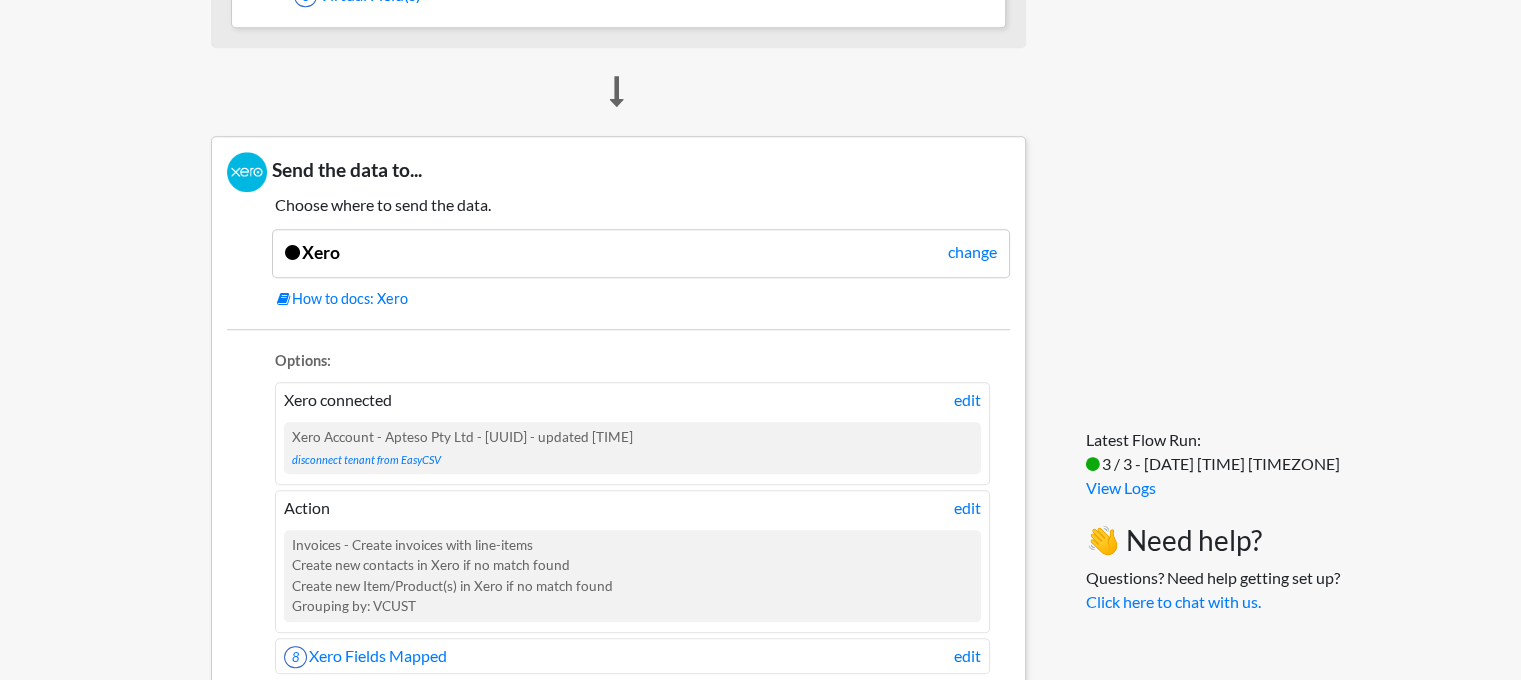 scroll, scrollTop: 1600, scrollLeft: 0, axis: vertical 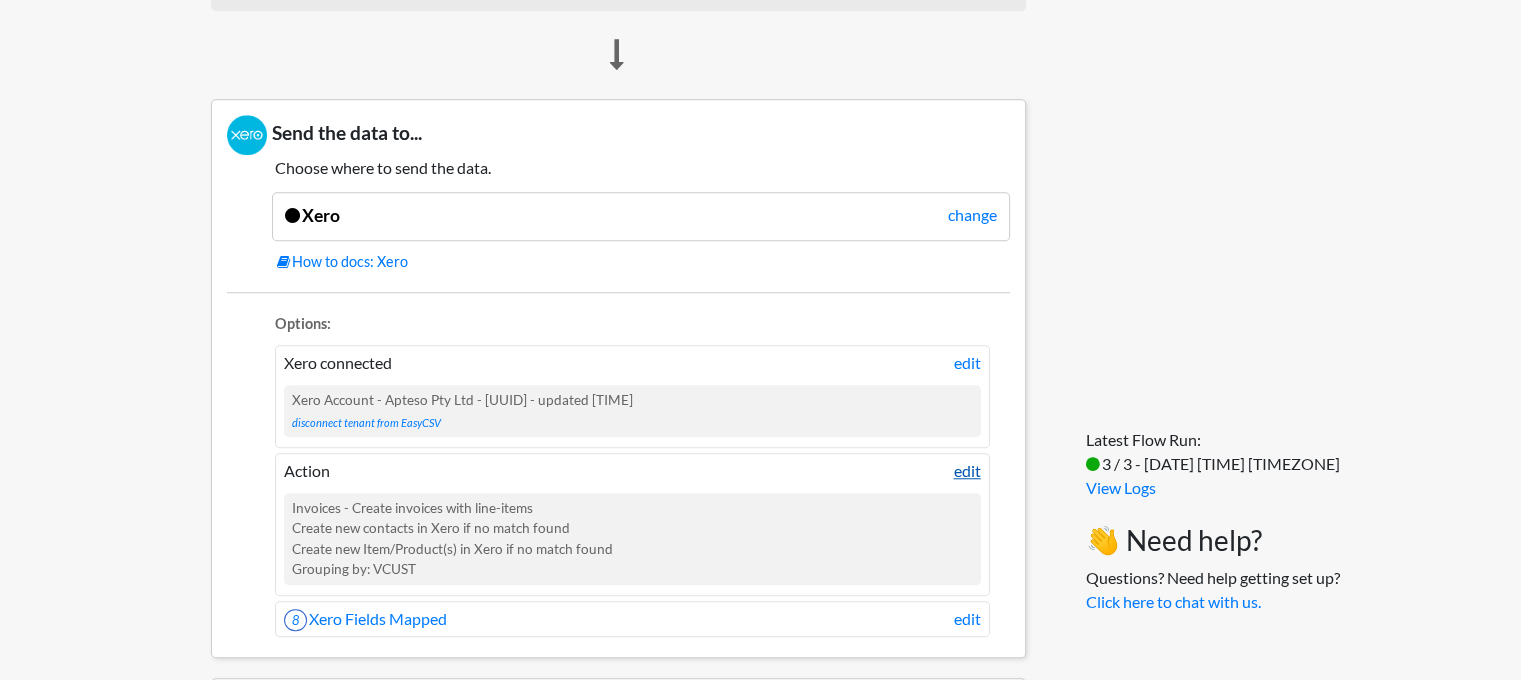 click on "edit" at bounding box center [967, 471] 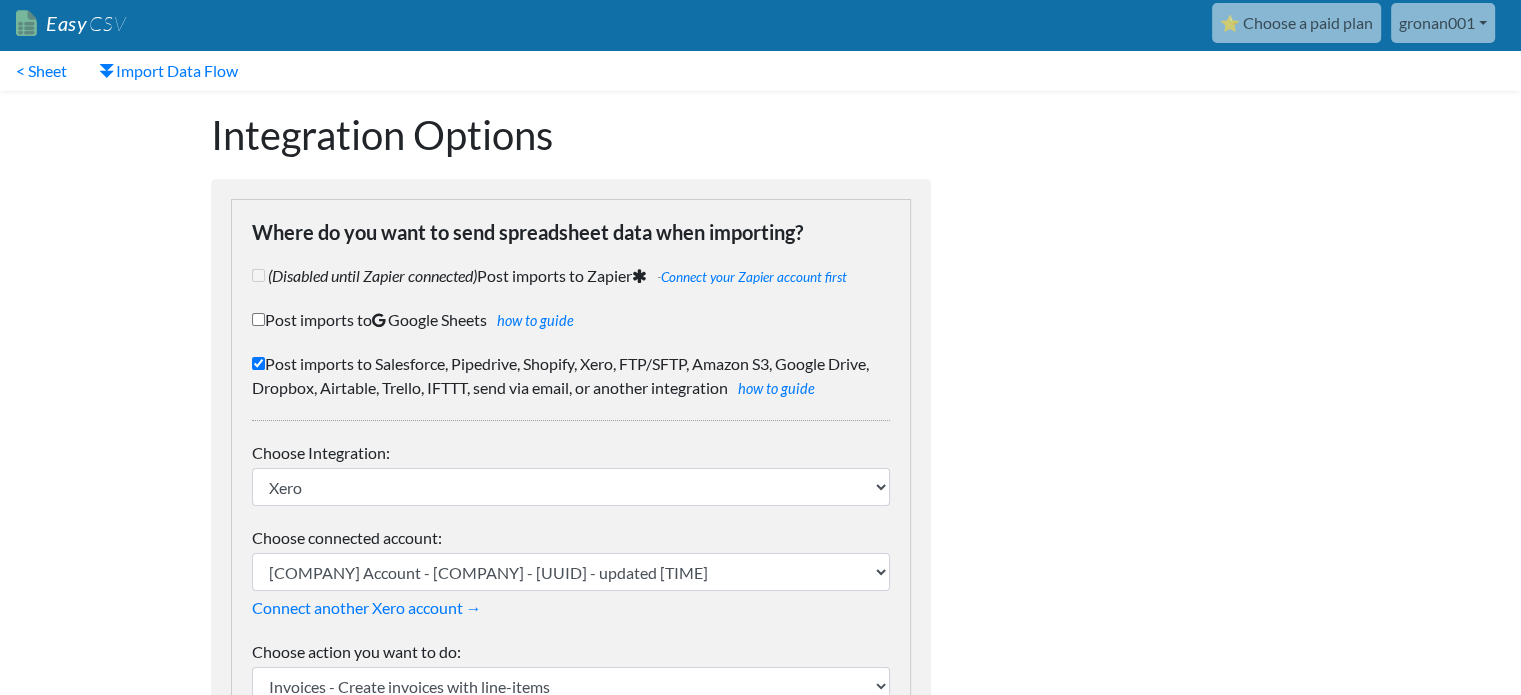 scroll, scrollTop: 300, scrollLeft: 0, axis: vertical 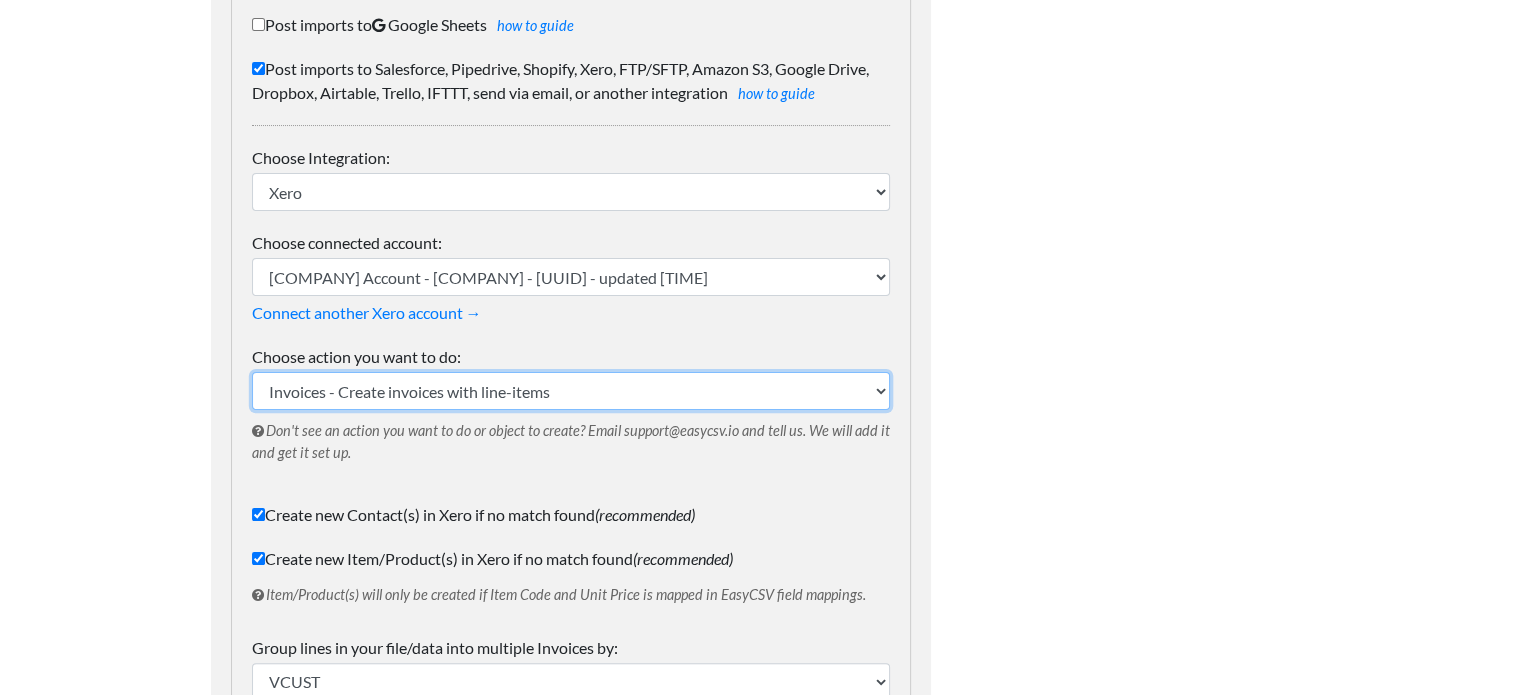 click on "Invoices - Create invoices with line-items
Credit Notes - Create Credit Notes with line items
Manual Journal Entries - Create Manual Journal Entries" at bounding box center (571, 391) 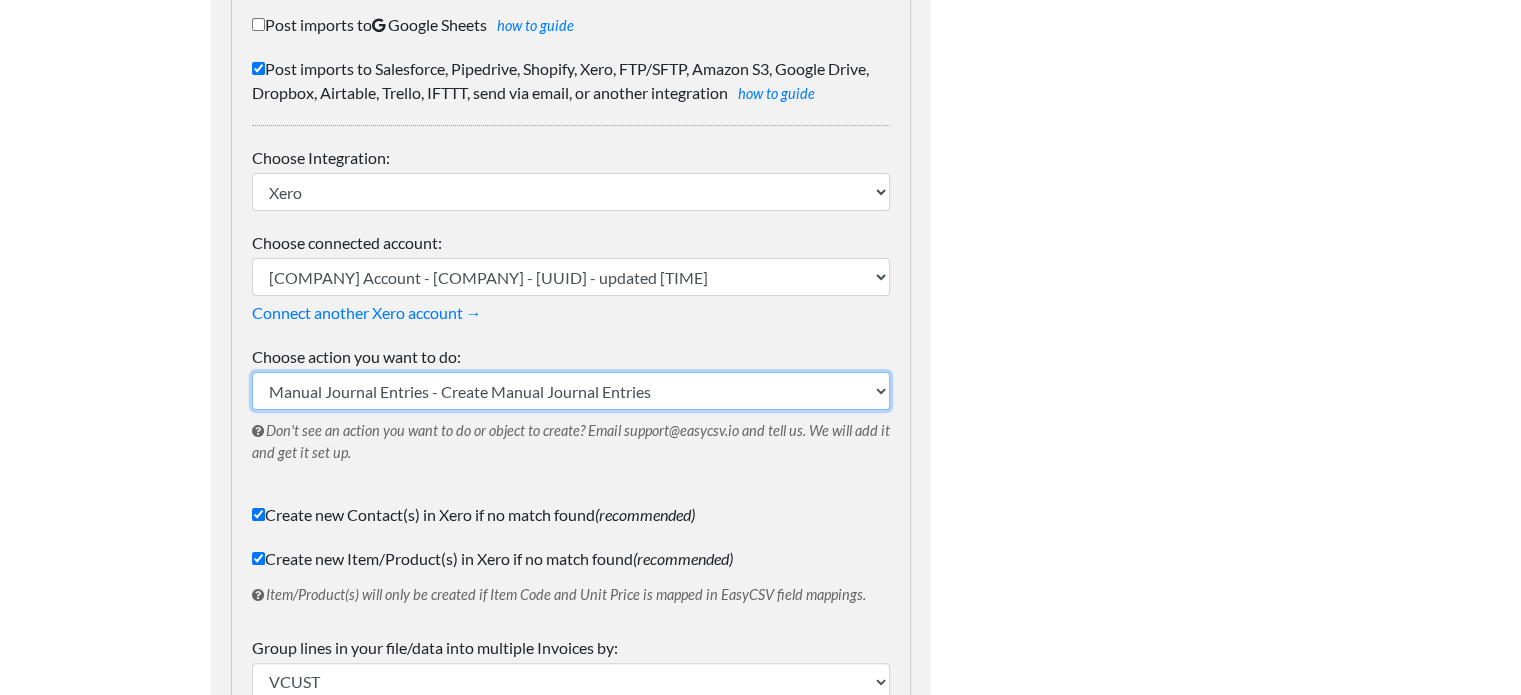 click on "Invoices - Create invoices with line-items
Credit Notes - Create Credit Notes with line items
Manual Journal Entries - Create Manual Journal Entries" at bounding box center [571, 391] 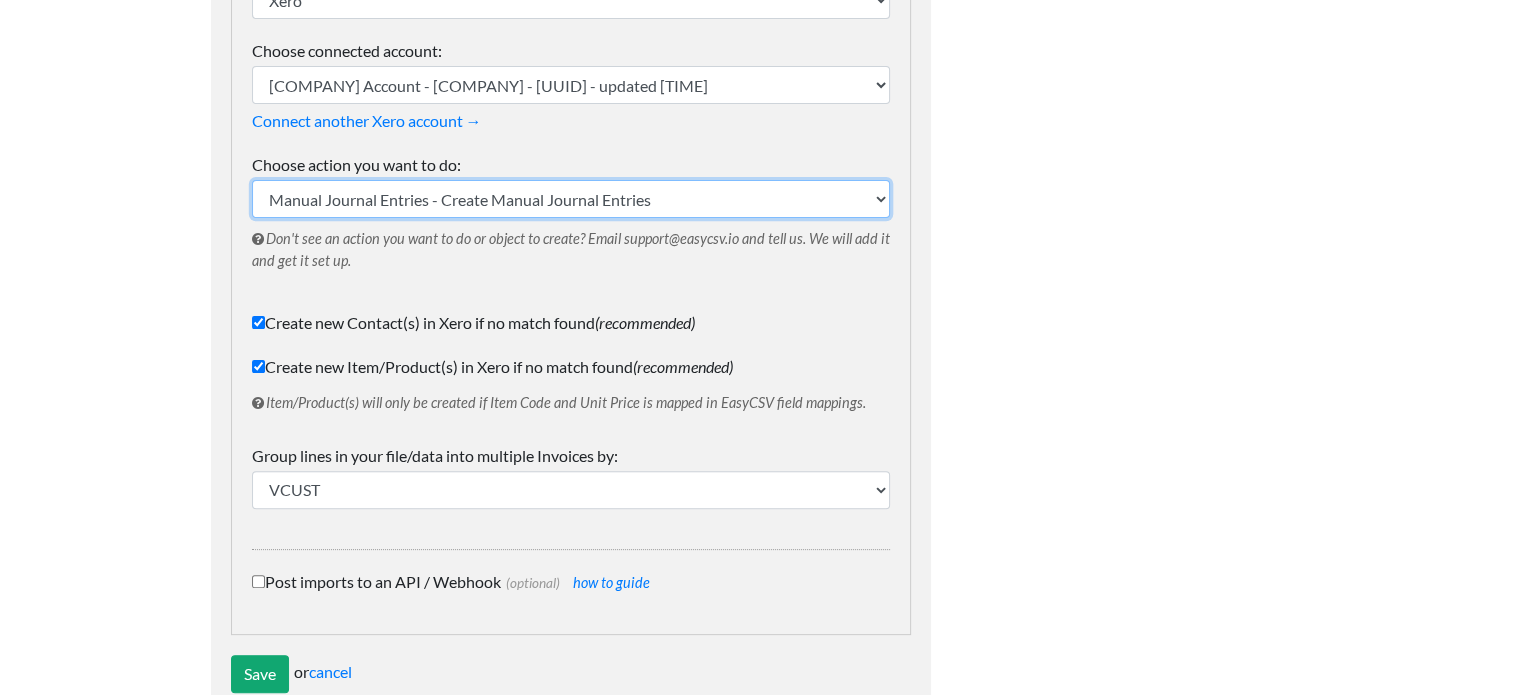 scroll, scrollTop: 500, scrollLeft: 0, axis: vertical 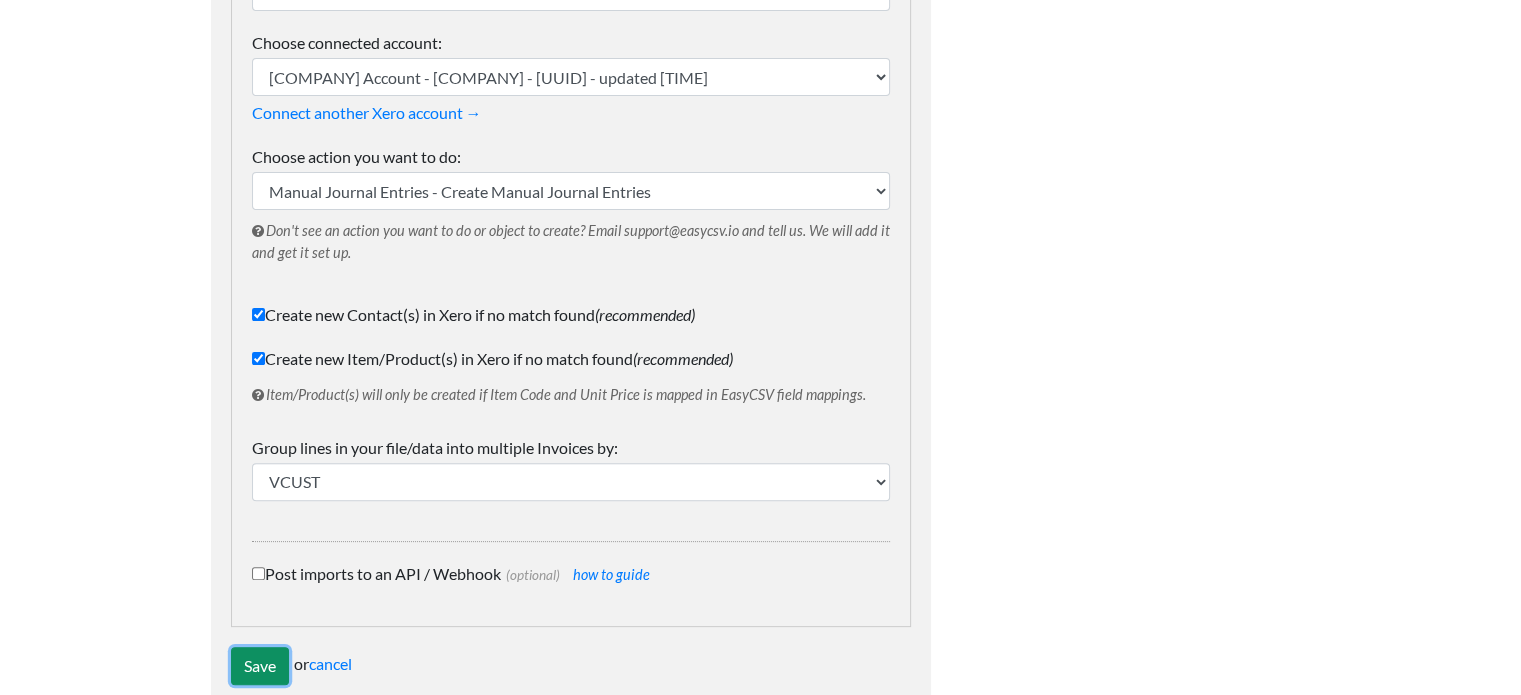 click on "Save" at bounding box center [260, 666] 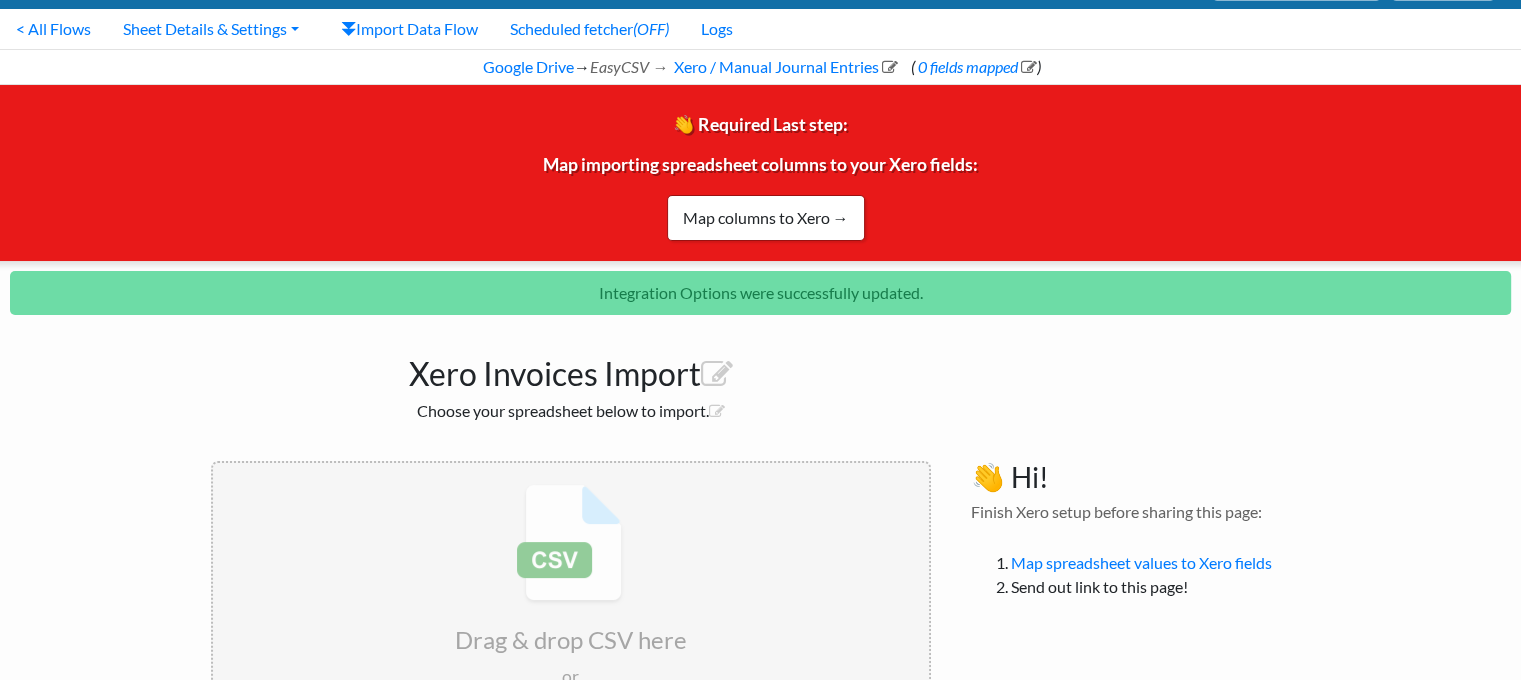 scroll, scrollTop: 0, scrollLeft: 0, axis: both 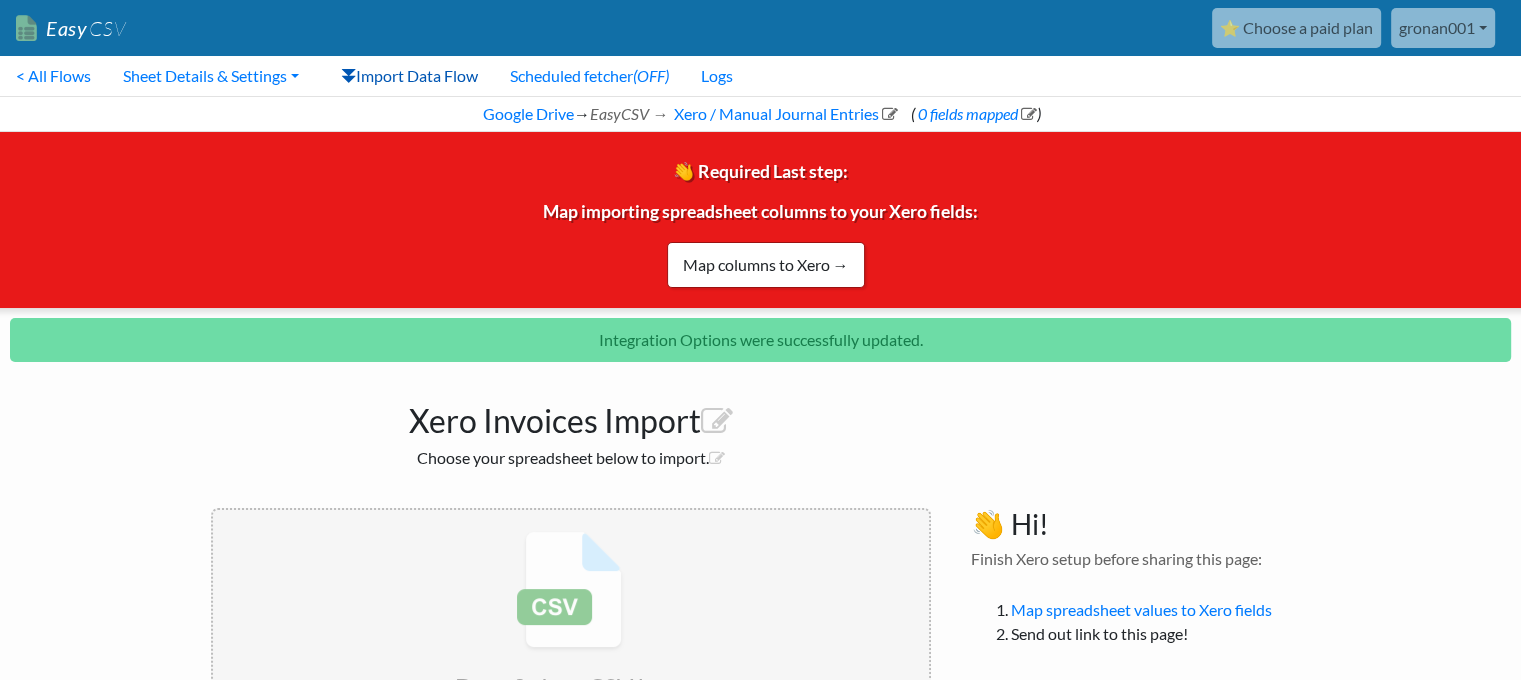 click on "Import Data Flow" at bounding box center (409, 76) 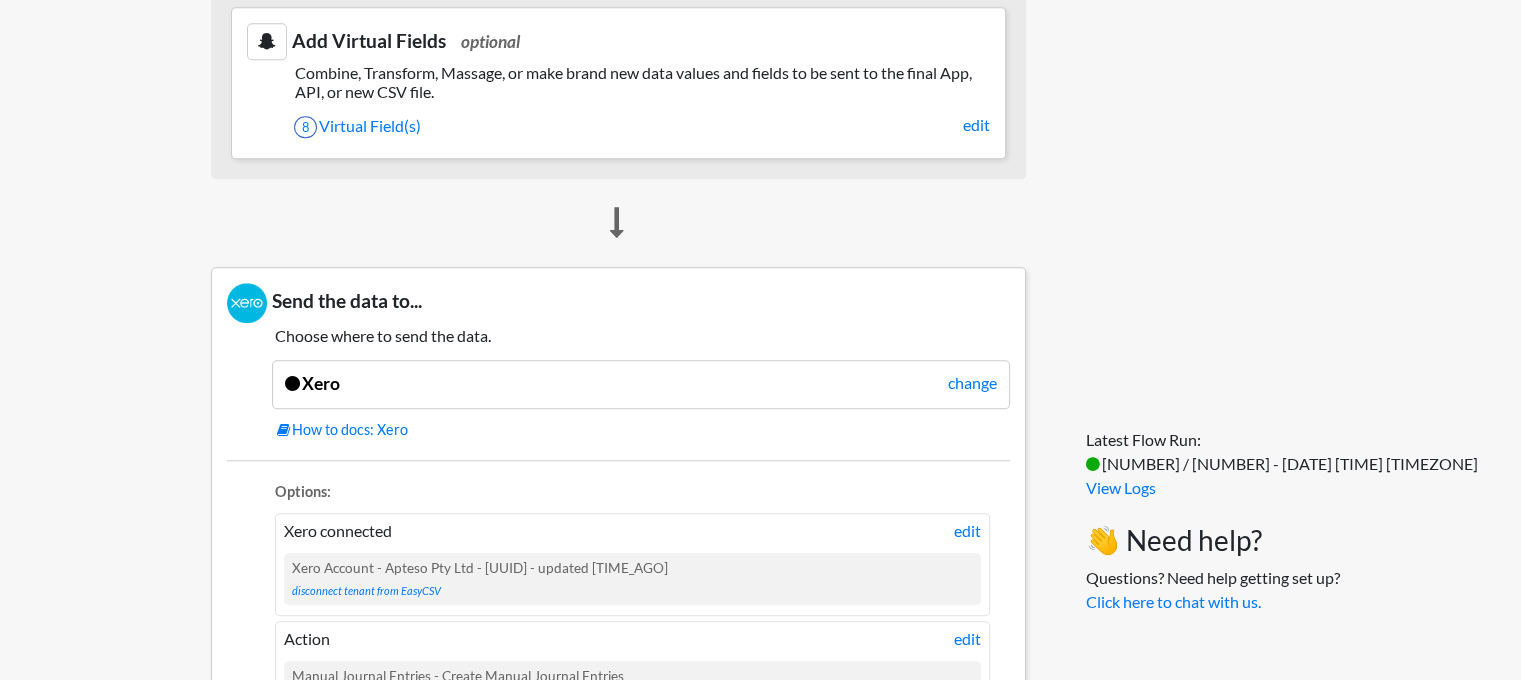 scroll, scrollTop: 1700, scrollLeft: 0, axis: vertical 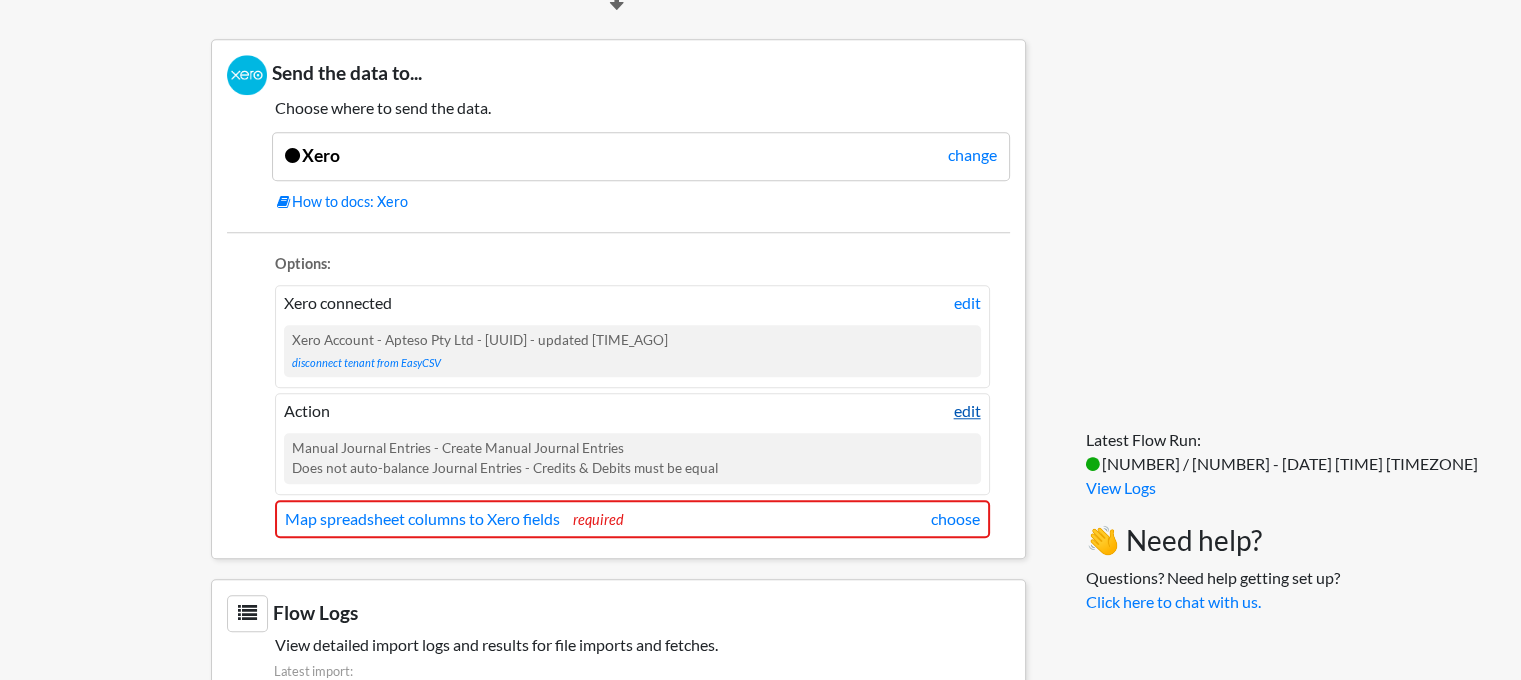 click on "edit" at bounding box center (967, 411) 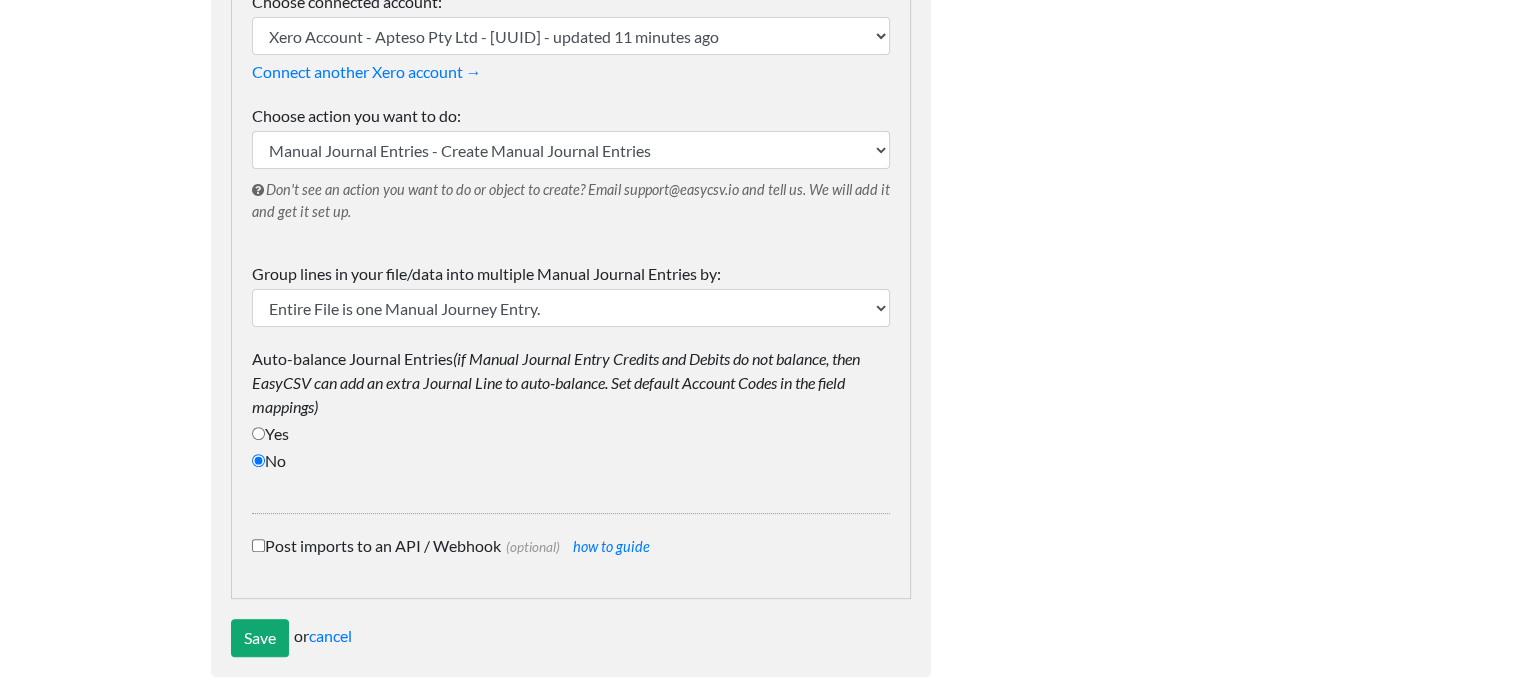 scroll, scrollTop: 557, scrollLeft: 0, axis: vertical 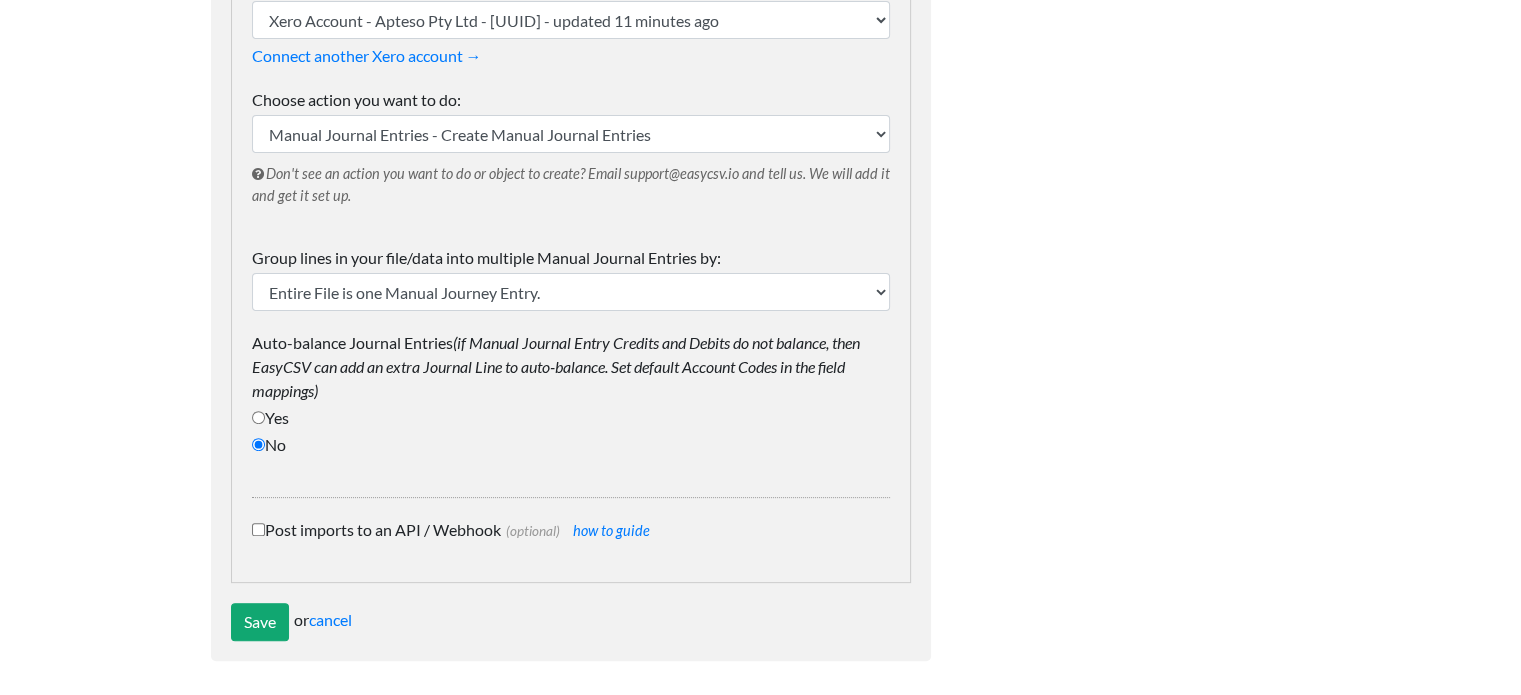click on "Yes" at bounding box center [258, 417] 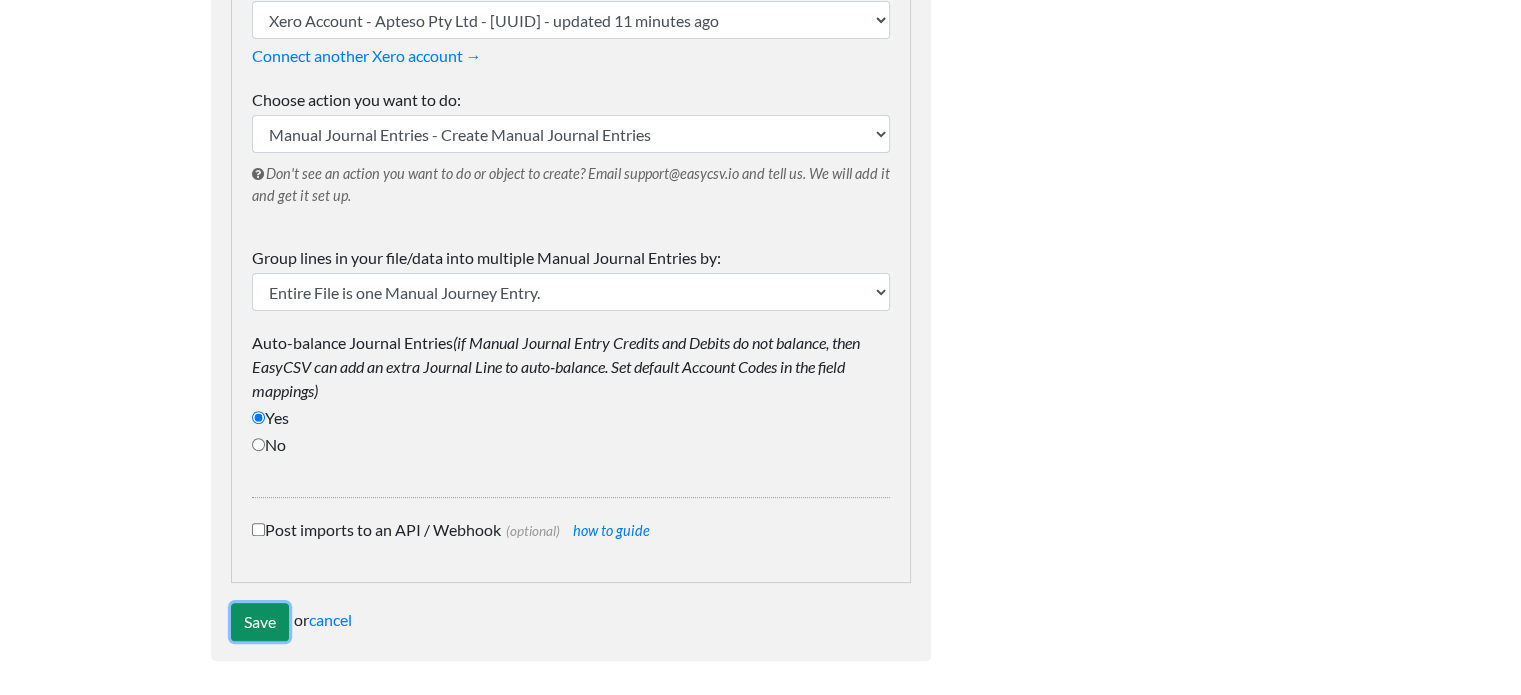 click on "Save" at bounding box center (260, 622) 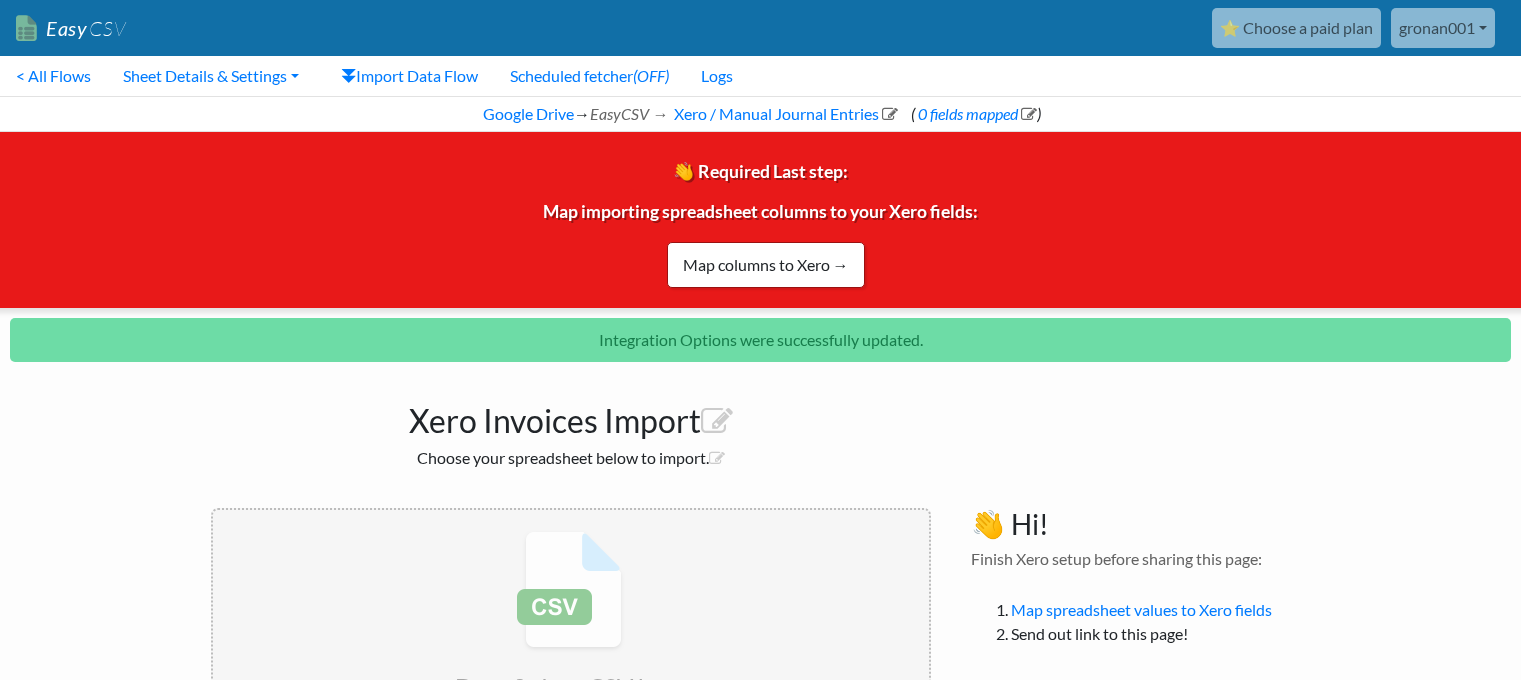scroll, scrollTop: 0, scrollLeft: 0, axis: both 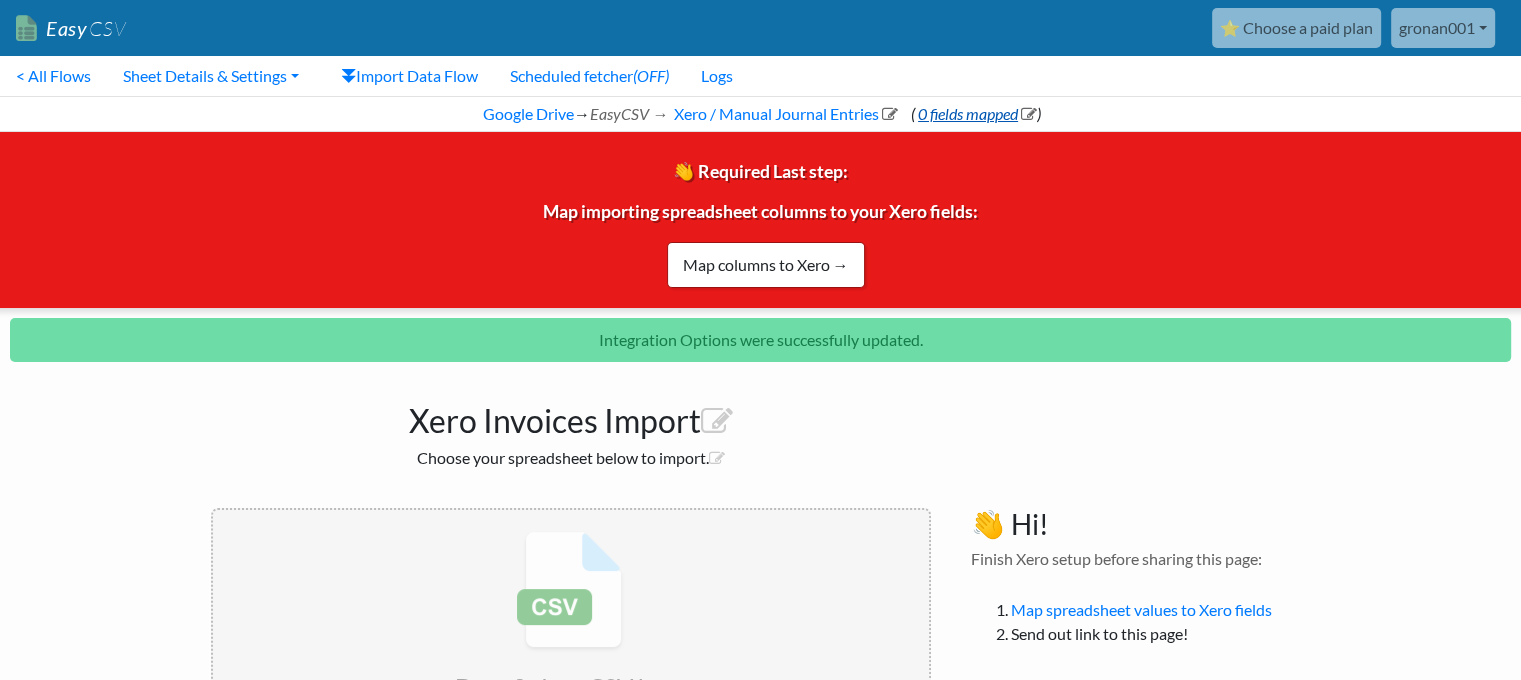 click on "0 fields mapped" at bounding box center [976, 113] 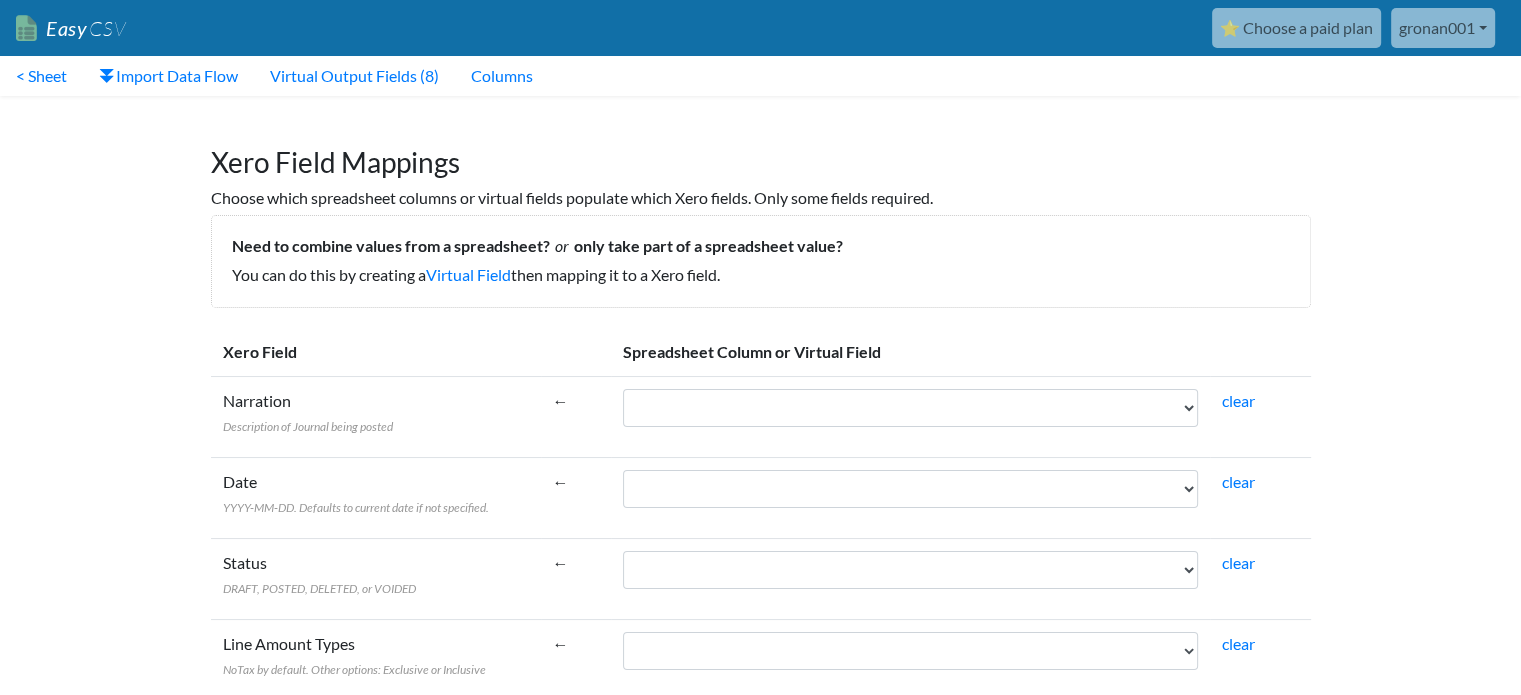 scroll, scrollTop: 200, scrollLeft: 0, axis: vertical 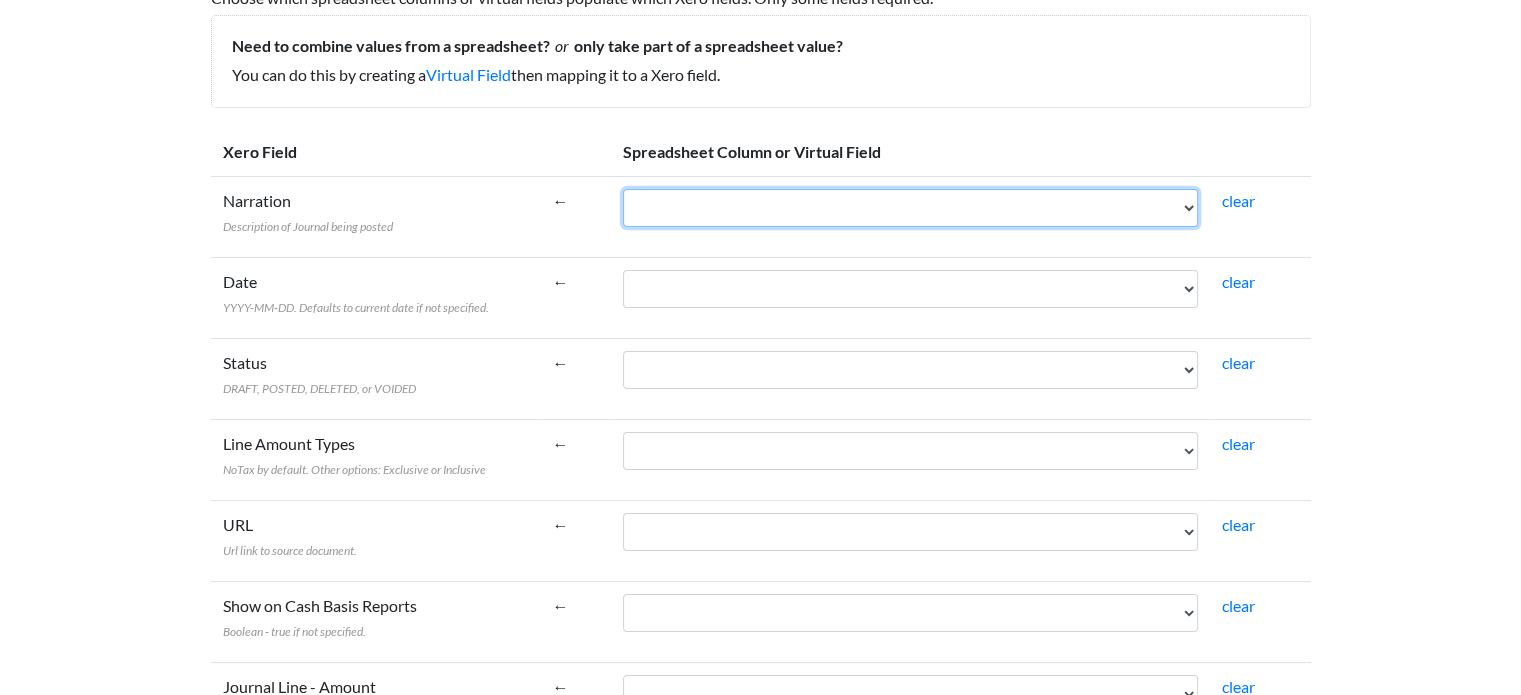 click on "Invoice Number
Statement/Invoice Date
Vendor Number
Major Category
Sub-Category
Rental Agreement Number
Licensee Rental Agreement Number
Reservation Number
MVA
Vehicle Owner Mnemonic
Vehicle Owner DBR/Worldwide Code
Check-out Mnemonic
Check-out DBR/Worldwide Code
Check-out Date/Time
Check-in Mnemonic
Check-in DBR/Worldwide code
Check-in Date/Time
Amount Due Pre-GST
GST Amount
Total Amount
Currency
Processing Fee %
Name of Renter
Rate Code
Coupon Number
Coupon Amount
Voucher Number
Voucher Amount
NVR indicator
Counter product points
Counter product amount
Total Rental Amount
T&M
Total Payment Amount VAMT
VACCTREV
VDESC
VQTY
VSTATUS
VCUST
VINCLUSIVE
VACCTDEBTOR" at bounding box center (910, 208) 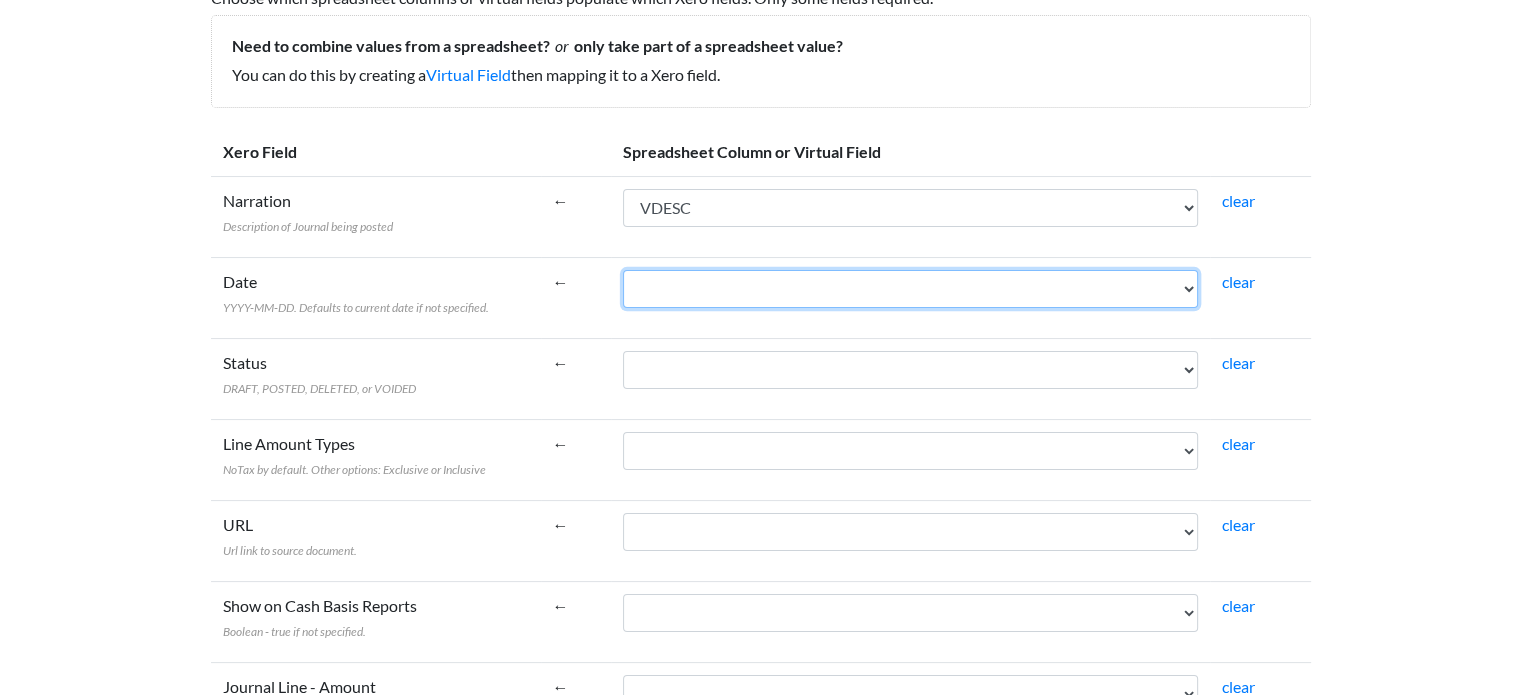 click on "Invoice Number
Statement/Invoice Date
Vendor Number
Major Category
Sub-Category
Rental Agreement Number
Licensee Rental Agreement Number
Reservation Number
MVA
Vehicle Owner Mnemonic
Vehicle Owner DBR/Worldwide Code
Check-out Mnemonic
Check-out DBR/Worldwide Code
Check-out Date/Time
Check-in Mnemonic
Check-in DBR/Worldwide code
Check-in Date/Time
Amount Due Pre-GST
GST Amount
Total Amount
Currency
Processing Fee %
Name of Renter
Rate Code
Coupon Number
Coupon Amount
Voucher Number
Voucher Amount
NVR indicator
Counter product points
Counter product amount
Total Rental Amount
T&M
Total Payment Amount VAMT
VACCTREV
VDESC
VQTY
VSTATUS
VCUST
VINCLUSIVE
VACCTDEBTOR" at bounding box center [910, 289] 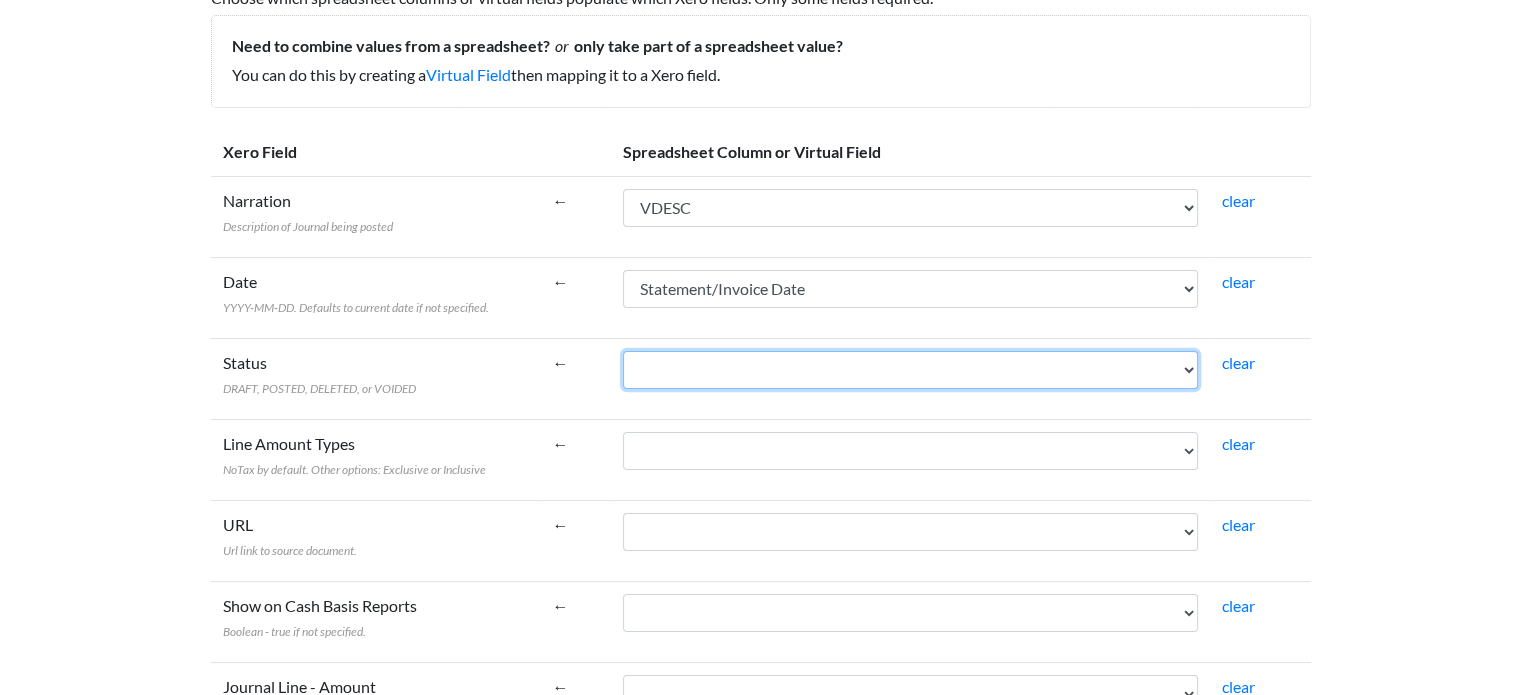 click on "Invoice Number
Statement/Invoice Date
Vendor Number
Major Category
Sub-Category
Rental Agreement Number
Licensee Rental Agreement Number
Reservation Number
MVA
Vehicle Owner Mnemonic
Vehicle Owner DBR/Worldwide Code
Check-out Mnemonic
Check-out DBR/Worldwide Code
Check-out Date/Time
Check-in Mnemonic
Check-in DBR/Worldwide code
Check-in Date/Time
Amount Due Pre-GST
GST Amount
Total Amount
Currency
Processing Fee %
Name of Renter
Rate Code
Coupon Number
Coupon Amount
Voucher Number
Voucher Amount
NVR indicator
Counter product points
Counter product amount
Total Rental Amount
T&M
Total Payment Amount VAMT
VACCTREV
VDESC
VQTY
VSTATUS
VCUST
VINCLUSIVE
VACCTDEBTOR" at bounding box center (910, 370) 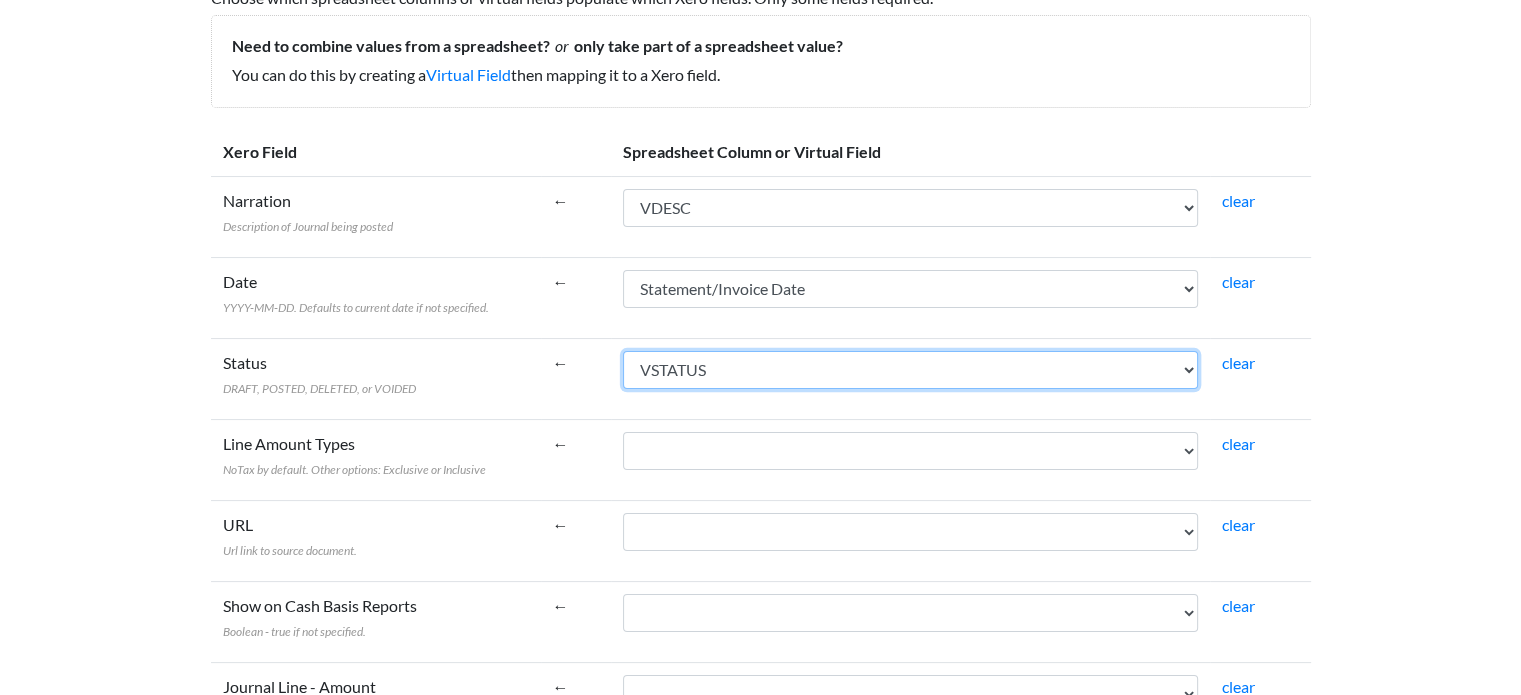 click on "Invoice Number
Statement/Invoice Date
Vendor Number
Major Category
Sub-Category
Rental Agreement Number
Licensee Rental Agreement Number
Reservation Number
MVA
Vehicle Owner Mnemonic
Vehicle Owner DBR/Worldwide Code
Check-out Mnemonic
Check-out DBR/Worldwide Code
Check-out Date/Time
Check-in Mnemonic
Check-in DBR/Worldwide code
Check-in Date/Time
Amount Due Pre-GST
GST Amount
Total Amount
Currency
Processing Fee %
Name of Renter
Rate Code
Coupon Number
Coupon Amount
Voucher Number
Voucher Amount
NVR indicator
Counter product points
Counter product amount
Total Rental Amount
T&M
Total Payment Amount VAMT
VACCTREV
VDESC
VQTY
VSTATUS
VCUST
VINCLUSIVE
VACCTDEBTOR" at bounding box center [910, 370] 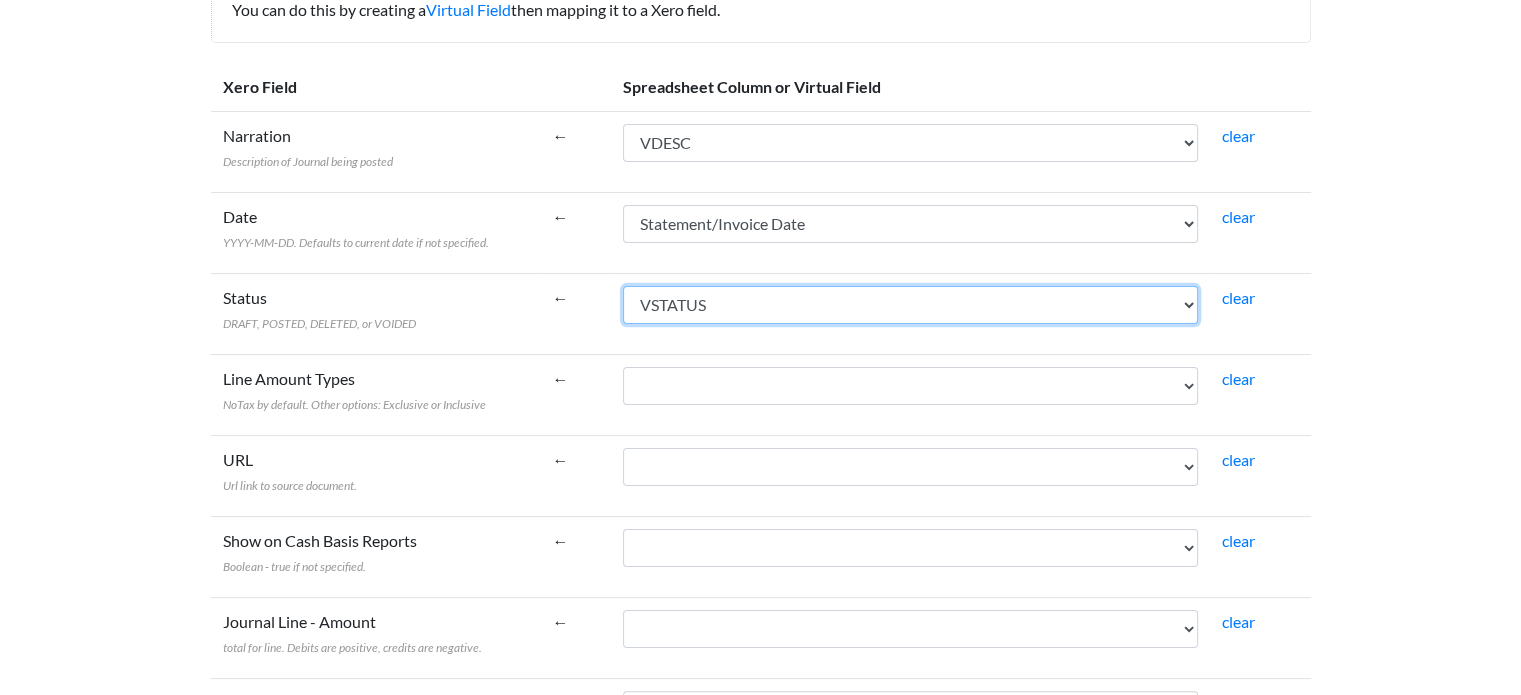 scroll, scrollTop: 300, scrollLeft: 0, axis: vertical 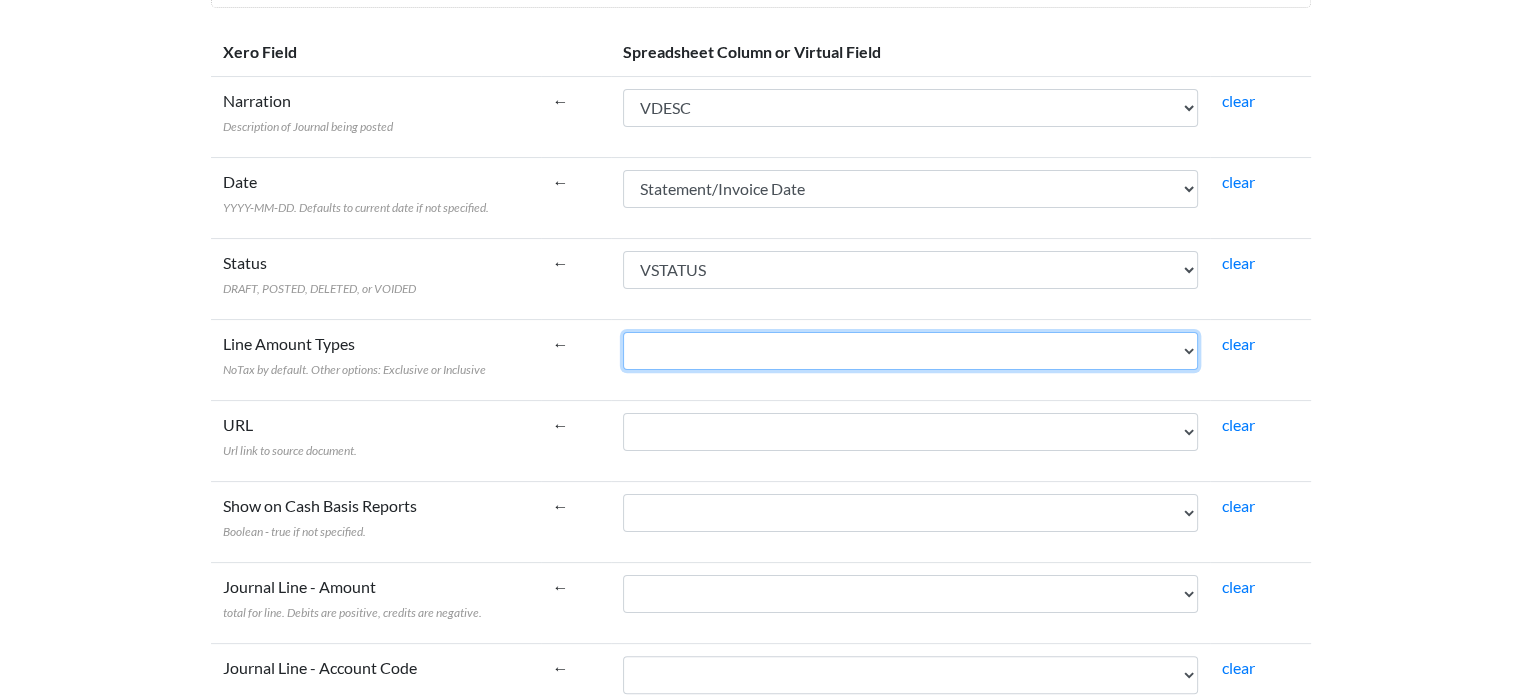 click on "Invoice Number
Statement/Invoice Date
Vendor Number
Major Category
Sub-Category
Rental Agreement Number
Licensee Rental Agreement Number
Reservation Number
MVA
Vehicle Owner Mnemonic
Vehicle Owner DBR/Worldwide Code
Check-out Mnemonic
Check-out DBR/Worldwide Code
Check-out Date/Time
Check-in Mnemonic
Check-in DBR/Worldwide code
Check-in Date/Time
Amount Due Pre-GST
GST Amount
Total Amount
Currency
Processing Fee %
Name of Renter
Rate Code
Coupon Number
Coupon Amount
Voucher Number
Voucher Amount
NVR indicator
Counter product points
Counter product amount
Total Rental Amount
T&M
Total Payment Amount VAMT
VACCTREV
VDESC
VQTY
VSTATUS
VCUST
VINCLUSIVE
VACCTDEBTOR" at bounding box center (910, 351) 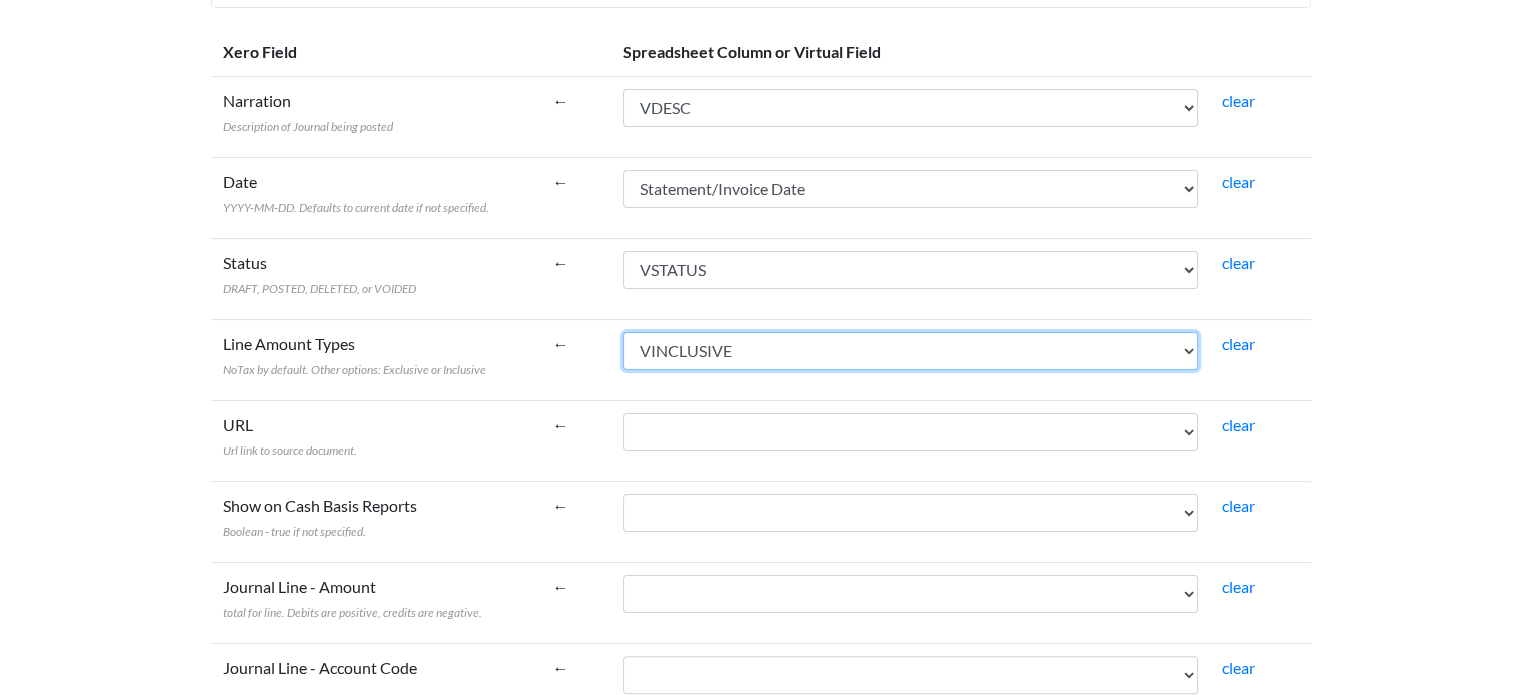click on "Invoice Number
Statement/Invoice Date
Vendor Number
Major Category
Sub-Category
Rental Agreement Number
Licensee Rental Agreement Number
Reservation Number
MVA
Vehicle Owner Mnemonic
Vehicle Owner DBR/Worldwide Code
Check-out Mnemonic
Check-out DBR/Worldwide Code
Check-out Date/Time
Check-in Mnemonic
Check-in DBR/Worldwide code
Check-in Date/Time
Amount Due Pre-GST
GST Amount
Total Amount
Currency
Processing Fee %
Name of Renter
Rate Code
Coupon Number
Coupon Amount
Voucher Number
Voucher Amount
NVR indicator
Counter product points
Counter product amount
Total Rental Amount
T&M
Total Payment Amount VAMT
VACCTREV
VDESC
VQTY
VSTATUS
VCUST
VINCLUSIVE
VACCTDEBTOR" at bounding box center [910, 351] 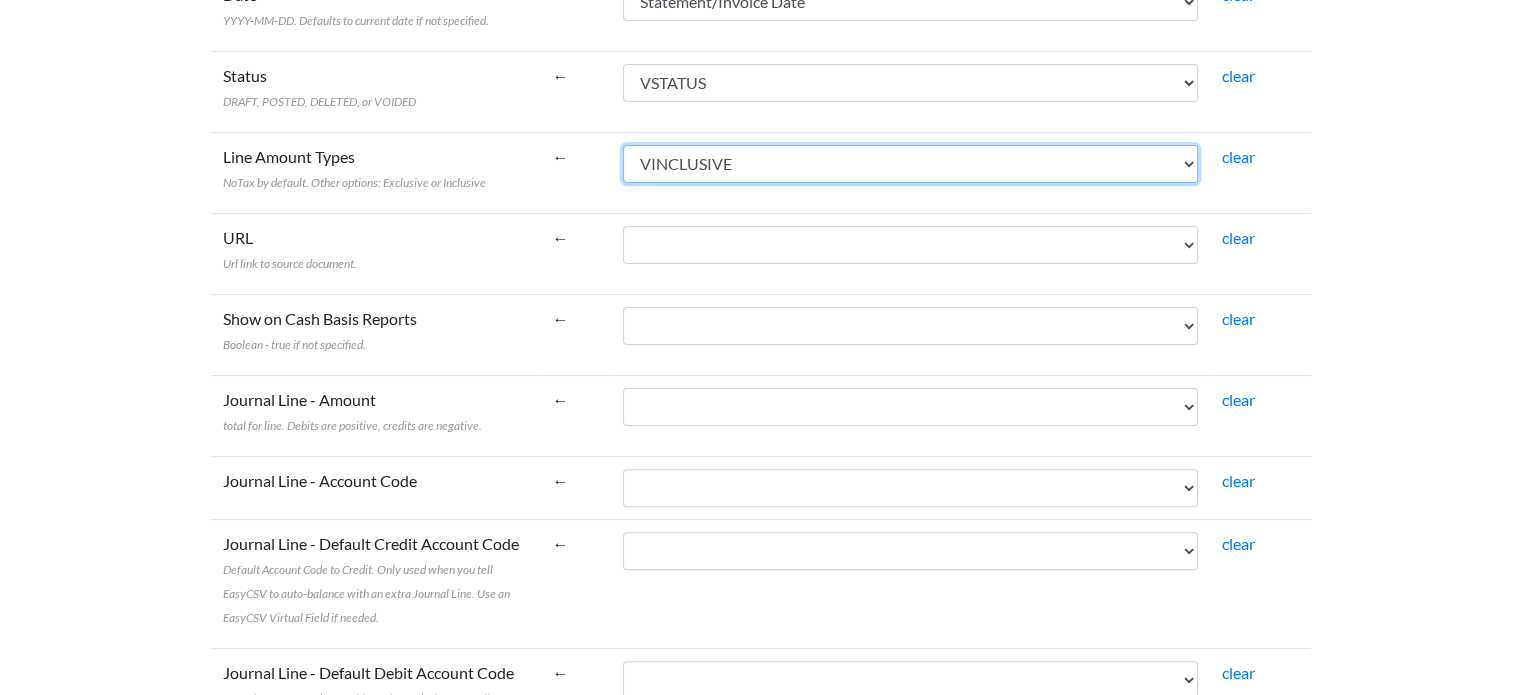 scroll, scrollTop: 500, scrollLeft: 0, axis: vertical 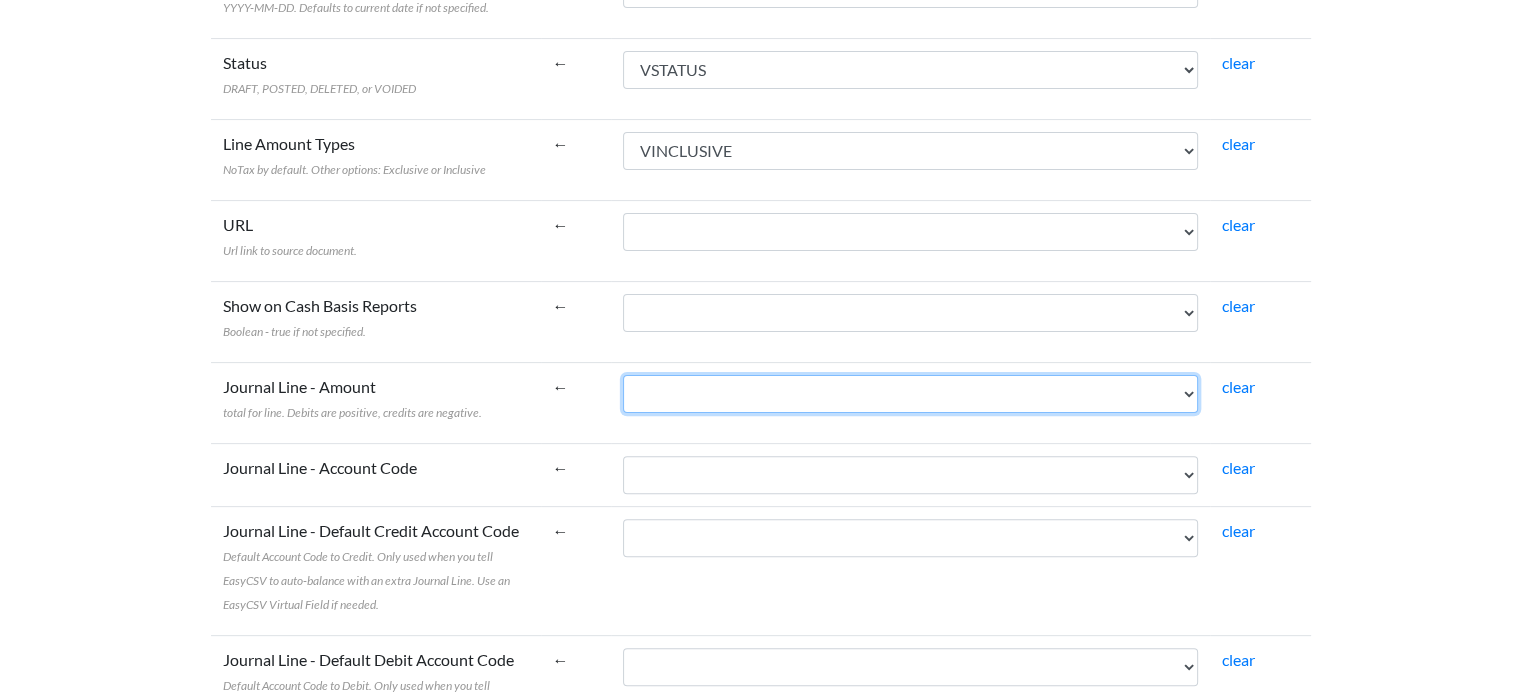 click on "Invoice Number
Statement/Invoice Date
Vendor Number
Major Category
Sub-Category
Rental Agreement Number
Licensee Rental Agreement Number
Reservation Number
MVA
Vehicle Owner Mnemonic
Vehicle Owner DBR/Worldwide Code
Check-out Mnemonic
Check-out DBR/Worldwide Code
Check-out Date/Time
Check-in Mnemonic
Check-in DBR/Worldwide code
Check-in Date/Time
Amount Due Pre-GST
GST Amount
Total Amount
Currency
Processing Fee %
Name of Renter
Rate Code
Coupon Number
Coupon Amount
Voucher Number
Voucher Amount
NVR indicator
Counter product points
Counter product amount
Total Rental Amount
T&M
Total Payment Amount VAMT
VACCTREV
VDESC
VQTY
VSTATUS
VCUST
VINCLUSIVE
VACCTDEBTOR" at bounding box center (910, 394) 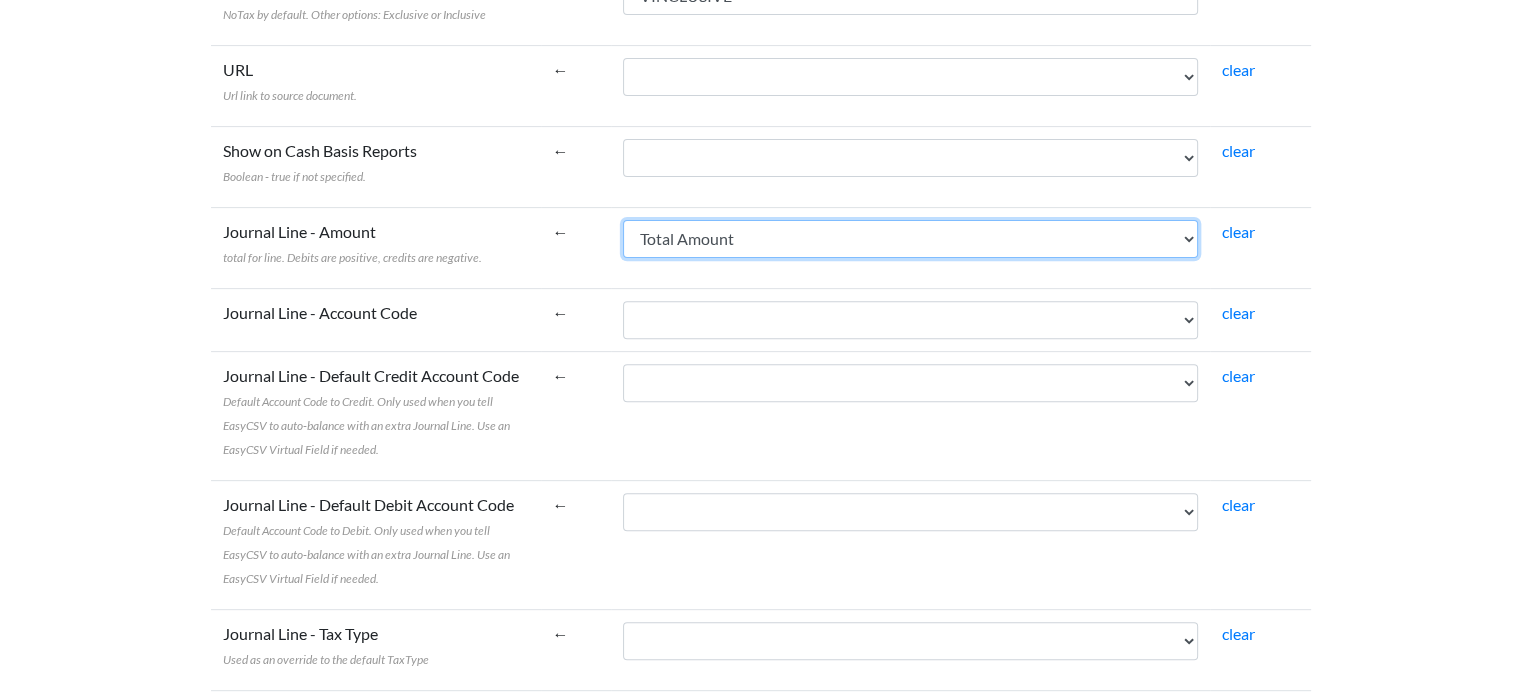 scroll, scrollTop: 700, scrollLeft: 0, axis: vertical 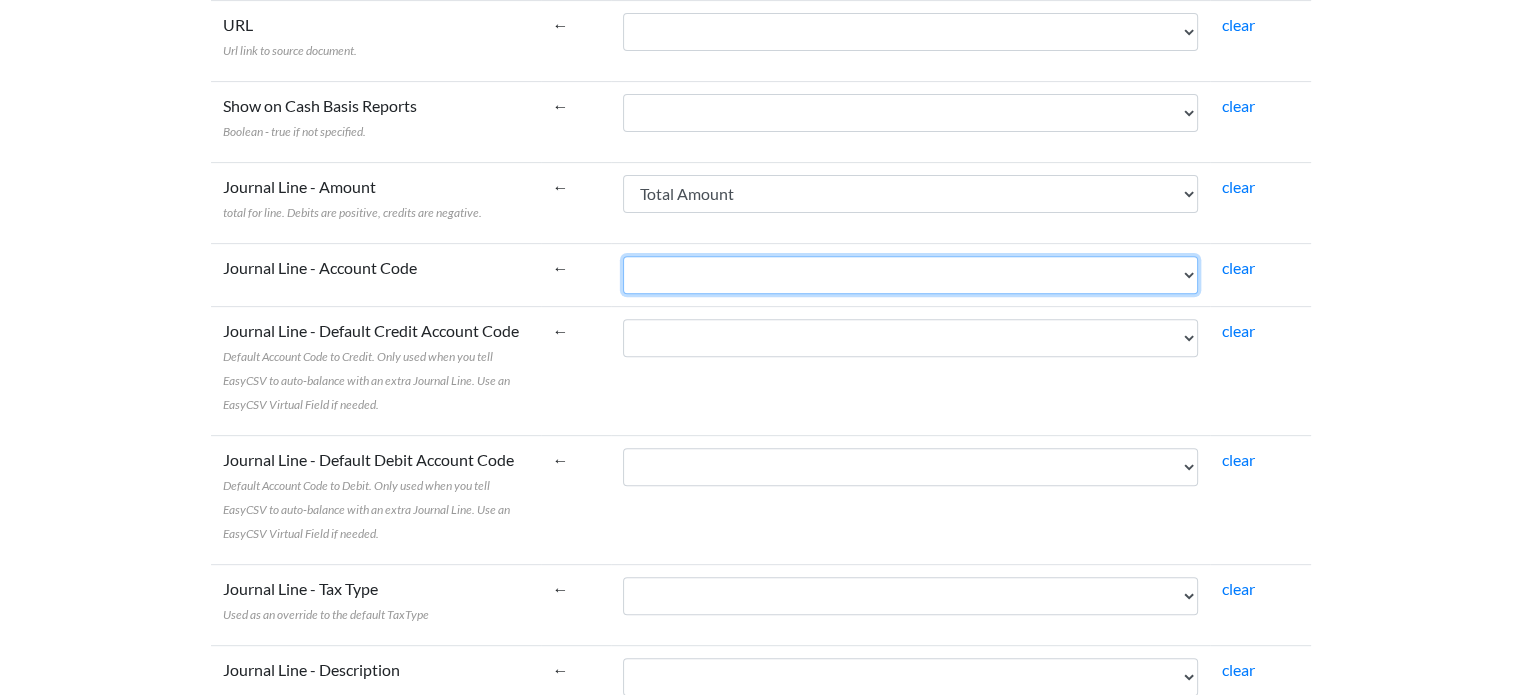 click on "Invoice Number
Statement/Invoice Date
Vendor Number
Major Category
Sub-Category
Rental Agreement Number
Licensee Rental Agreement Number
Reservation Number
MVA
Vehicle Owner Mnemonic
Vehicle Owner DBR/Worldwide Code
Check-out Mnemonic
Check-out DBR/Worldwide Code
Check-out Date/Time
Check-in Mnemonic
Check-in DBR/Worldwide code
Check-in Date/Time
Amount Due Pre-GST
GST Amount
Total Amount
Currency
Processing Fee %
Name of Renter
Rate Code
Coupon Number
Coupon Amount
Voucher Number
Voucher Amount
NVR indicator
Counter product points
Counter product amount
Total Rental Amount
T&M
Total Payment Amount VAMT
VACCTREV
VDESC
VQTY
VSTATUS
VCUST
VINCLUSIVE
VACCTDEBTOR" at bounding box center (910, 275) 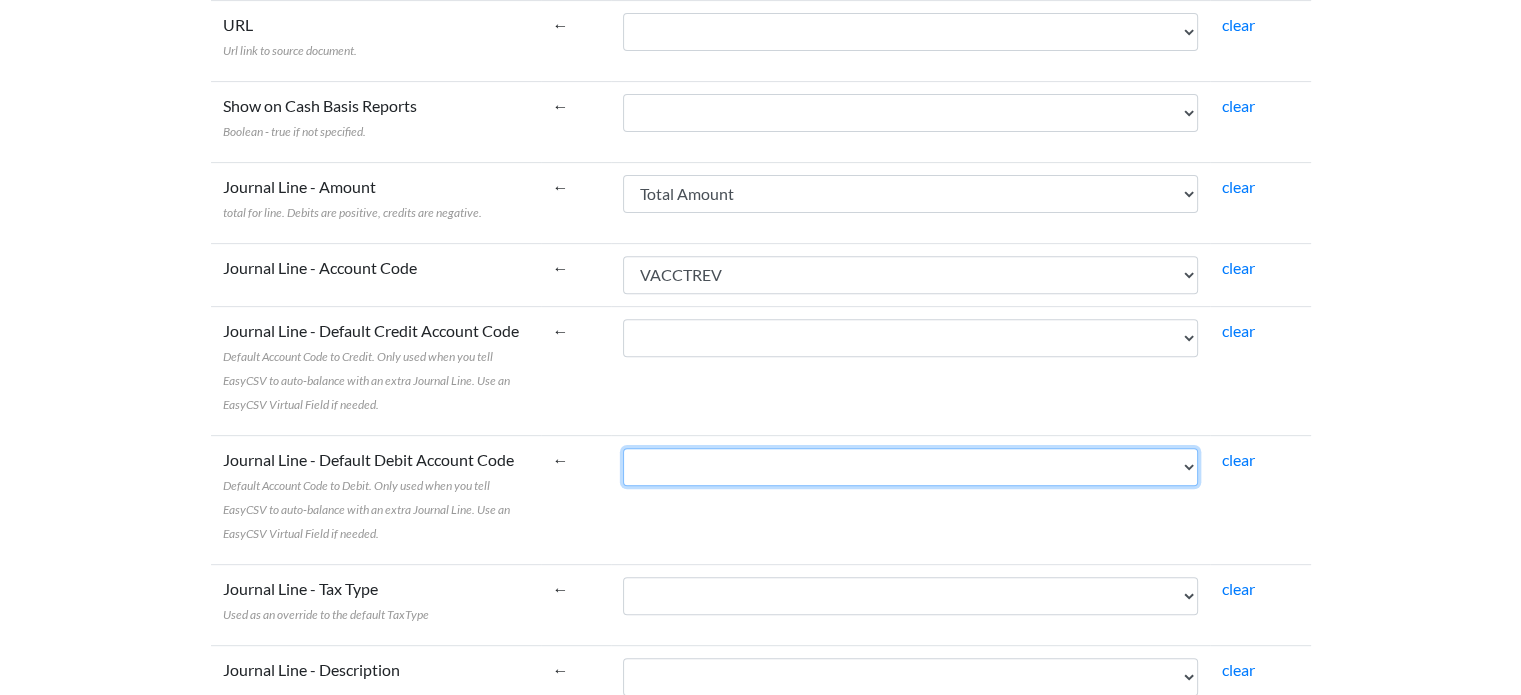 click on "Invoice Number
Statement/Invoice Date
Vendor Number
Major Category
Sub-Category
Rental Agreement Number
Licensee Rental Agreement Number
Reservation Number
MVA
Vehicle Owner Mnemonic
Vehicle Owner DBR/Worldwide Code
Check-out Mnemonic
Check-out DBR/Worldwide Code
Check-out Date/Time
Check-in Mnemonic
Check-in DBR/Worldwide code
Check-in Date/Time
Amount Due Pre-GST
GST Amount
Total Amount
Currency
Processing Fee %
Name of Renter
Rate Code
Coupon Number
Coupon Amount
Voucher Number
Voucher Amount
NVR indicator
Counter product points
Counter product amount
Total Rental Amount
T&M
Total Payment Amount VAMT
VACCTREV
VDESC
VQTY
VSTATUS
VCUST
VINCLUSIVE
VACCTDEBTOR" at bounding box center [910, 467] 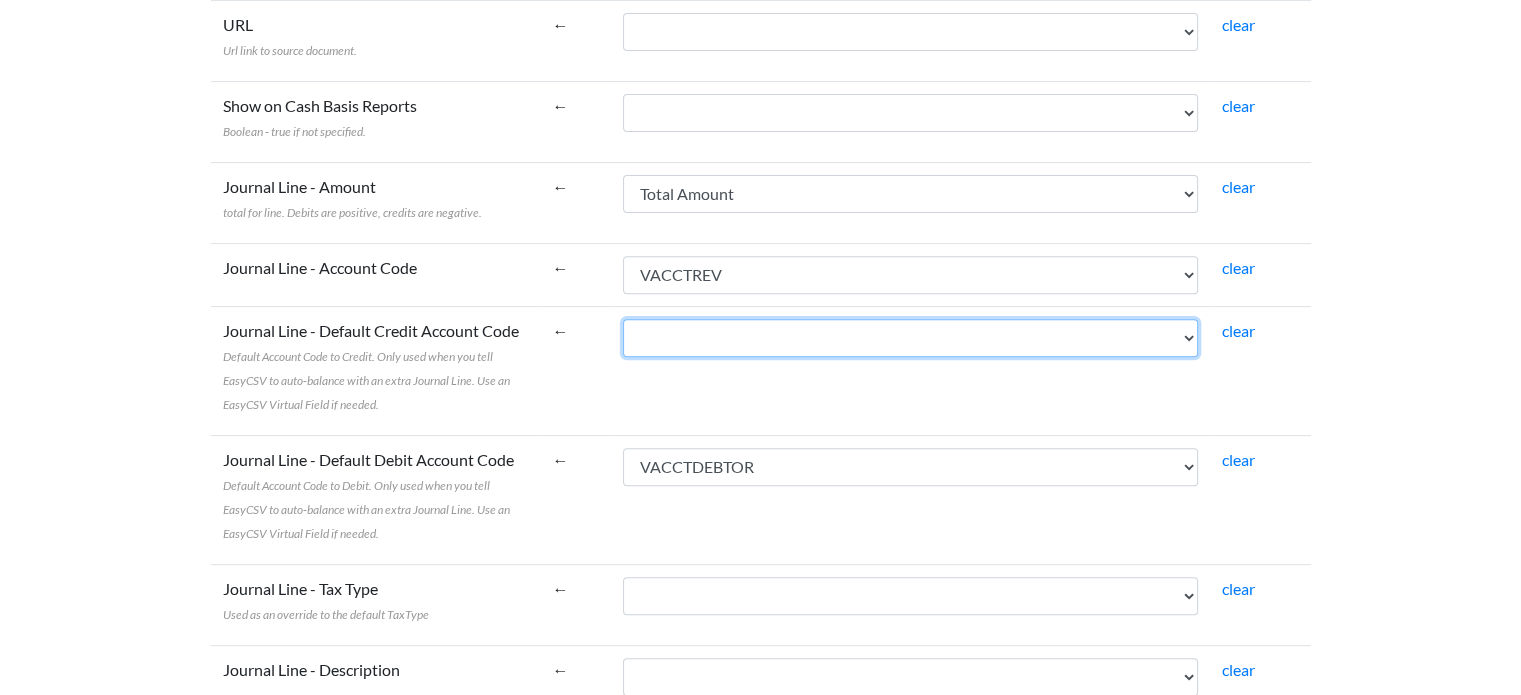 click on "Invoice Number
Statement/Invoice Date
Vendor Number
Major Category
Sub-Category
Rental Agreement Number
Licensee Rental Agreement Number
Reservation Number
MVA
Vehicle Owner Mnemonic
Vehicle Owner DBR/Worldwide Code
Check-out Mnemonic
Check-out DBR/Worldwide Code
Check-out Date/Time
Check-in Mnemonic
Check-in DBR/Worldwide code
Check-in Date/Time
Amount Due Pre-GST
GST Amount
Total Amount
Currency
Processing Fee %
Name of Renter
Rate Code
Coupon Number
Coupon Amount
Voucher Number
Voucher Amount
NVR indicator
Counter product points
Counter product amount
Total Rental Amount
T&M
Total Payment Amount VAMT
VACCTREV
VDESC
VQTY
VSTATUS
VCUST
VINCLUSIVE
VACCTDEBTOR" at bounding box center (910, 338) 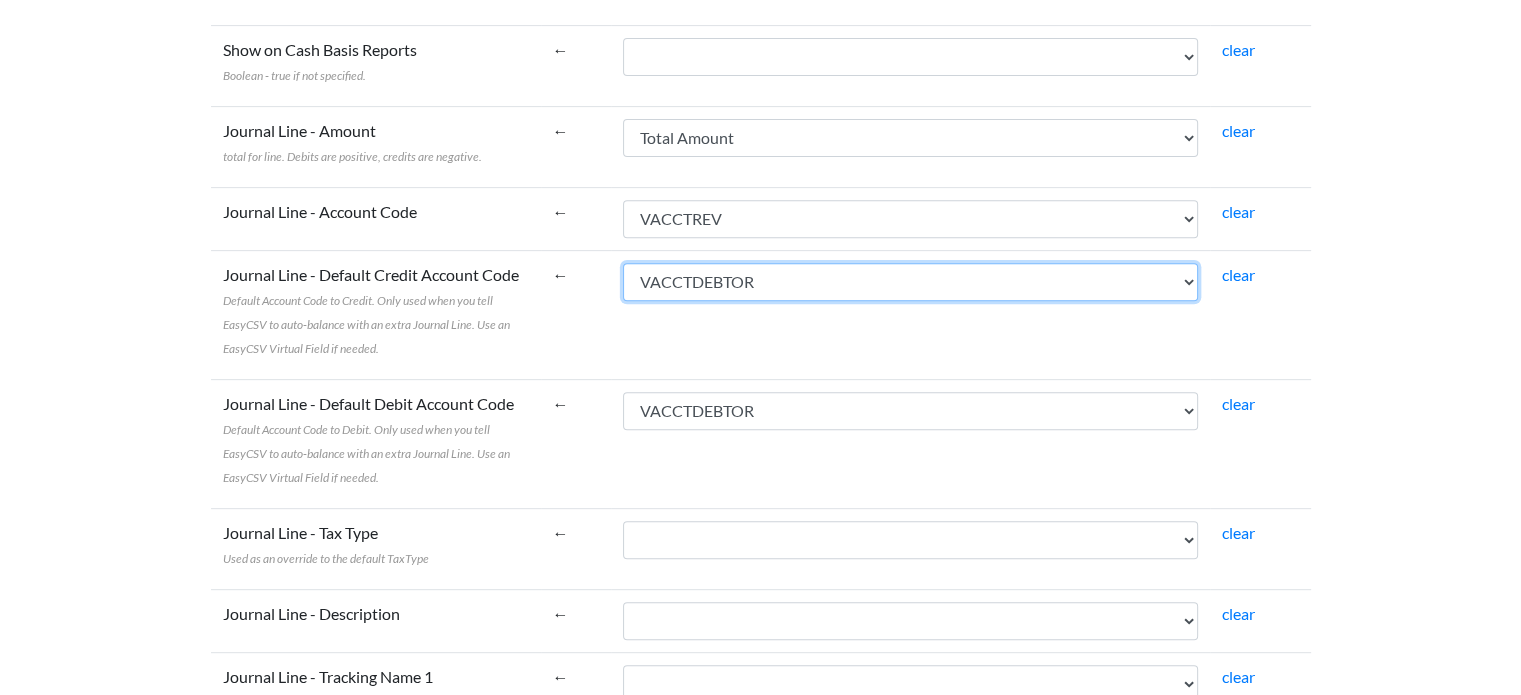 scroll, scrollTop: 800, scrollLeft: 0, axis: vertical 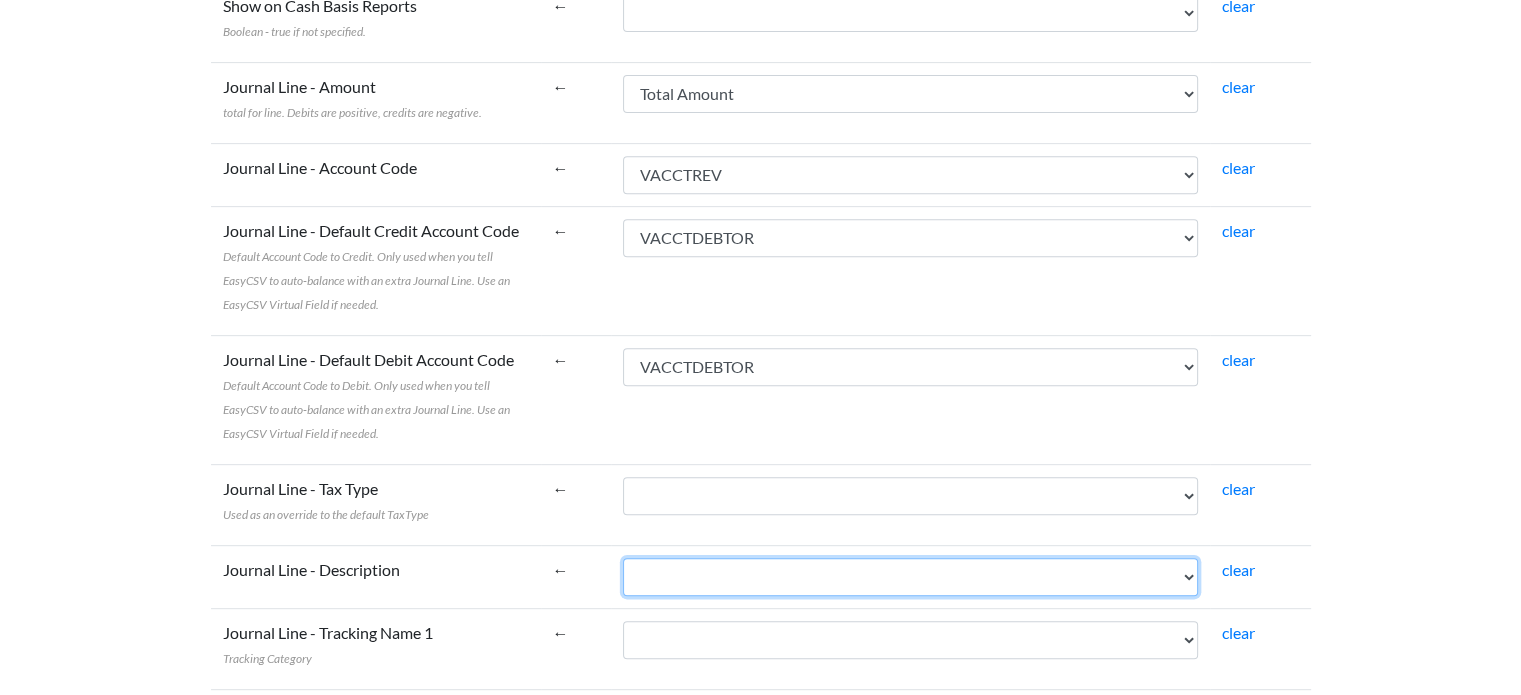 click on "Invoice Number
Statement/Invoice Date
Vendor Number
Major Category
Sub-Category
Rental Agreement Number
Licensee Rental Agreement Number
Reservation Number
MVA
Vehicle Owner Mnemonic
Vehicle Owner DBR/Worldwide Code
Check-out Mnemonic
Check-out DBR/Worldwide Code
Check-out Date/Time
Check-in Mnemonic
Check-in DBR/Worldwide code
Check-in Date/Time
Amount Due Pre-GST
GST Amount
Total Amount
Currency
Processing Fee %
Name of Renter
Rate Code
Coupon Number
Coupon Amount
Voucher Number
Voucher Amount
NVR indicator
Counter product points
Counter product amount
Total Rental Amount
T&M
Total Payment Amount VAMT
VACCTREV
VDESC
VQTY
VSTATUS
VCUST
VINCLUSIVE
VACCTDEBTOR" at bounding box center (910, 577) 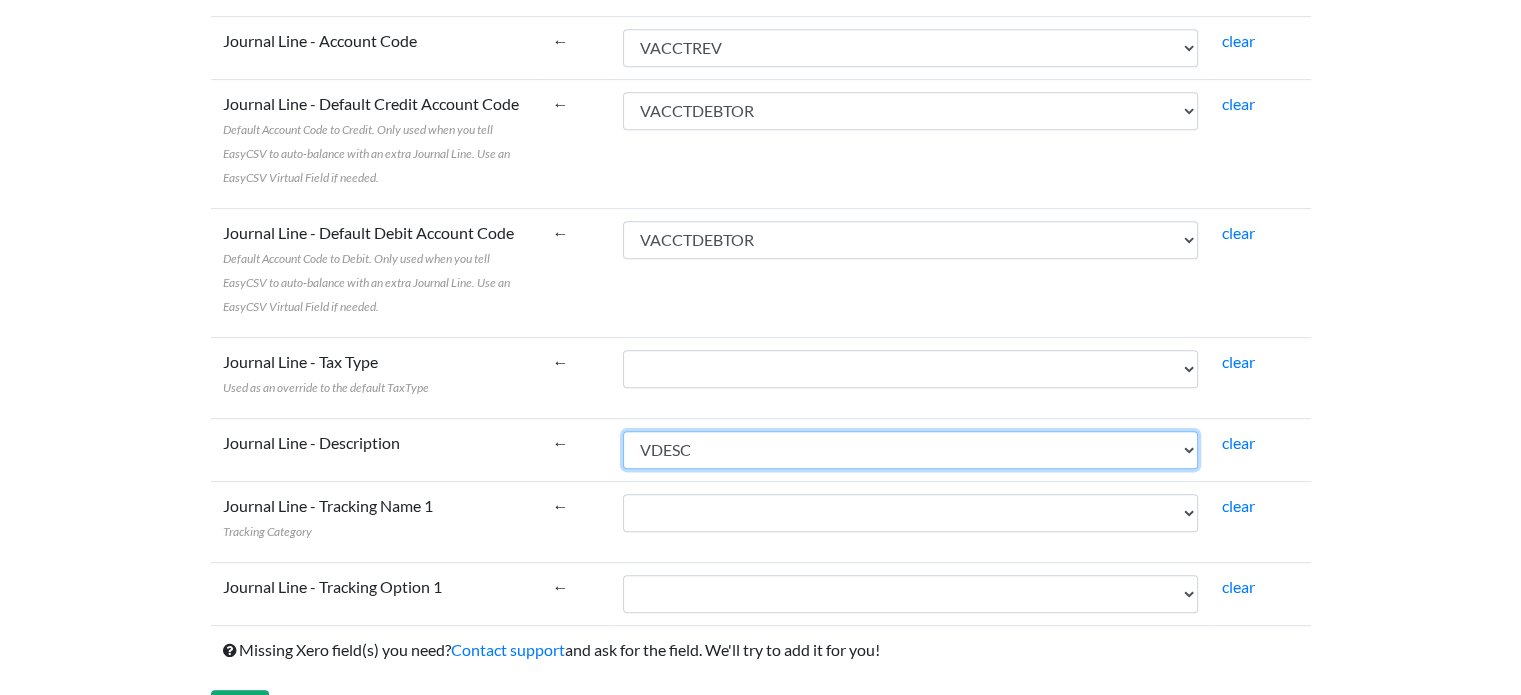 scroll, scrollTop: 976, scrollLeft: 0, axis: vertical 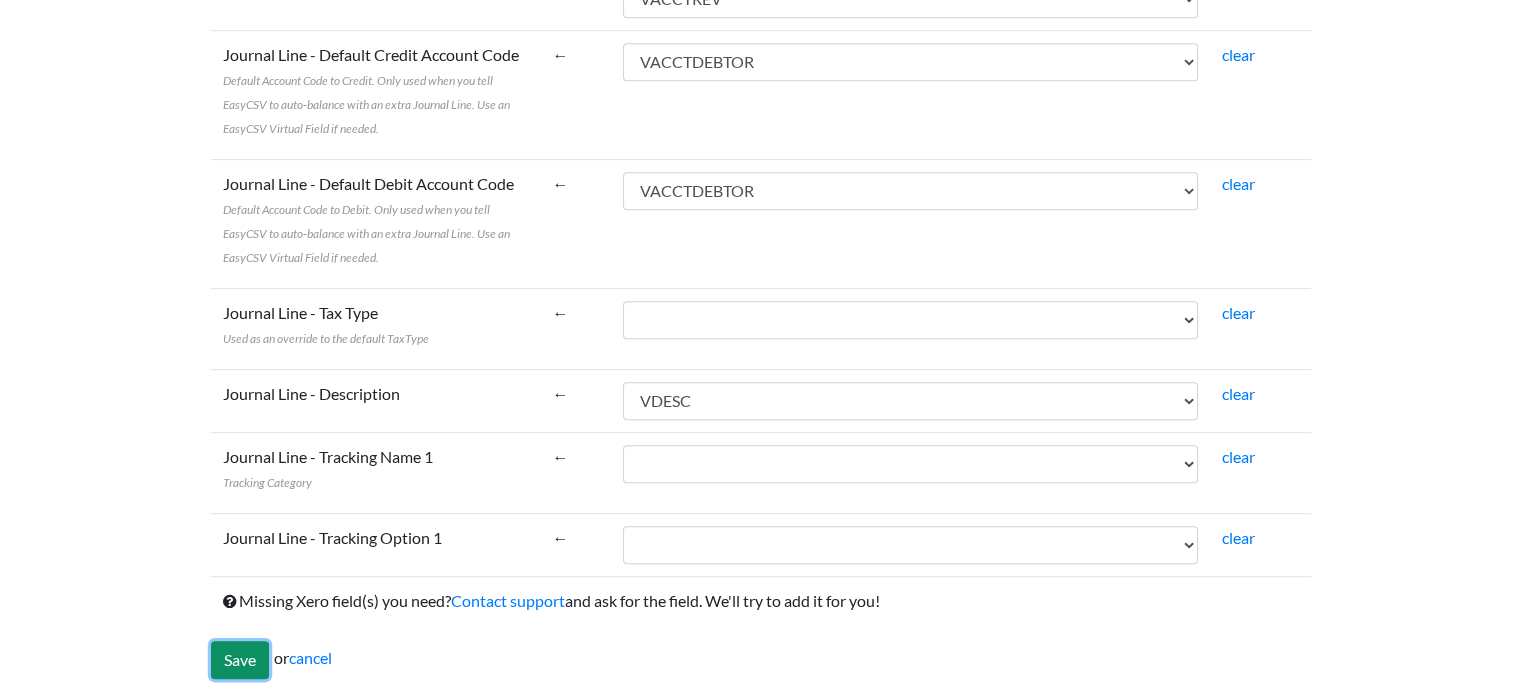click on "Save" at bounding box center [240, 660] 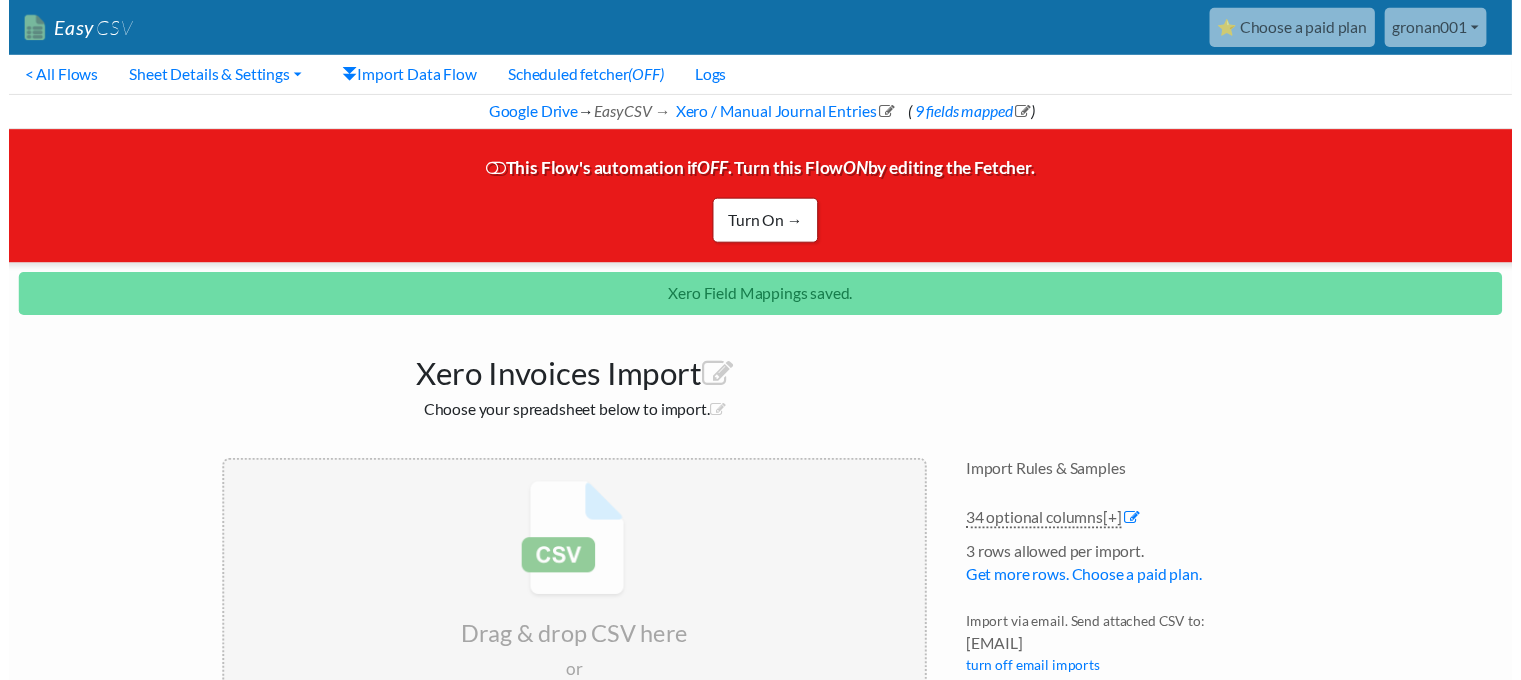 scroll, scrollTop: 0, scrollLeft: 0, axis: both 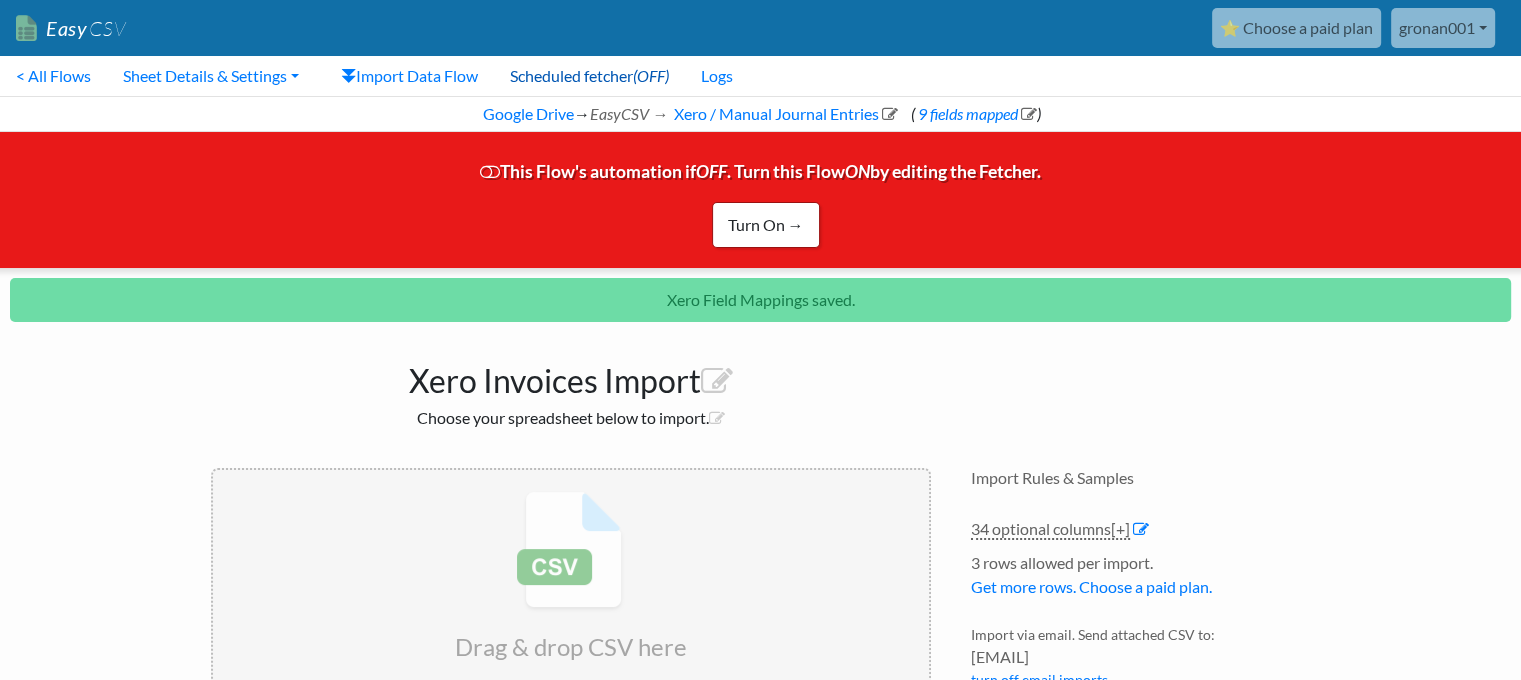 click on "Scheduled fetcher  (OFF)" at bounding box center [589, 76] 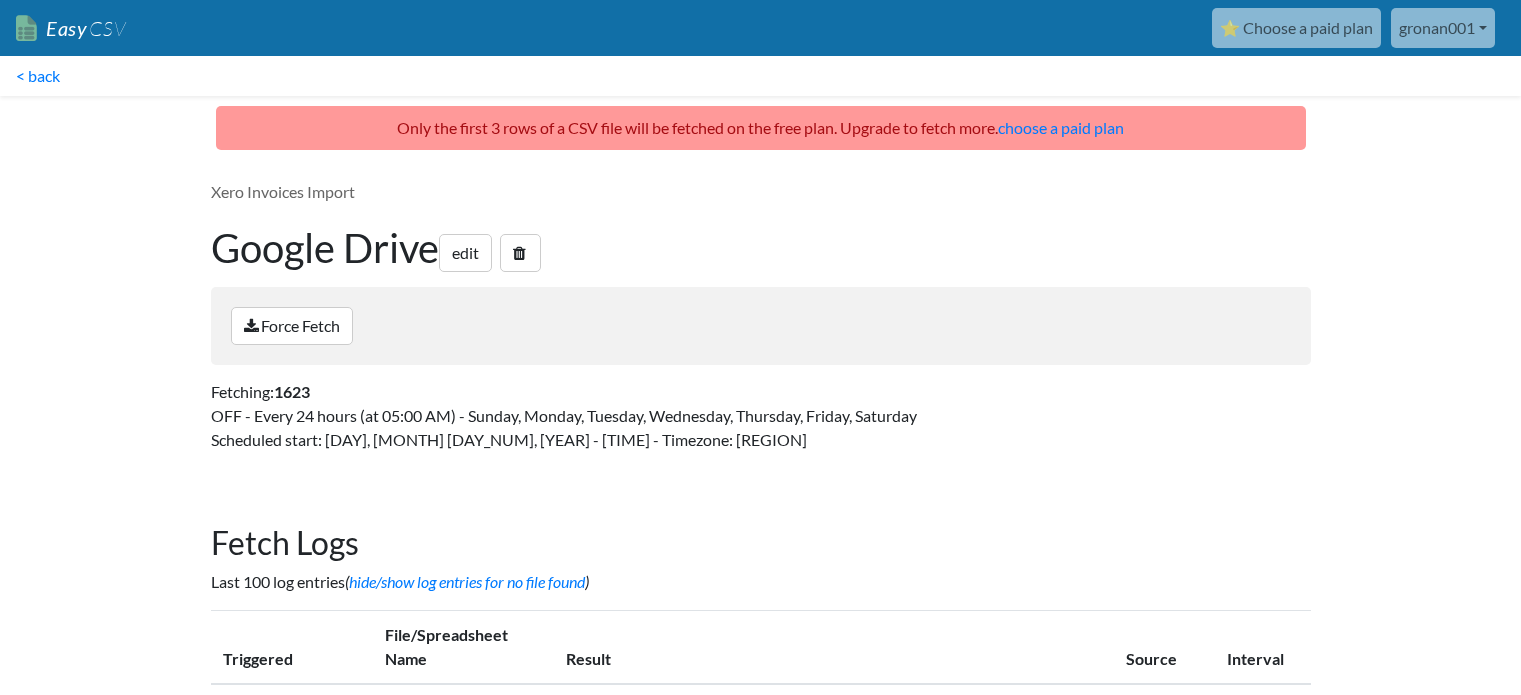scroll, scrollTop: 0, scrollLeft: 0, axis: both 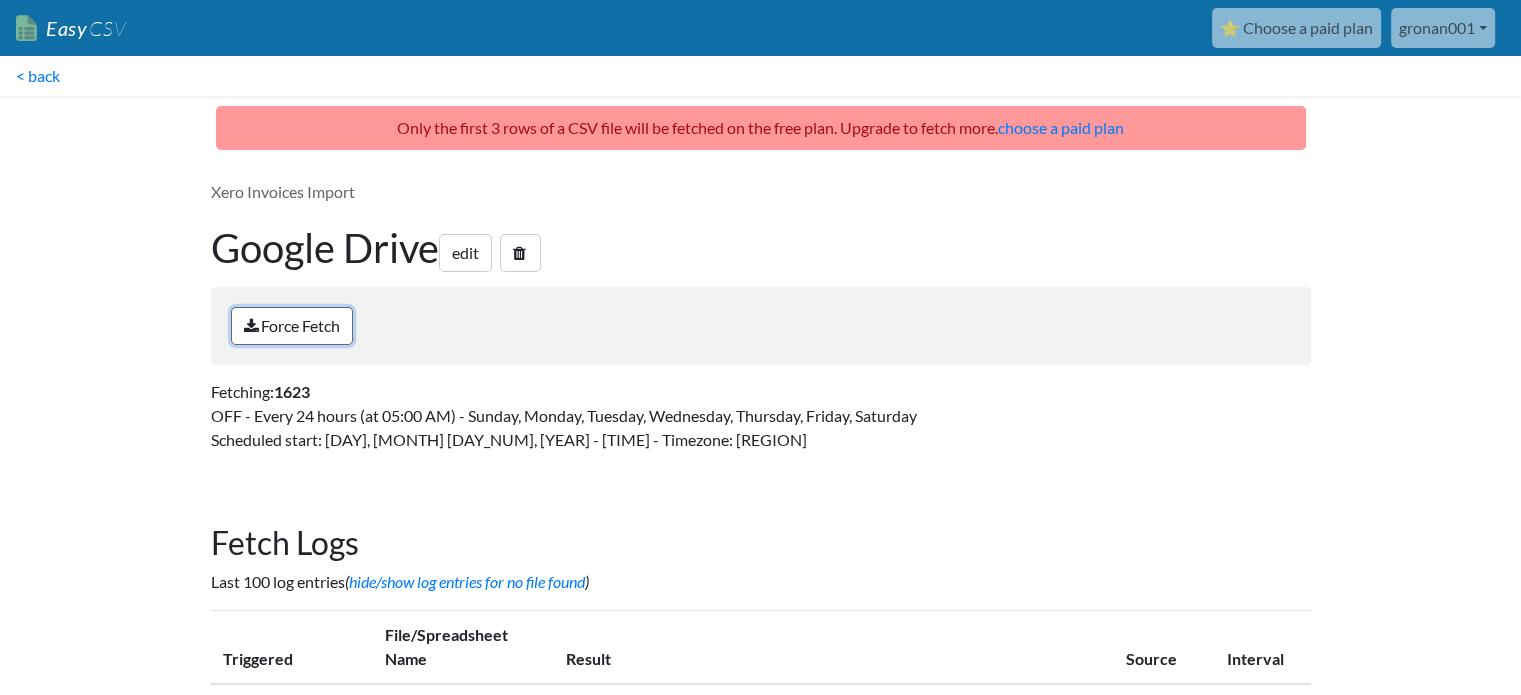 click on "Force Fetch" at bounding box center (292, 326) 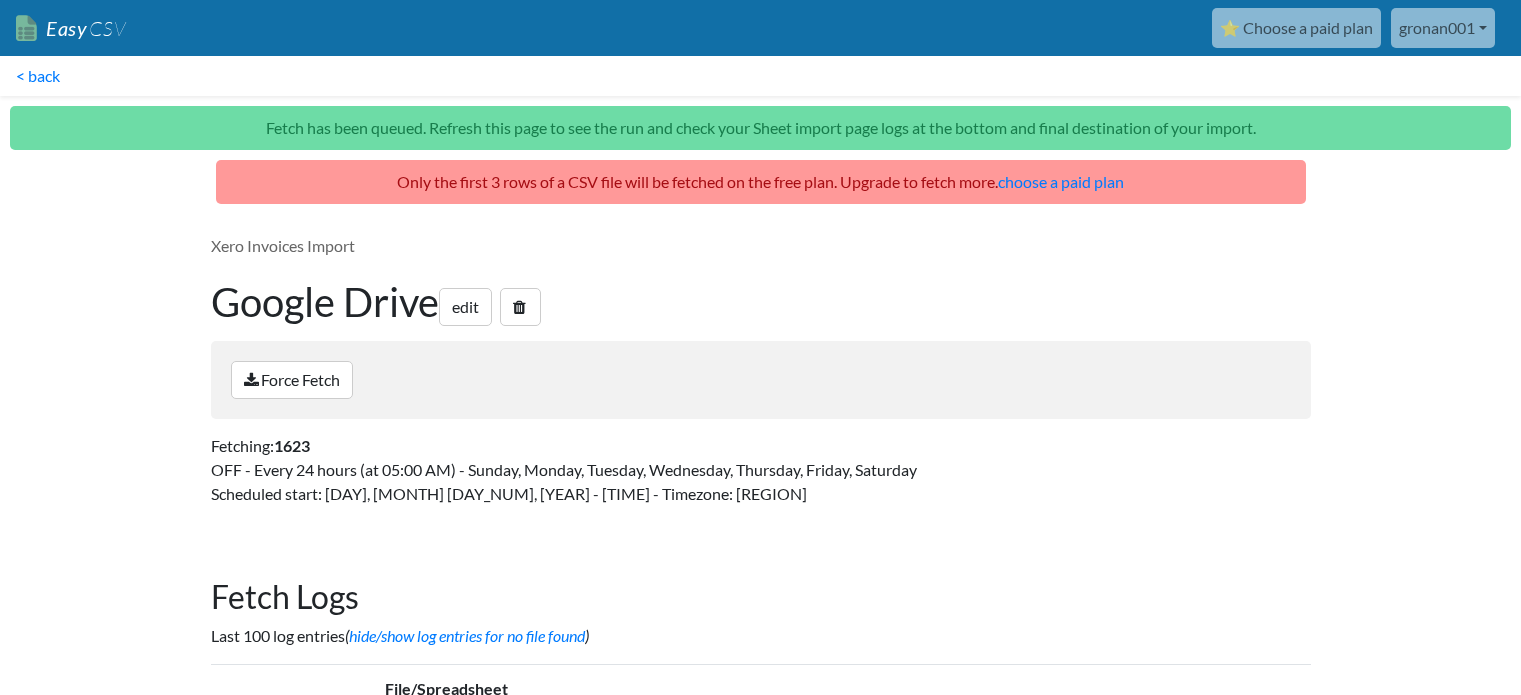 scroll, scrollTop: 0, scrollLeft: 0, axis: both 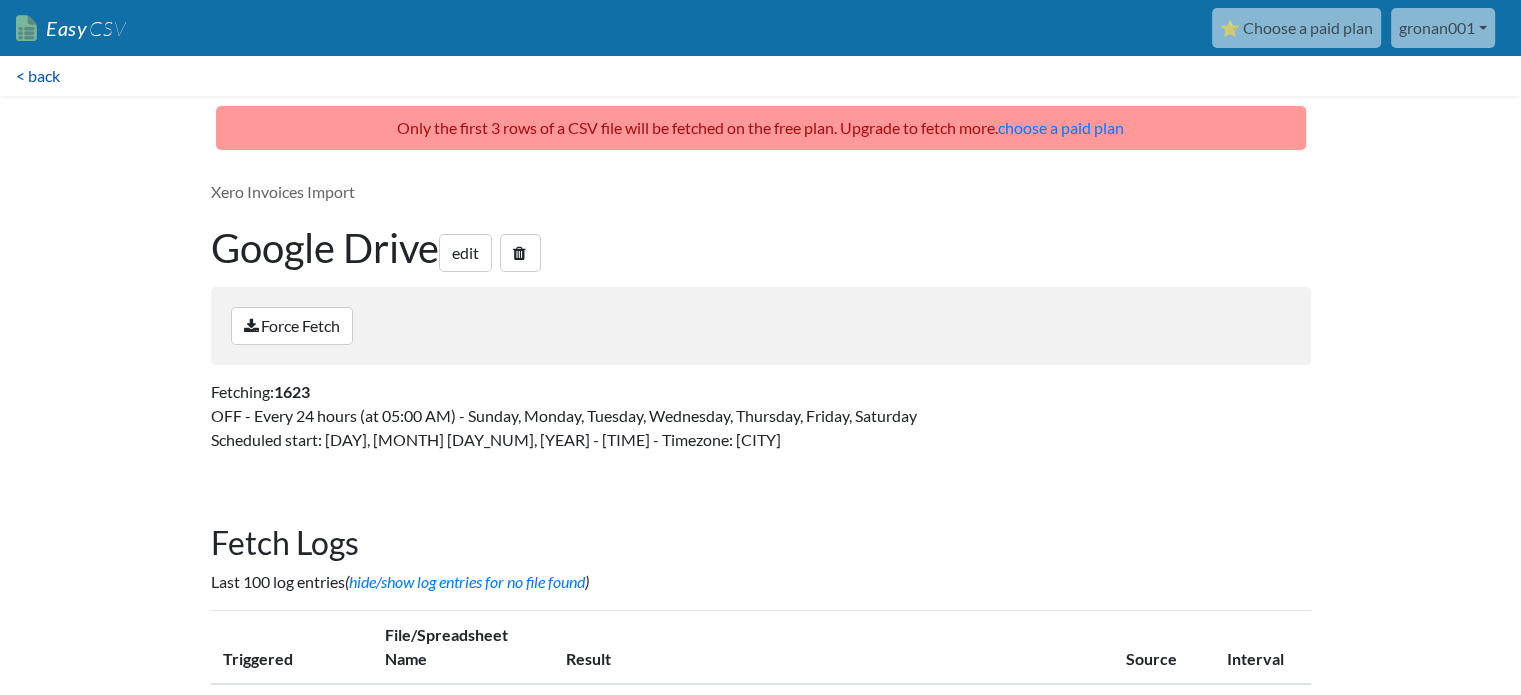 click on "< back" at bounding box center (38, 76) 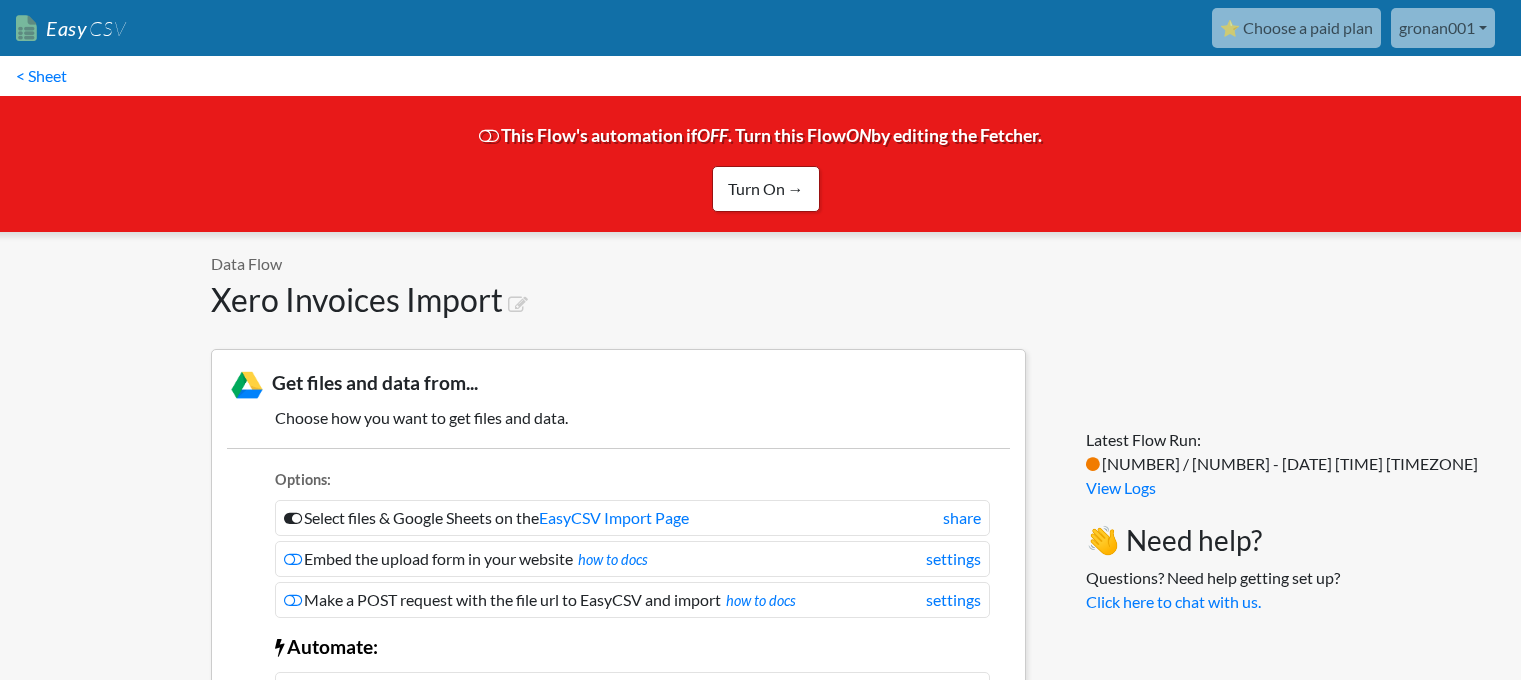 scroll, scrollTop: 0, scrollLeft: 0, axis: both 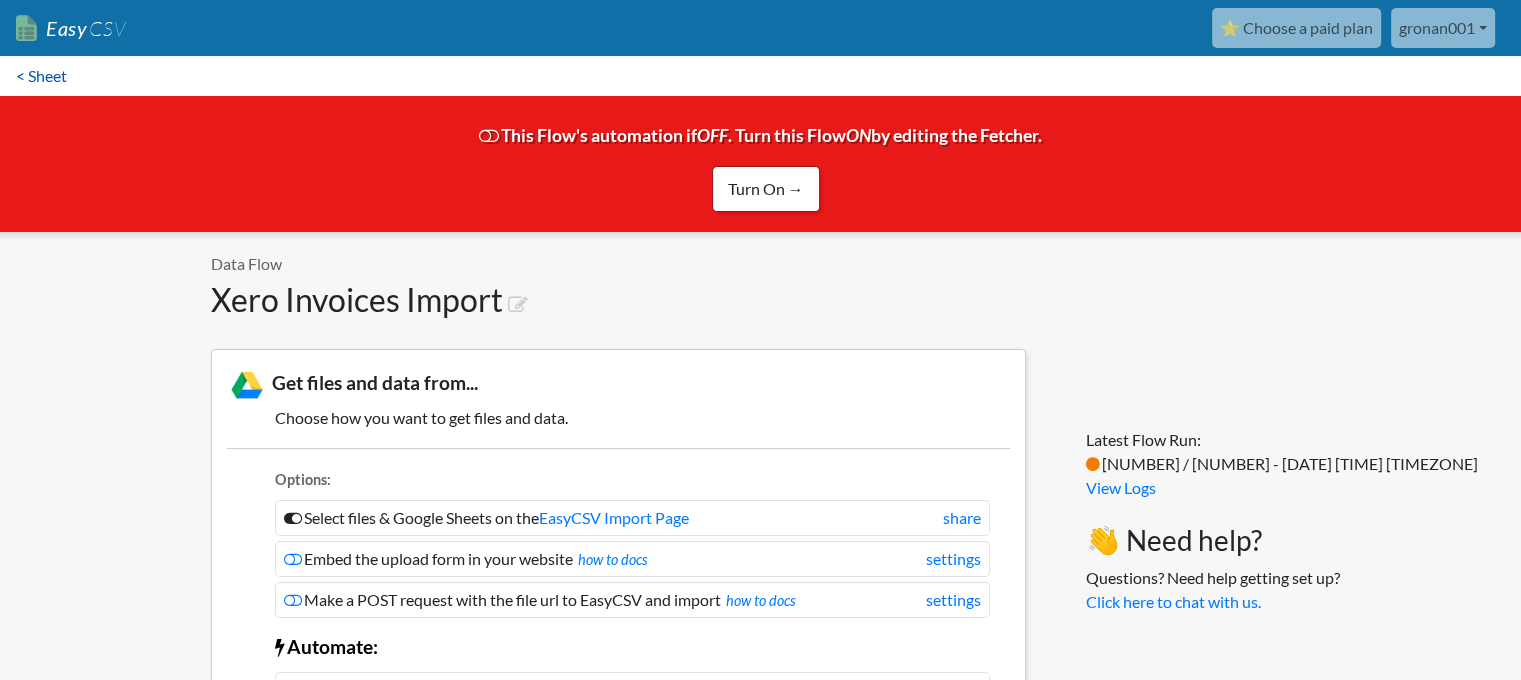 click on "< Sheet" at bounding box center (41, 76) 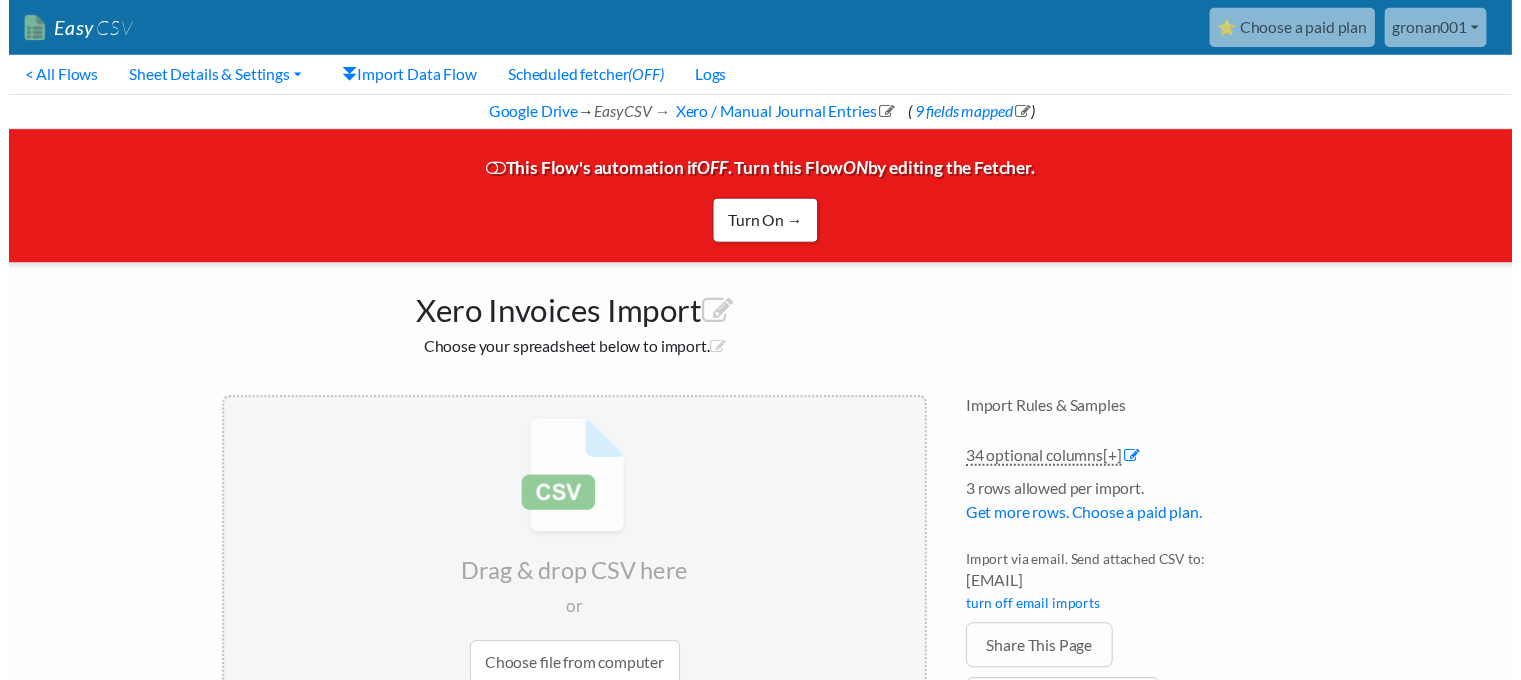scroll, scrollTop: 0, scrollLeft: 0, axis: both 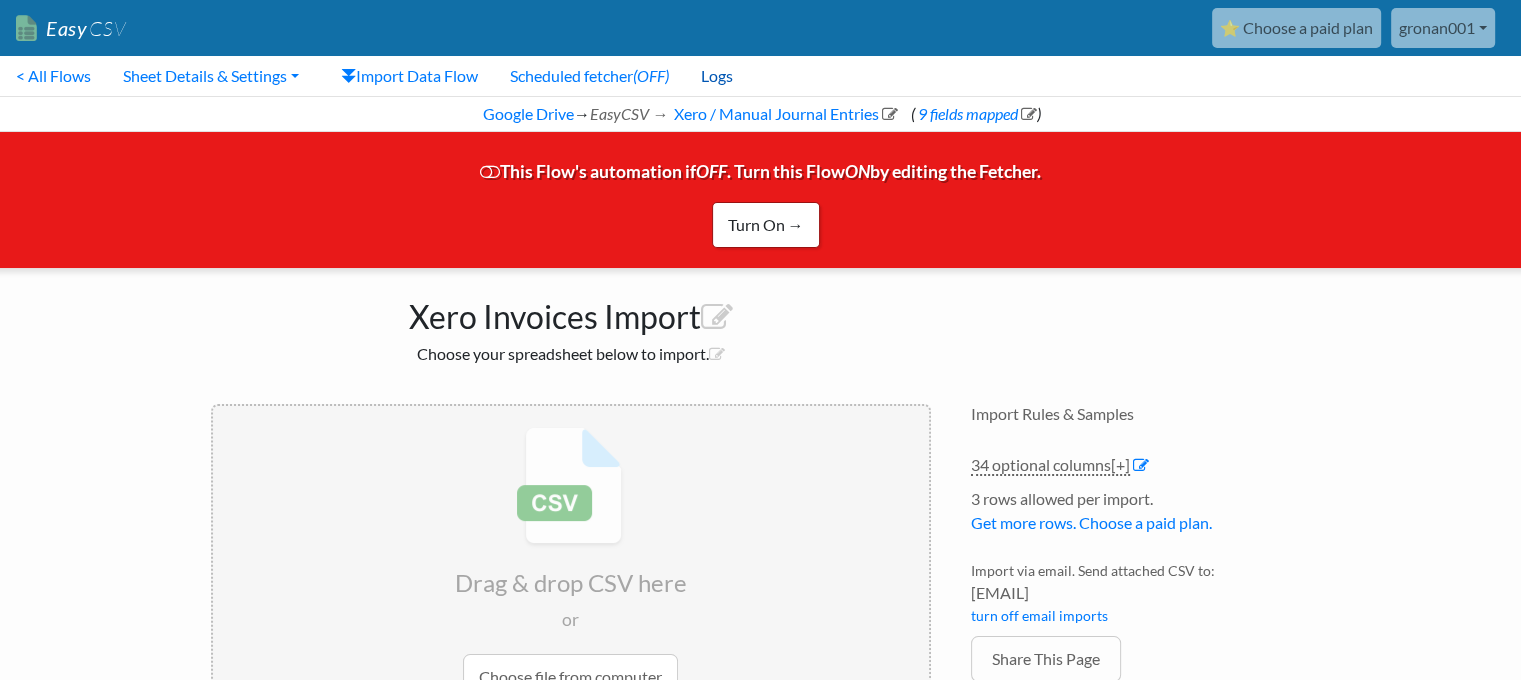 click on "Logs" at bounding box center (717, 76) 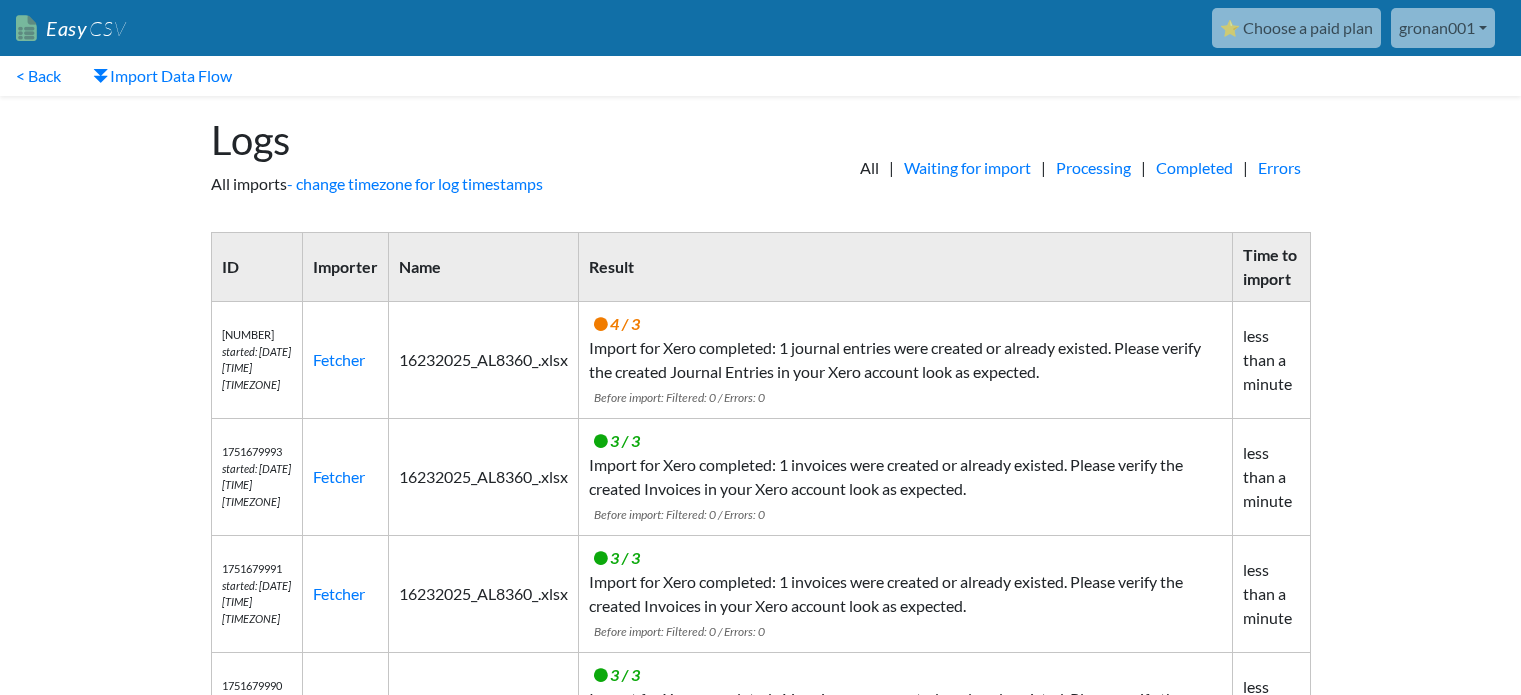 scroll, scrollTop: 0, scrollLeft: 0, axis: both 